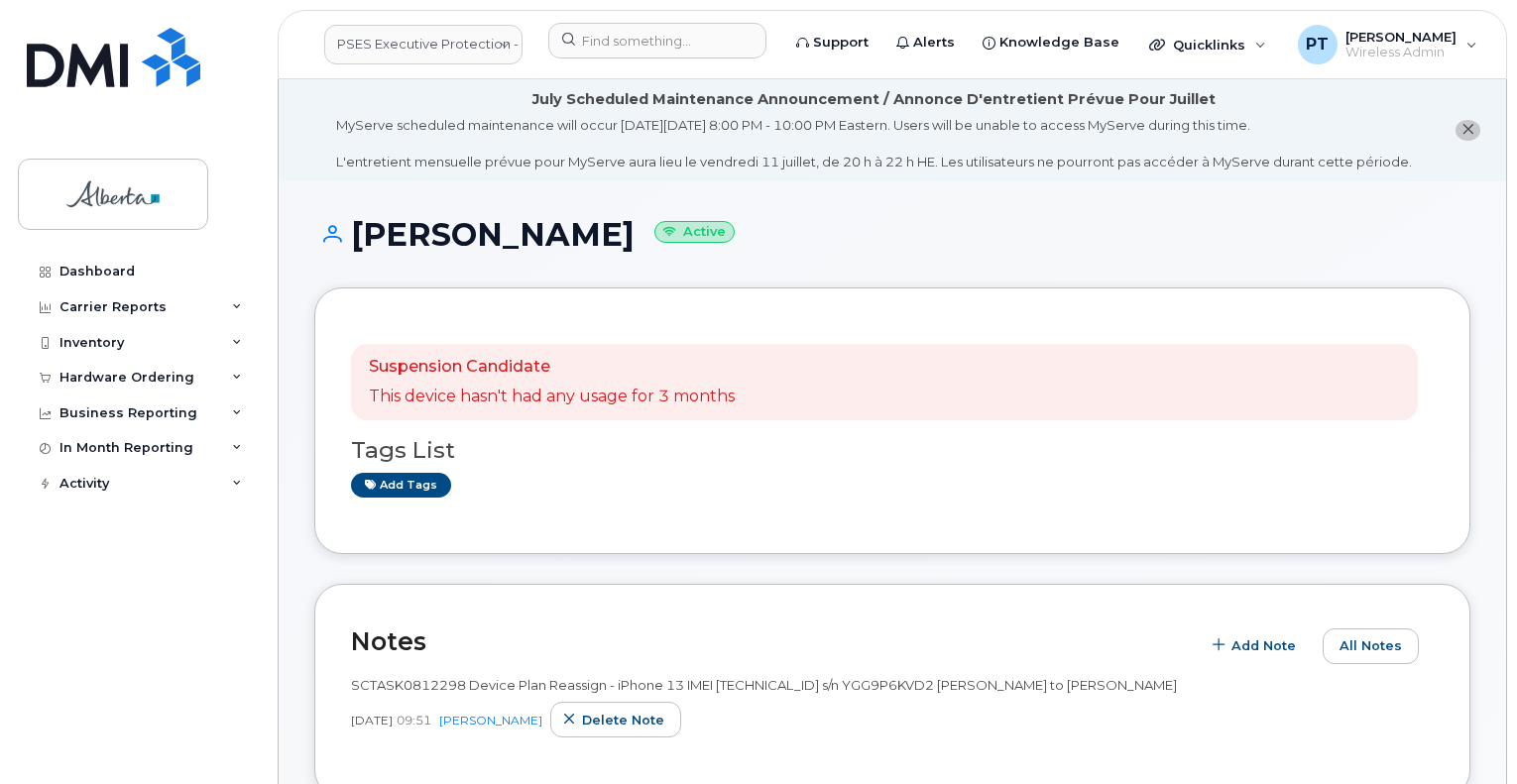 scroll, scrollTop: 496, scrollLeft: 0, axis: vertical 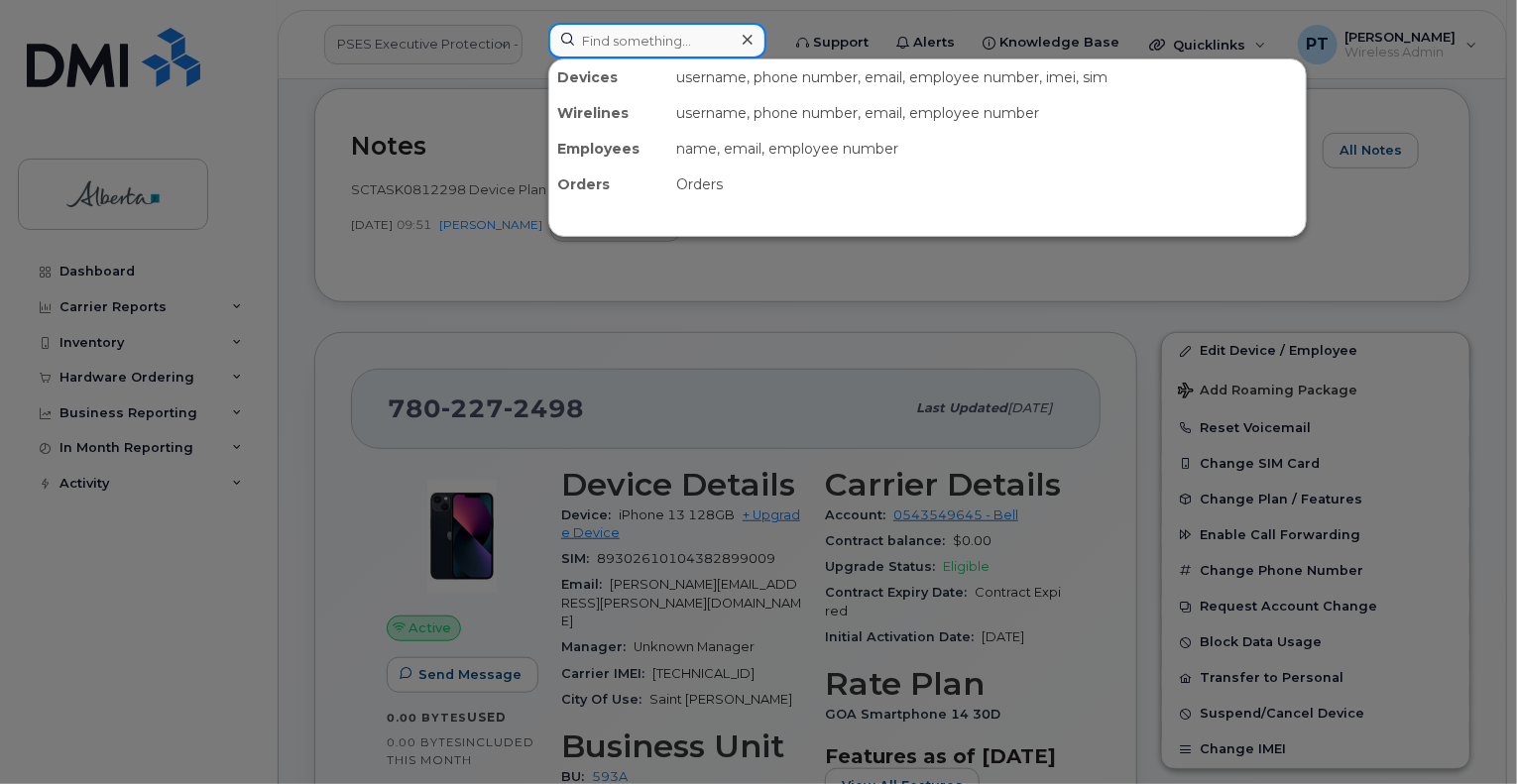 click at bounding box center [657, 41] 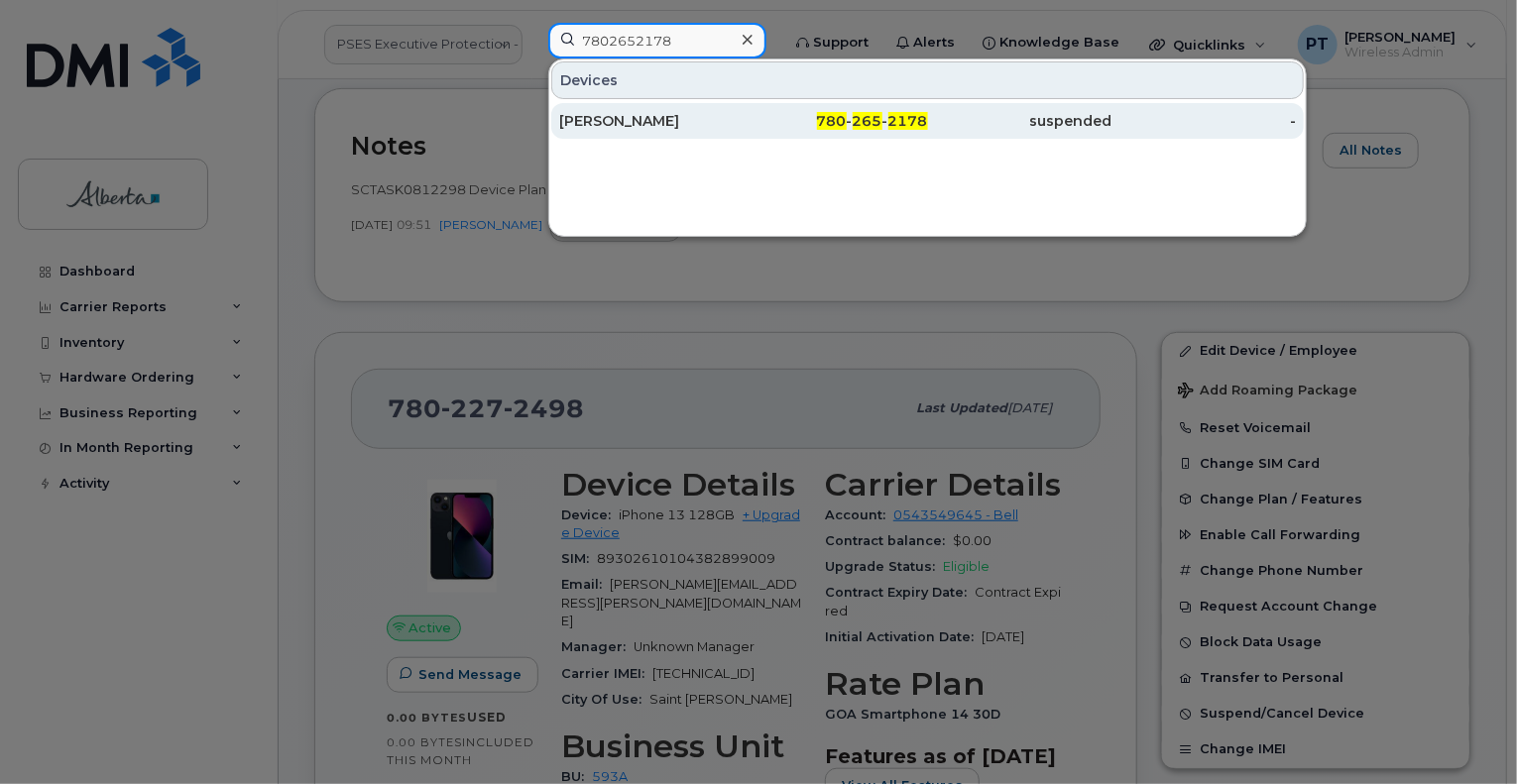 type on "7802652178" 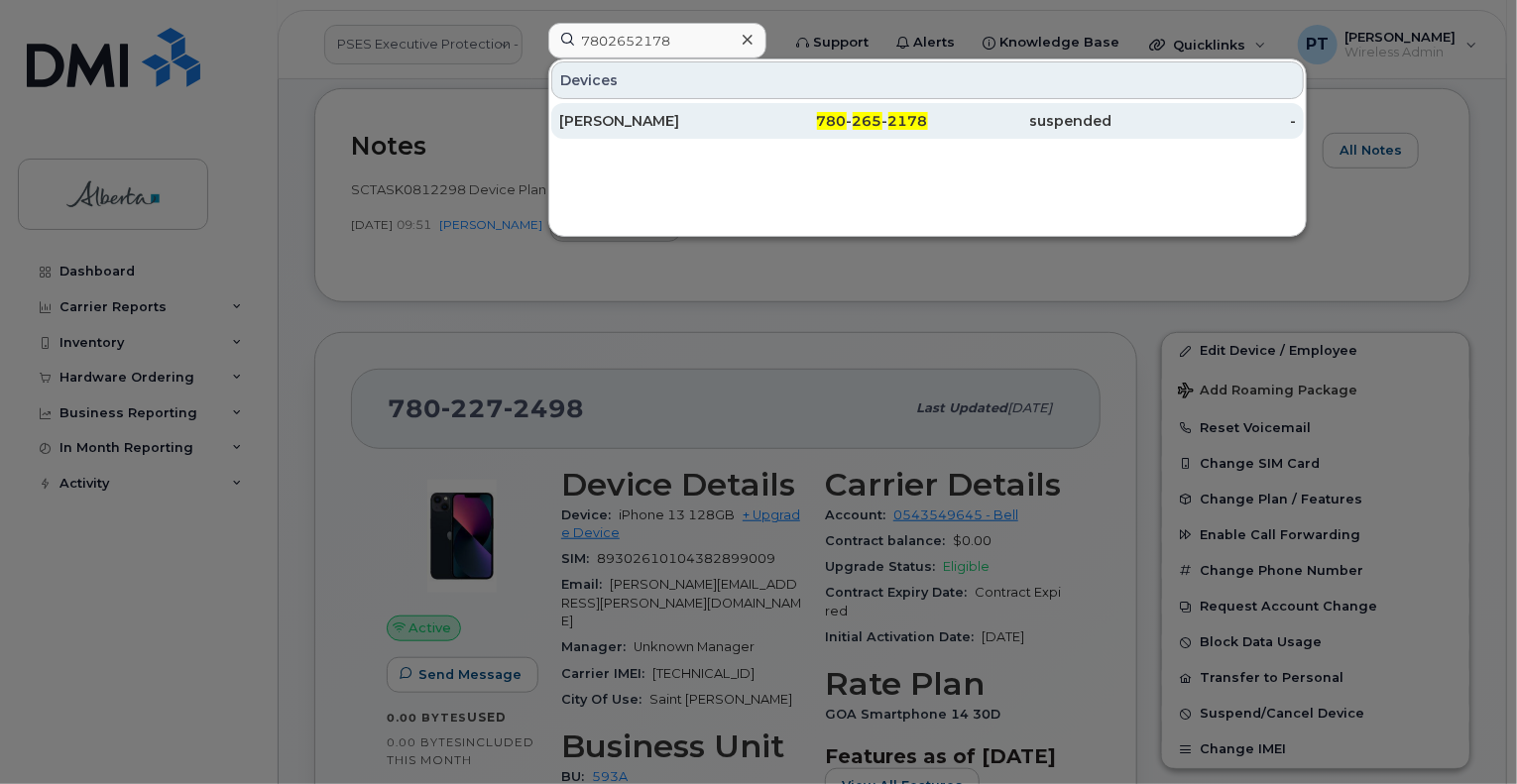 click on "[PERSON_NAME]" at bounding box center [651, 121] 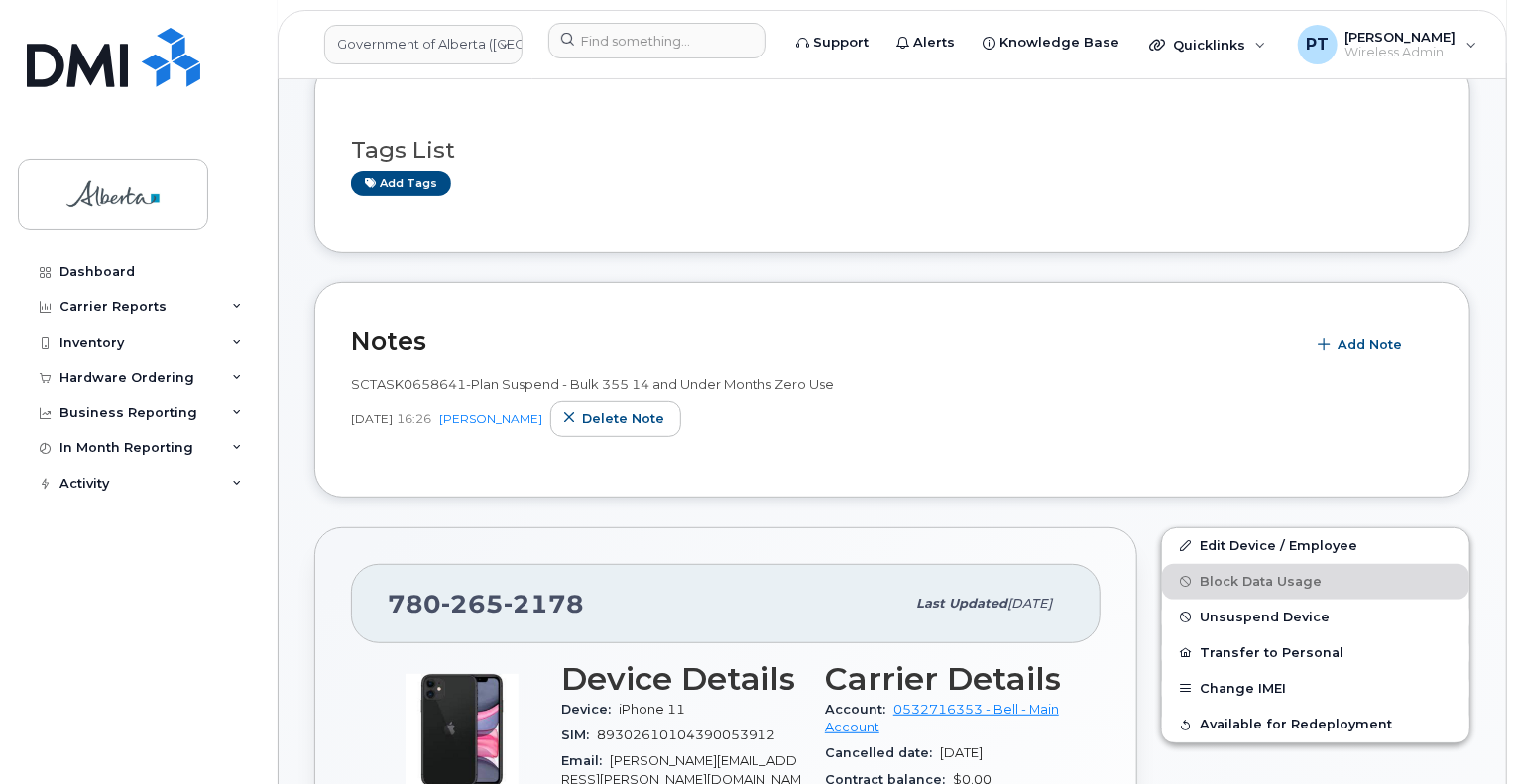 scroll, scrollTop: 396, scrollLeft: 0, axis: vertical 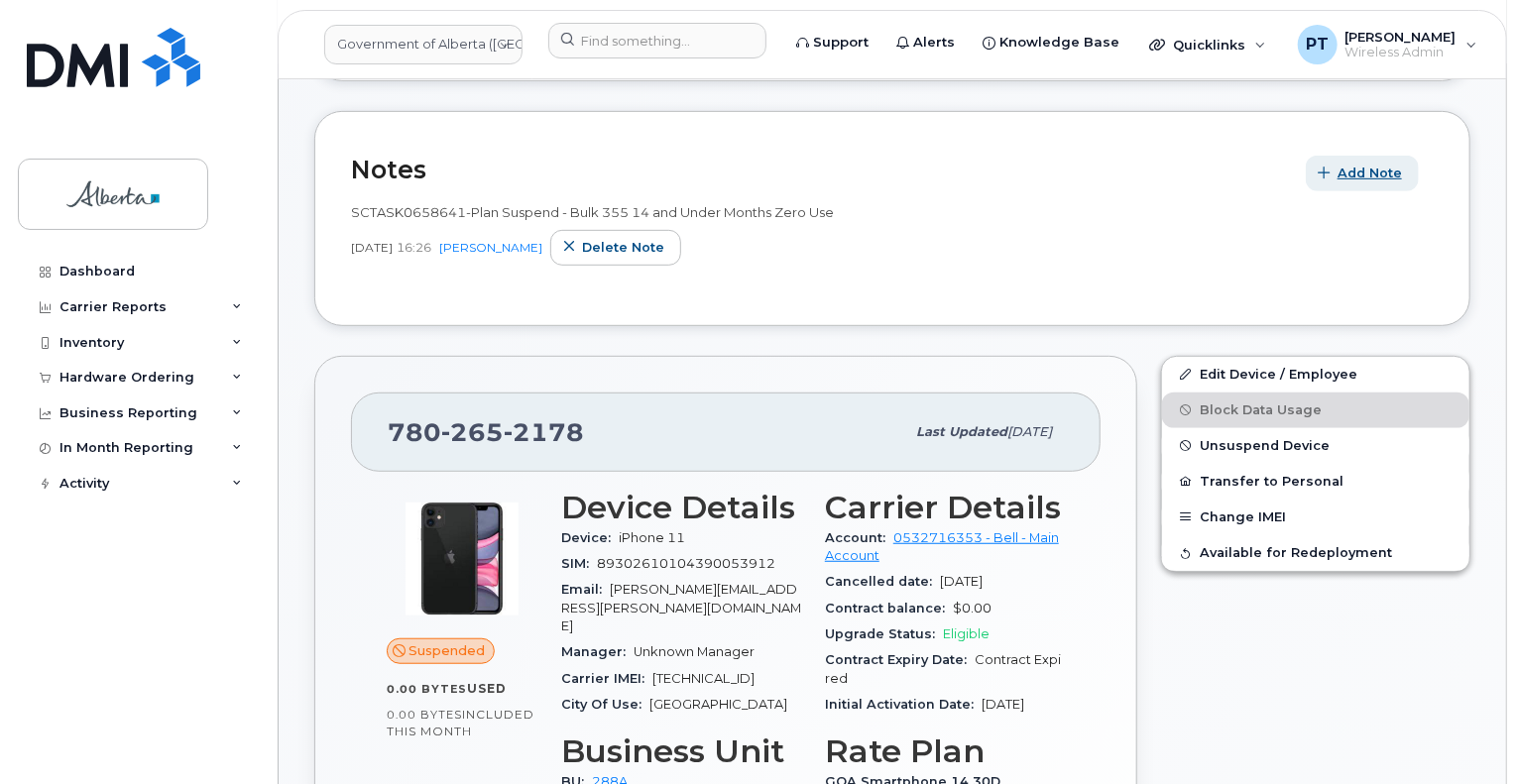 click on "Add Note" at bounding box center [1369, 172] 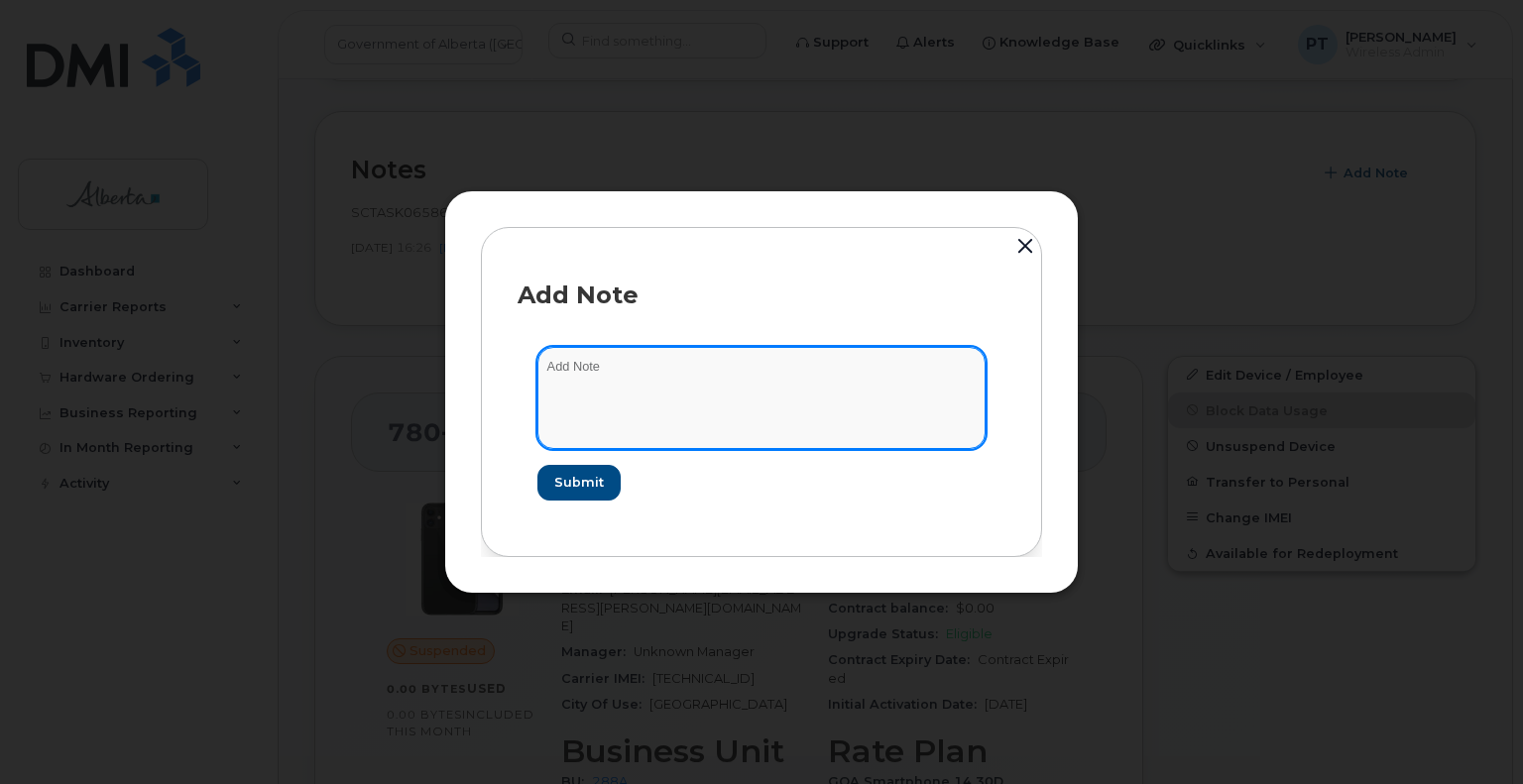 click at bounding box center (762, 397) 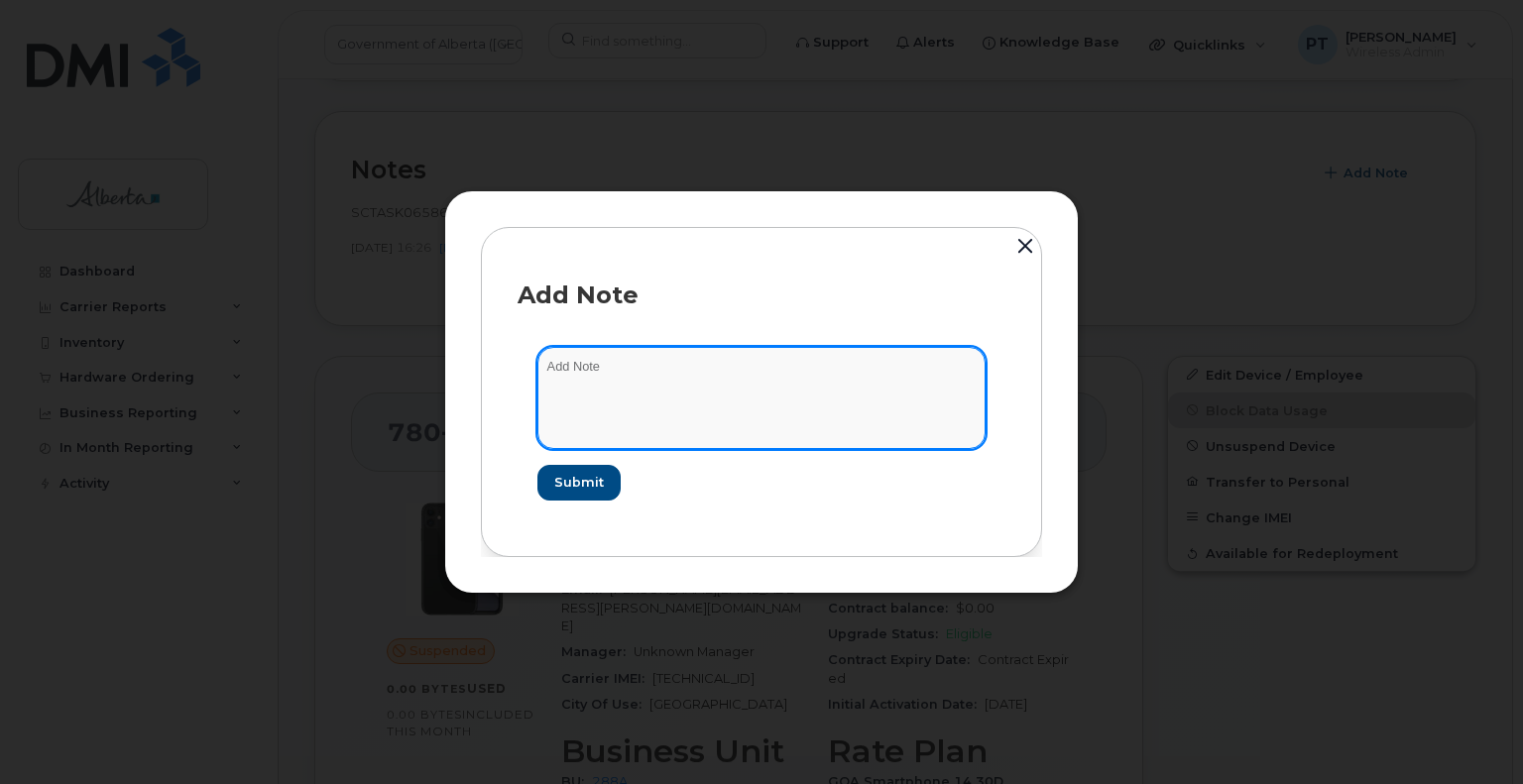 paste on "SCTASK0812695" 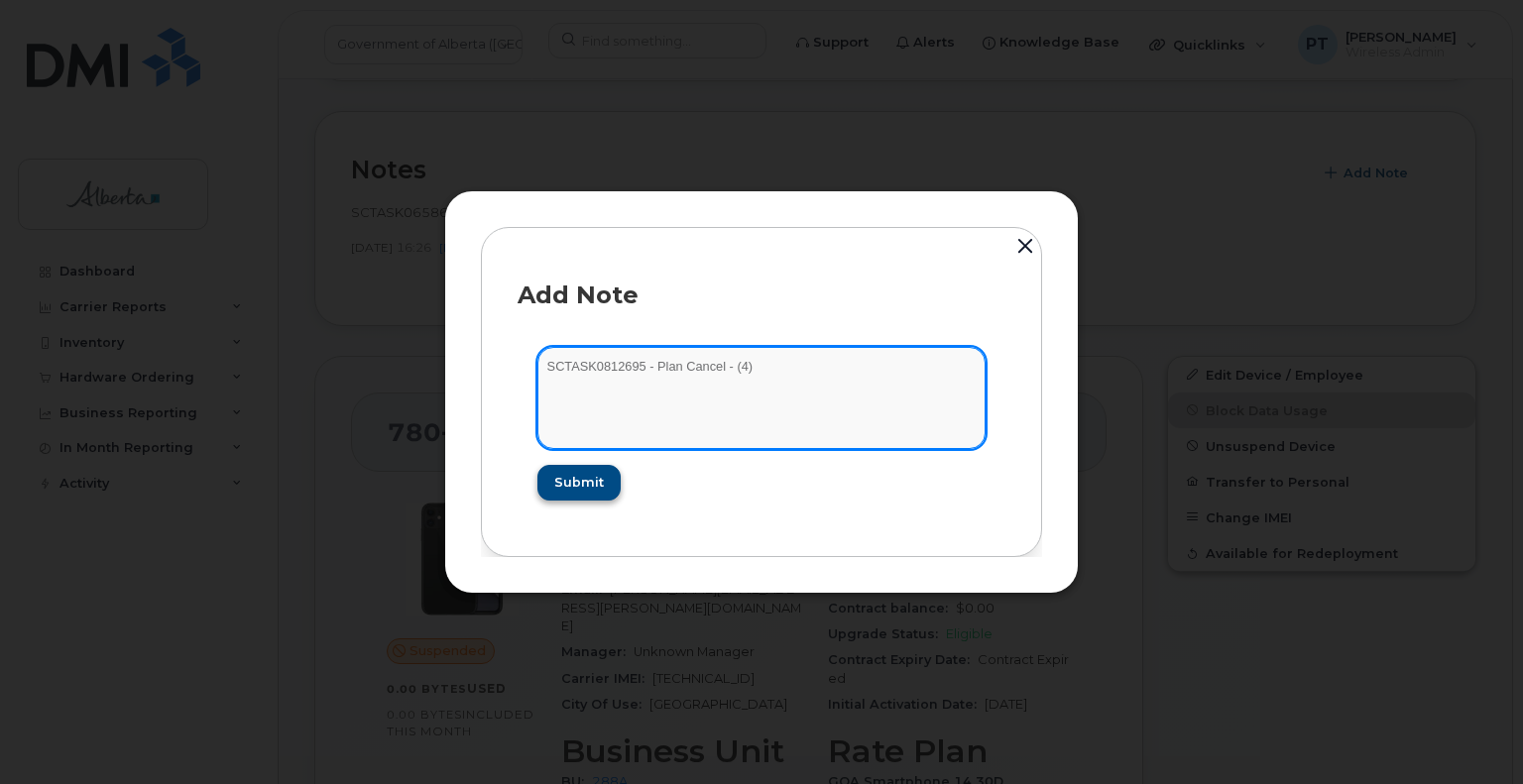 type on "SCTASK0812695 - Plan Cancel - (4)" 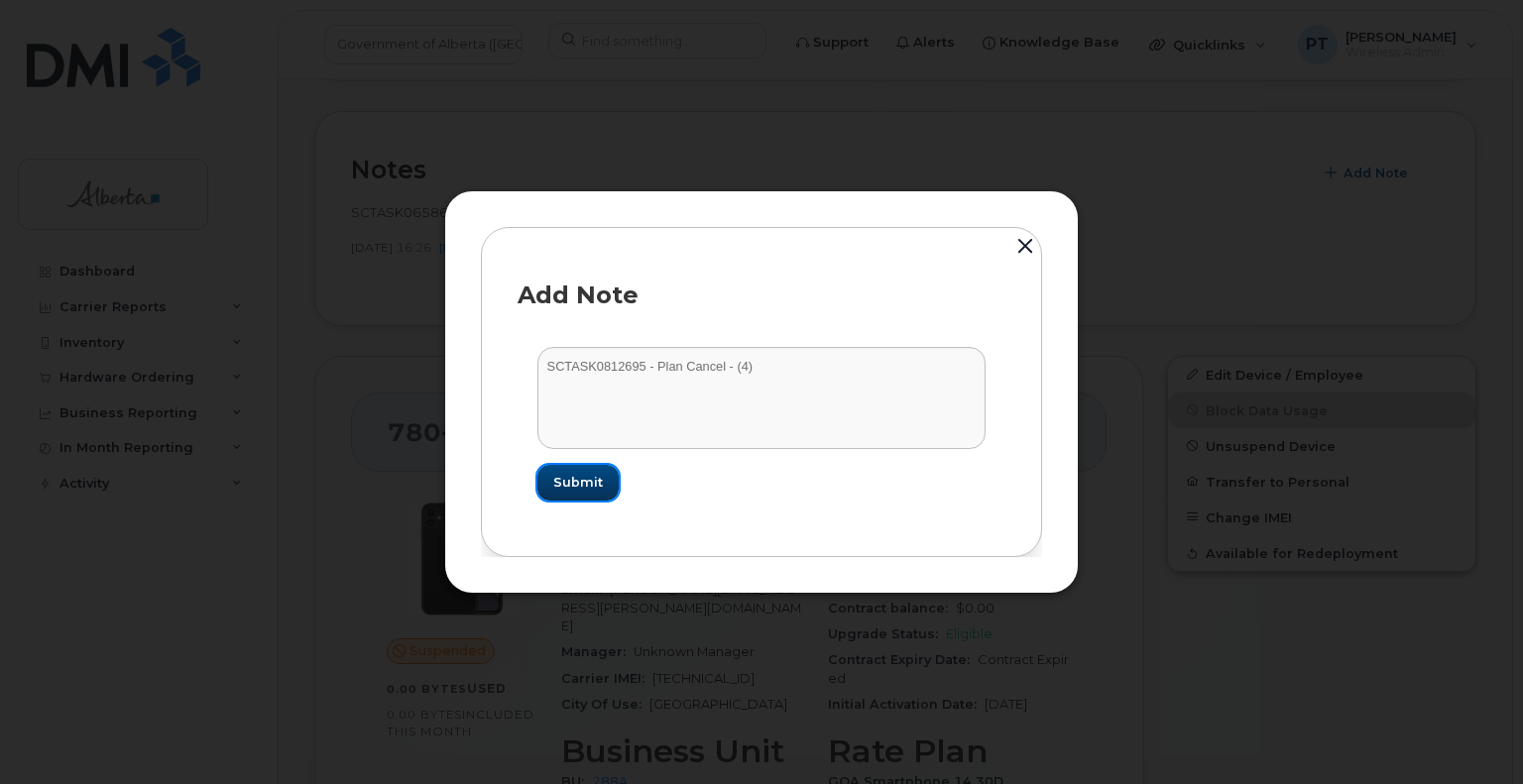 click on "Submit" at bounding box center [578, 482] 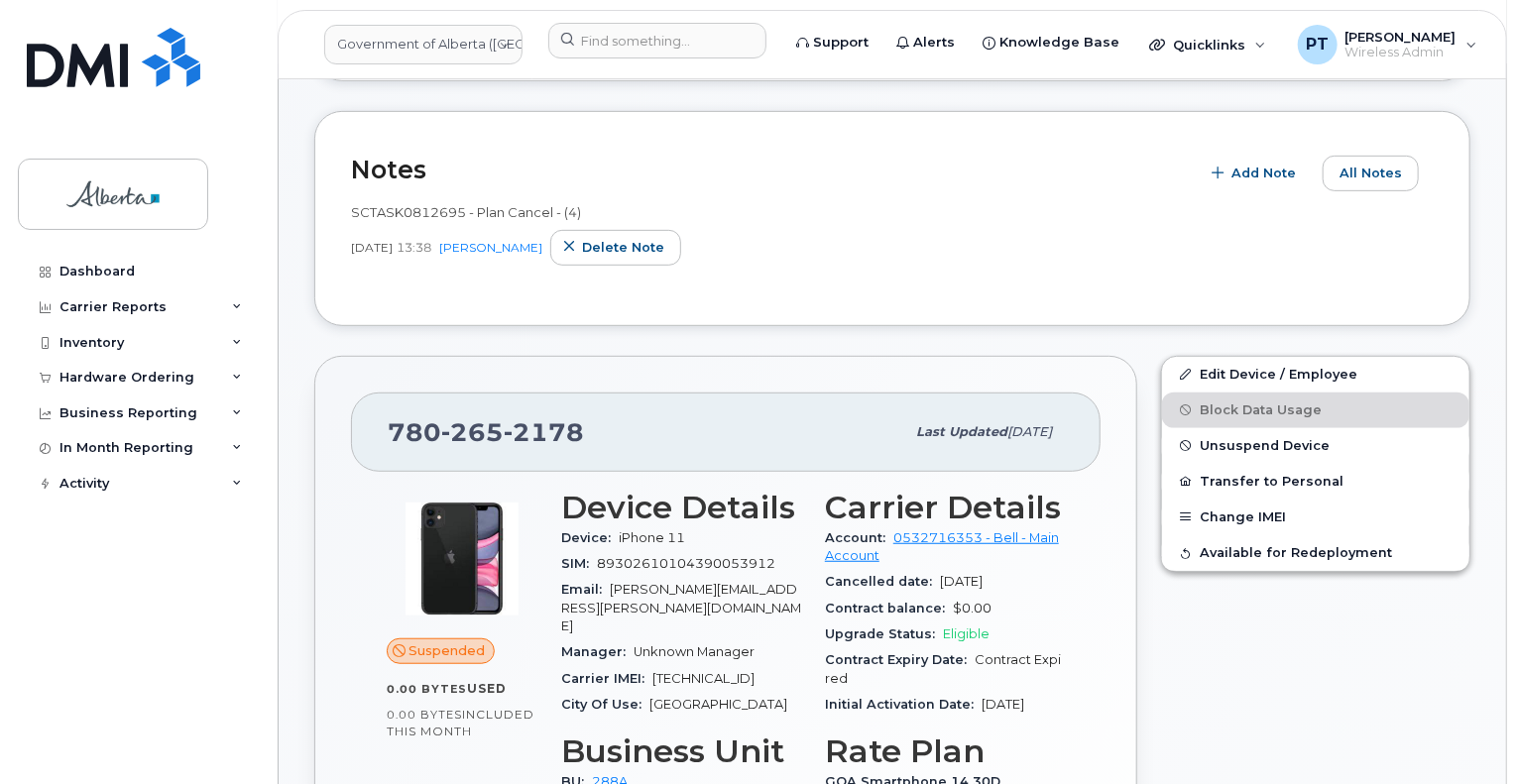 click on "356874115696526" at bounding box center (703, 678) 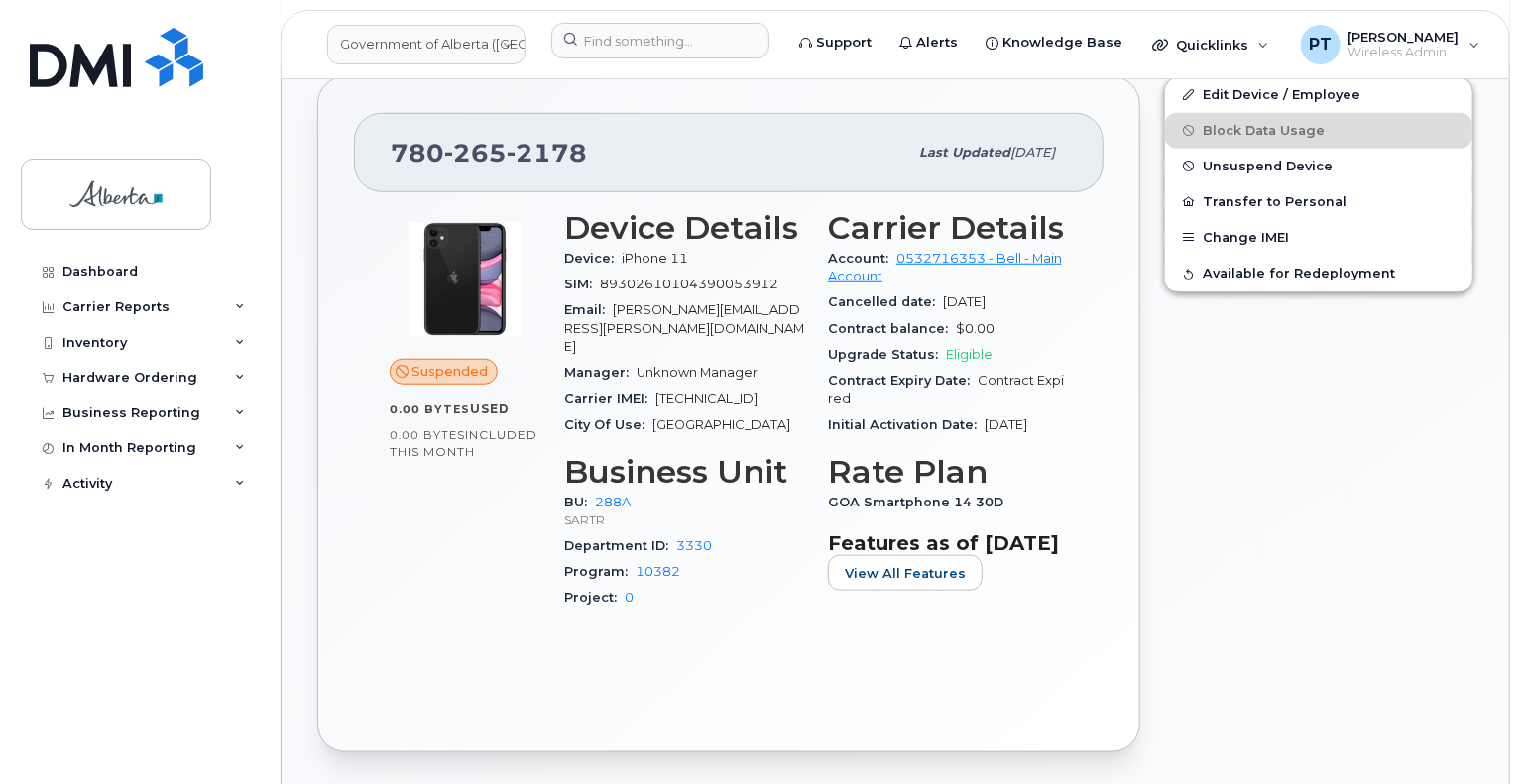 scroll, scrollTop: 595, scrollLeft: 0, axis: vertical 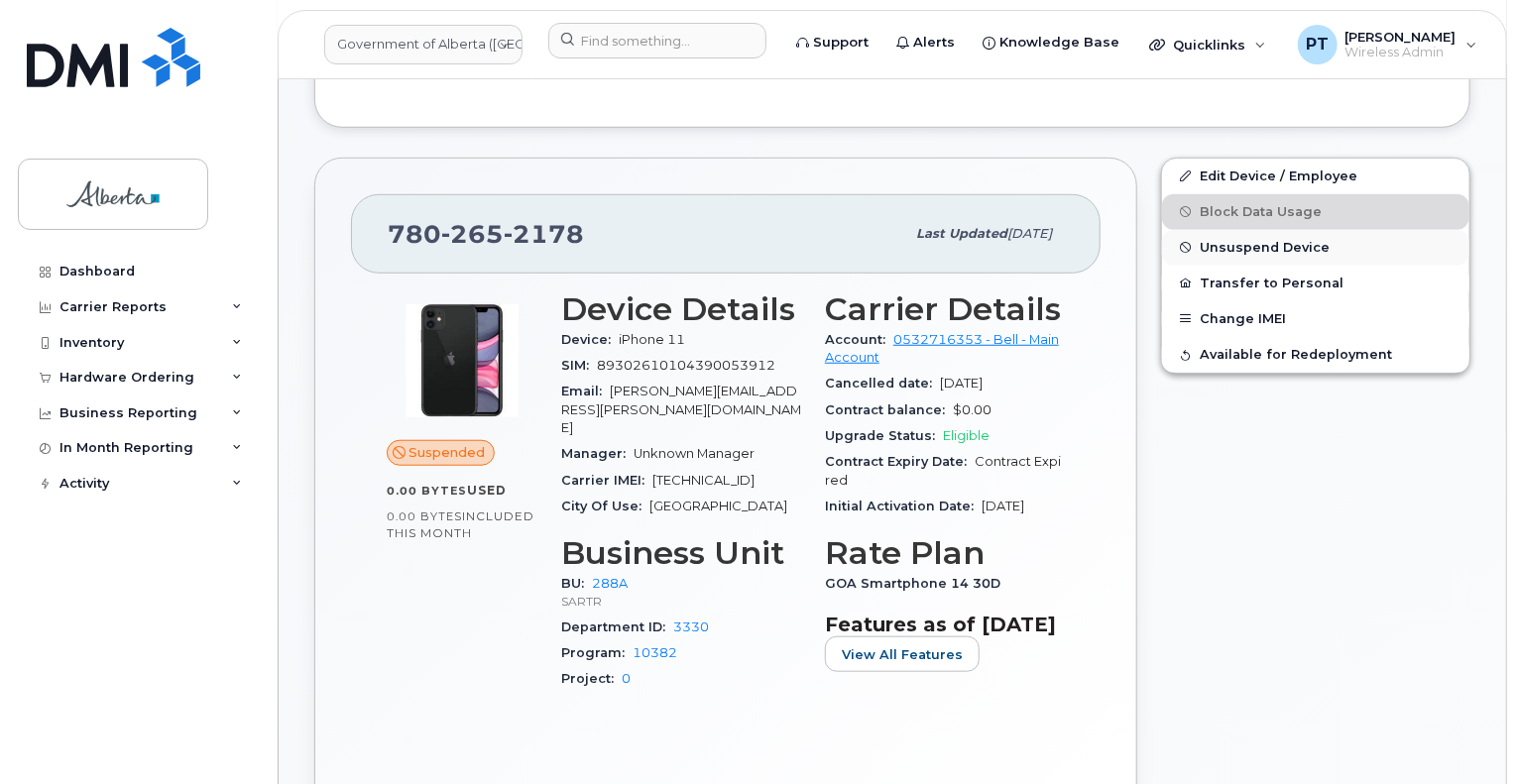 click on "Unsuspend Device" at bounding box center (1264, 247) 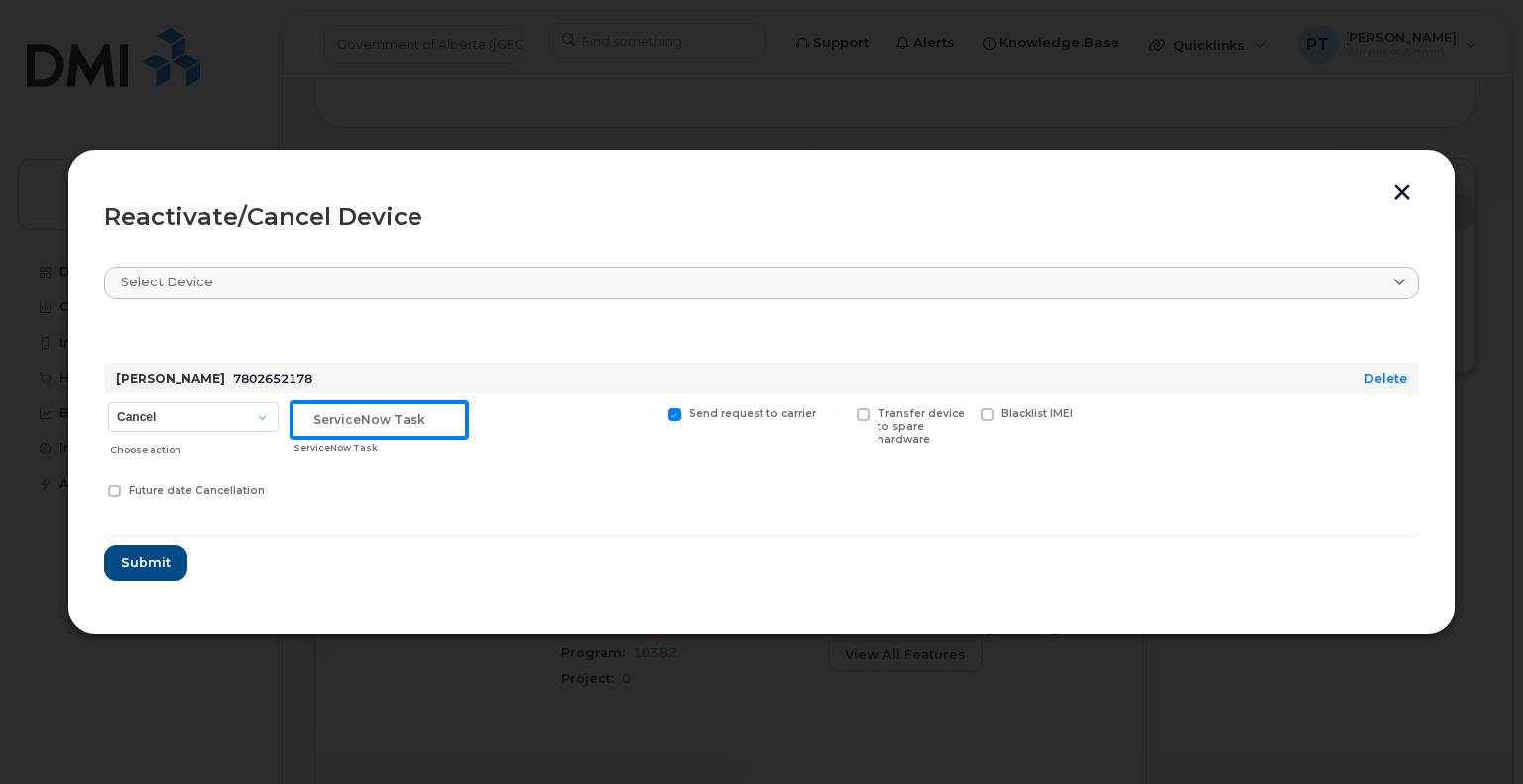 click at bounding box center [379, 420] 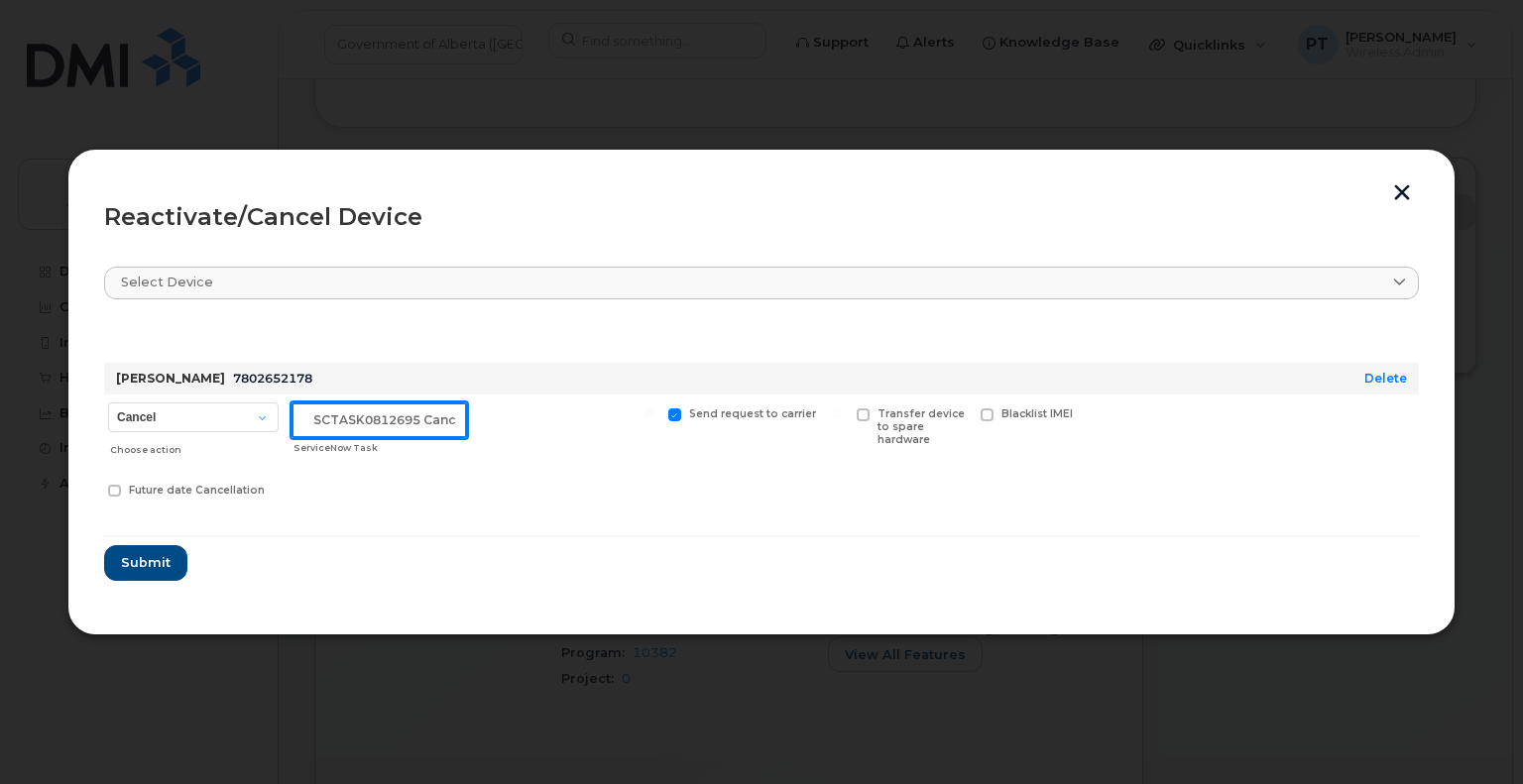 scroll, scrollTop: 0, scrollLeft: 6, axis: horizontal 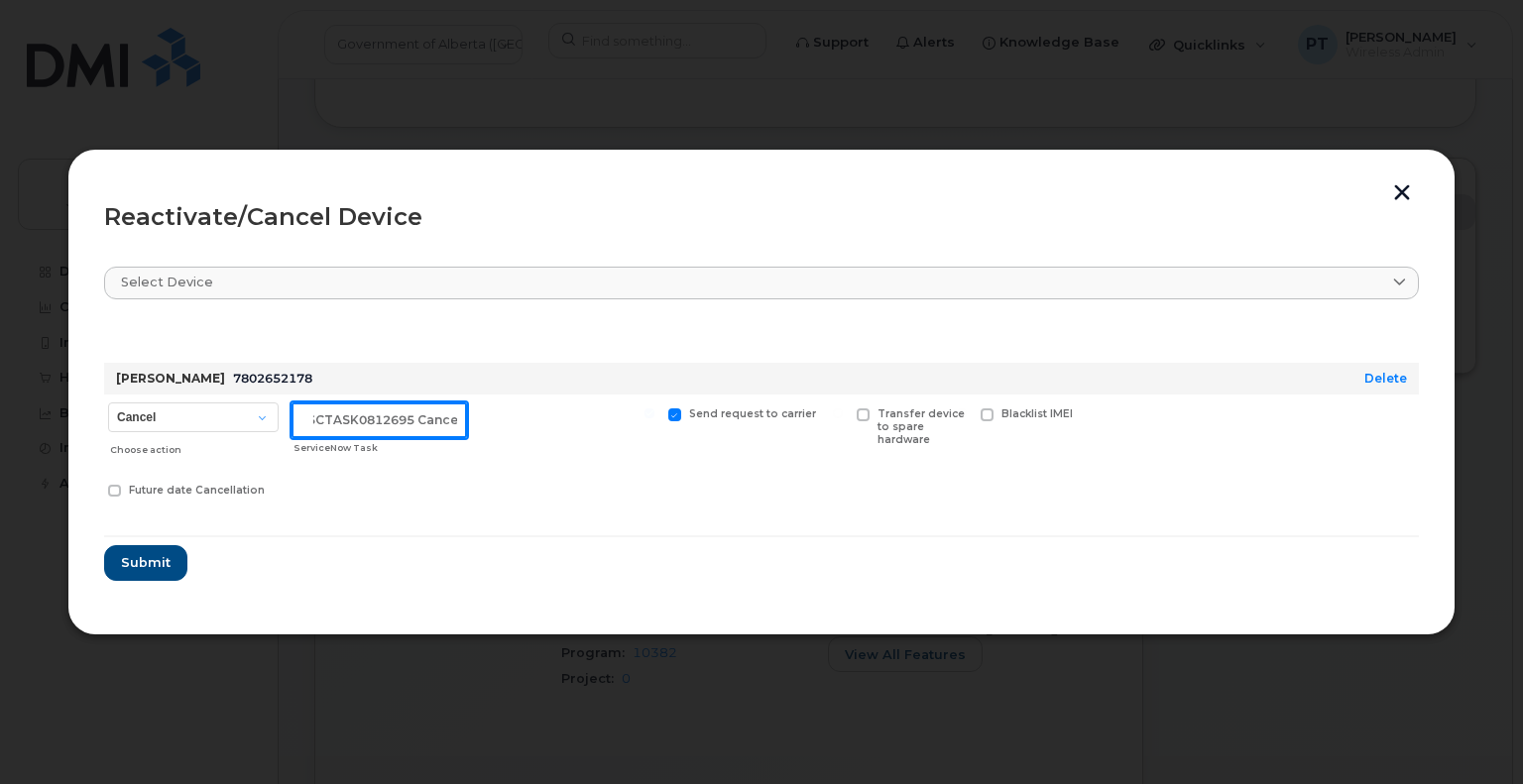 type on "SCTASK0812695 Cancel" 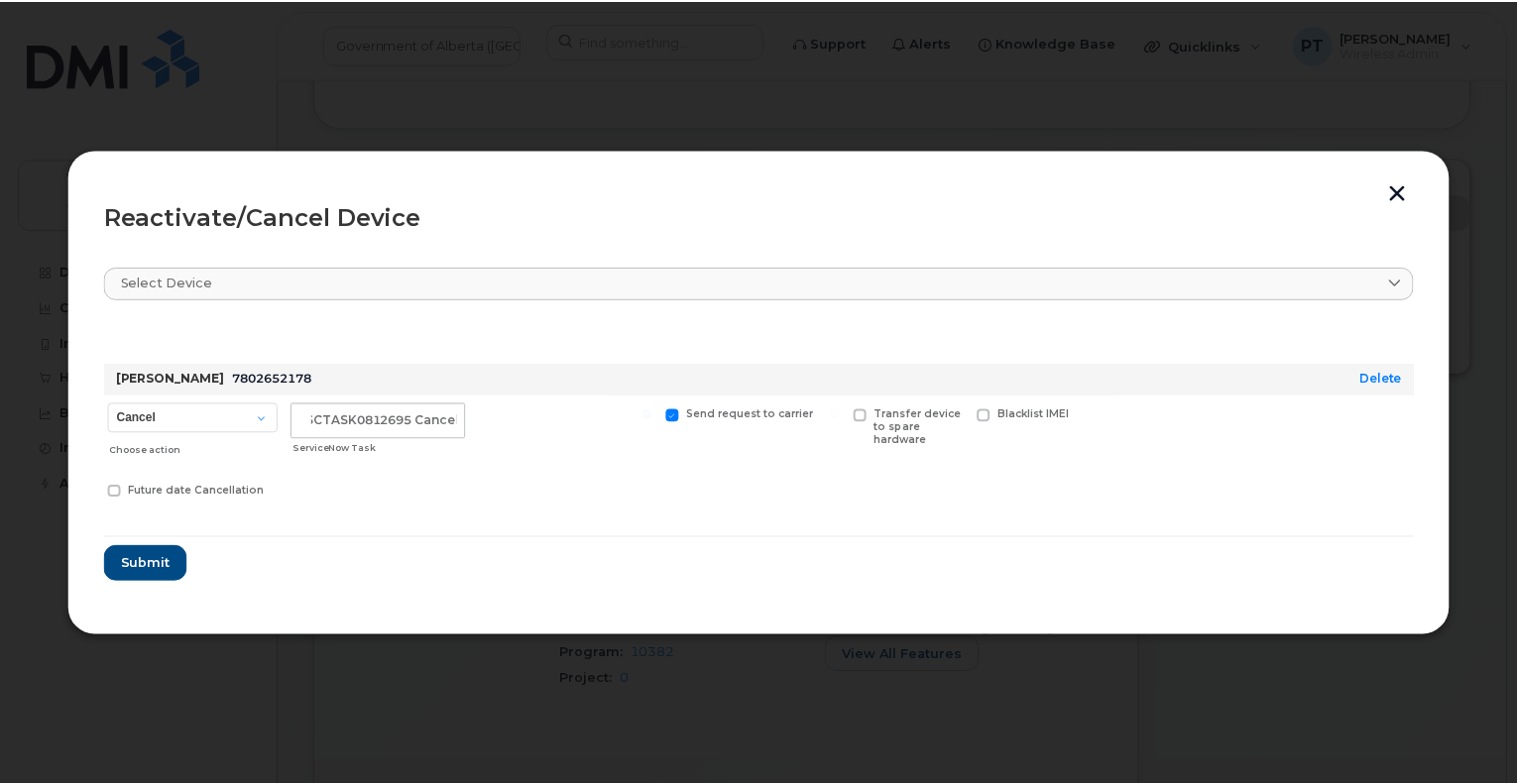 scroll, scrollTop: 0, scrollLeft: 0, axis: both 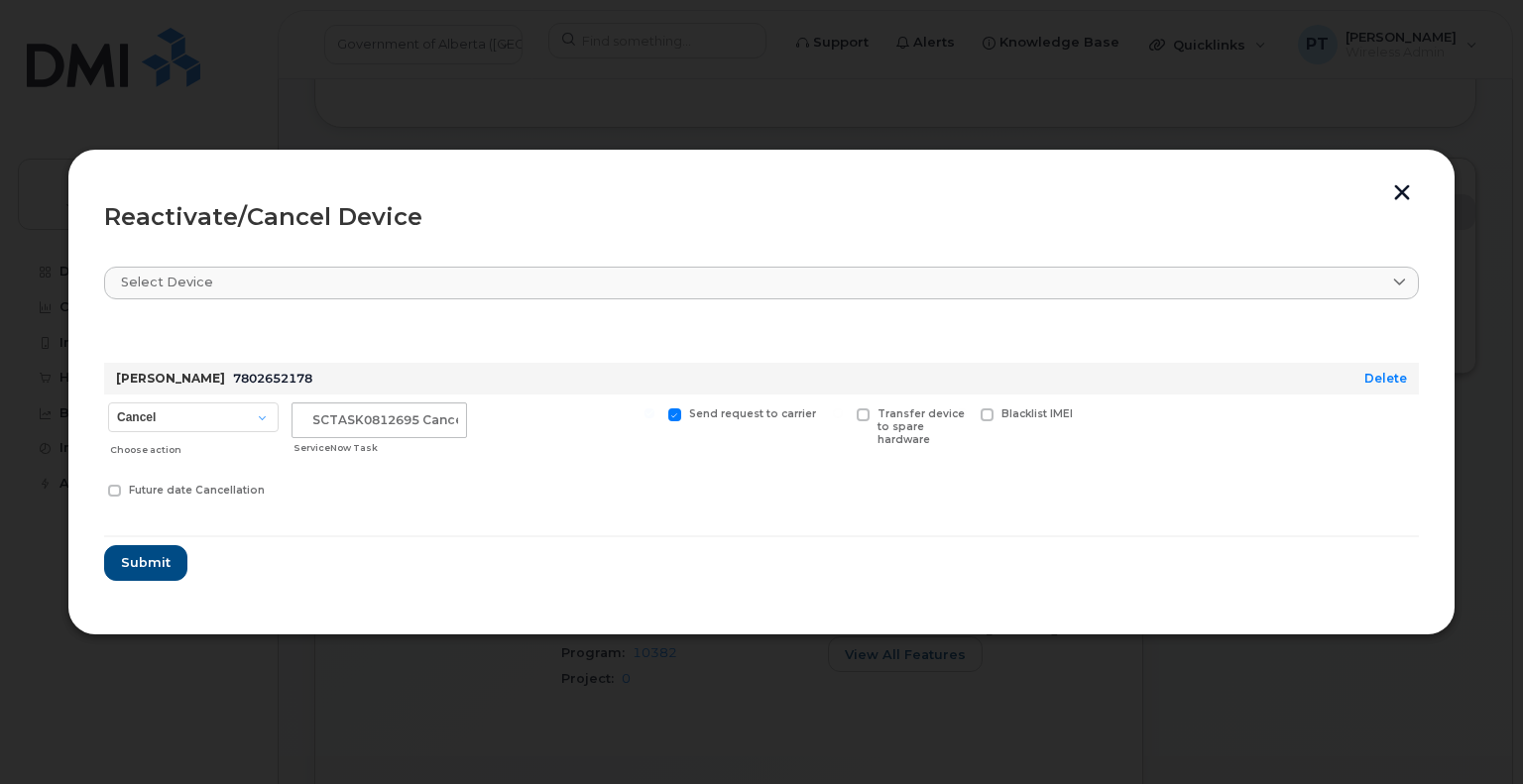 click at bounding box center [863, 414] 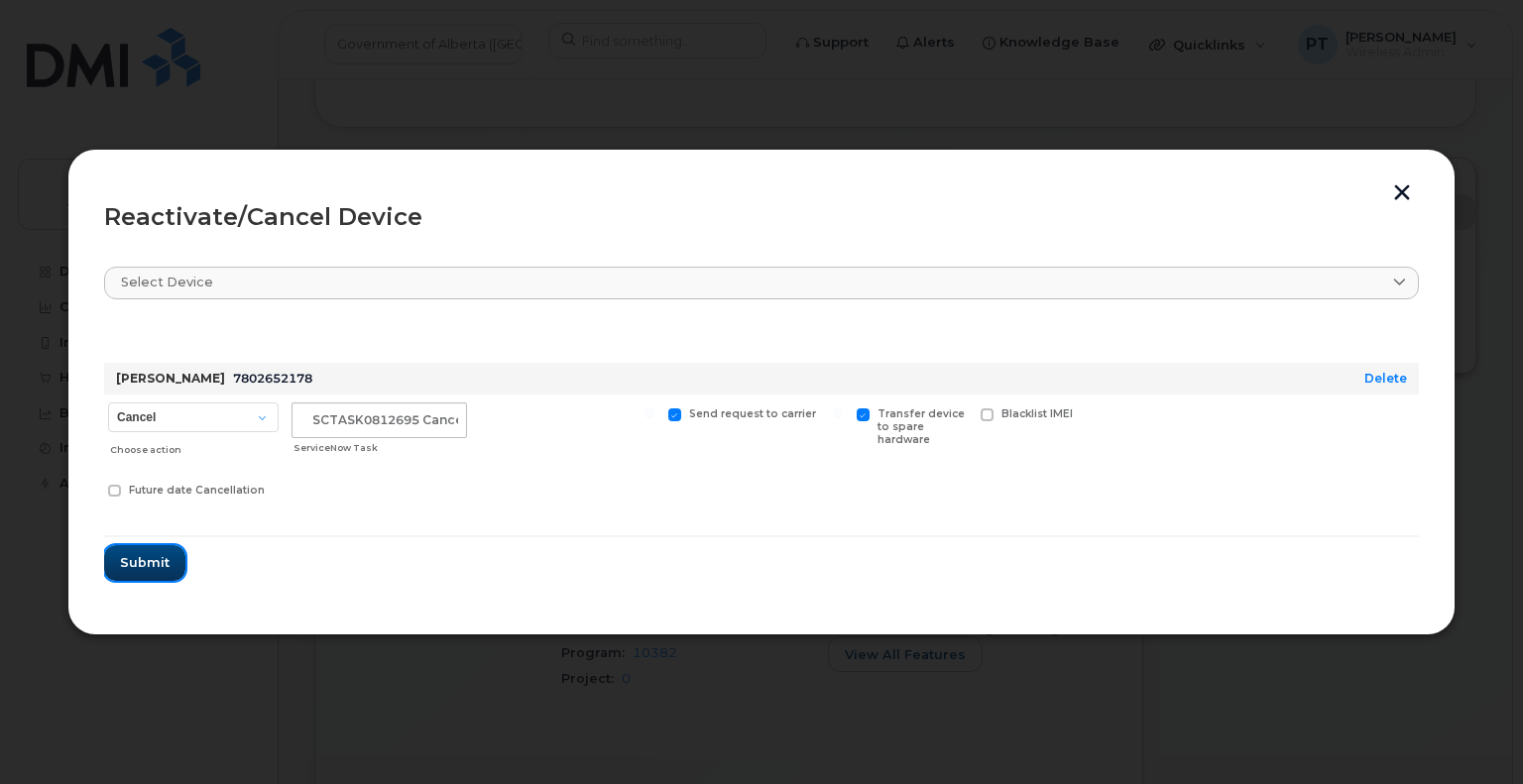 click on "Submit" at bounding box center [145, 562] 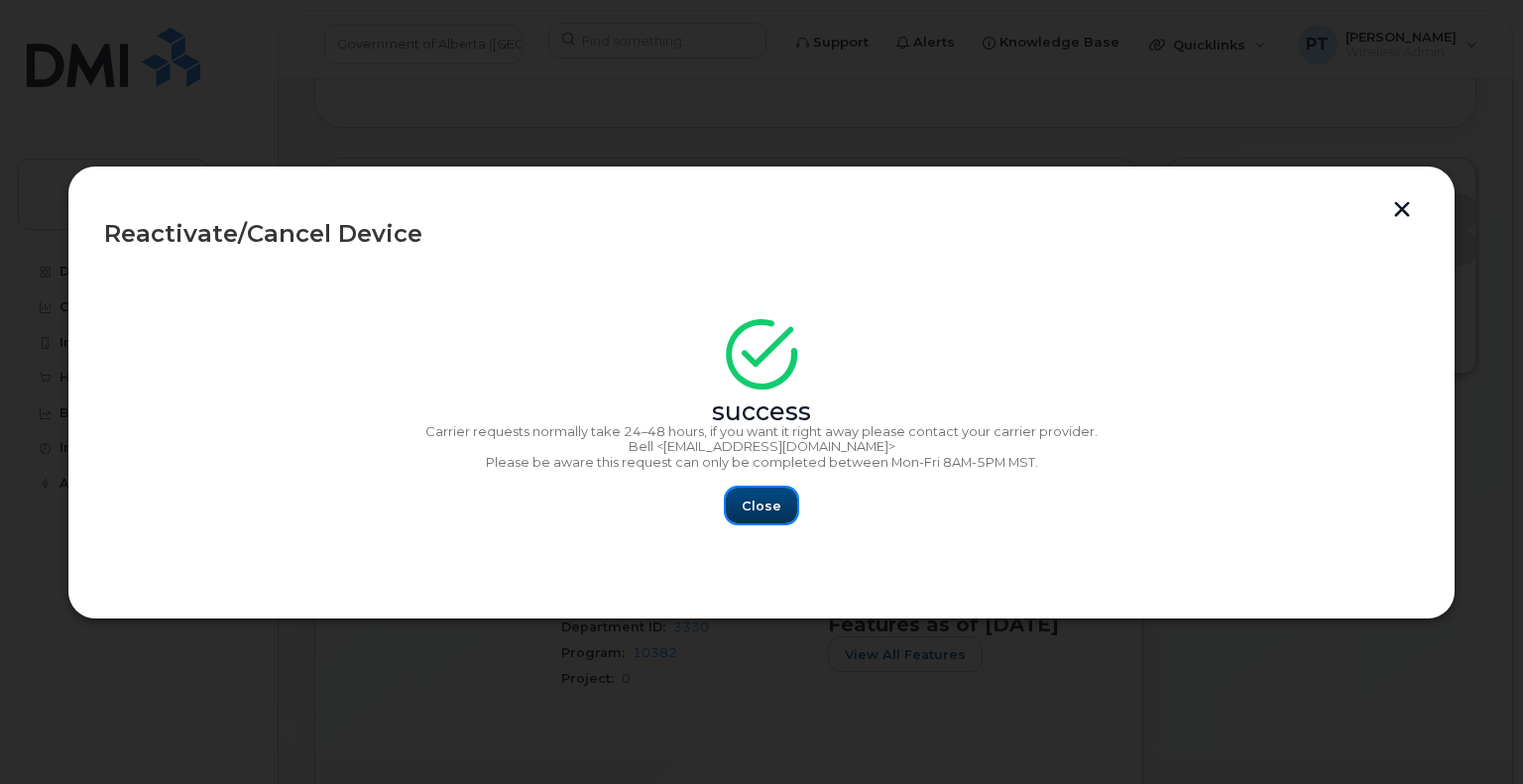 click on "Close" at bounding box center [762, 505] 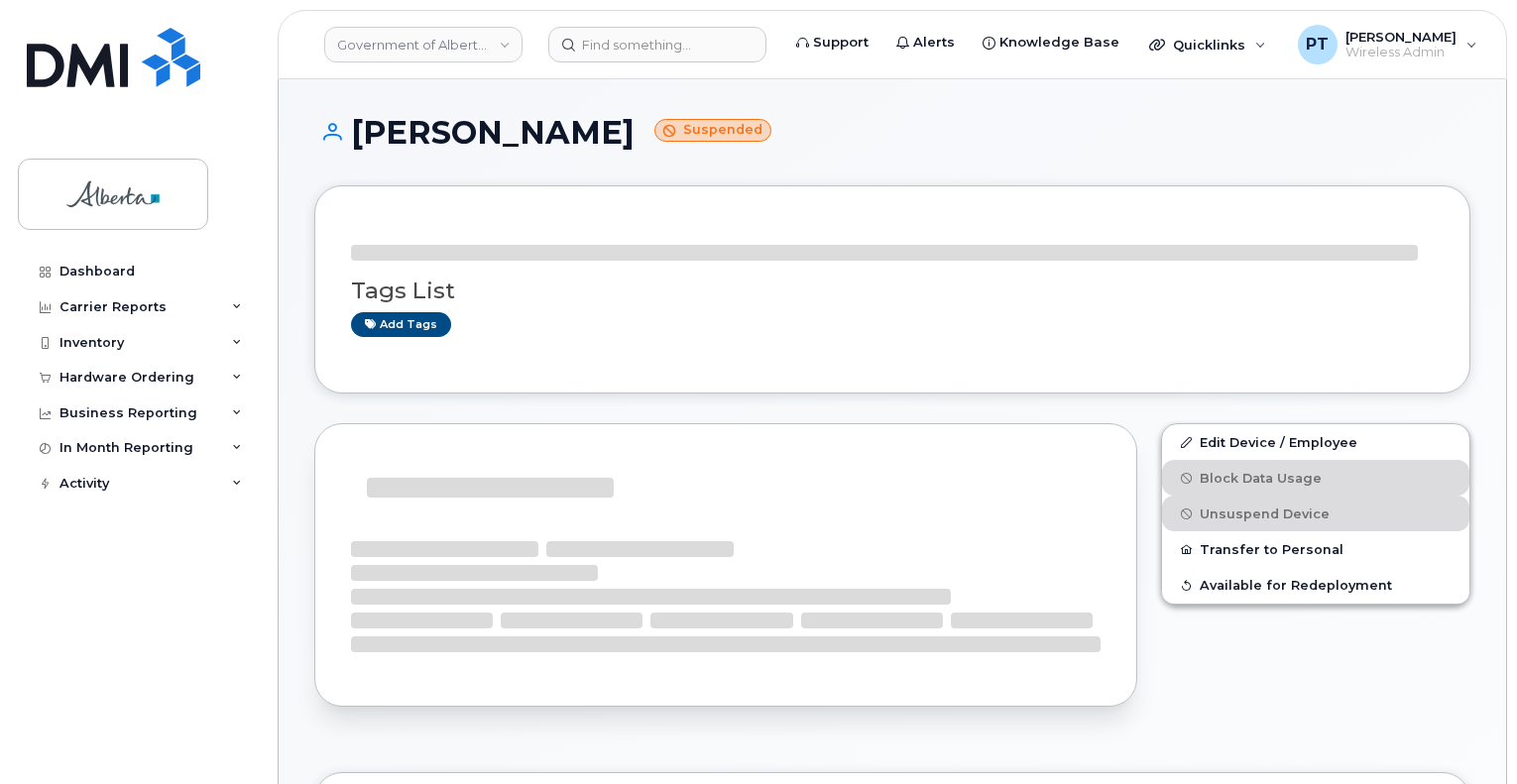 scroll, scrollTop: 0, scrollLeft: 0, axis: both 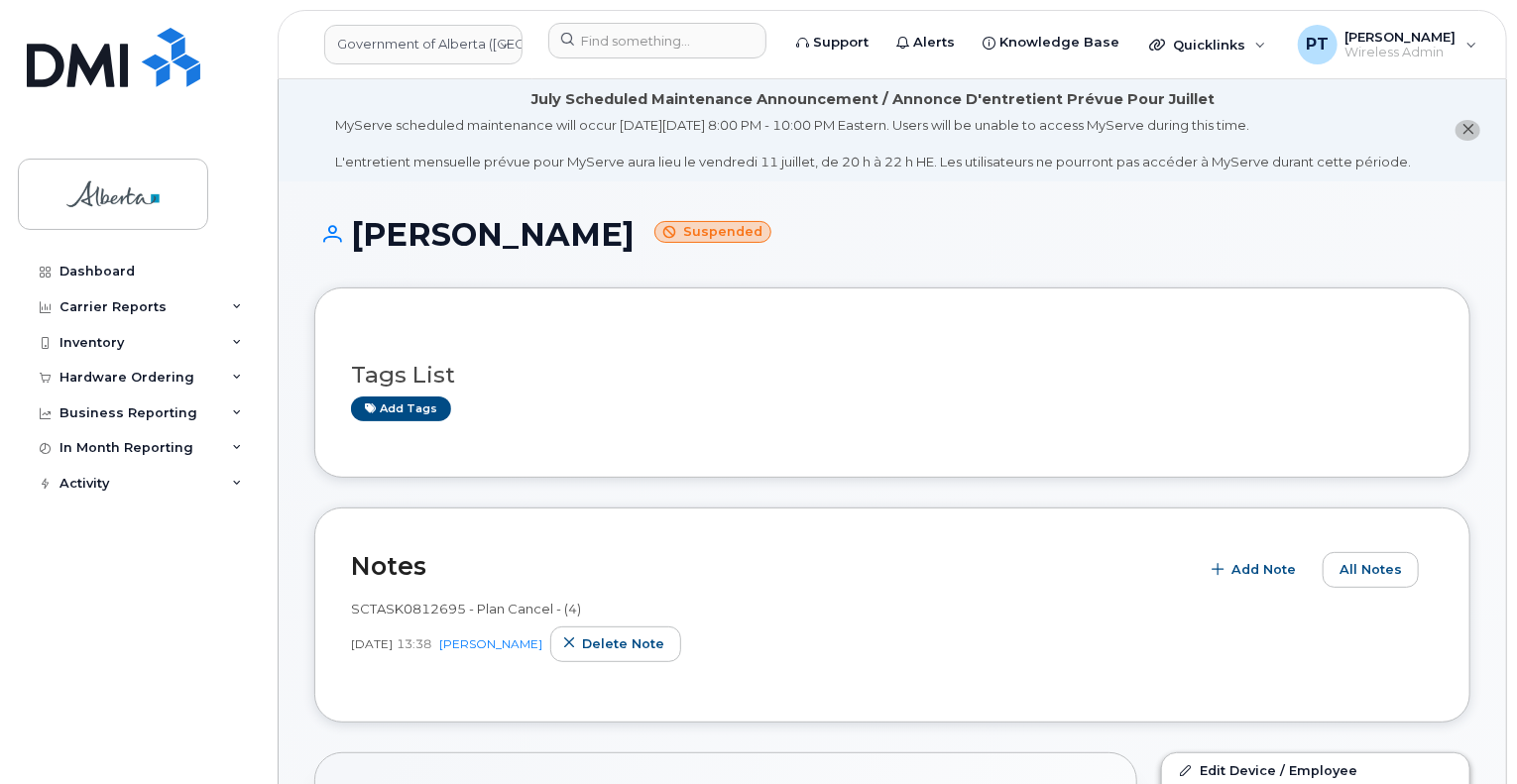 click on "Tags List
Add tags" at bounding box center [892, 383] 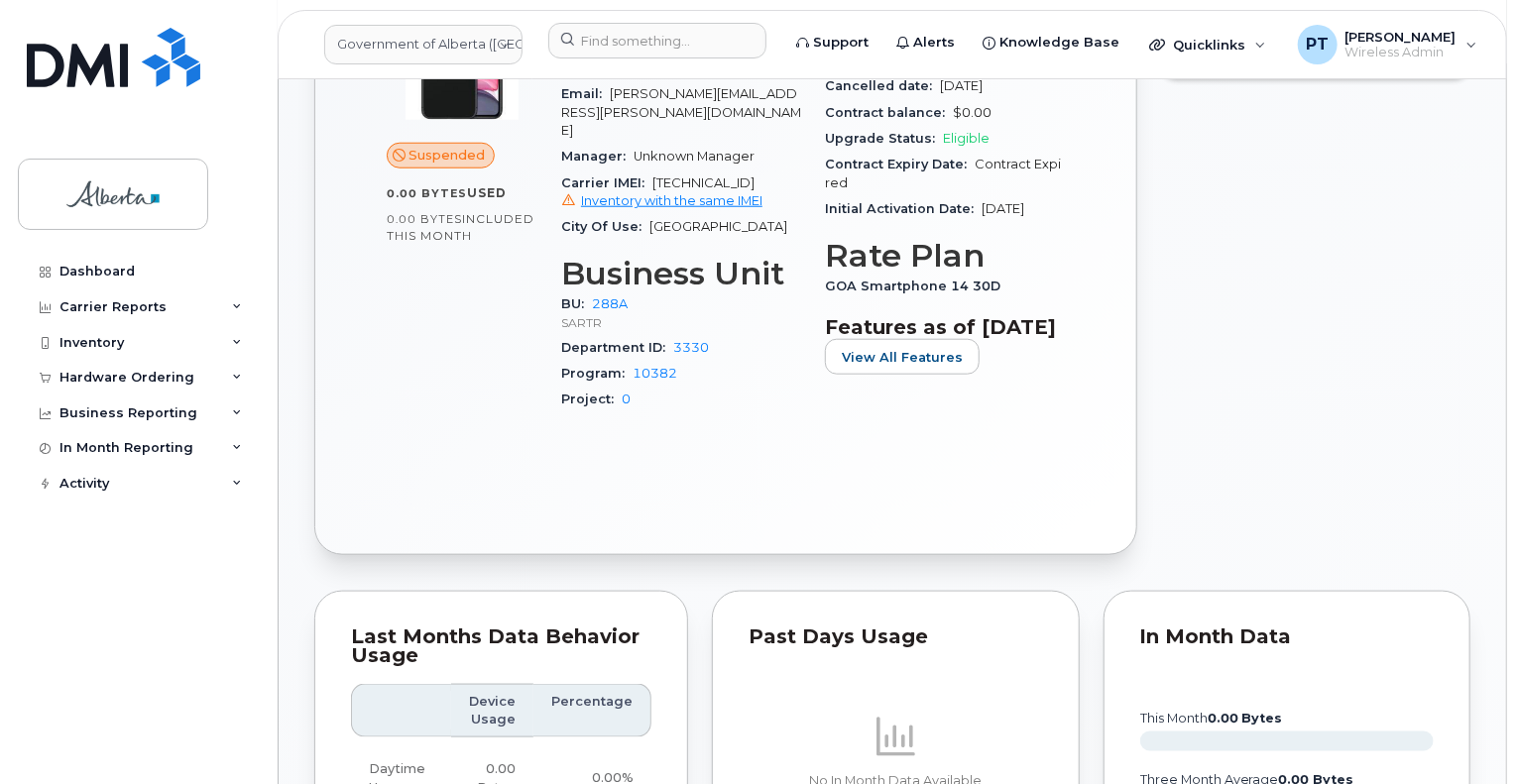 scroll, scrollTop: 1487, scrollLeft: 0, axis: vertical 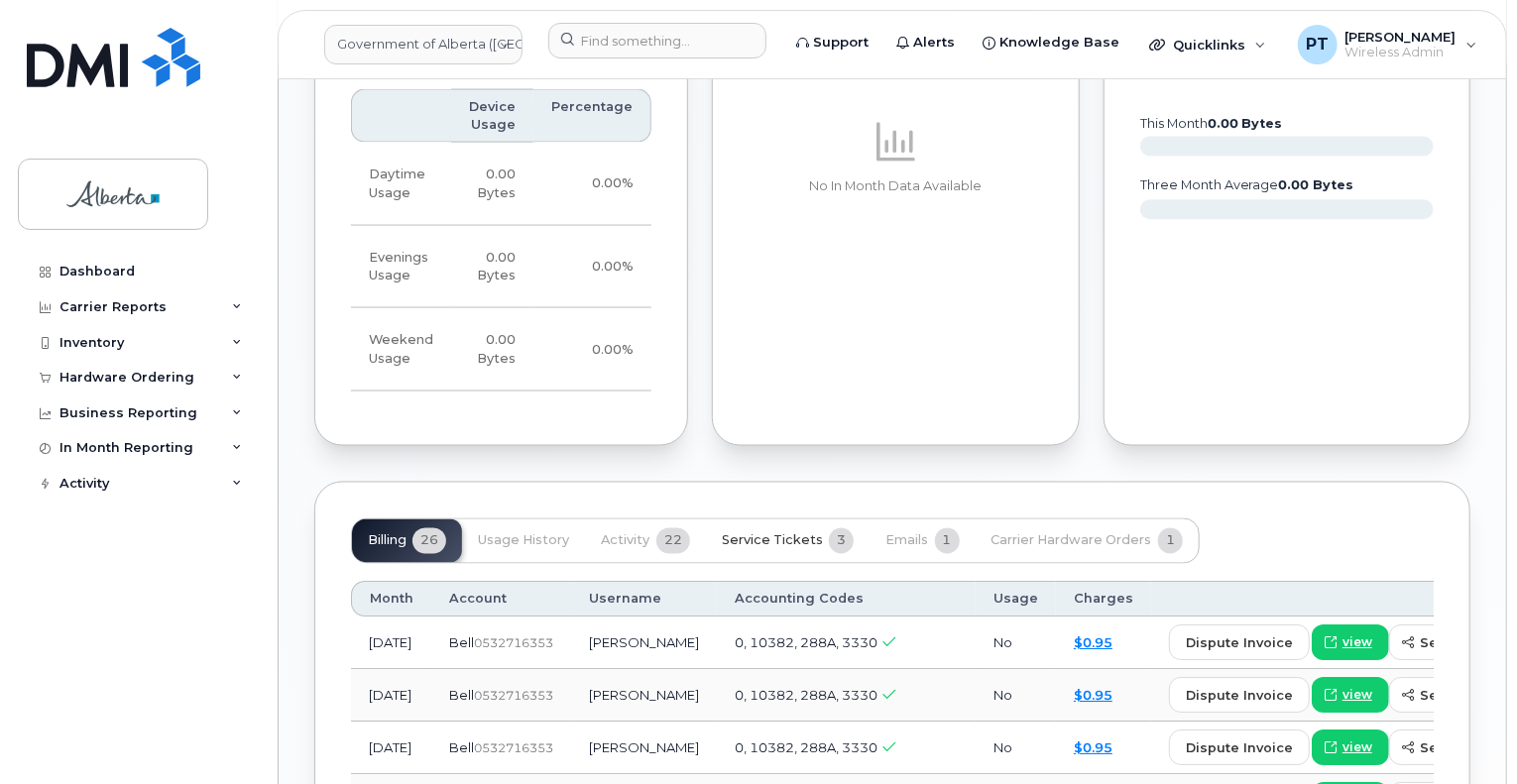 click on "Service Tickets" at bounding box center (772, 541) 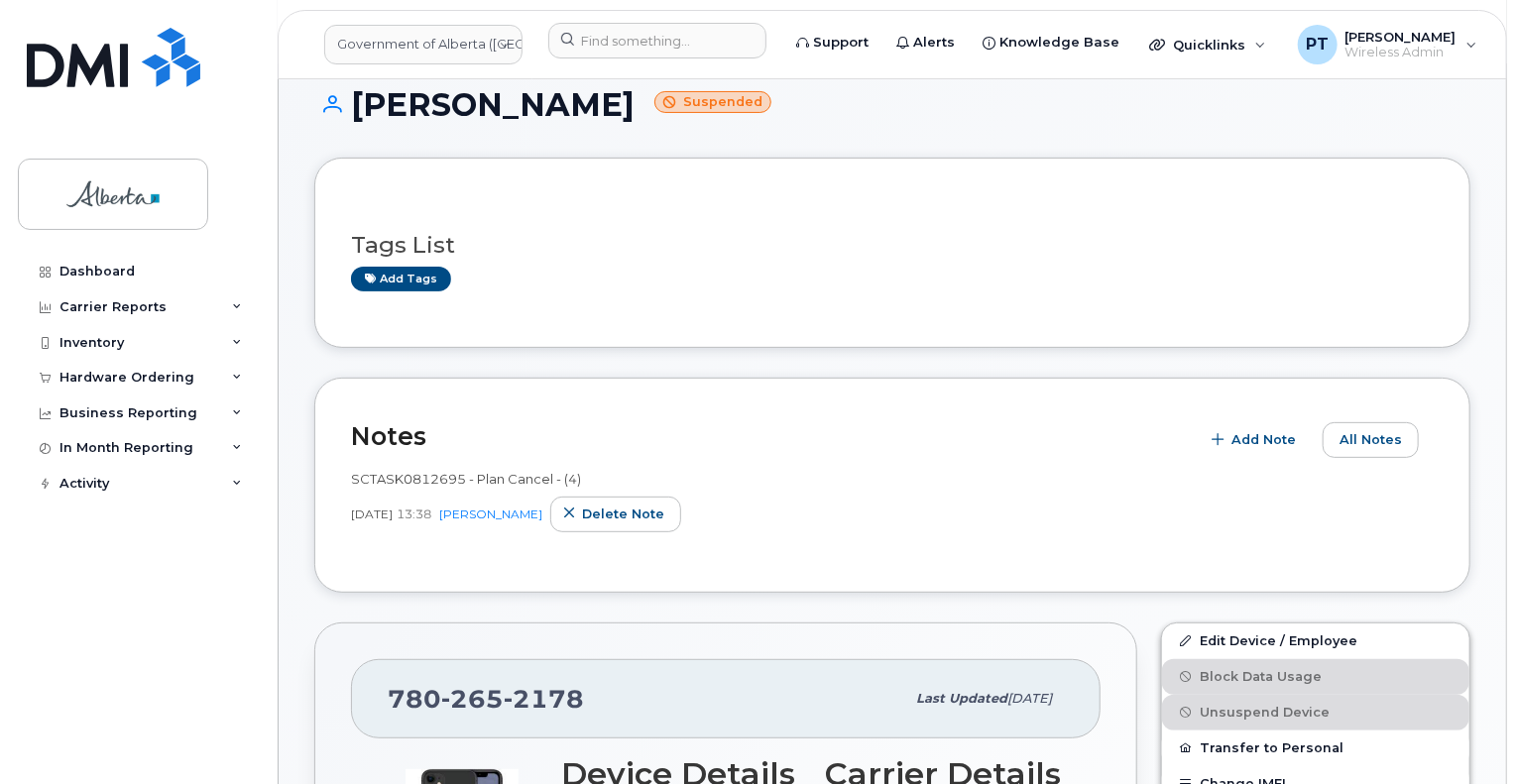 scroll, scrollTop: 0, scrollLeft: 0, axis: both 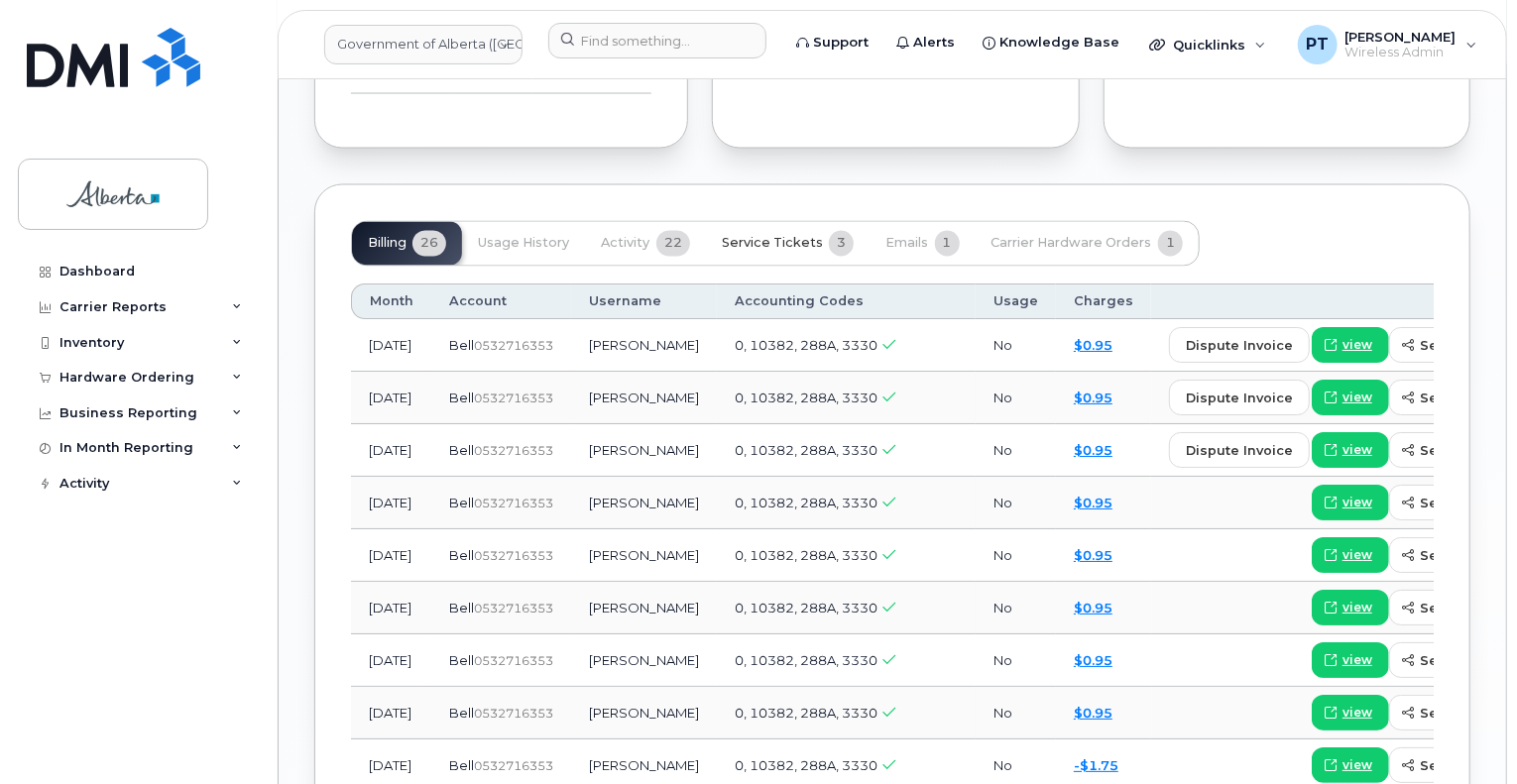click on "Service Tickets" at bounding box center (772, 244) 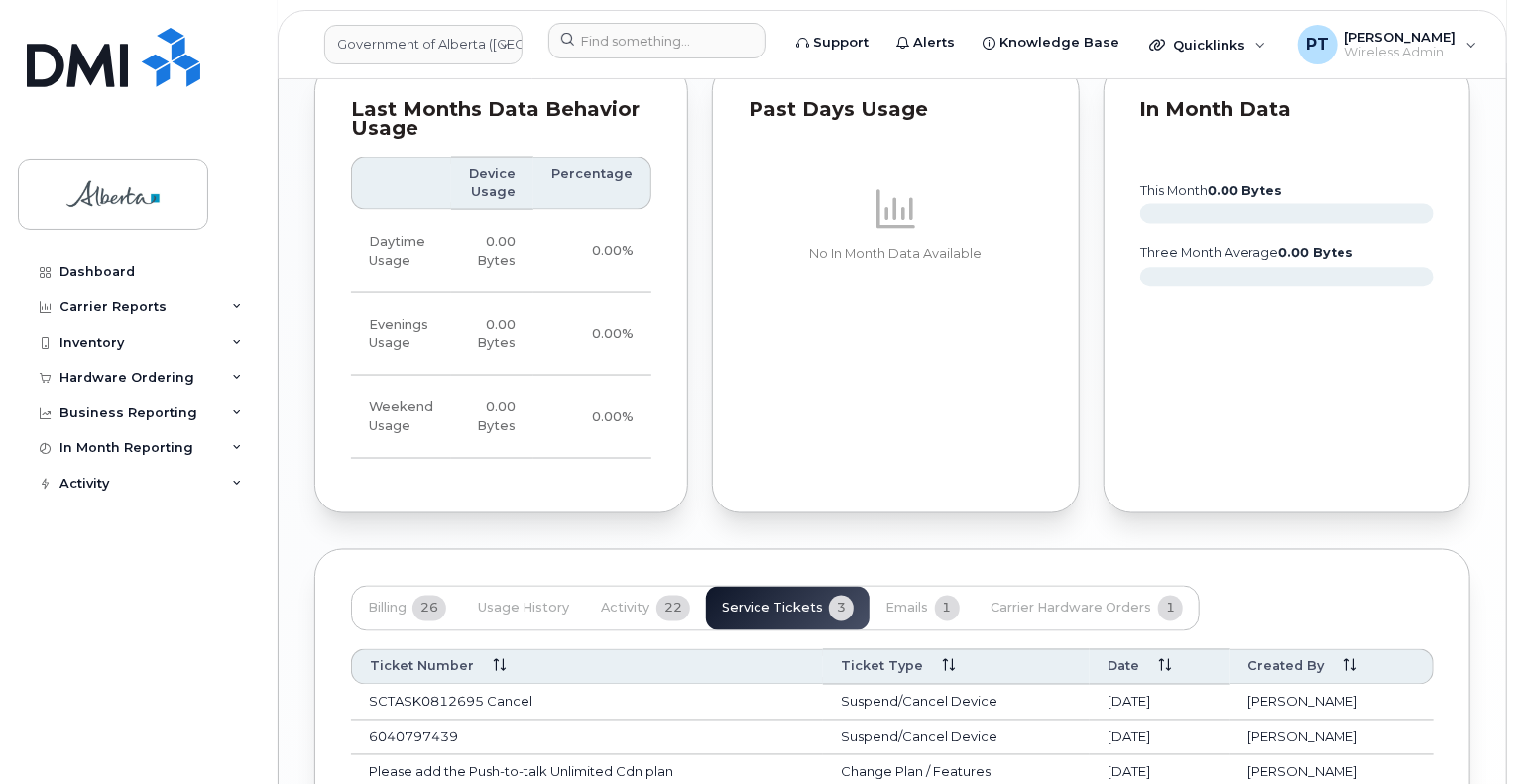 scroll, scrollTop: 1575, scrollLeft: 0, axis: vertical 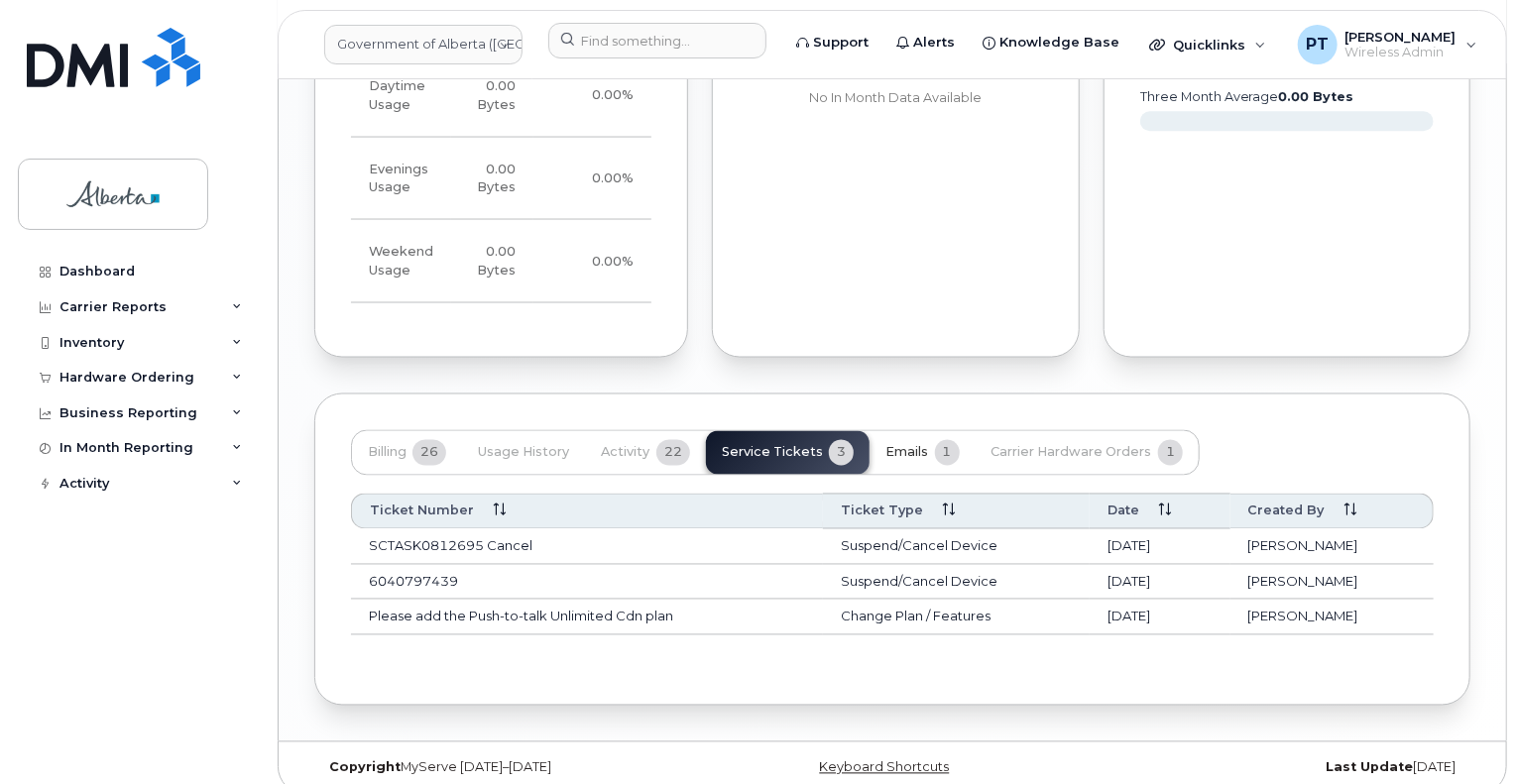 click on "Emails" at bounding box center [906, 453] 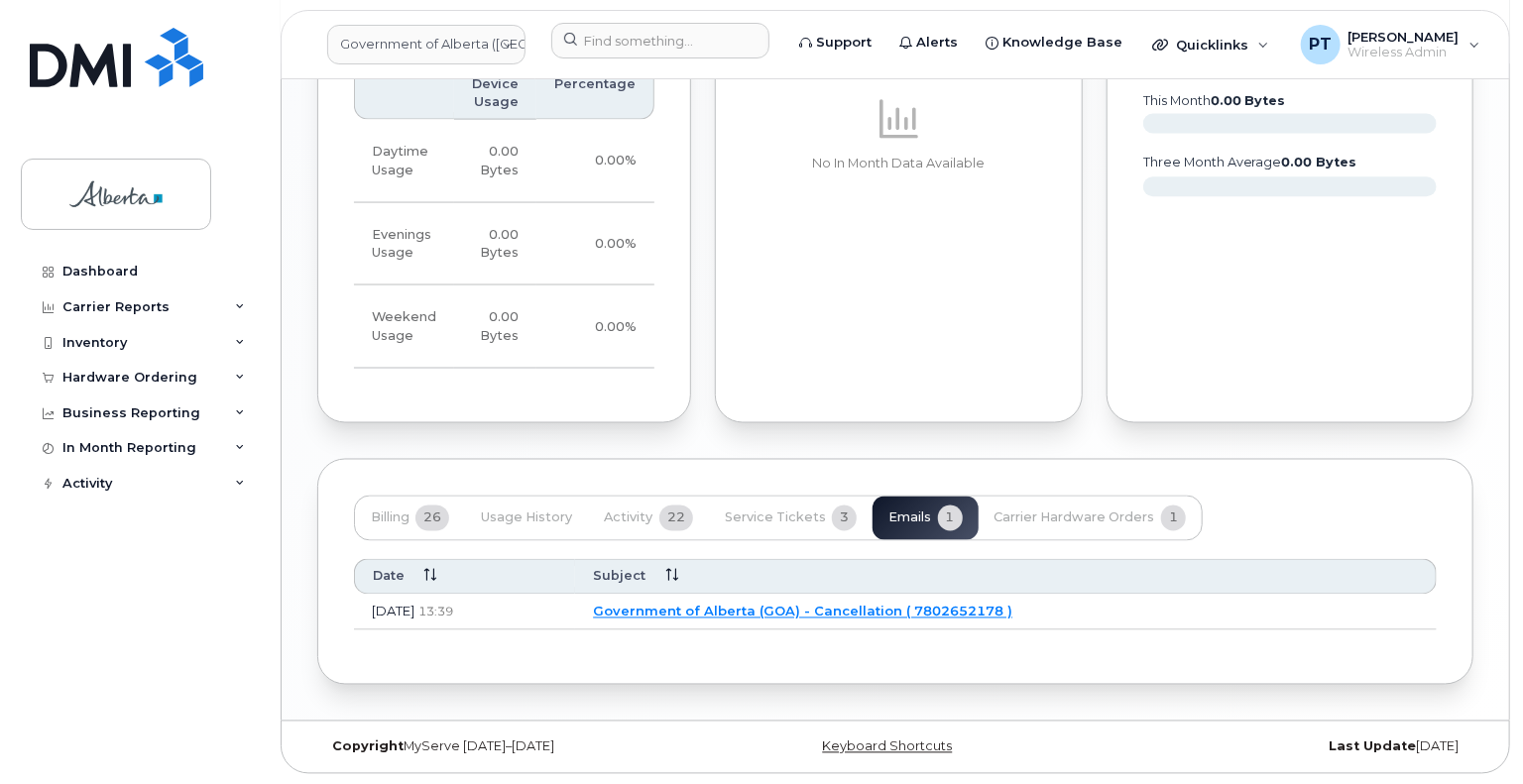 scroll, scrollTop: 1490, scrollLeft: 0, axis: vertical 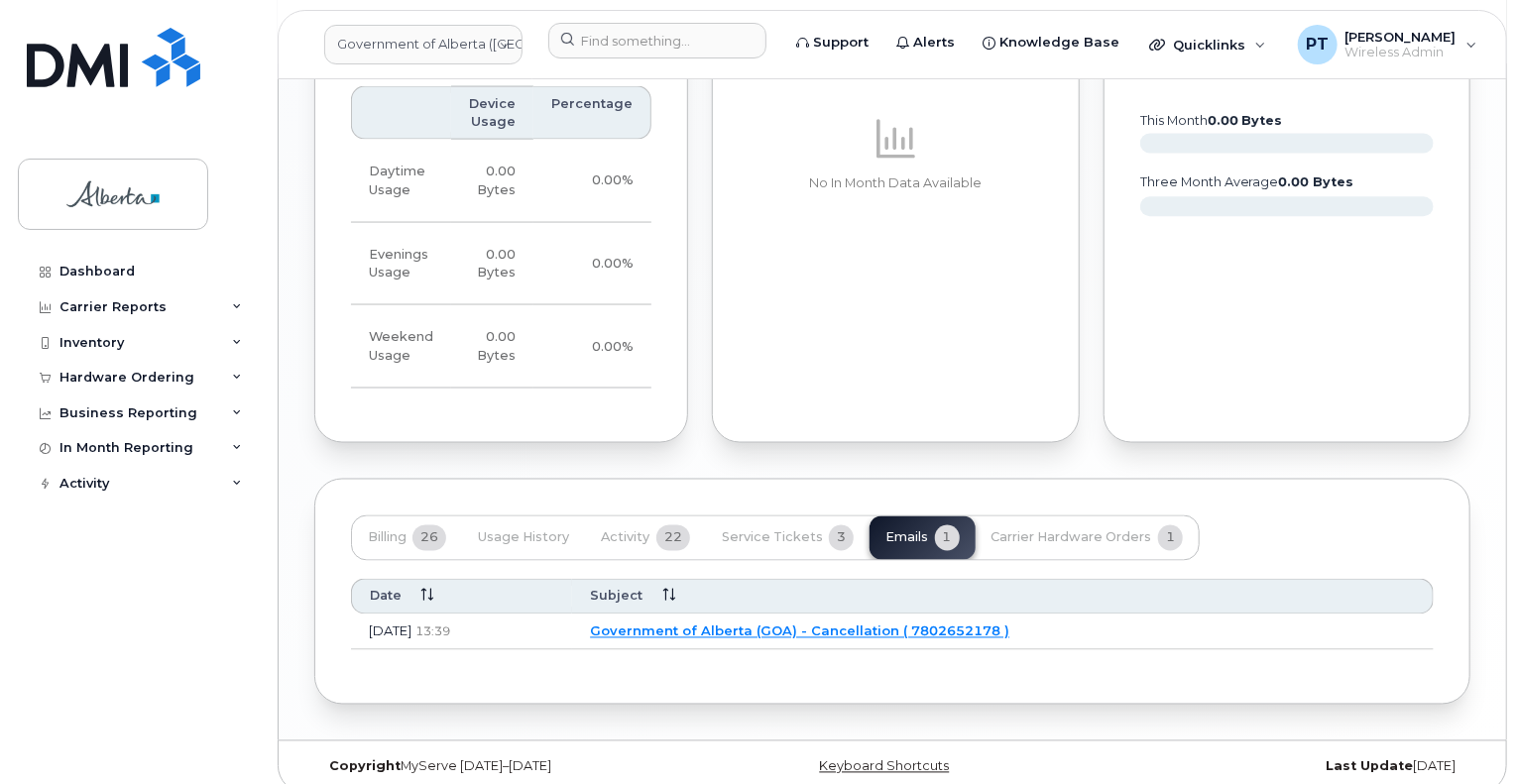 click on "Government of Alberta (GOA) - Cancellation ( 7802652178 )" at bounding box center (799, 631) 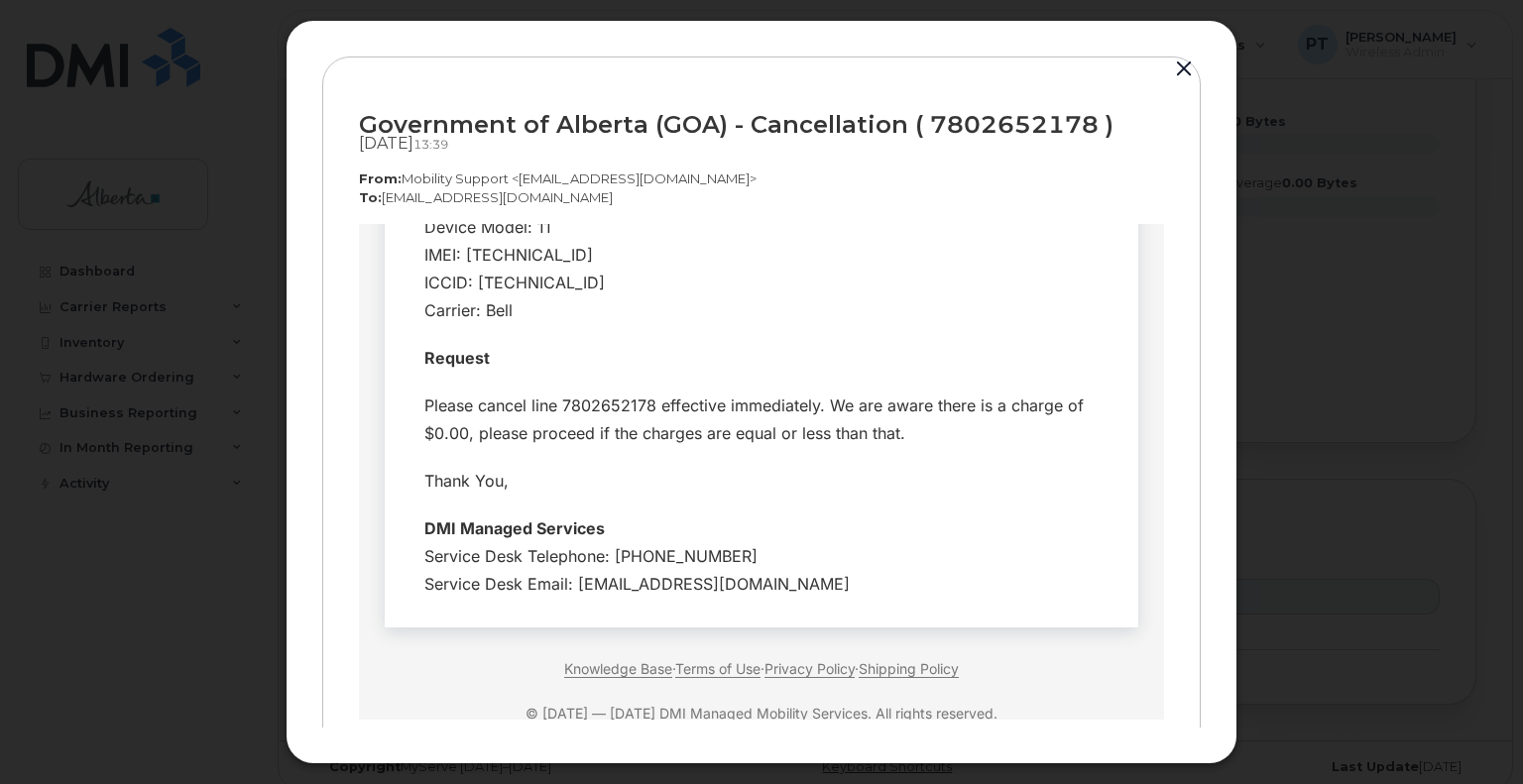 scroll, scrollTop: 75, scrollLeft: 0, axis: vertical 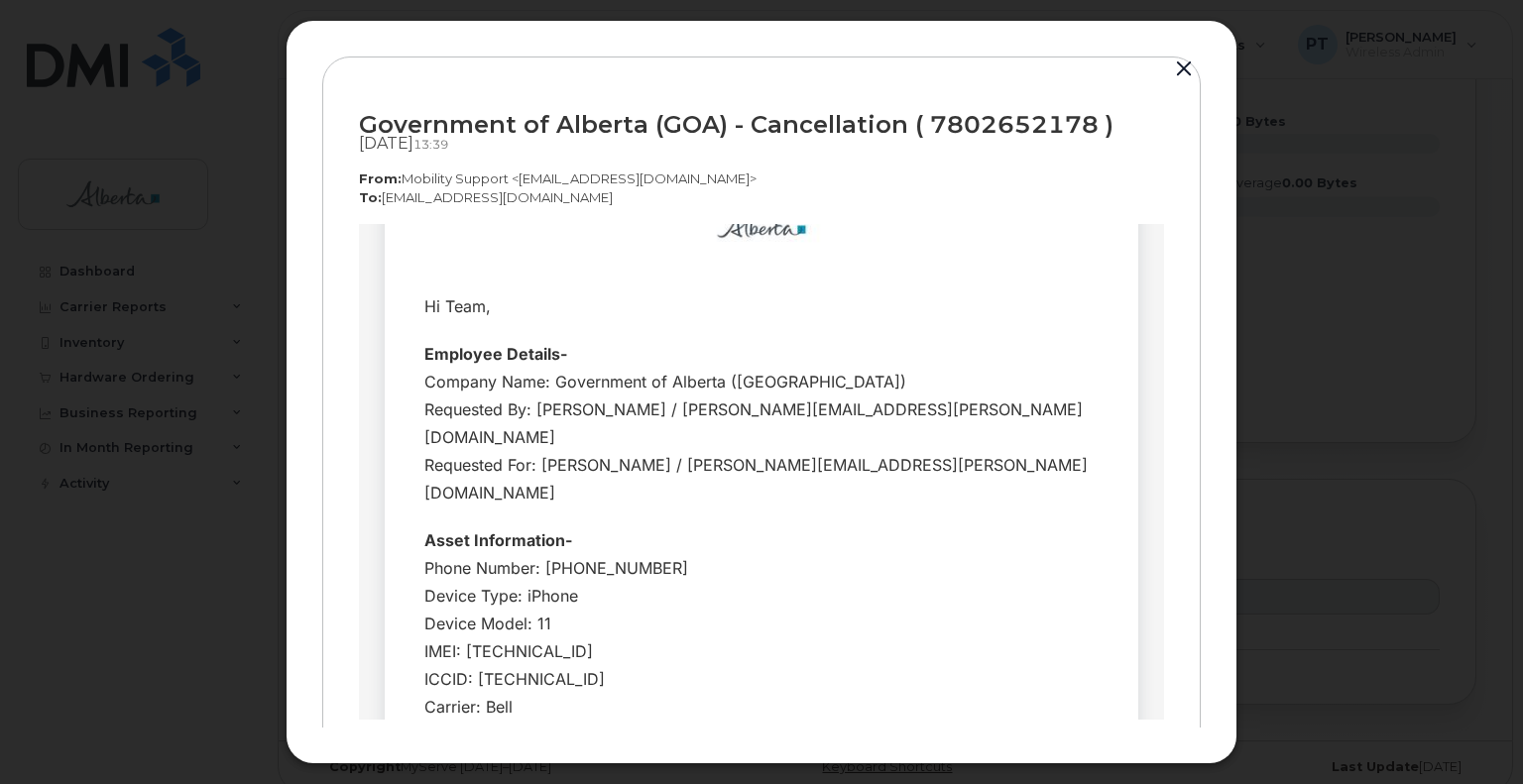click on "Government of Alberta (GOA) - Cancellation ( 7802652178 )" at bounding box center (762, 124) 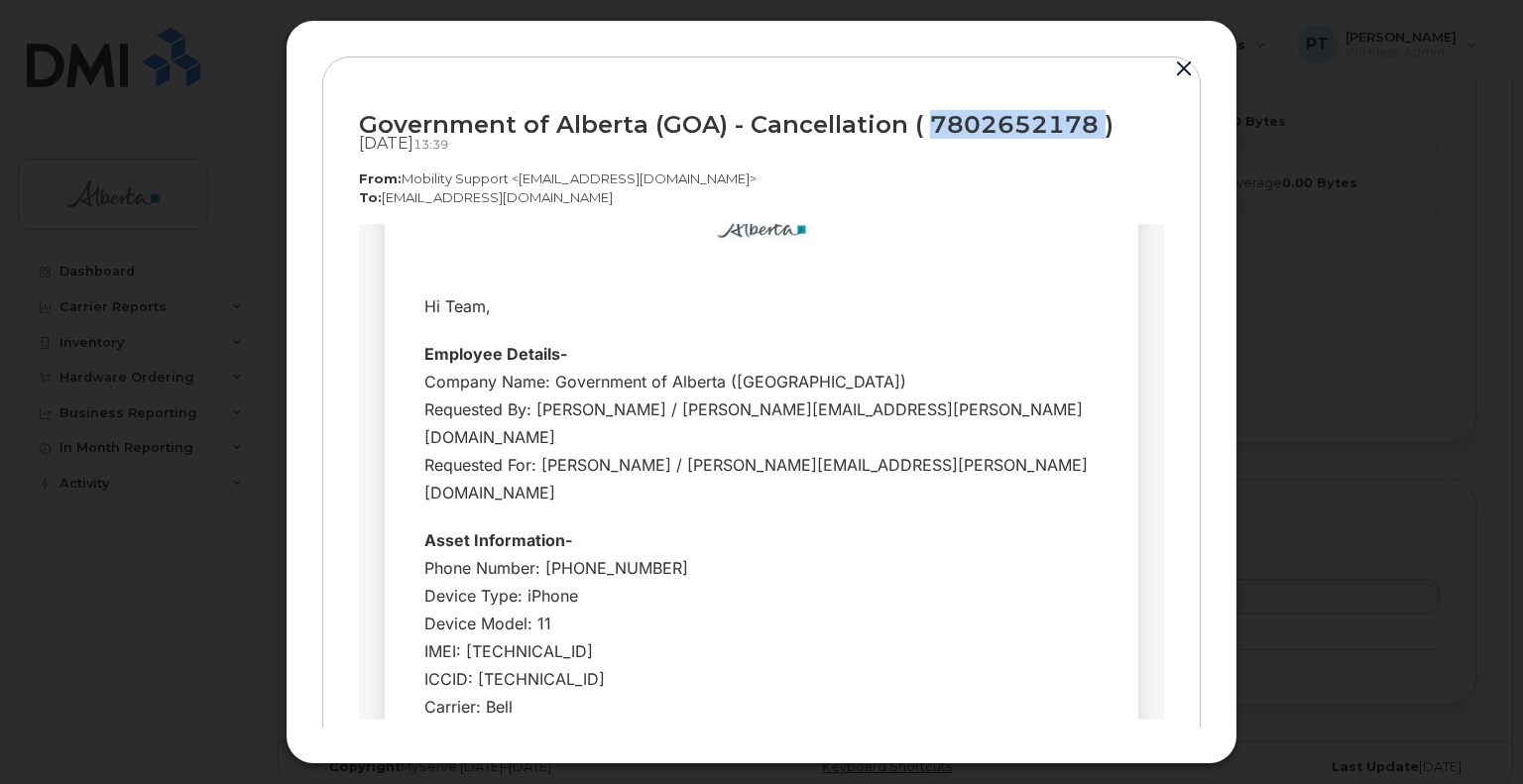 click on "Government of Alberta (GOA) - Cancellation ( 7802652178 )" at bounding box center [762, 124] 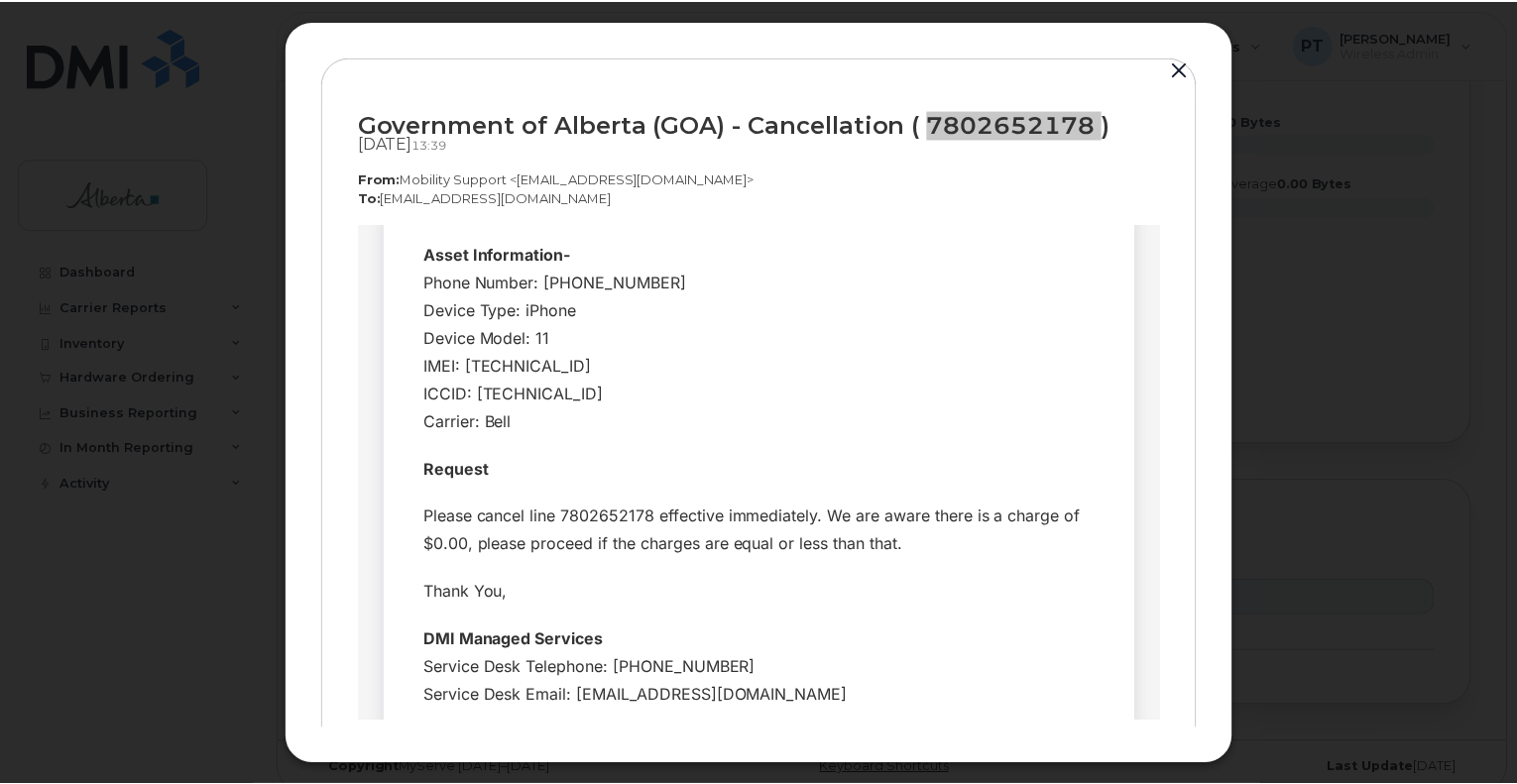 scroll, scrollTop: 274, scrollLeft: 0, axis: vertical 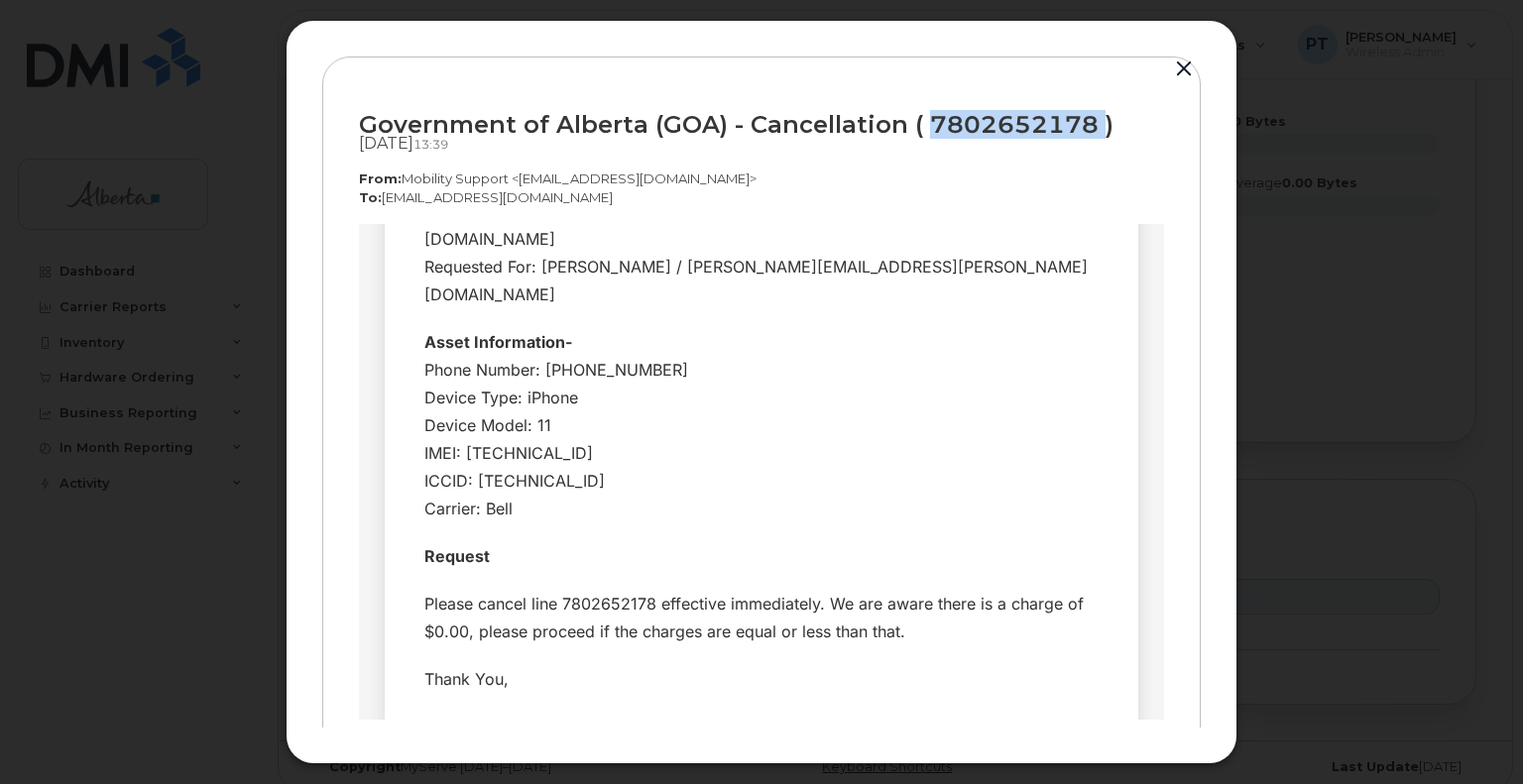 drag, startPoint x: 1186, startPoint y: 66, endPoint x: 1116, endPoint y: 97, distance: 76.55717 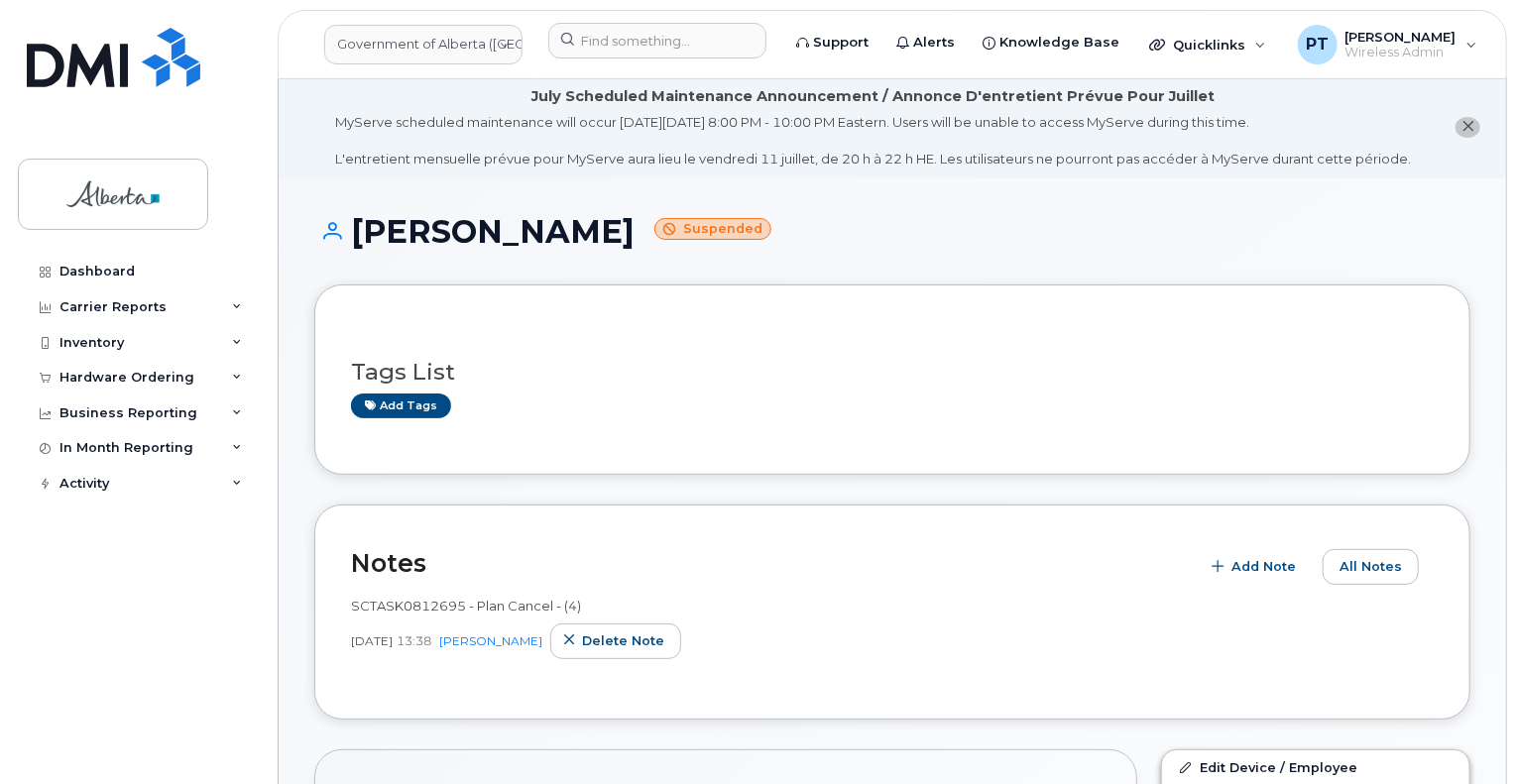 scroll, scrollTop: 0, scrollLeft: 0, axis: both 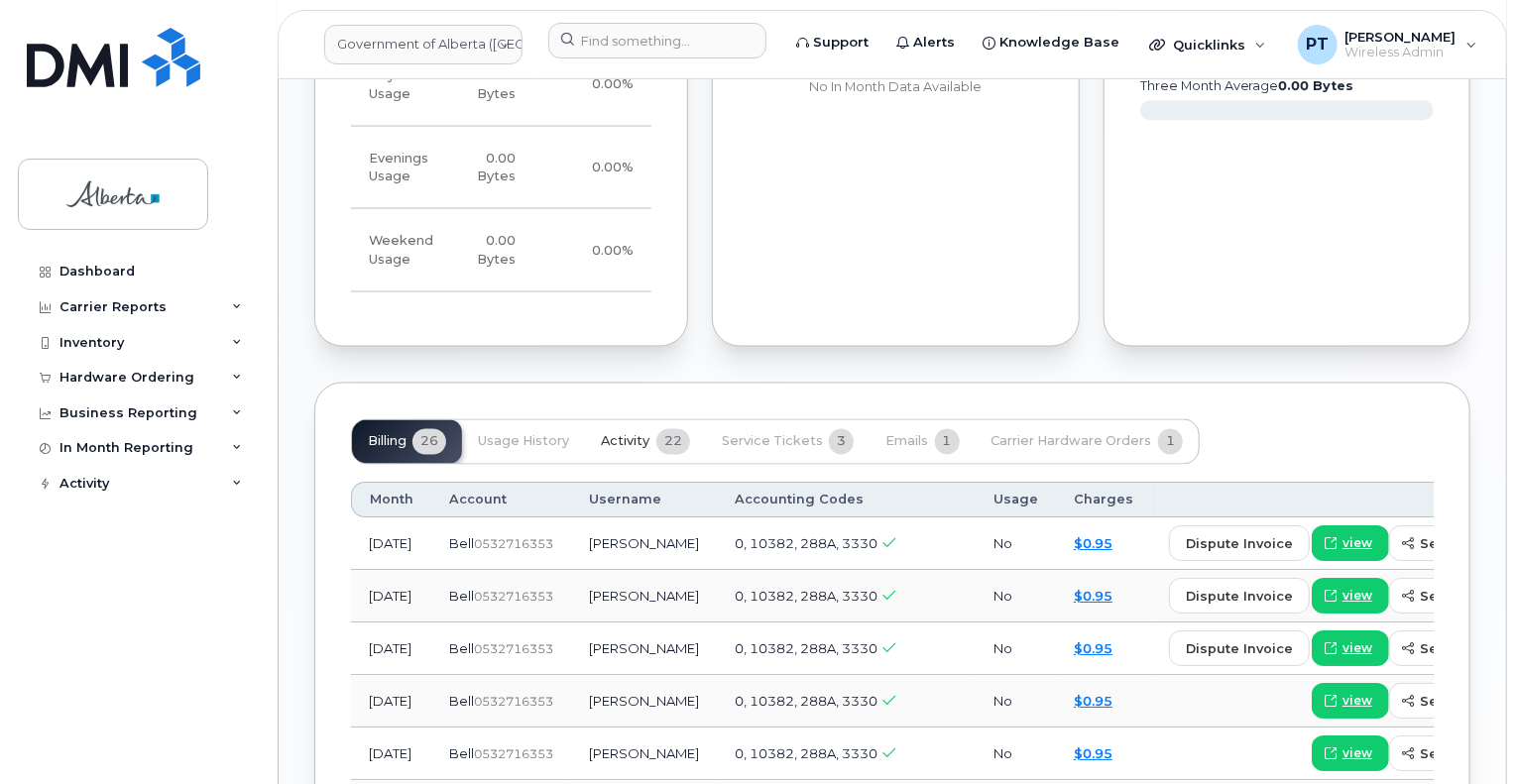click on "Activity" at bounding box center (625, 442) 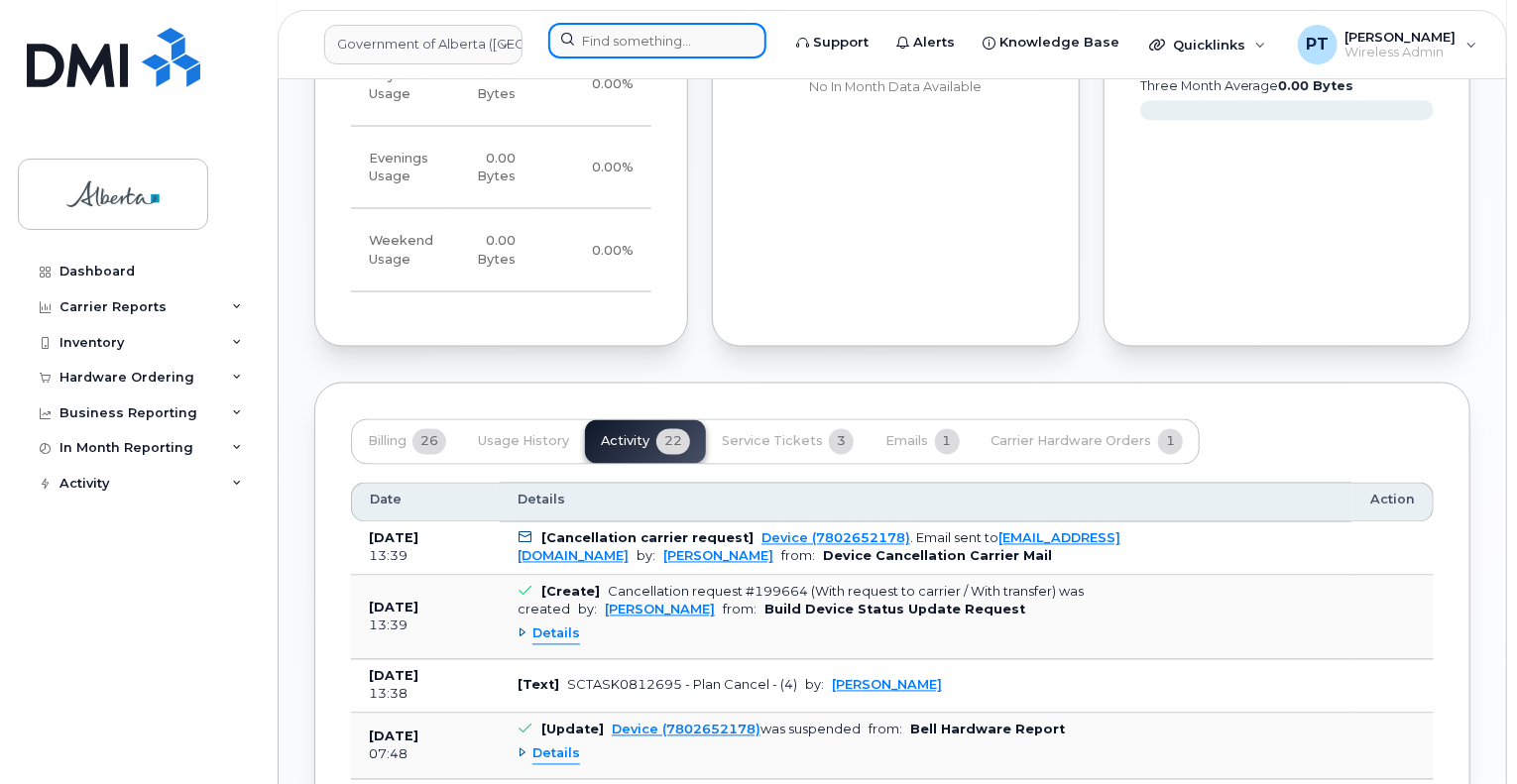 click at bounding box center [657, 41] 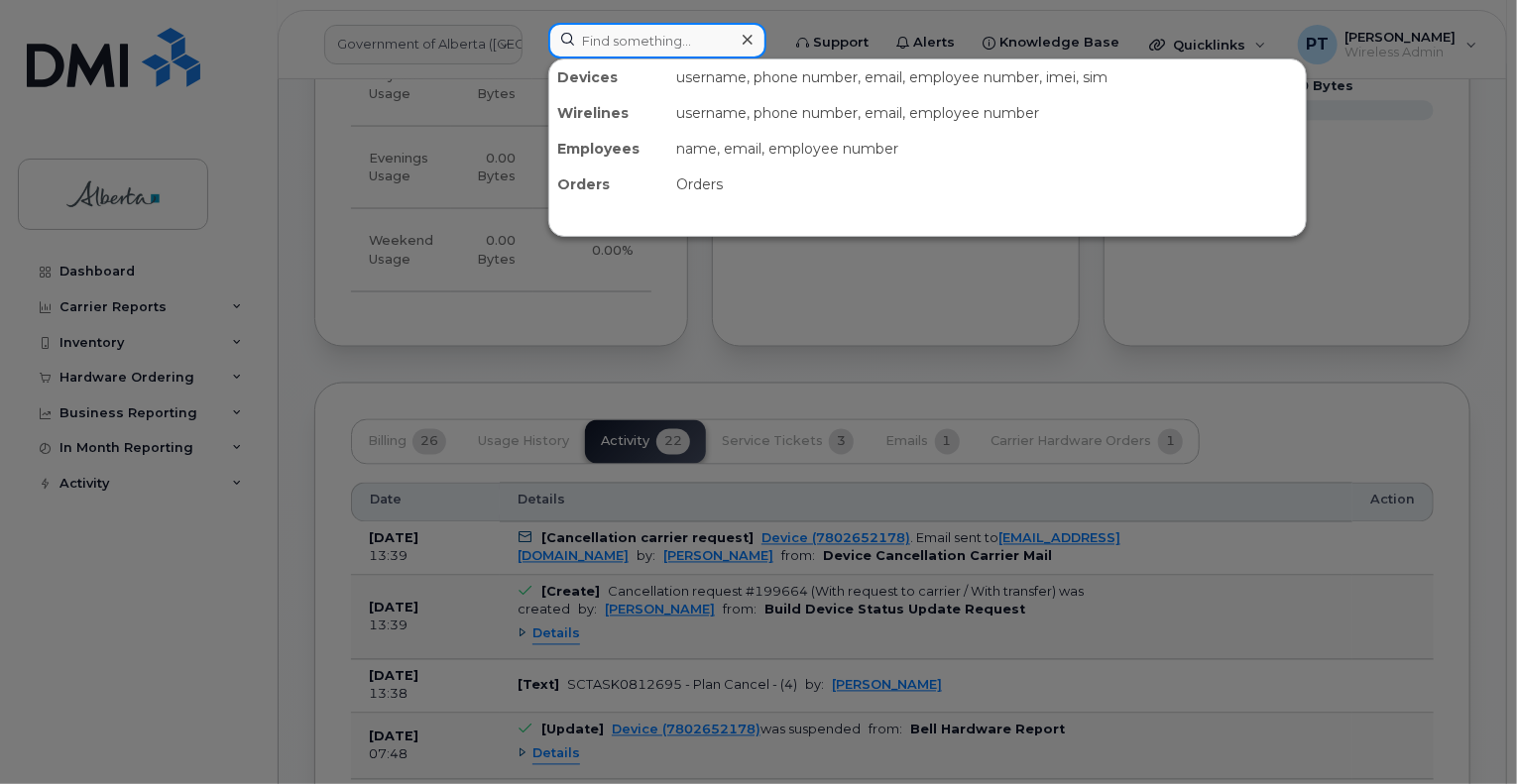paste on "4038161964" 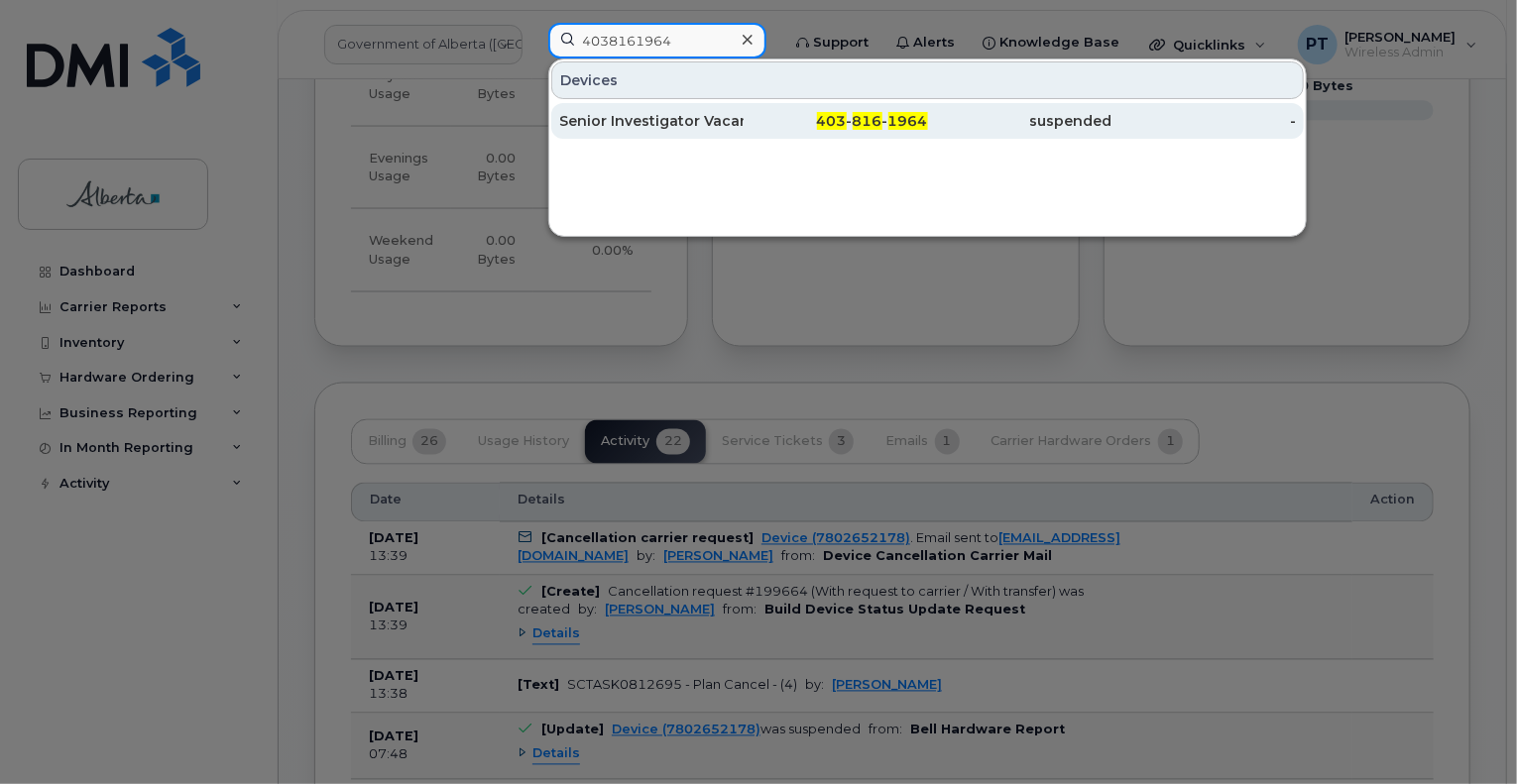 type on "4038161964" 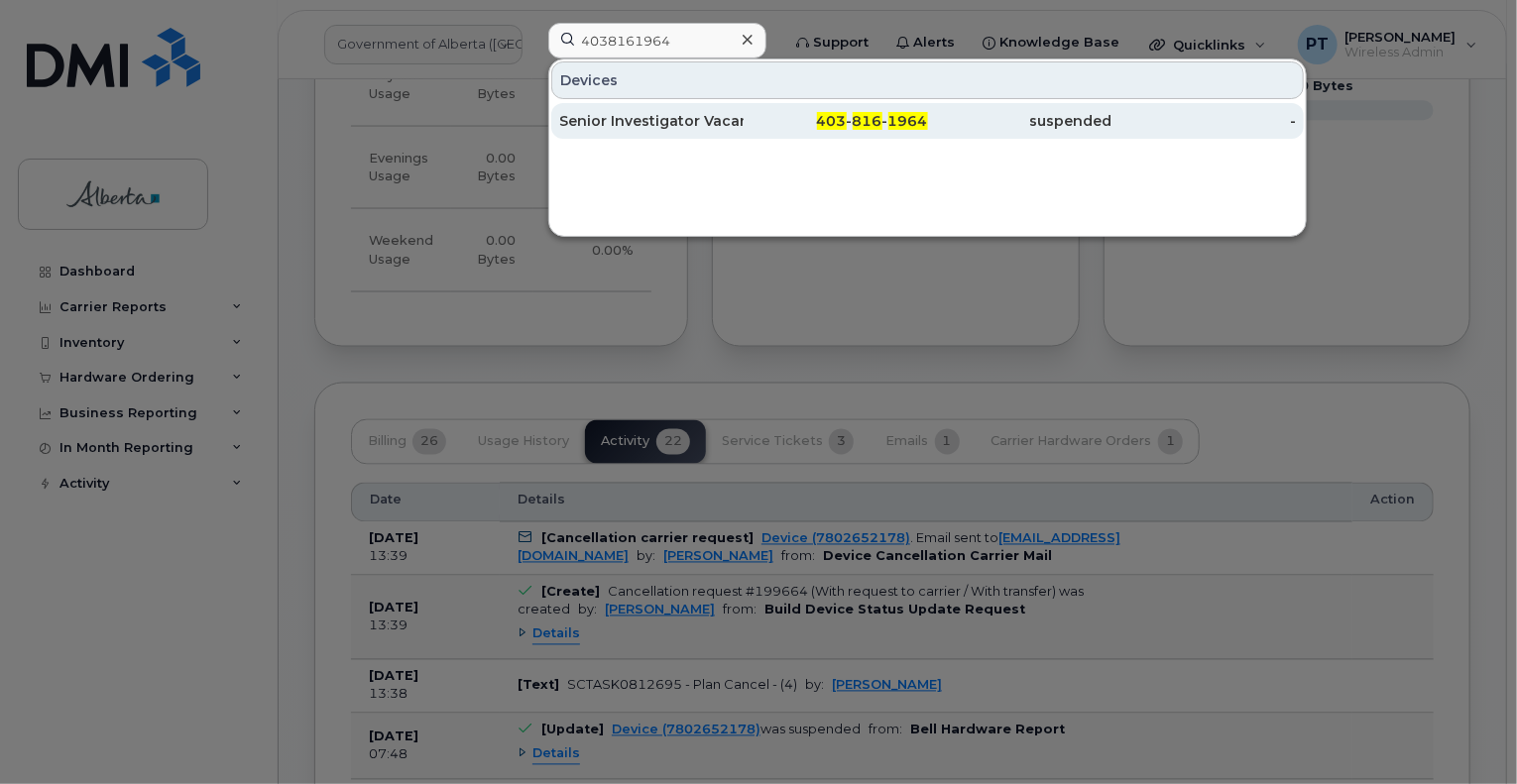 click on "Senior Investigator Vacant" at bounding box center [651, 121] 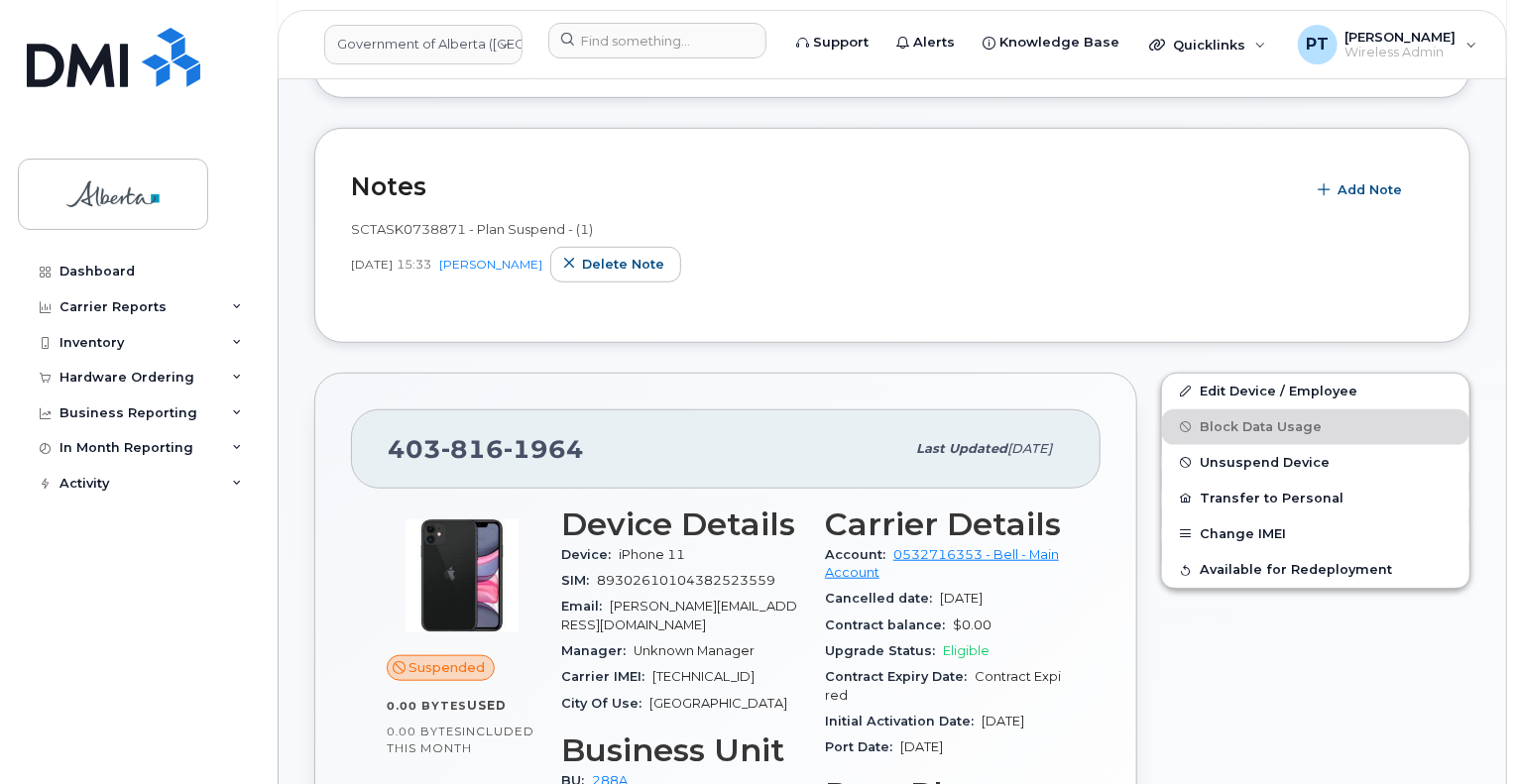 scroll, scrollTop: 694, scrollLeft: 0, axis: vertical 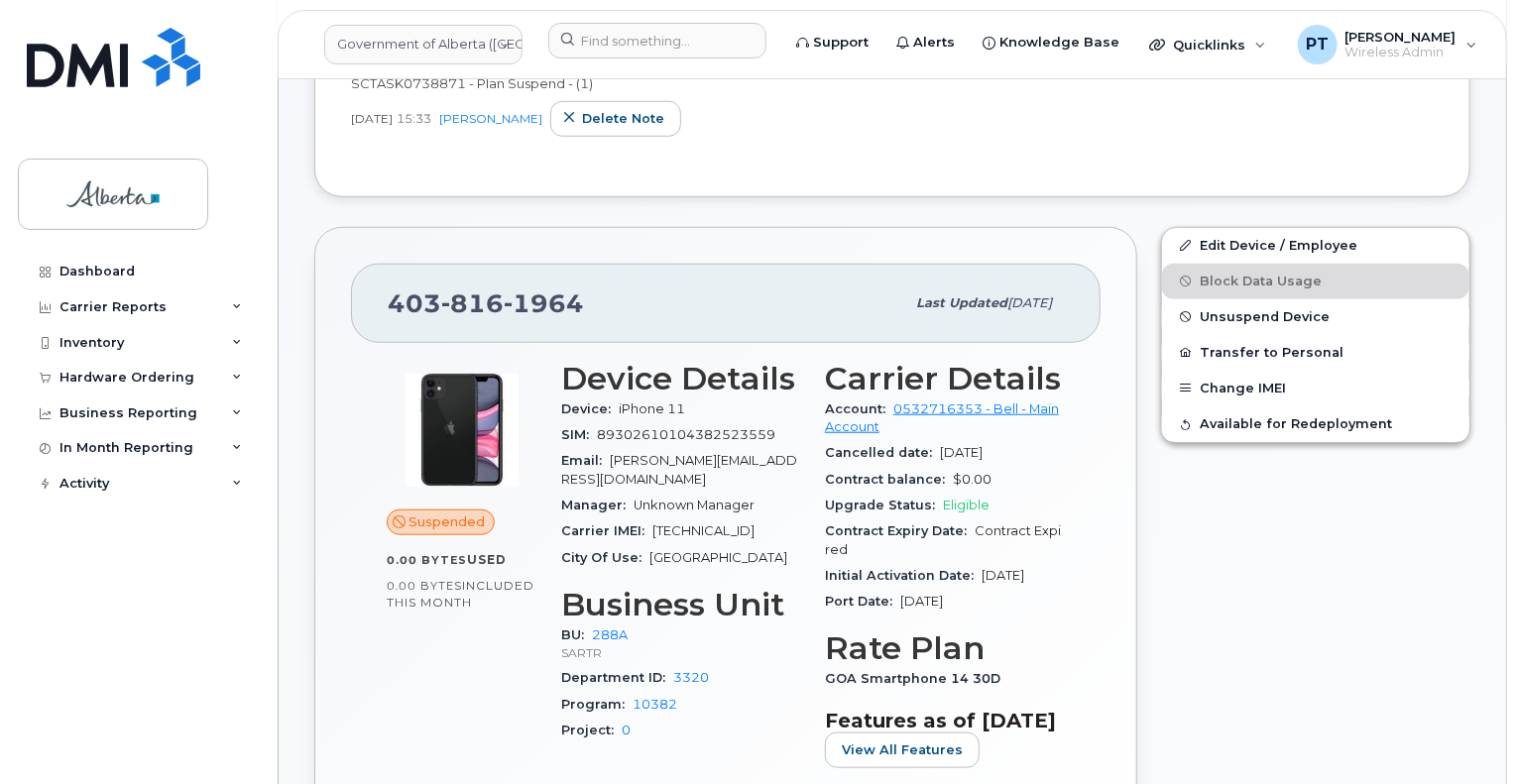 click on "[TECHNICAL_ID]" at bounding box center (703, 530) 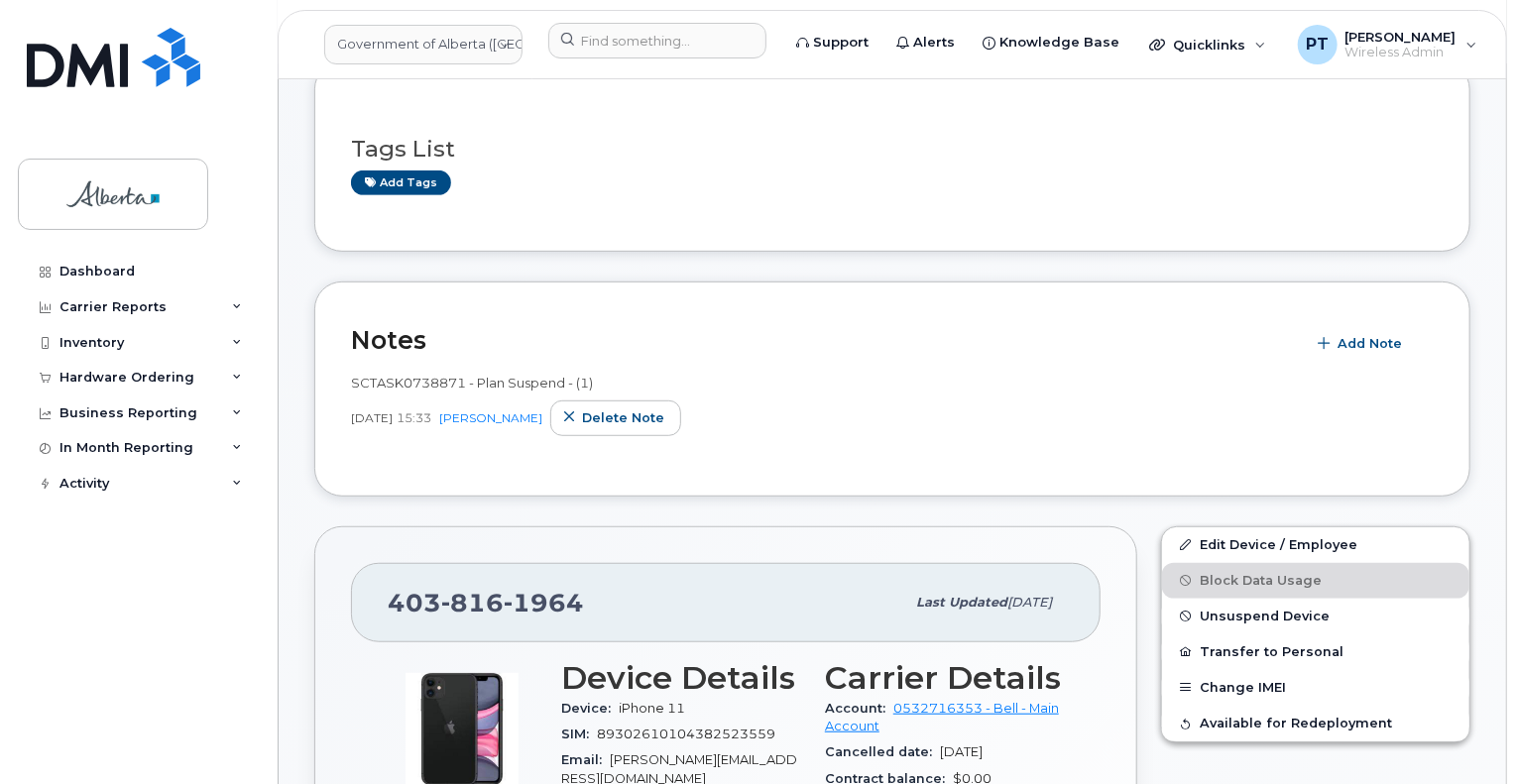 scroll, scrollTop: 396, scrollLeft: 0, axis: vertical 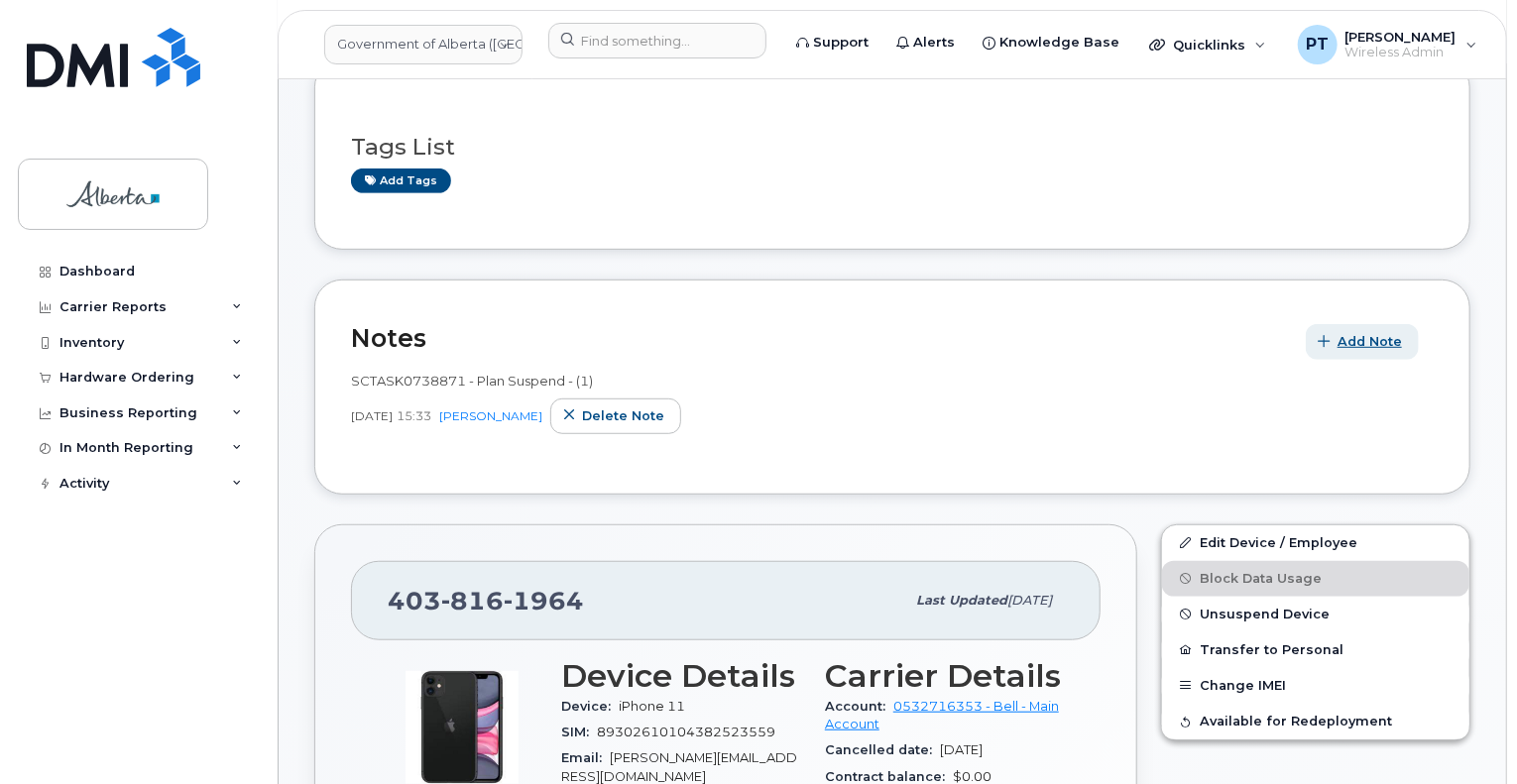 click on "Add Note" at bounding box center [1369, 341] 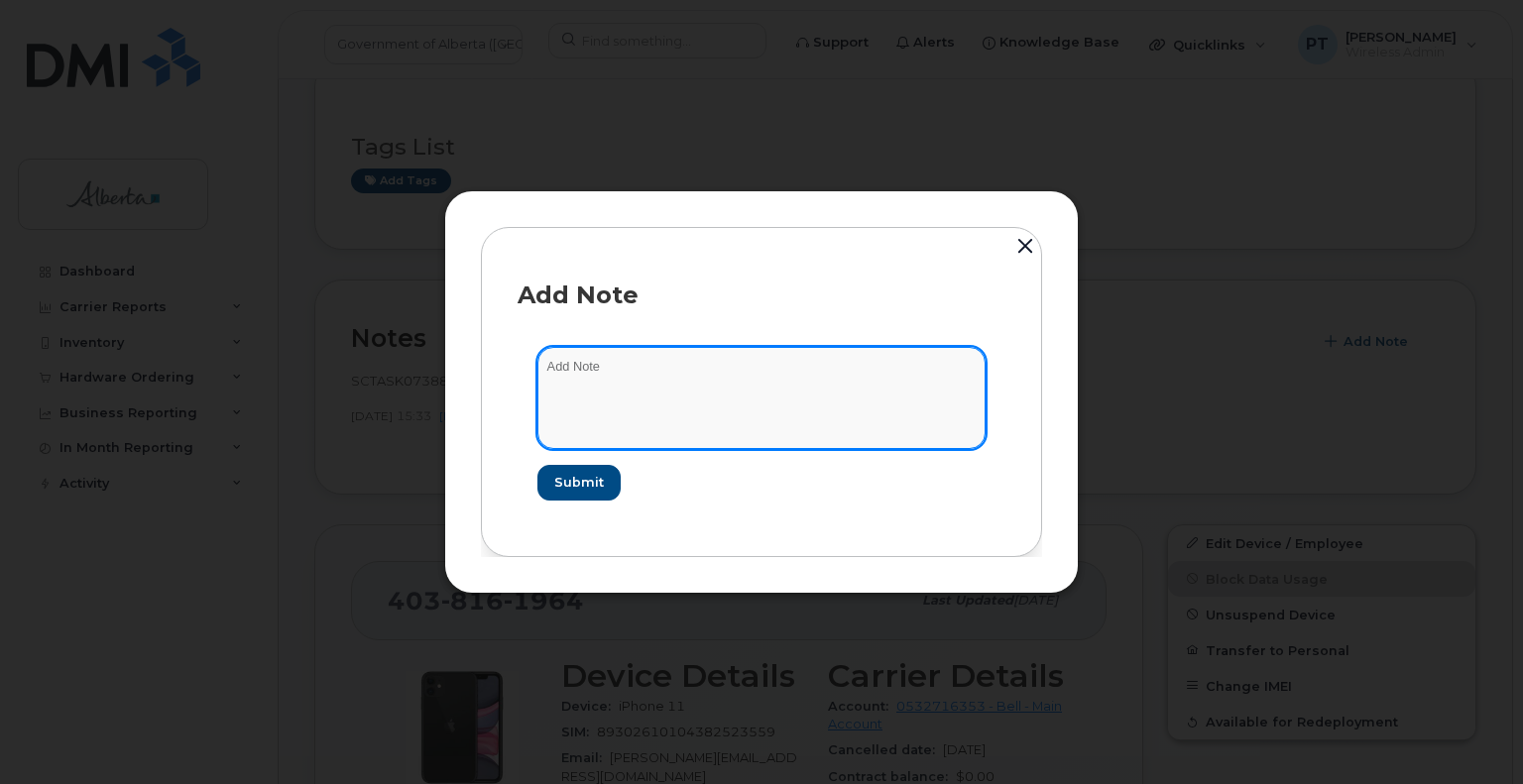 click at bounding box center [762, 397] 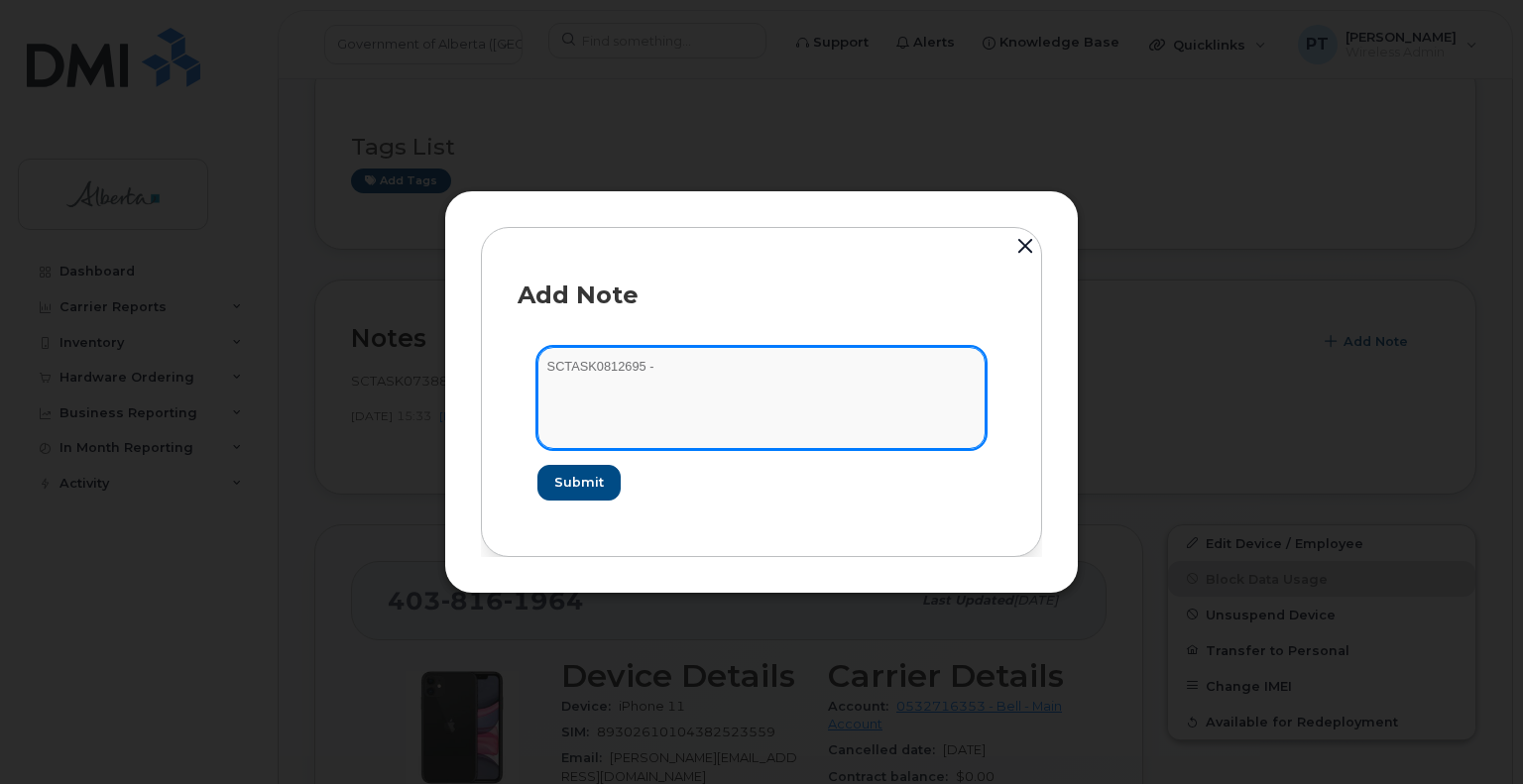 click on "SCTASK0812695 -" at bounding box center (762, 397) 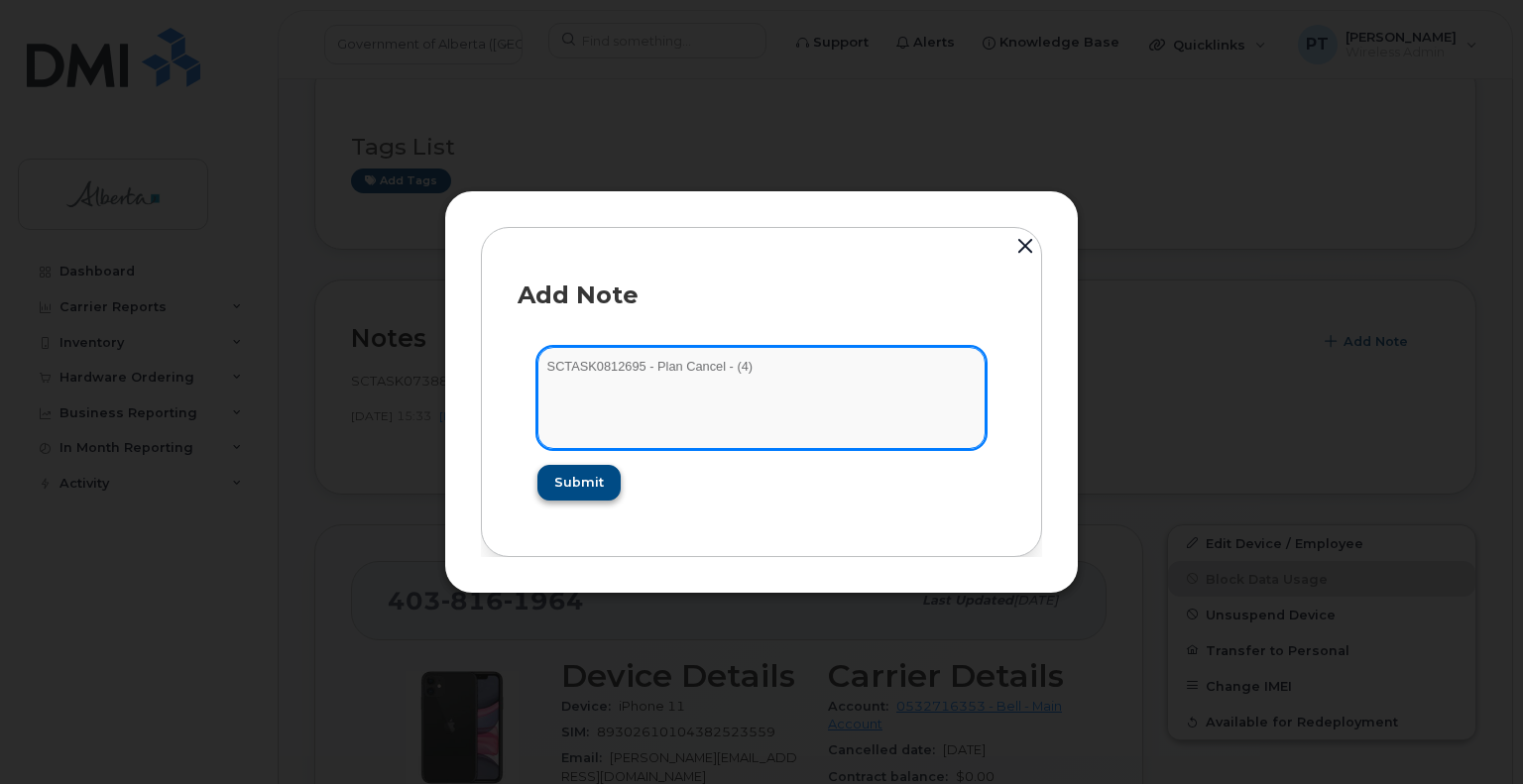 type on "SCTASK0812695 - Plan Cancel - (4)" 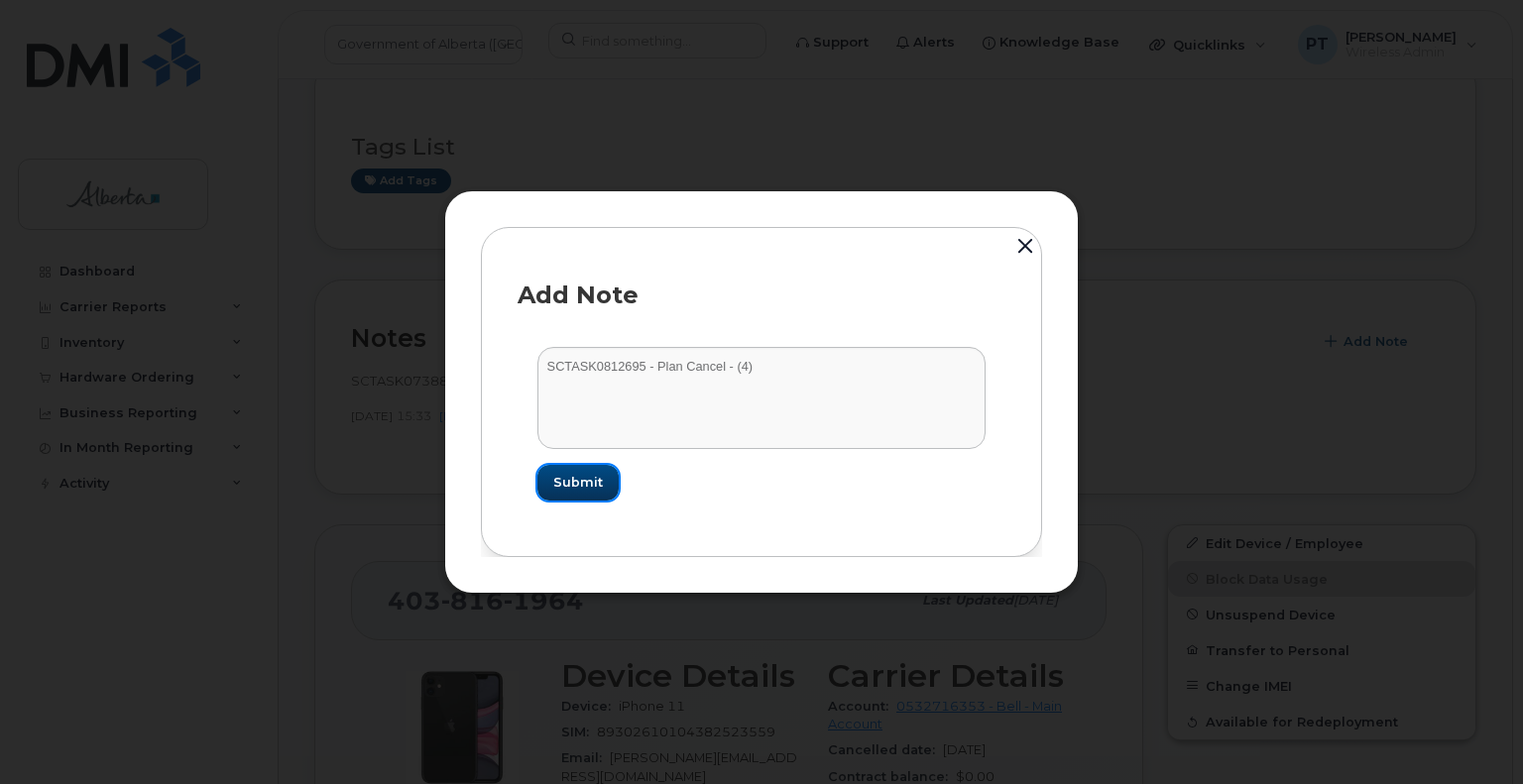 click on "Submit" at bounding box center (578, 482) 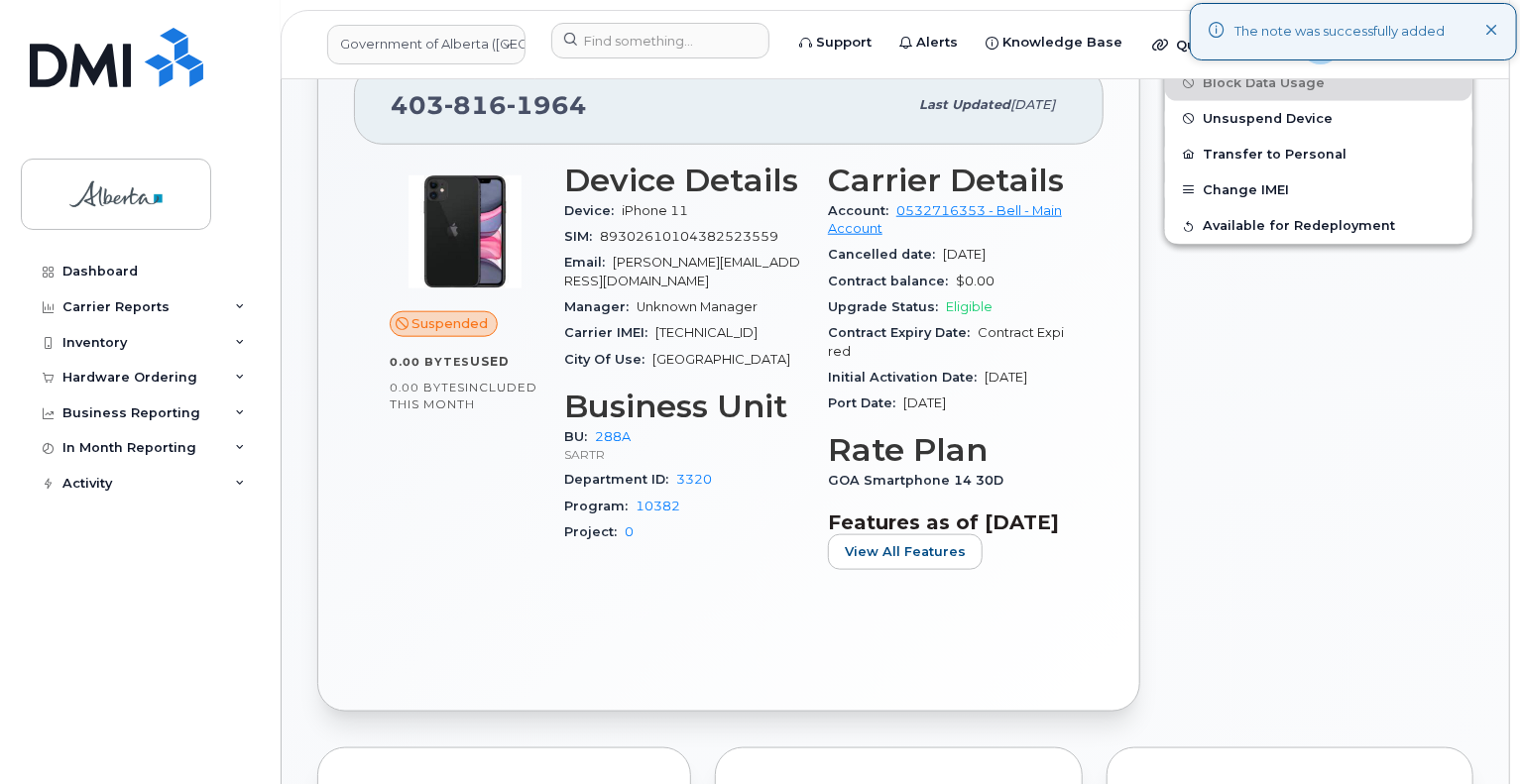 scroll, scrollTop: 595, scrollLeft: 0, axis: vertical 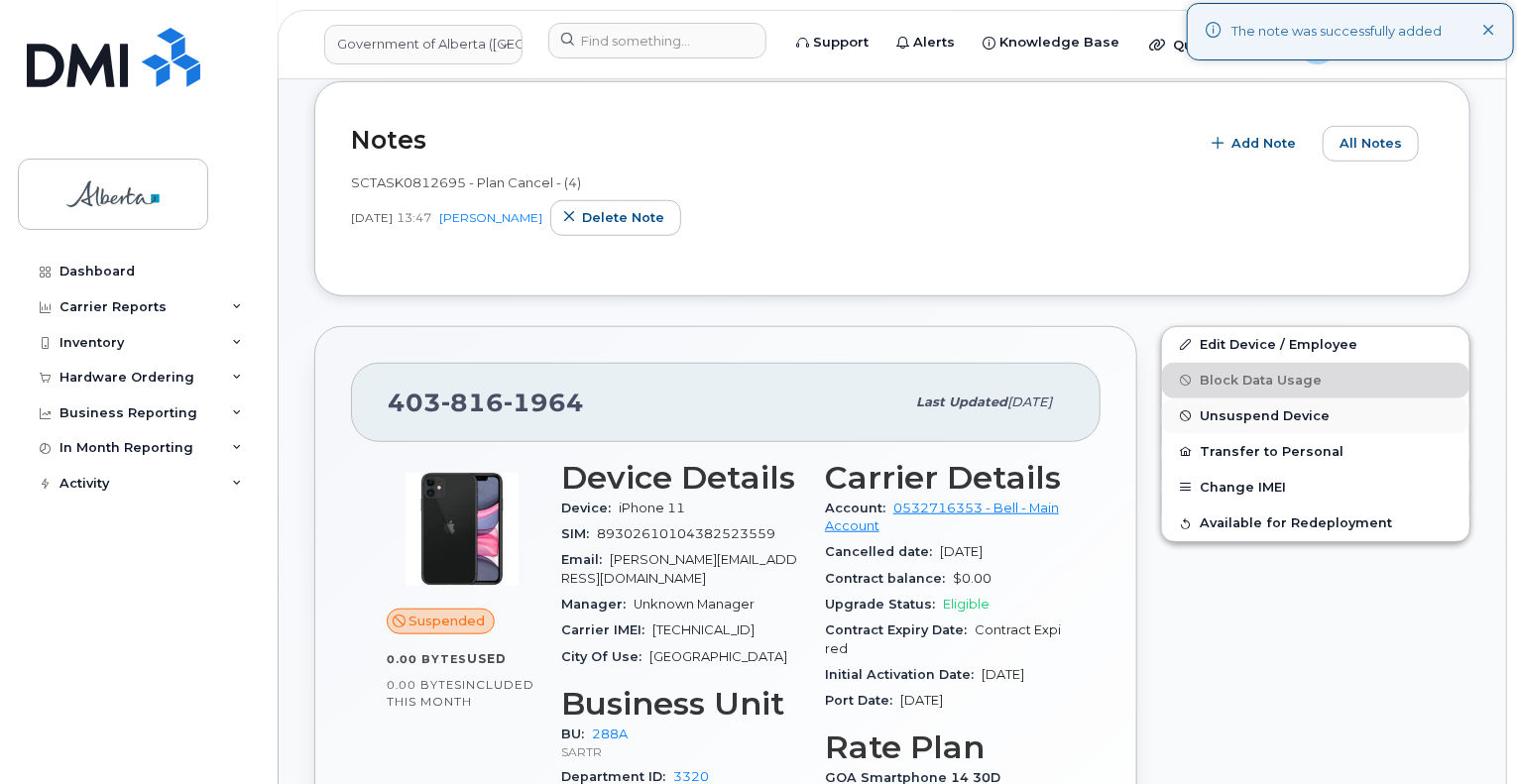 click on "Unsuspend Device" at bounding box center (1264, 415) 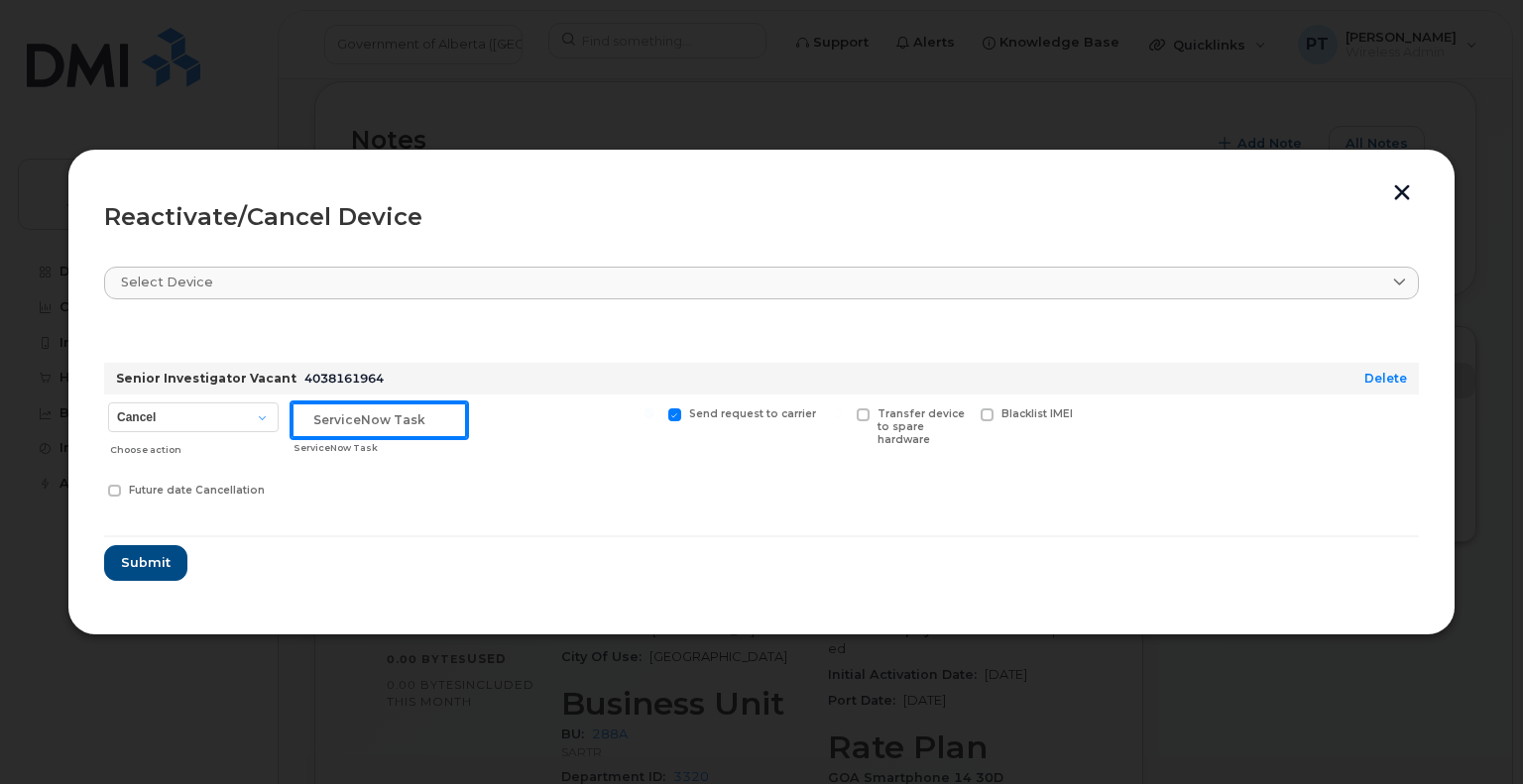click at bounding box center (379, 420) 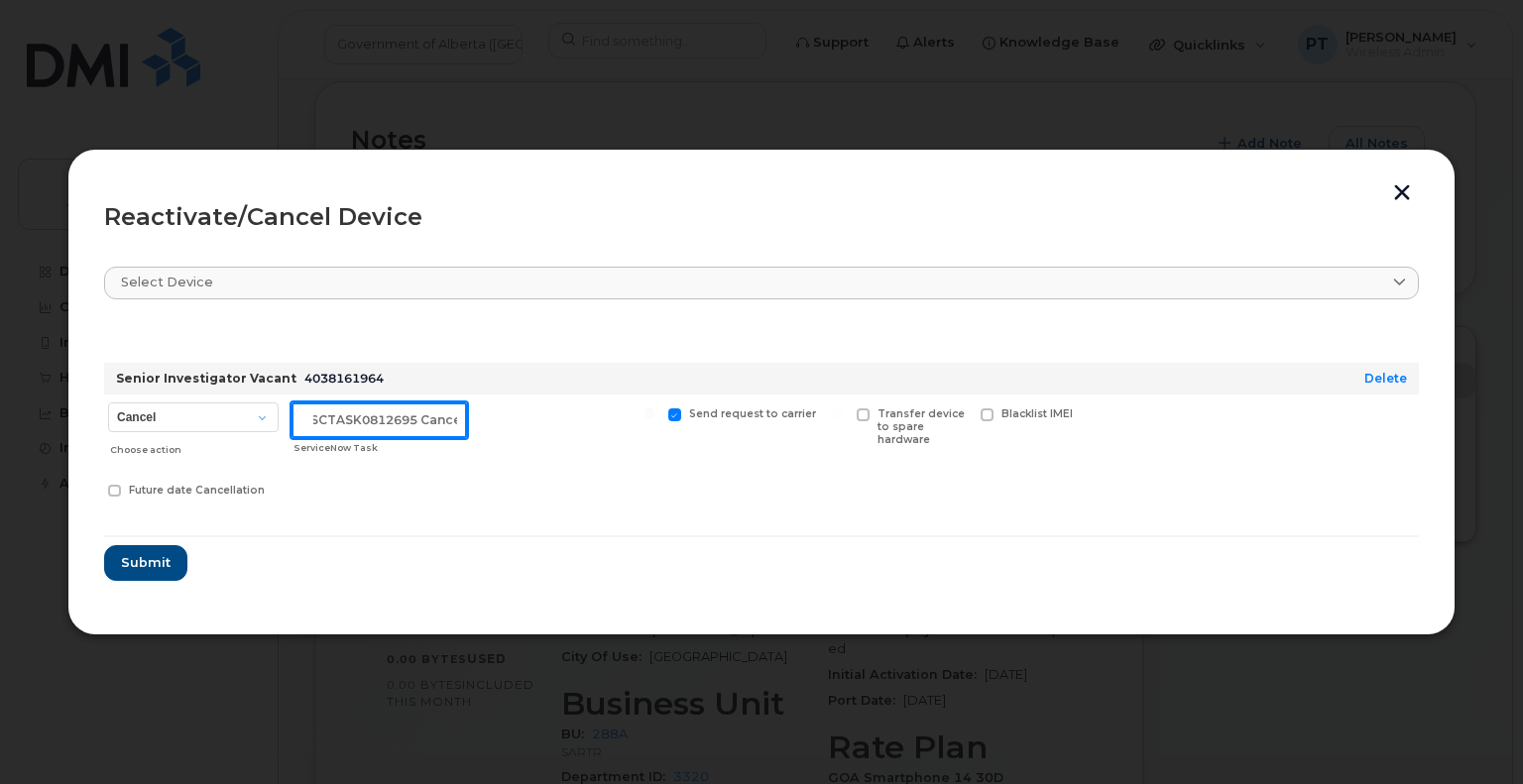 scroll, scrollTop: 0, scrollLeft: 6, axis: horizontal 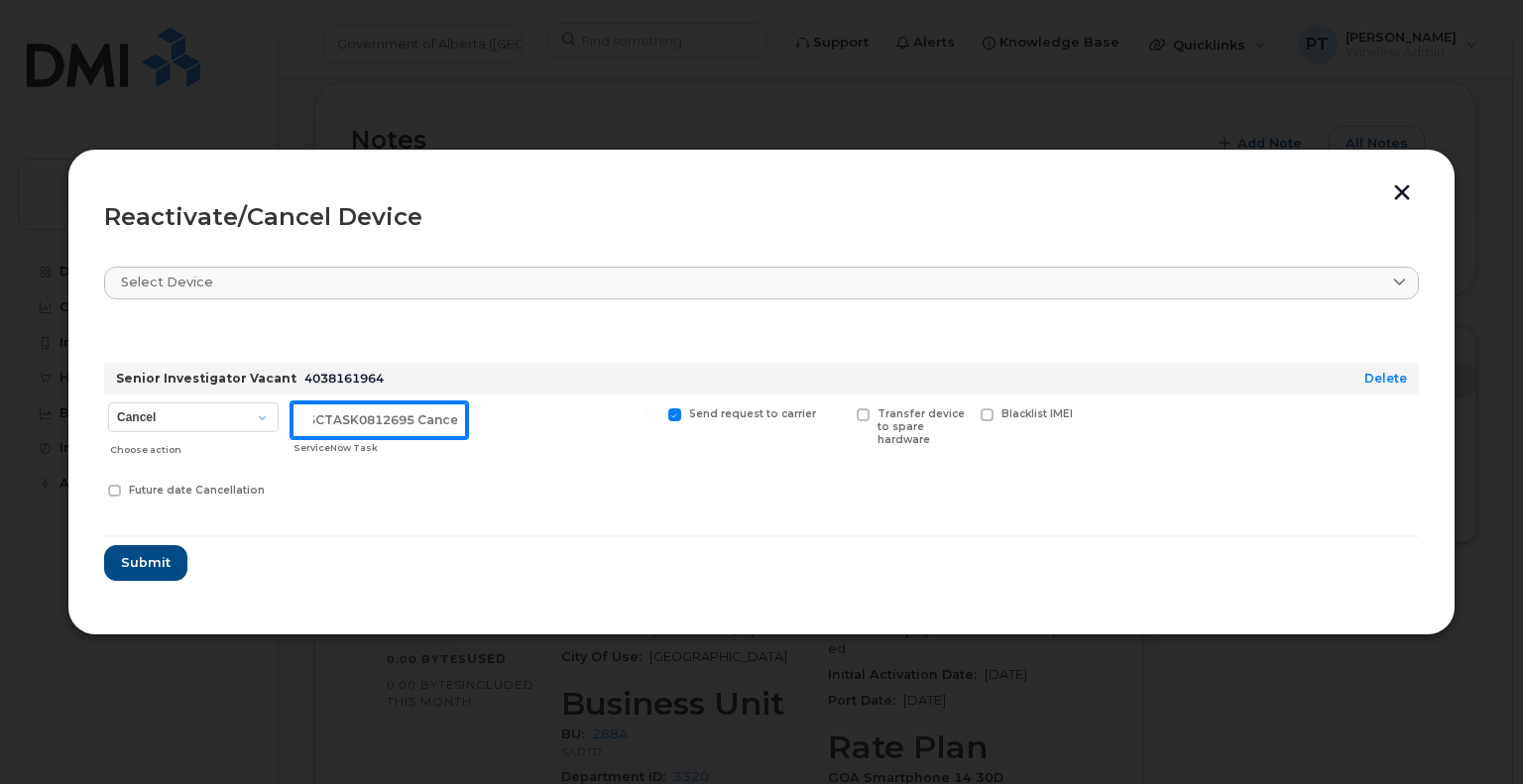 type on "SCTASK0812695 Cancel" 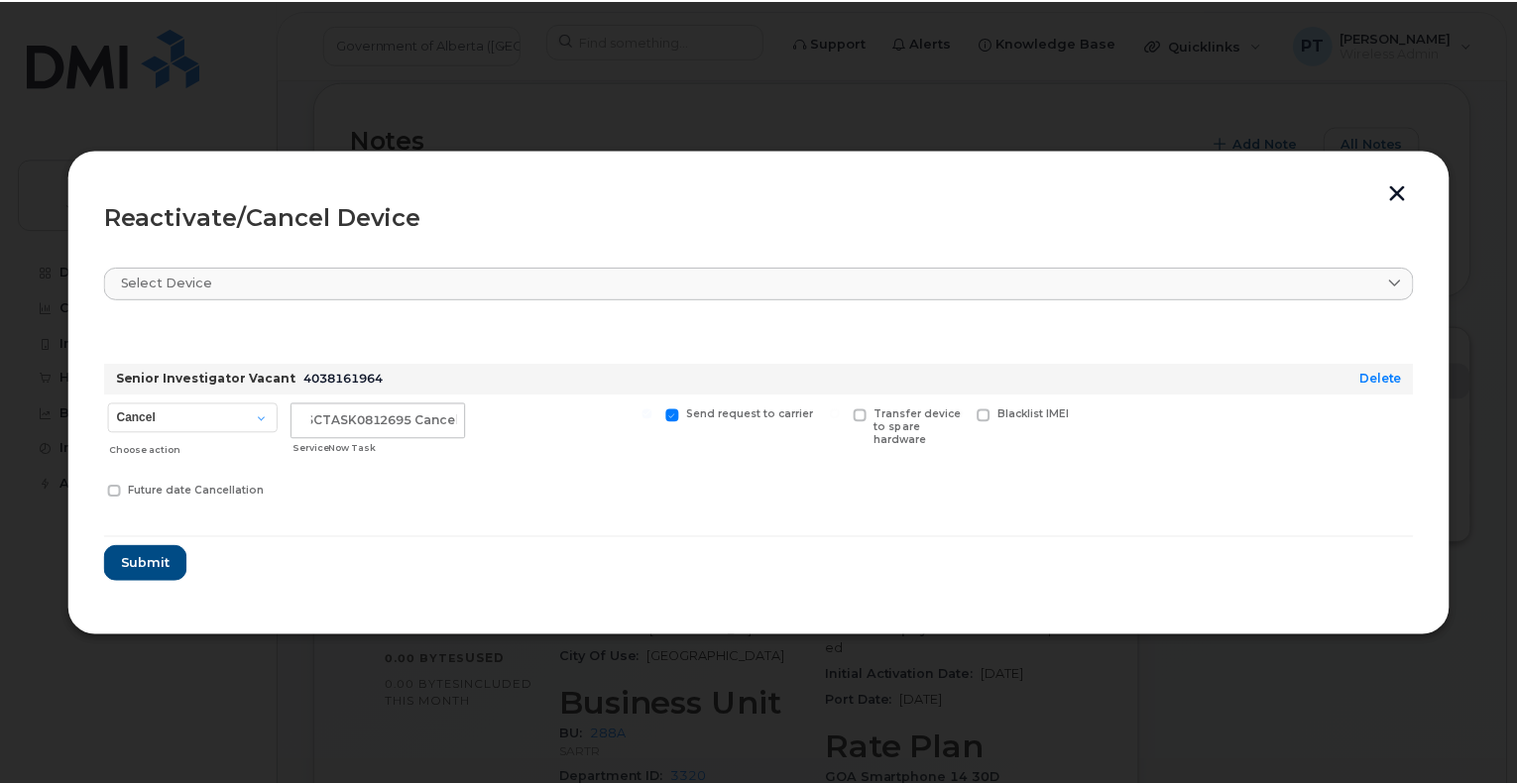 scroll, scrollTop: 0, scrollLeft: 0, axis: both 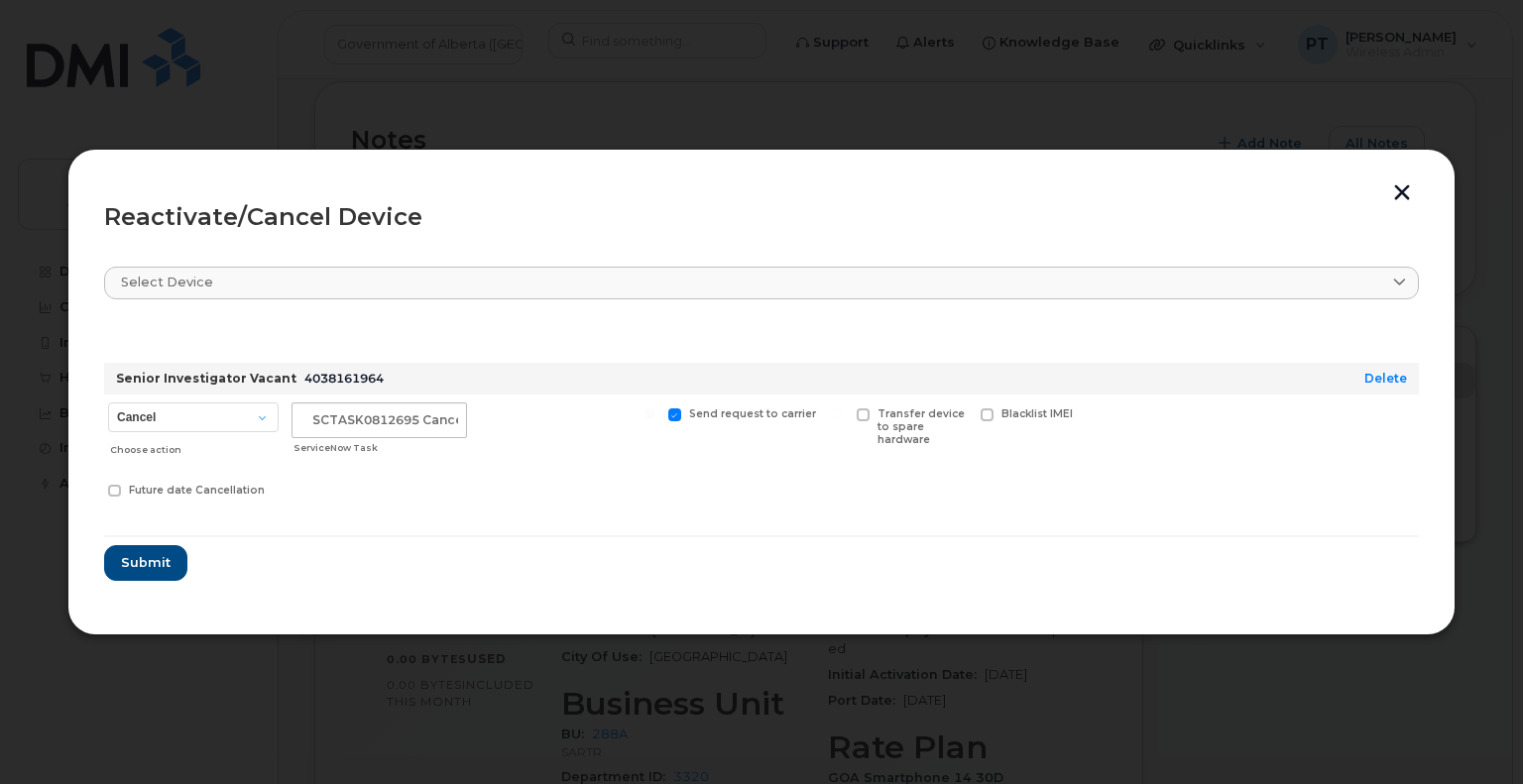 click at bounding box center (863, 414) 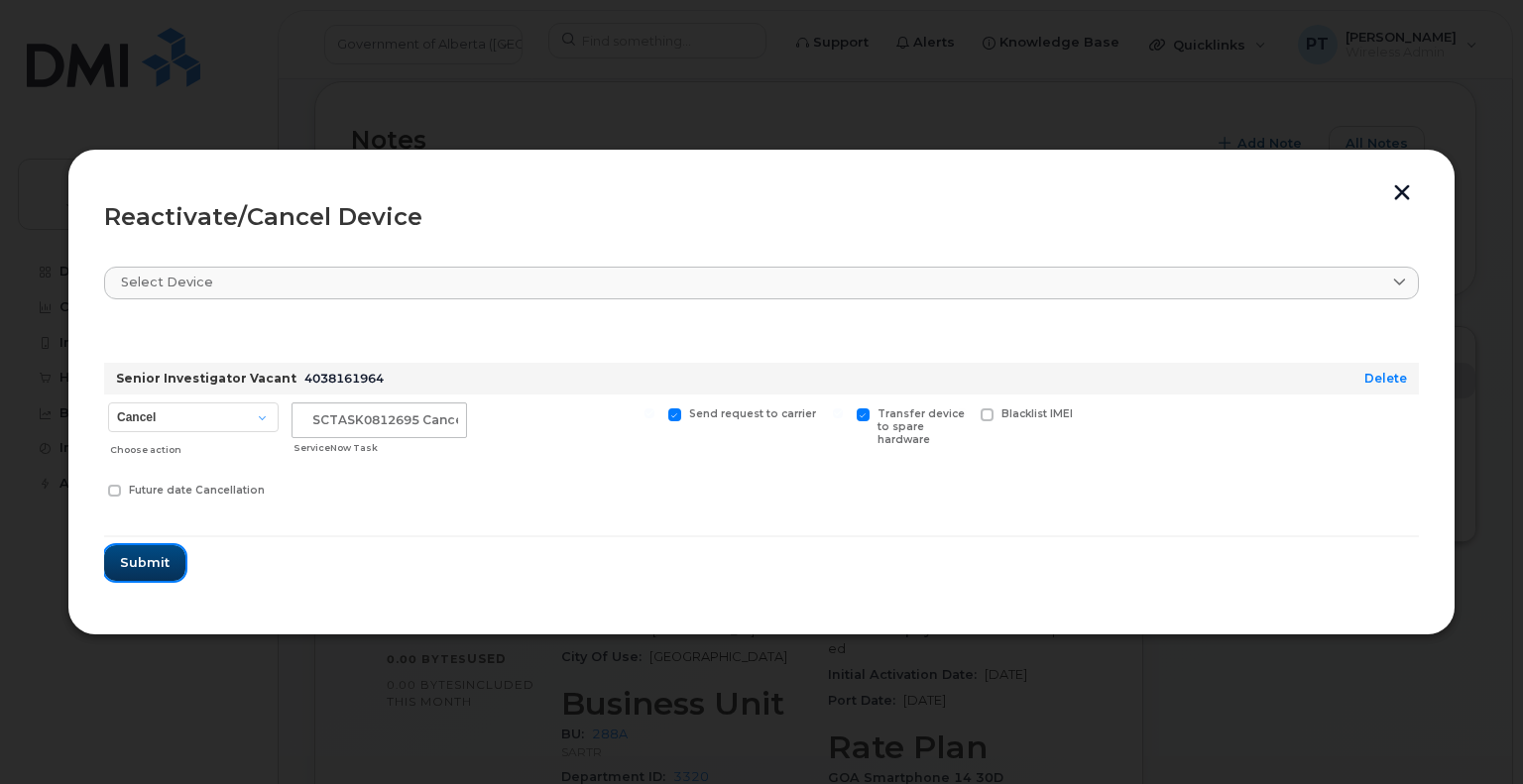 click on "Submit" at bounding box center (145, 563) 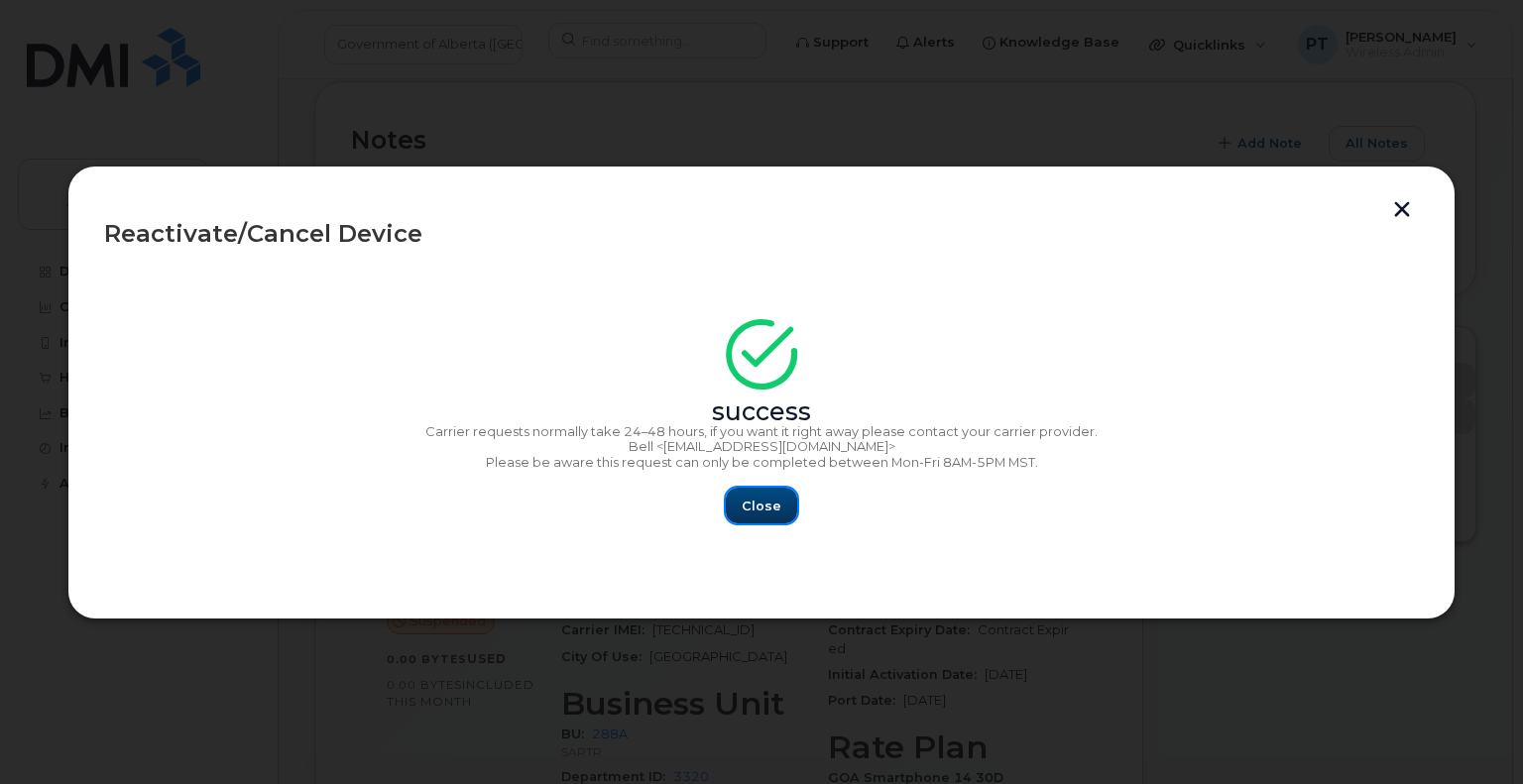 click on "Close" at bounding box center (762, 505) 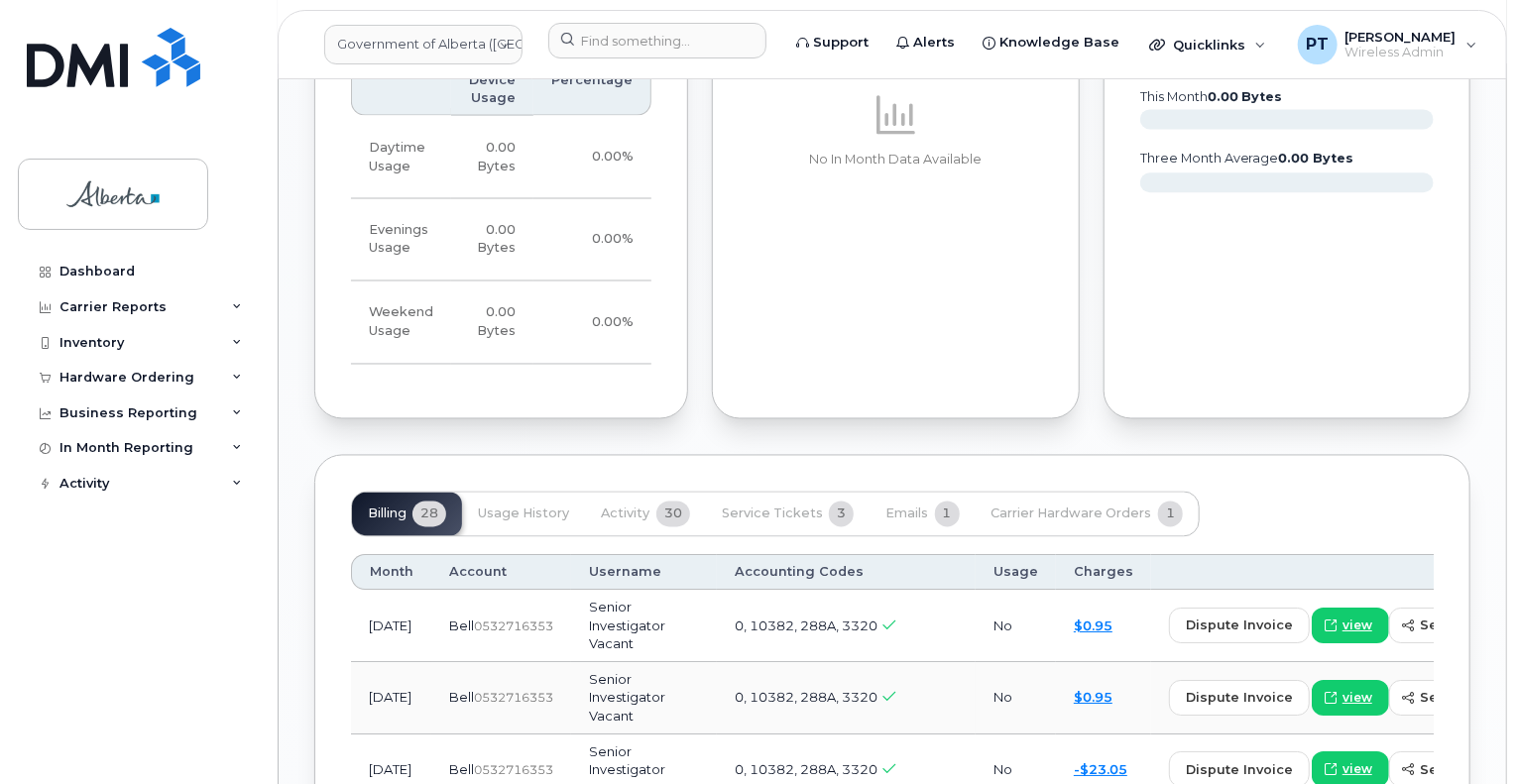 scroll, scrollTop: 1784, scrollLeft: 0, axis: vertical 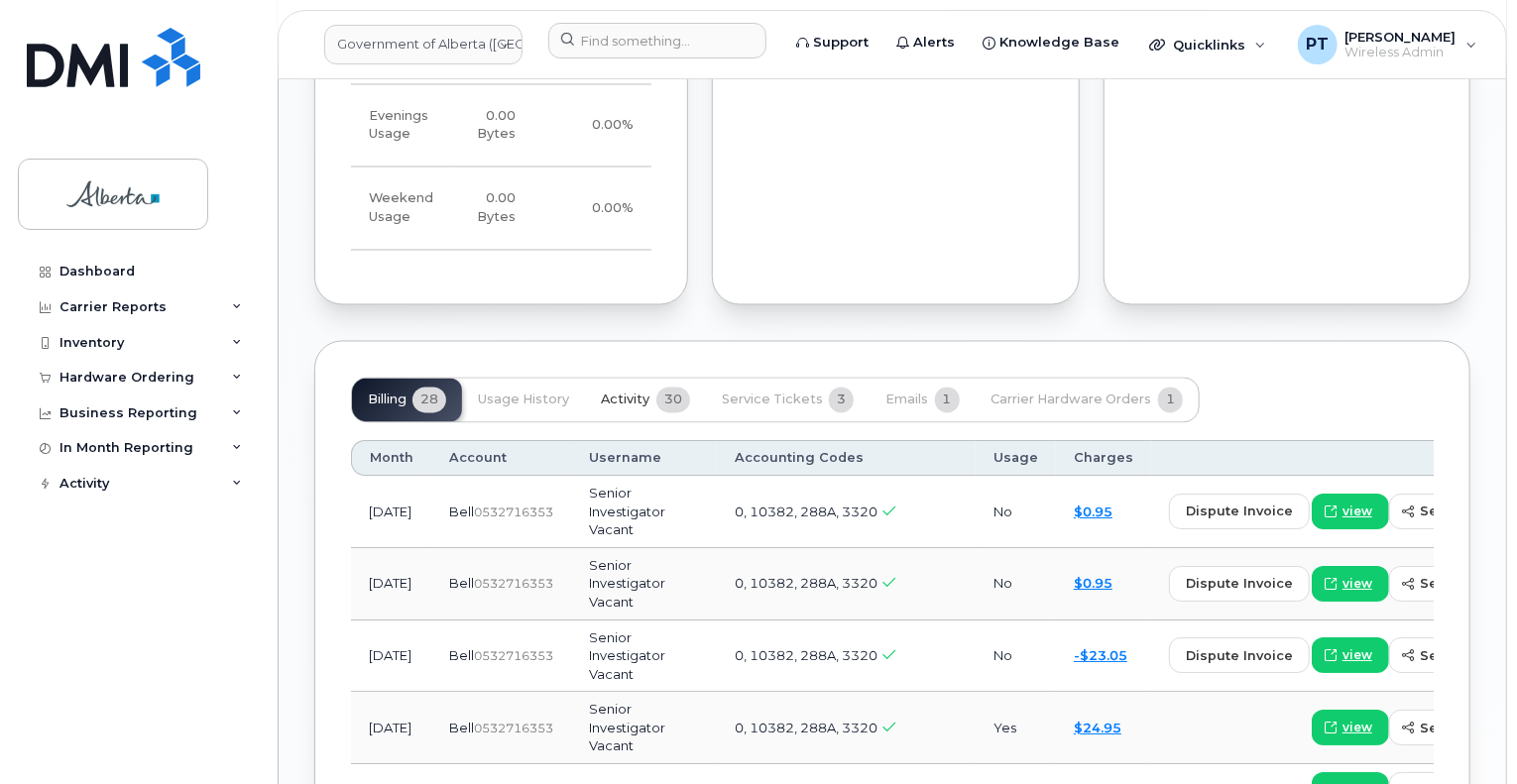 click on "Activity" at bounding box center (625, 400) 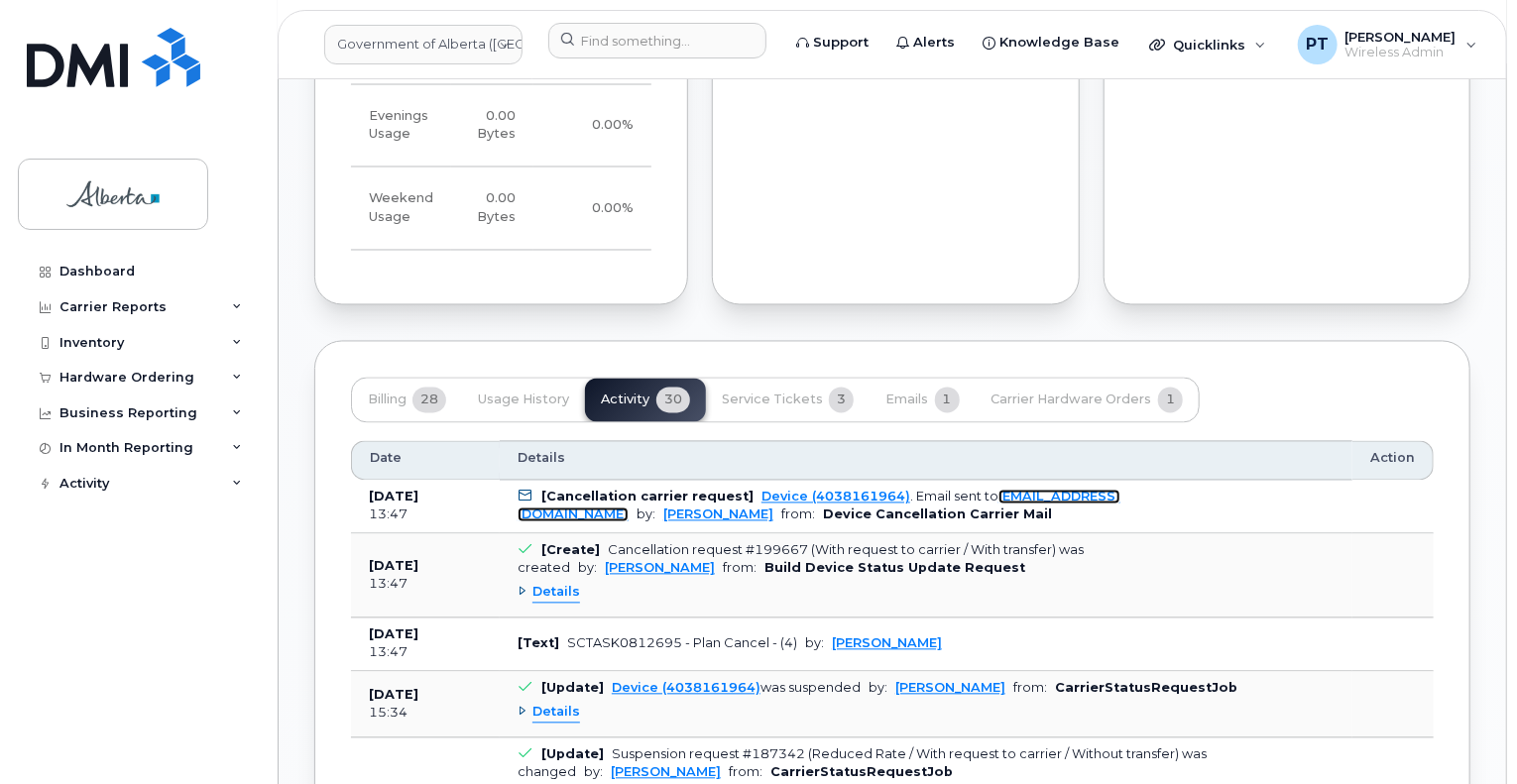 click on "wirelessbbmcare@bell.ca" at bounding box center (819, 505) 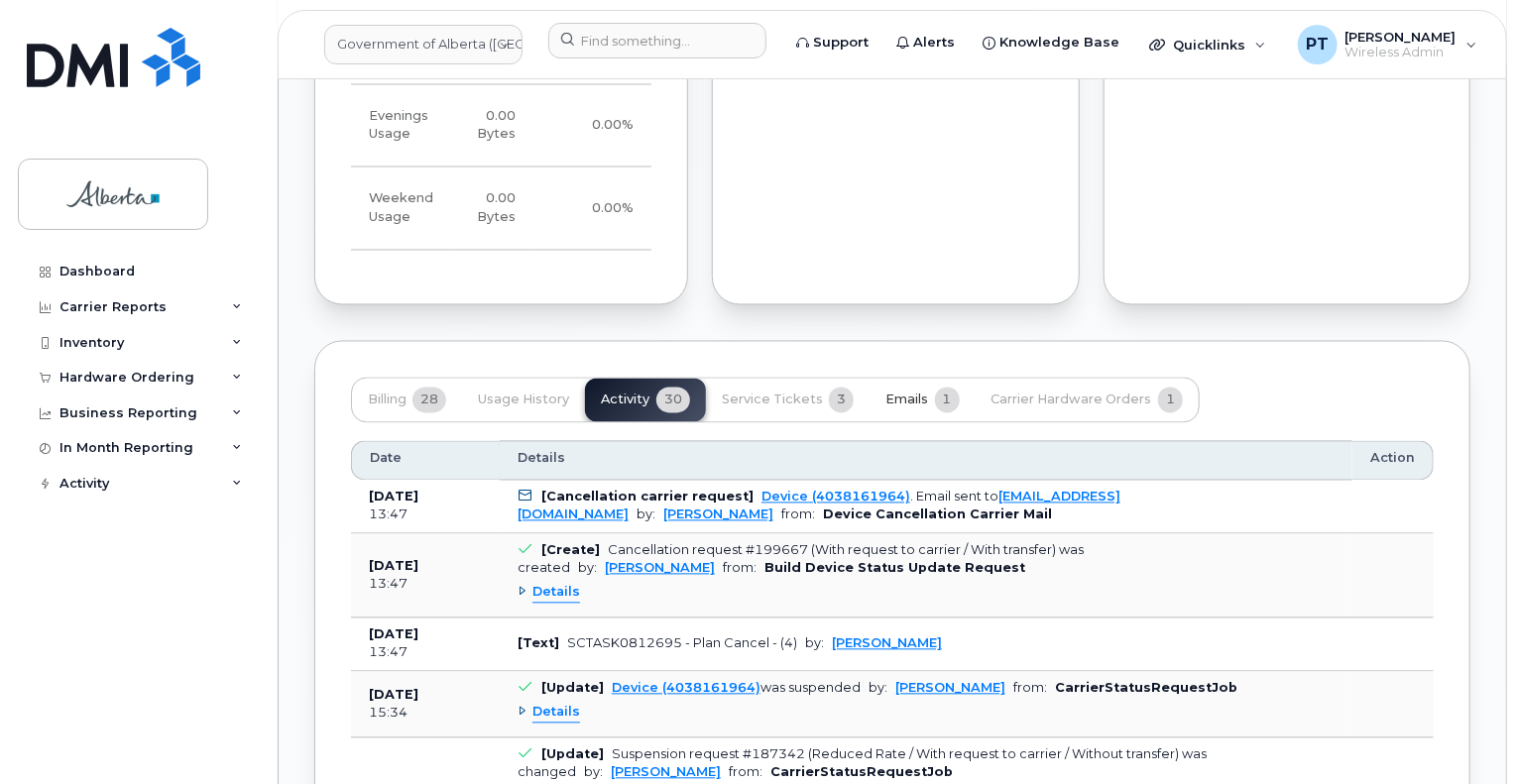 click on "Emails 1" 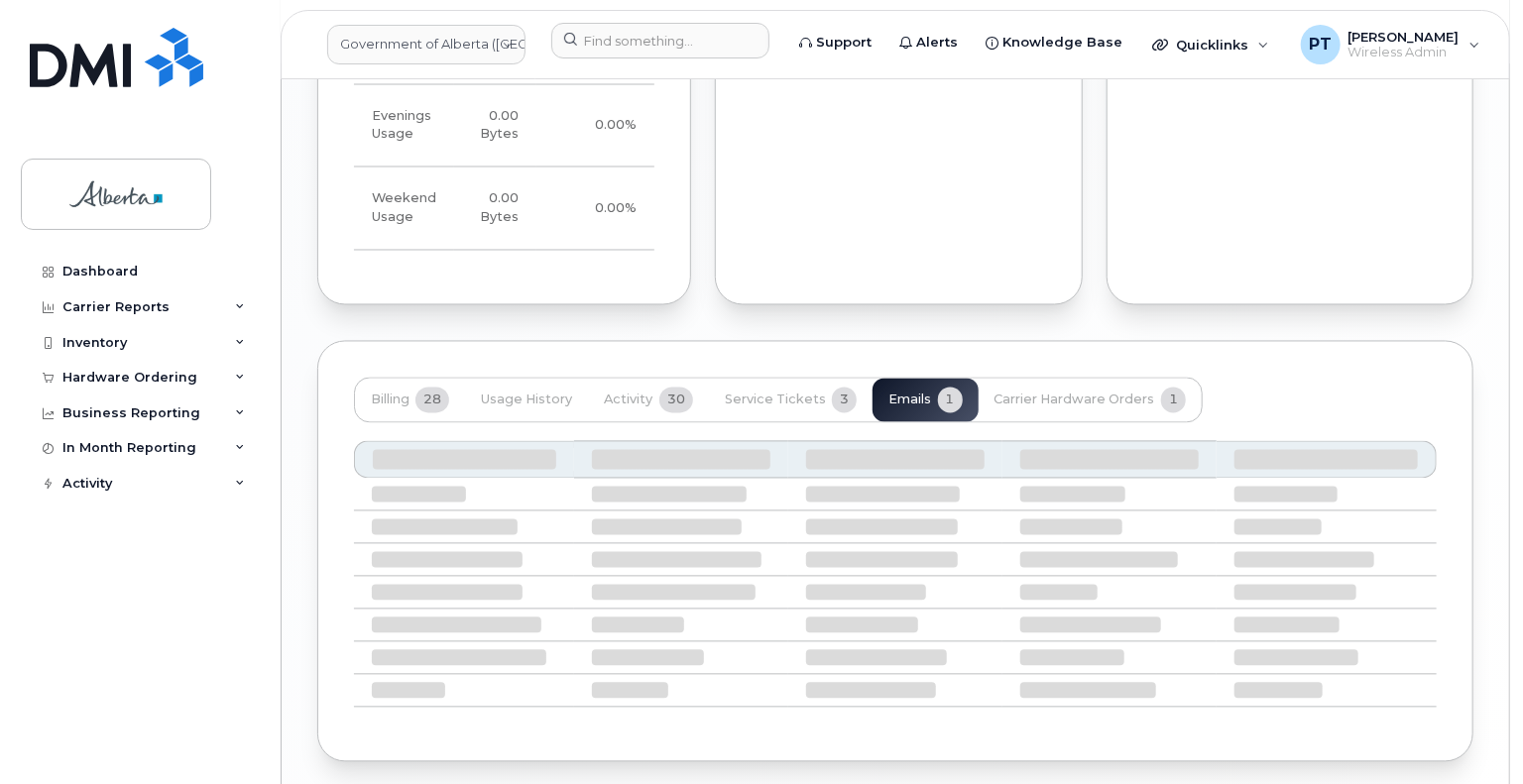 scroll, scrollTop: 1684, scrollLeft: 0, axis: vertical 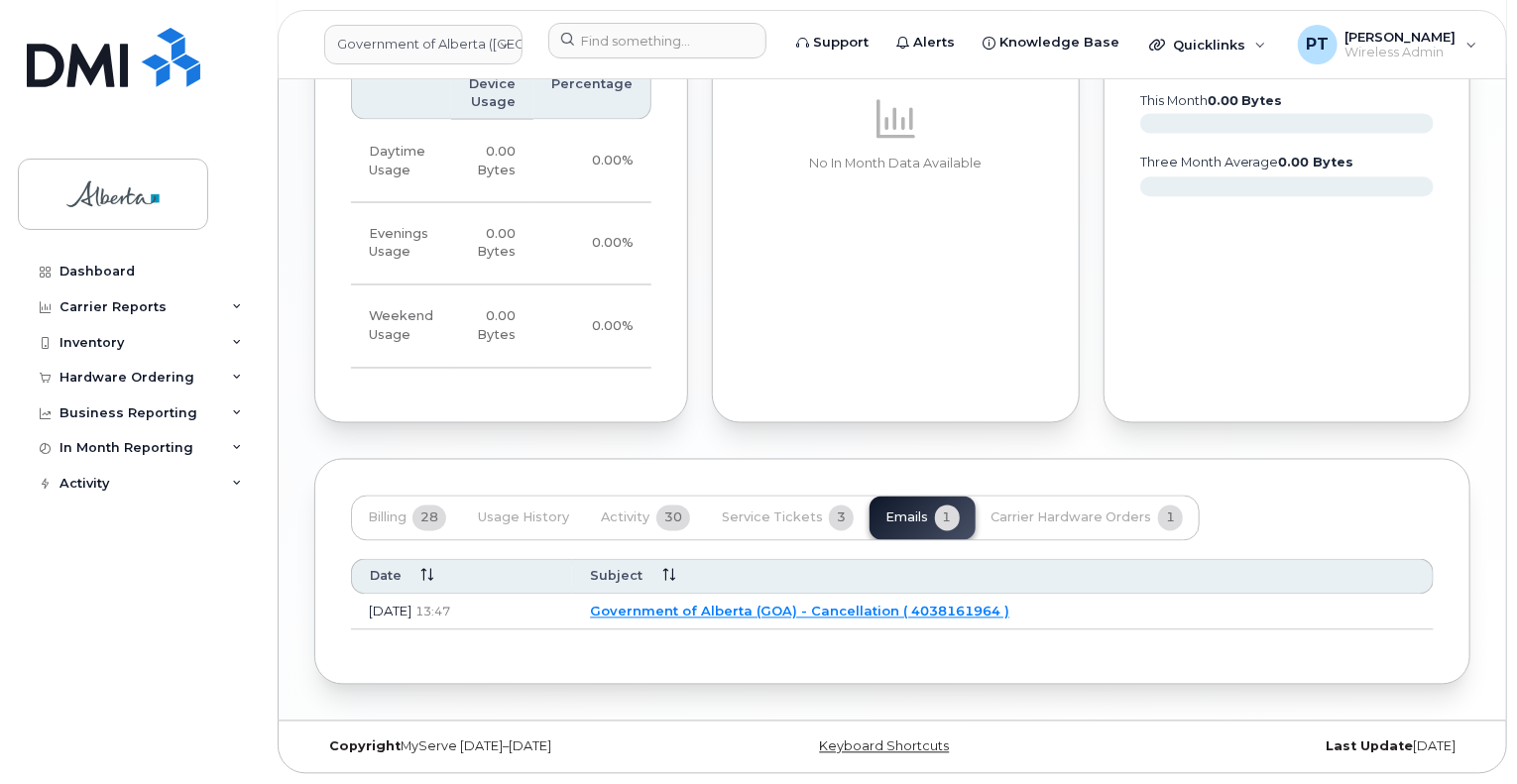 click on "Government of Alberta (GOA) - Cancellation ( 4038161964 )" at bounding box center (799, 612) 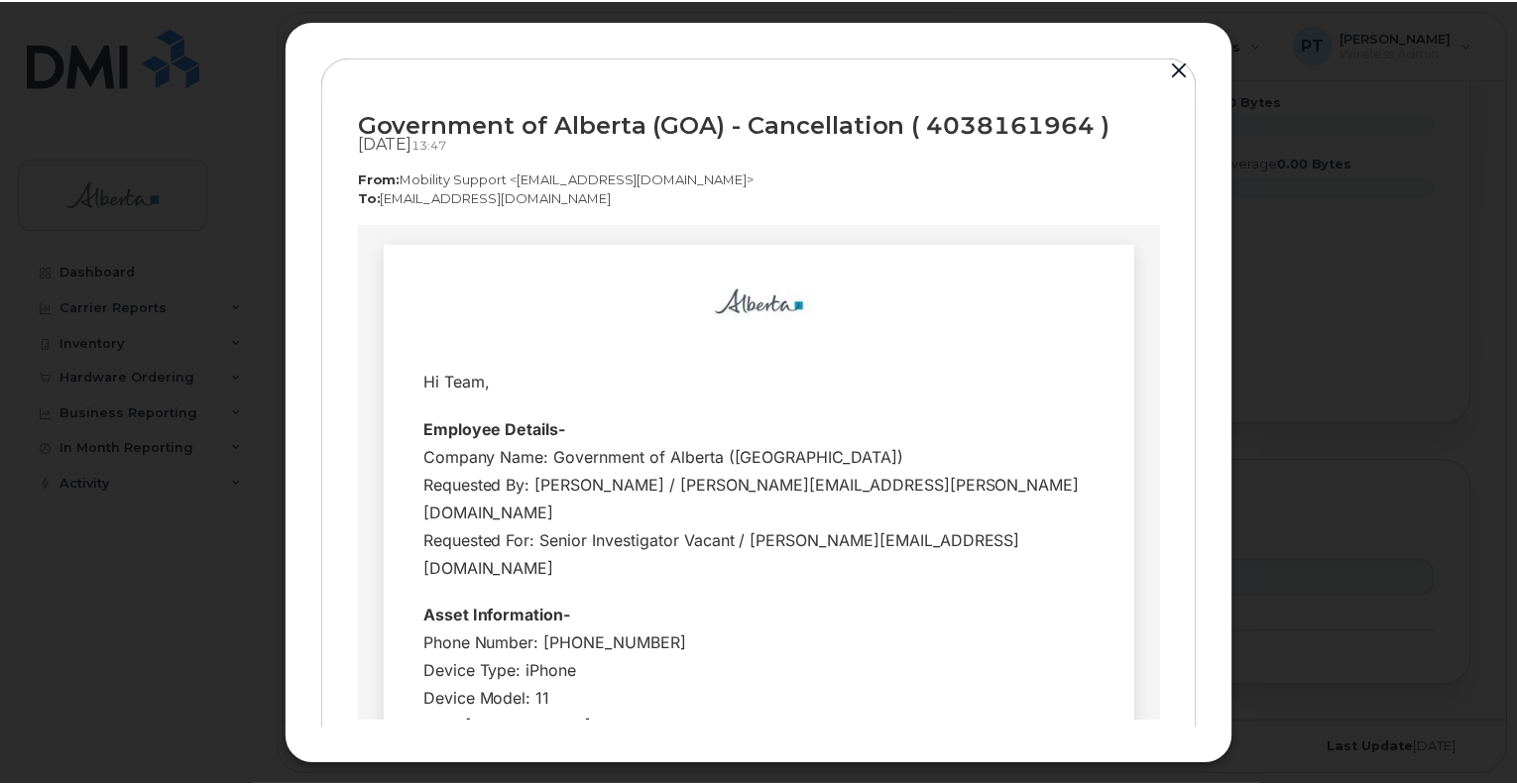 scroll, scrollTop: 0, scrollLeft: 0, axis: both 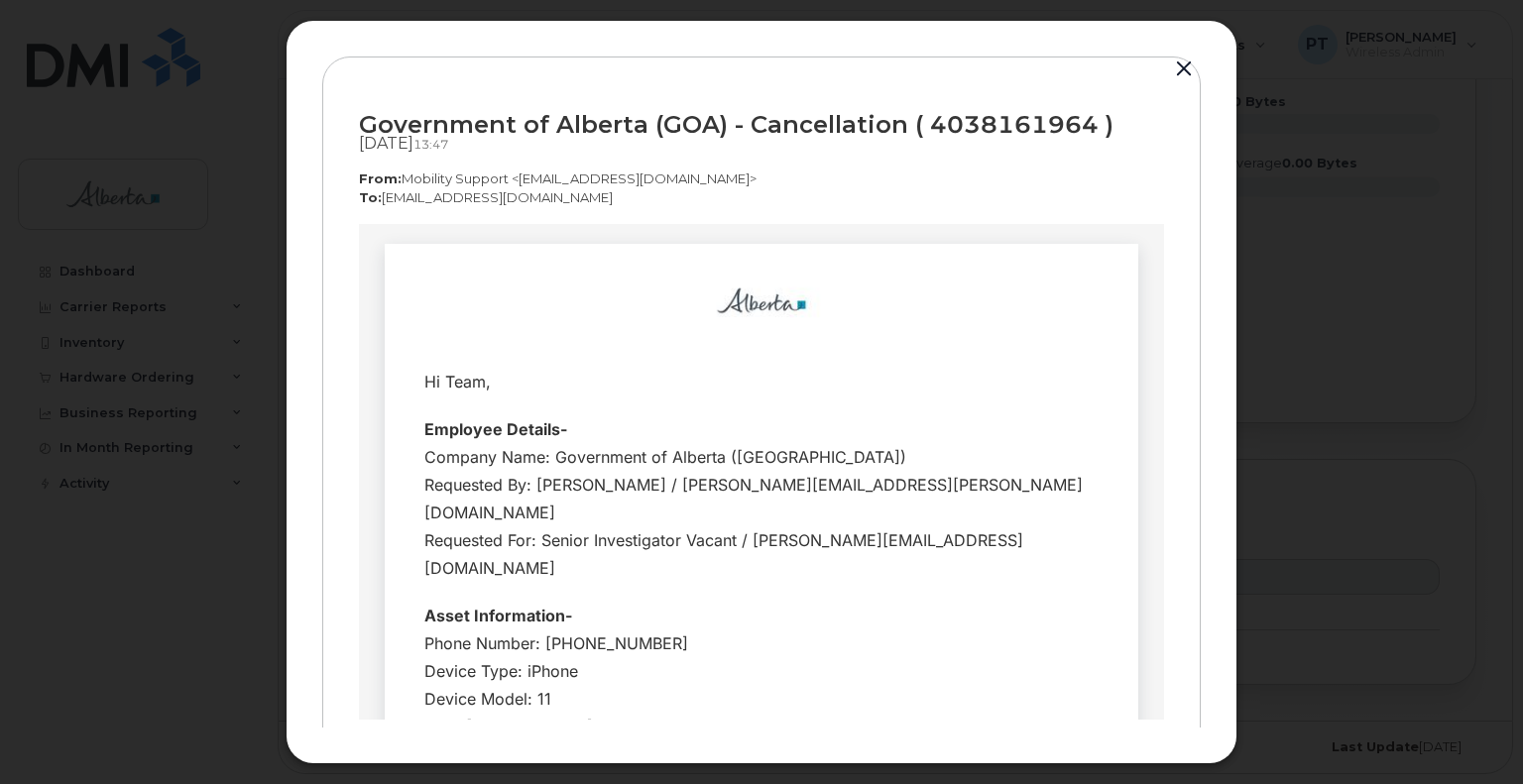 click at bounding box center [1184, 69] 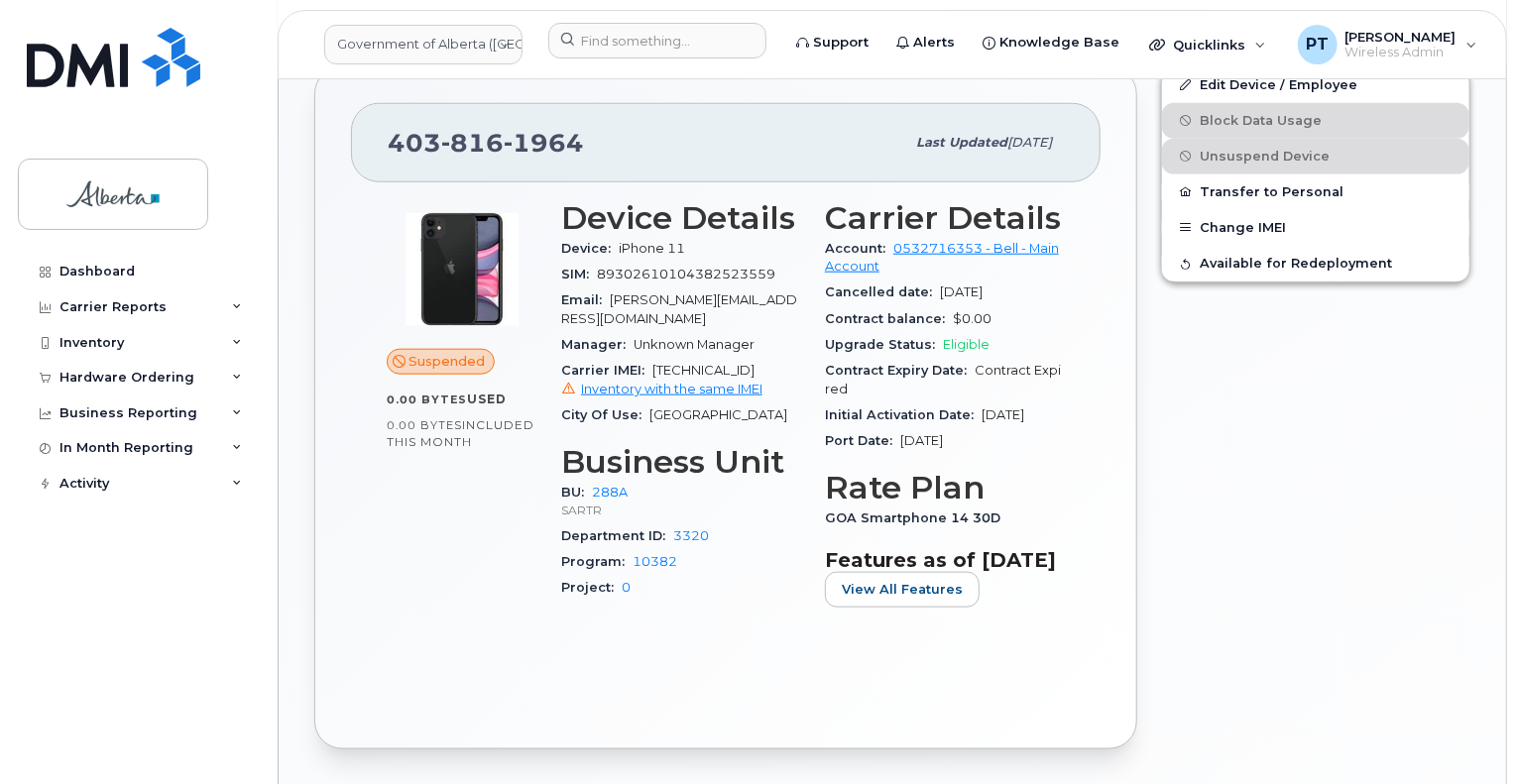 scroll, scrollTop: 693, scrollLeft: 0, axis: vertical 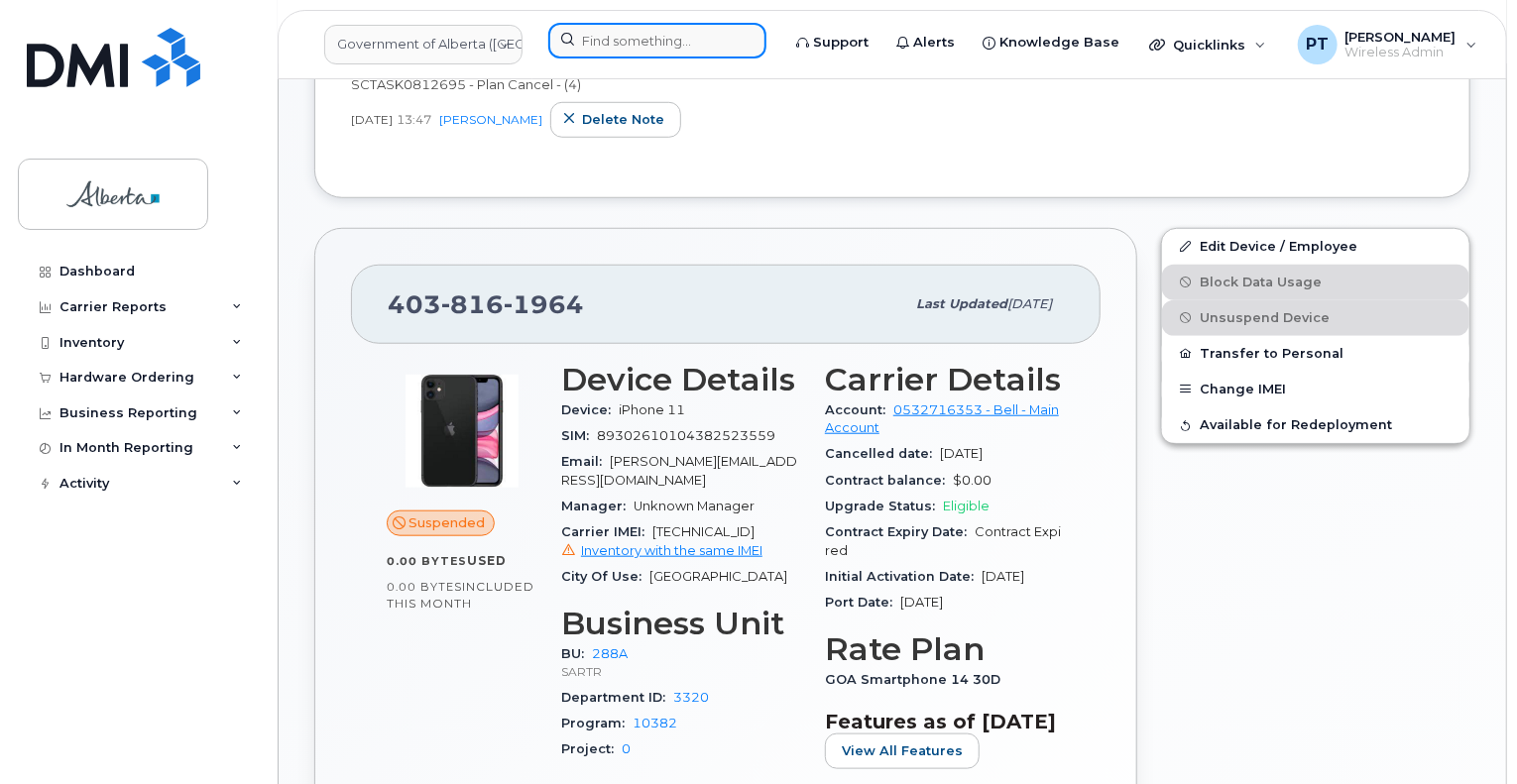 click at bounding box center (657, 41) 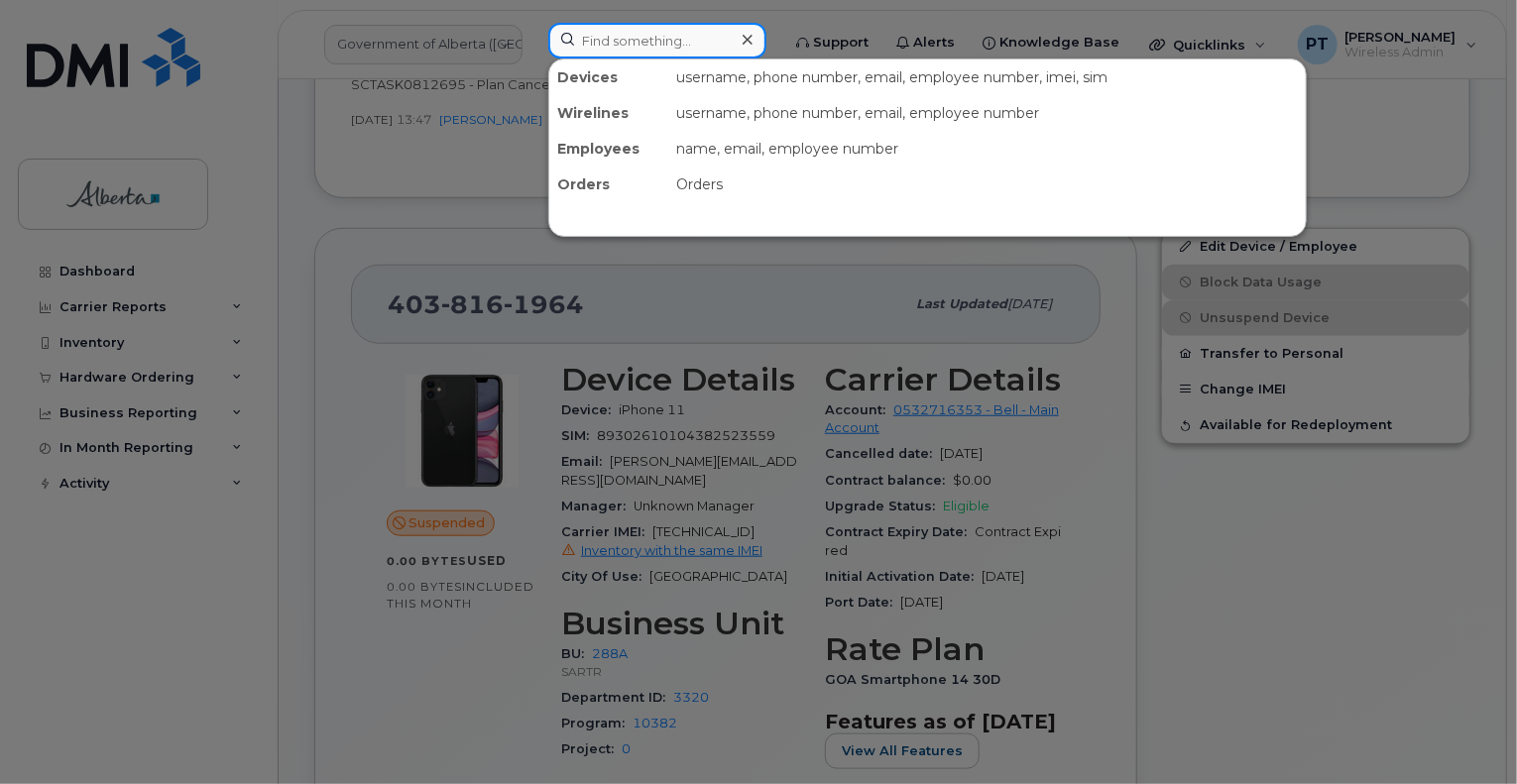 paste on "8257343661" 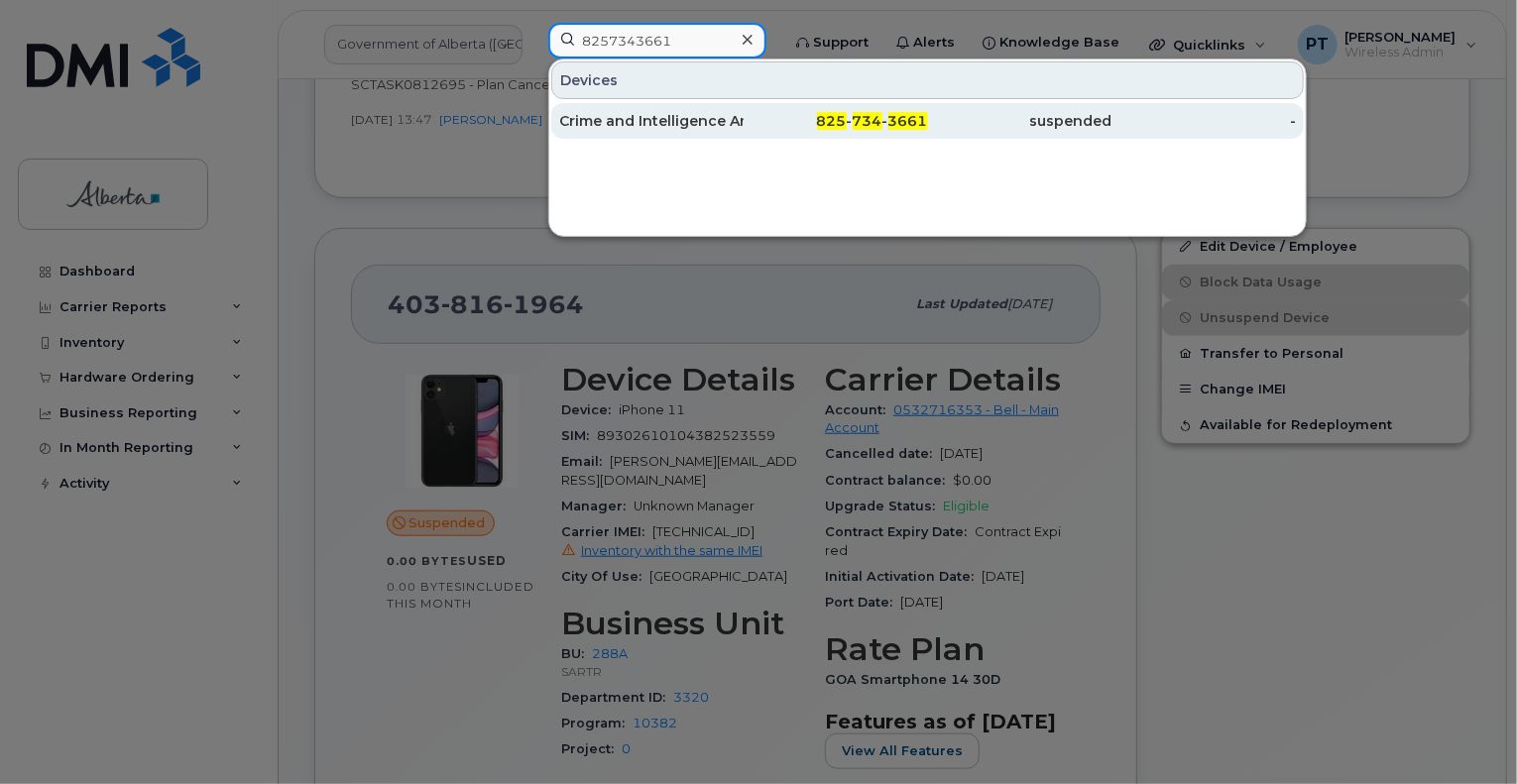type on "8257343661" 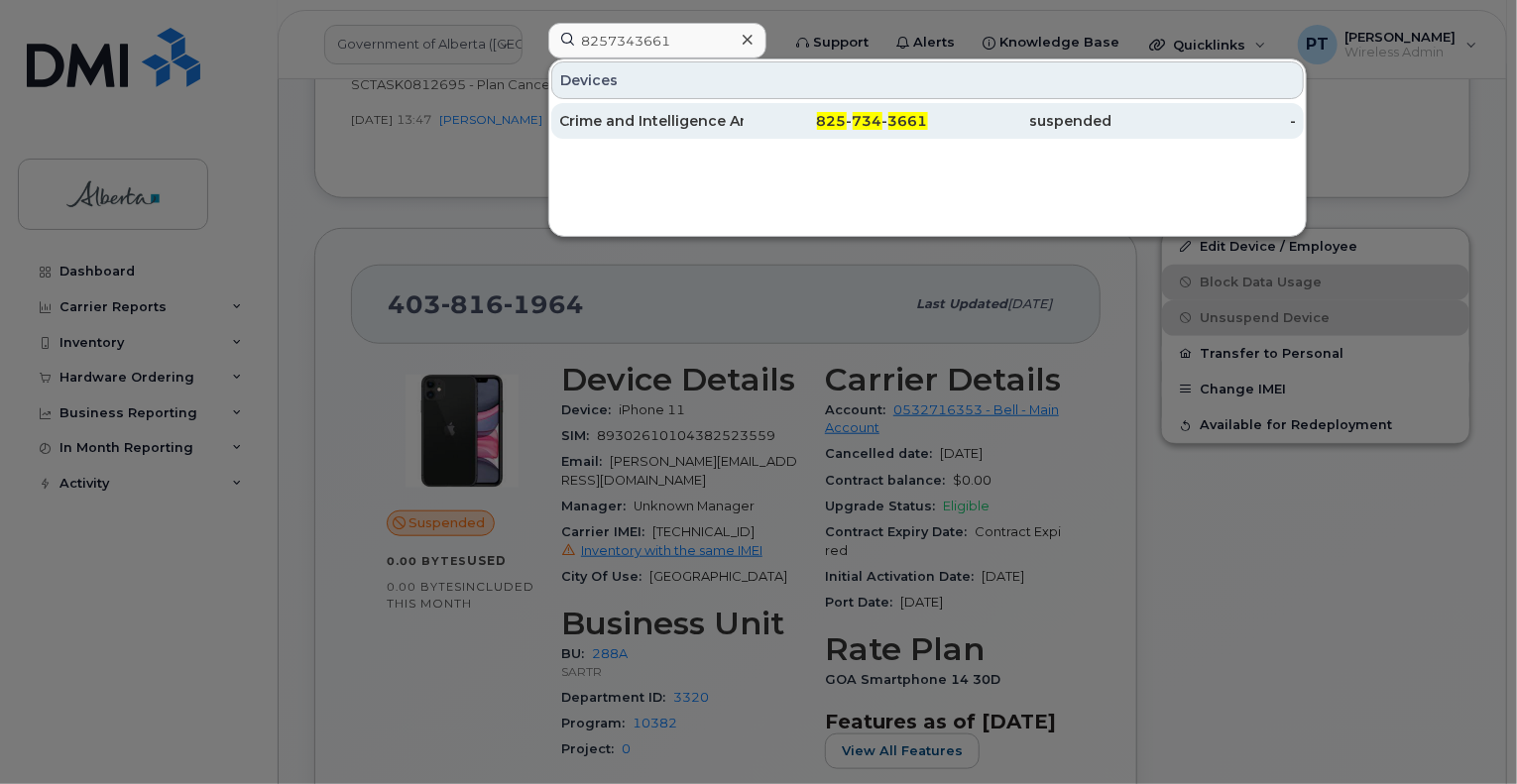 click on "Crime and Intelligence Analyst Vacant" at bounding box center (651, 121) 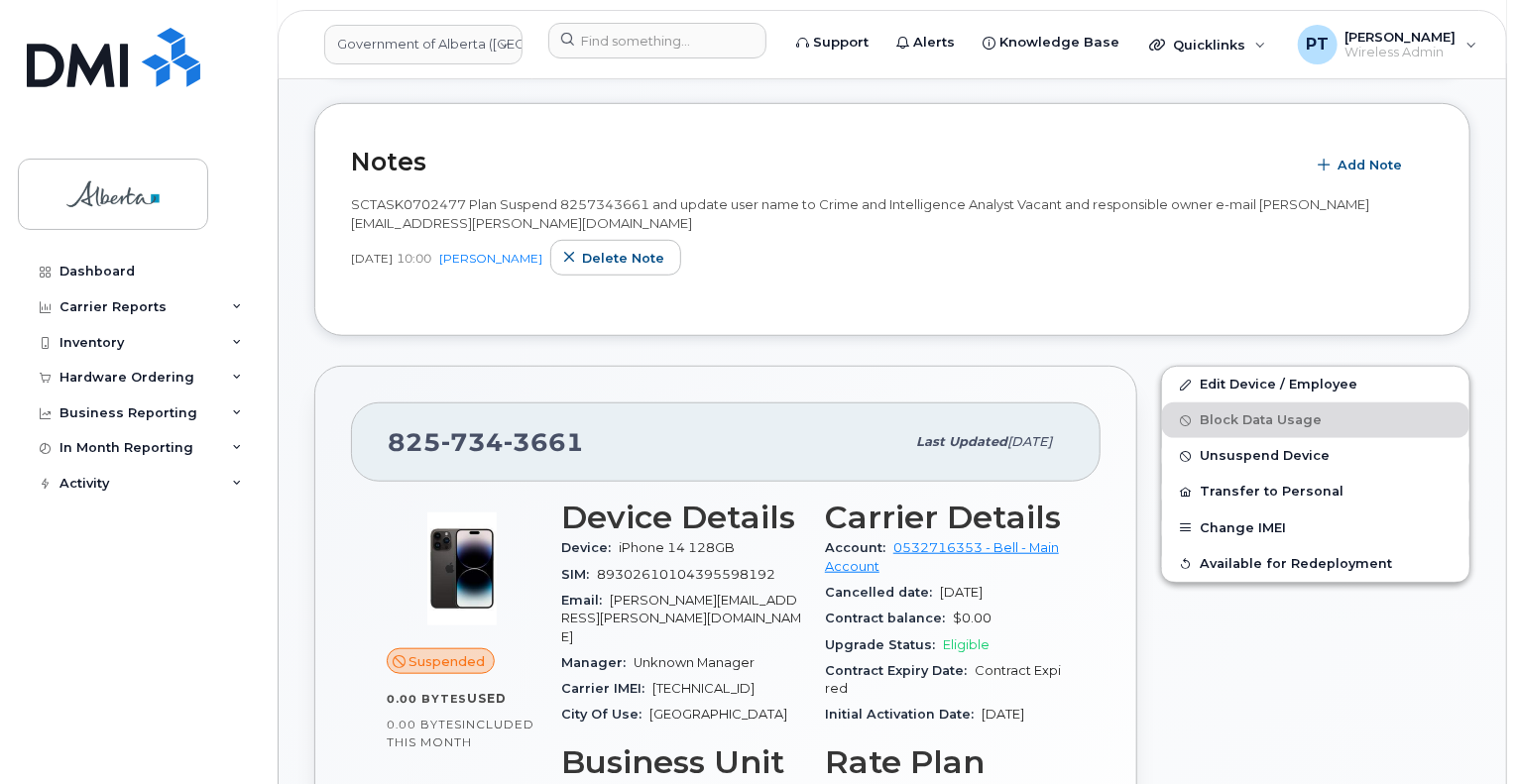 scroll, scrollTop: 595, scrollLeft: 0, axis: vertical 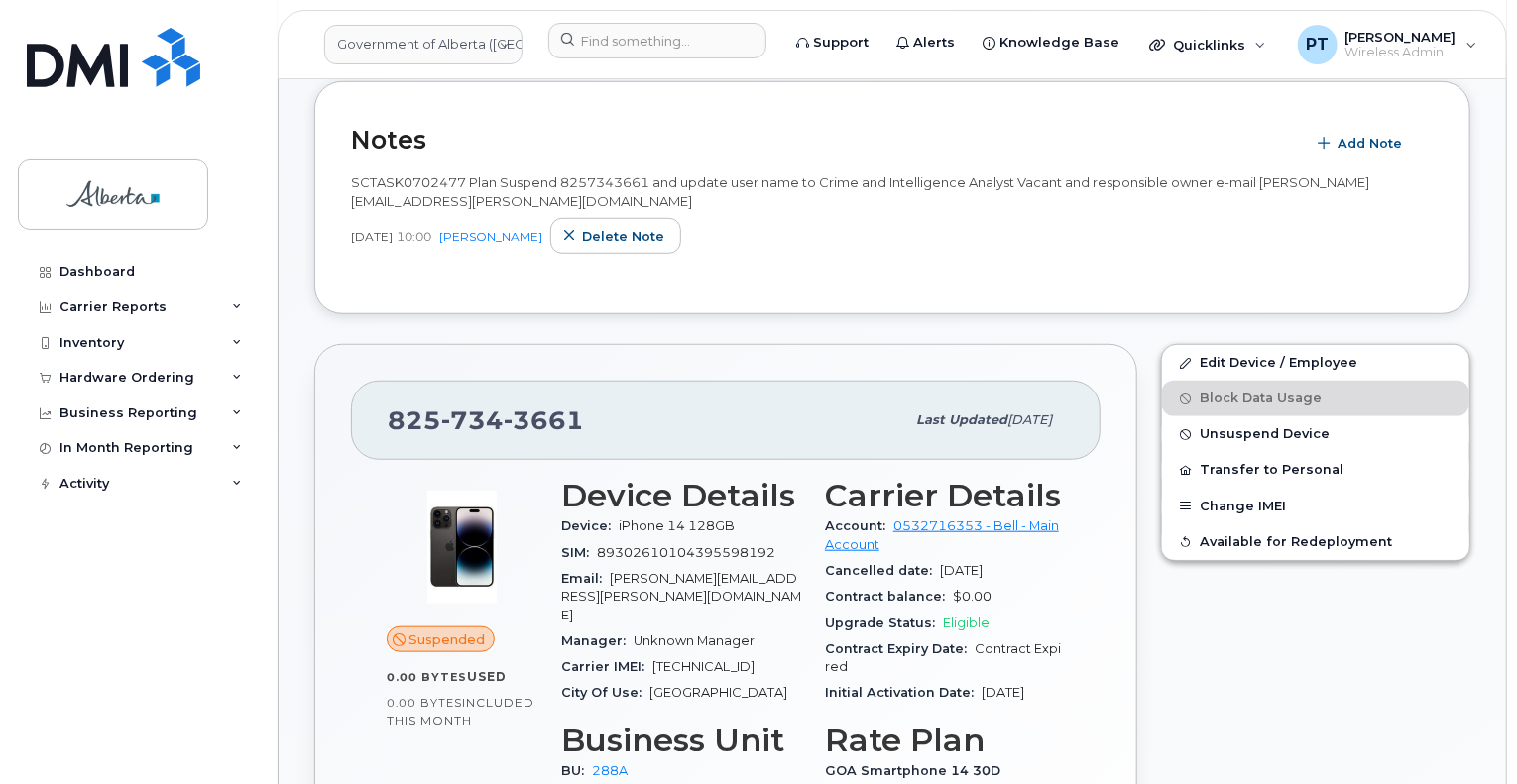 click on "350967689215107" at bounding box center [703, 666] 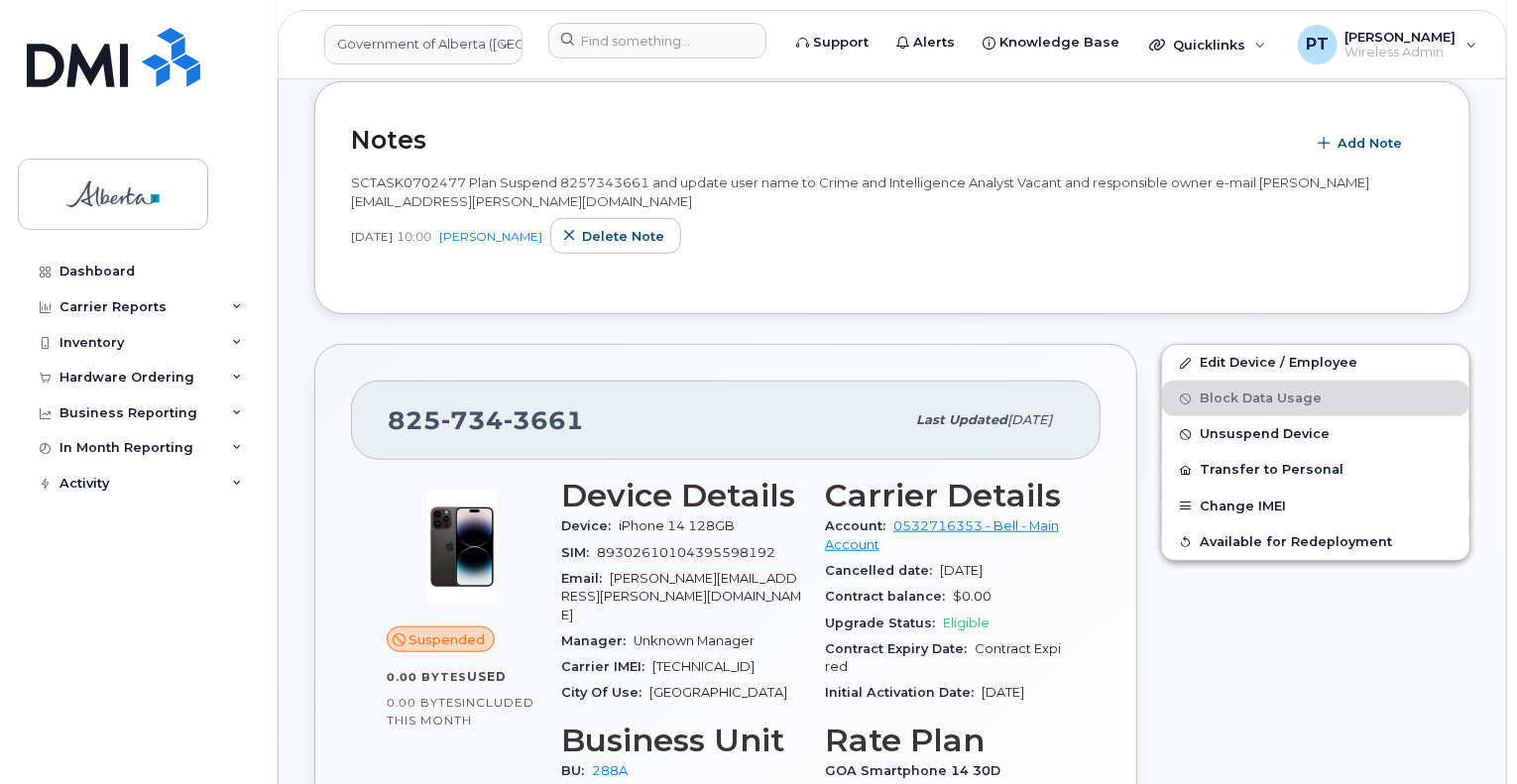 copy on "350967689215107" 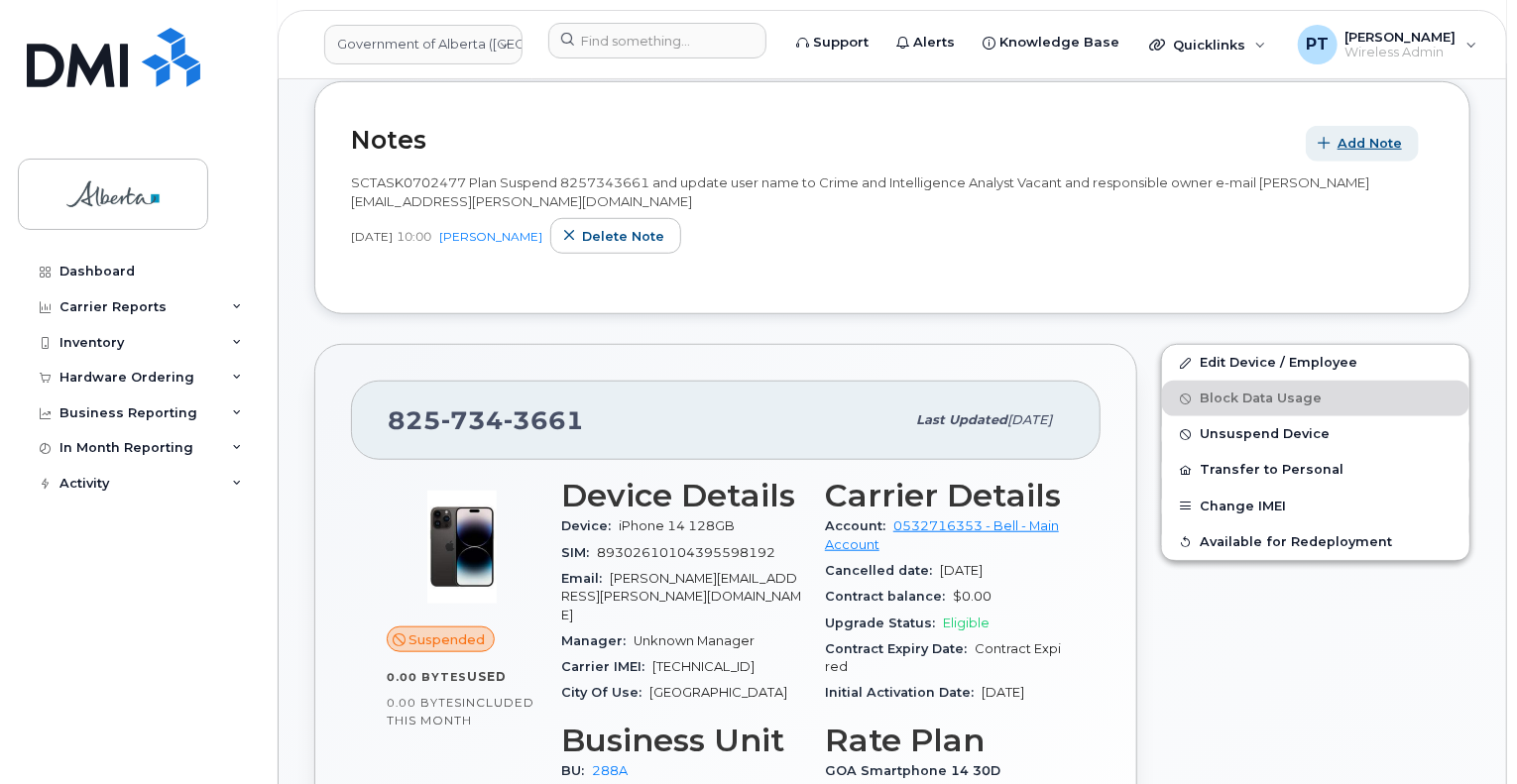 click on "Add Note" at bounding box center [1369, 143] 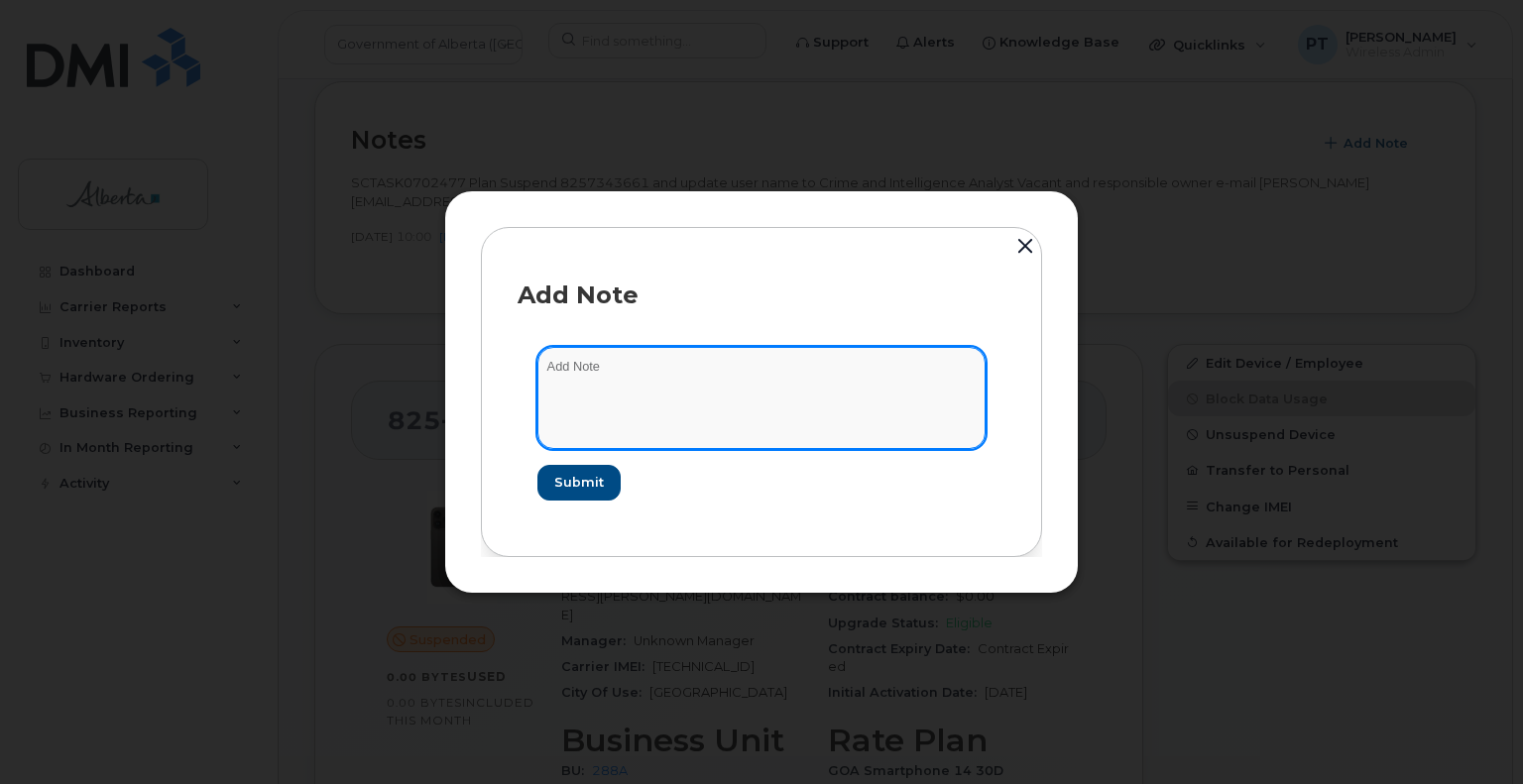click at bounding box center (762, 397) 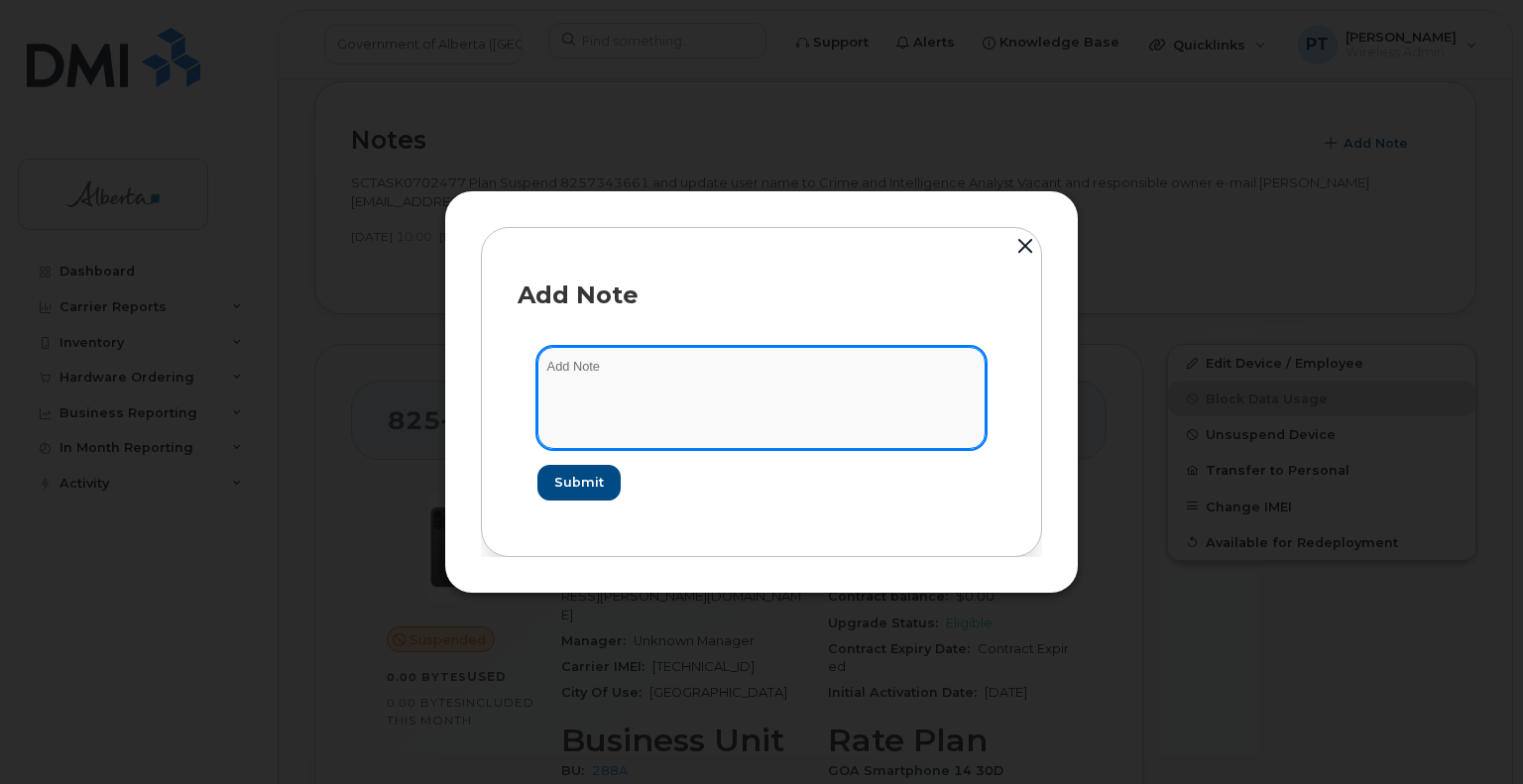 paste on "SCTASK0812695" 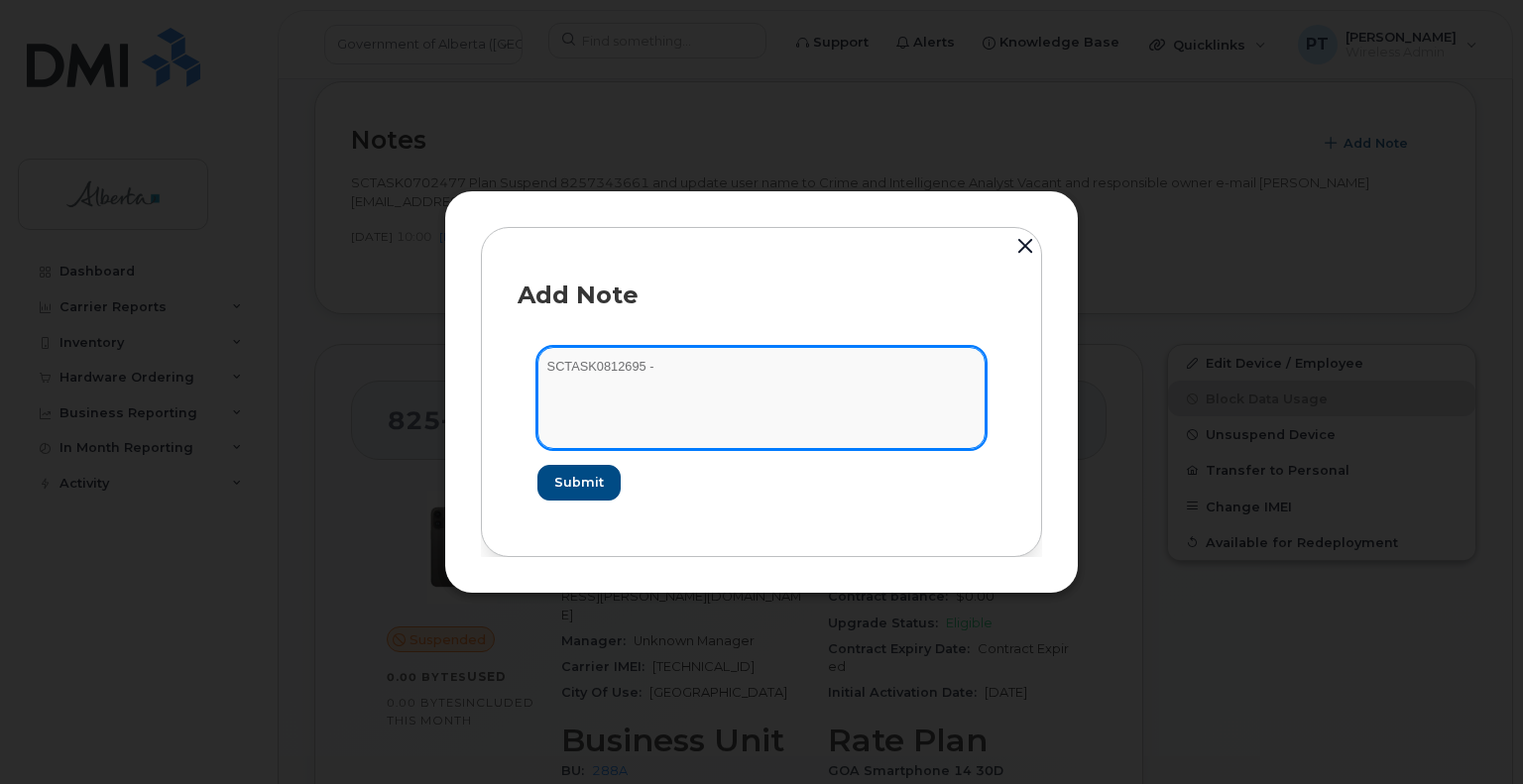 click on "SCTASK0812695 -" at bounding box center [762, 397] 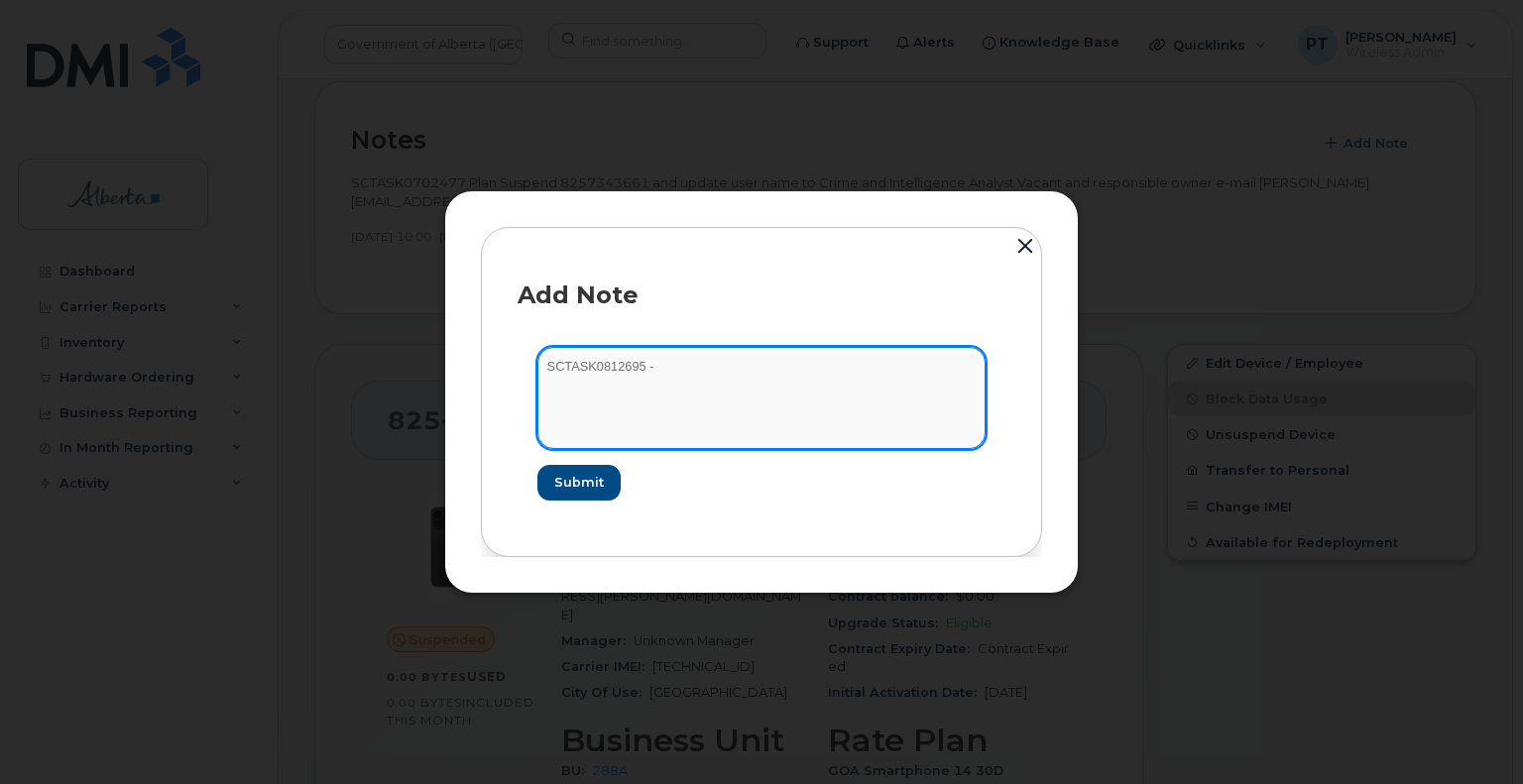 paste on "Plan Cancel - (4)" 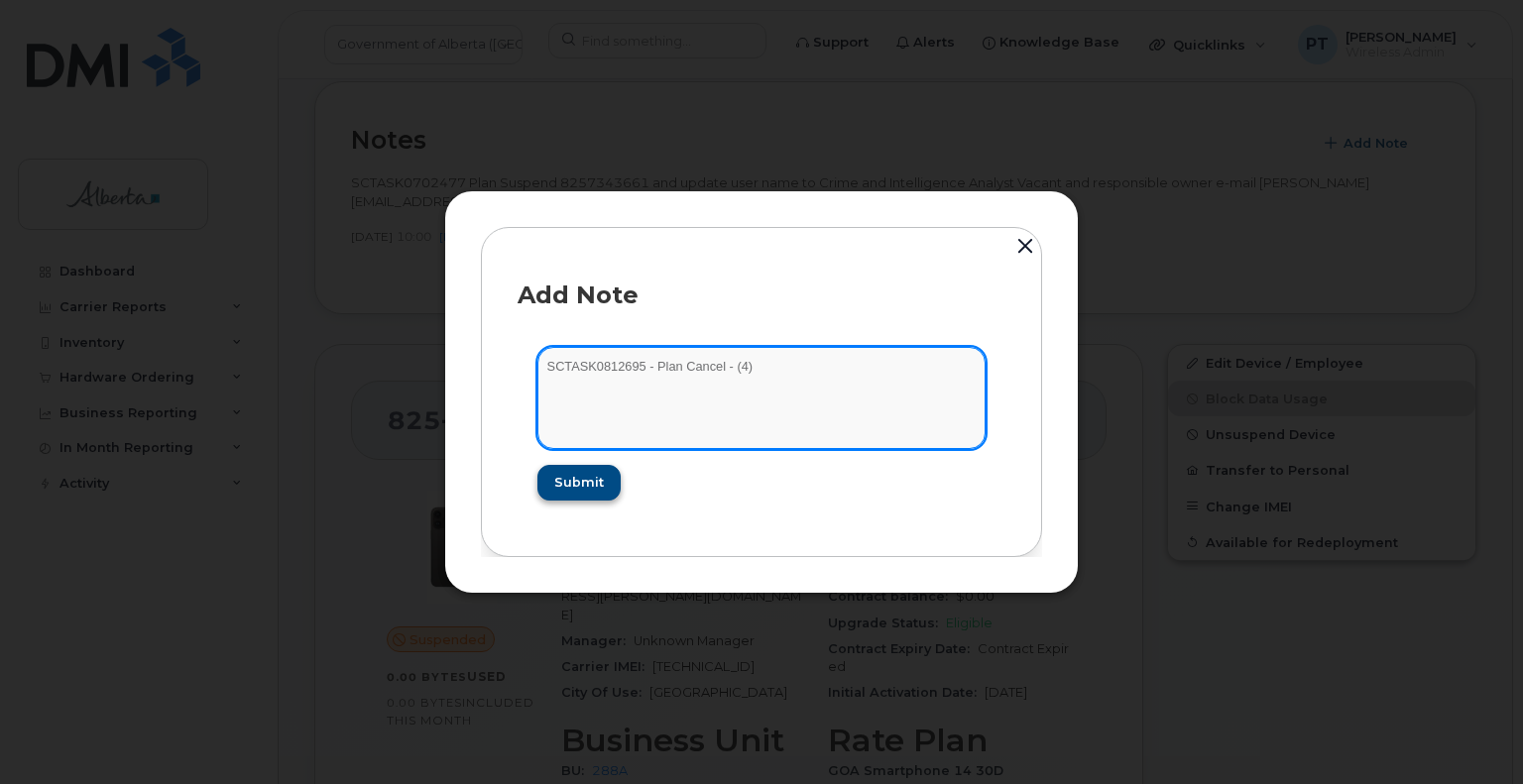type on "SCTASK0812695 - Plan Cancel - (4)" 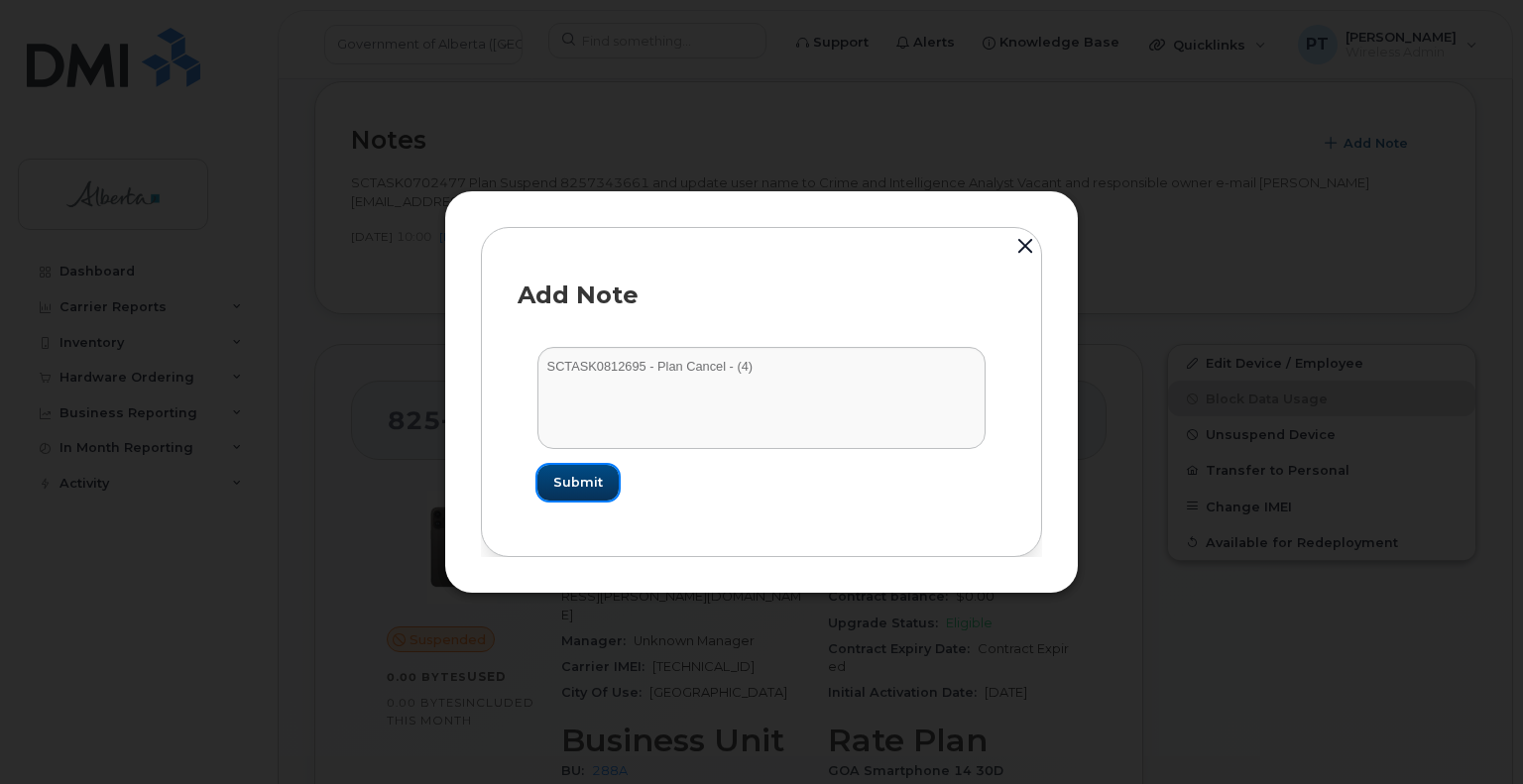 click on "Submit" at bounding box center [578, 482] 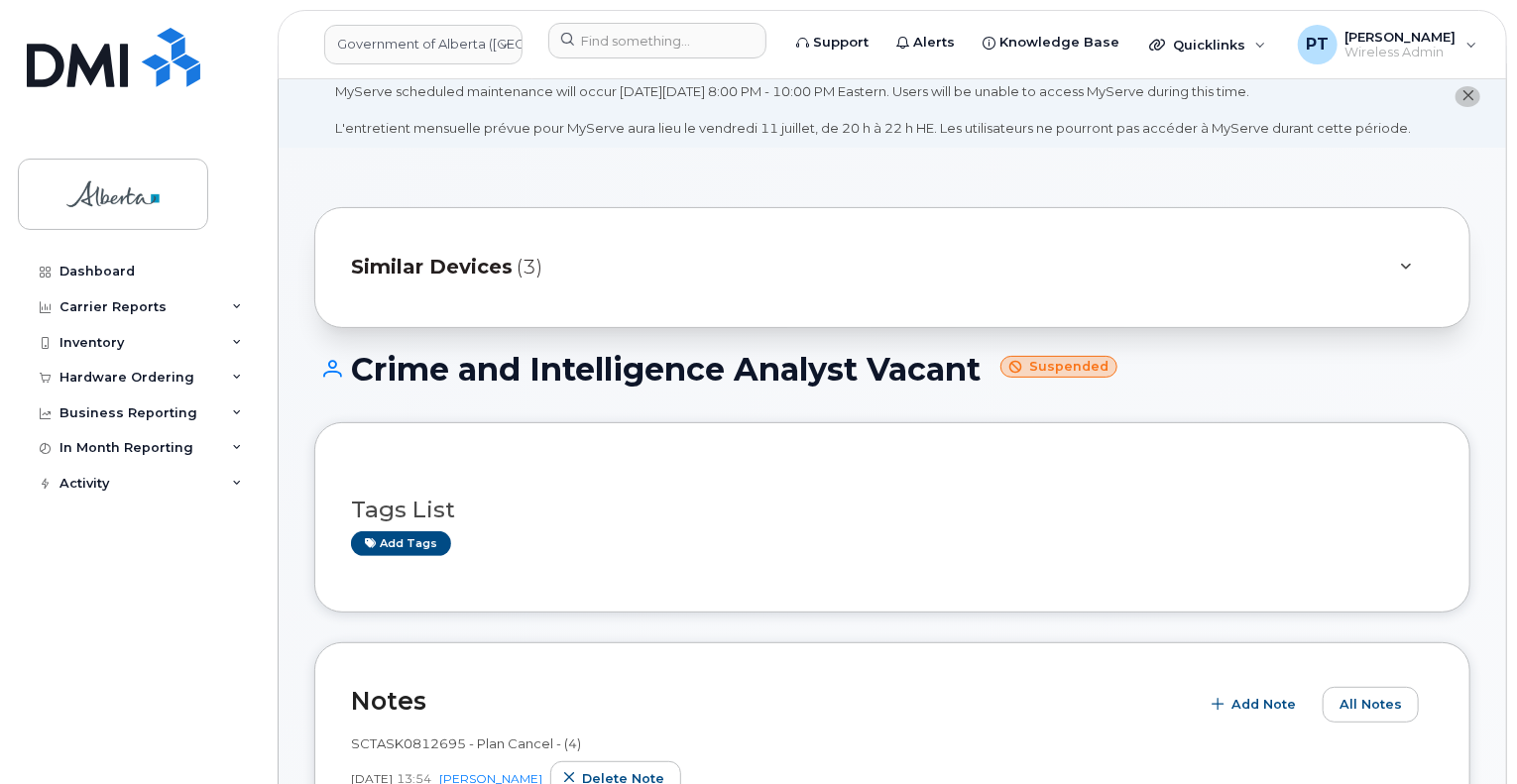 scroll, scrollTop: 0, scrollLeft: 0, axis: both 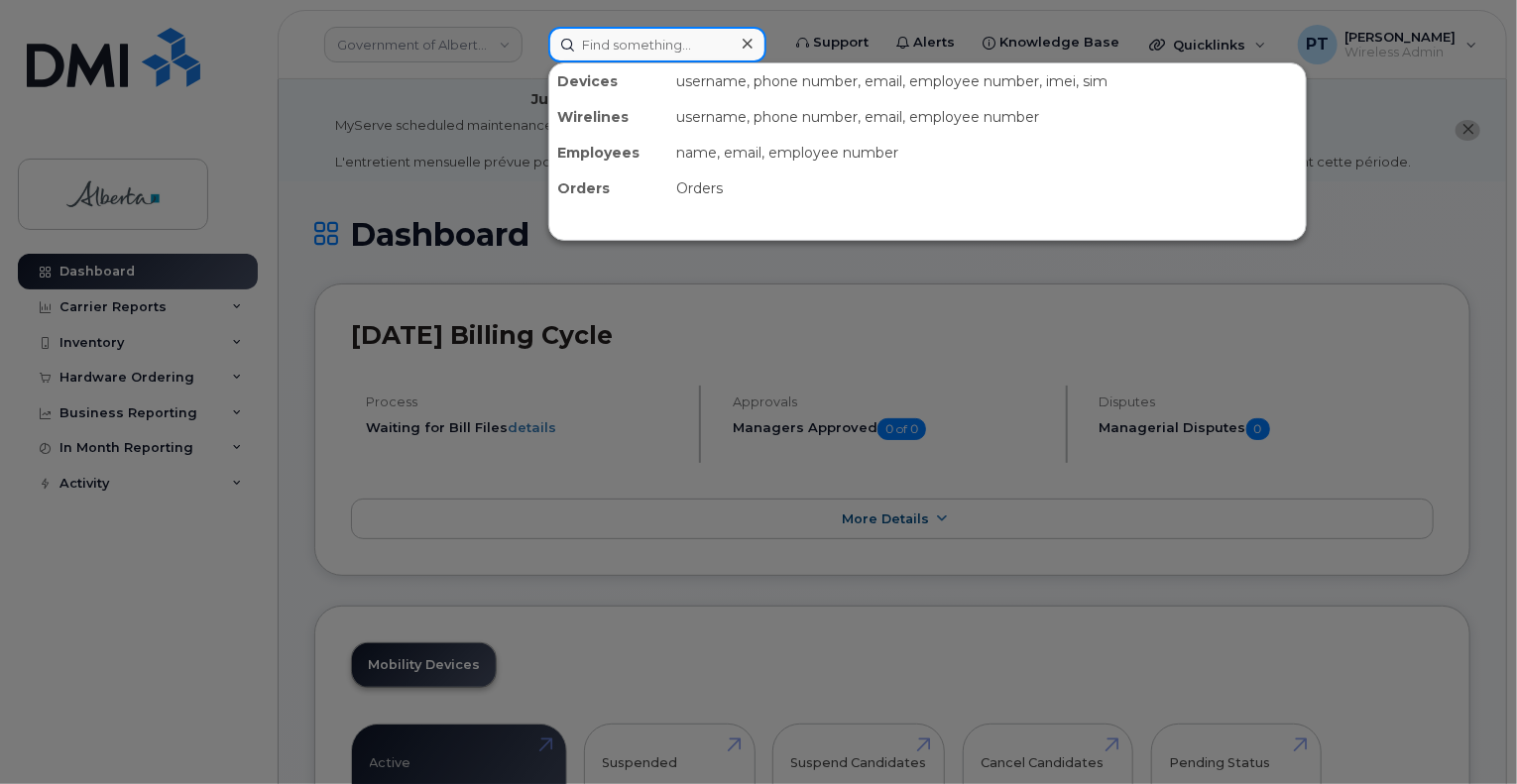 click at bounding box center (657, 45) 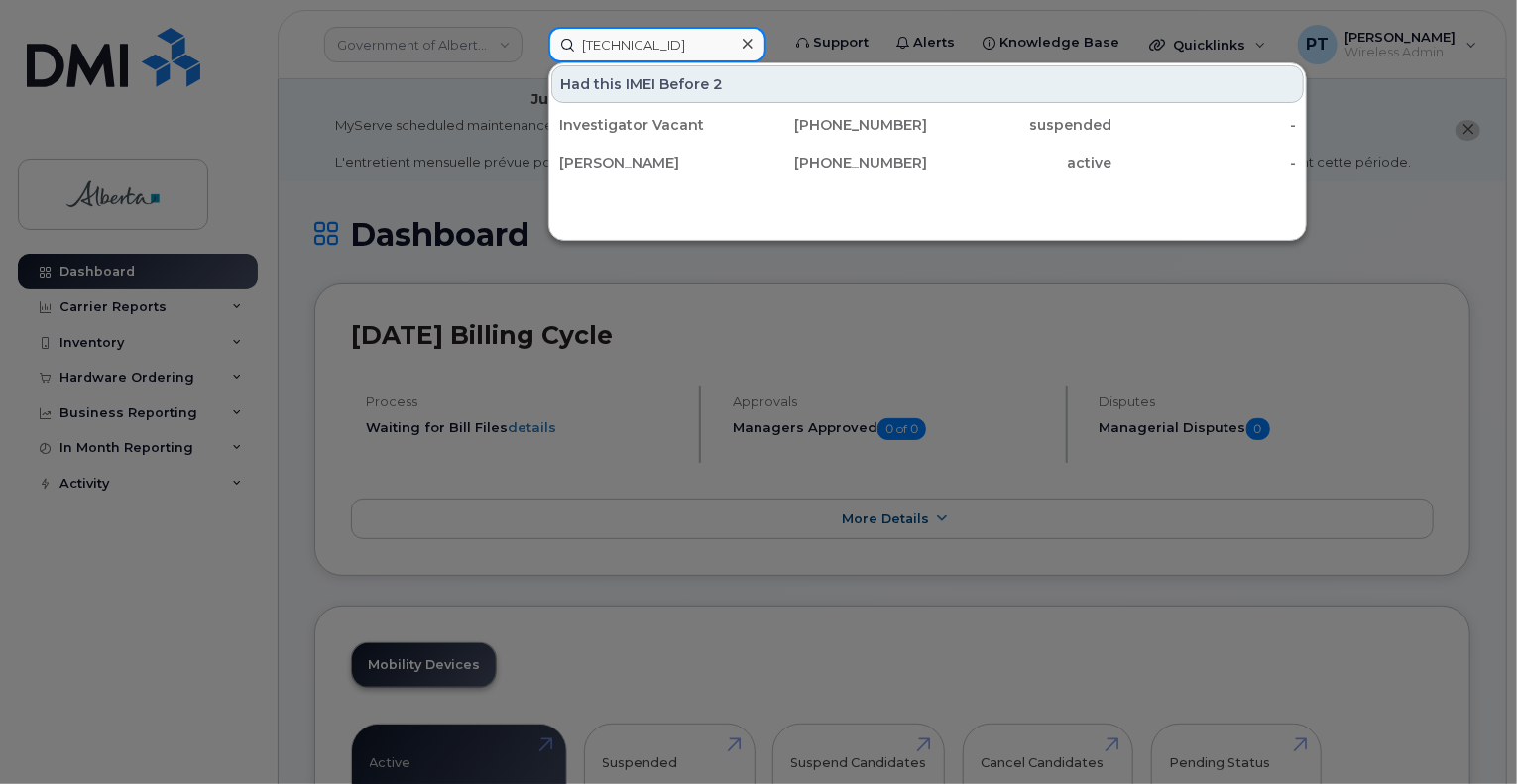 drag, startPoint x: 717, startPoint y: 37, endPoint x: 536, endPoint y: 36, distance: 181.00276 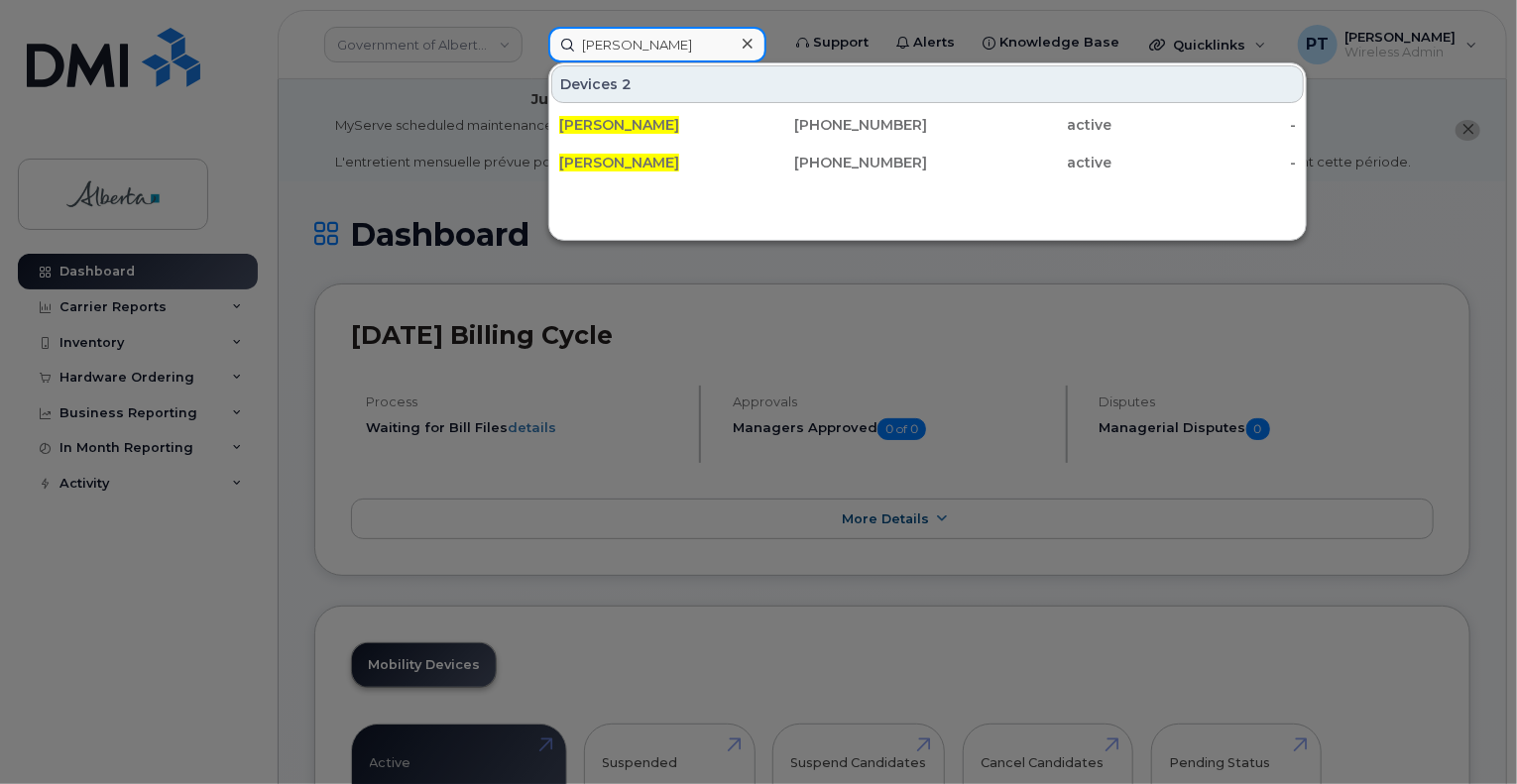 type on "christopher moore" 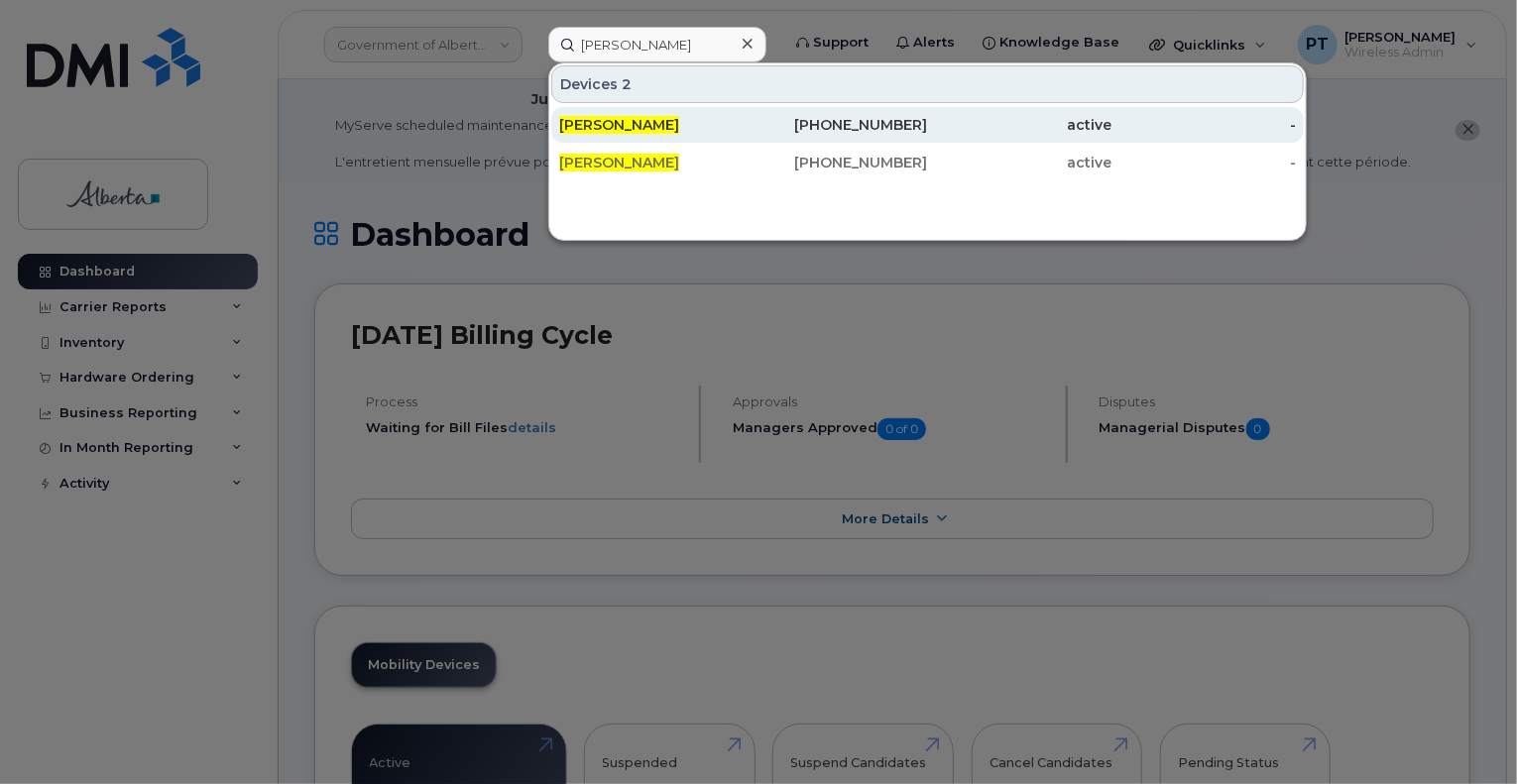 click on "Christopher Moore" 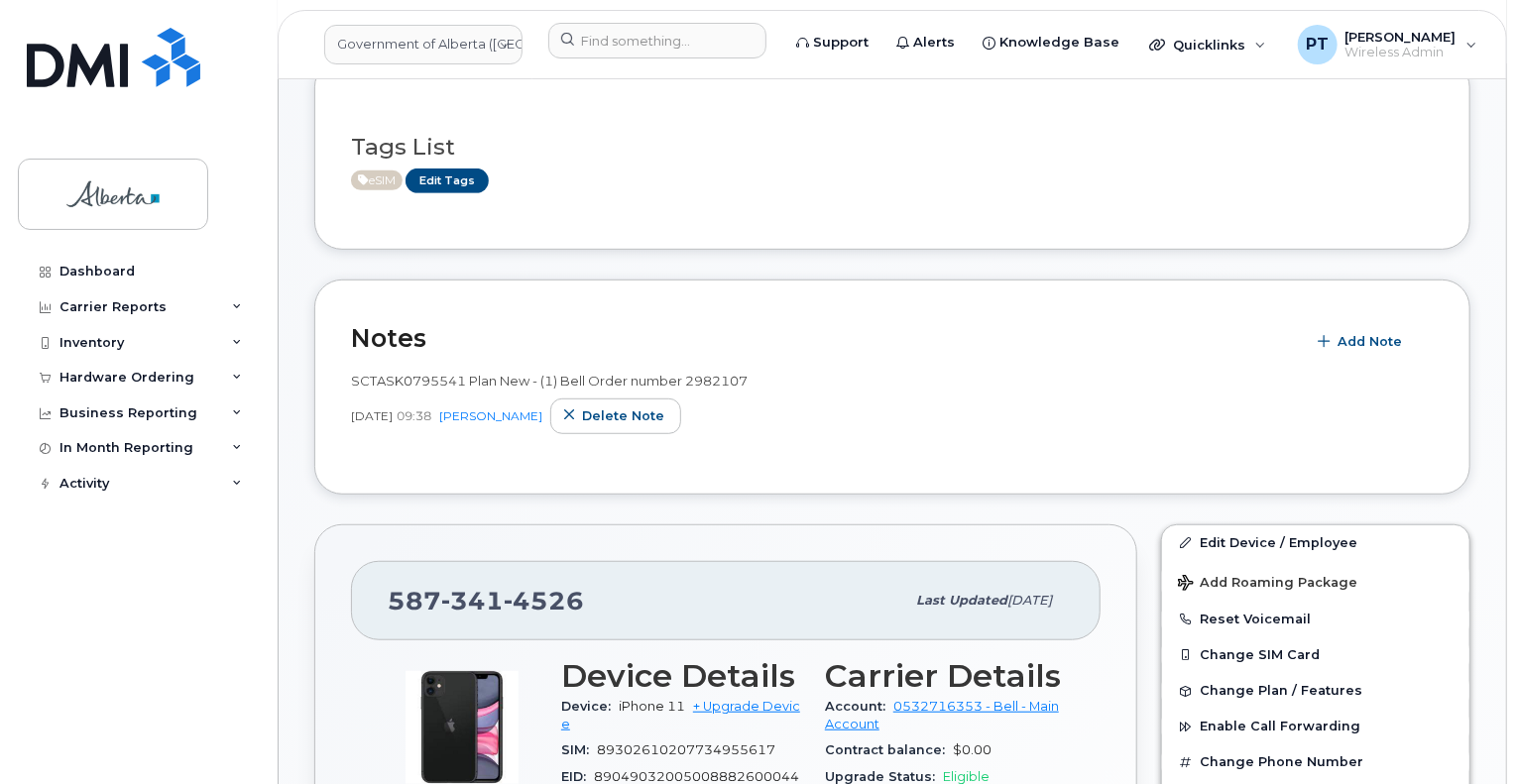 scroll, scrollTop: 694, scrollLeft: 0, axis: vertical 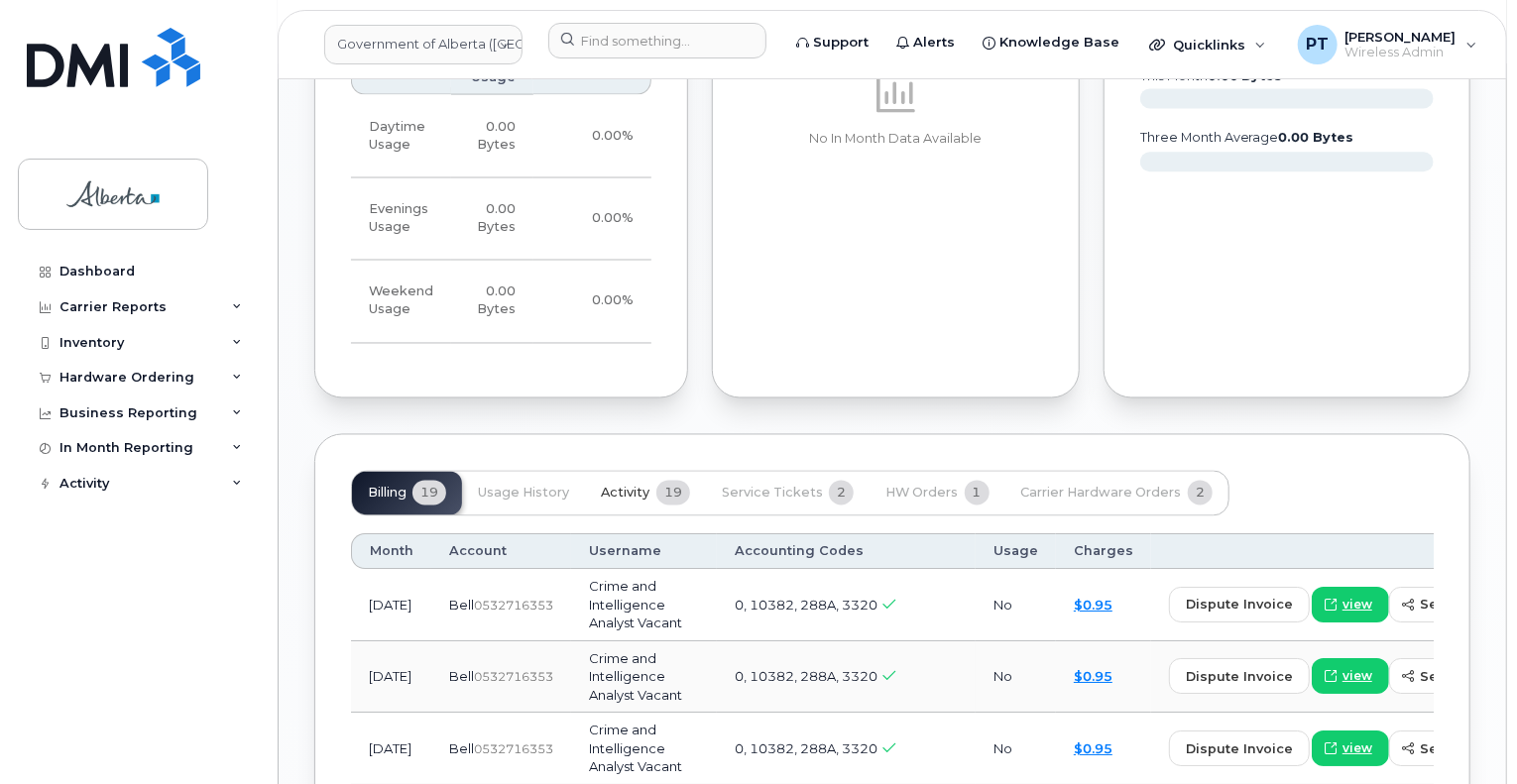 click on "Activity" at bounding box center [625, 494] 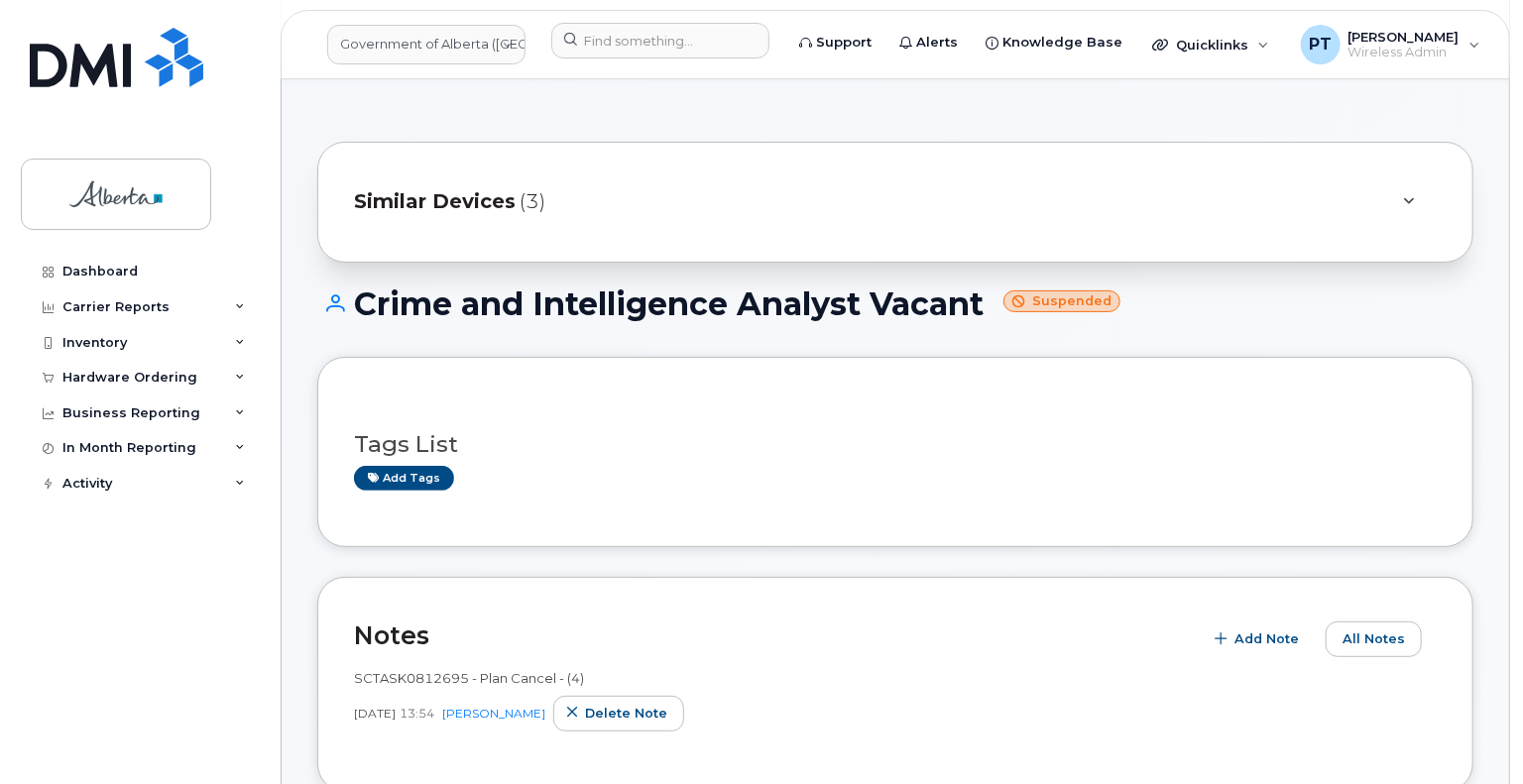 scroll, scrollTop: 595, scrollLeft: 0, axis: vertical 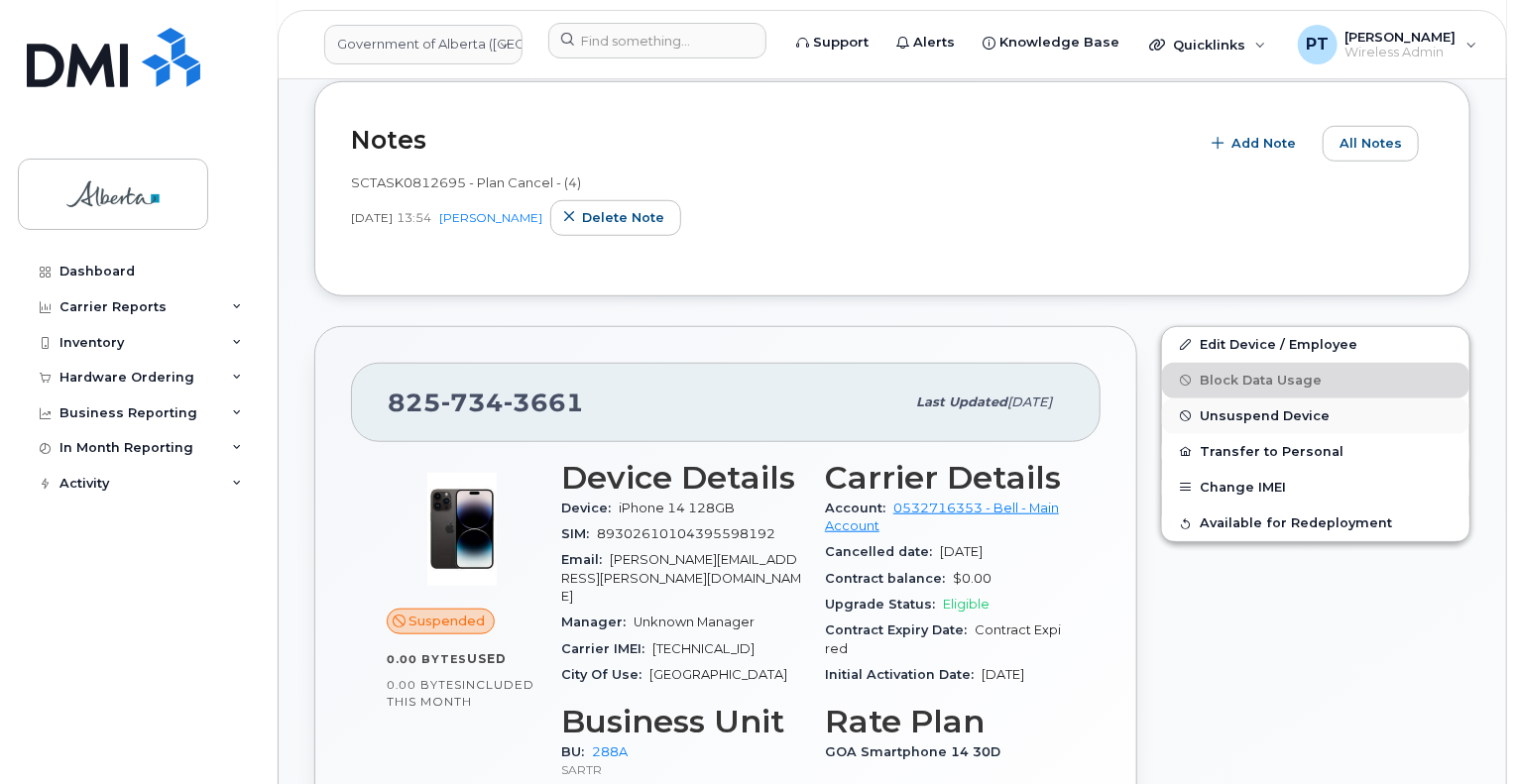 click on "Unsuspend Device" at bounding box center (1264, 415) 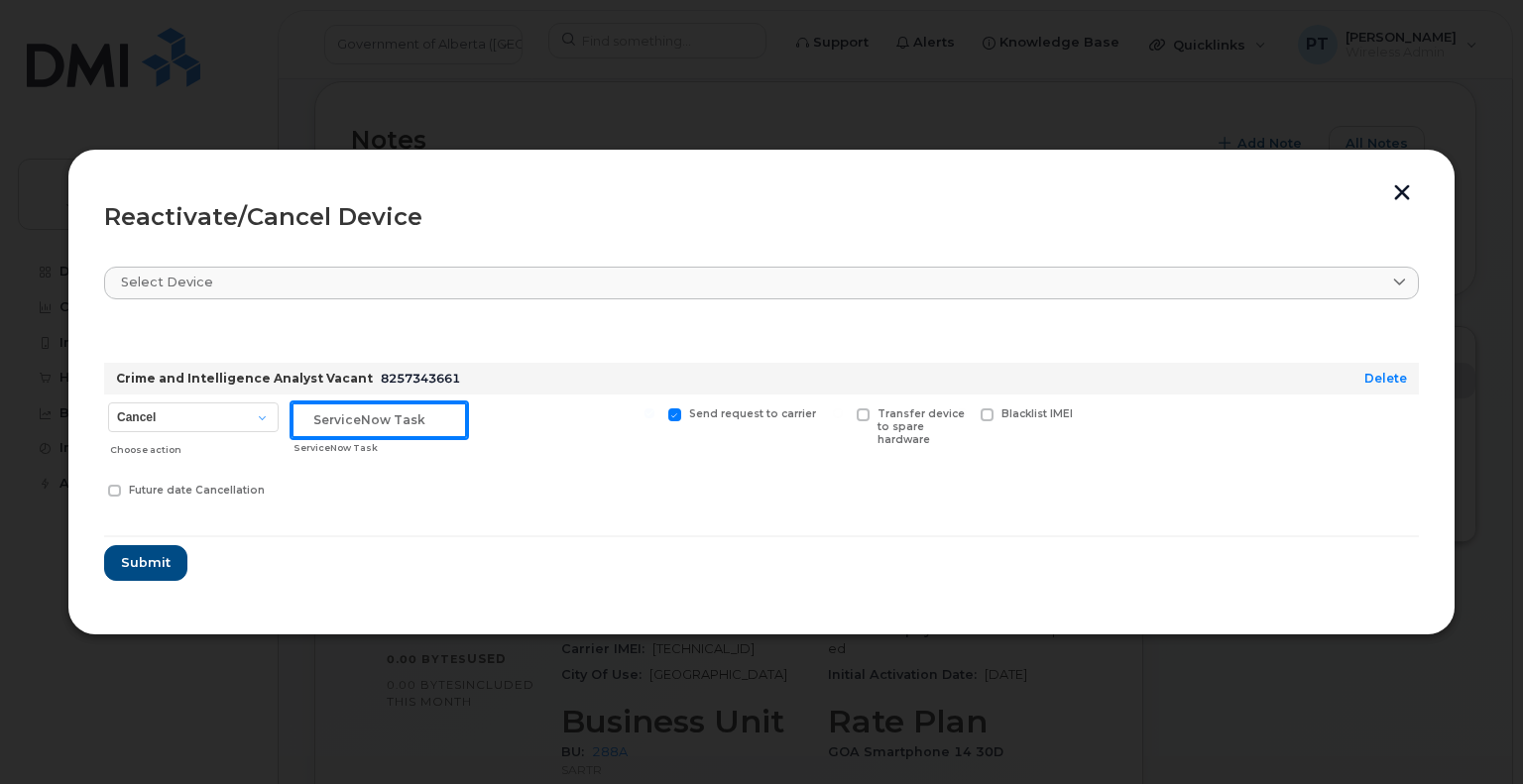 drag, startPoint x: 348, startPoint y: 426, endPoint x: 330, endPoint y: 413, distance: 22.203603 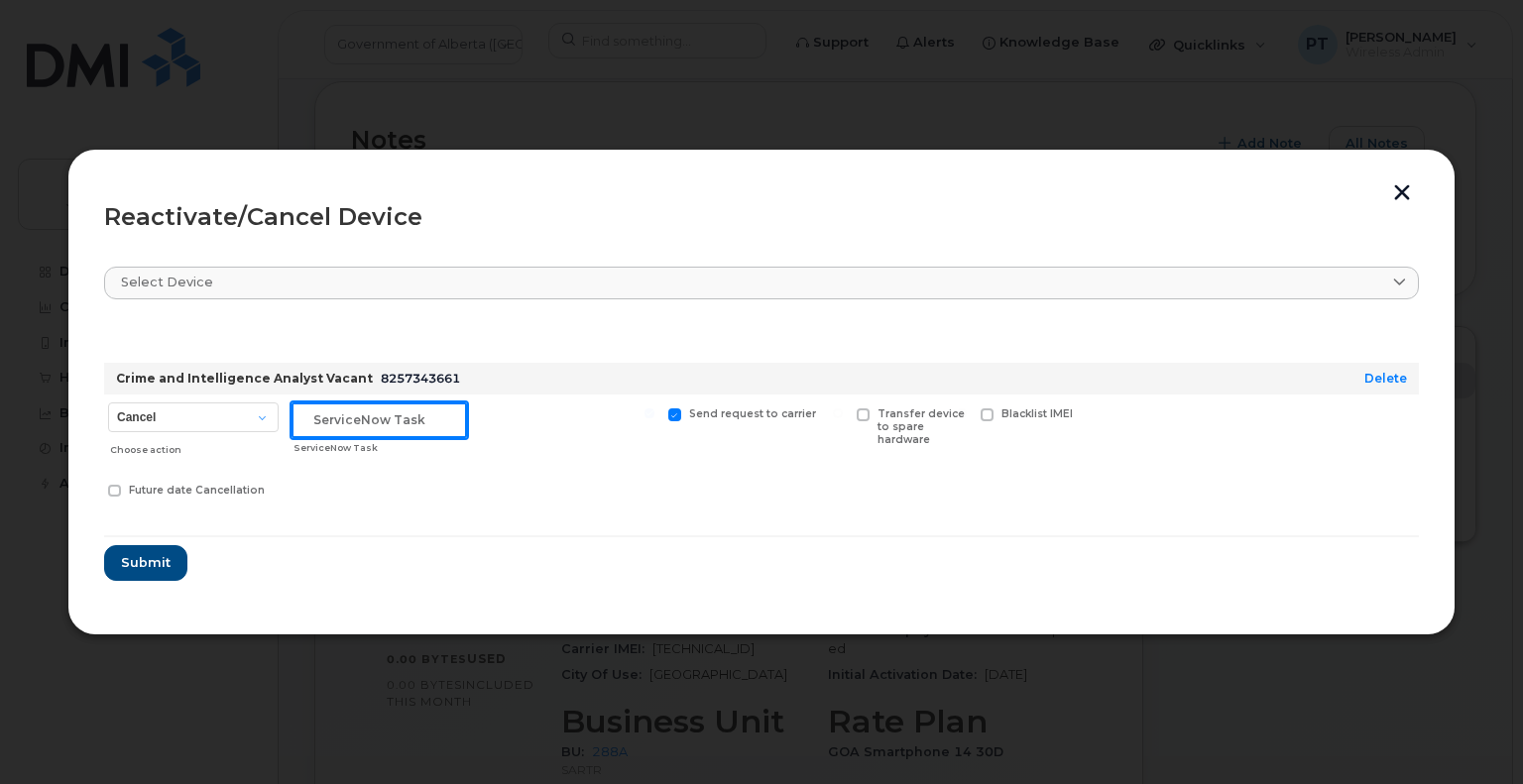 paste on "SCTASK0812695" 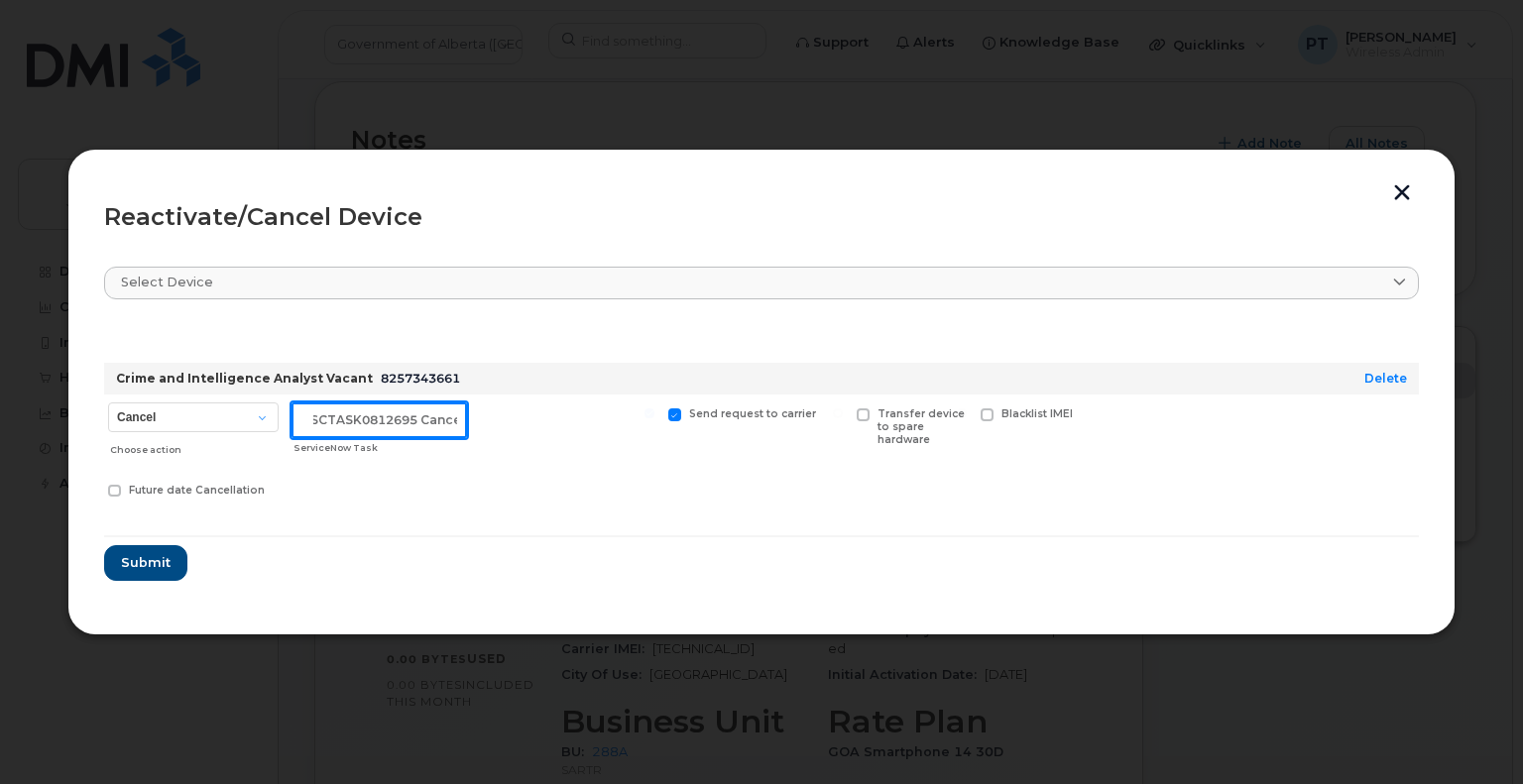 scroll, scrollTop: 0, scrollLeft: 6, axis: horizontal 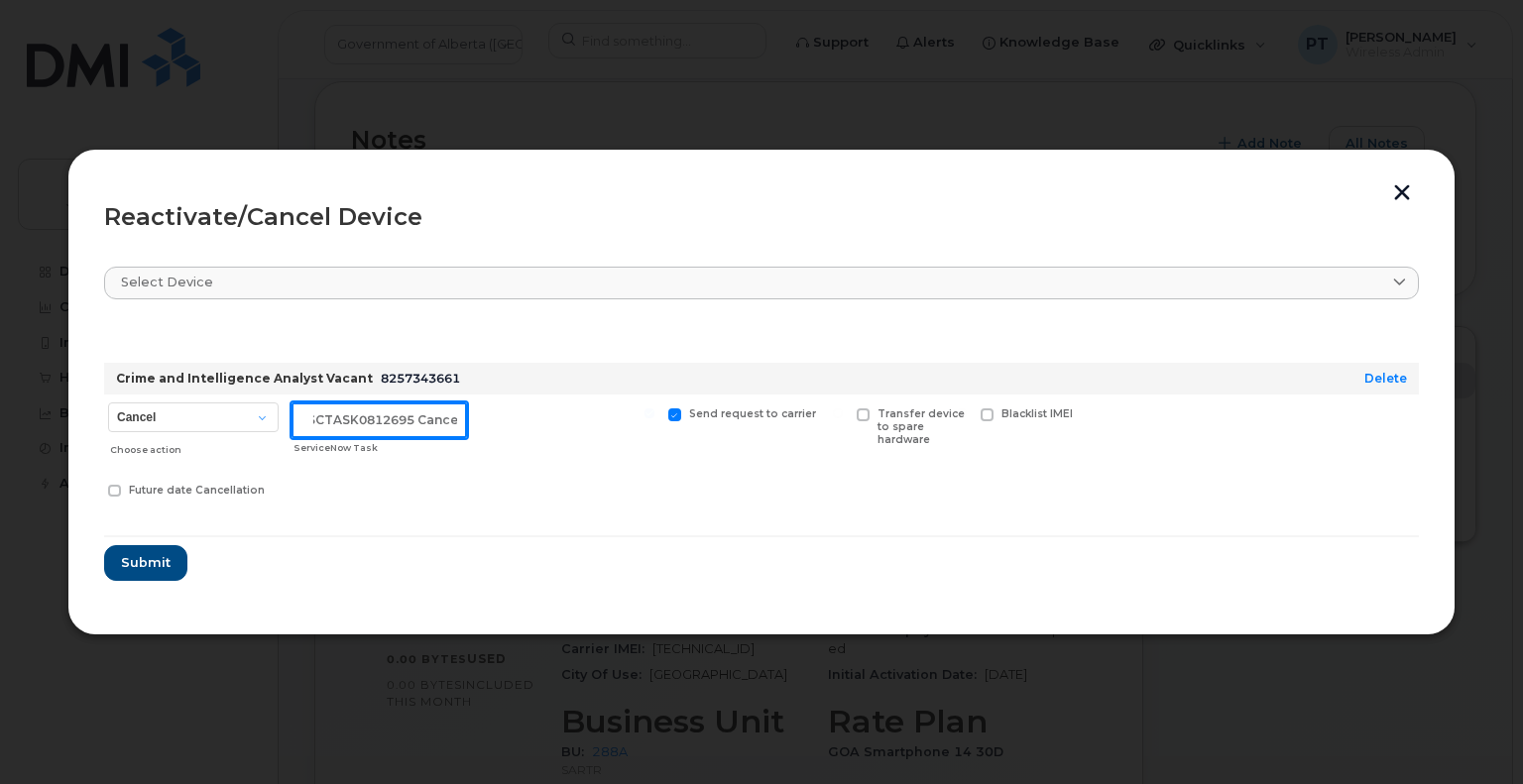 type on "SCTASK0812695 Cancel" 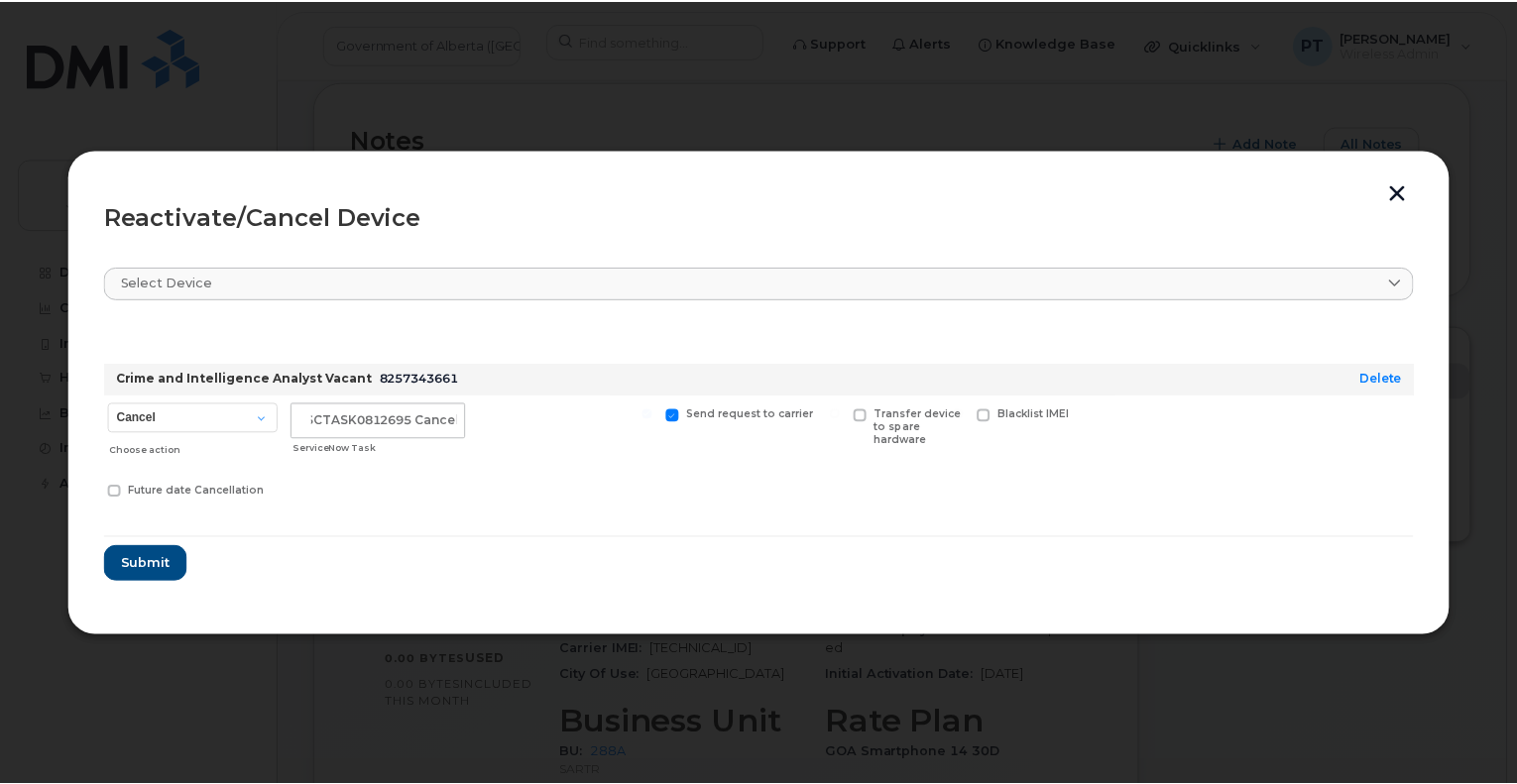 scroll, scrollTop: 0, scrollLeft: 0, axis: both 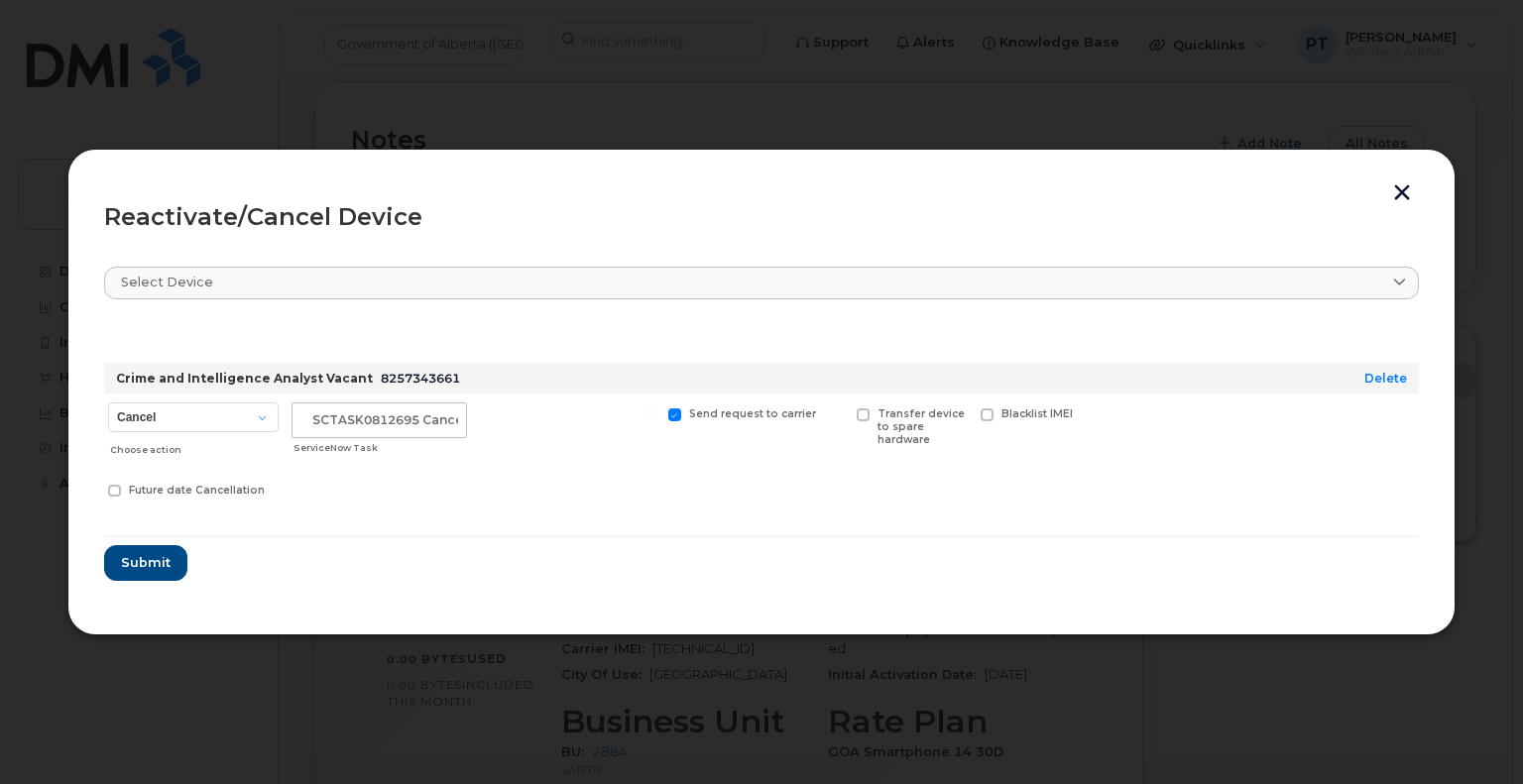 click at bounding box center [863, 414] 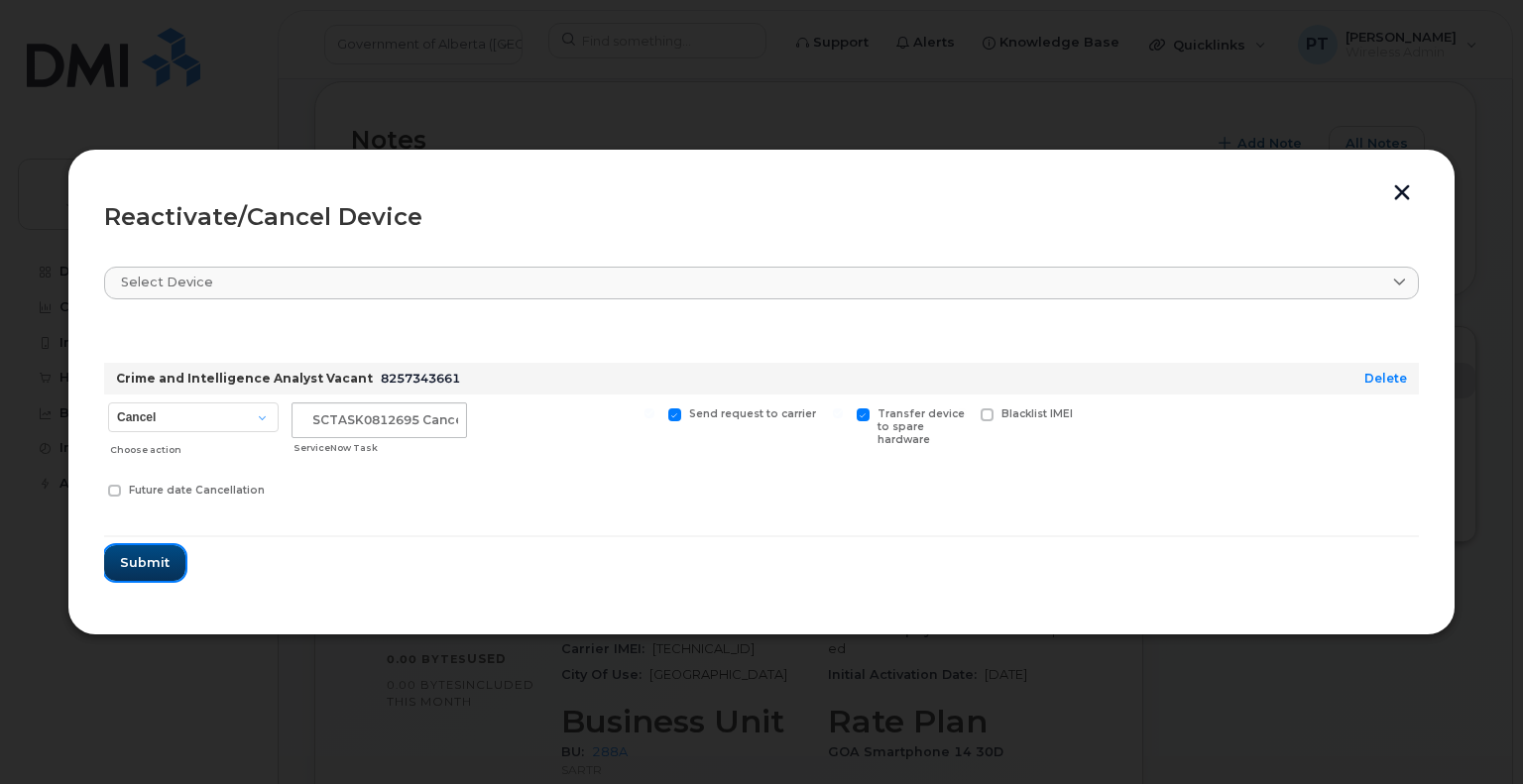 click on "Submit" at bounding box center (145, 562) 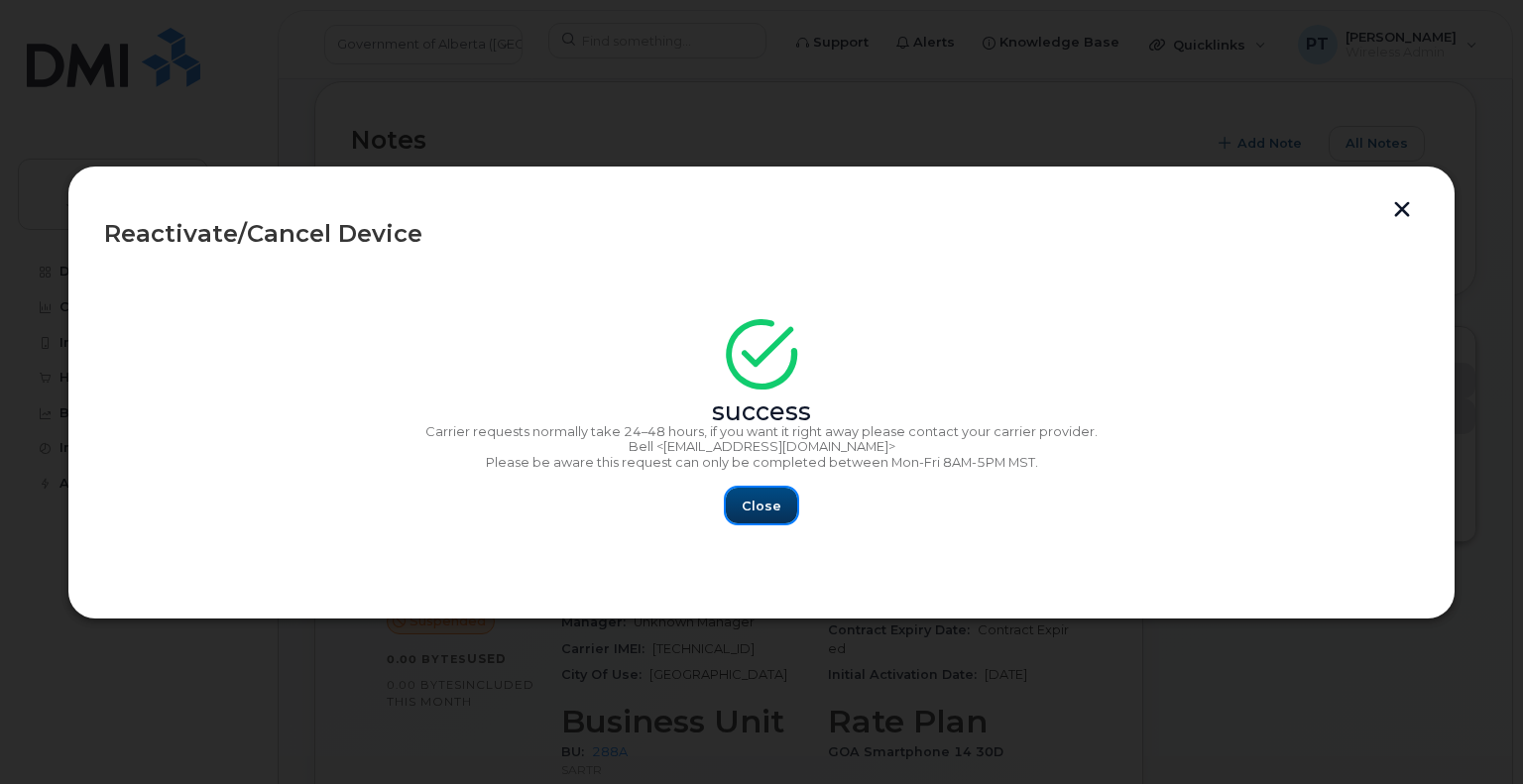 click on "Close" at bounding box center (762, 505) 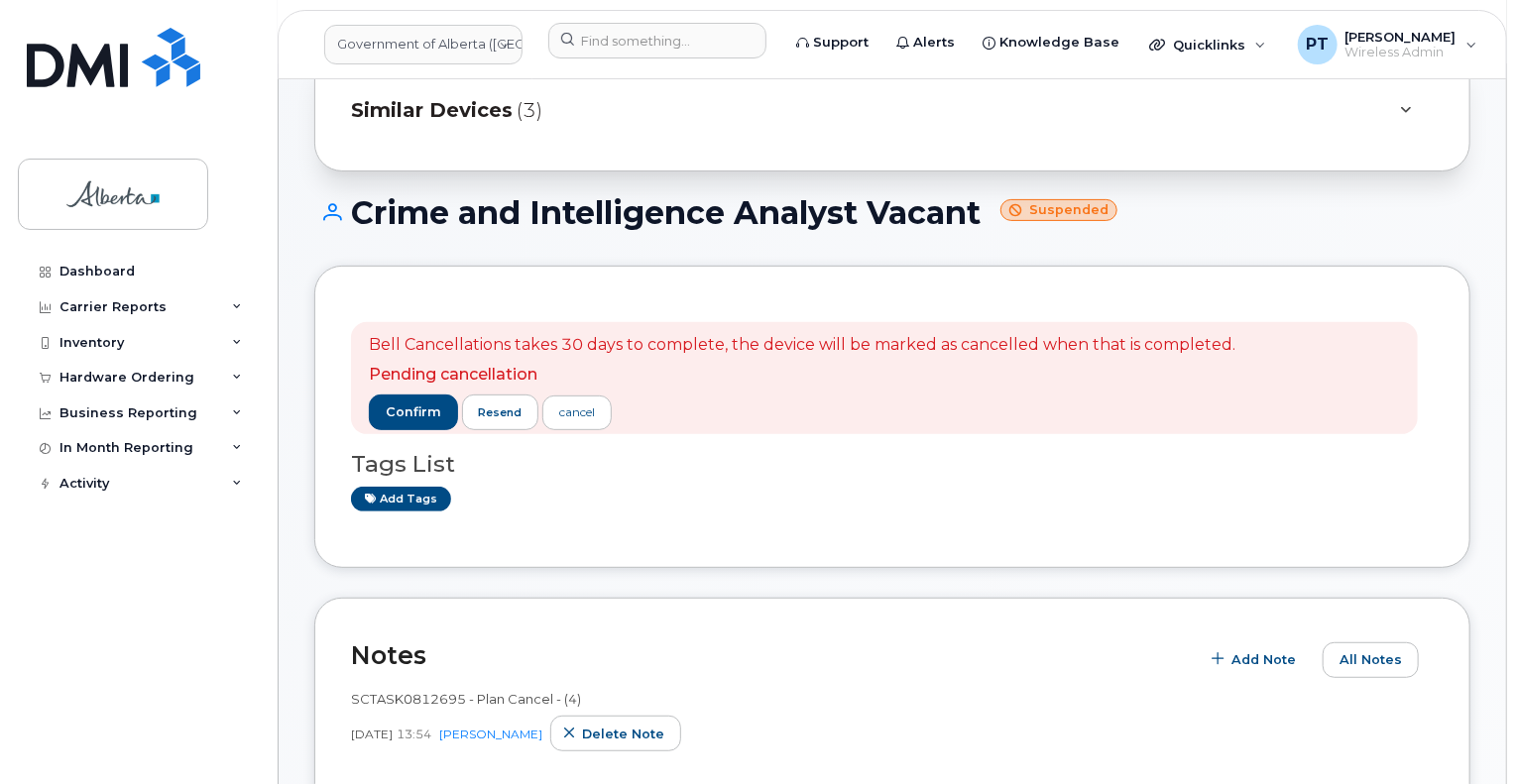 scroll, scrollTop: 198, scrollLeft: 0, axis: vertical 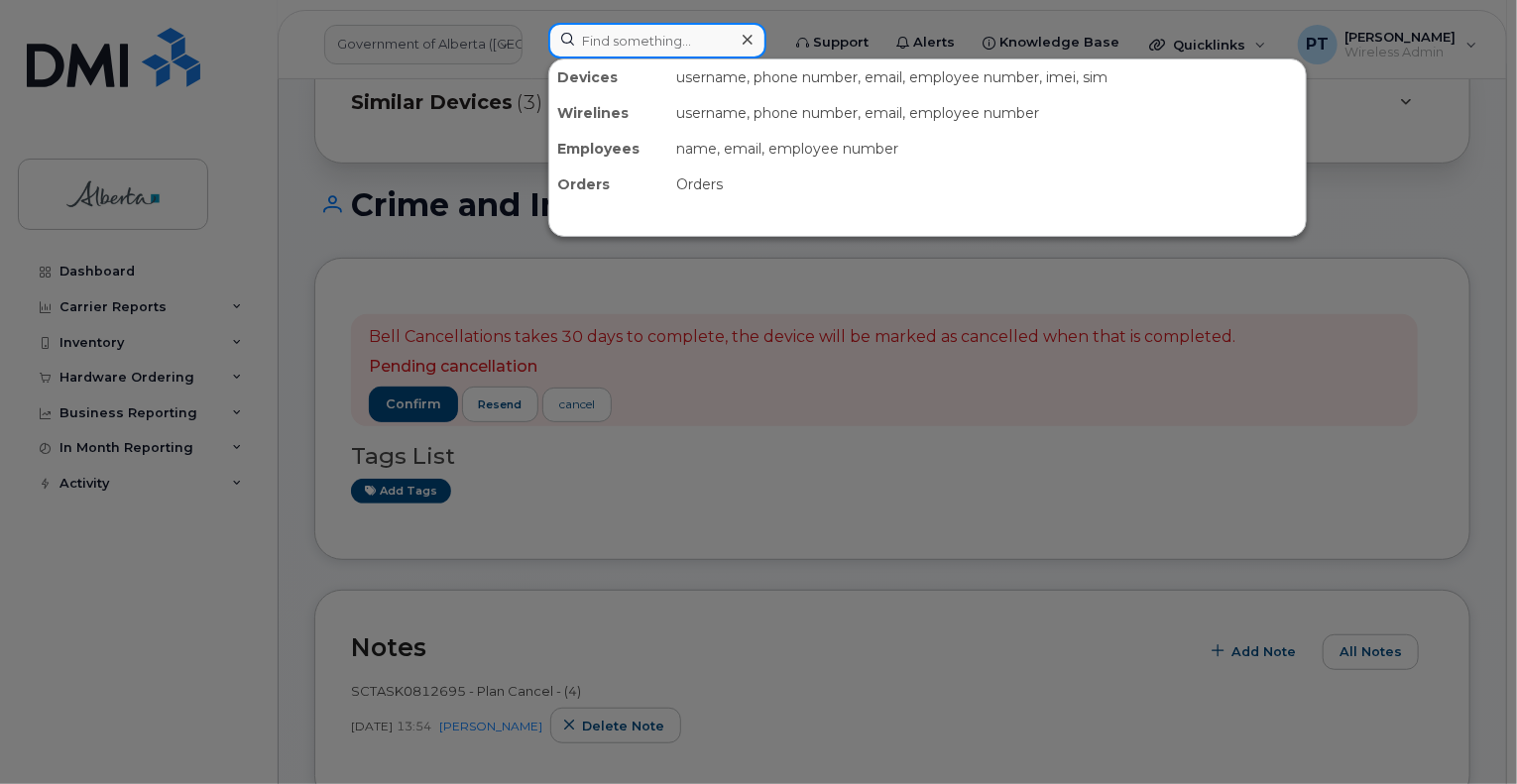 click at bounding box center (657, 41) 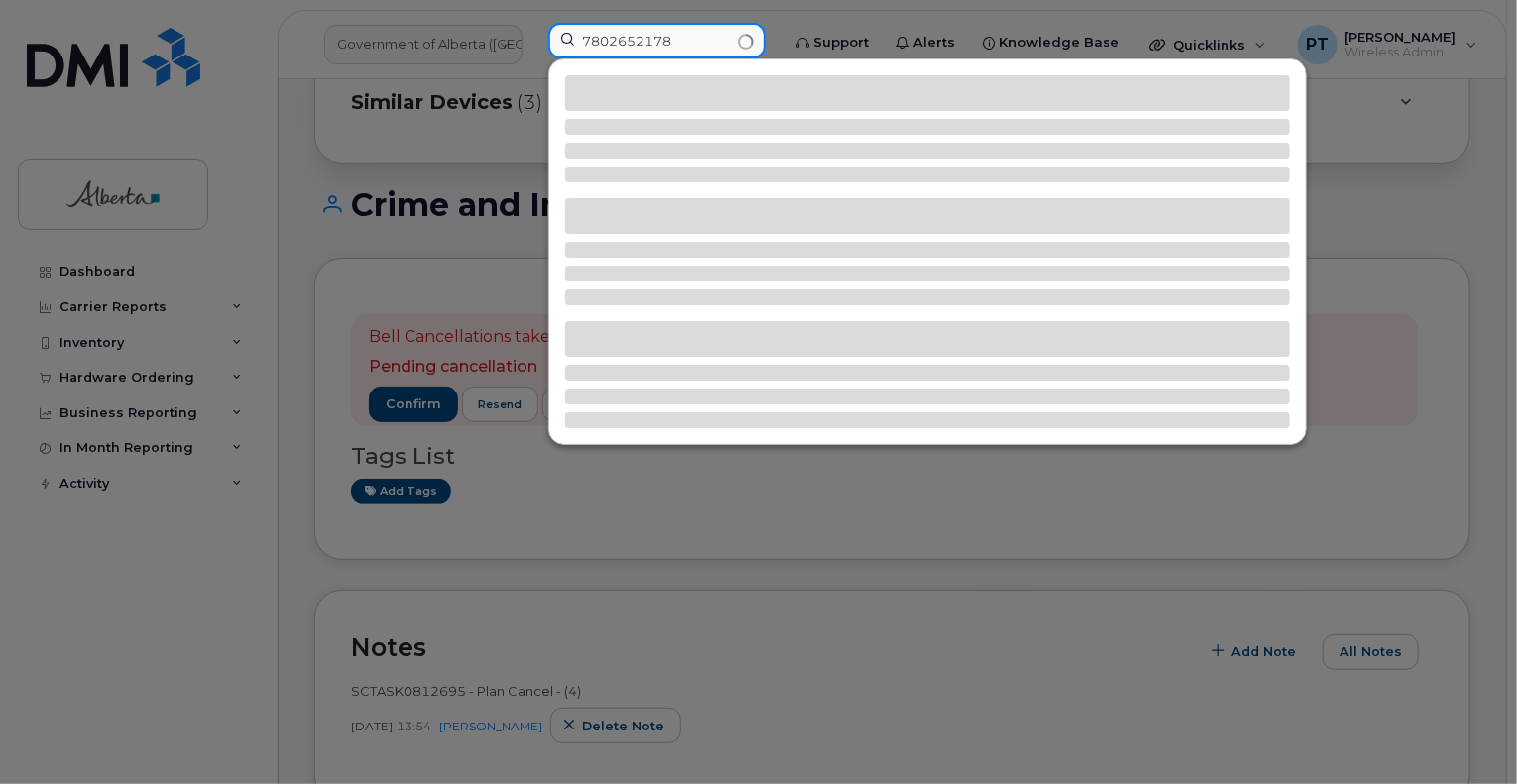 type on "7802652178" 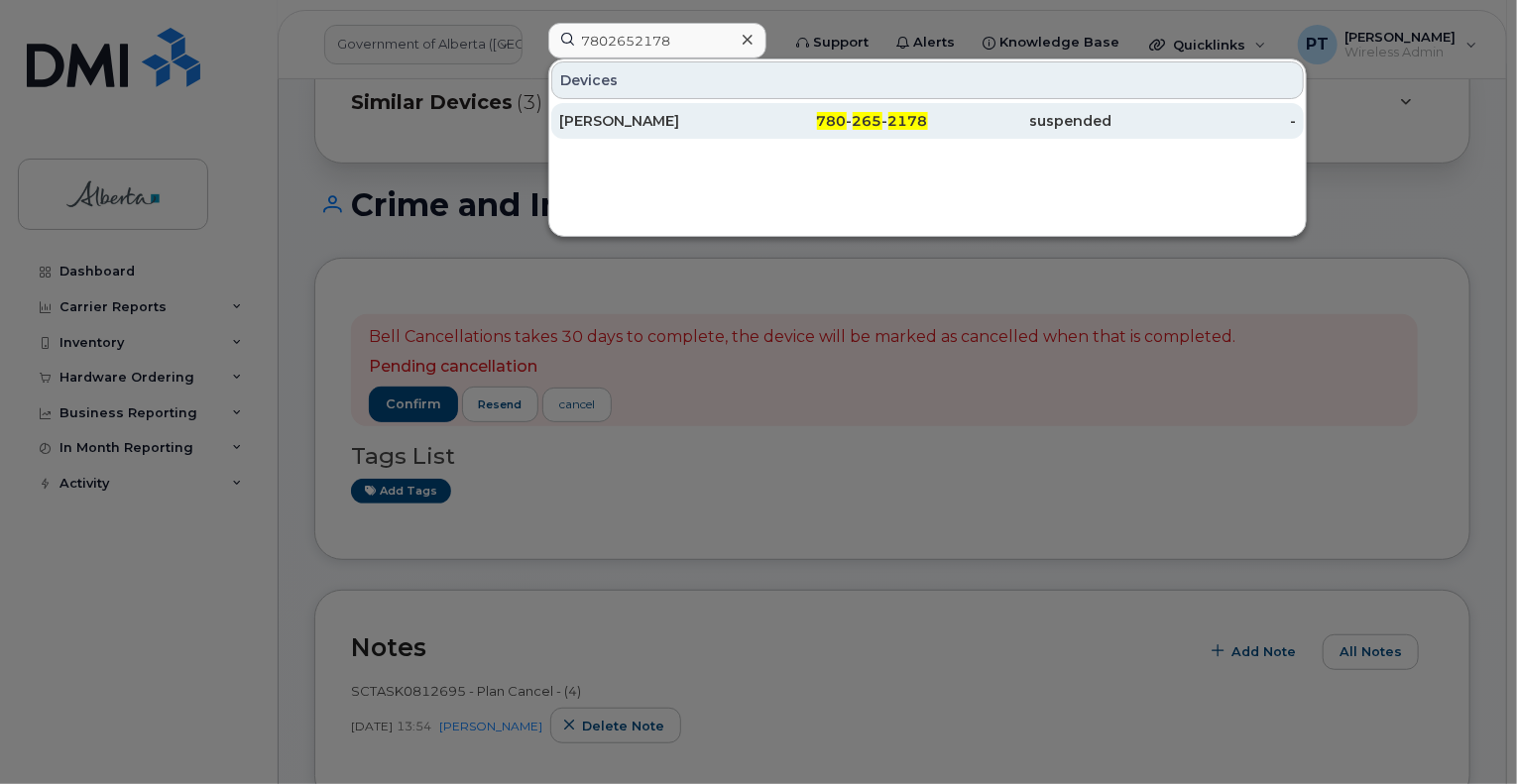 click on "Keith Hourie" at bounding box center (651, 121) 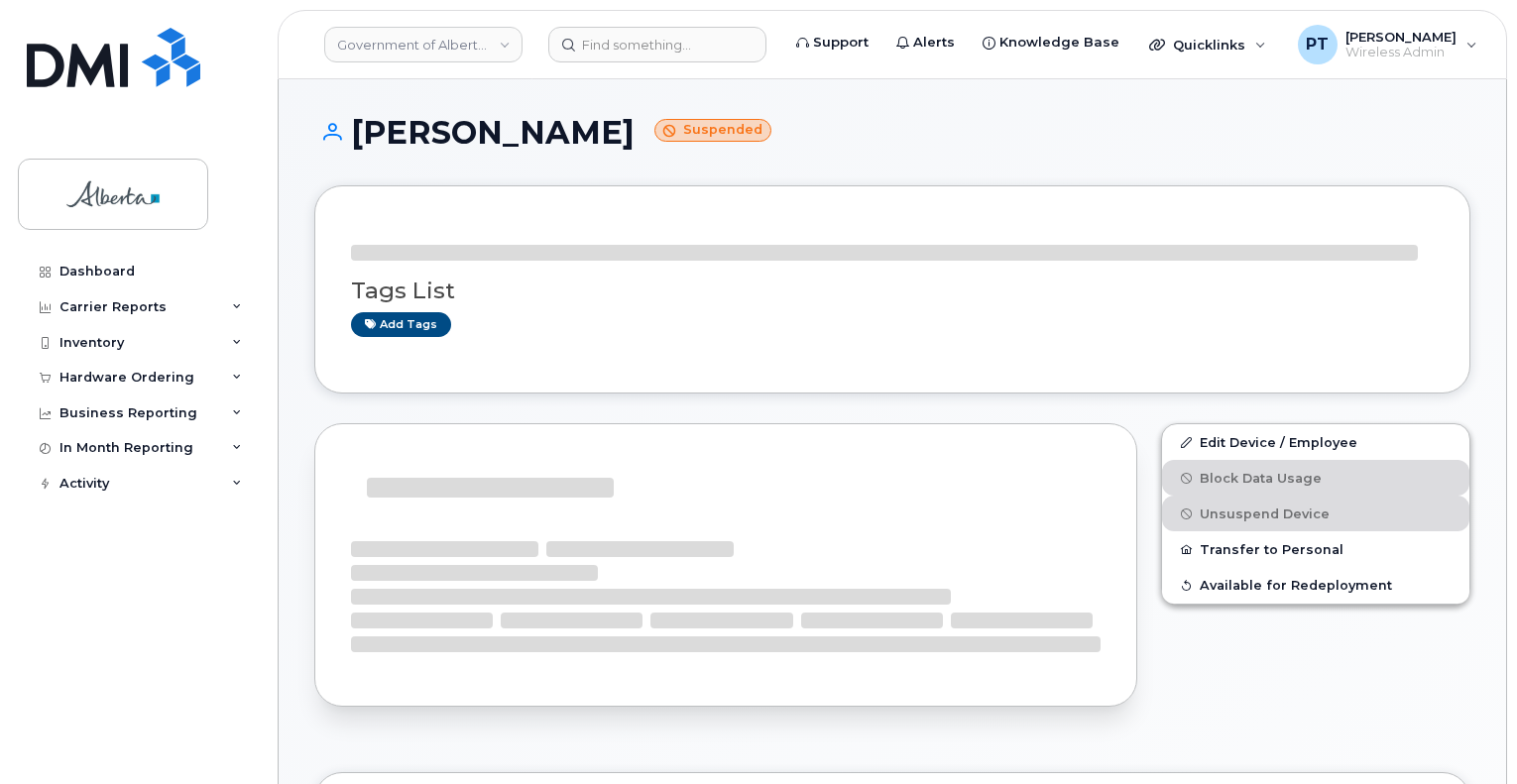 scroll, scrollTop: 0, scrollLeft: 0, axis: both 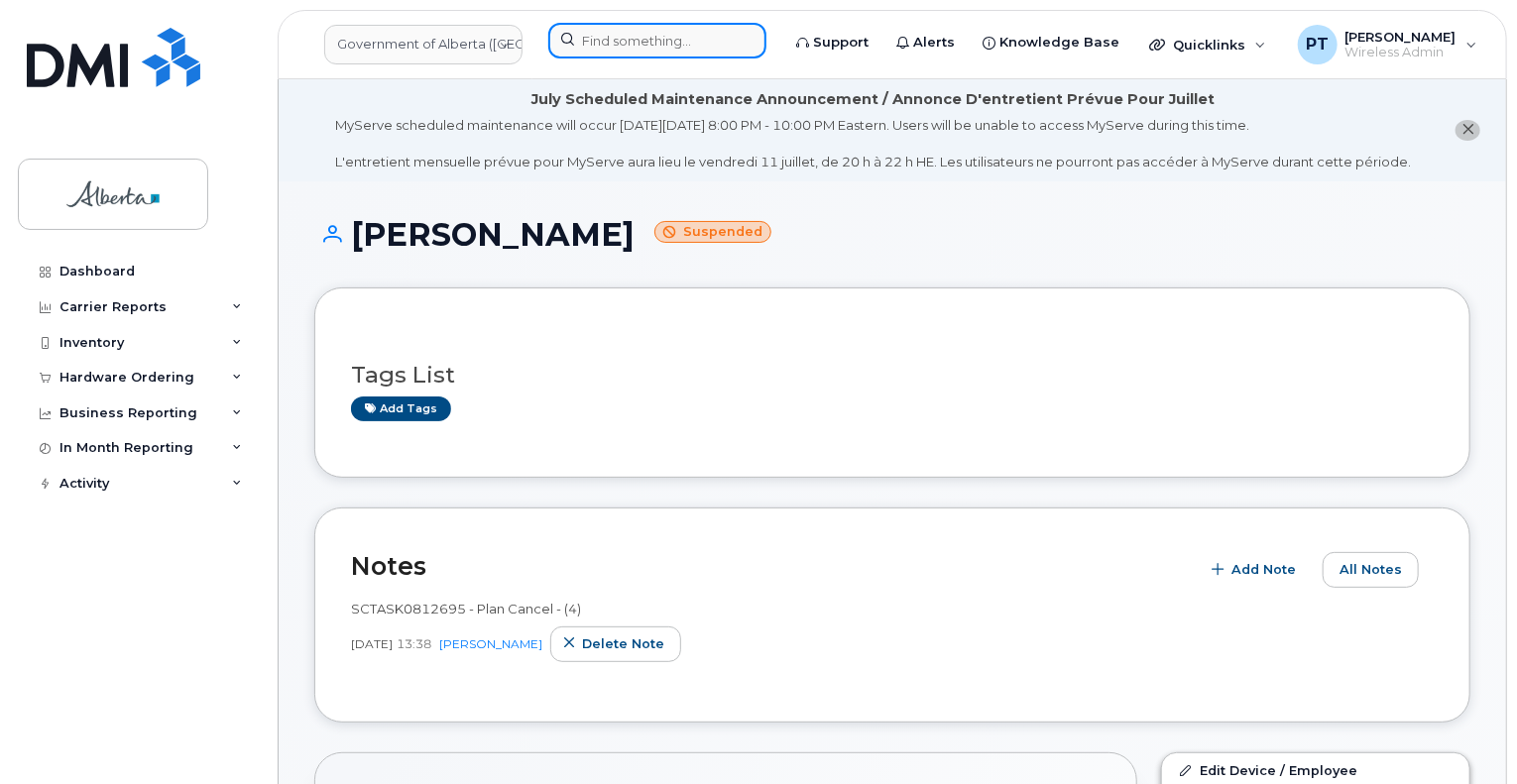 click at bounding box center (657, 41) 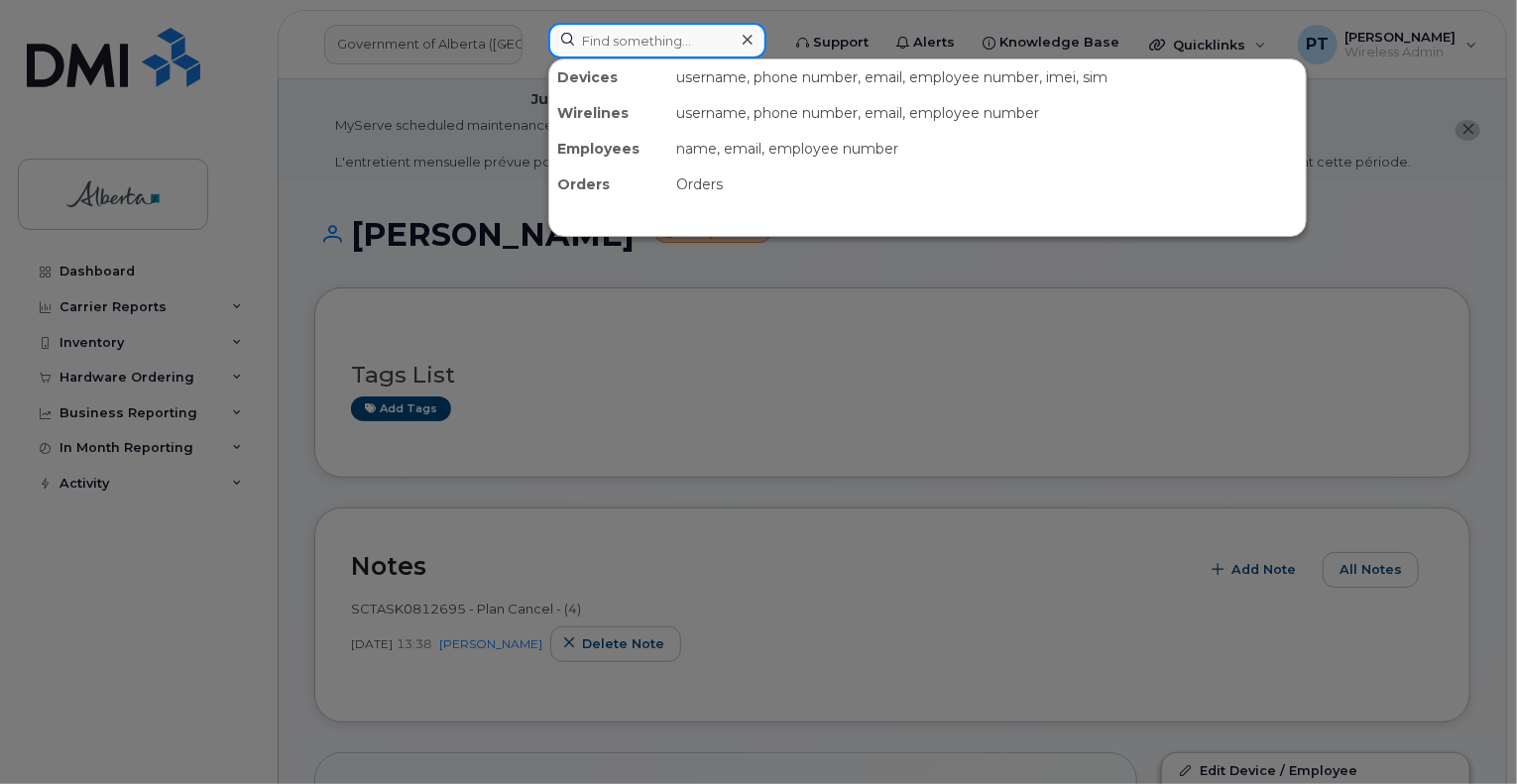 paste on "8257343661" 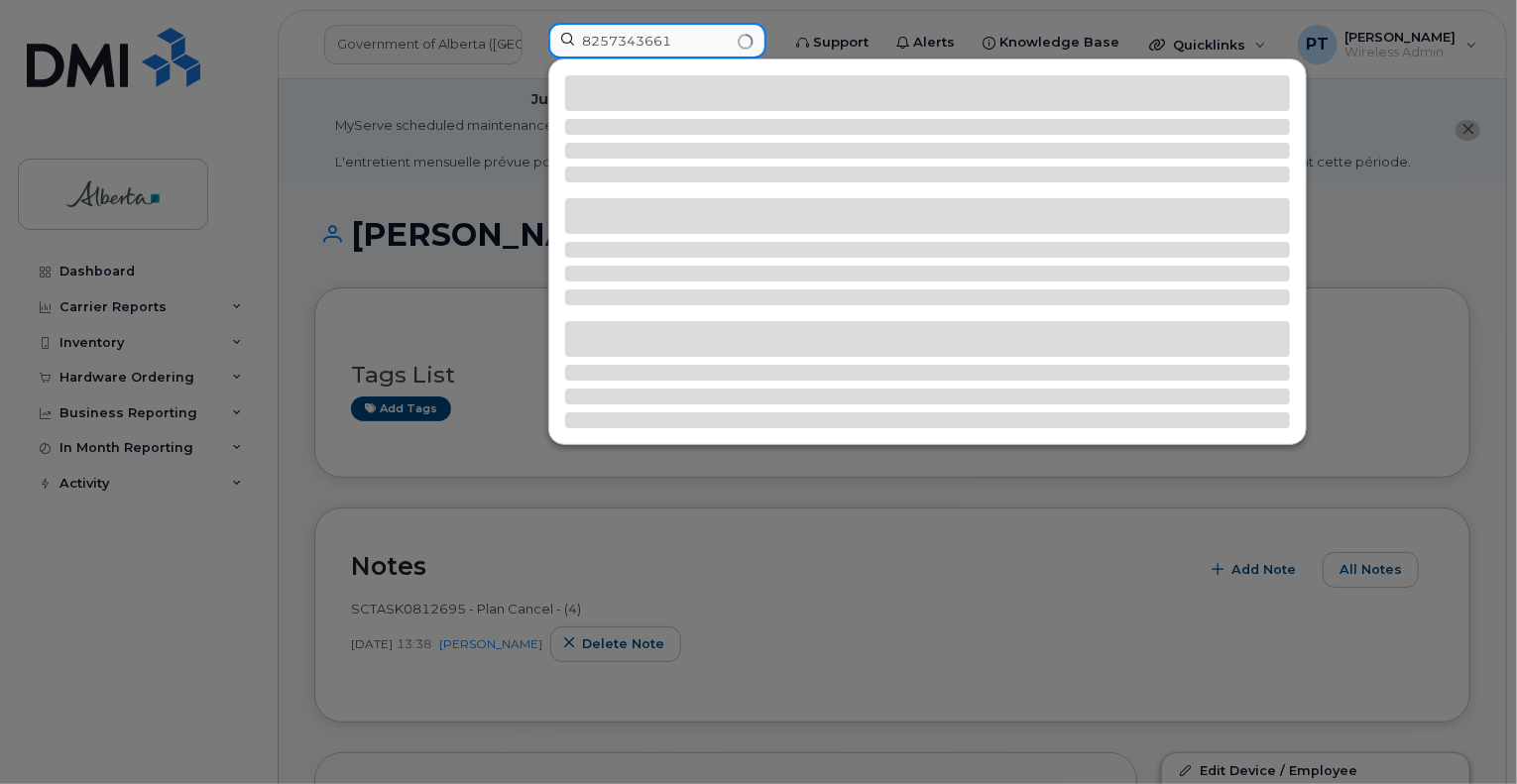 type on "8257343661" 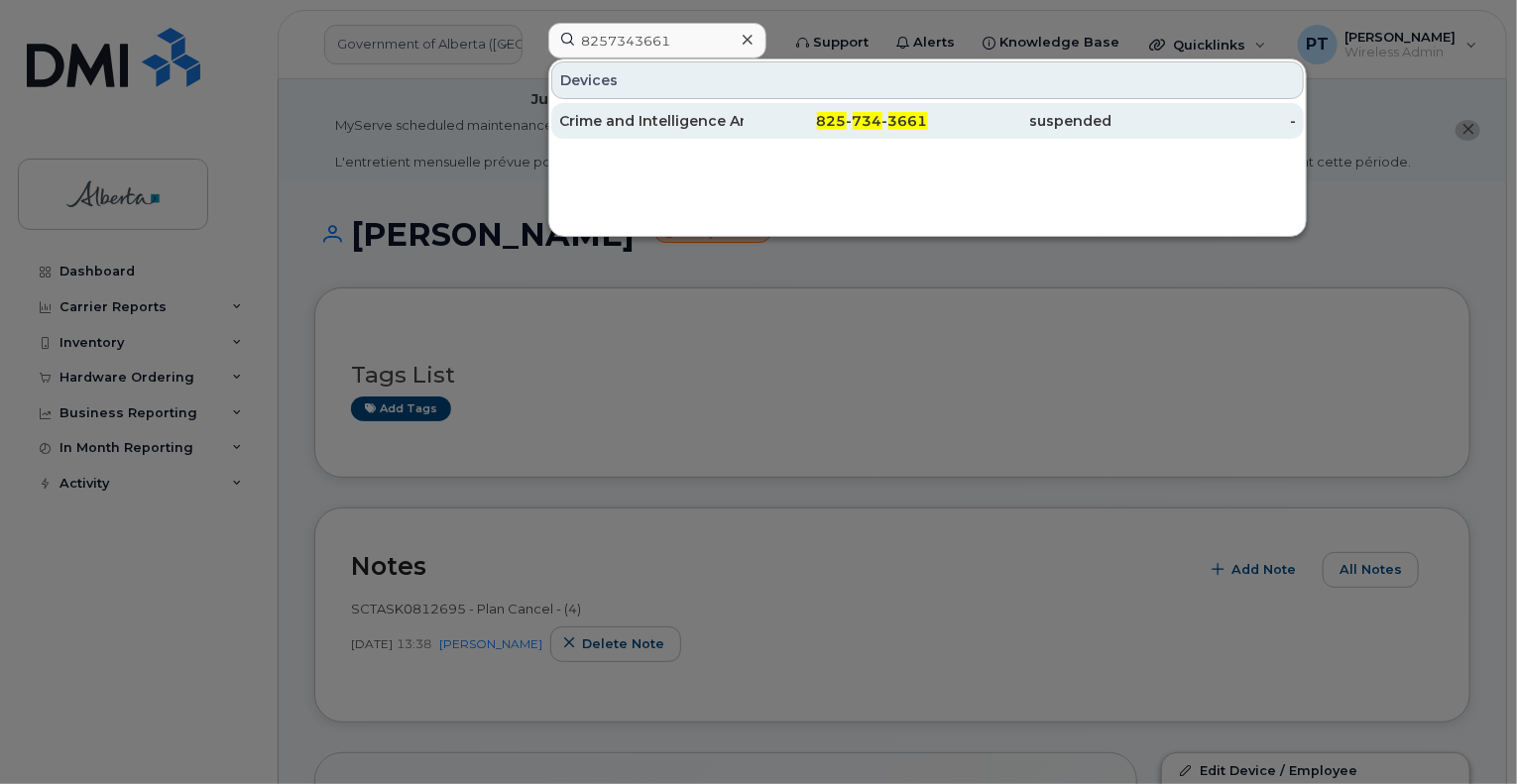 click on "Crime and Intelligence Analyst Vacant" at bounding box center (651, 121) 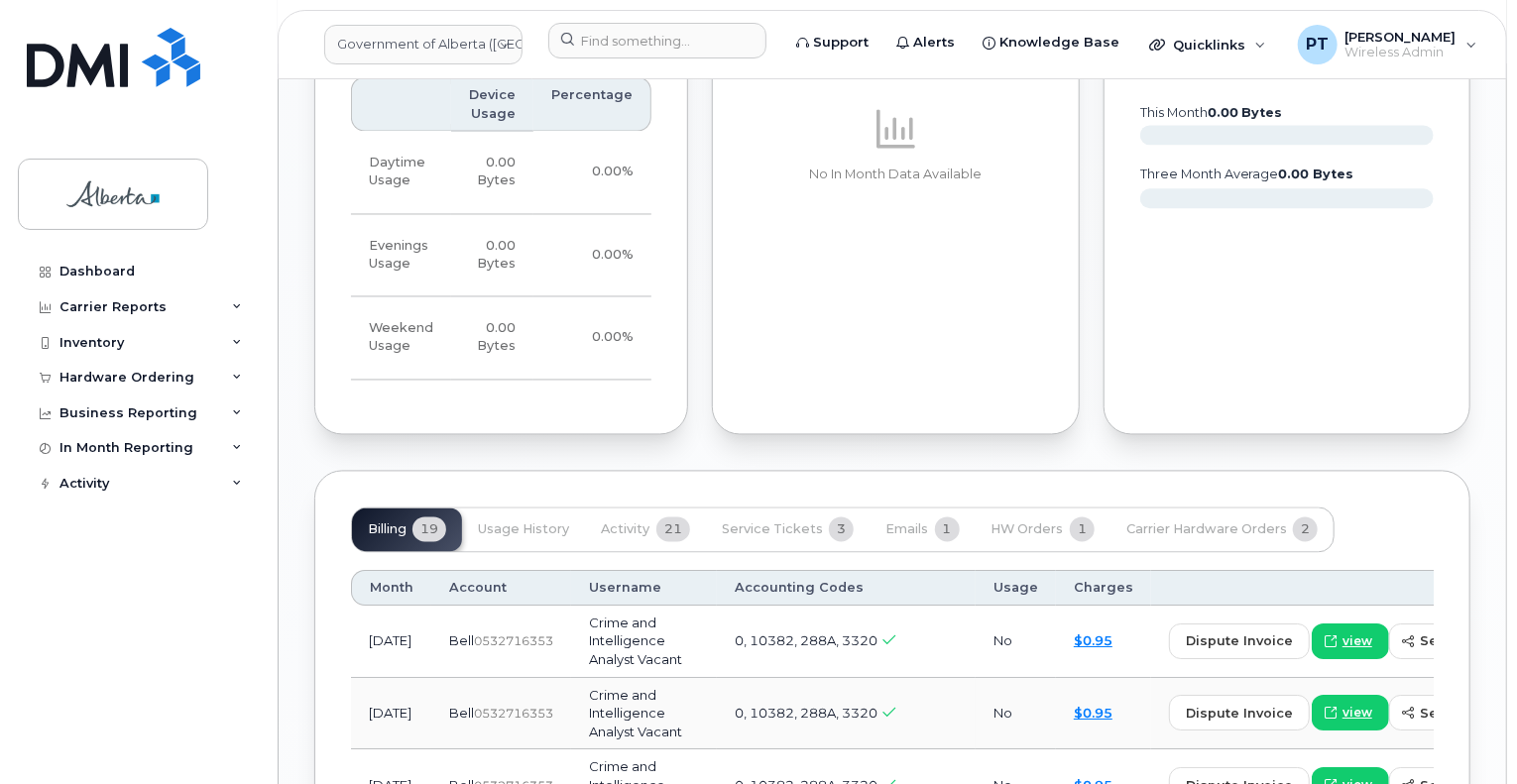 scroll, scrollTop: 1784, scrollLeft: 0, axis: vertical 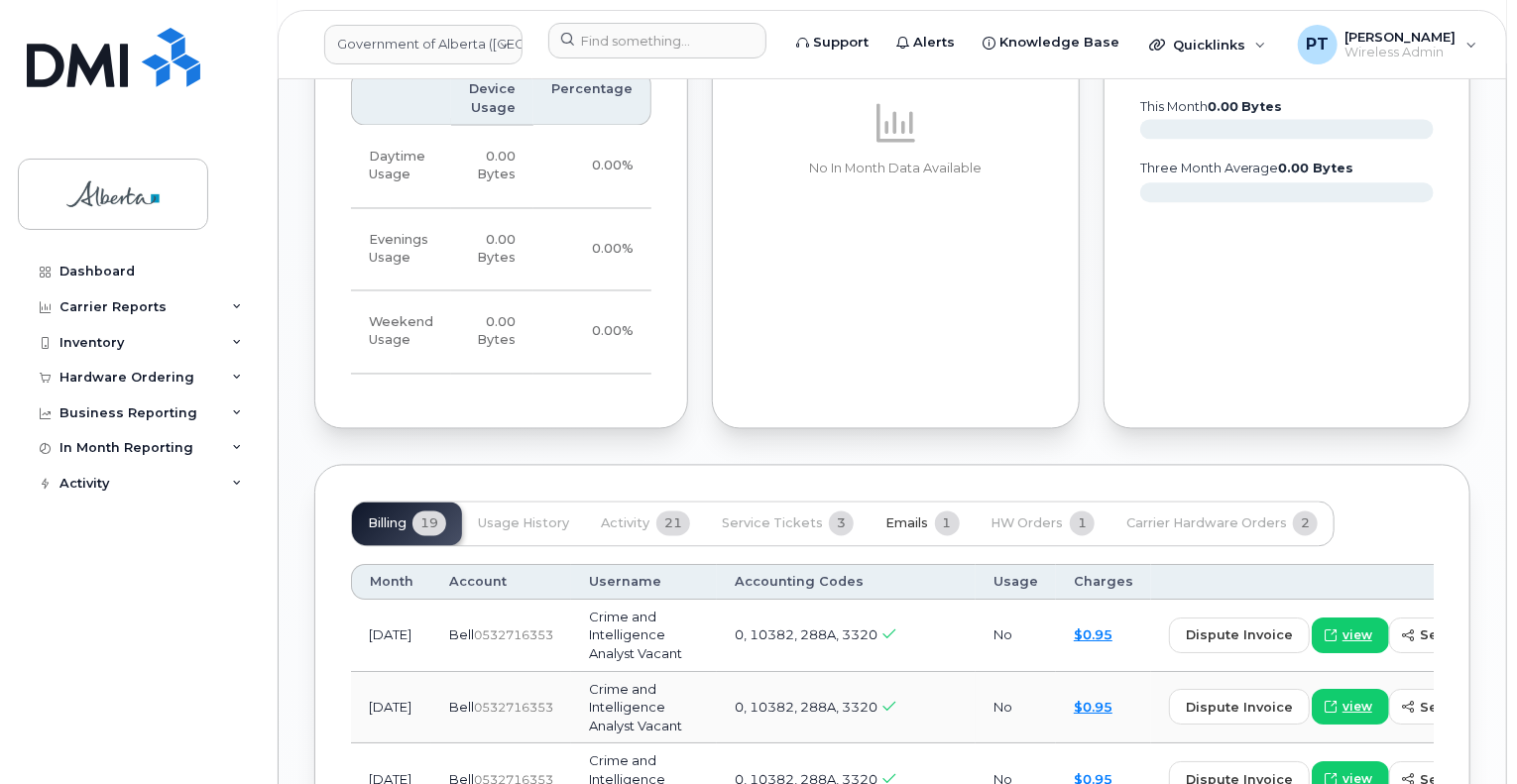 click on "Emails" at bounding box center (906, 524) 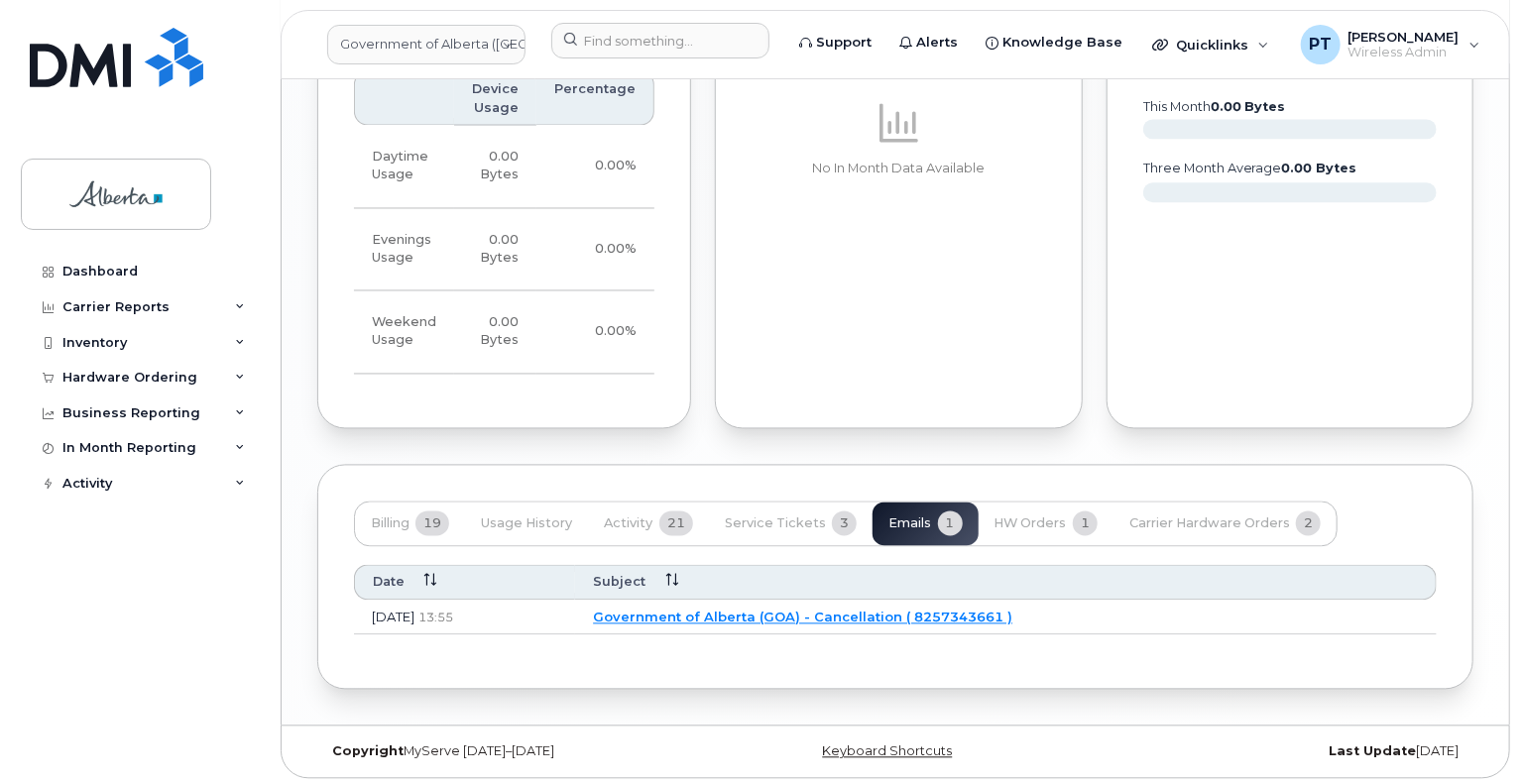 scroll, scrollTop: 1769, scrollLeft: 0, axis: vertical 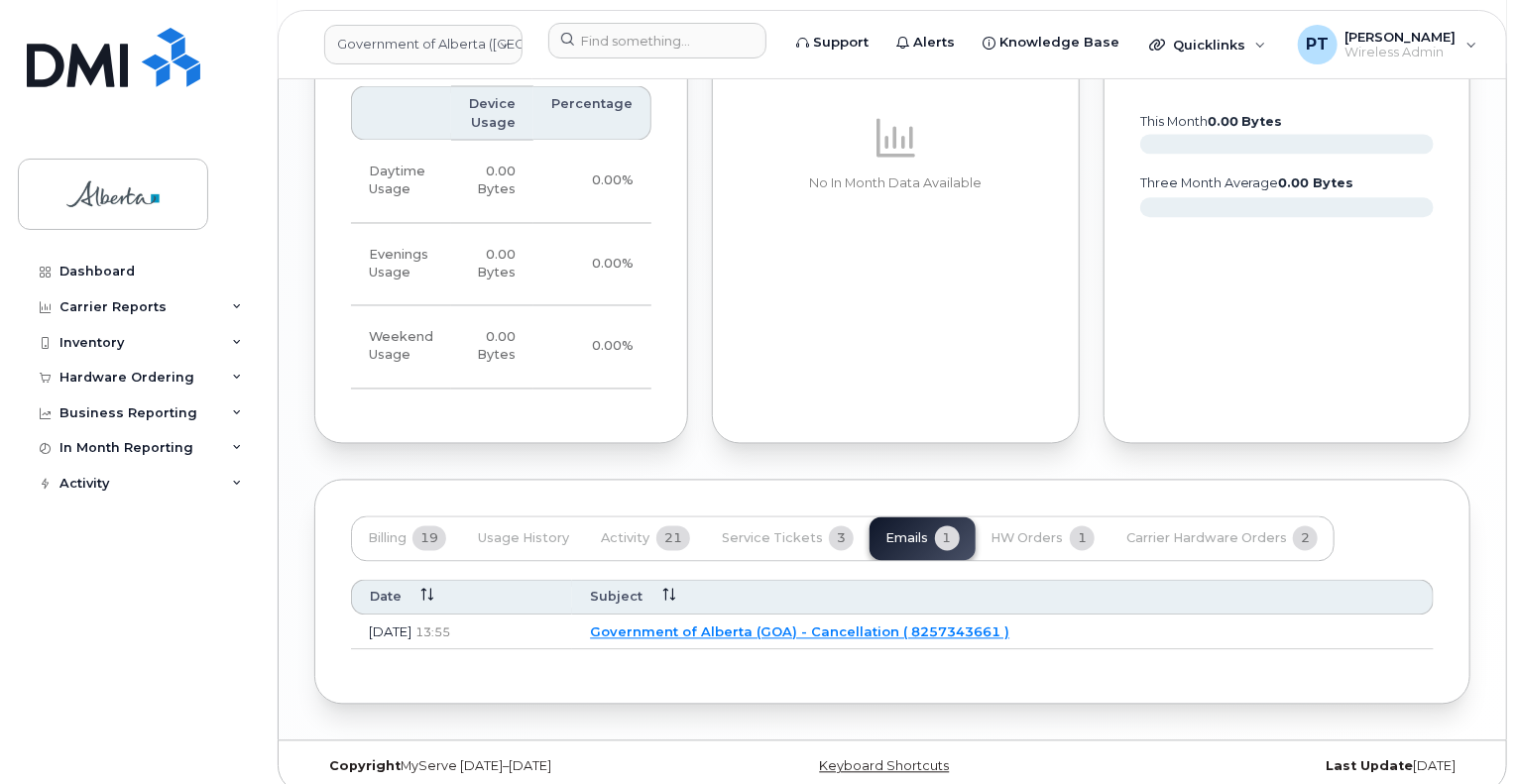 click on "Government of Alberta (GOA) - Cancellation ( 8257343661 )" at bounding box center [799, 632] 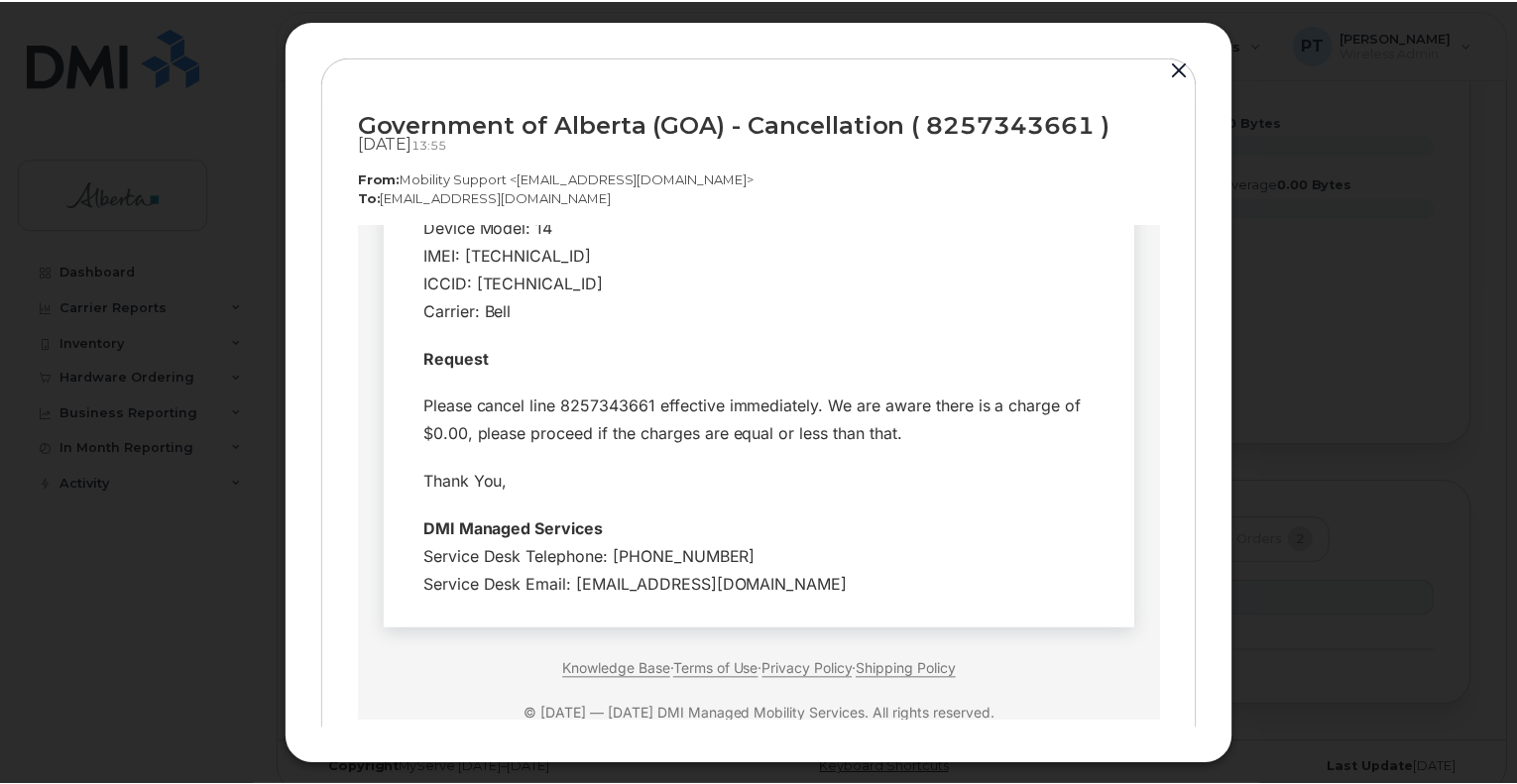 scroll, scrollTop: 0, scrollLeft: 0, axis: both 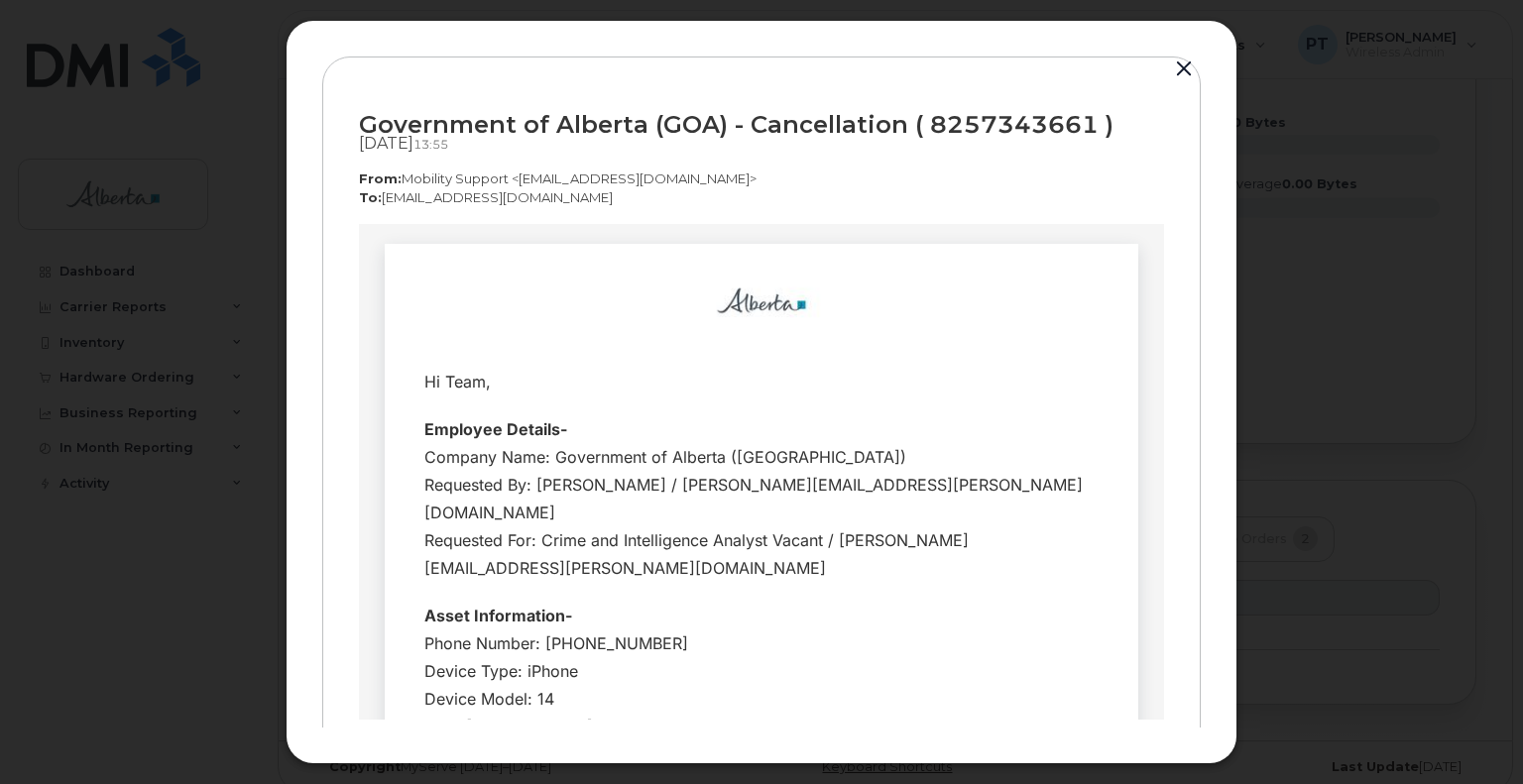 click at bounding box center (1184, 69) 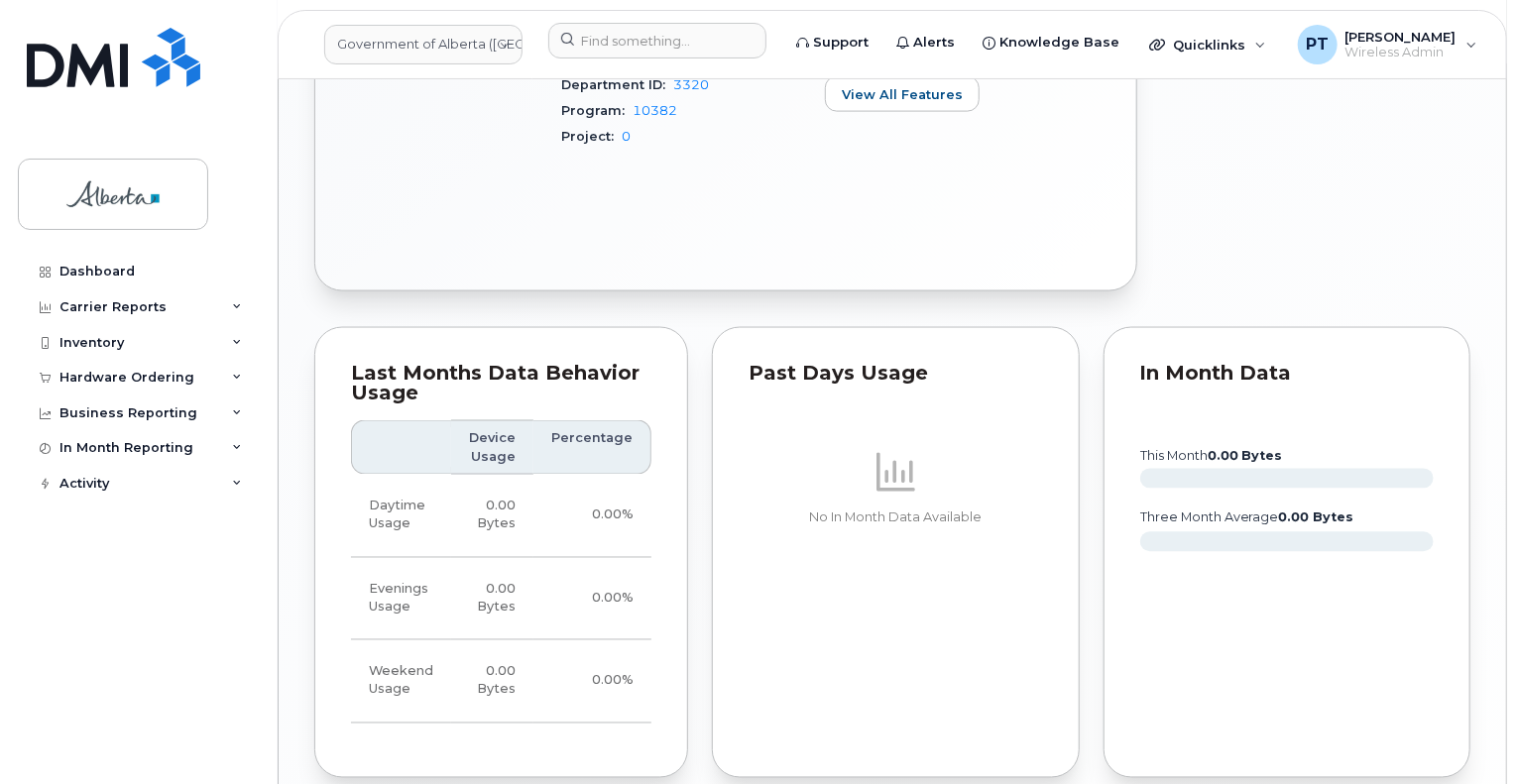 scroll, scrollTop: 1571, scrollLeft: 0, axis: vertical 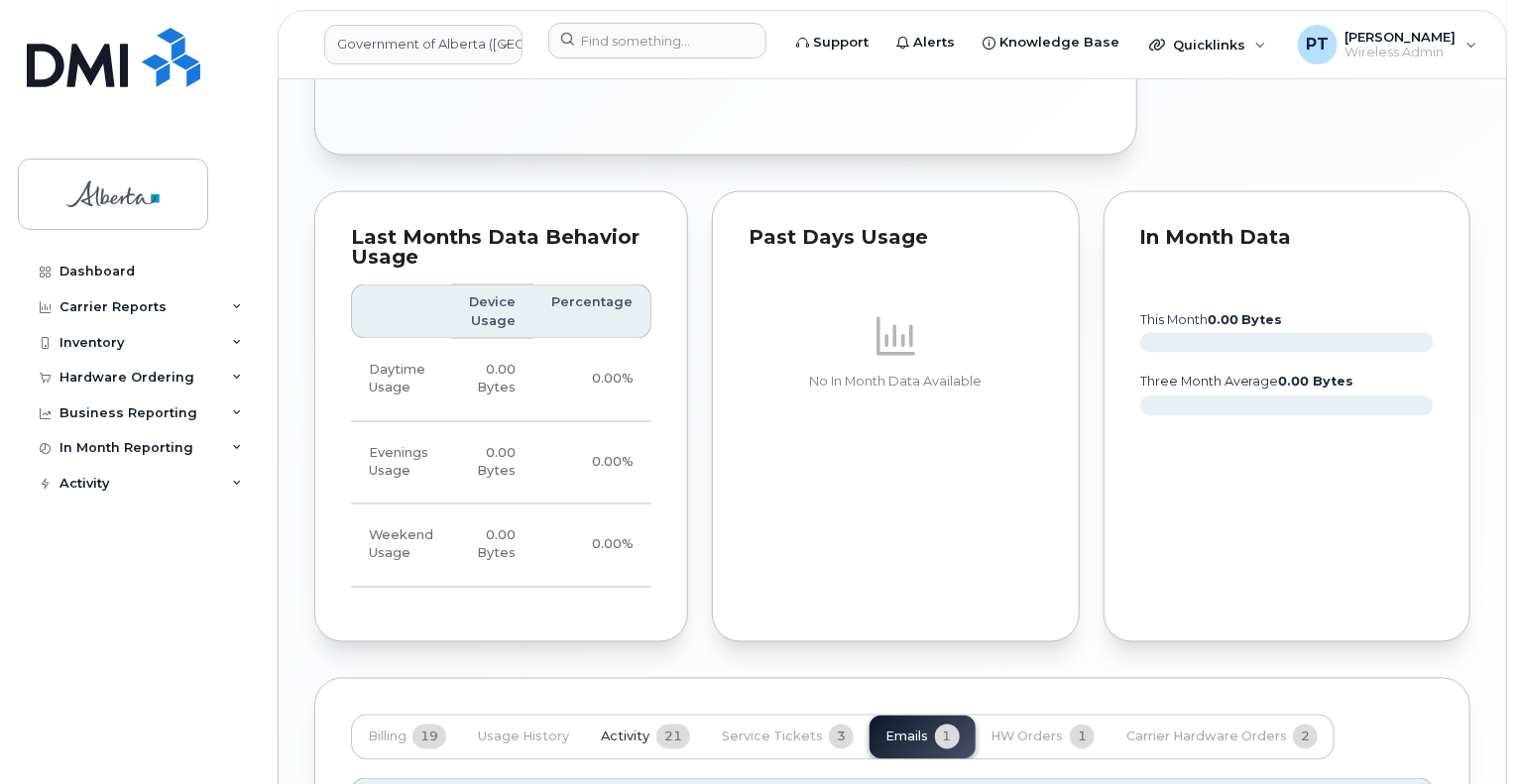 click on "Activity" at bounding box center [625, 737] 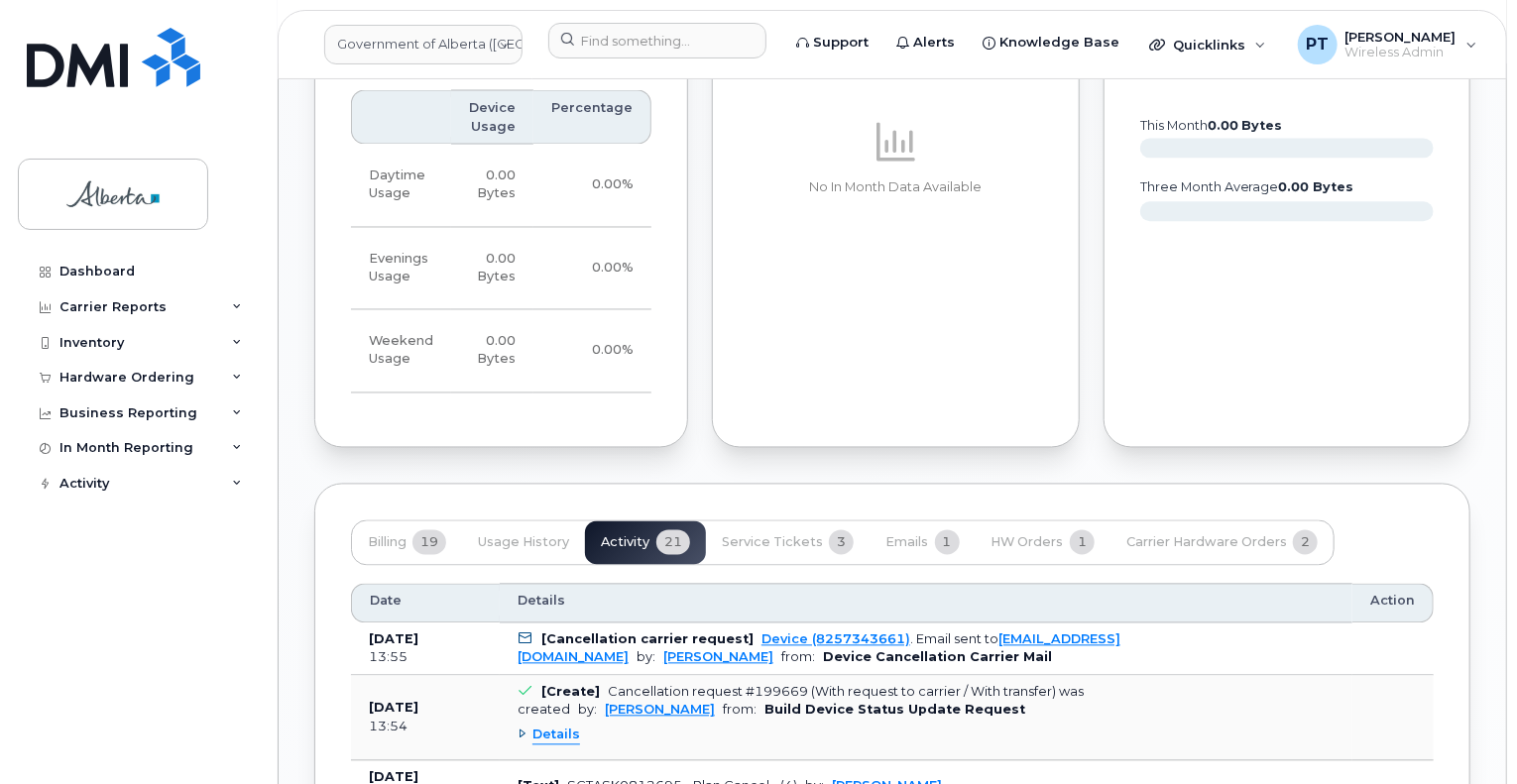 scroll, scrollTop: 1769, scrollLeft: 0, axis: vertical 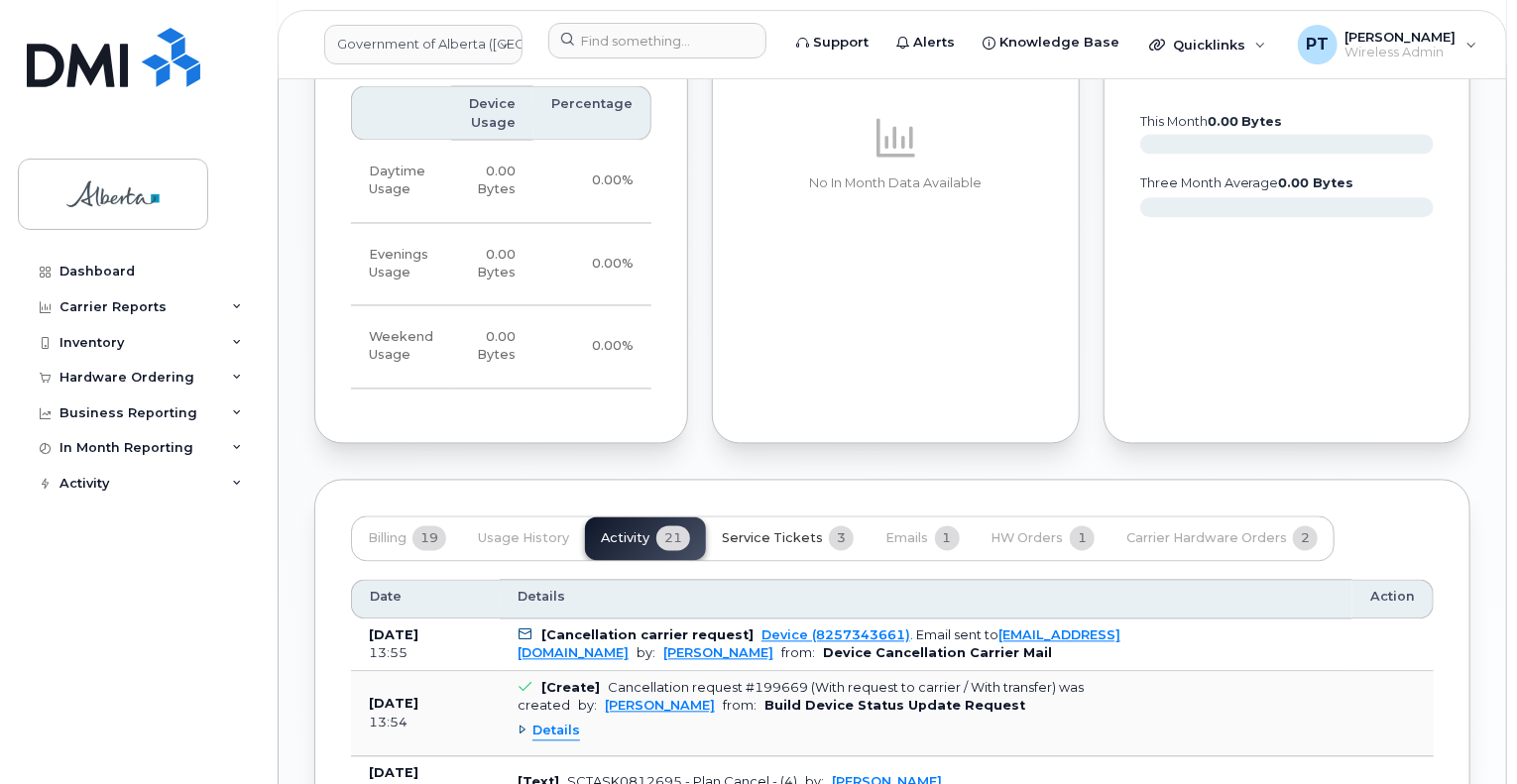 click on "Service Tickets" at bounding box center (772, 539) 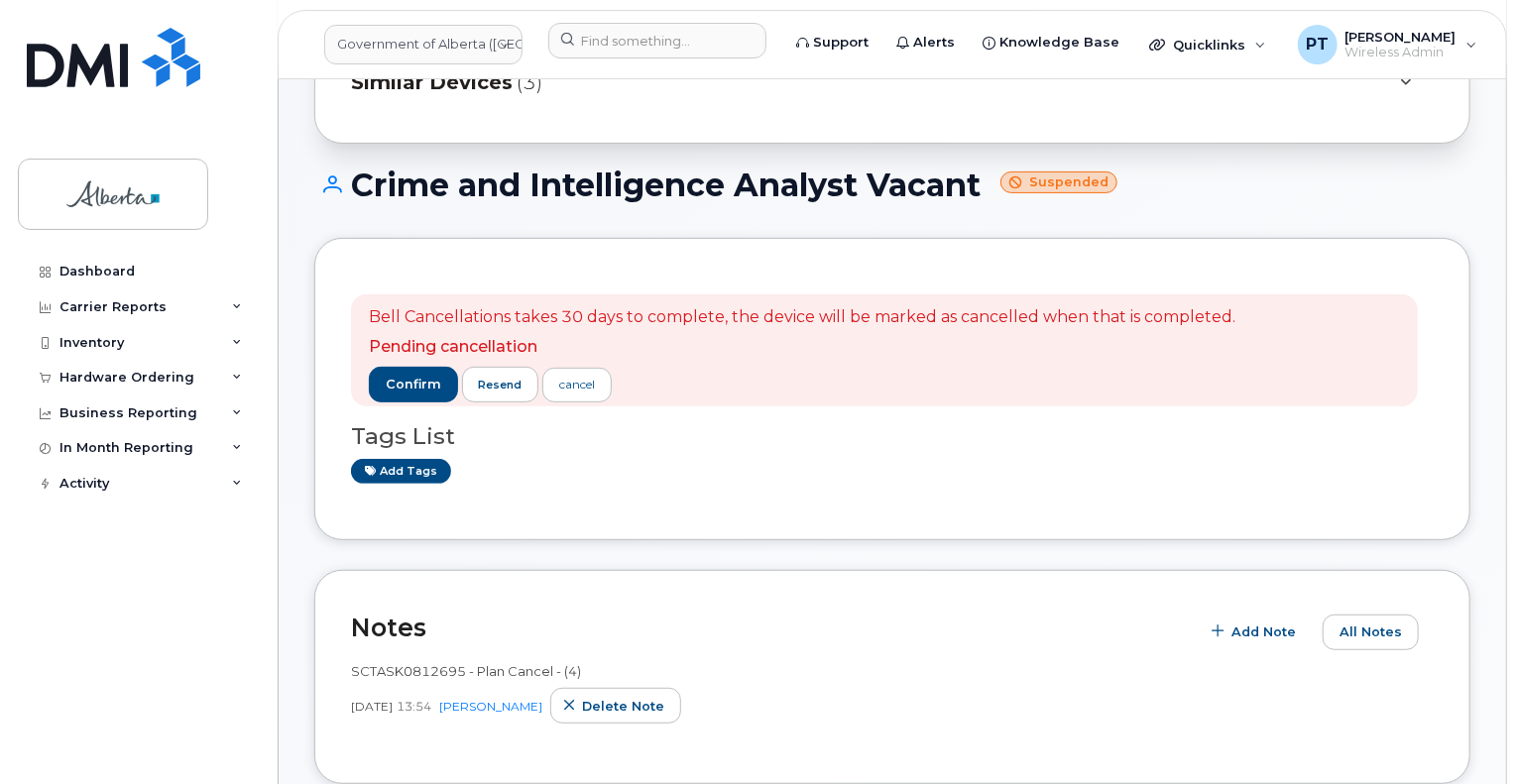scroll, scrollTop: 382, scrollLeft: 0, axis: vertical 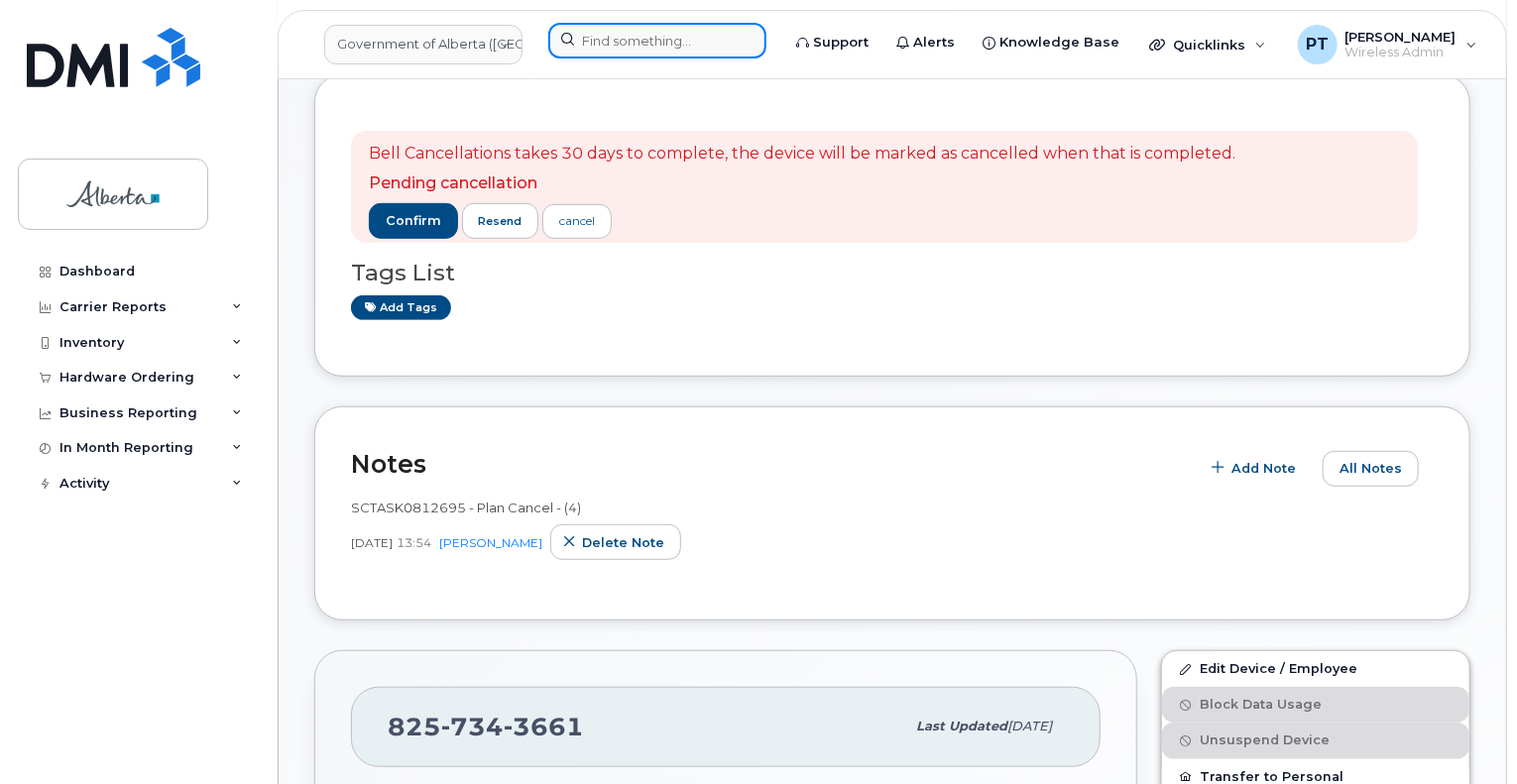 click at bounding box center [657, 41] 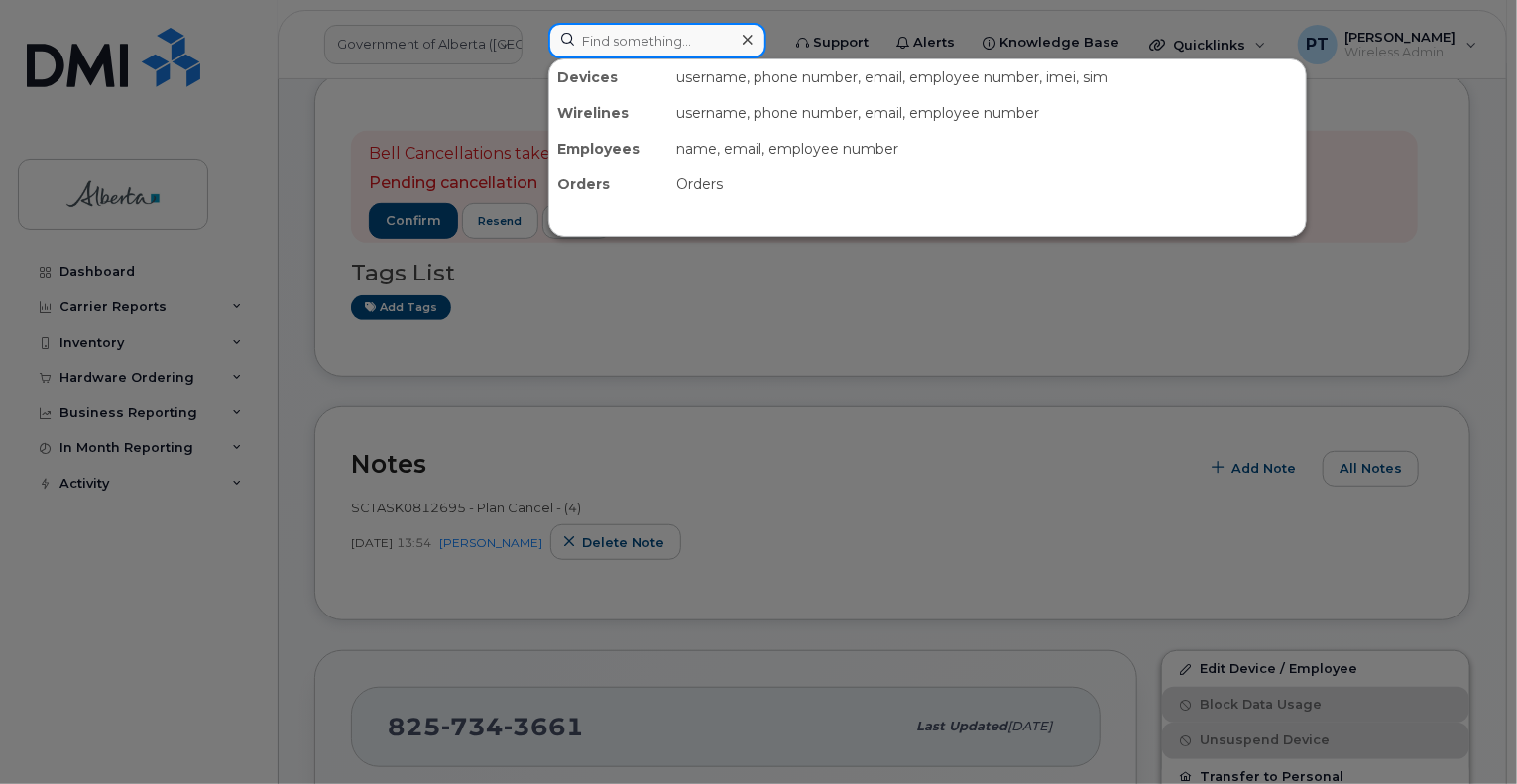 paste on "5874360189" 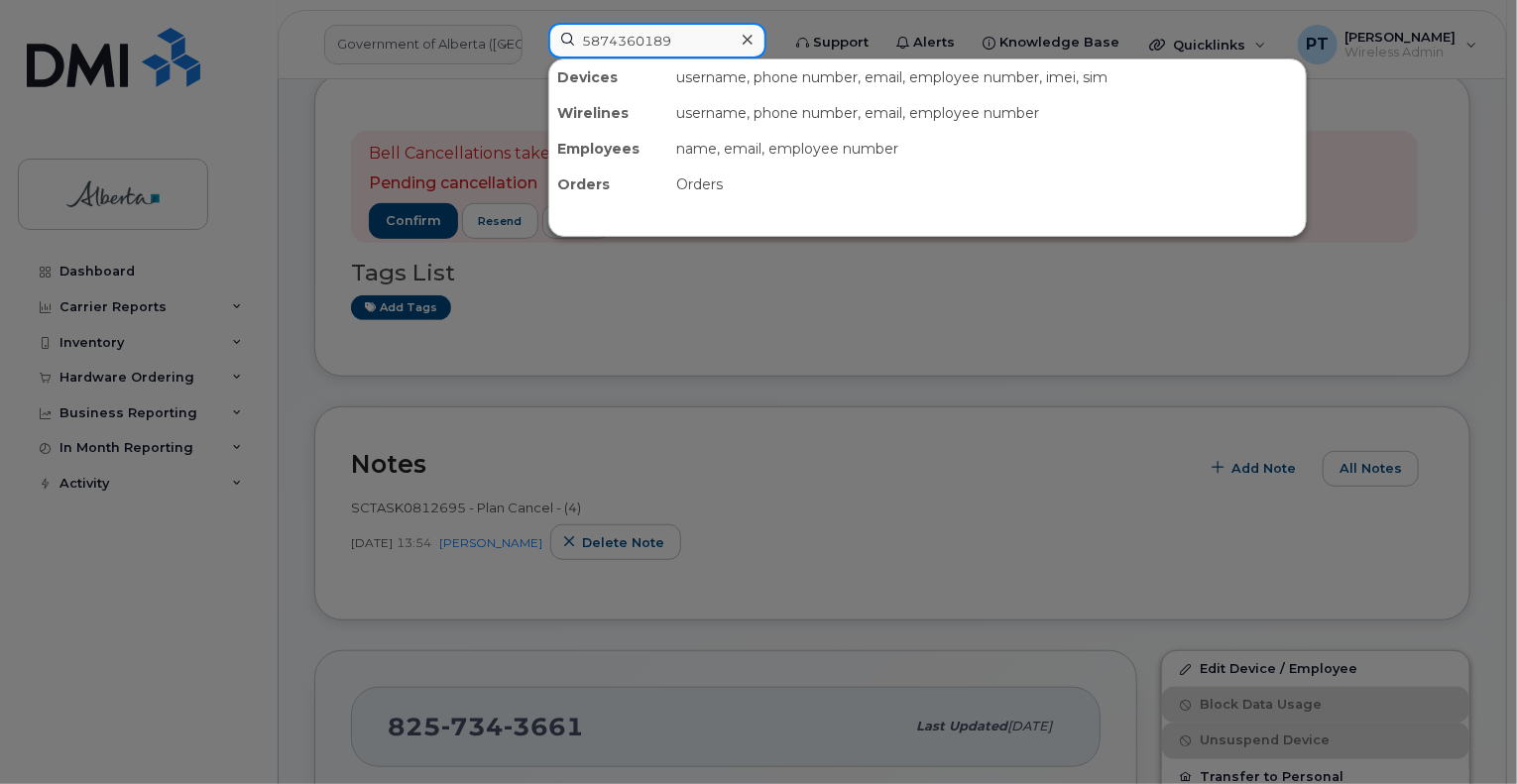 type on "5874360189" 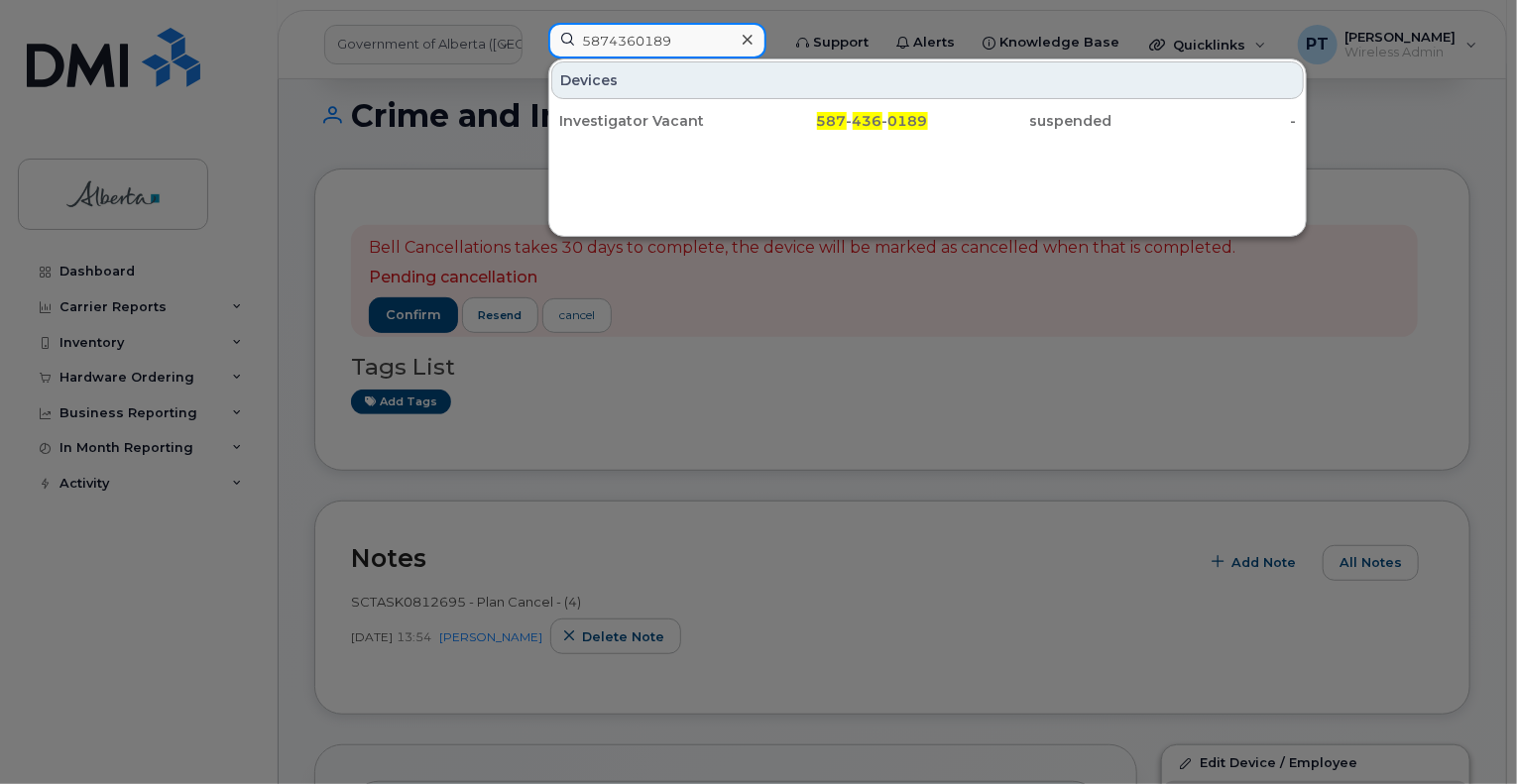scroll, scrollTop: 282, scrollLeft: 0, axis: vertical 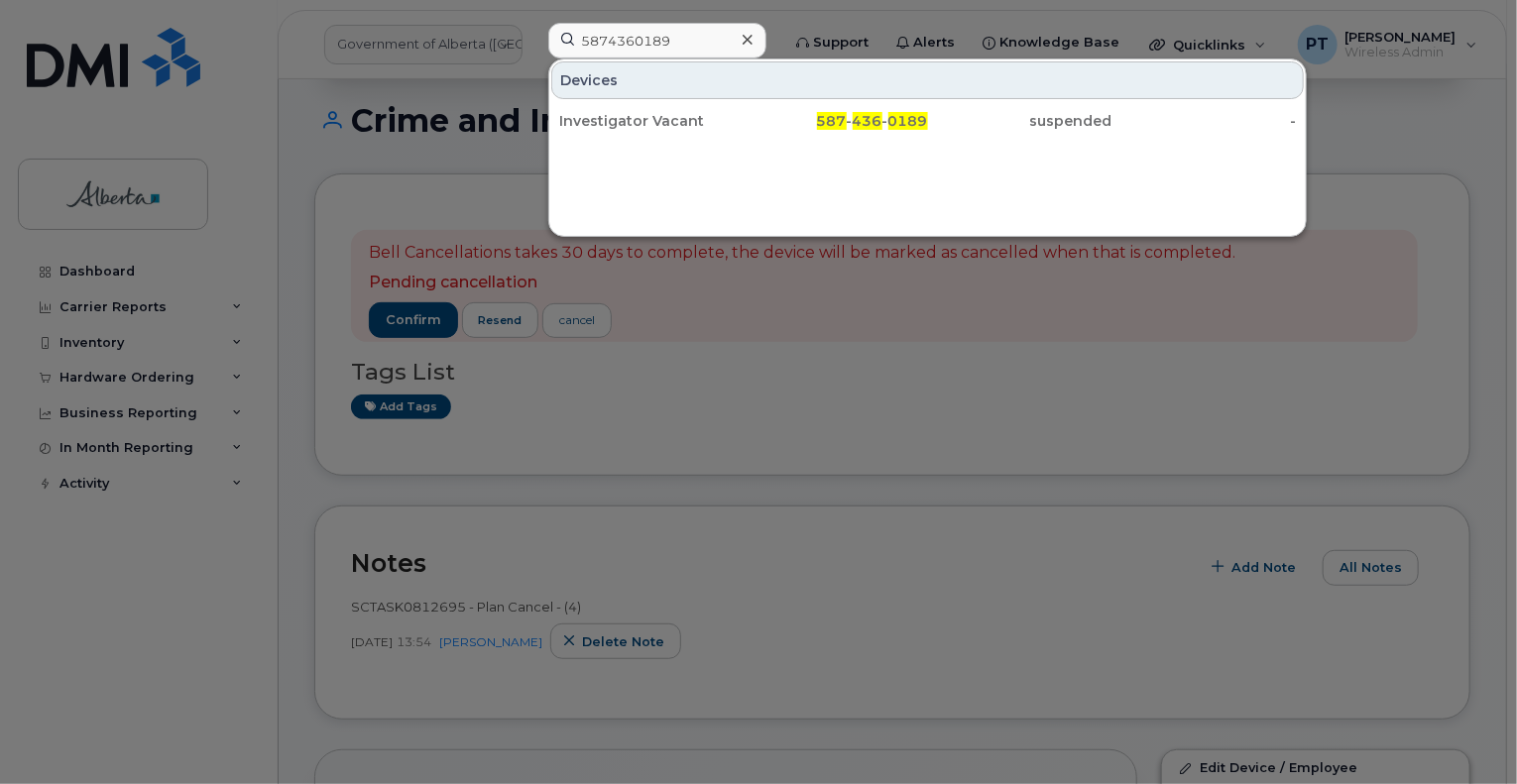 drag, startPoint x: 620, startPoint y: 119, endPoint x: 507, endPoint y: 128, distance: 113.35784 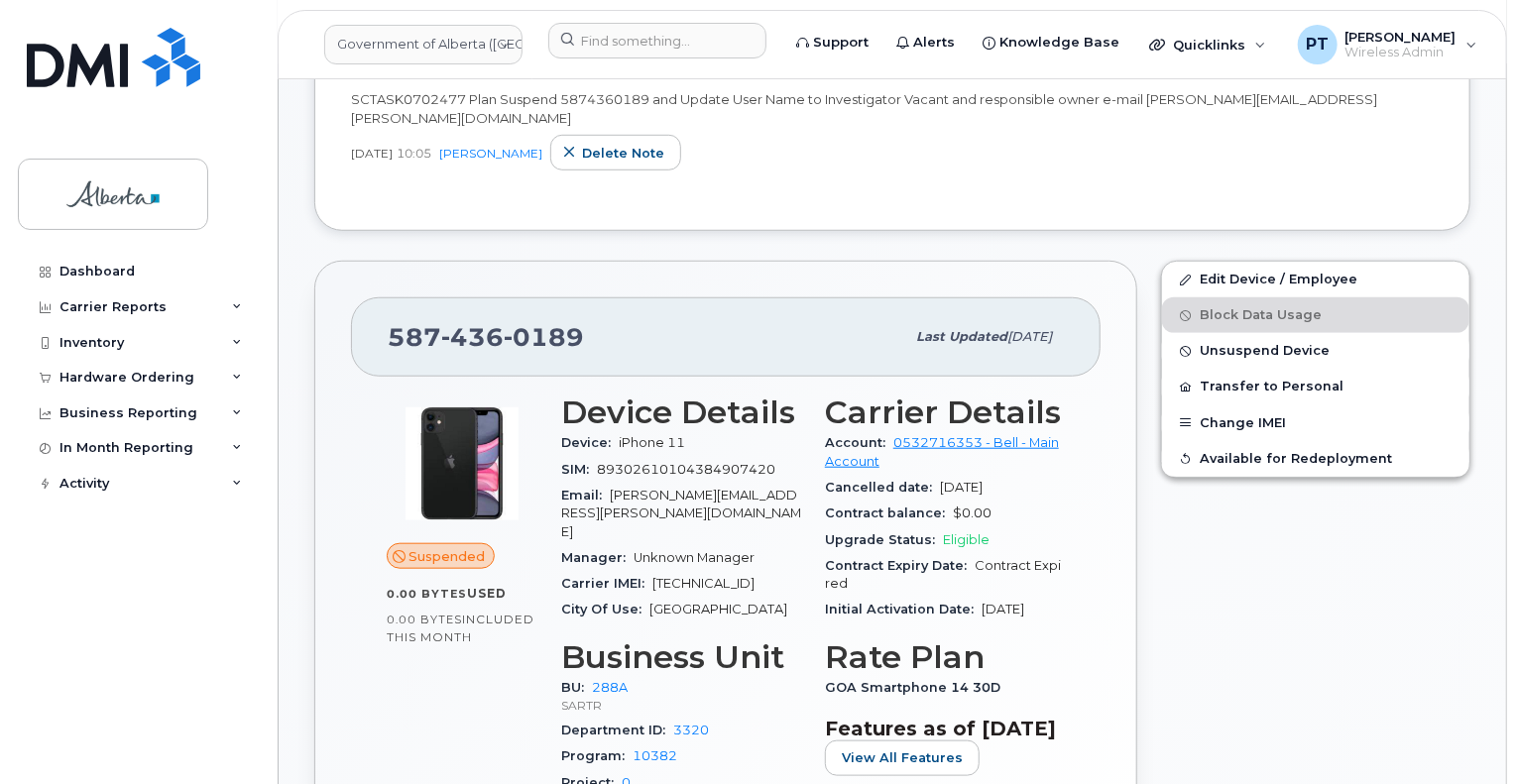 scroll, scrollTop: 694, scrollLeft: 0, axis: vertical 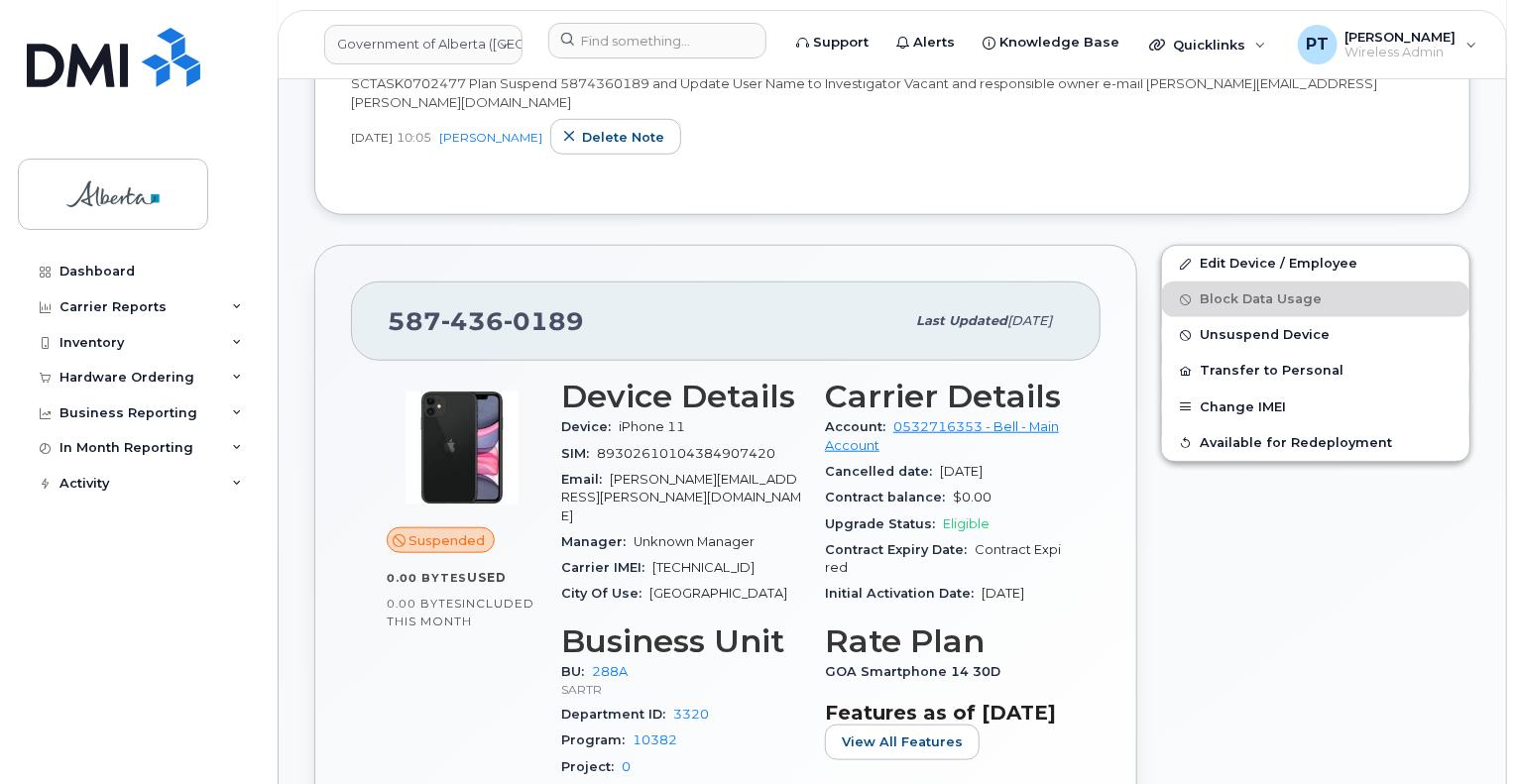 click on "[TECHNICAL_ID]" at bounding box center [703, 567] 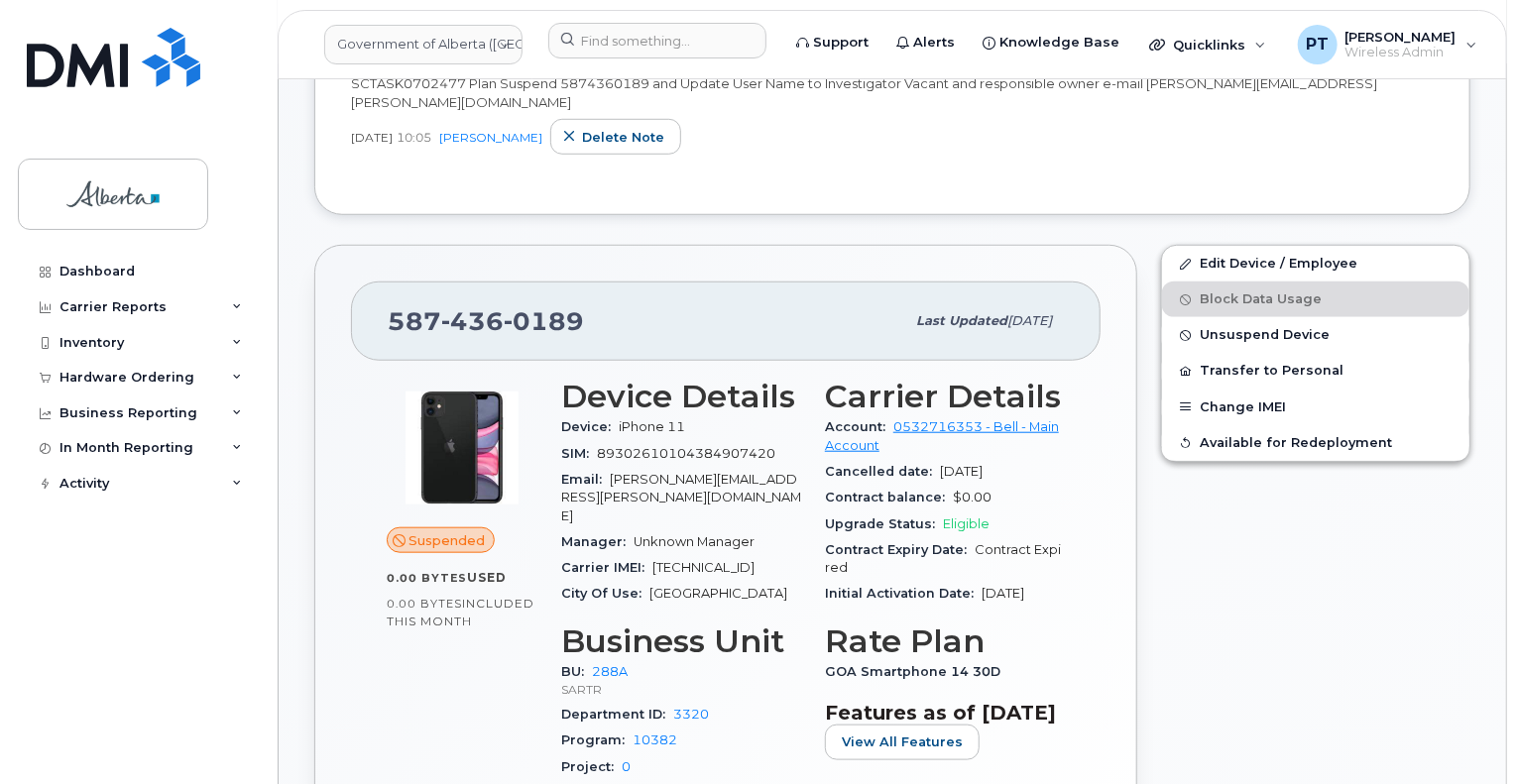 copy on "[TECHNICAL_ID]" 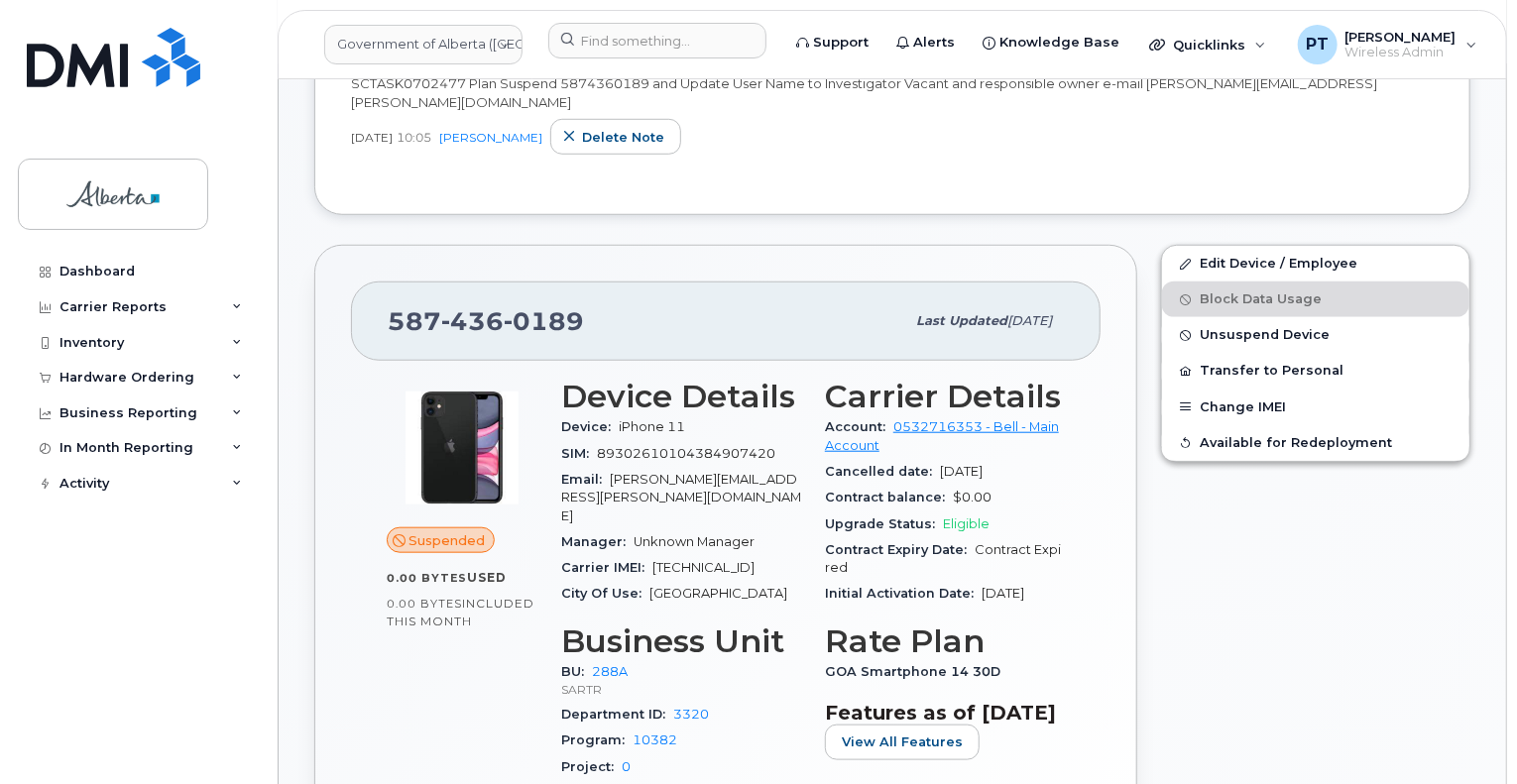 click on "[TECHNICAL_ID]" at bounding box center [703, 567] 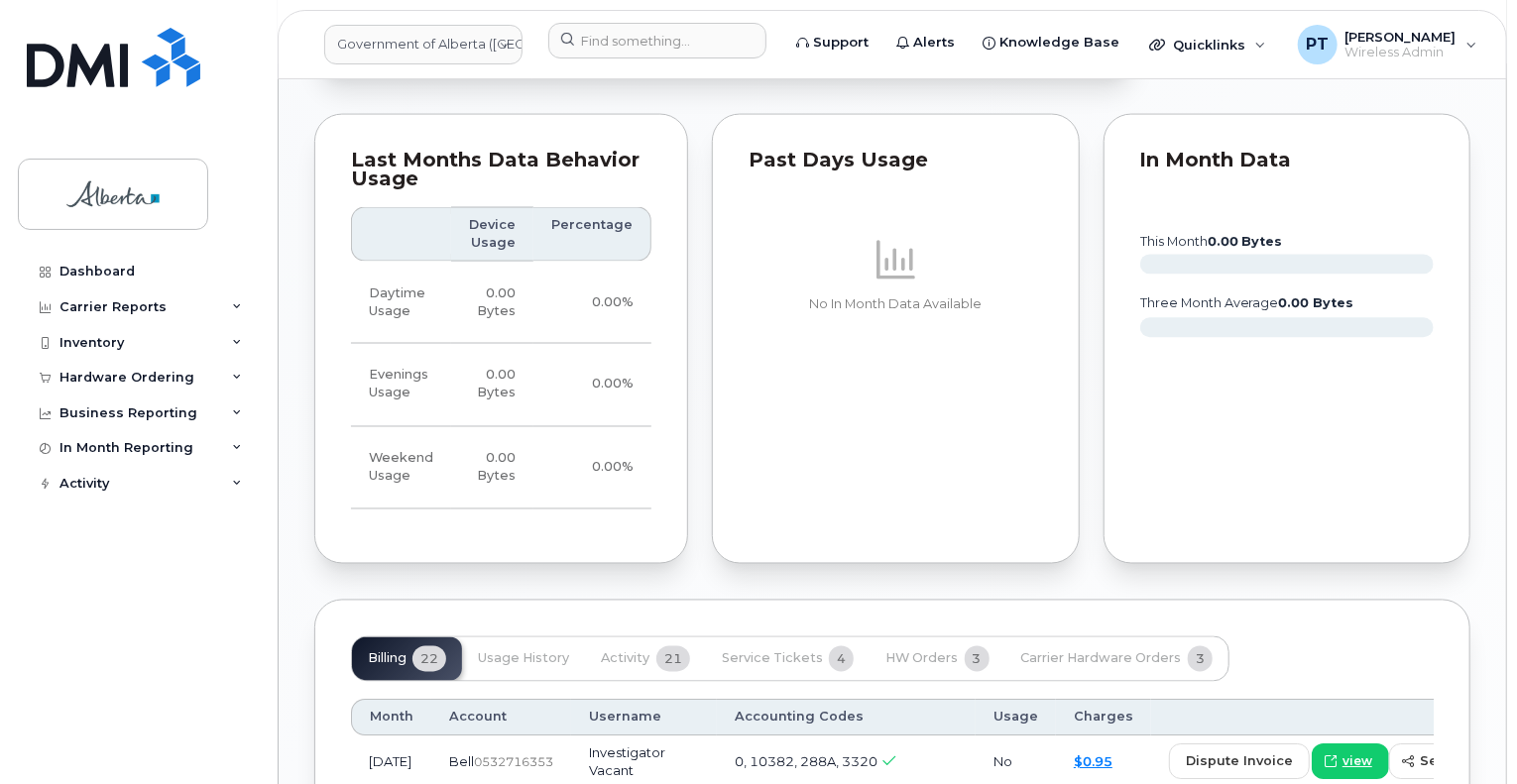 scroll, scrollTop: 1982, scrollLeft: 0, axis: vertical 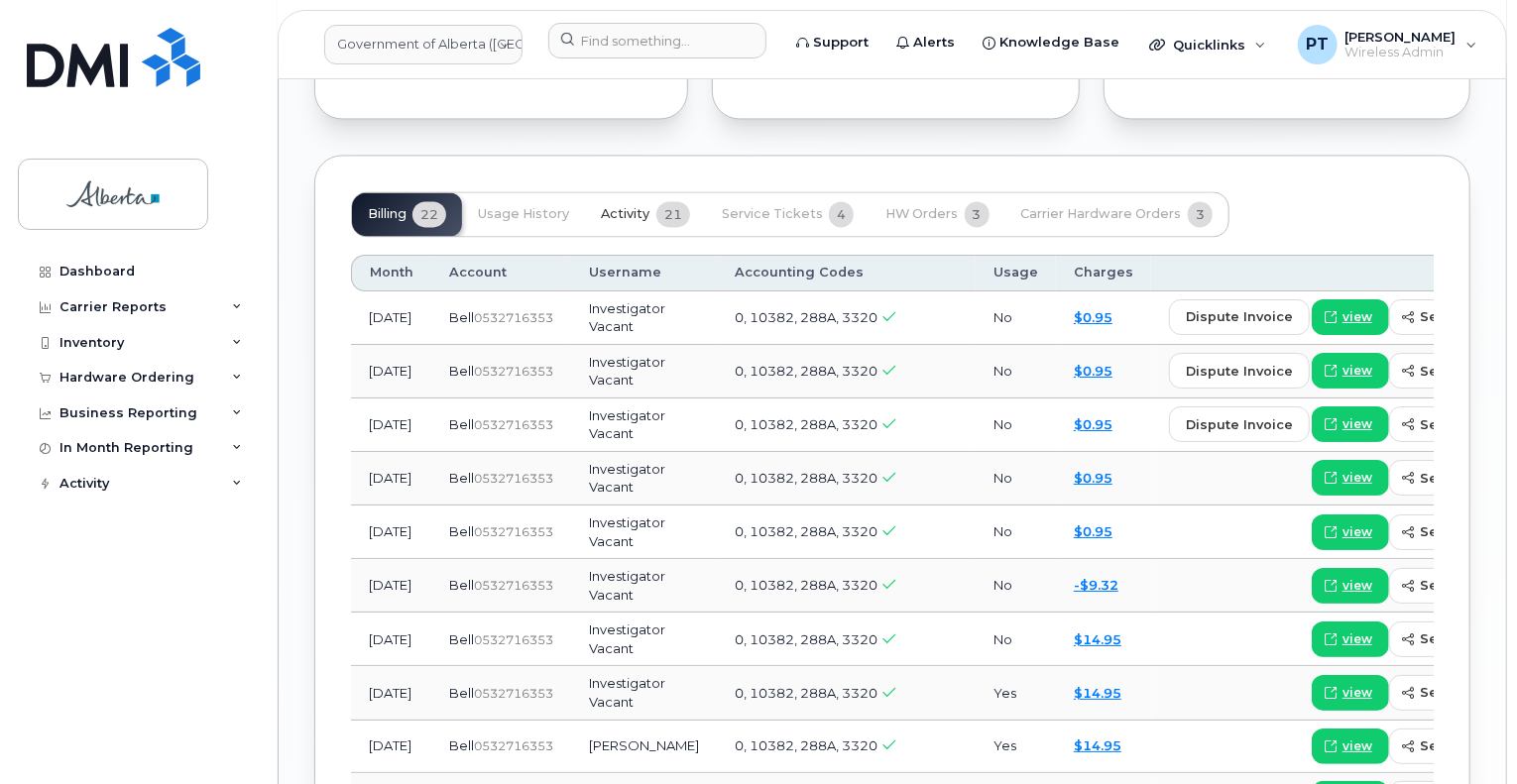click on "Activity 21" 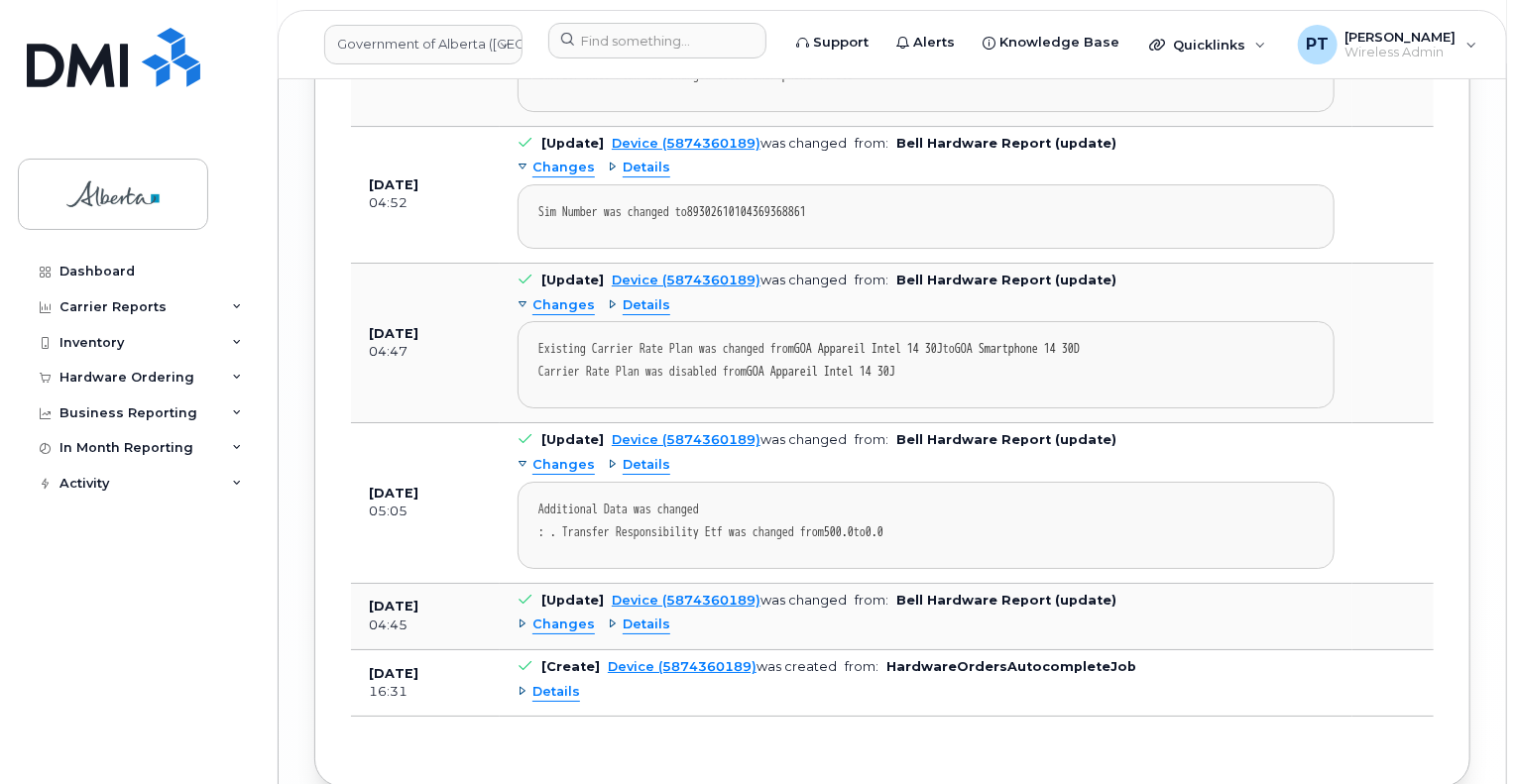 scroll, scrollTop: 3488, scrollLeft: 0, axis: vertical 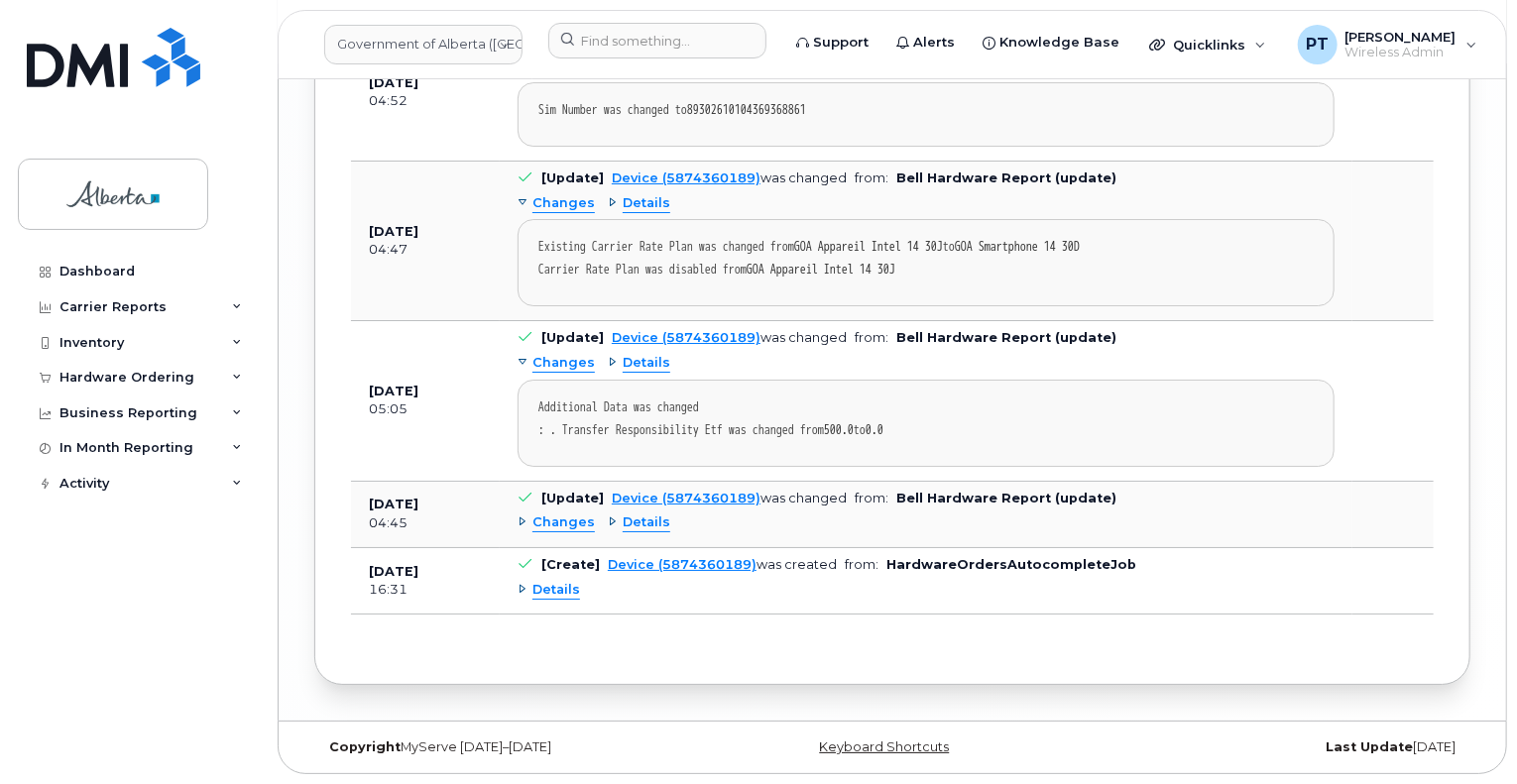 click on "Details" at bounding box center (556, 590) 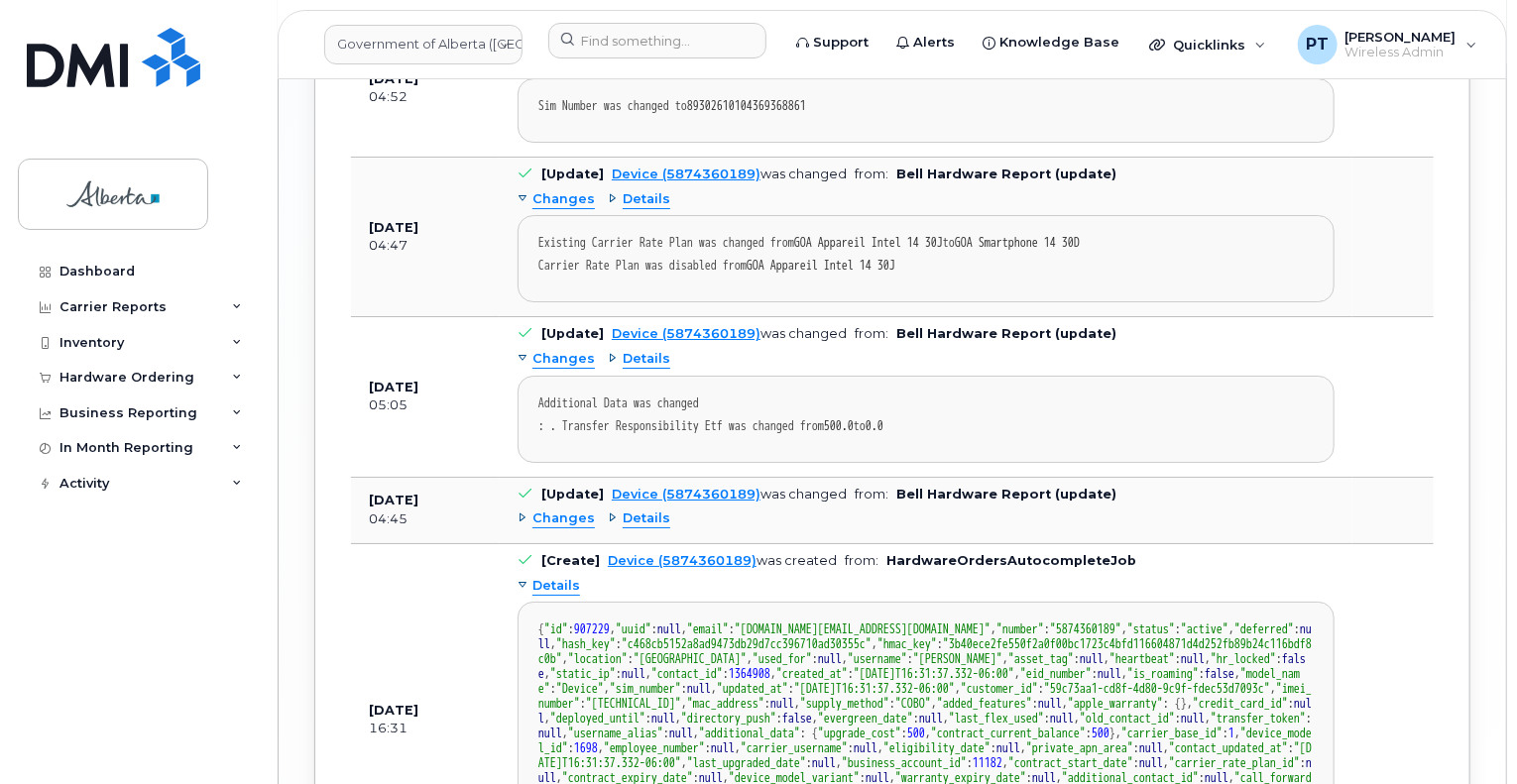 click on "Details" at bounding box center [556, 586] 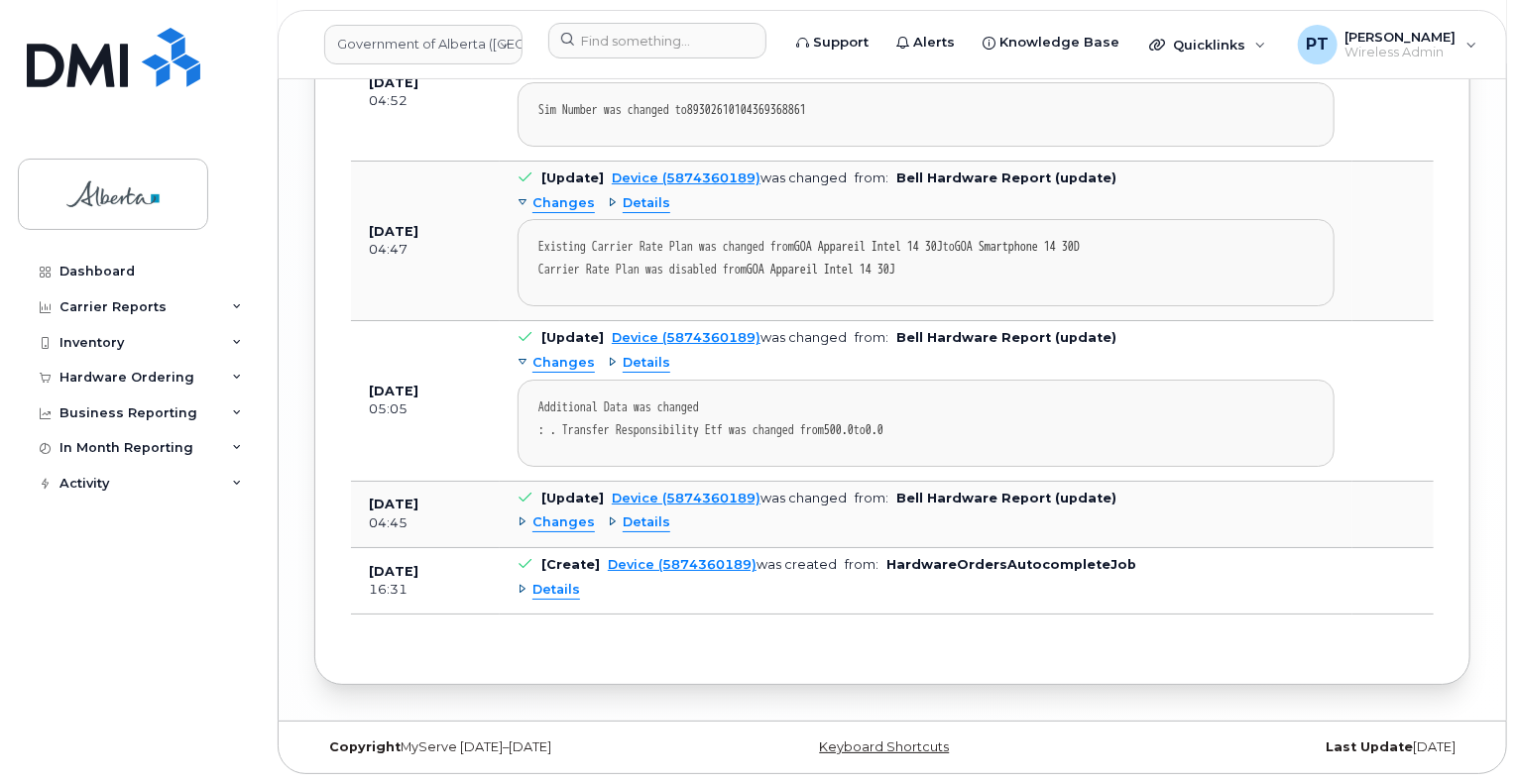 click on "Changes" at bounding box center [563, 522] 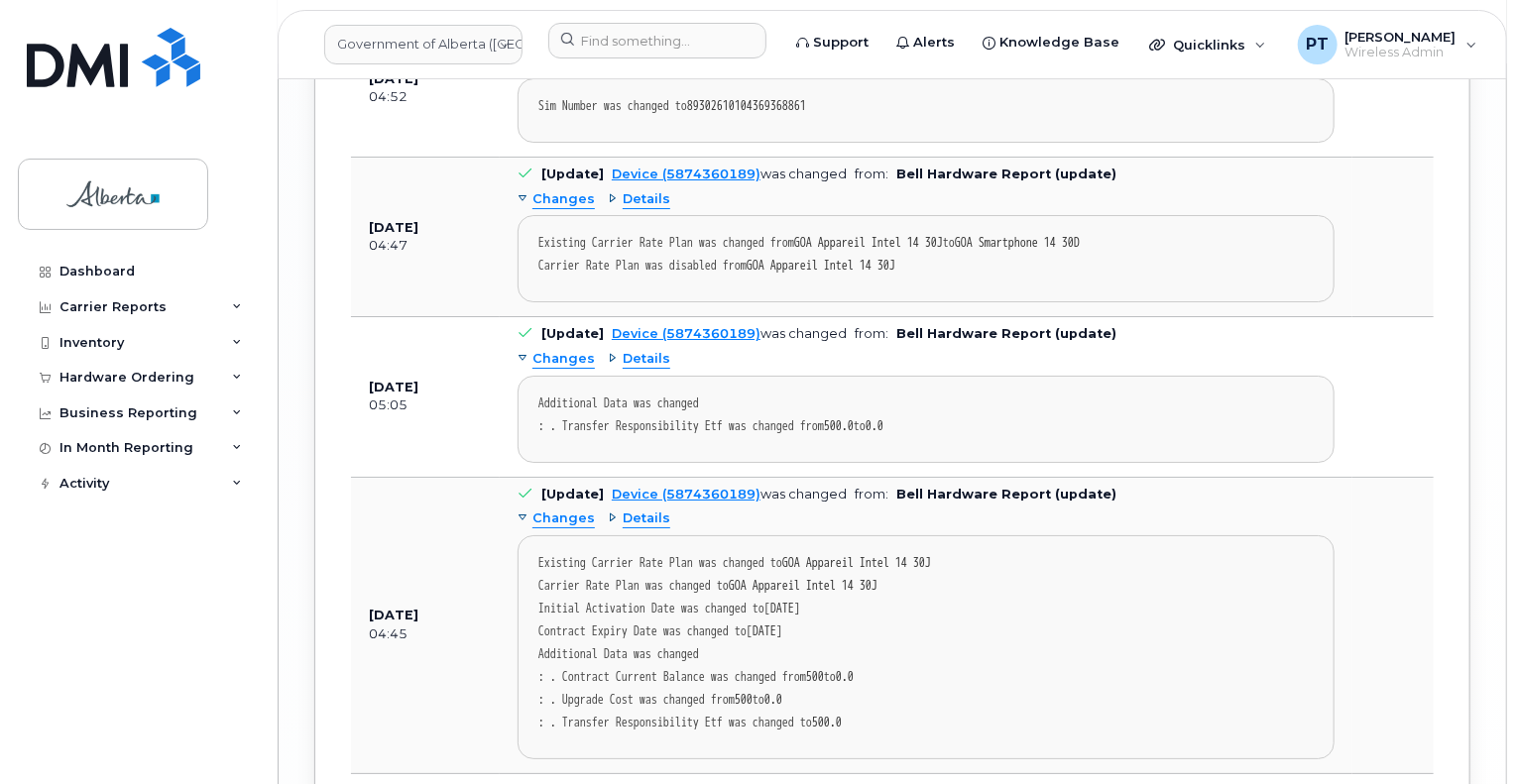 click on "Changes" at bounding box center [563, 518] 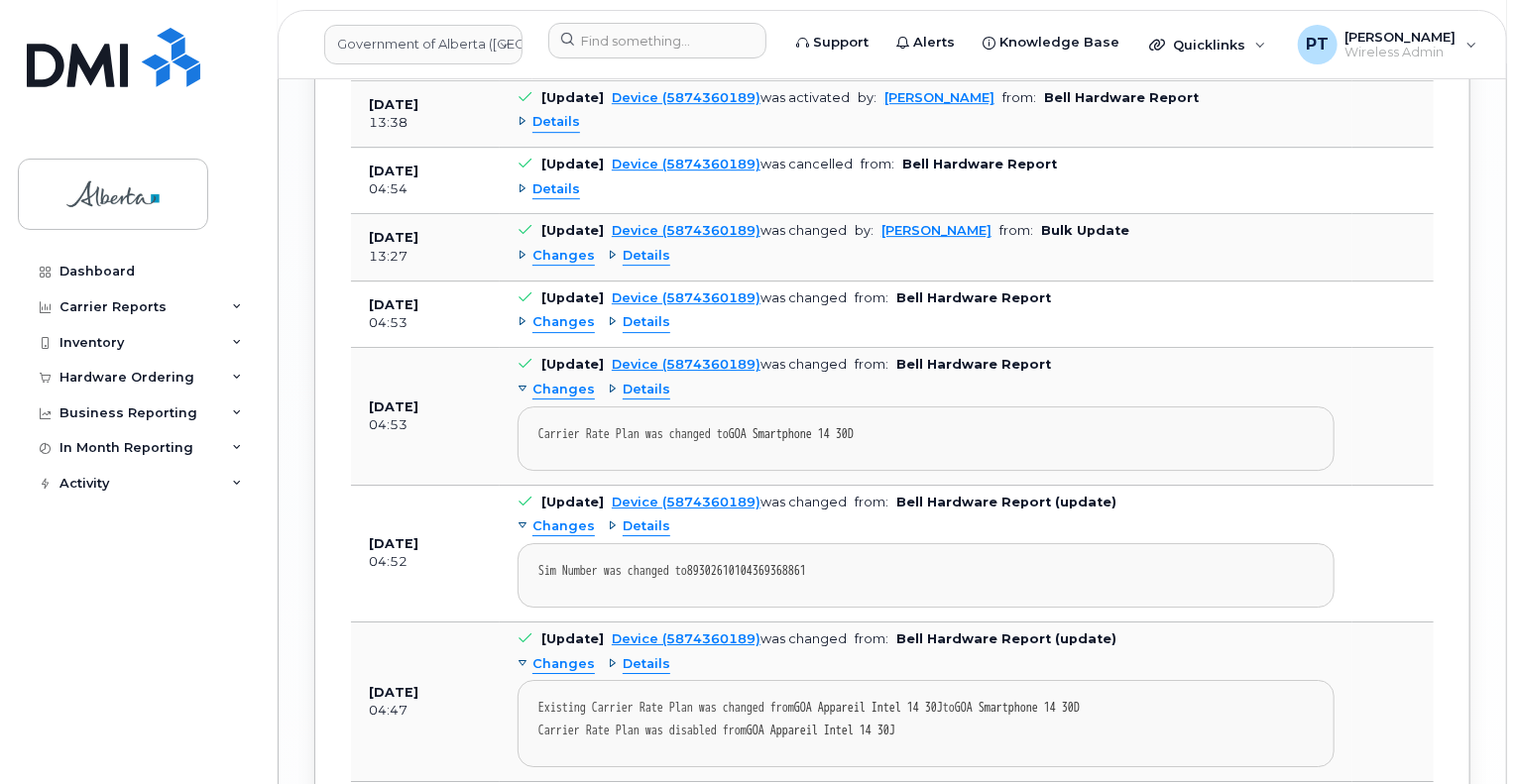 scroll, scrollTop: 2992, scrollLeft: 0, axis: vertical 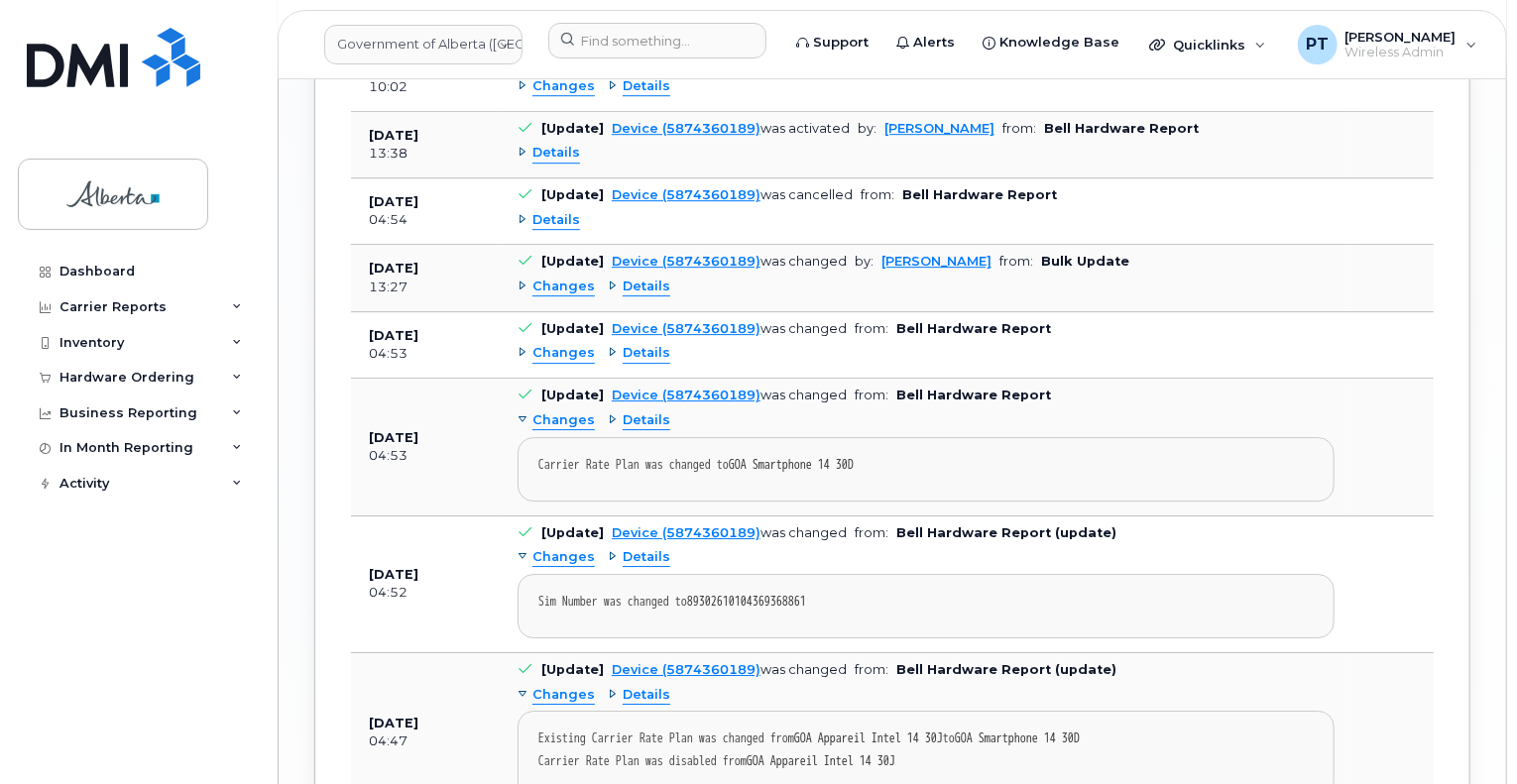 click on "Changes" at bounding box center (563, 353) 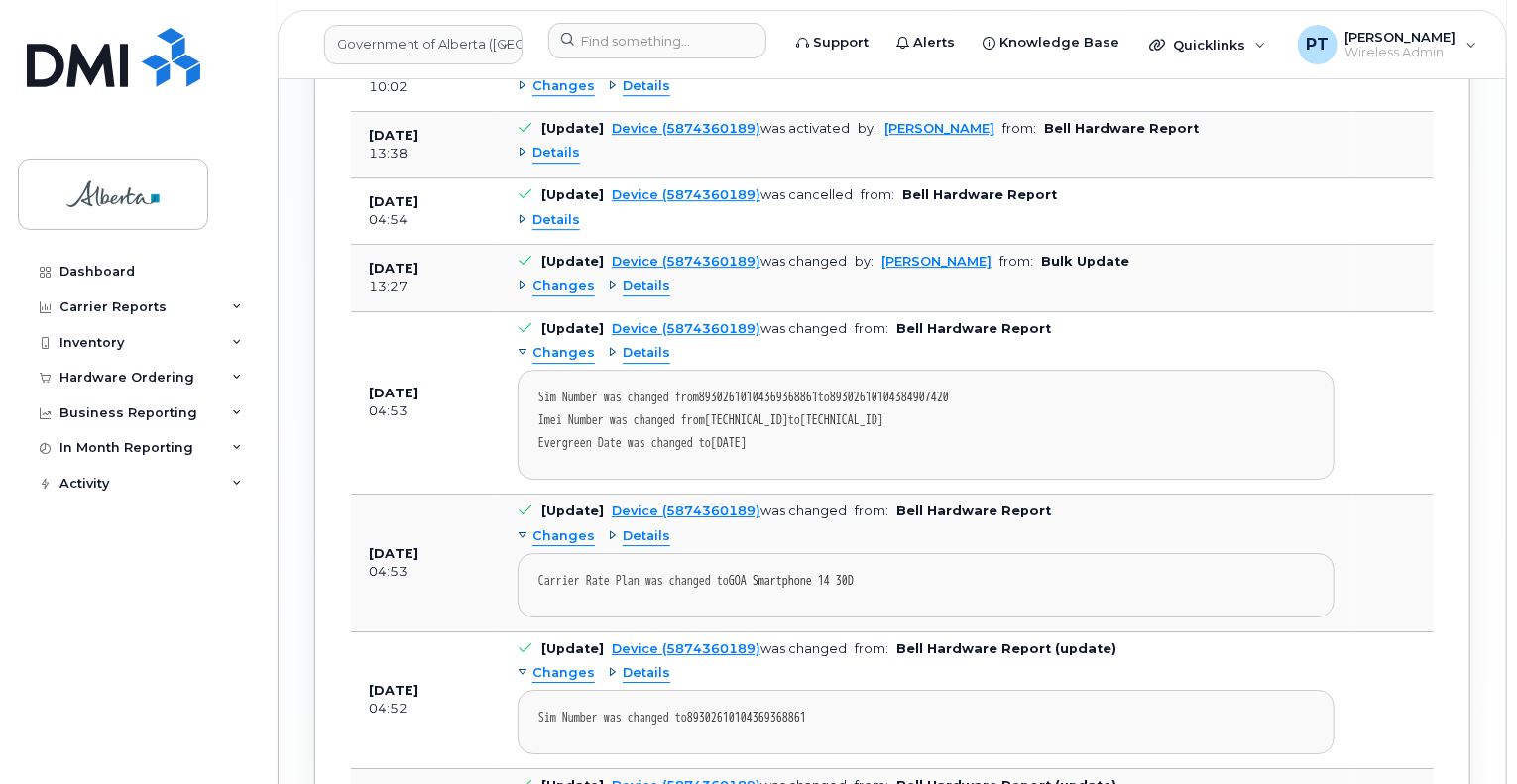 click on "356557107642364" at bounding box center [747, 420] 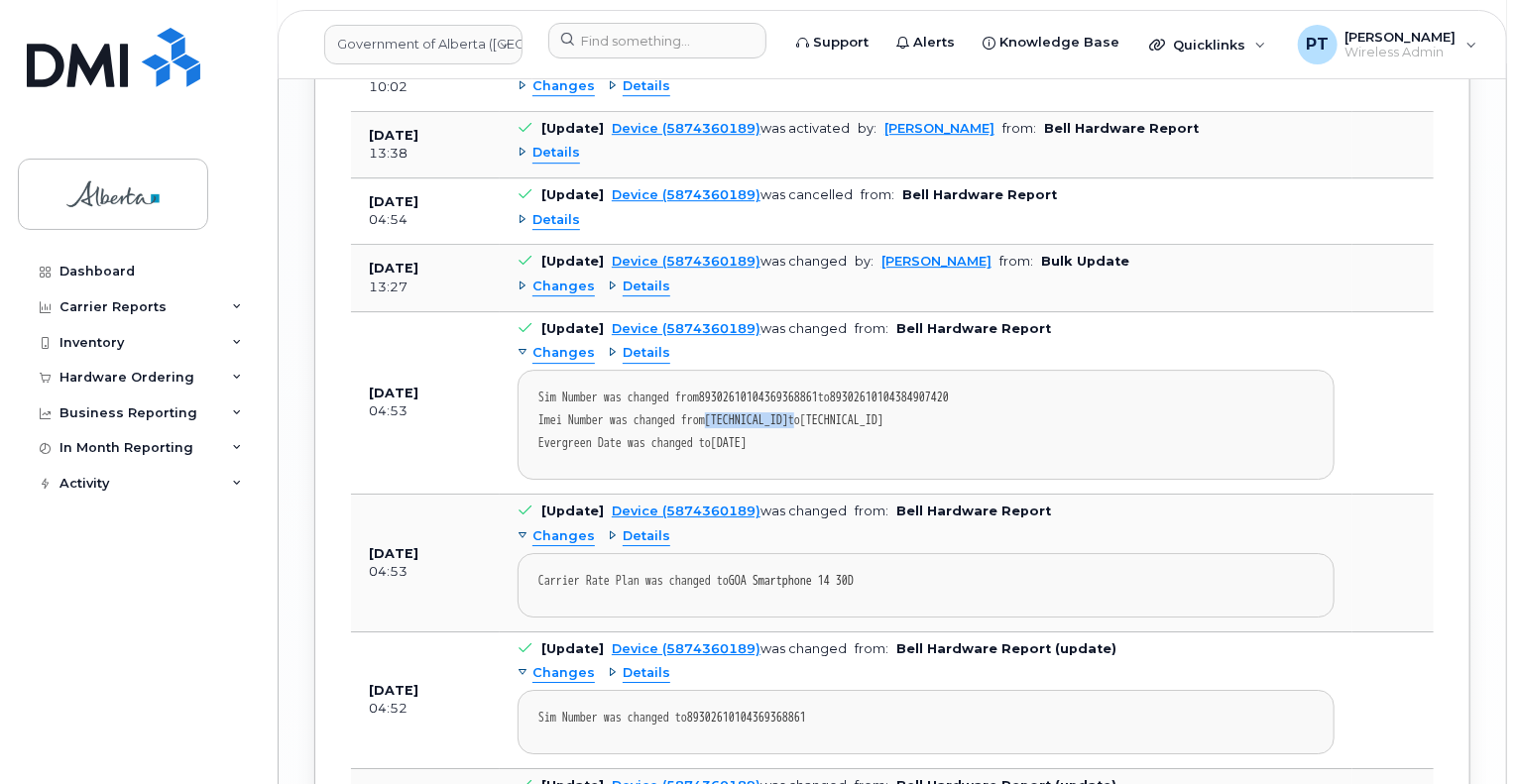 click on "356557107642364" at bounding box center (747, 420) 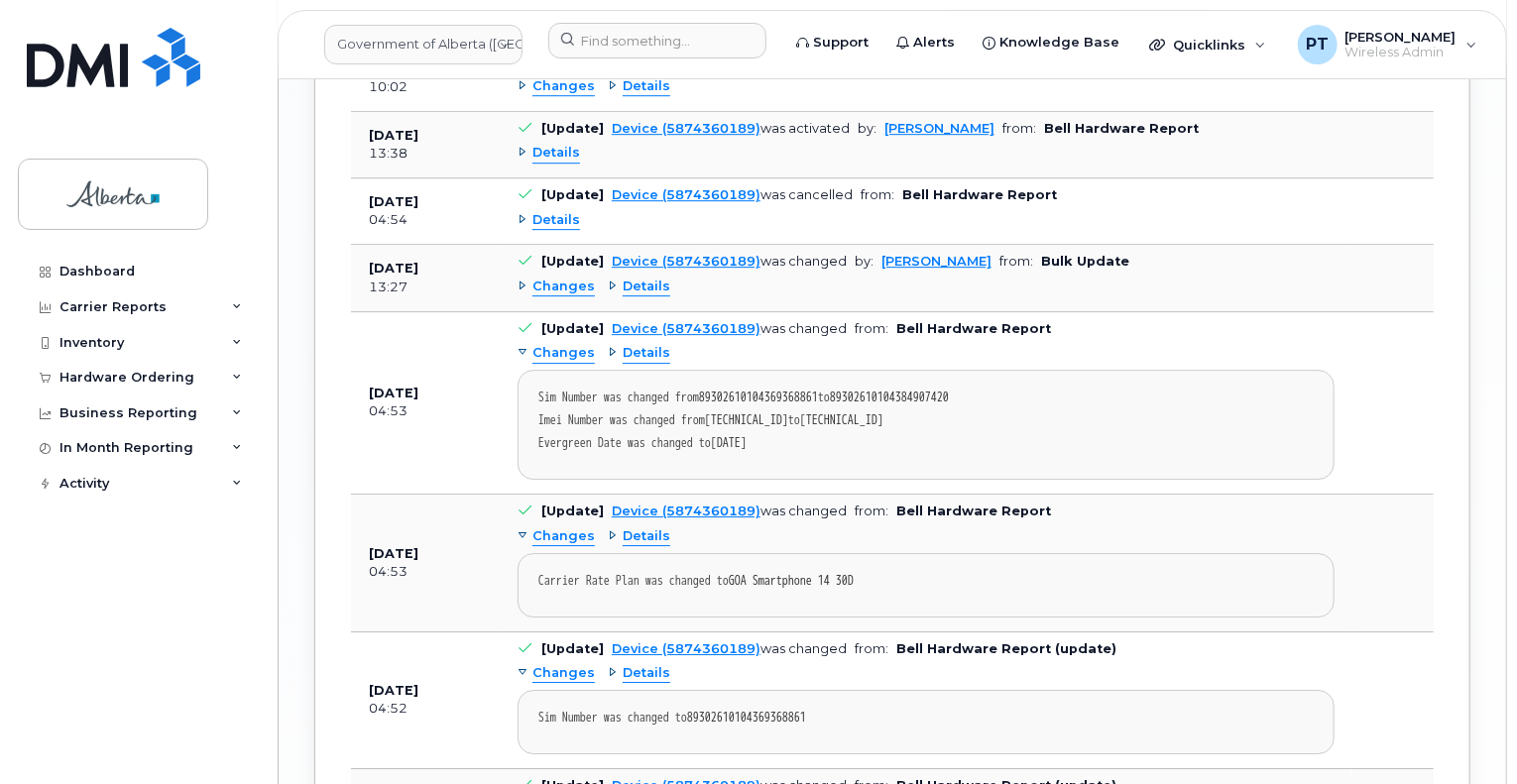 drag, startPoint x: 781, startPoint y: 428, endPoint x: 808, endPoint y: 437, distance: 28.460499 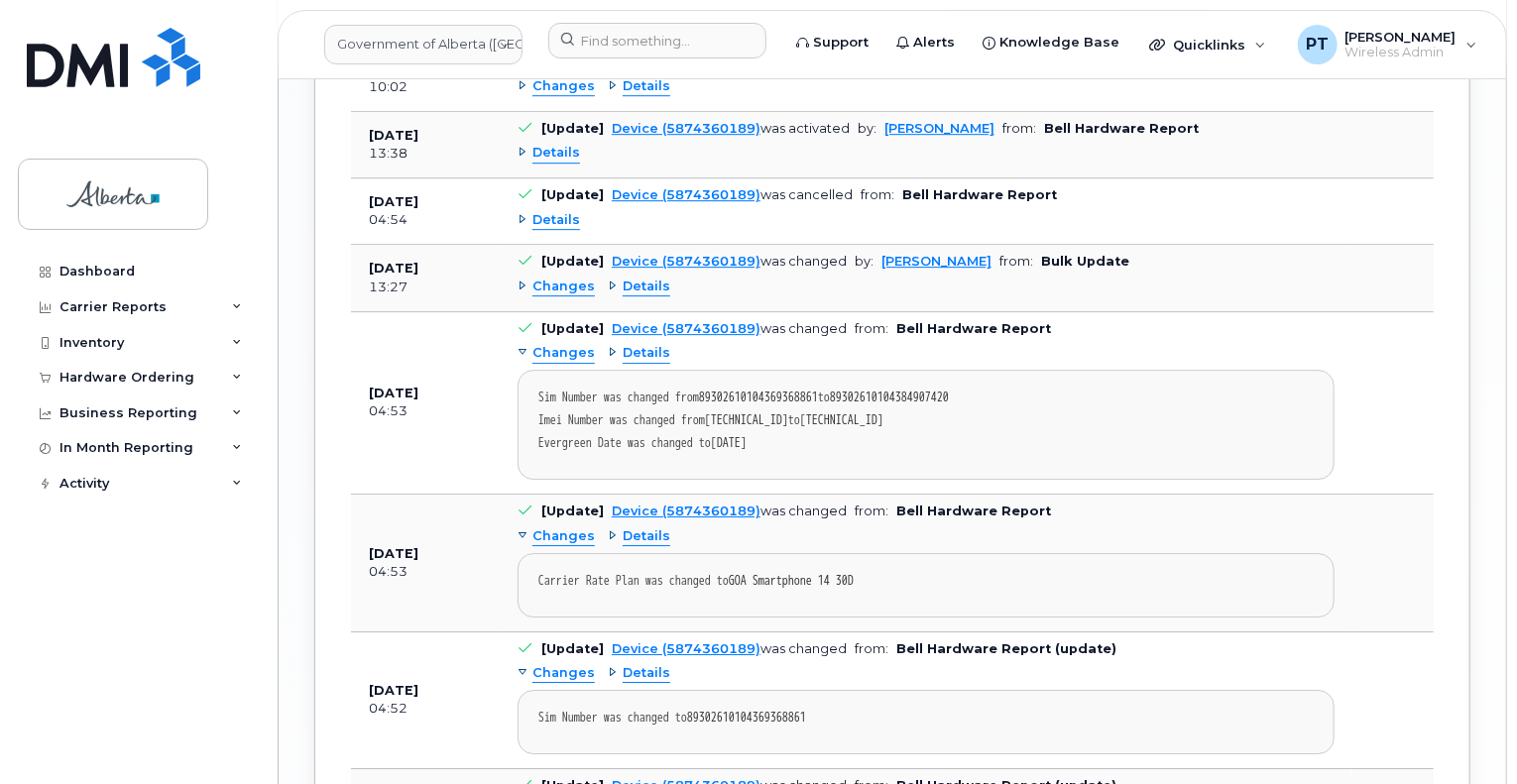 click on "356557107642364" at bounding box center (747, 420) 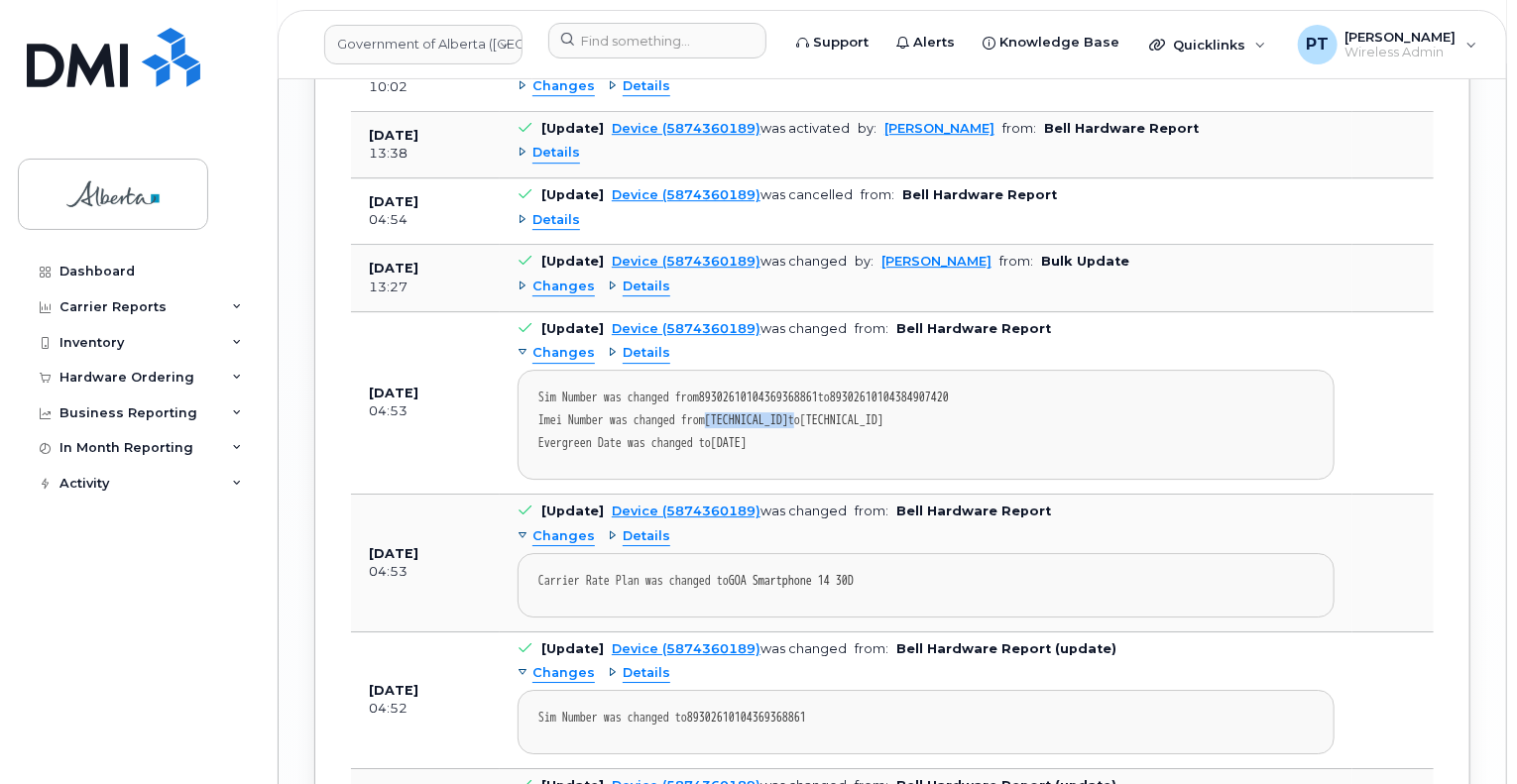 click on "356557107642364" at bounding box center (747, 420) 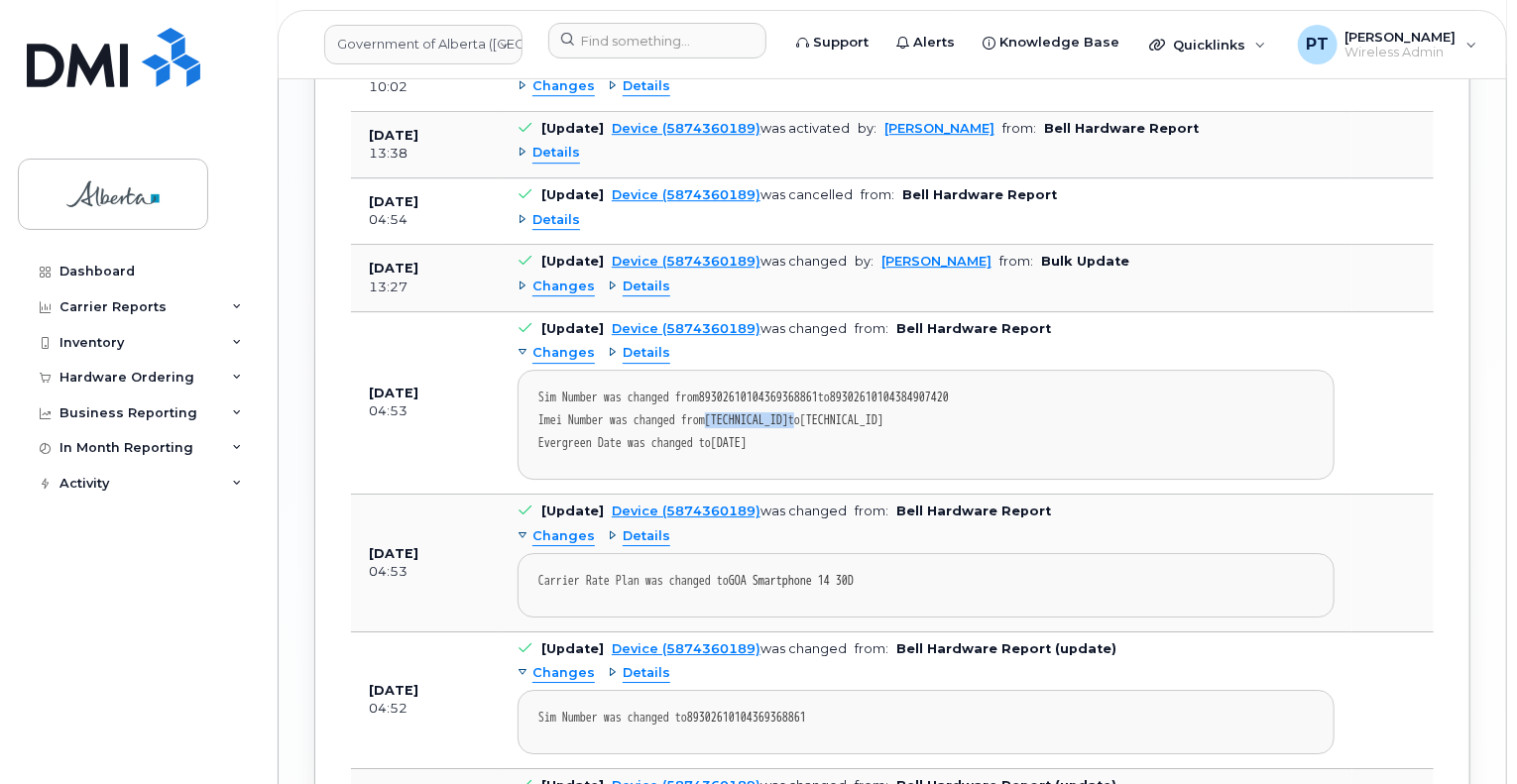 copy on "356557107642364" 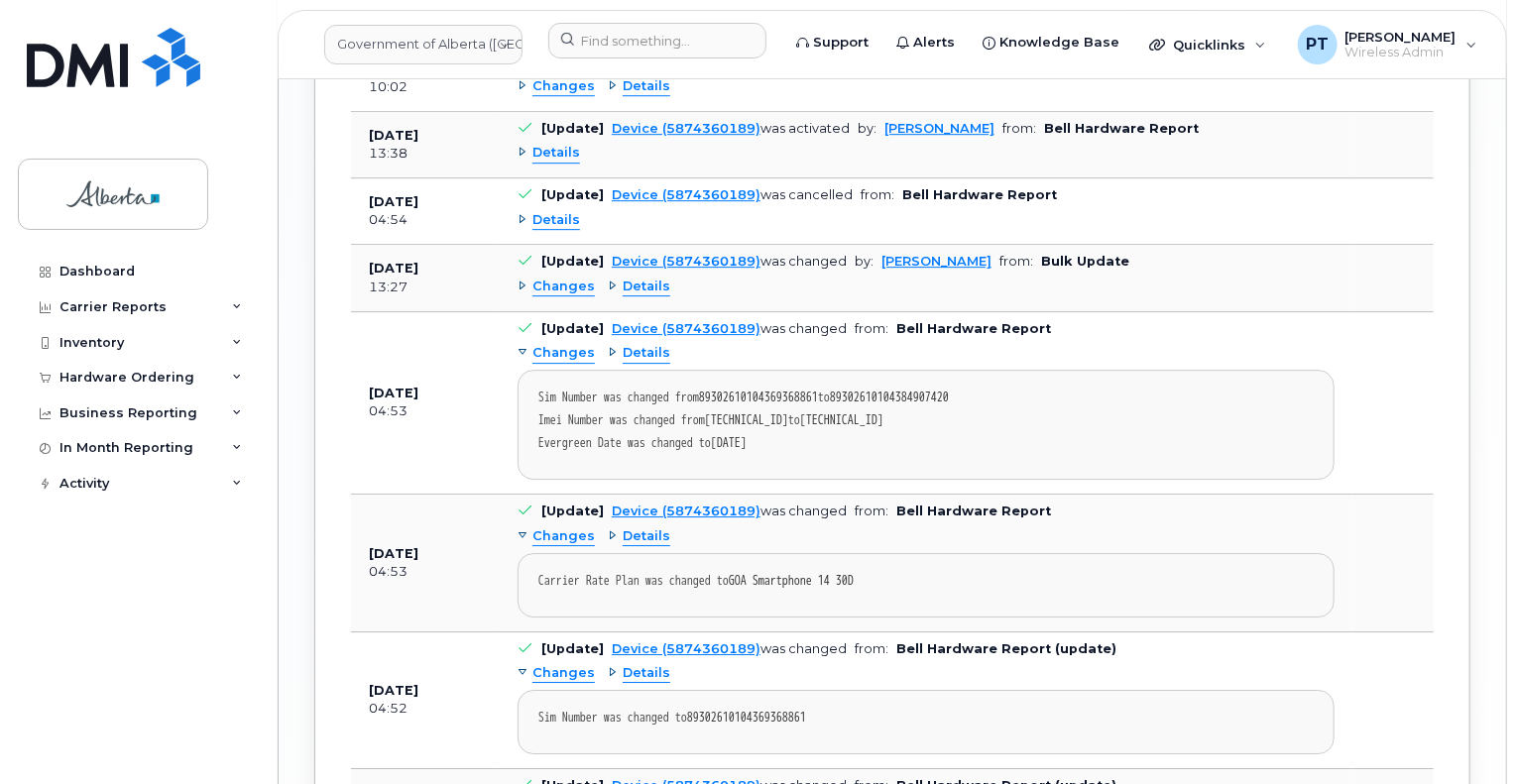click on "Changes" at bounding box center (563, 286) 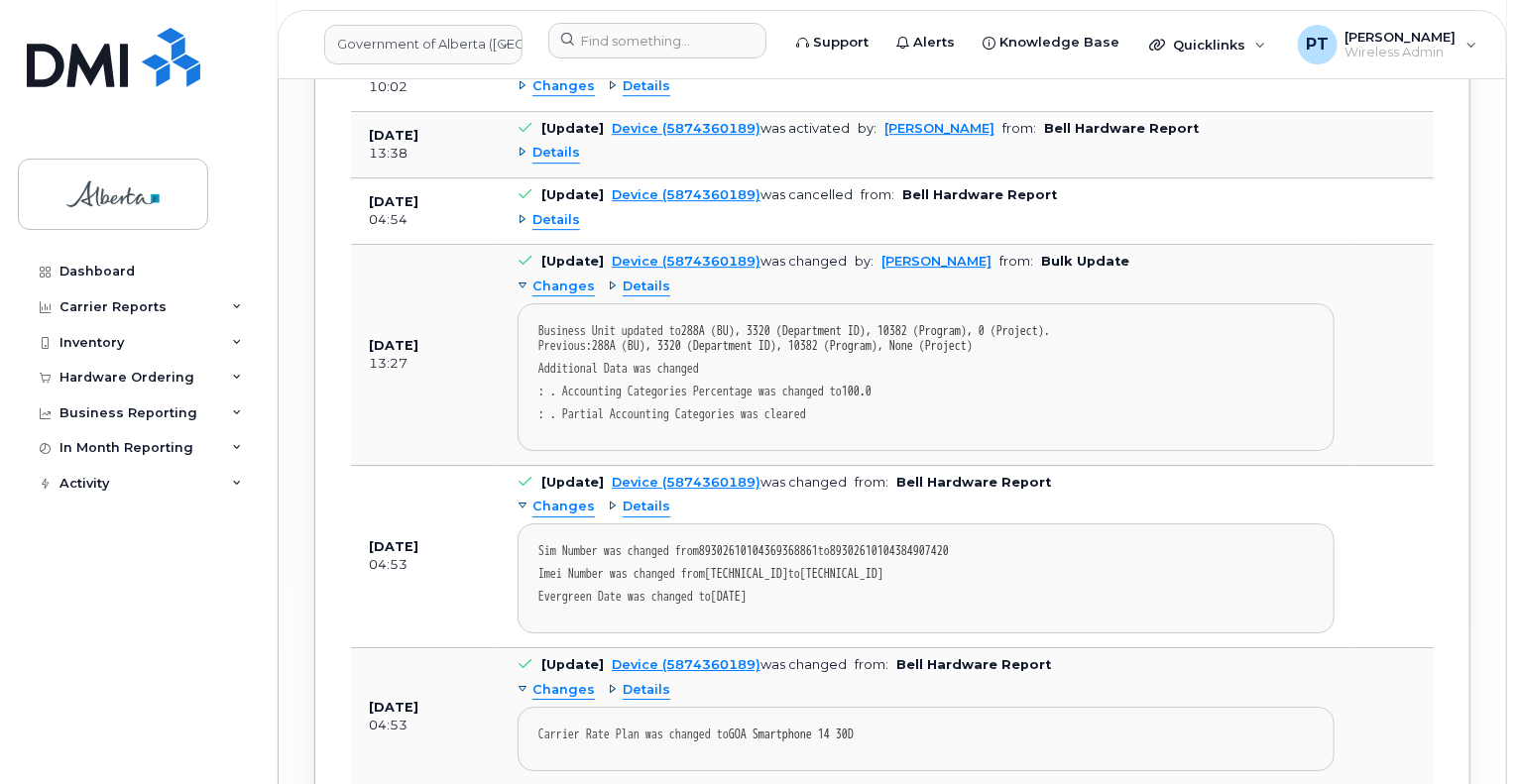 click on "Changes" at bounding box center (563, 286) 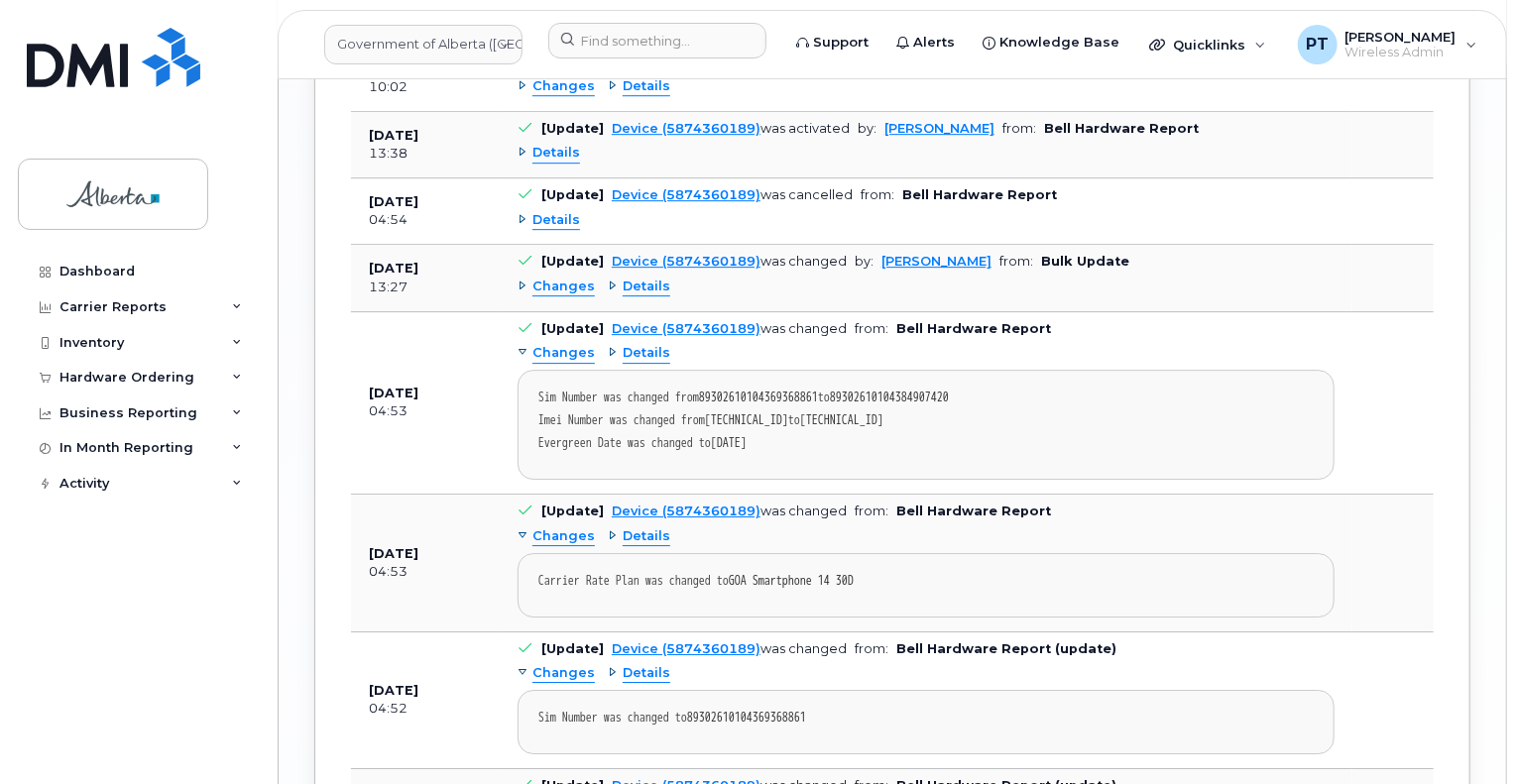 click on "Details" at bounding box center (556, 220) 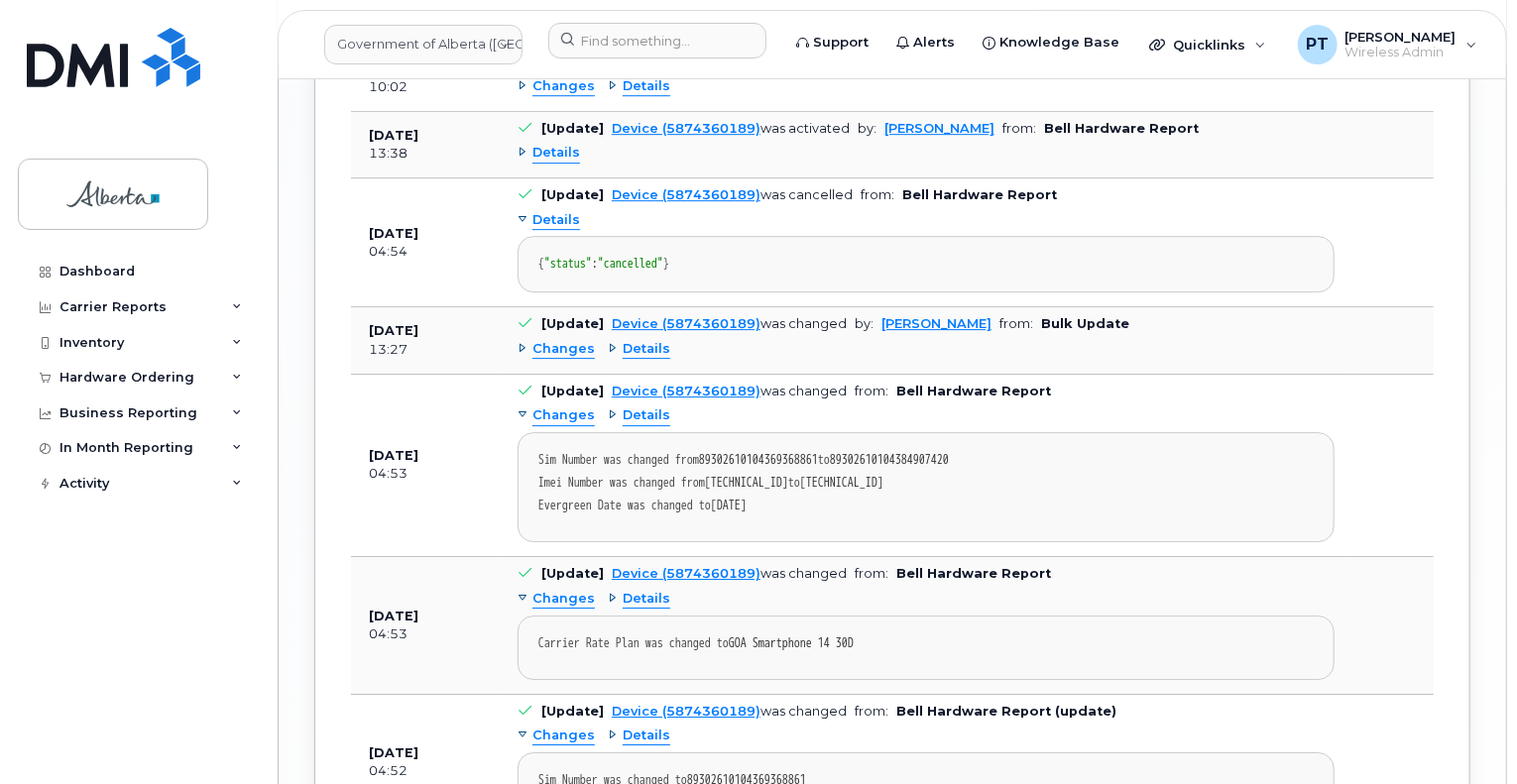 click on "Details" at bounding box center (556, 220) 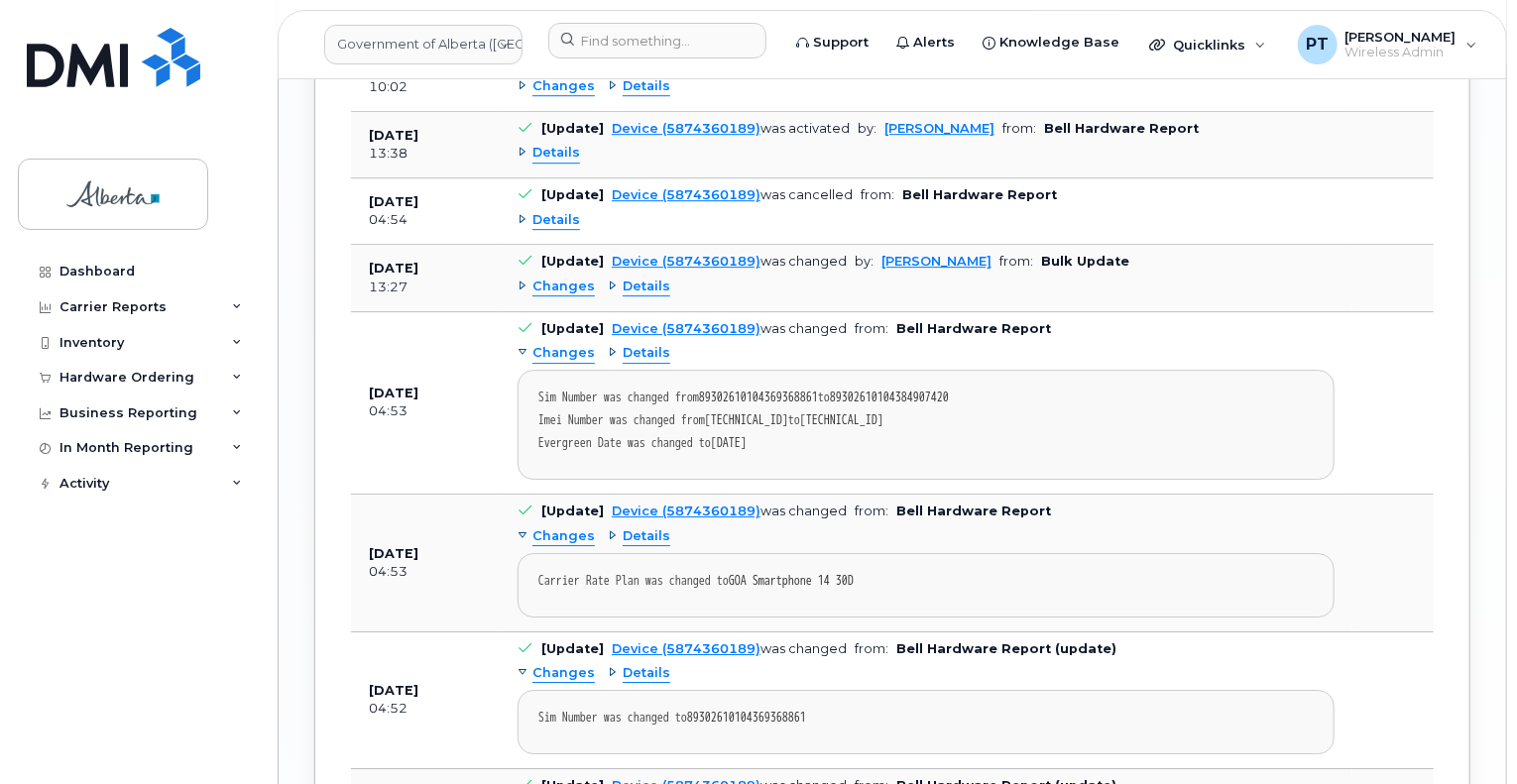 click on "Details" at bounding box center (556, 153) 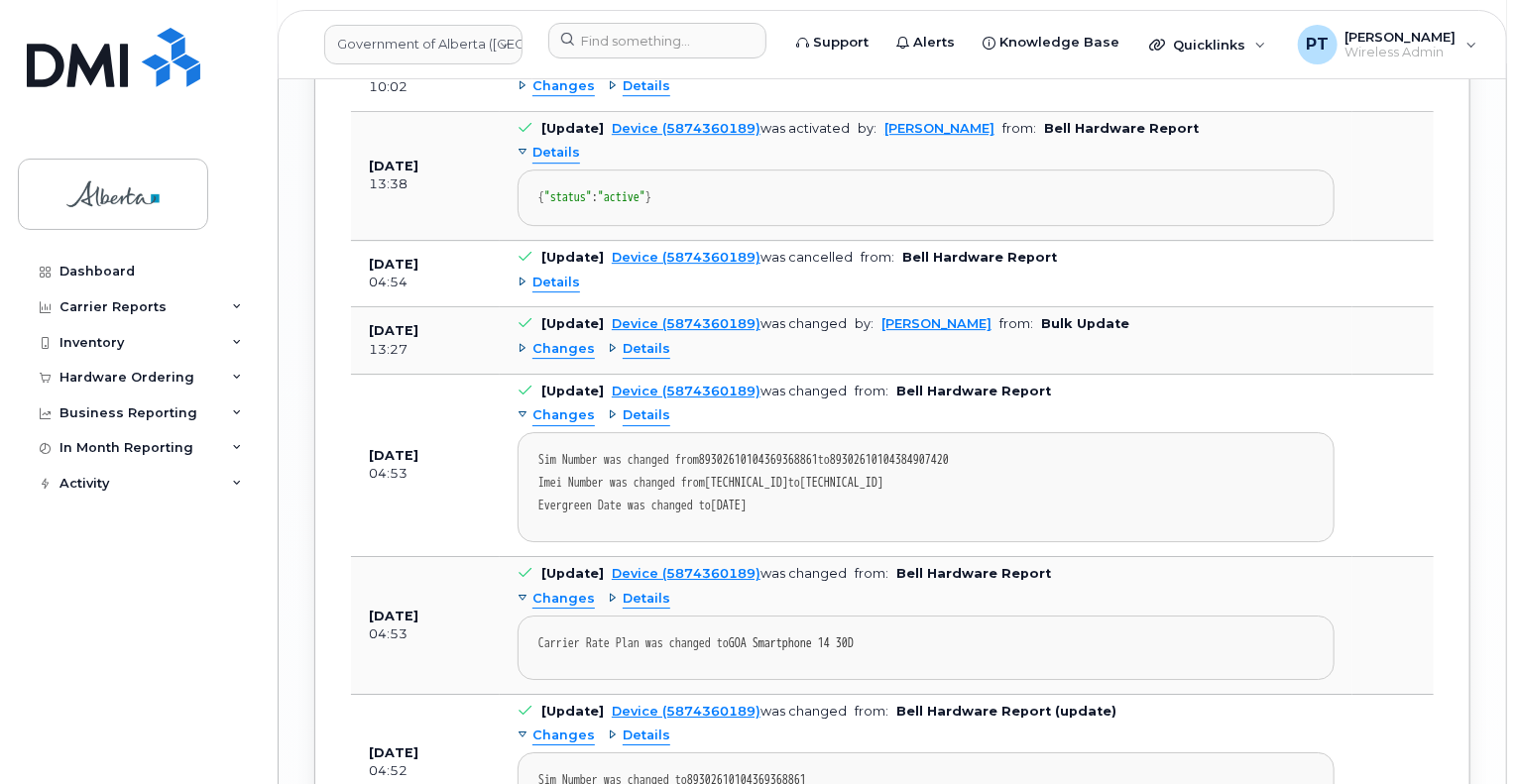 click on "Details" at bounding box center (556, 153) 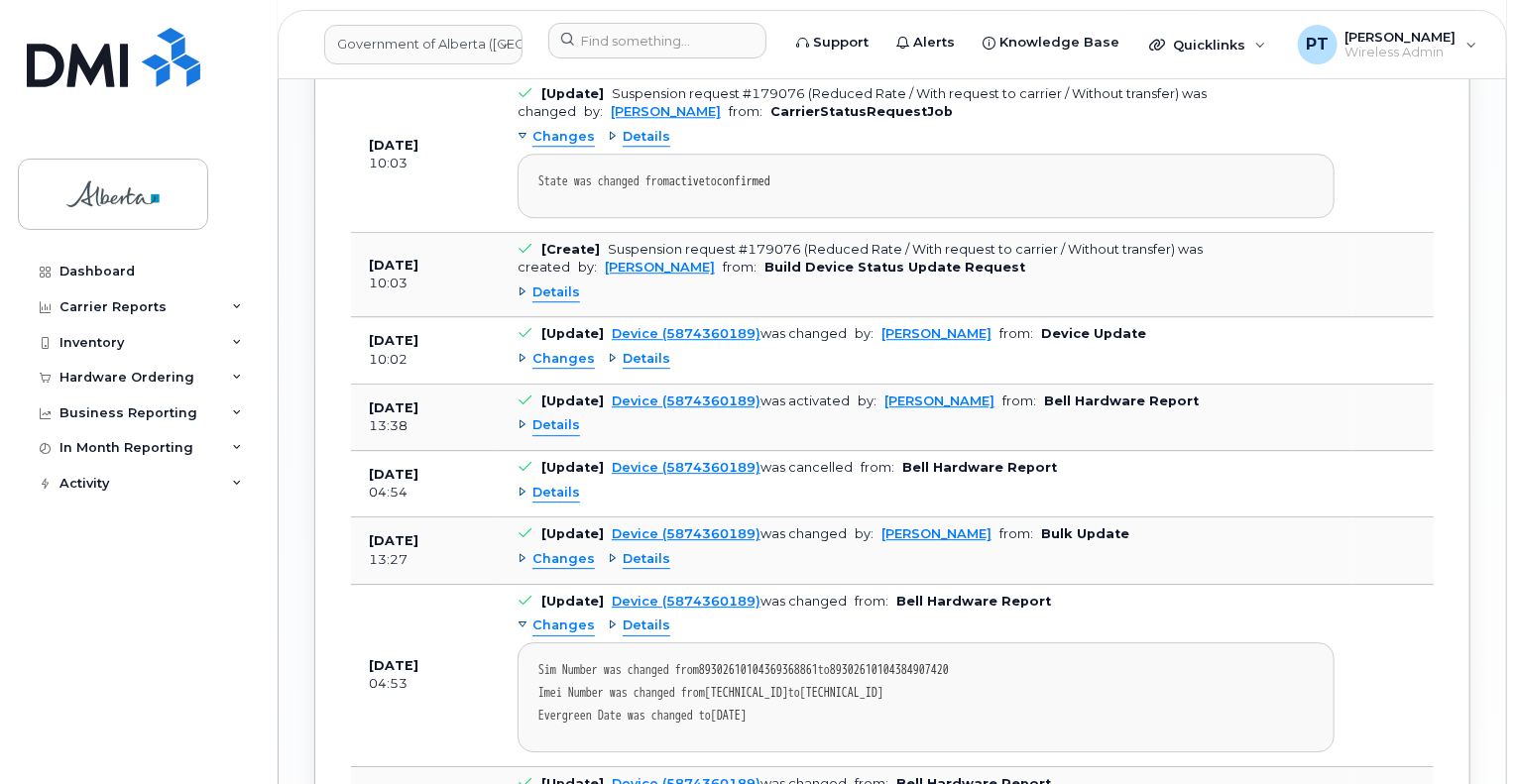 scroll, scrollTop: 2695, scrollLeft: 0, axis: vertical 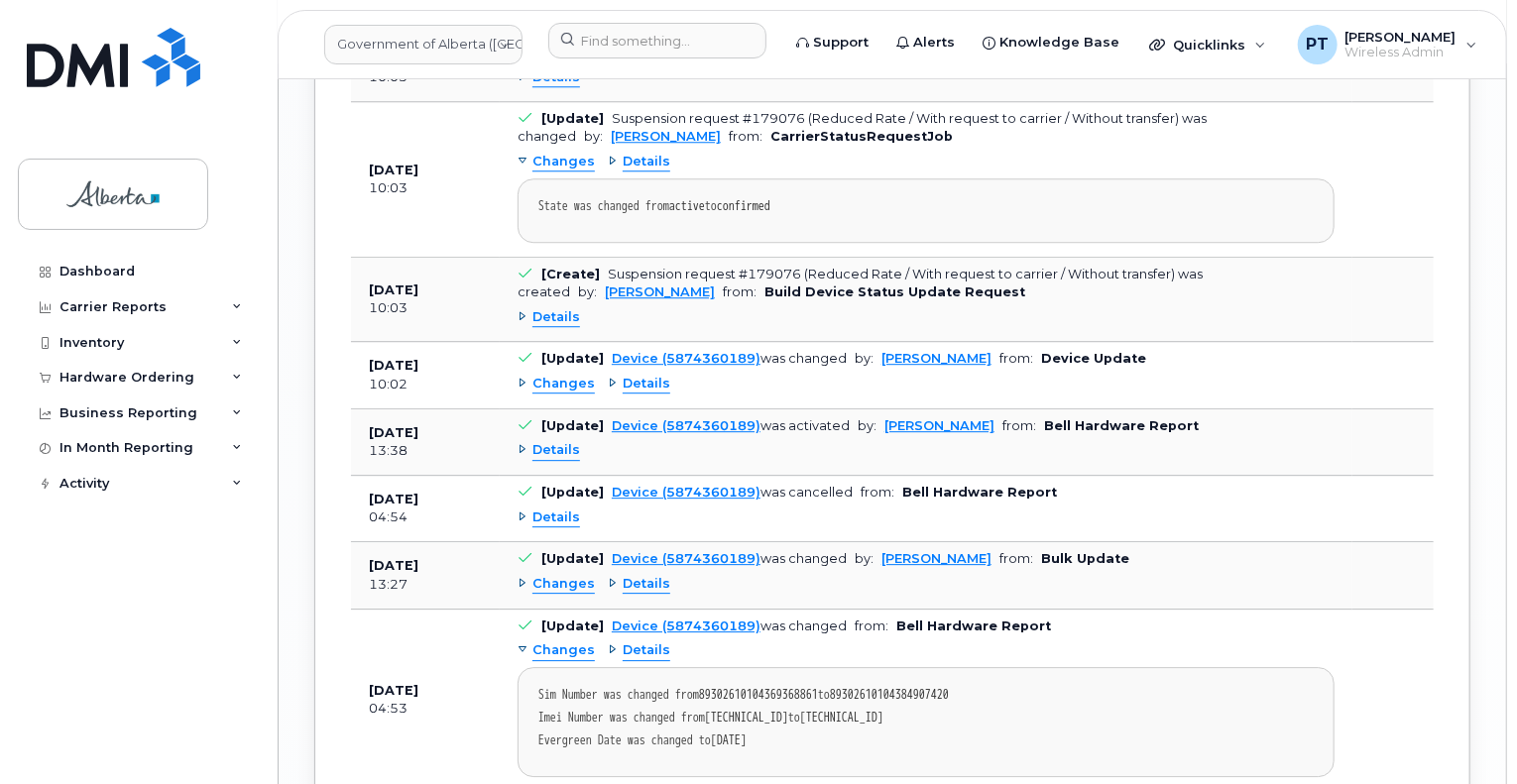click on "Details" at bounding box center [556, 317] 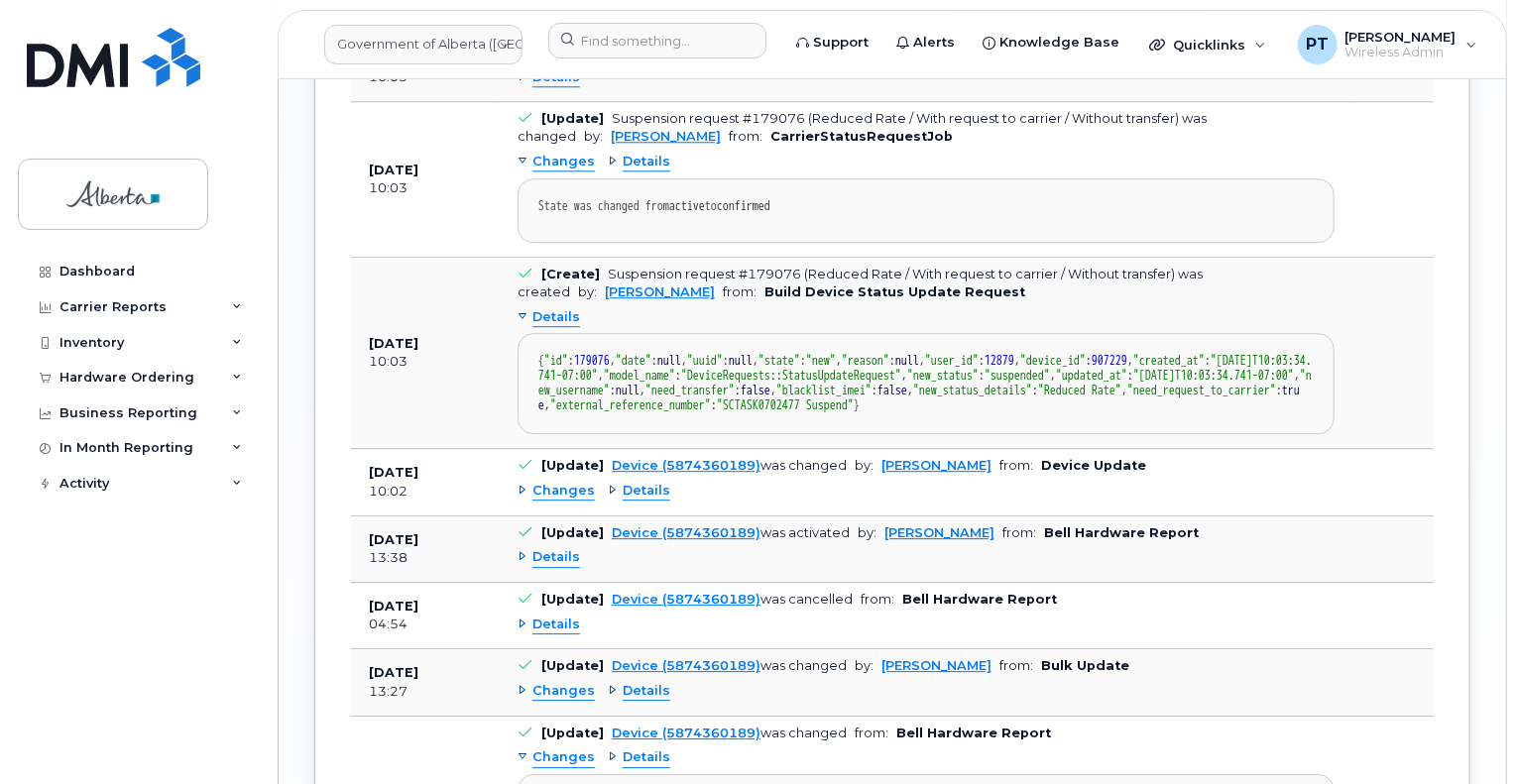 click on "Details" at bounding box center [556, 317] 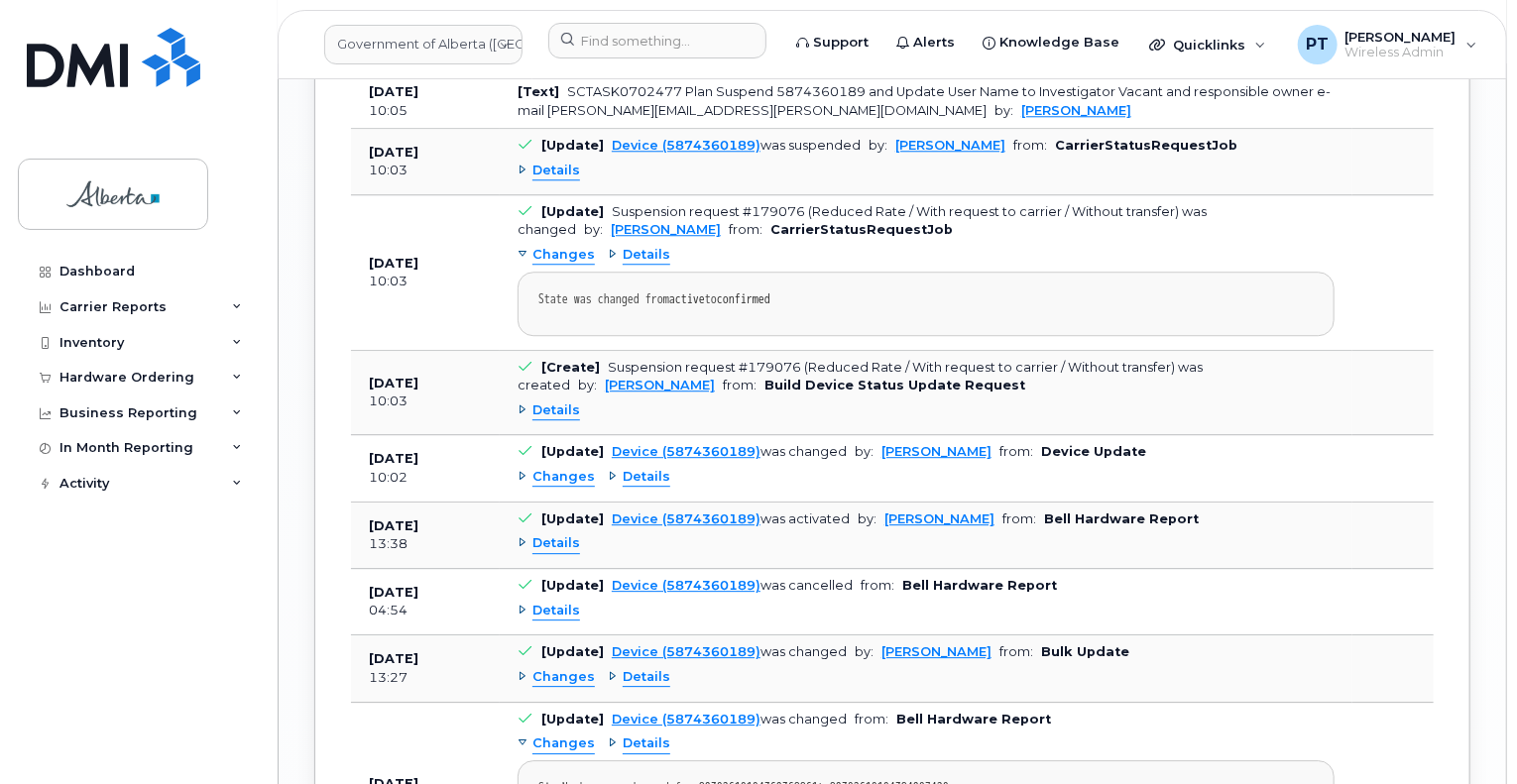 scroll, scrollTop: 2497, scrollLeft: 0, axis: vertical 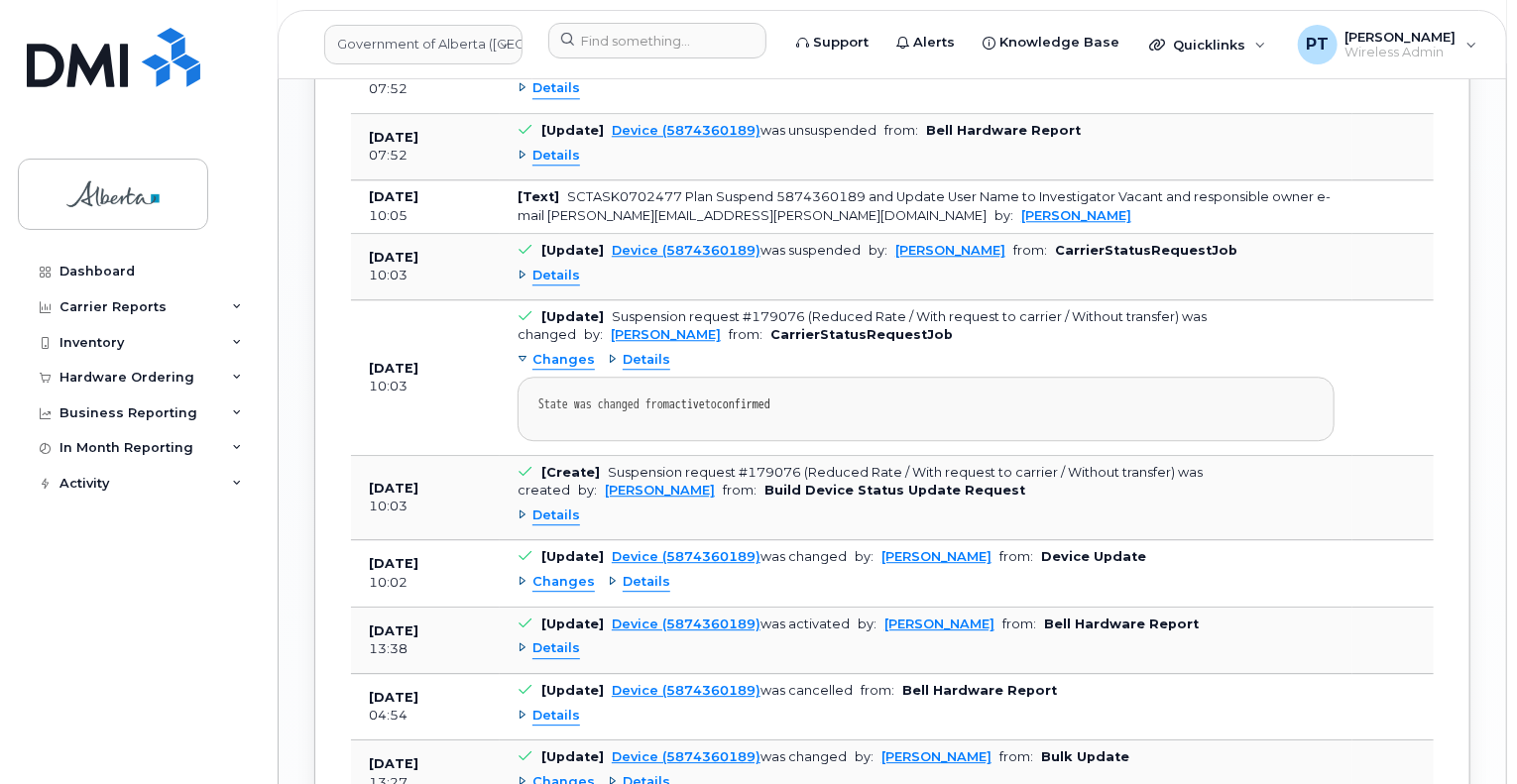 click on "Details" at bounding box center (556, 276) 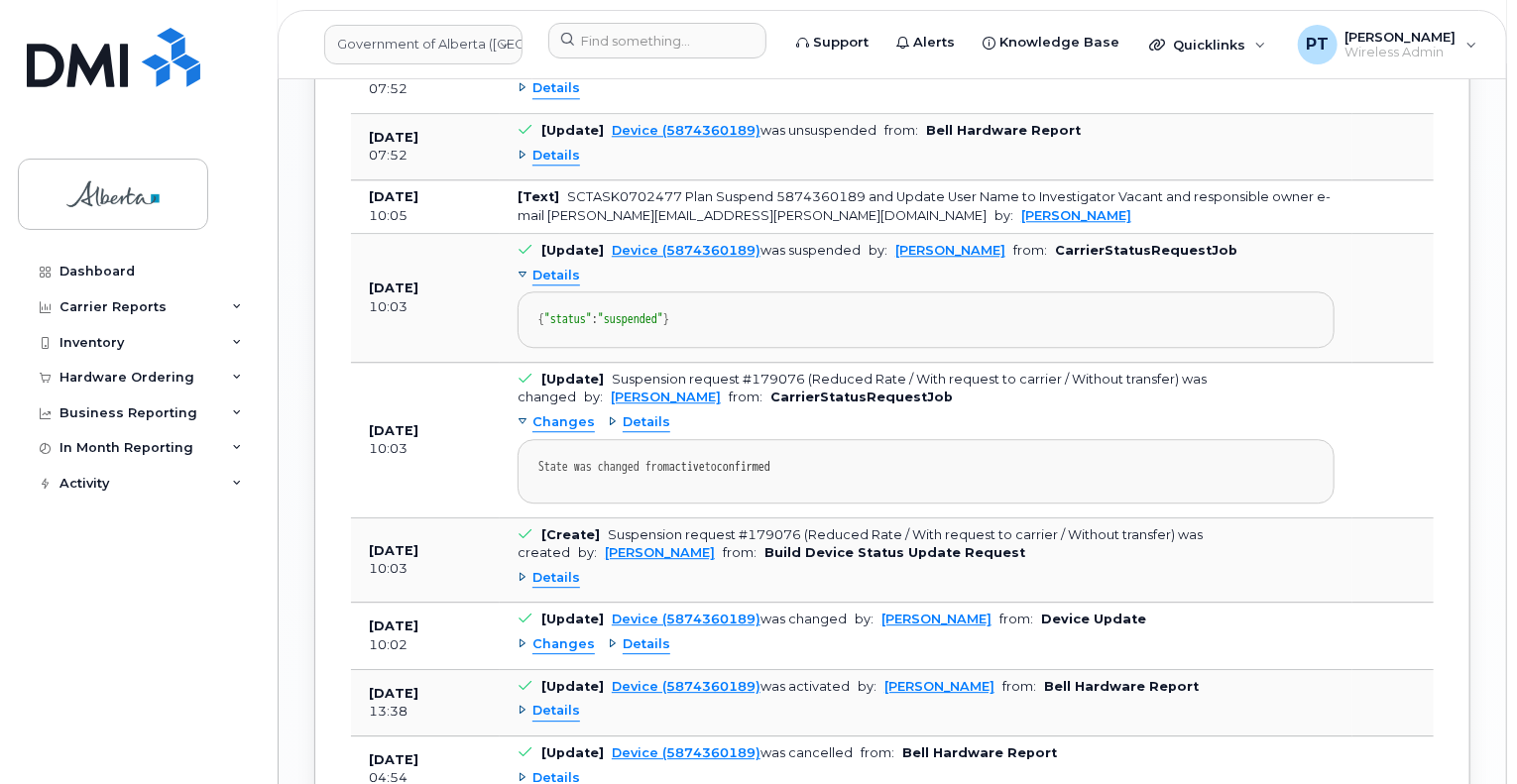 click on "Details" at bounding box center [556, 276] 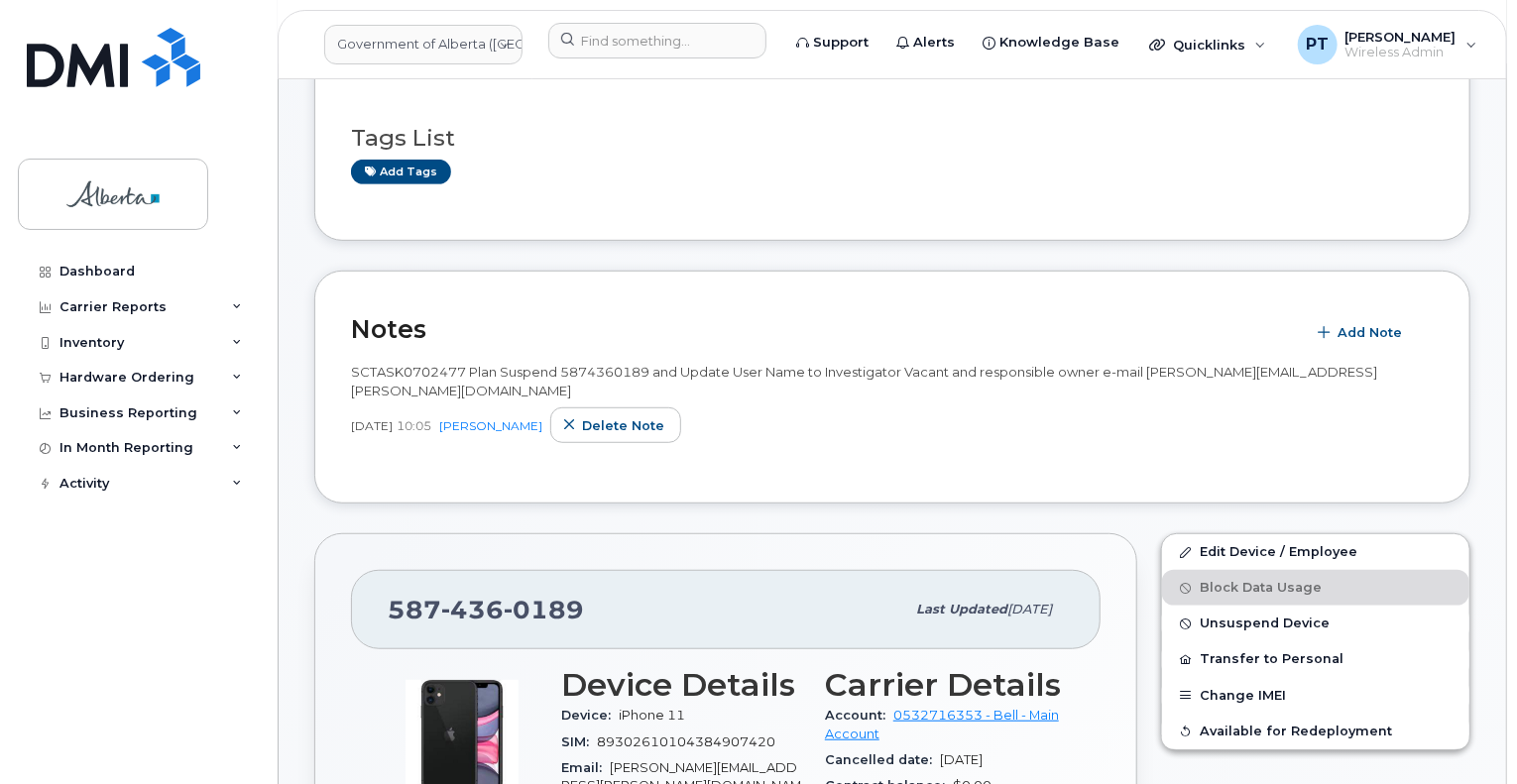 scroll, scrollTop: 217, scrollLeft: 0, axis: vertical 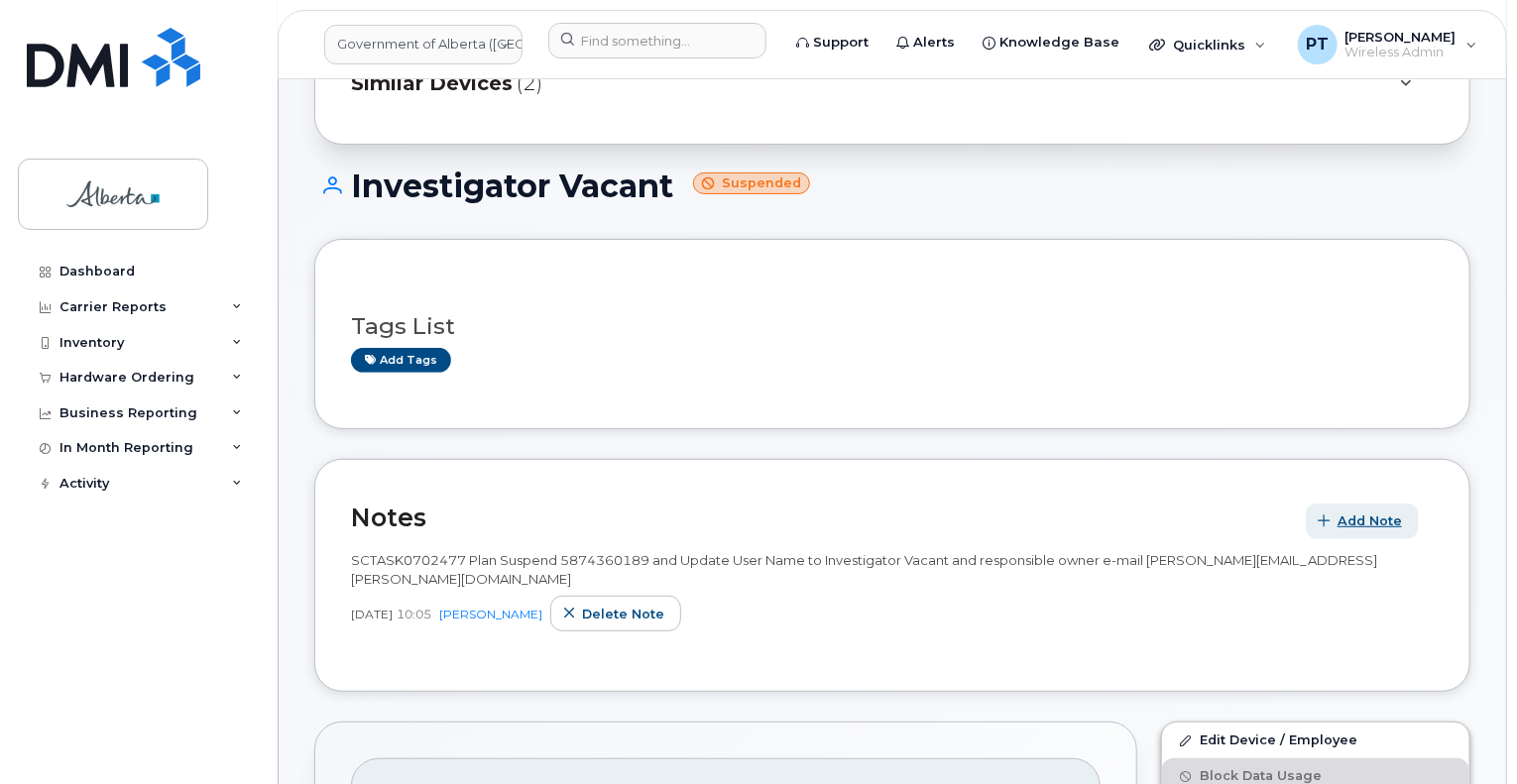 click on "Add Note" at bounding box center [1369, 520] 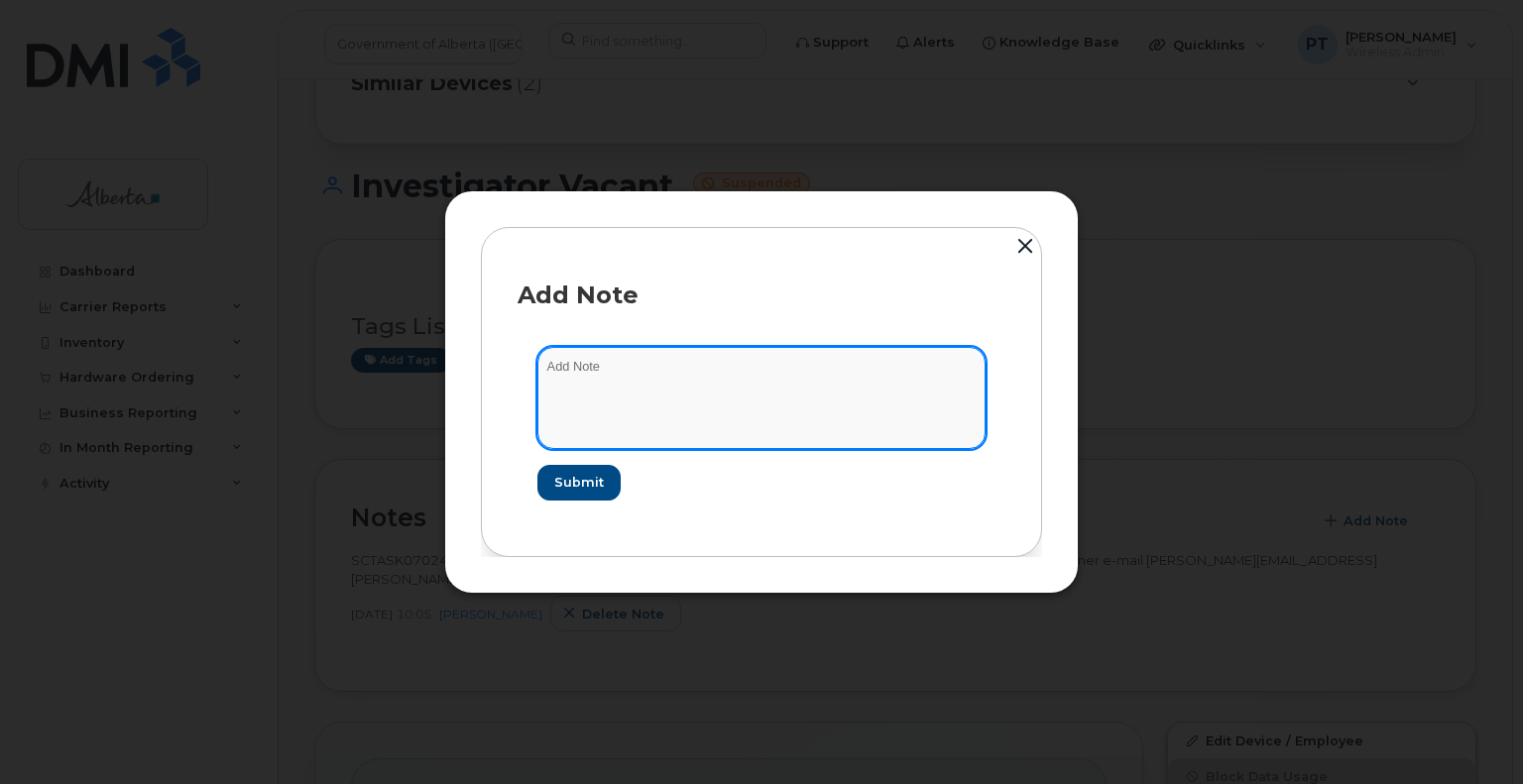 click at bounding box center (762, 397) 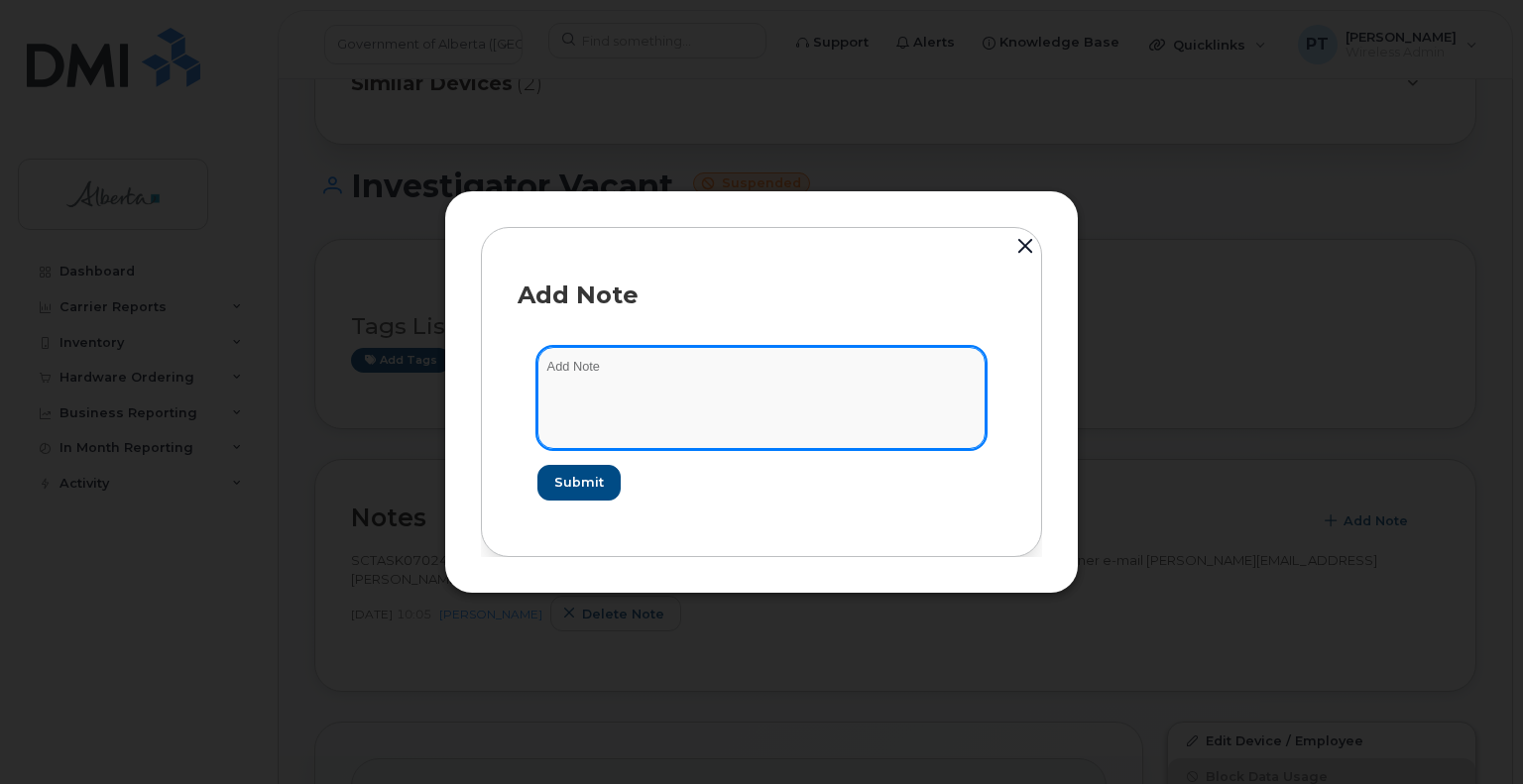 paste on "SCTASK0812695" 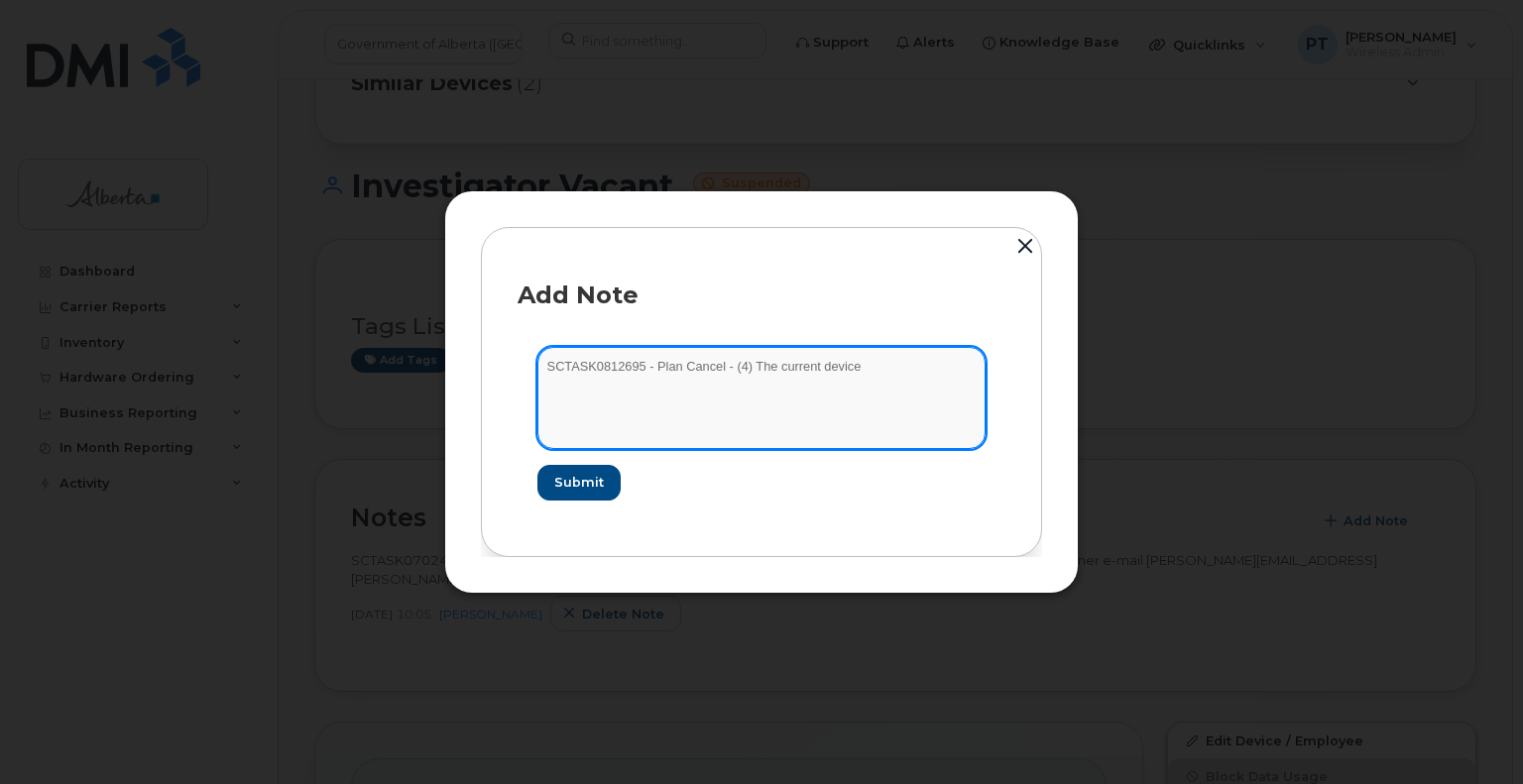click on "SCTASK0812695 - Plan Cancel - (4) The current device" at bounding box center (762, 397) 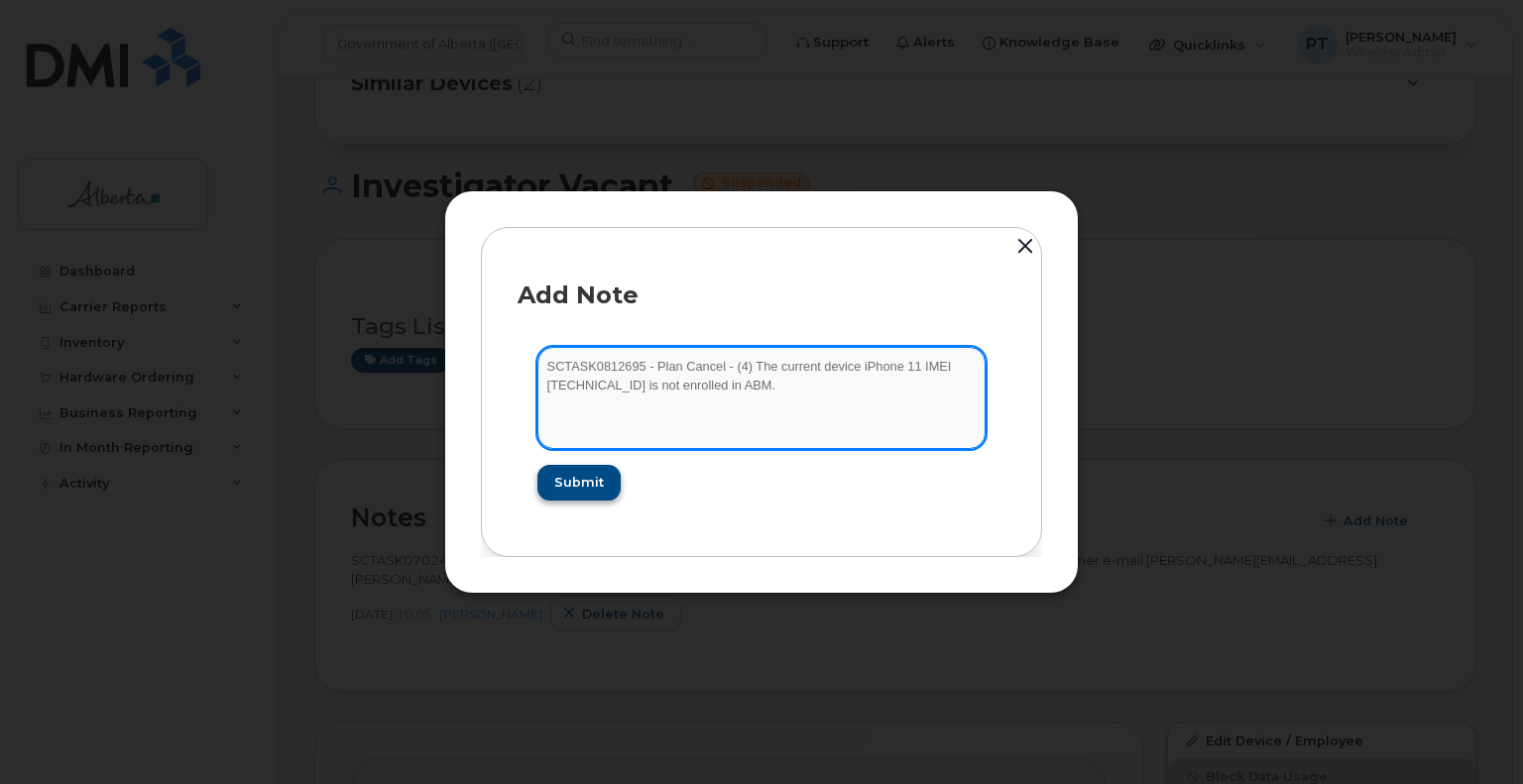 type on "SCTASK0812695 - Plan Cancel - (4) The current device iPhone 11 IMEI 354061091285787 is not enrolled in ABM." 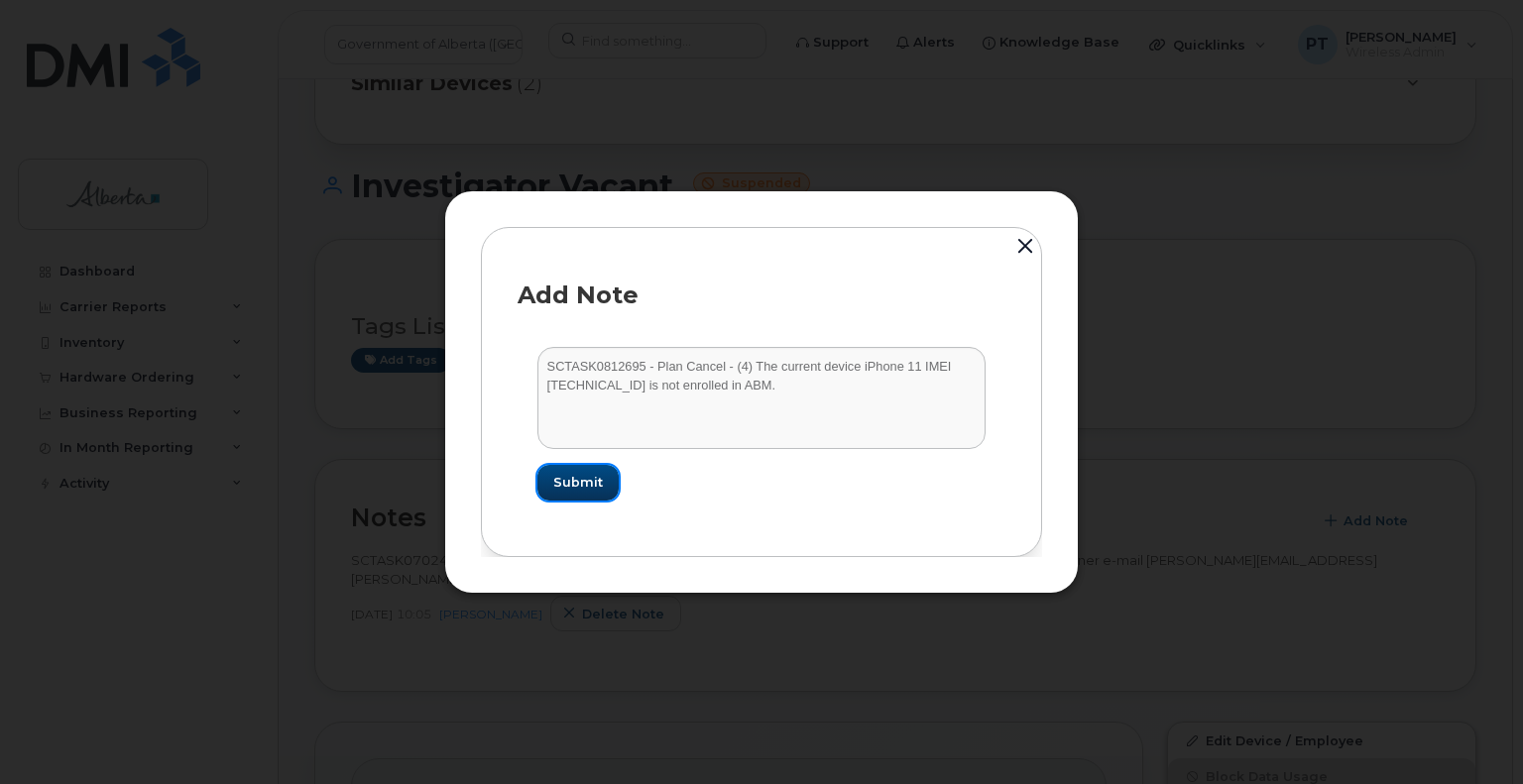 click on "Submit" at bounding box center [578, 482] 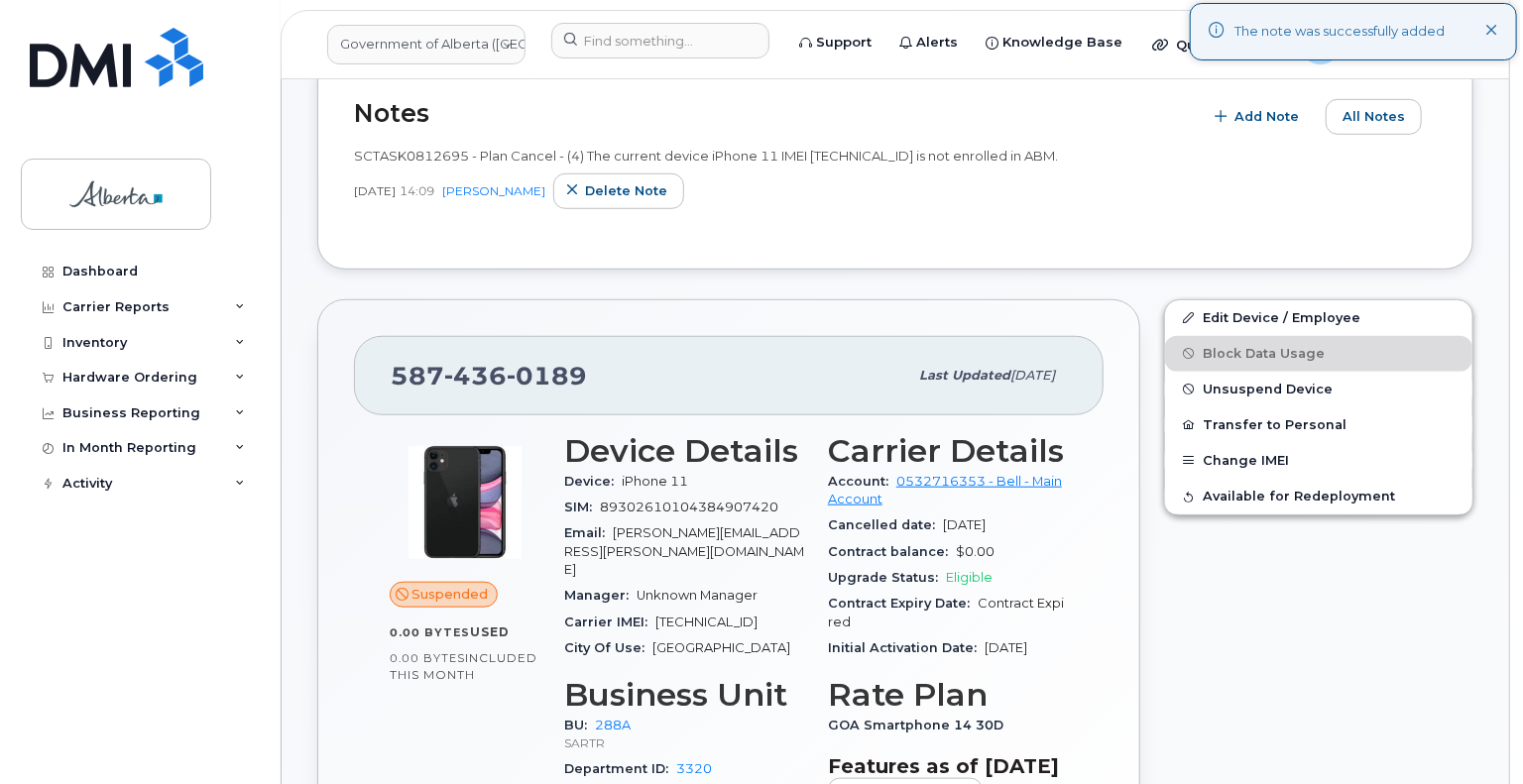 scroll, scrollTop: 713, scrollLeft: 0, axis: vertical 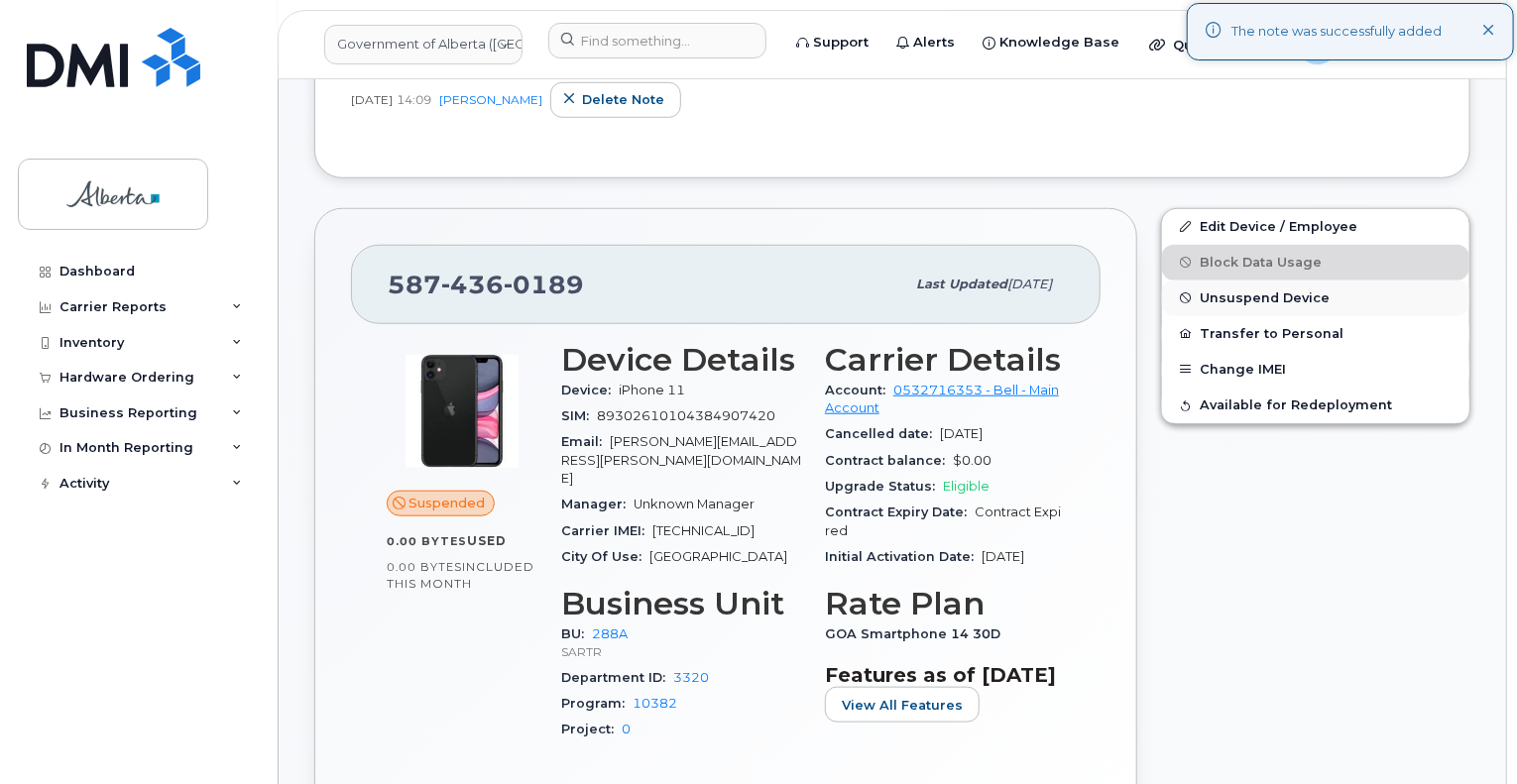 click on "Unsuspend Device" at bounding box center [1264, 297] 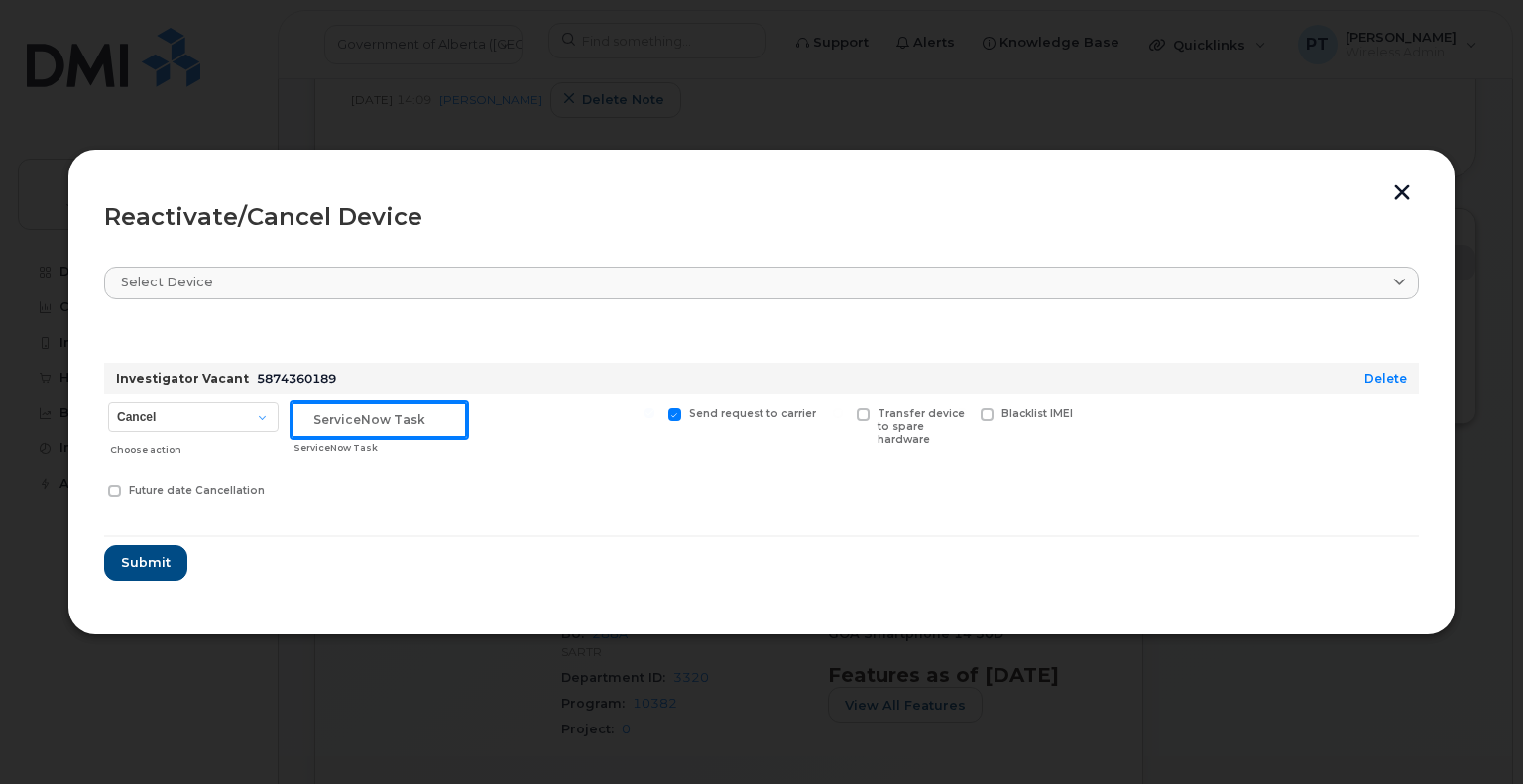 click at bounding box center (379, 420) 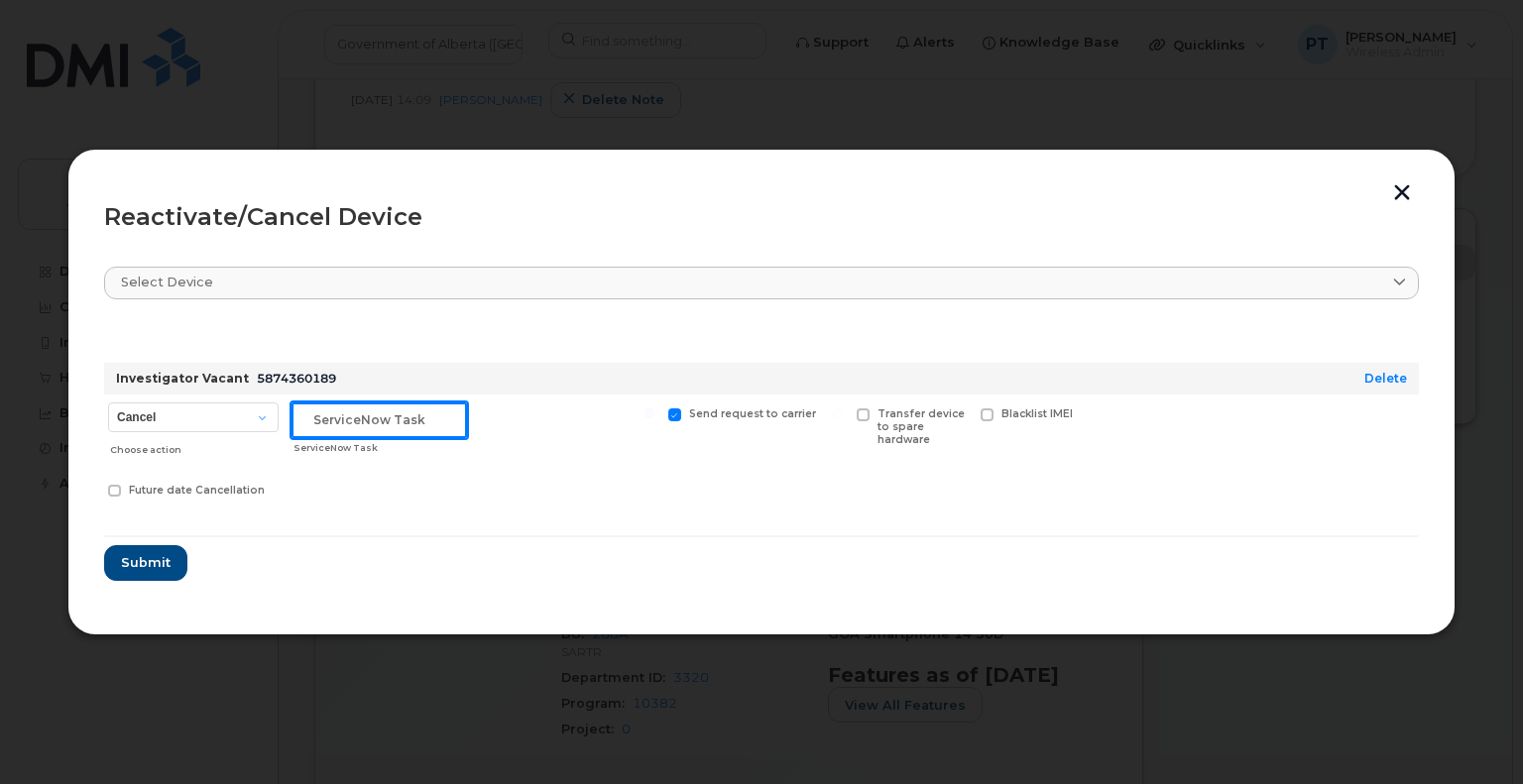 paste on "SCTASK0812695" 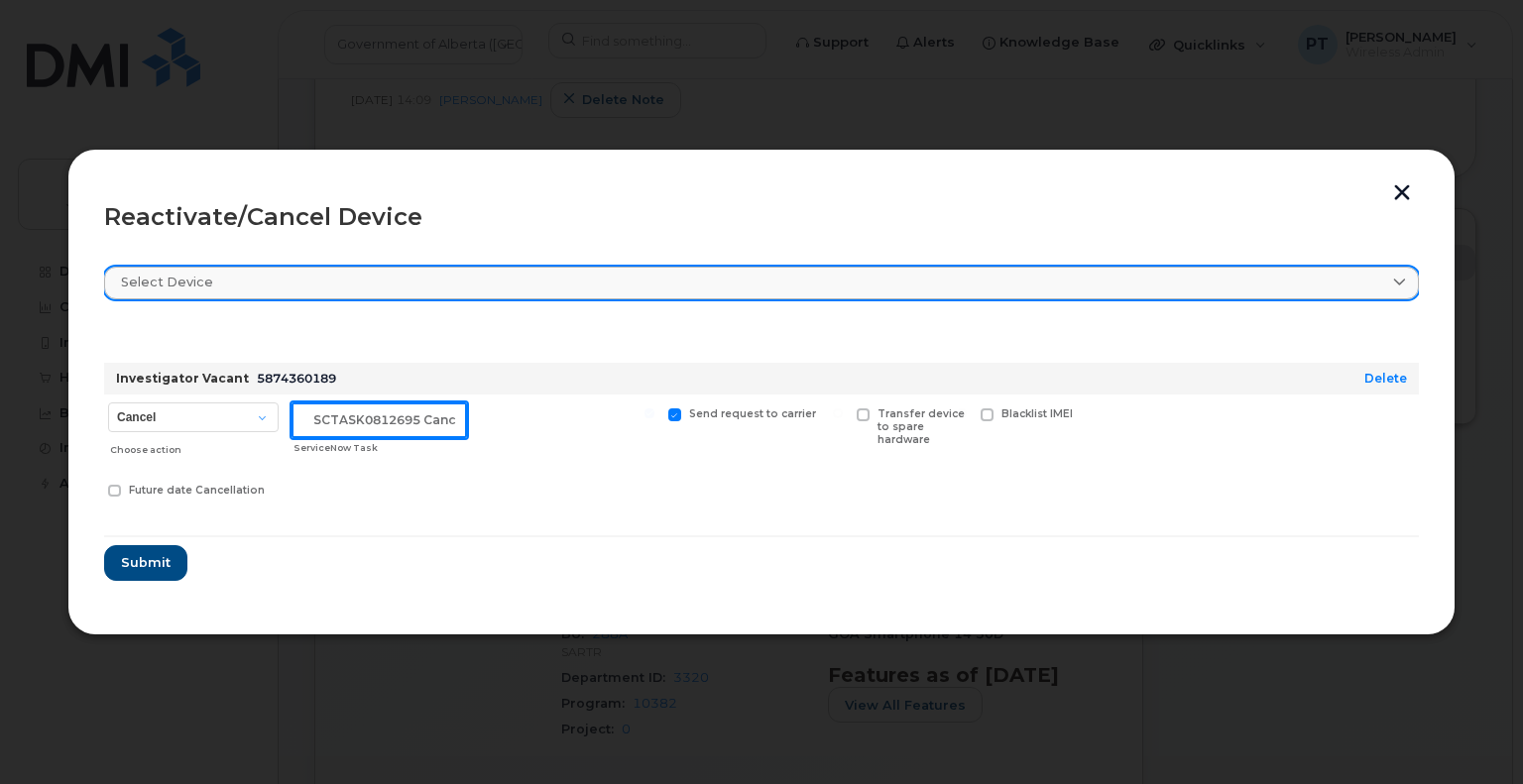 scroll, scrollTop: 0, scrollLeft: 6, axis: horizontal 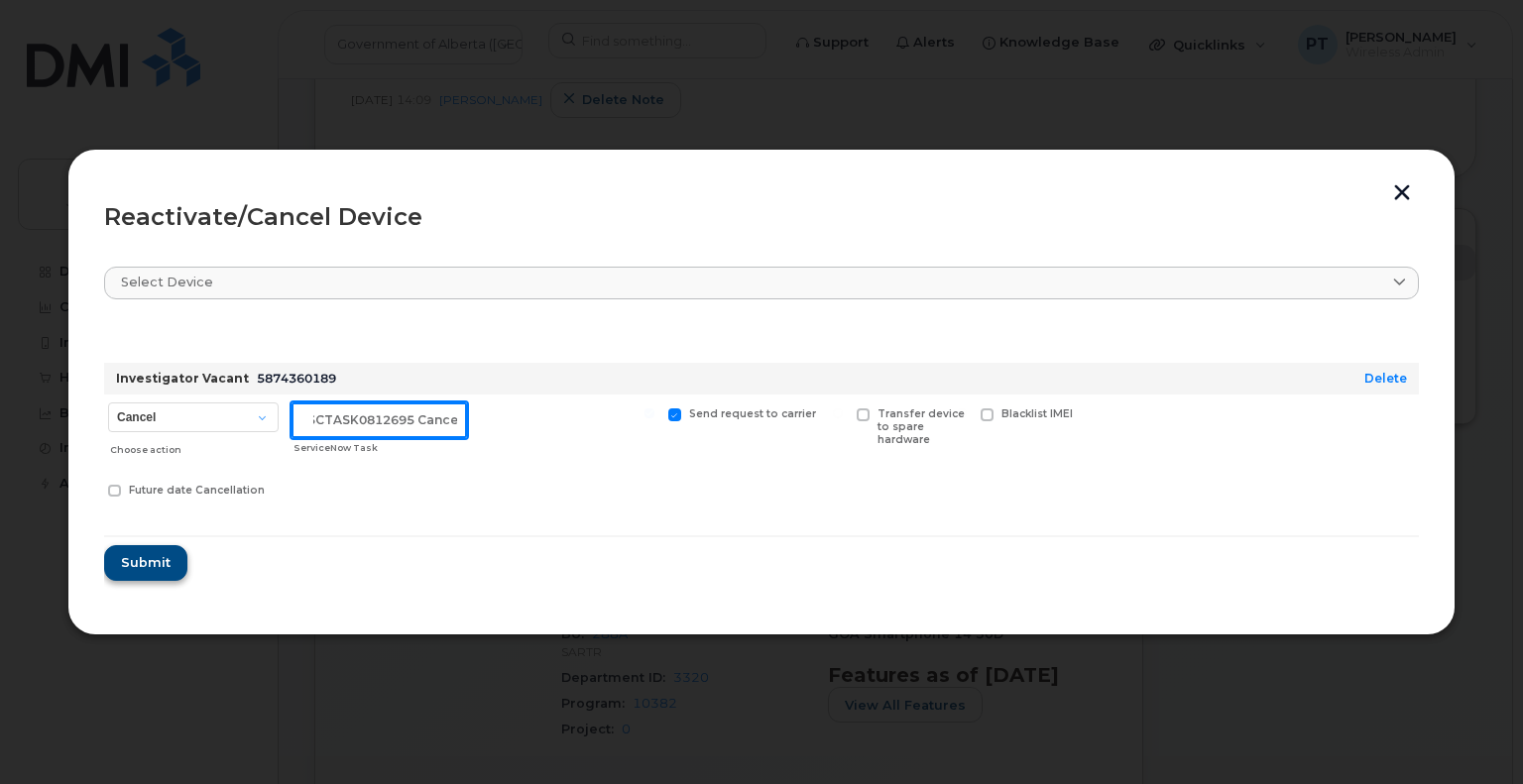 type on "SCTASK0812695 Cancel" 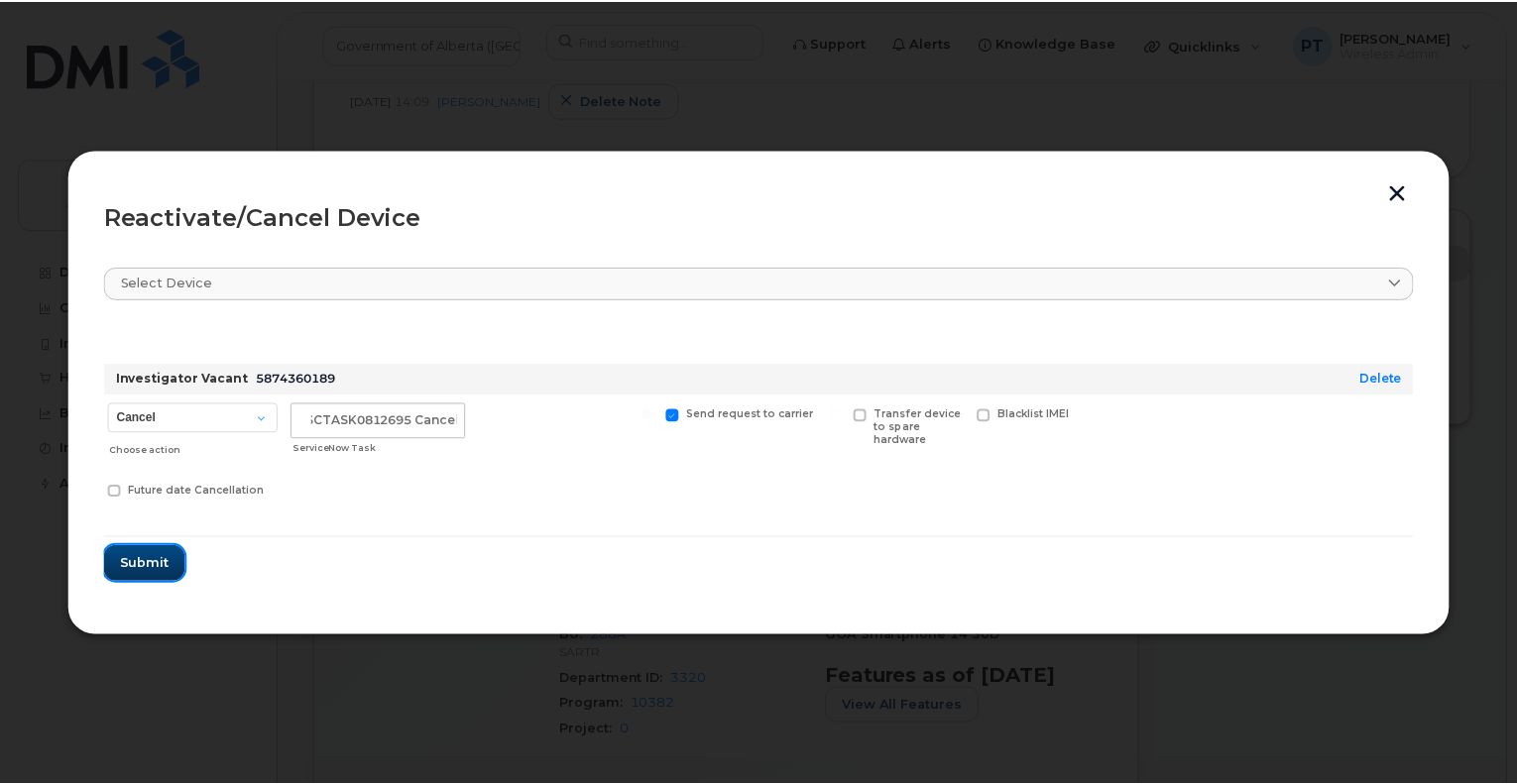 scroll, scrollTop: 0, scrollLeft: 0, axis: both 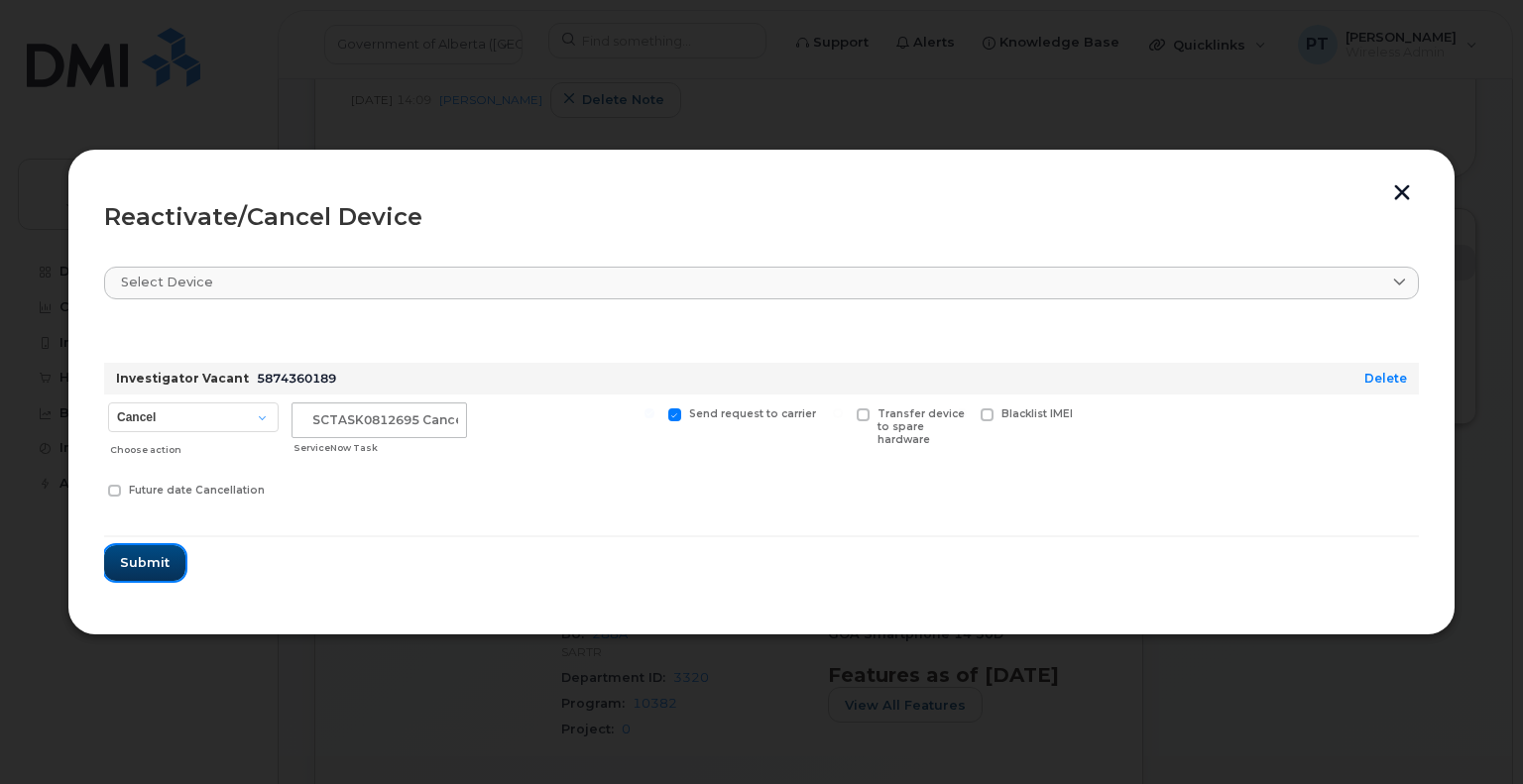 drag, startPoint x: 144, startPoint y: 577, endPoint x: 473, endPoint y: 628, distance: 332.9294 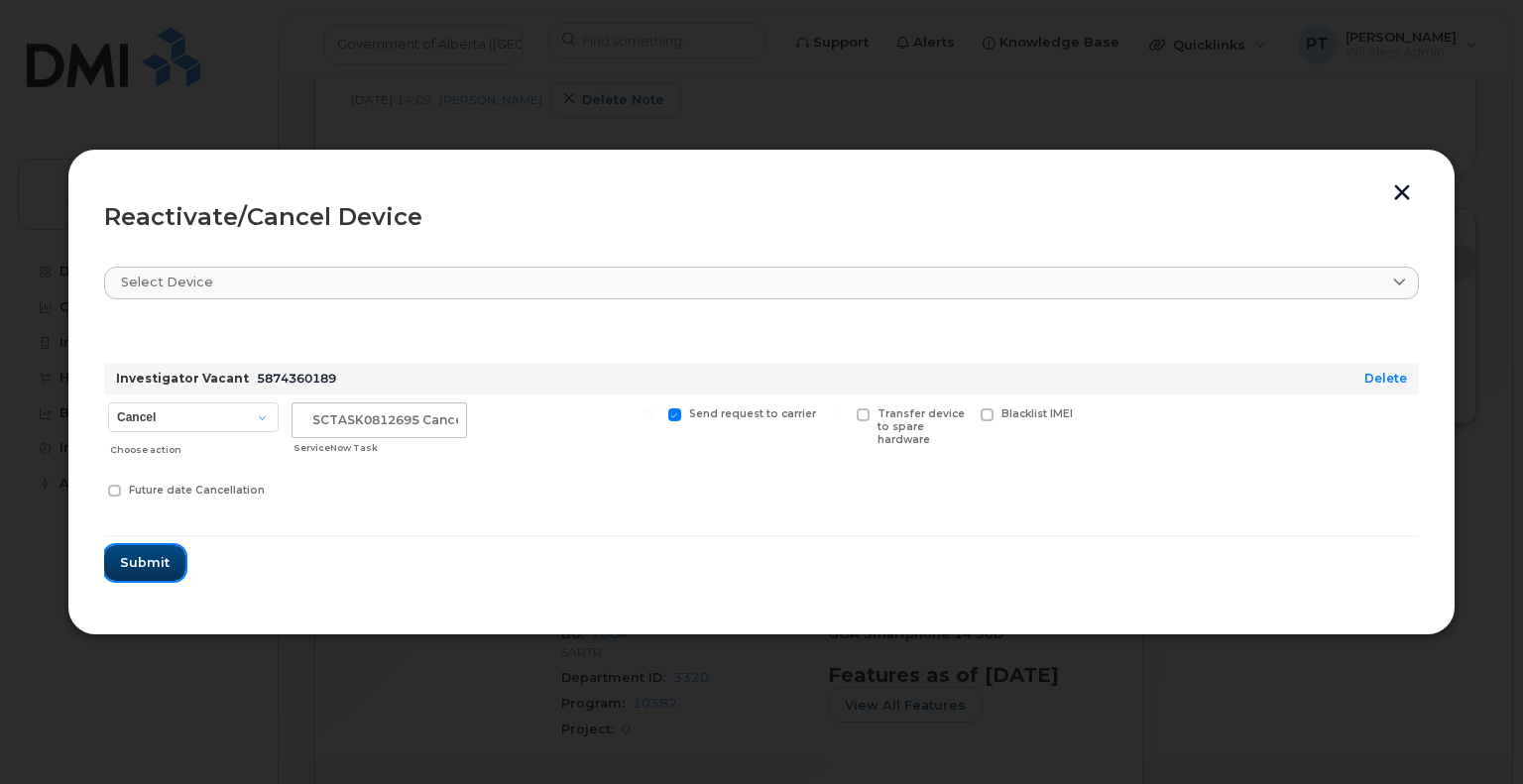 click on "Reactivate/Cancel Device Select device Type first three symbols or more Investigator Vacant 5874360189 Delete Cancel Suspend - Extend Suspension Reactivate Choose action SCTASK0812695 Cancel ServiceNow Task Send request to carrier Transfer device to spare hardware Blacklist IMEI Future date Cancellation Submit" 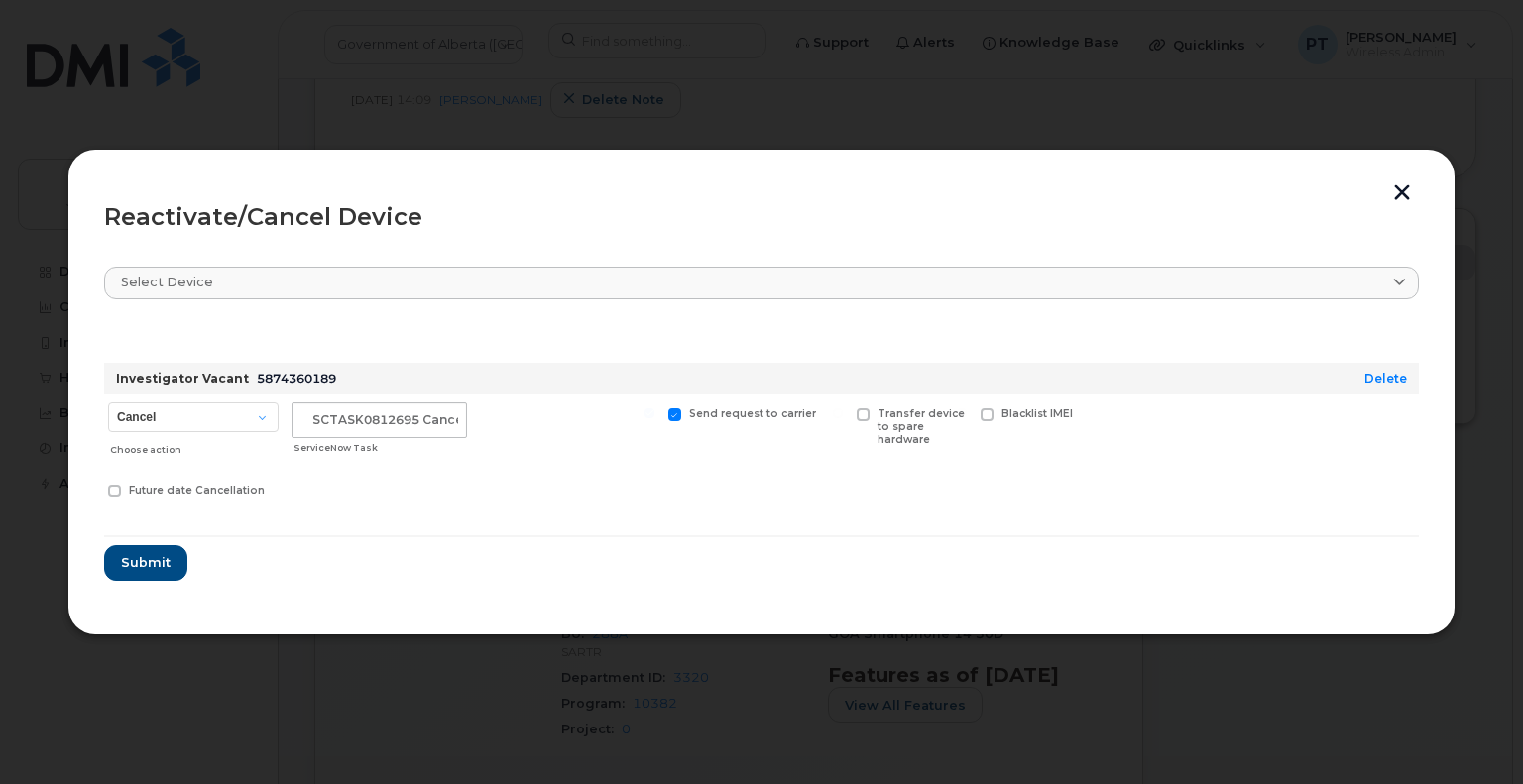 drag, startPoint x: 866, startPoint y: 415, endPoint x: 619, endPoint y: 426, distance: 247.24482 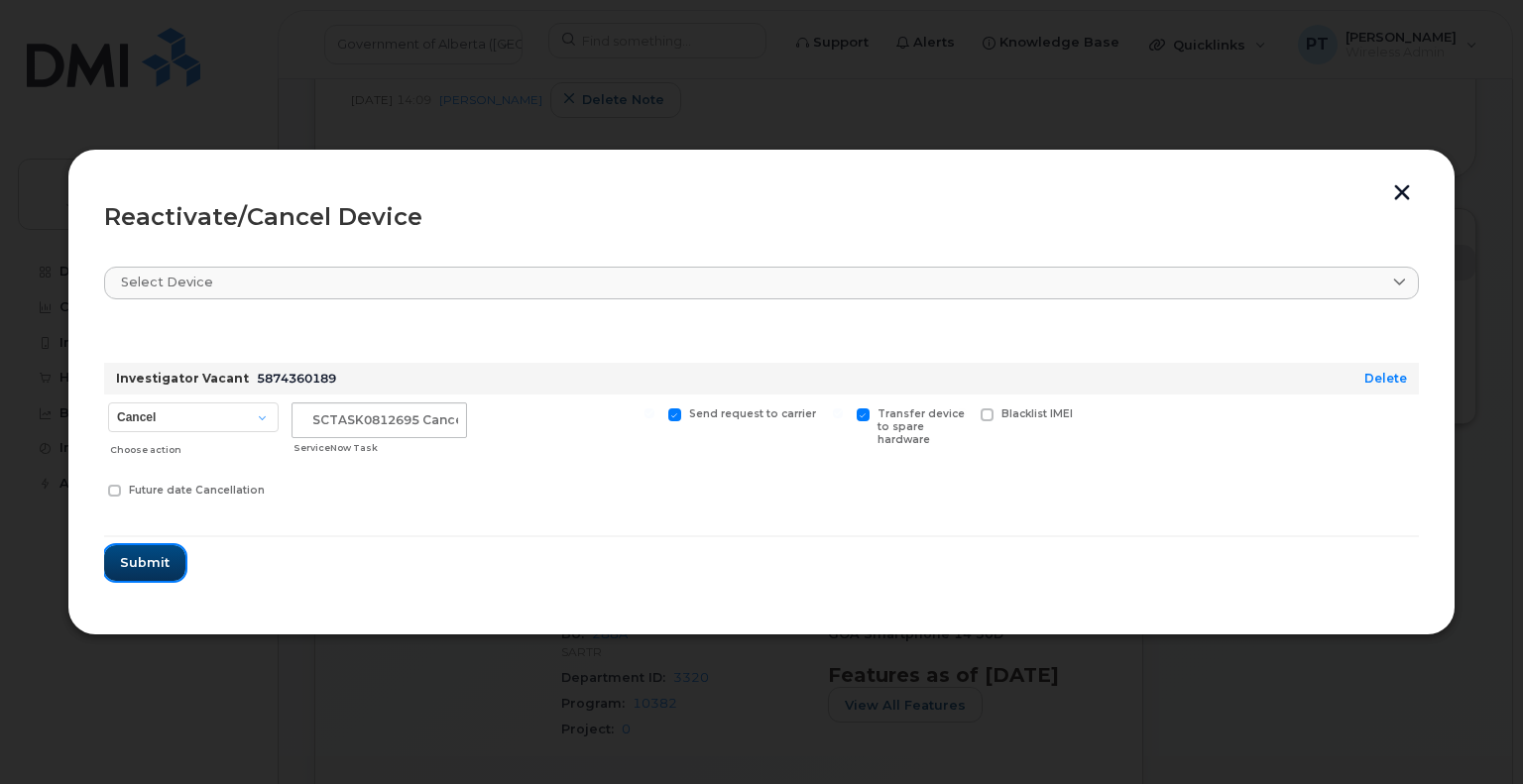 click on "Submit" at bounding box center [145, 562] 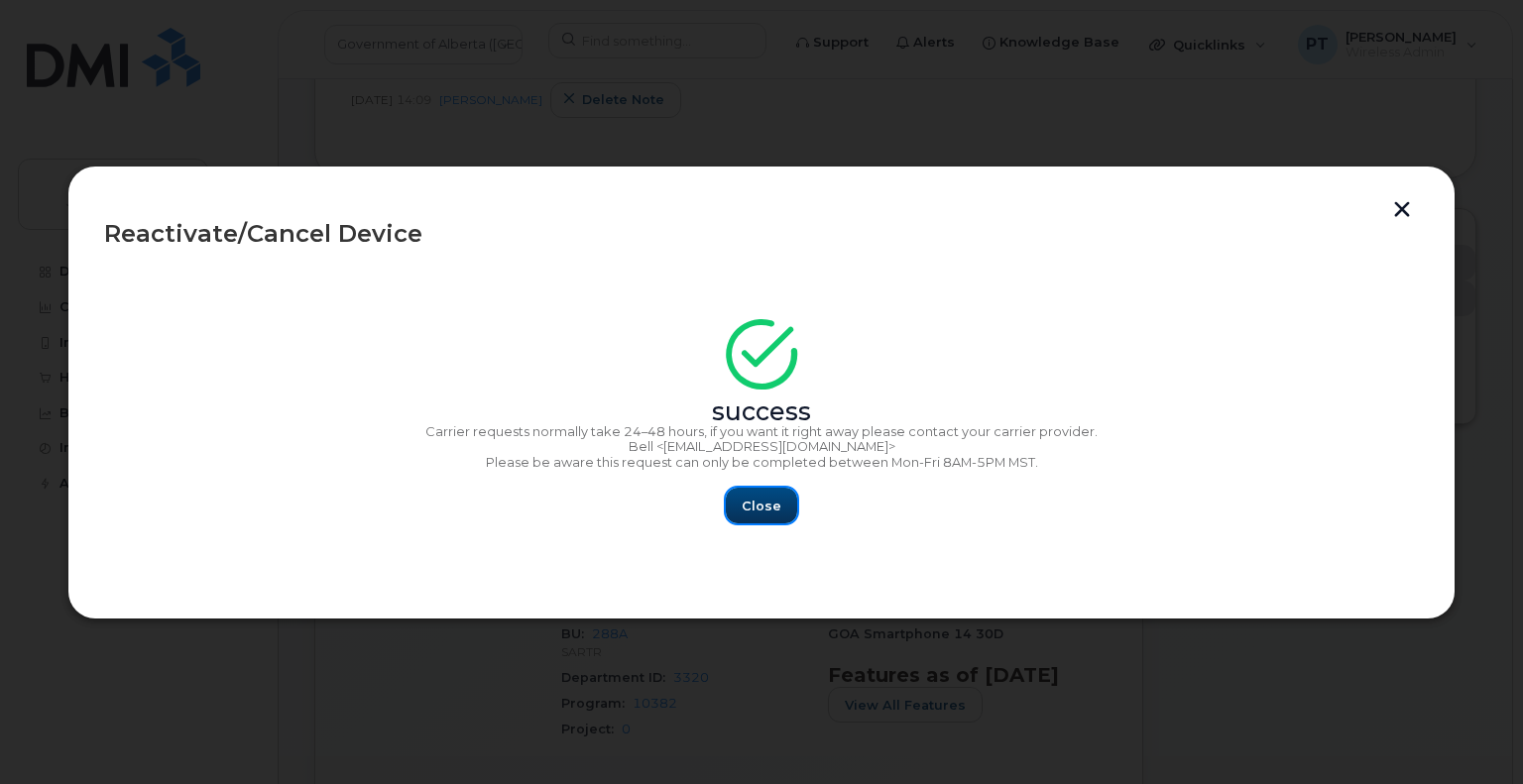 click on "Close" at bounding box center [762, 505] 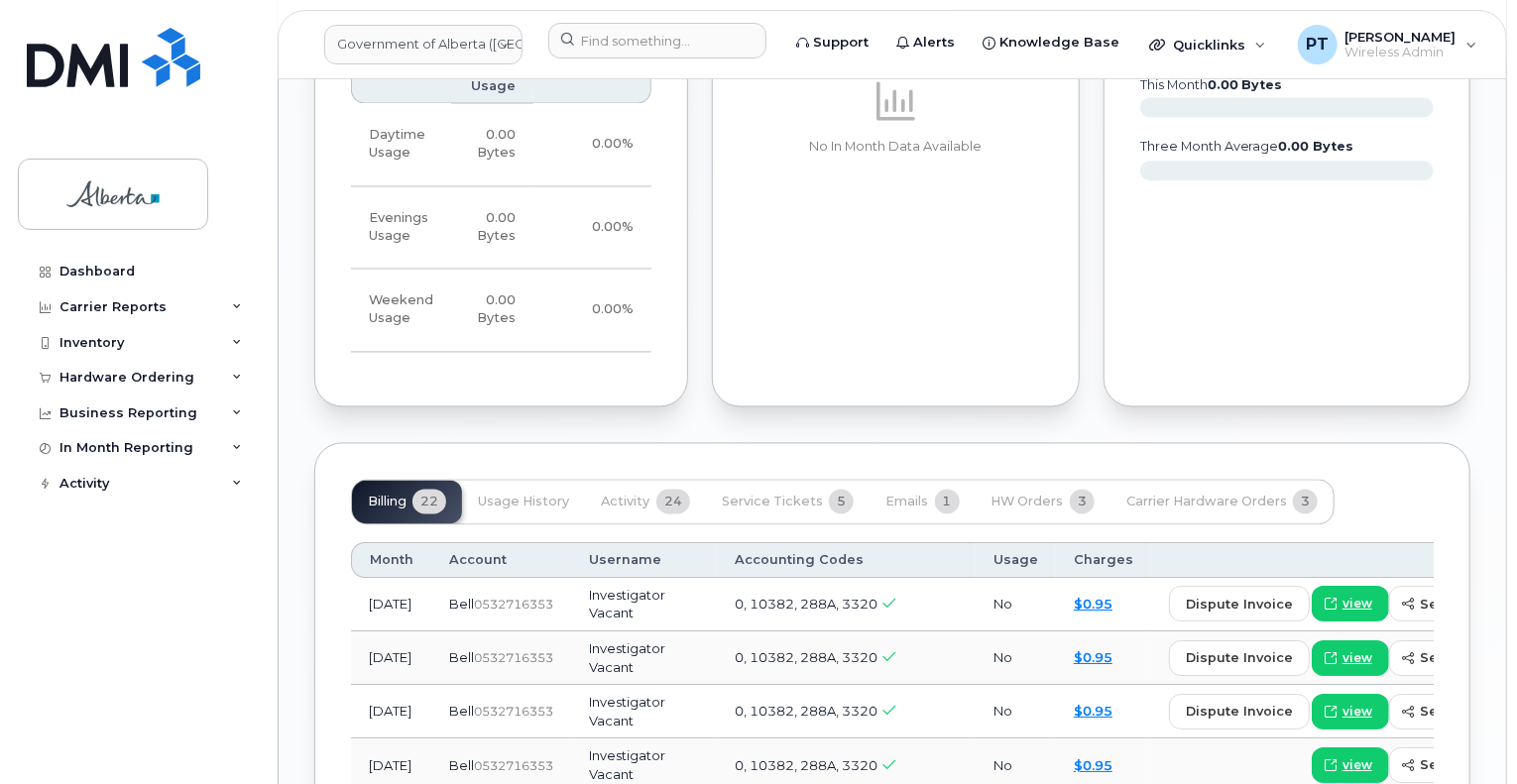 scroll, scrollTop: 1883, scrollLeft: 0, axis: vertical 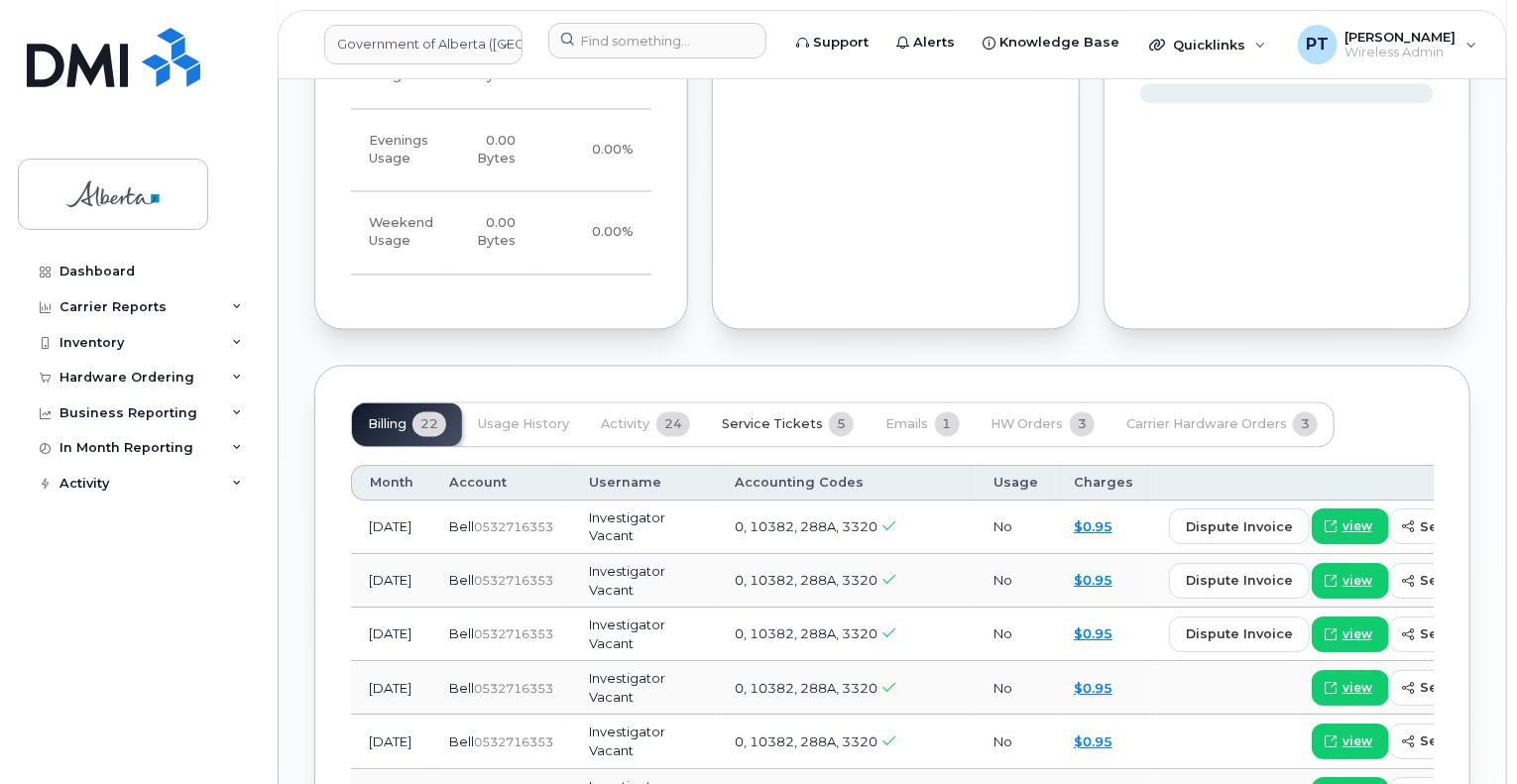 click on "Service Tickets" at bounding box center (772, 425) 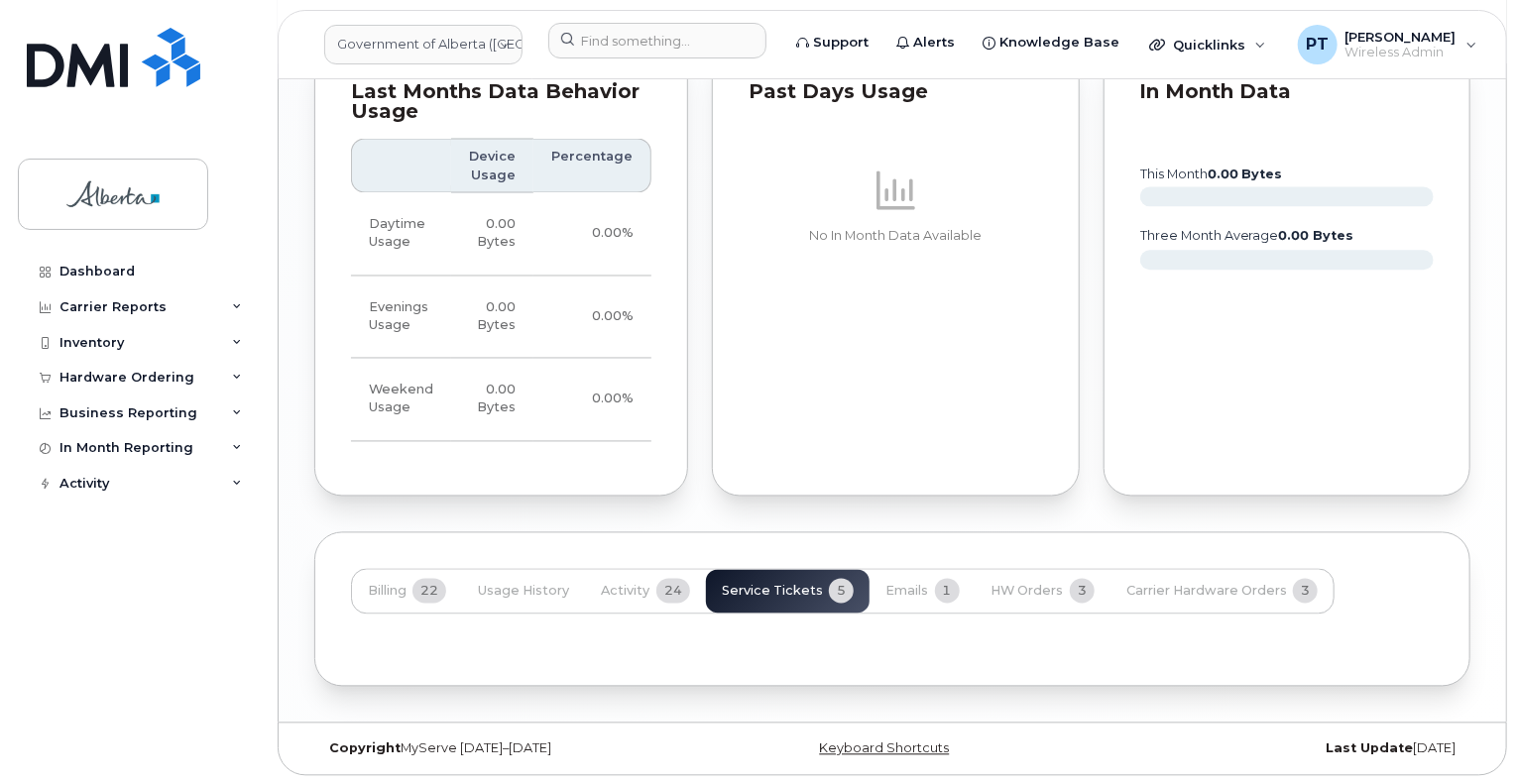 scroll, scrollTop: 1883, scrollLeft: 0, axis: vertical 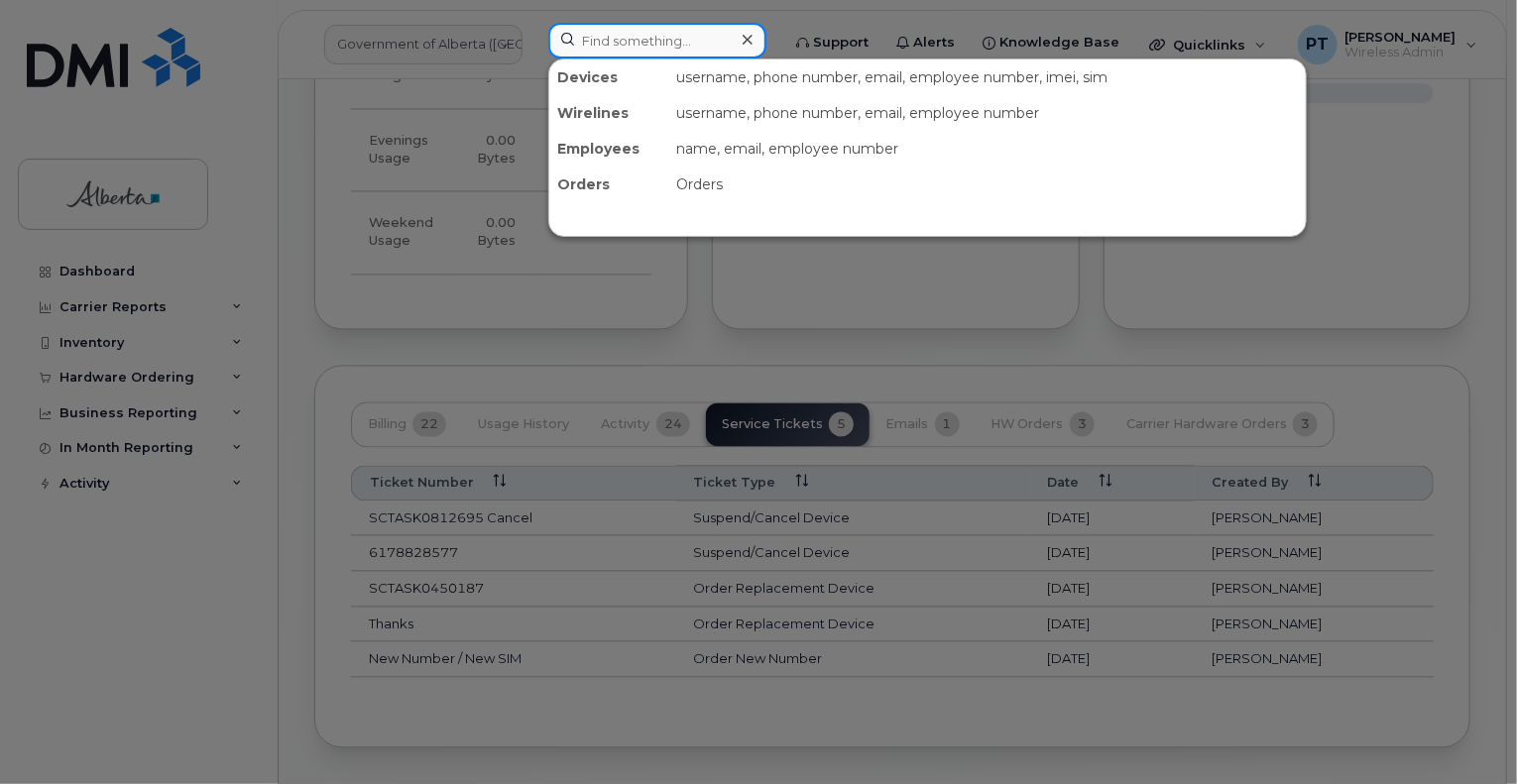 click at bounding box center [657, 41] 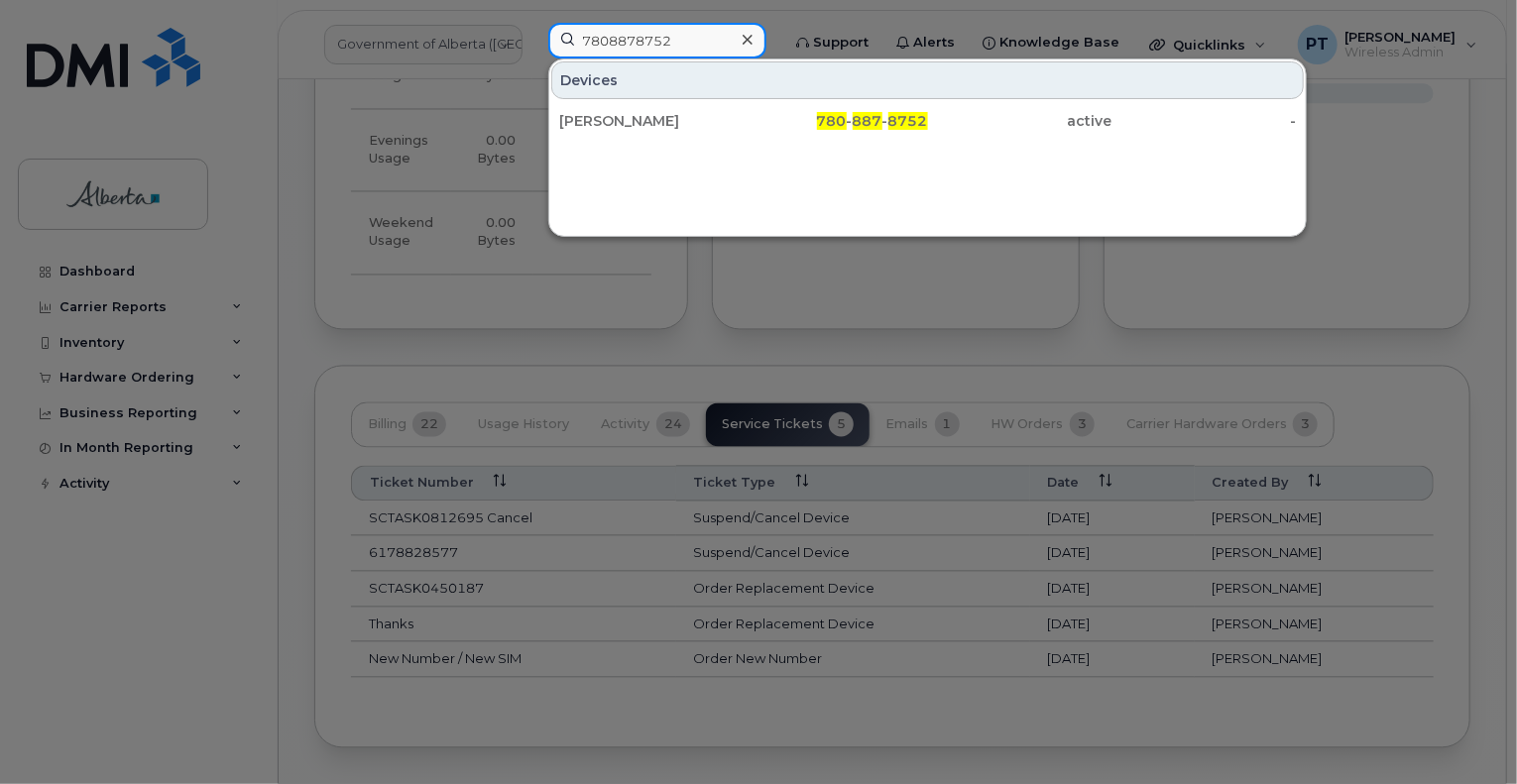 type on "7808878752" 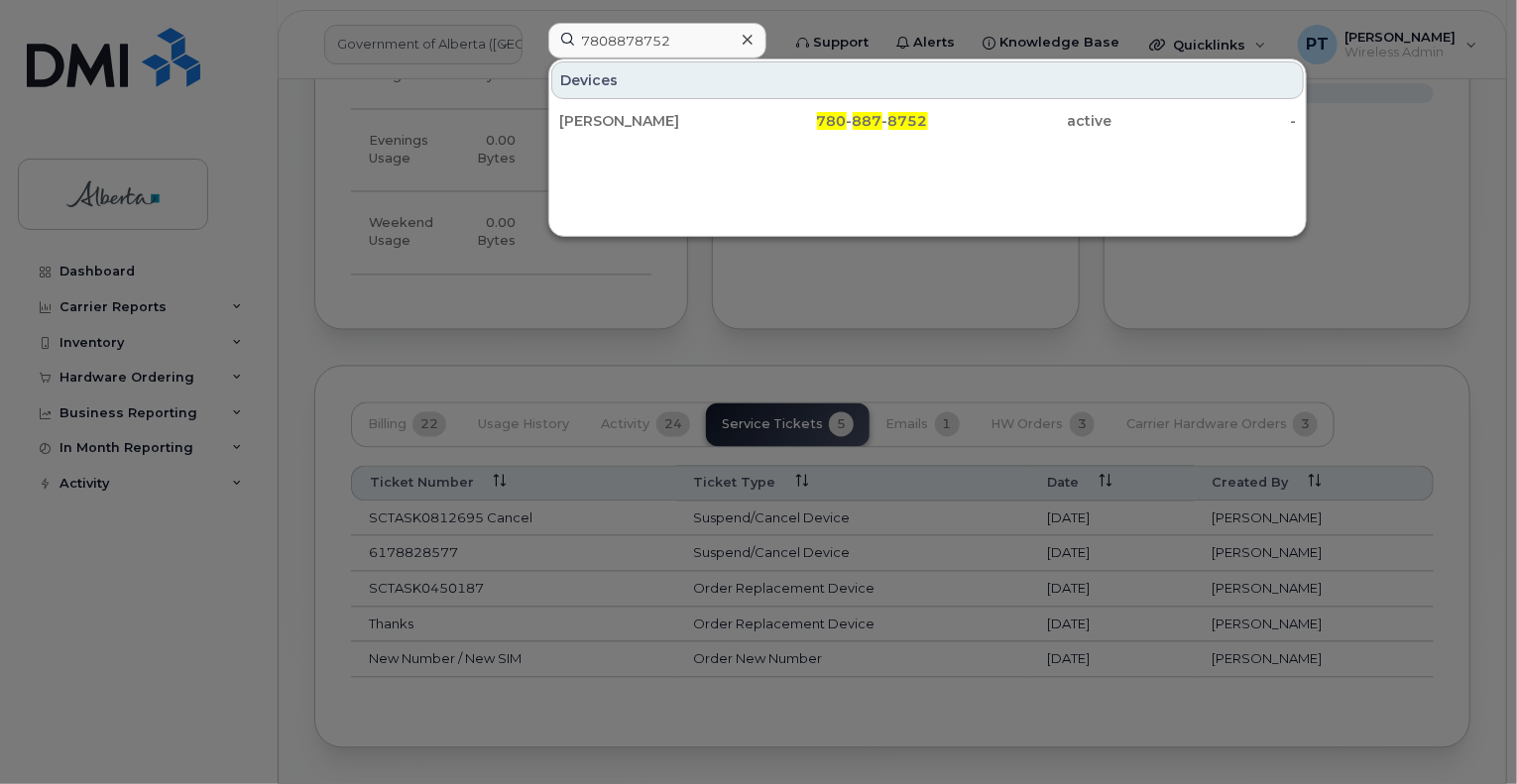 click on "[PERSON_NAME]" at bounding box center [651, 121] 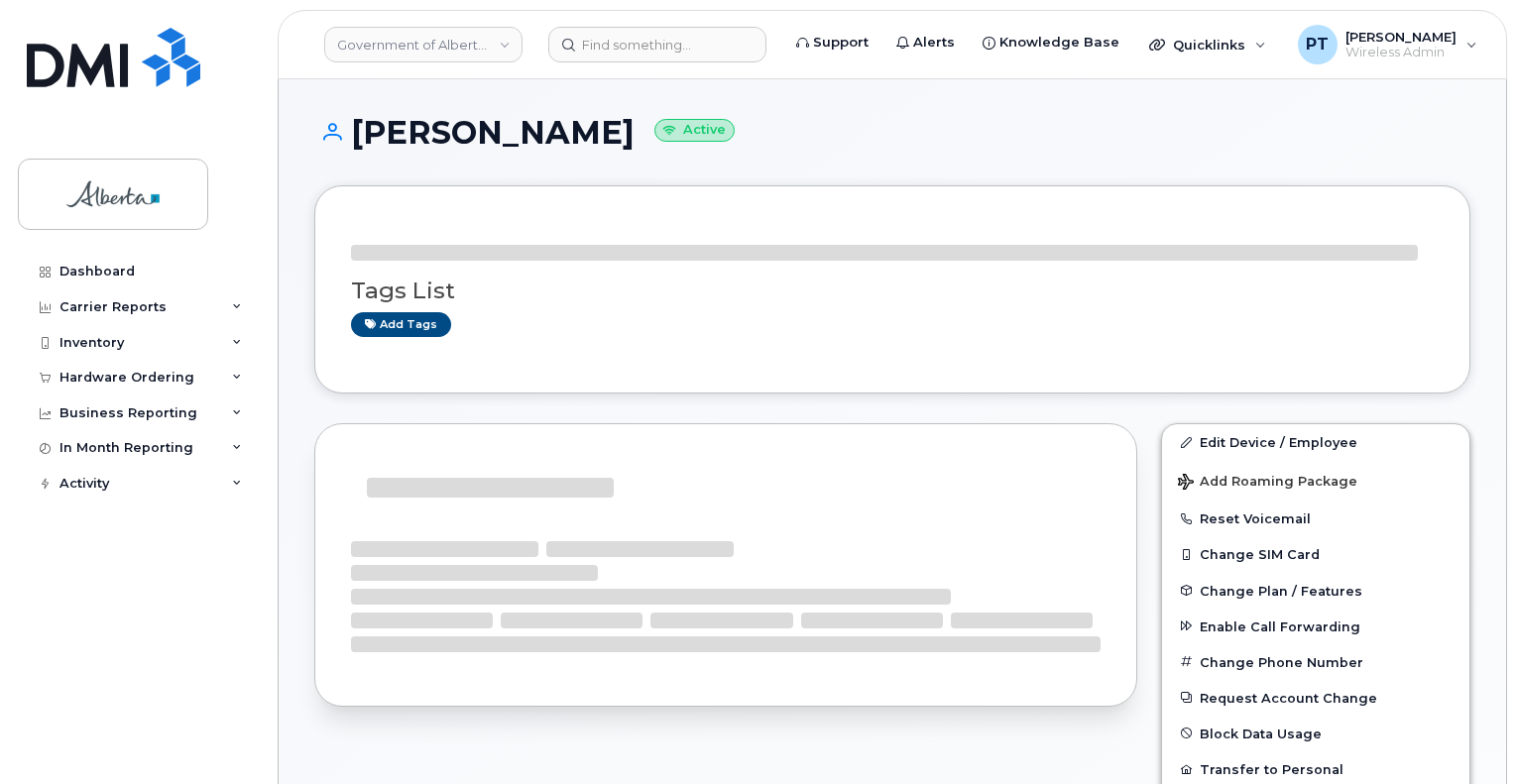 scroll, scrollTop: 0, scrollLeft: 0, axis: both 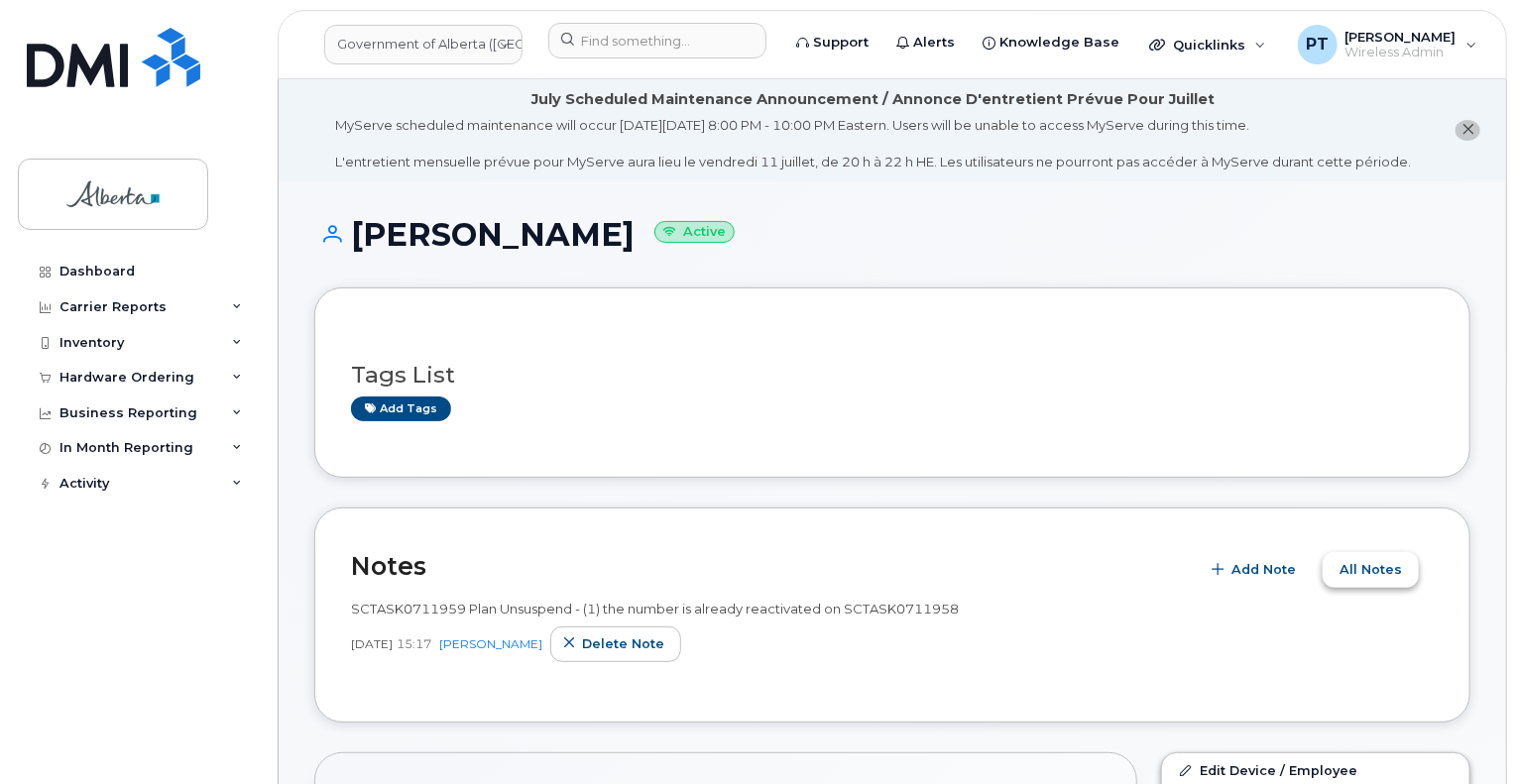 click on "All Notes" at bounding box center (1370, 569) 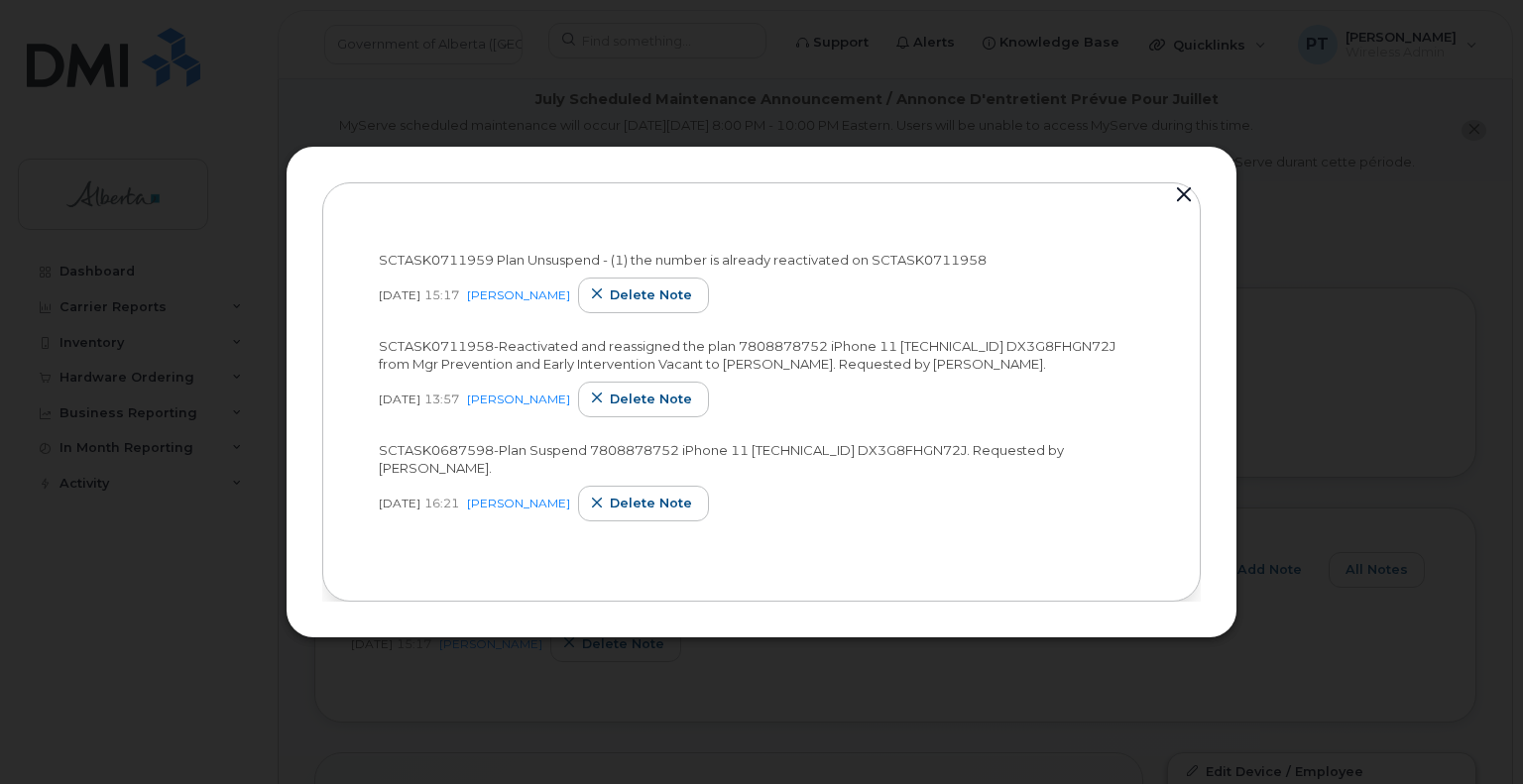 click at bounding box center (1184, 195) 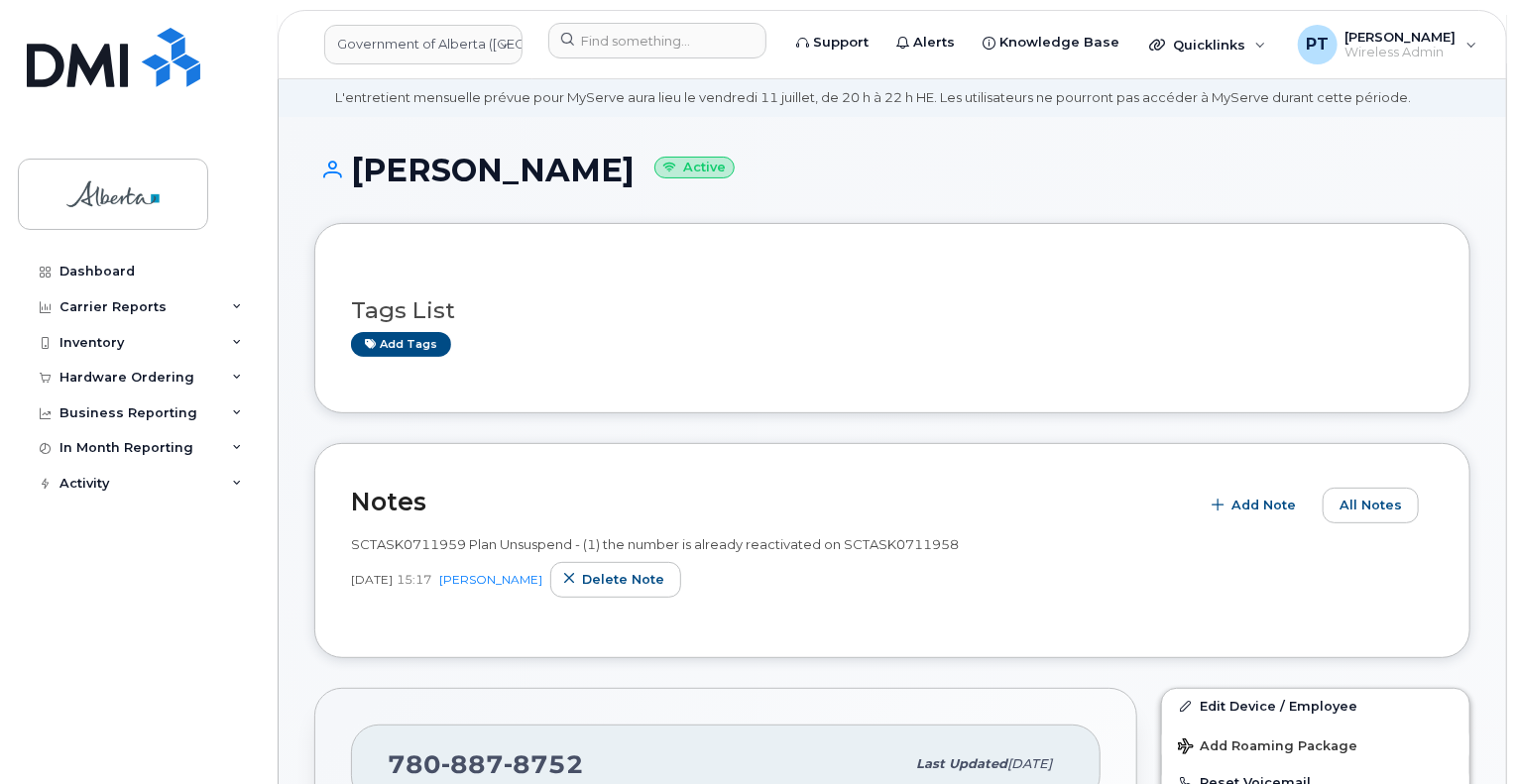 scroll, scrollTop: 99, scrollLeft: 0, axis: vertical 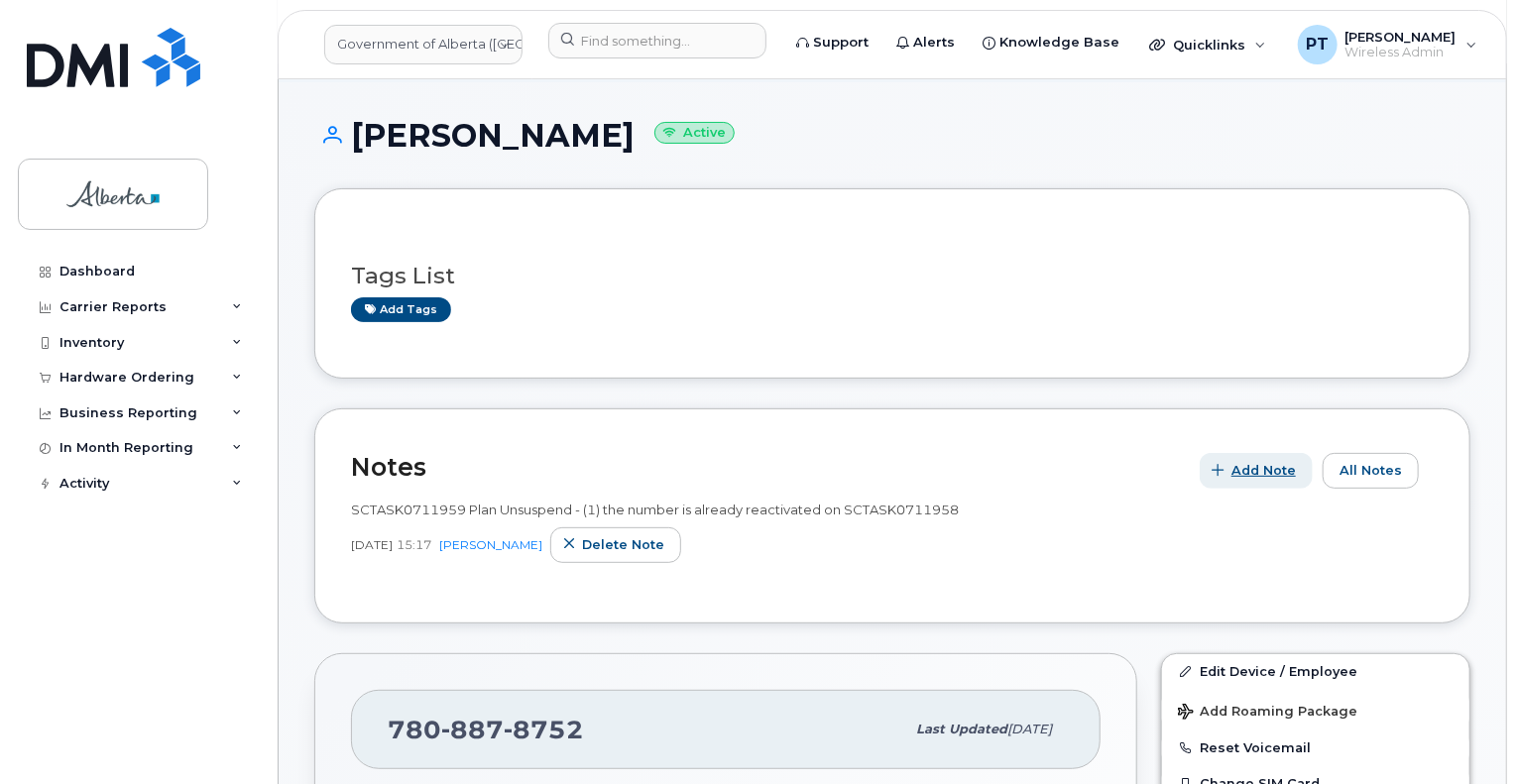 click on "Add Note" at bounding box center (1263, 470) 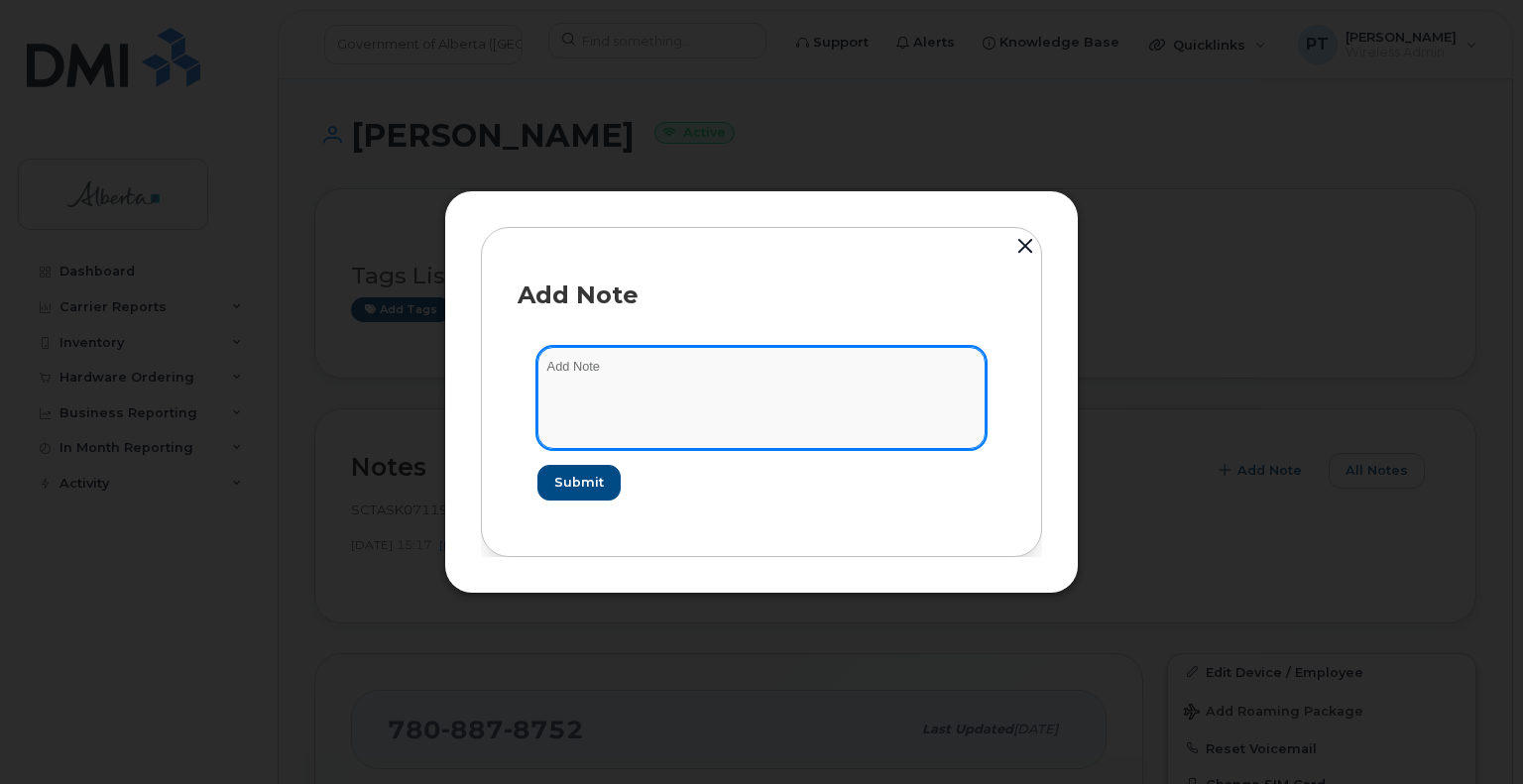 click 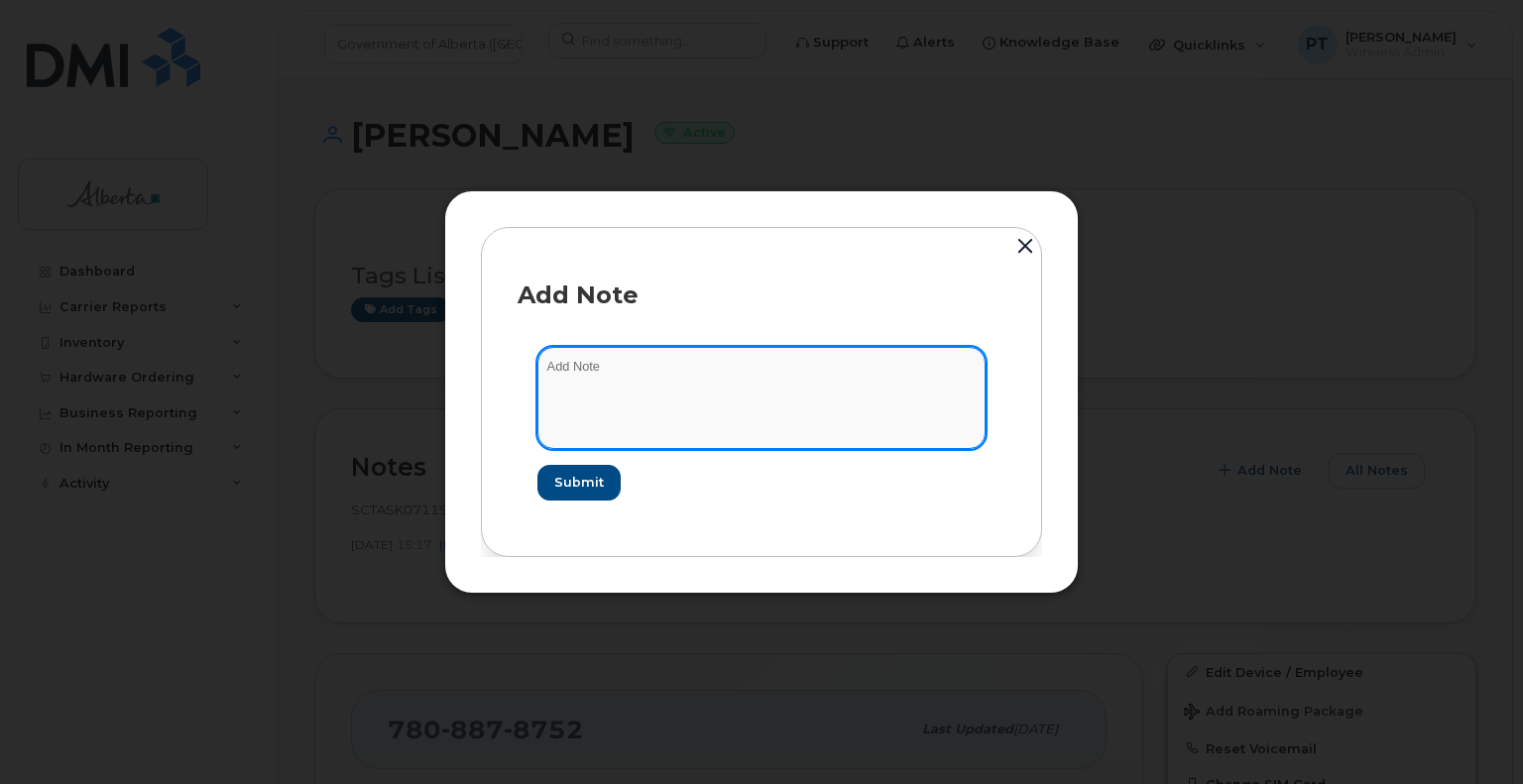 paste on "SCTASK0812020" 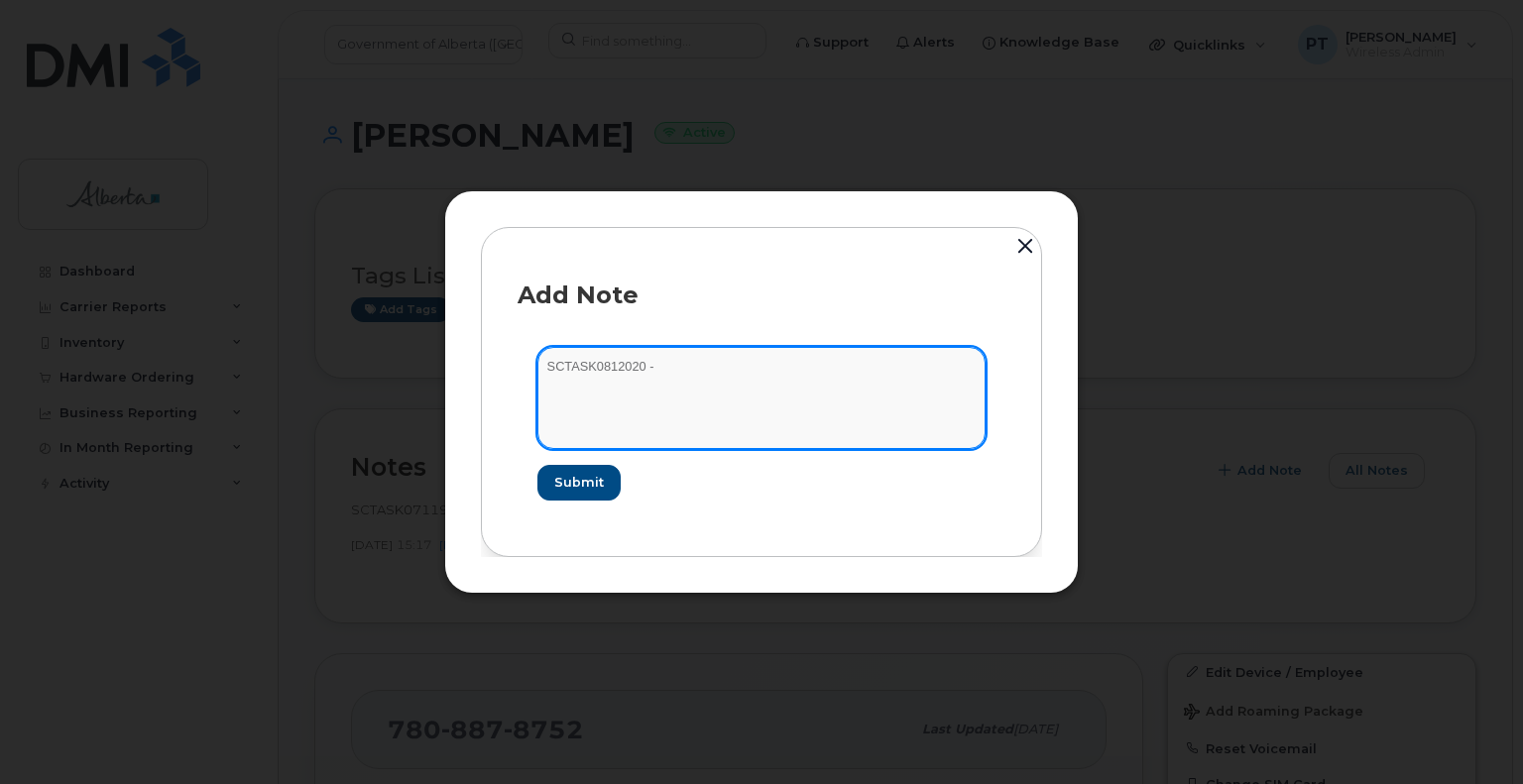 click on "SCTASK0812020 -" 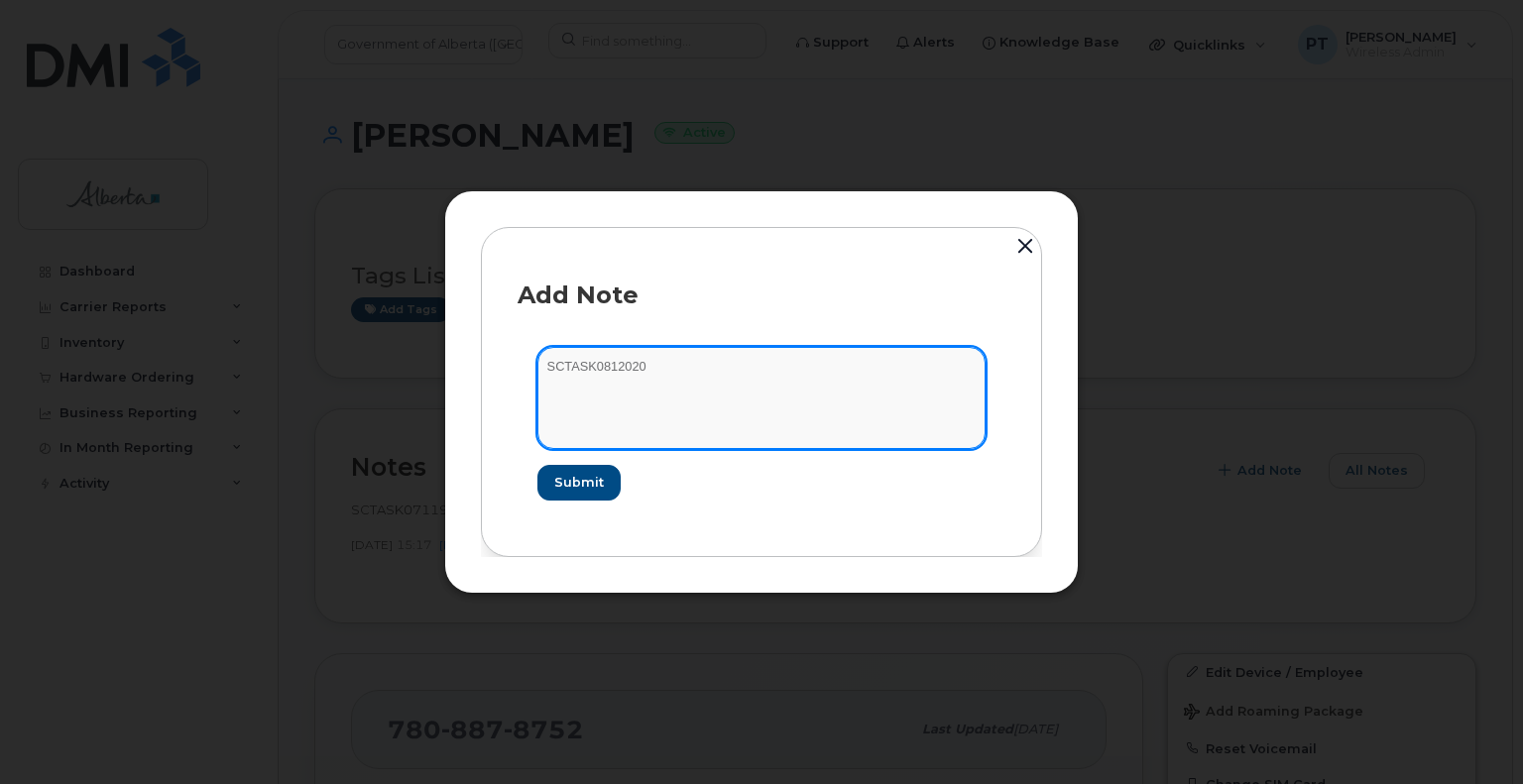 paste on "Plan Suspend" 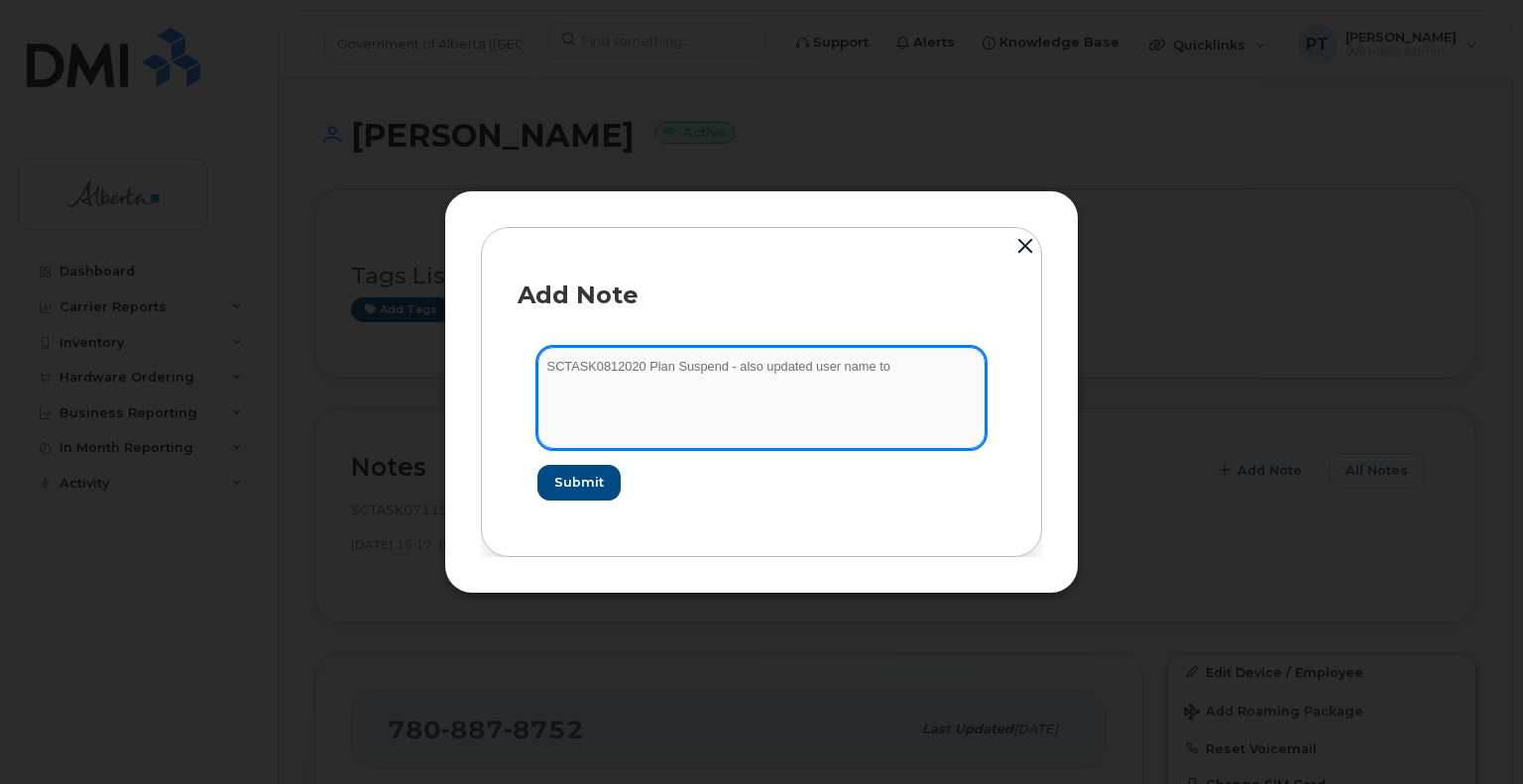 click on "SCTASK0812020 Plan Suspend - also updated user name to" 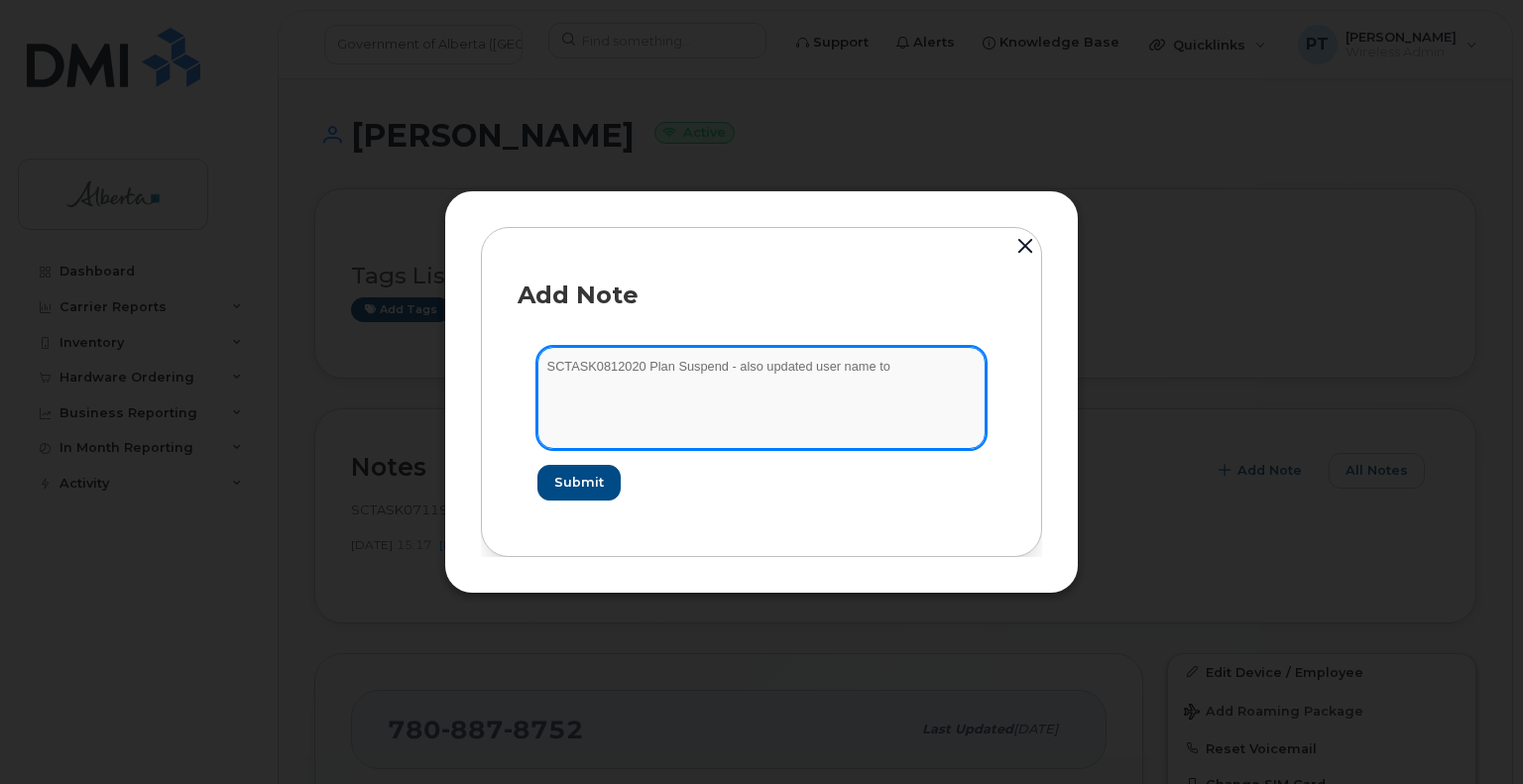 paste on "Policy analyst Vacant" 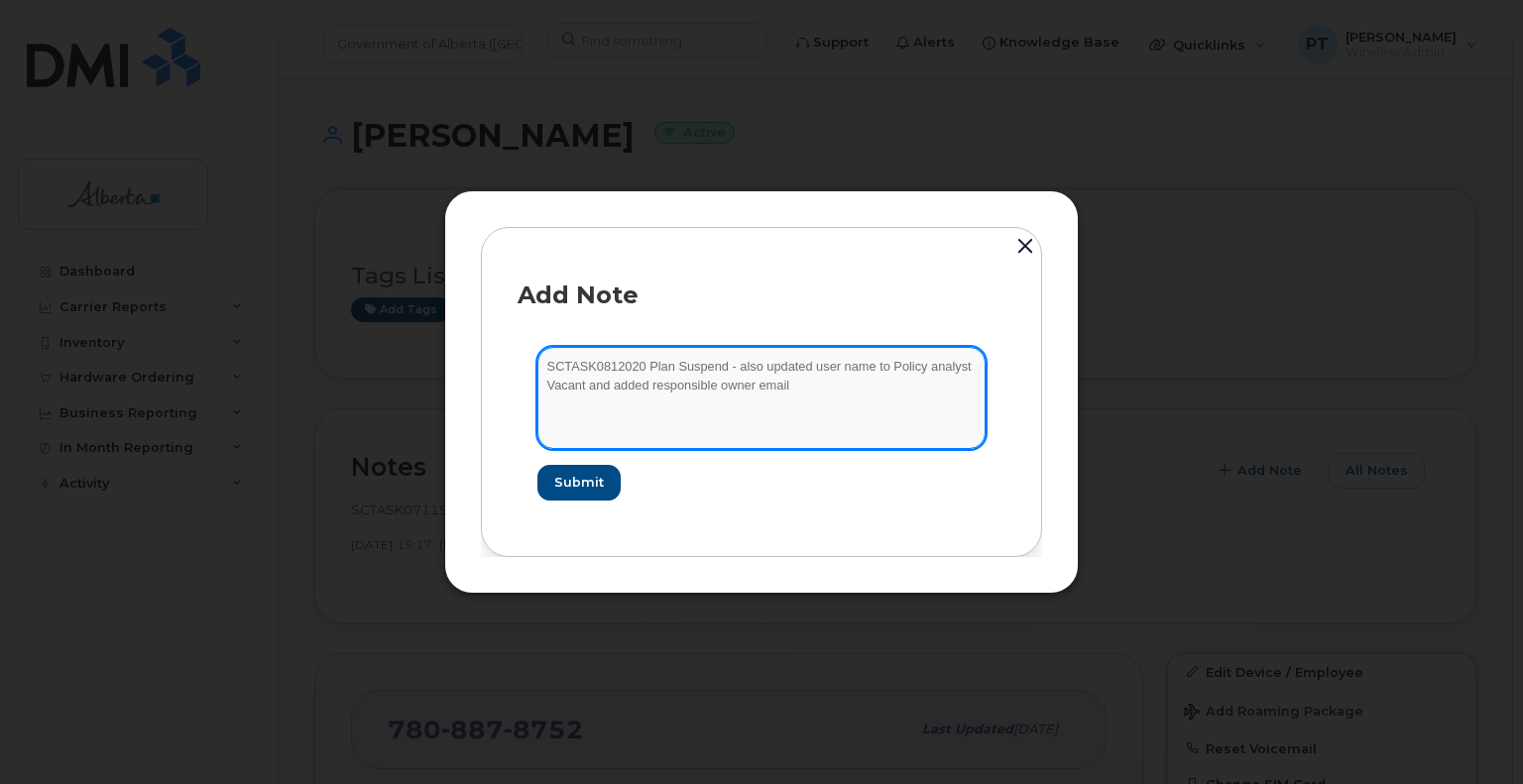 drag, startPoint x: 847, startPoint y: 400, endPoint x: 445, endPoint y: 400, distance: 402 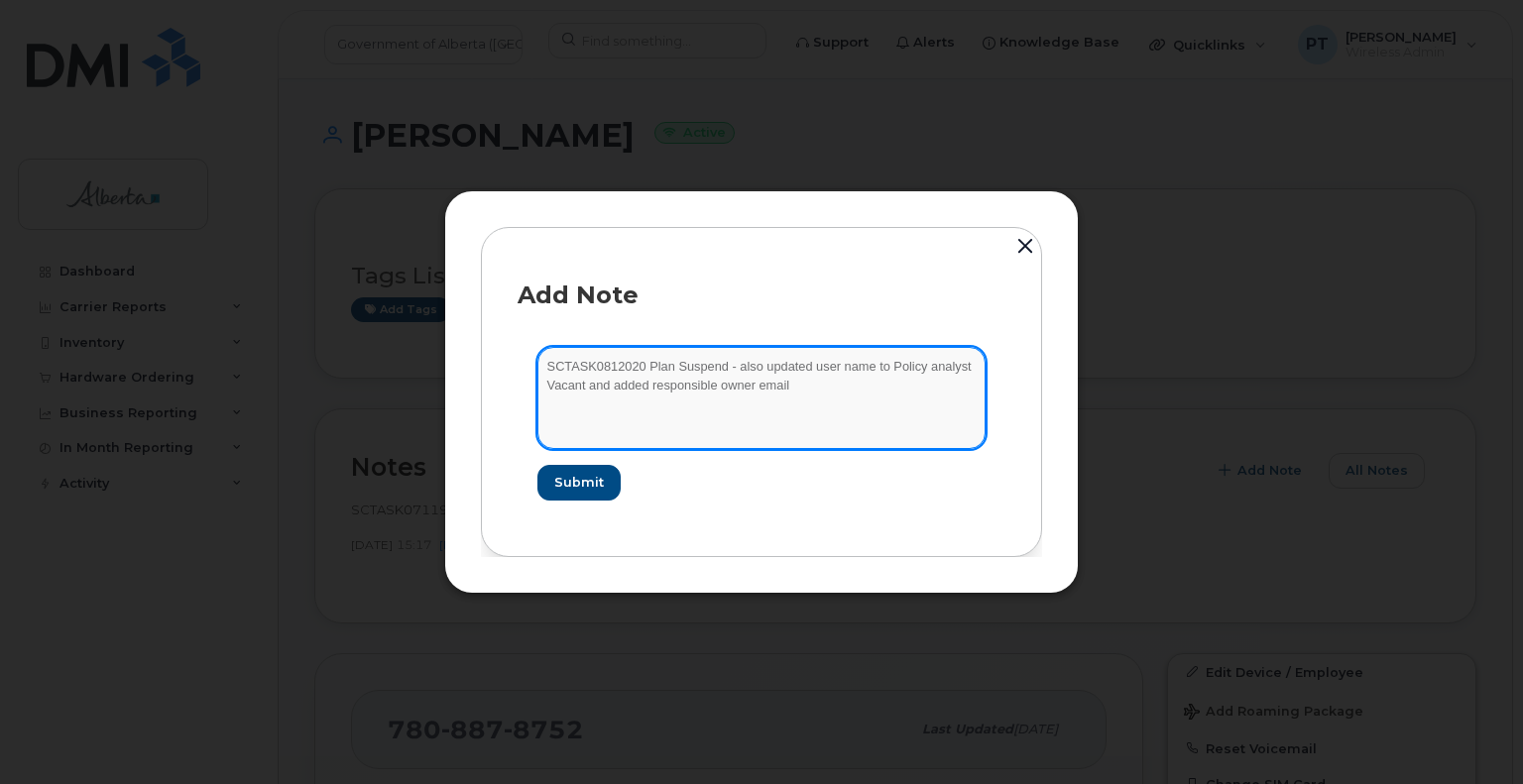 click on "SCTASK0812020 Plan Suspend - also updated user name to Policy analyst Vacant and added responsible owner email" 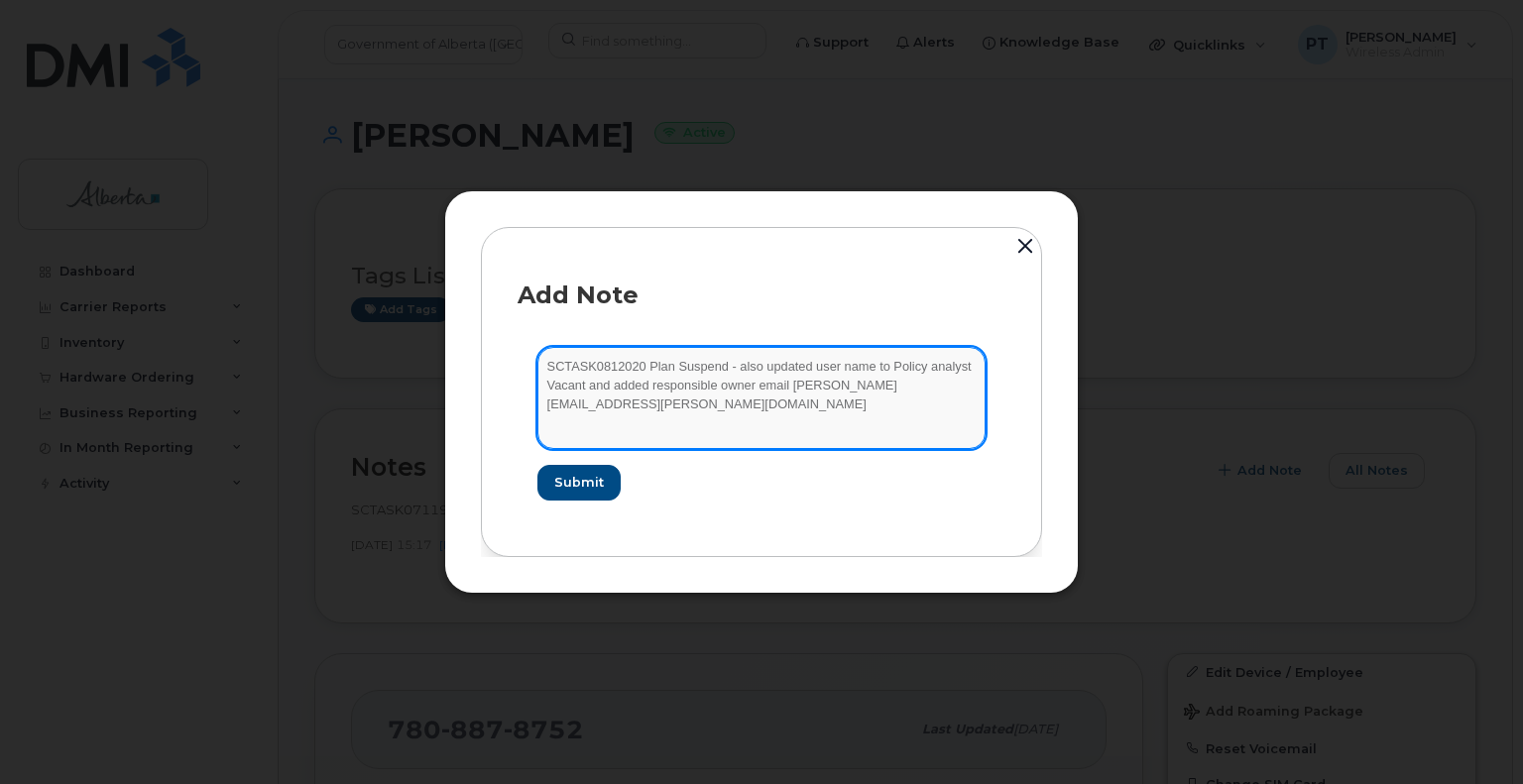 click on "SCTASK0812020 Plan Suspend - also updated user name to Policy analyst Vacant and added responsible owner email Emma.Demuth@gov.ab.ca" 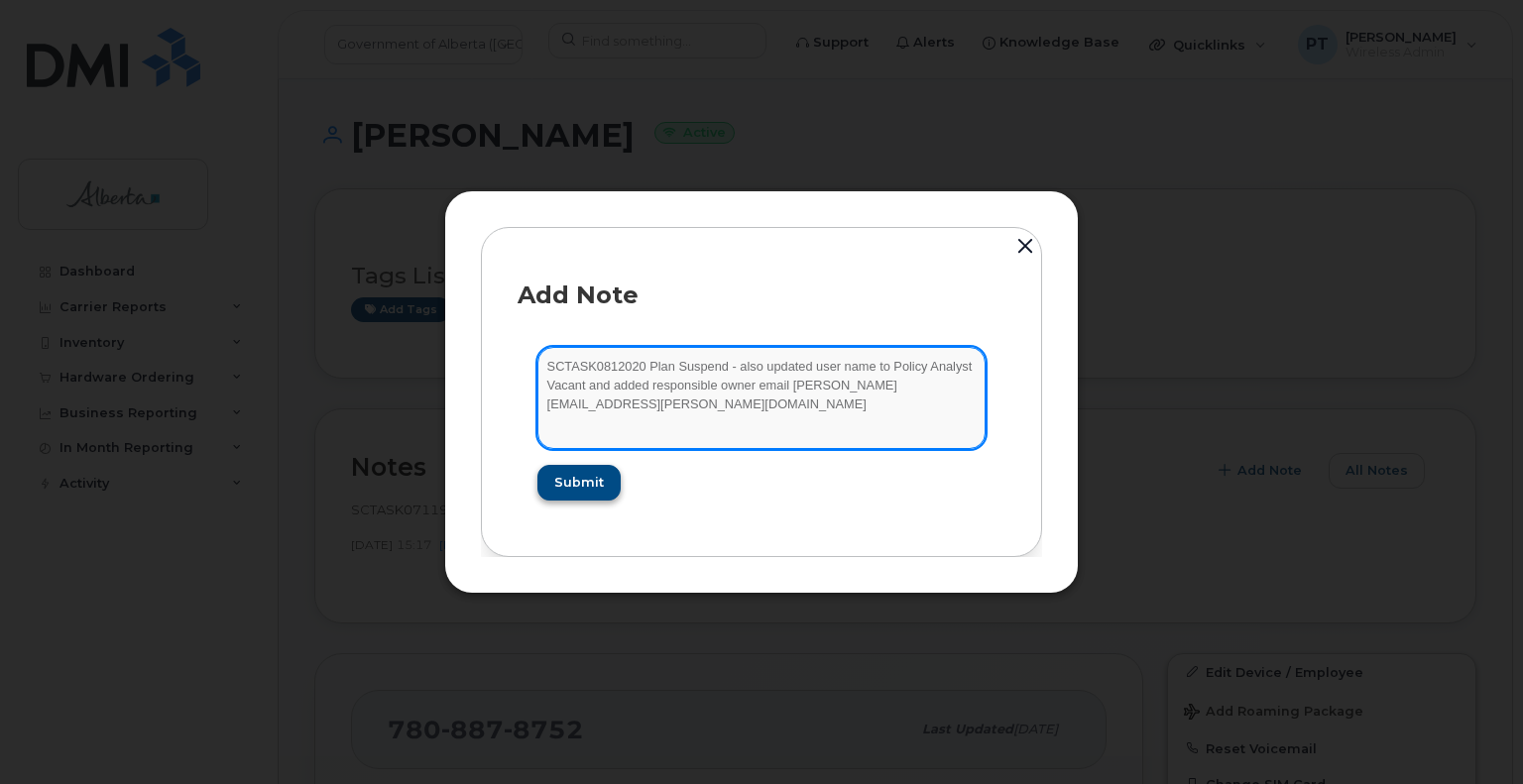 type on "SCTASK0812020 Plan Suspend - also updated user name to Policy Analyst Vacant and added responsible owner email Emma.Demuth@gov.ab.ca" 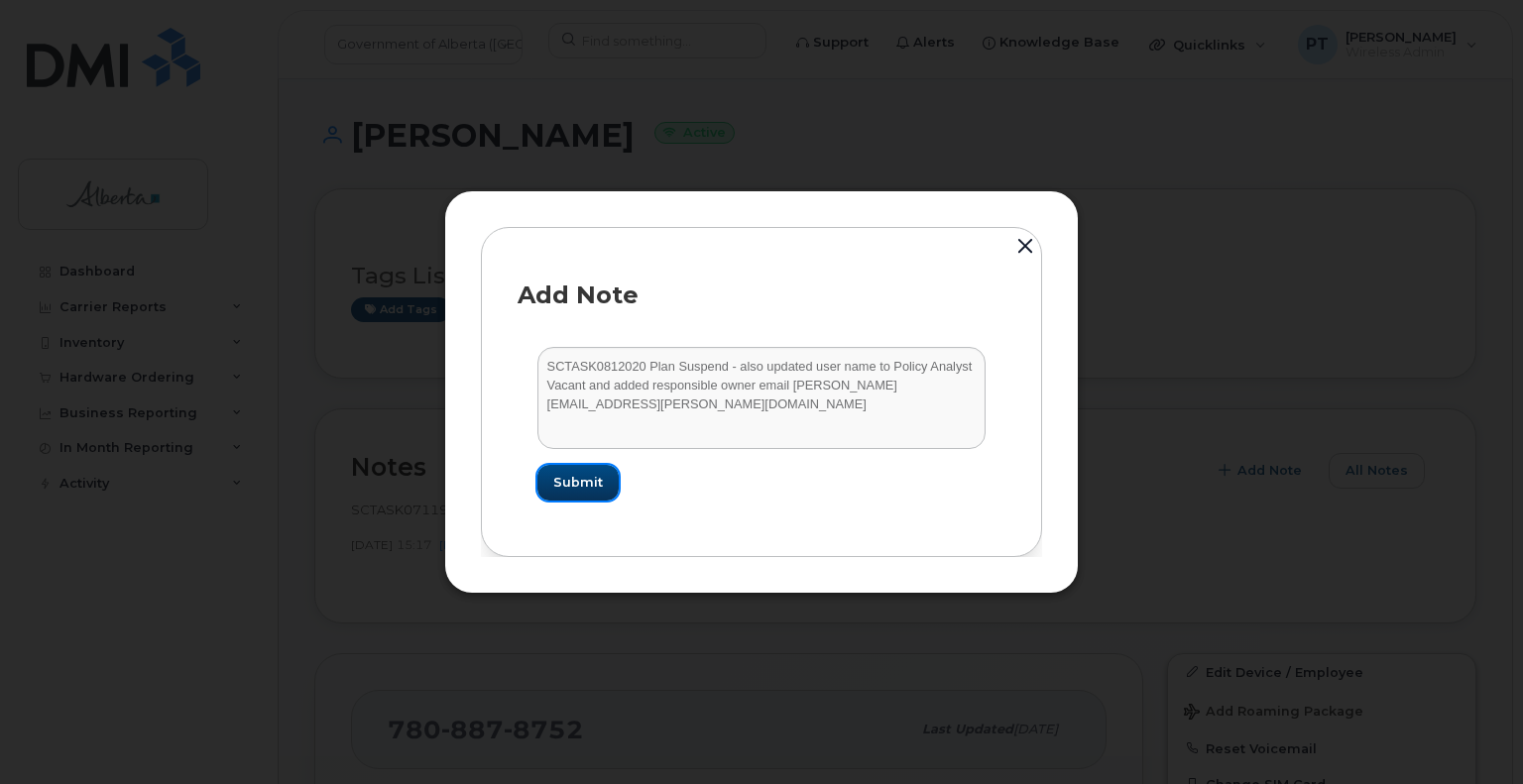click on "Submit" 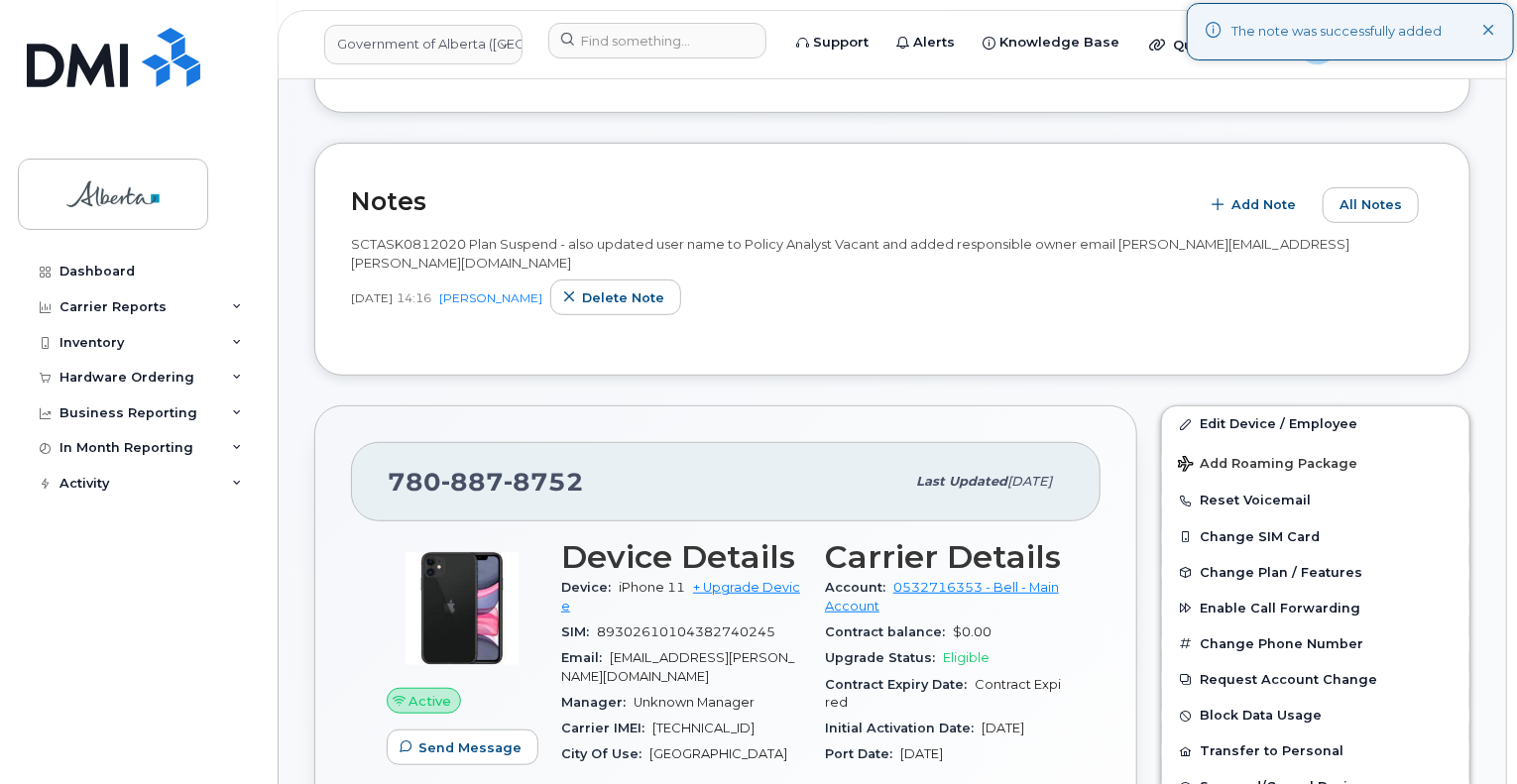 scroll, scrollTop: 396, scrollLeft: 0, axis: vertical 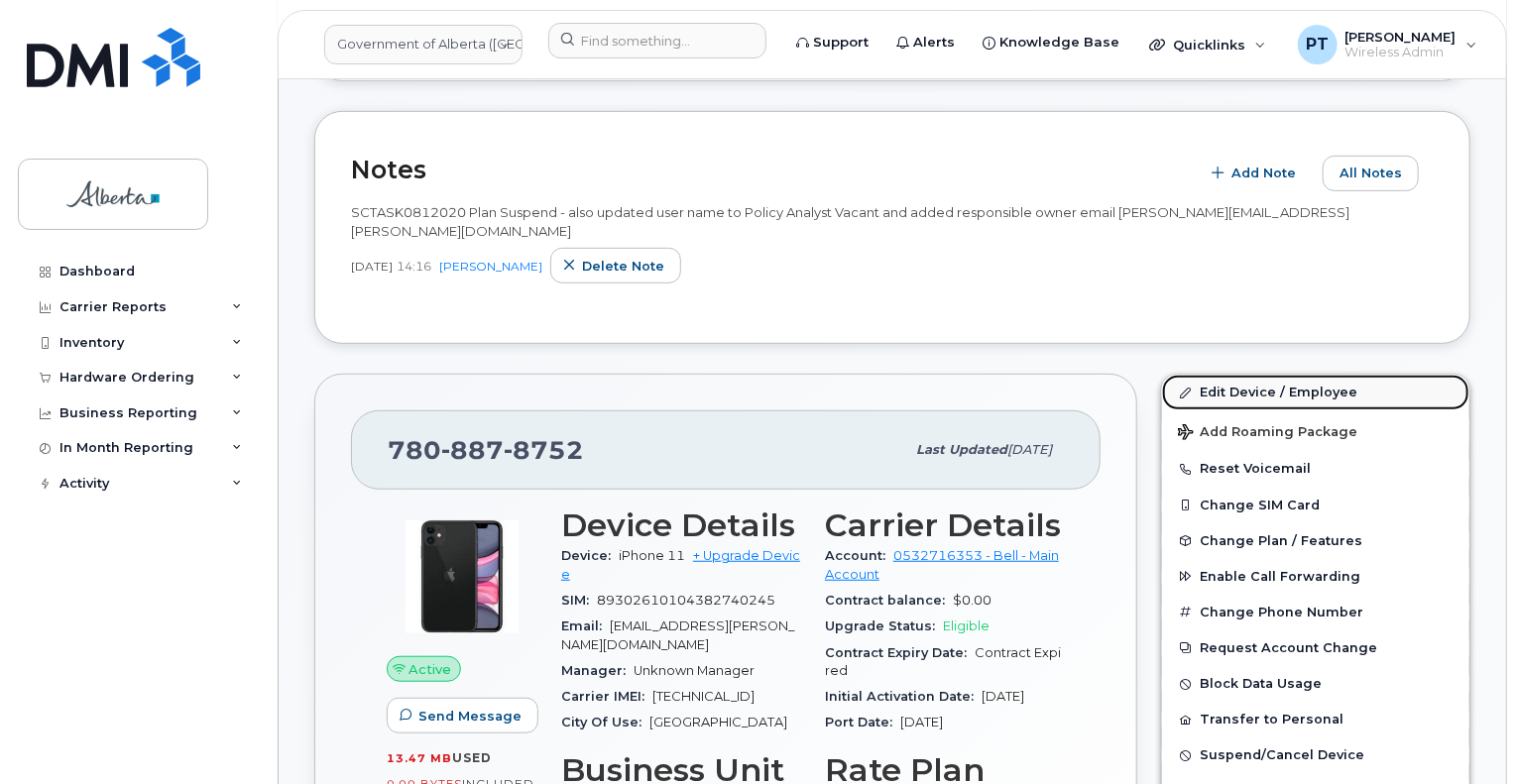 click on "Edit Device / Employee" 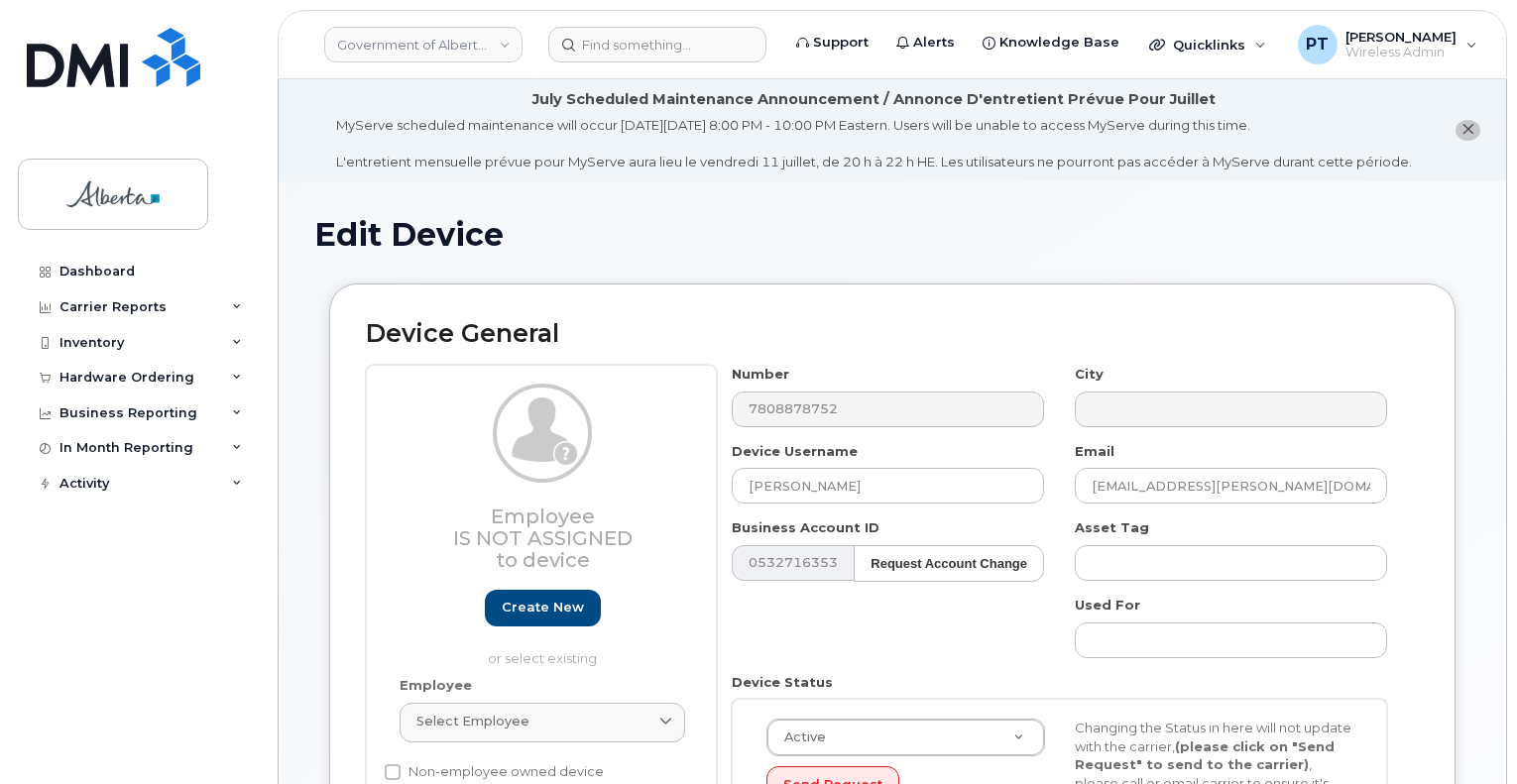 select on "4120337" 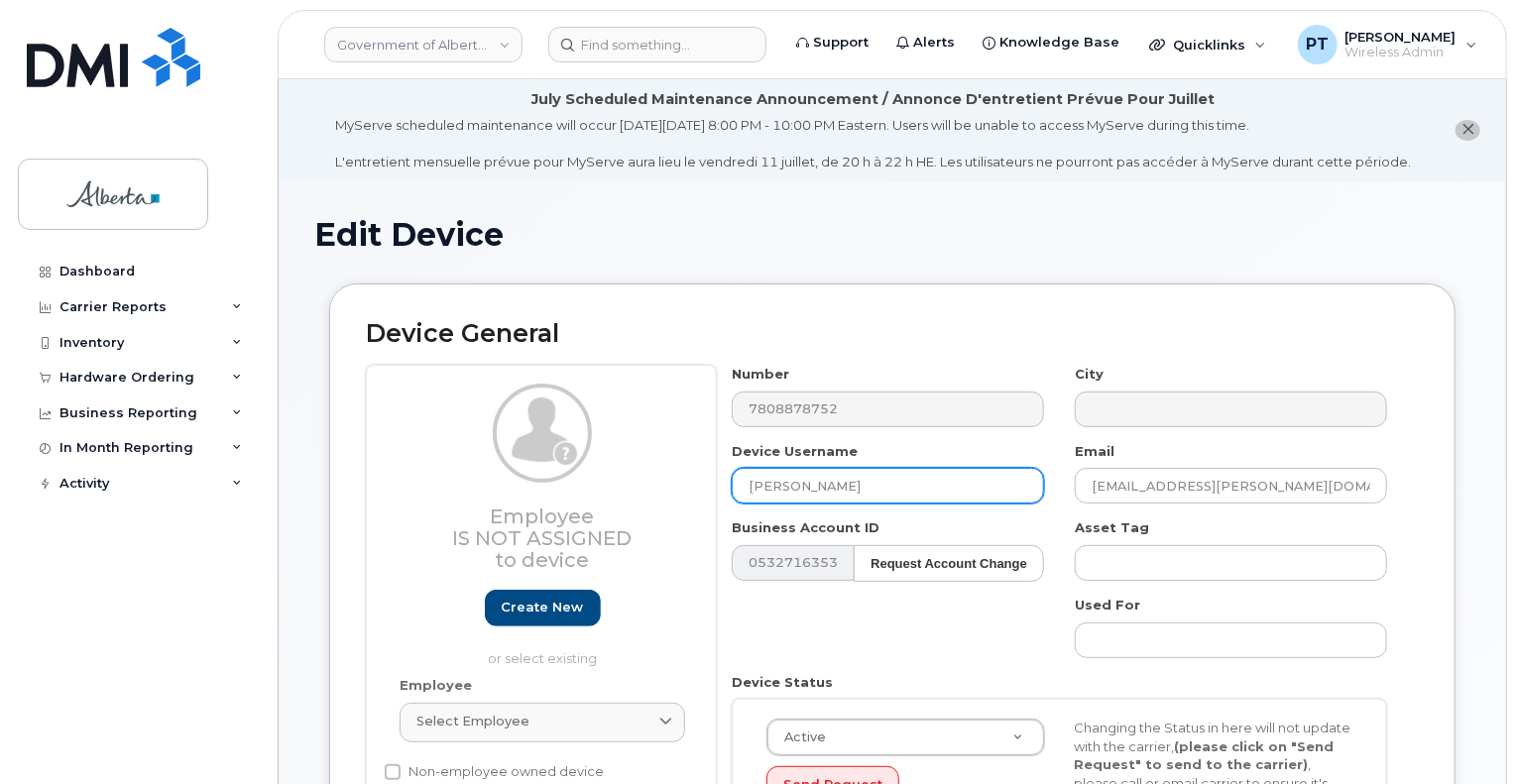 click on "[PERSON_NAME]" at bounding box center (887, 486) 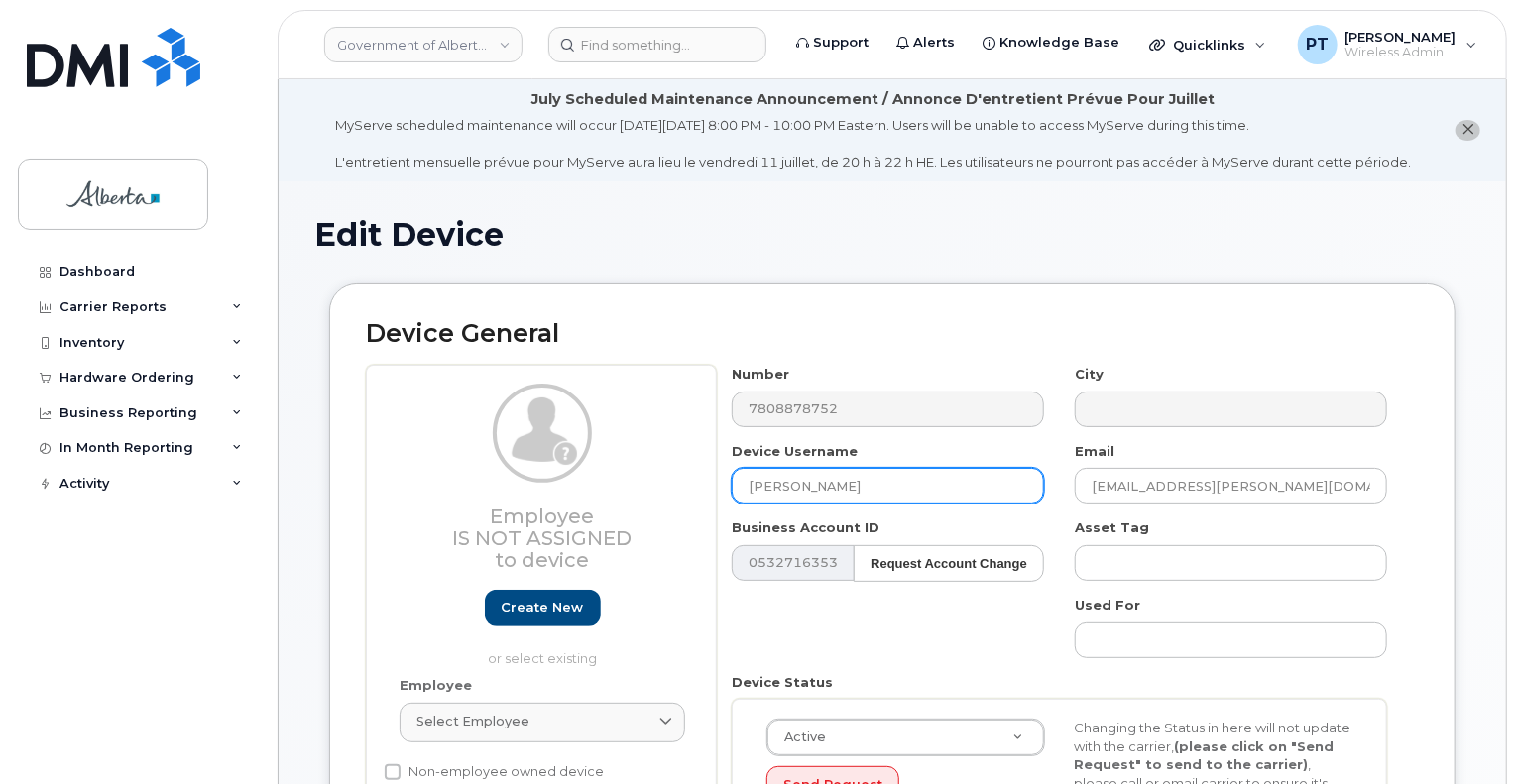 paste on "Policy Analyst Vacan" 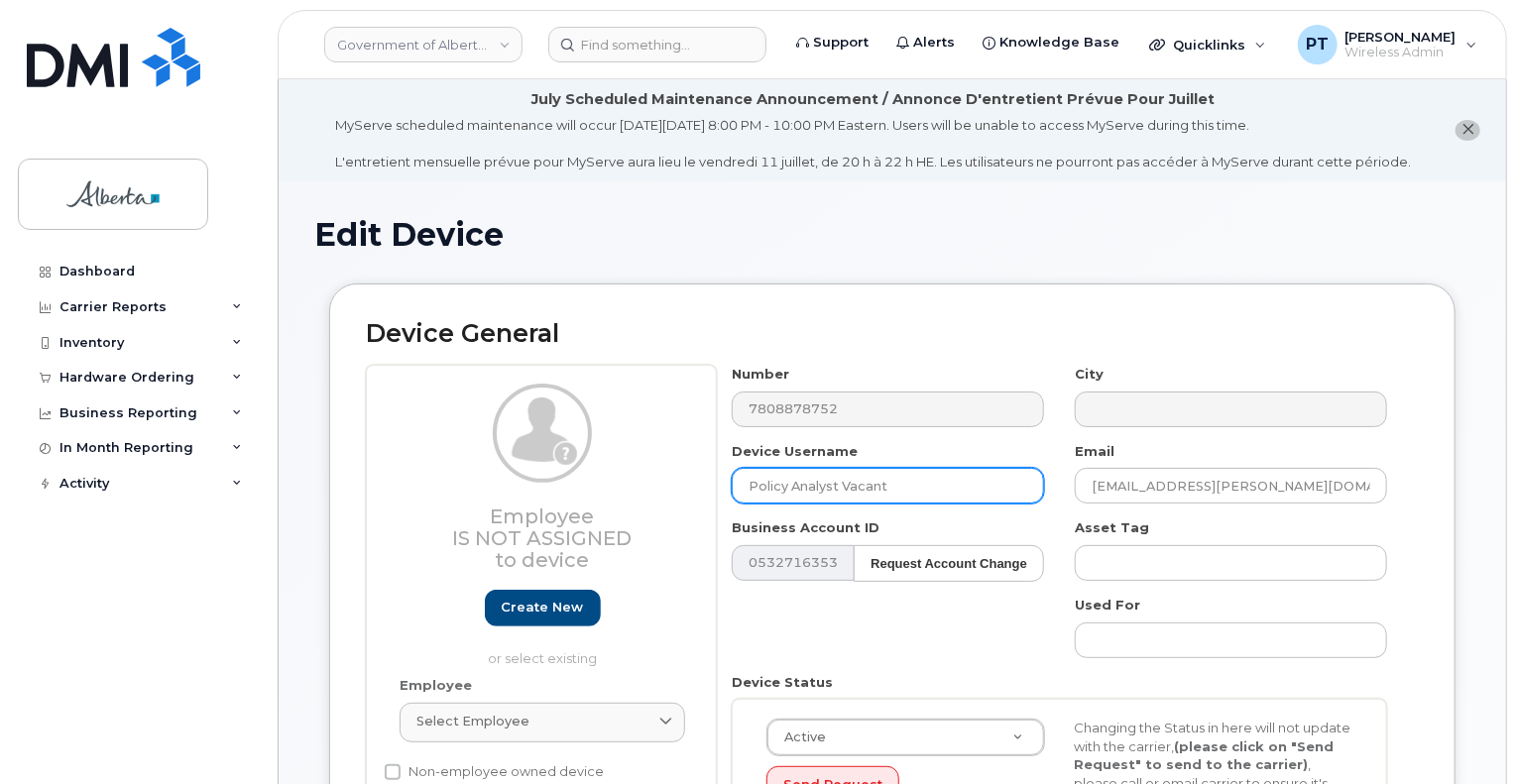 type on "Policy Analyst Vacant" 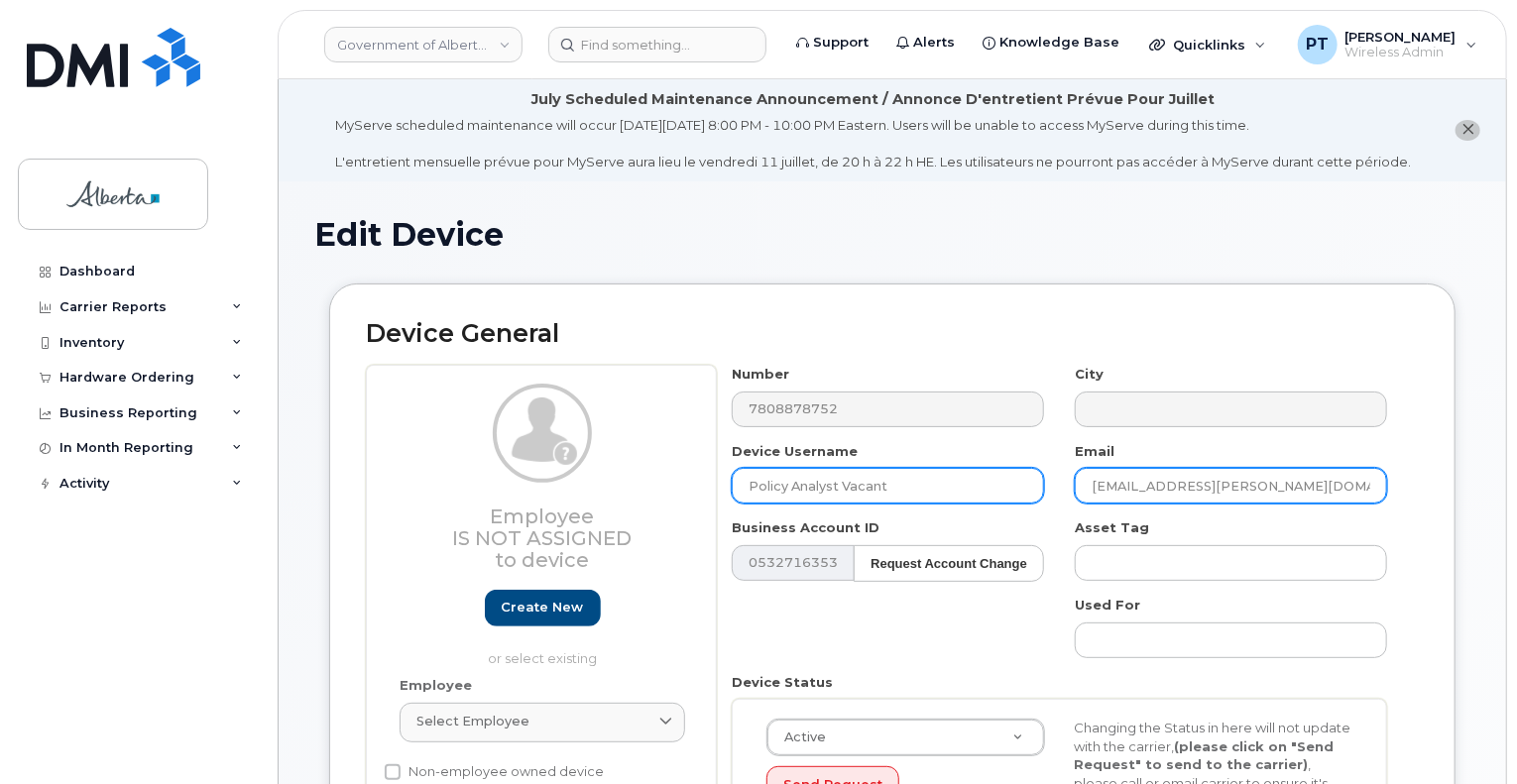 drag, startPoint x: 1270, startPoint y: 483, endPoint x: 956, endPoint y: 480, distance: 314.0143 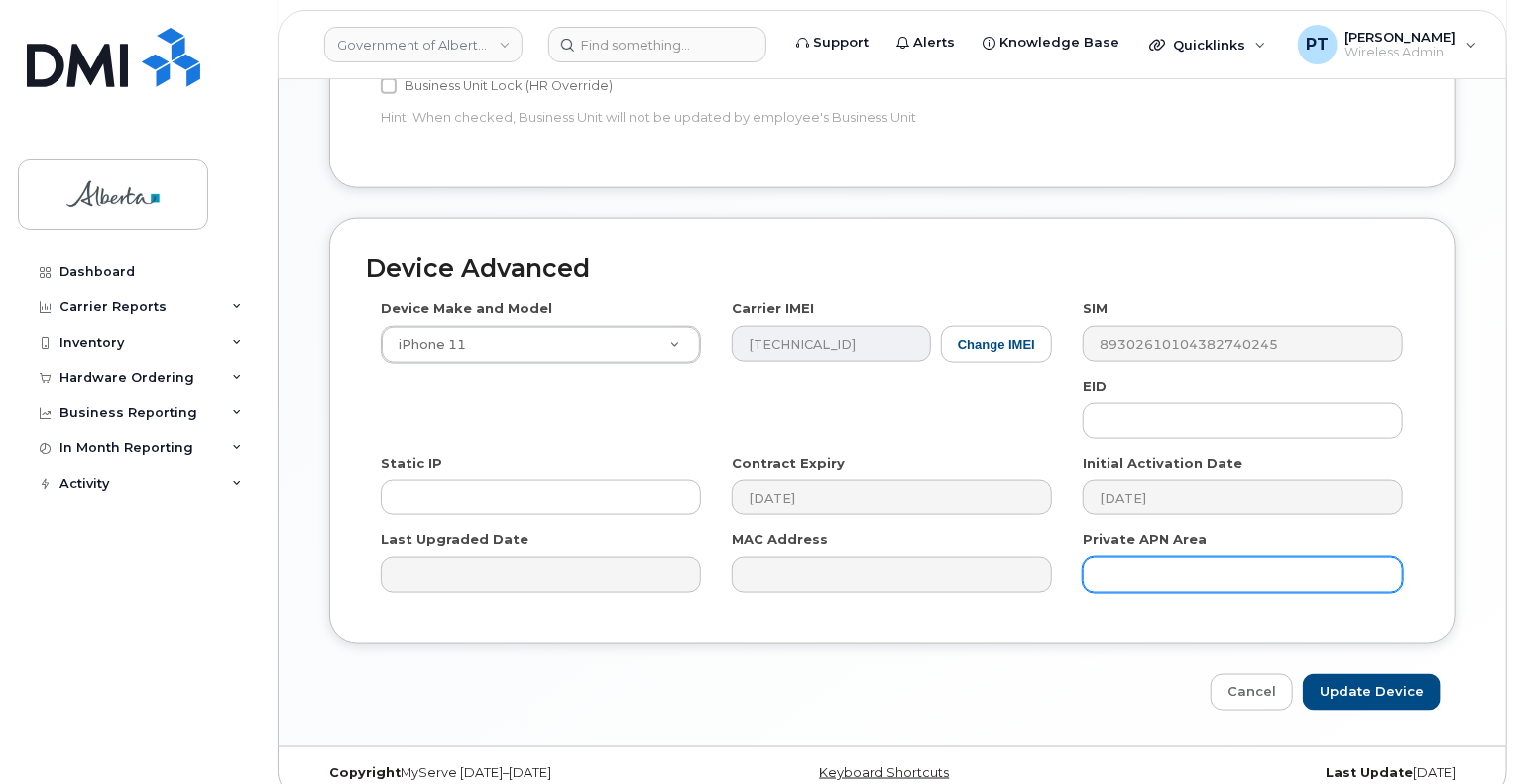 scroll, scrollTop: 1093, scrollLeft: 0, axis: vertical 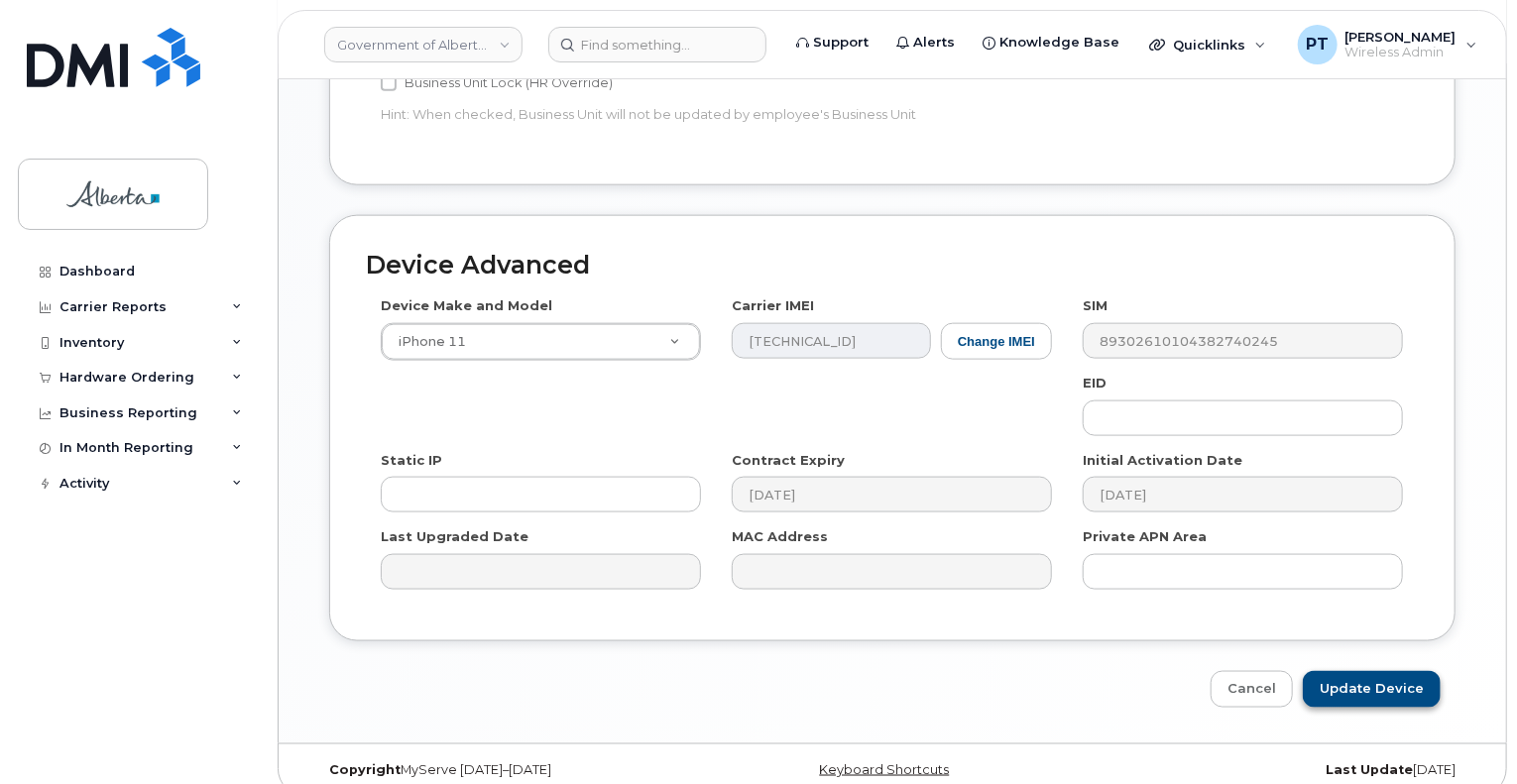 type on "[PERSON_NAME][EMAIL_ADDRESS][PERSON_NAME][DOMAIN_NAME]" 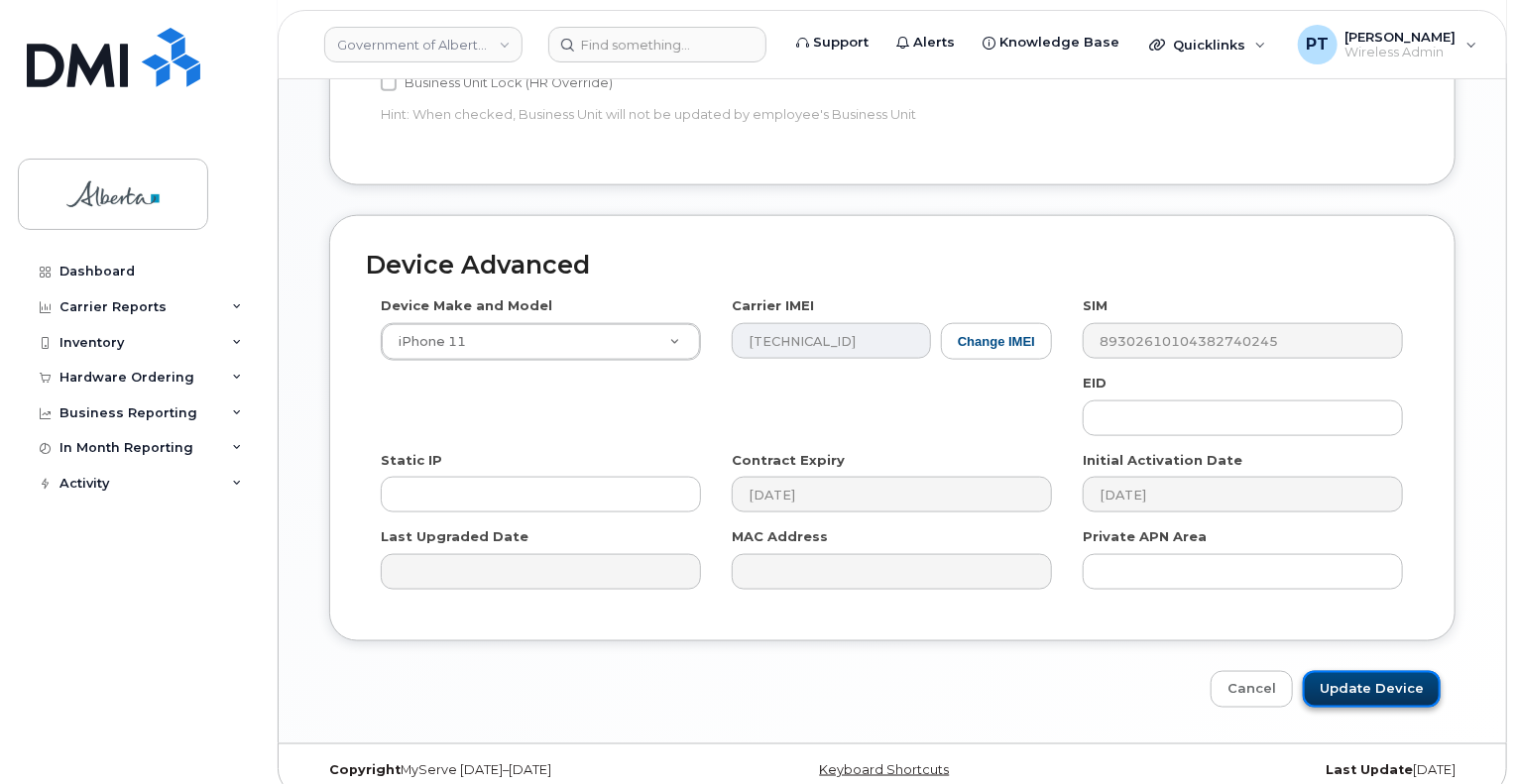 click on "Update Device" at bounding box center [1371, 689] 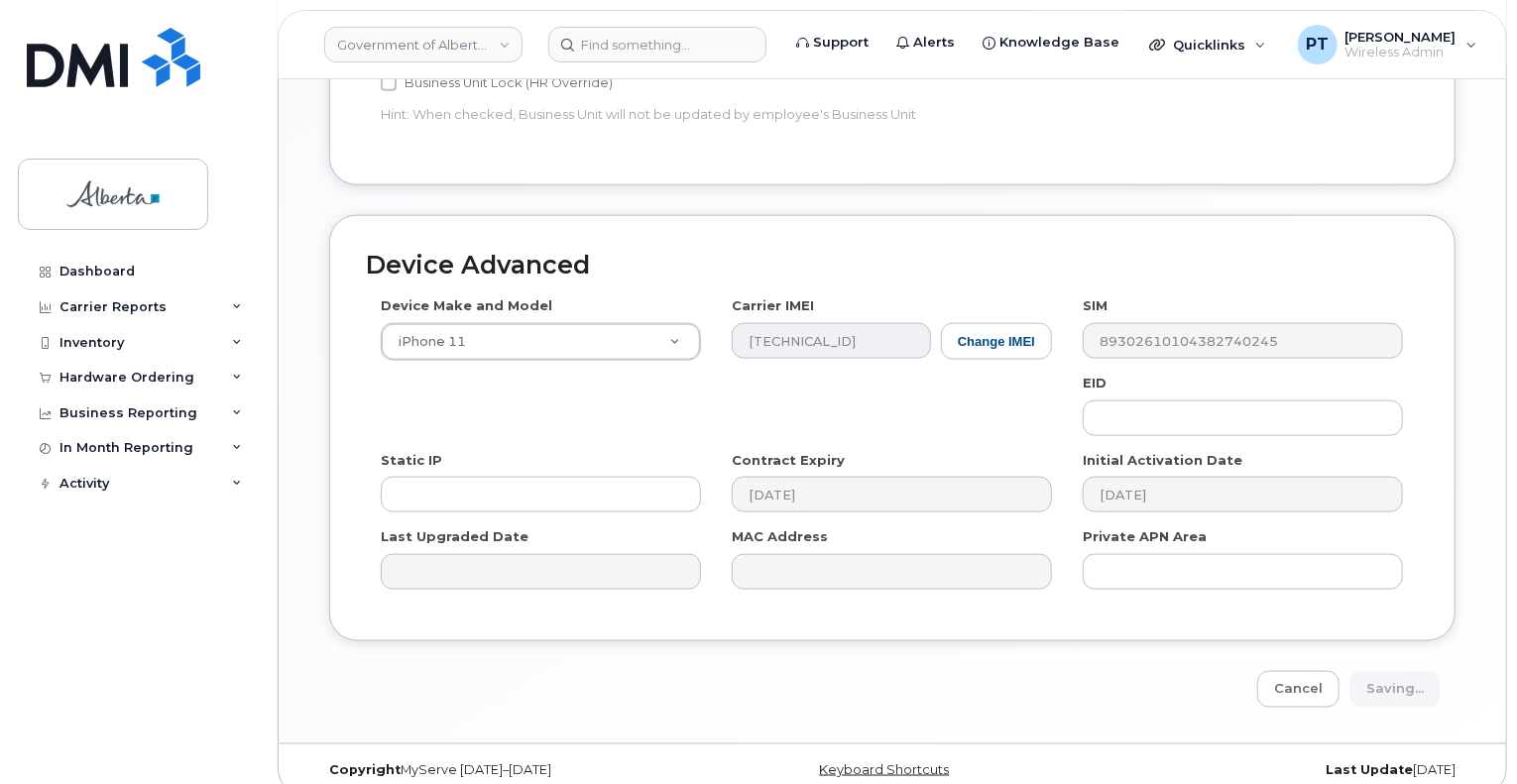 type on "Saving..." 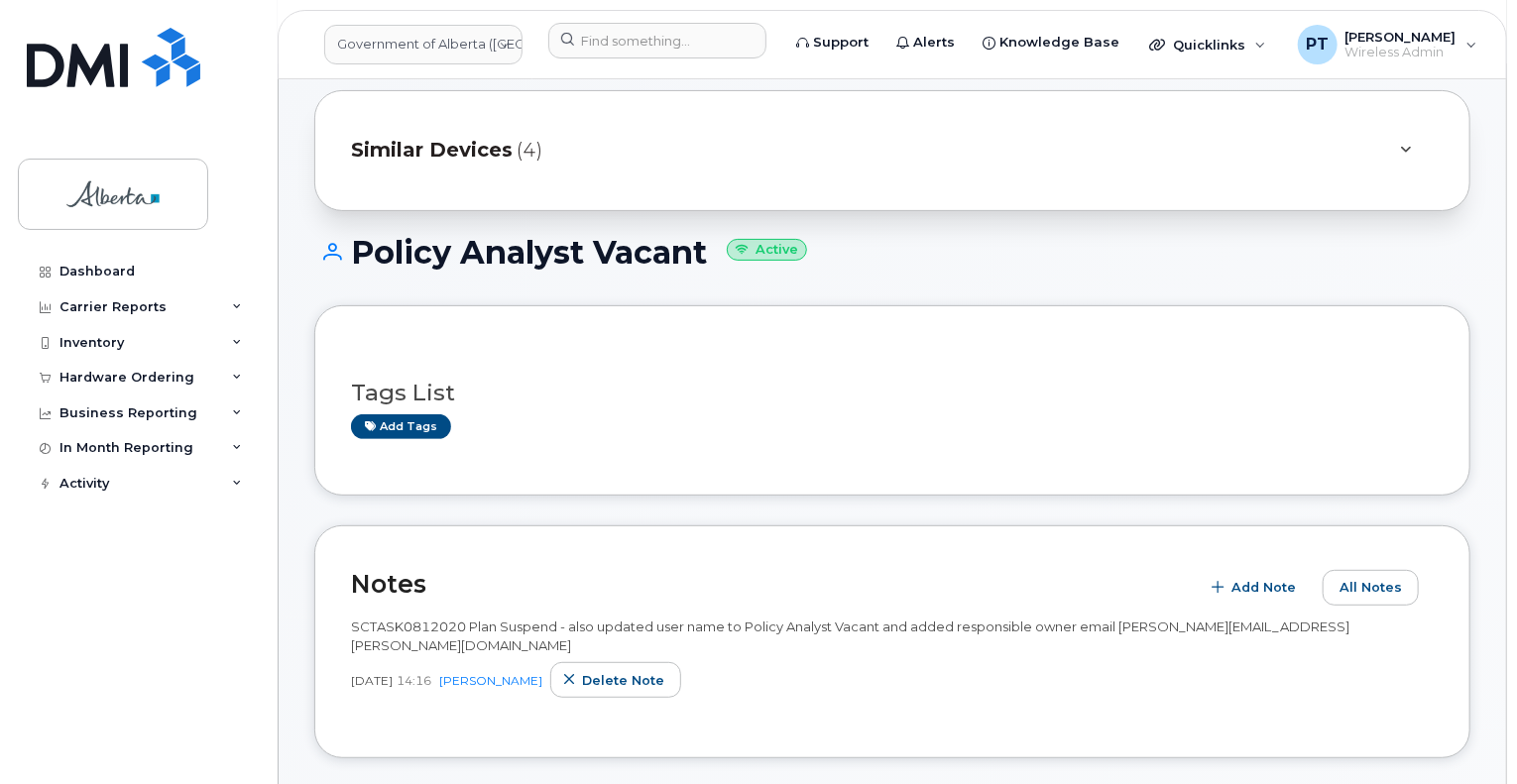 scroll, scrollTop: 297, scrollLeft: 0, axis: vertical 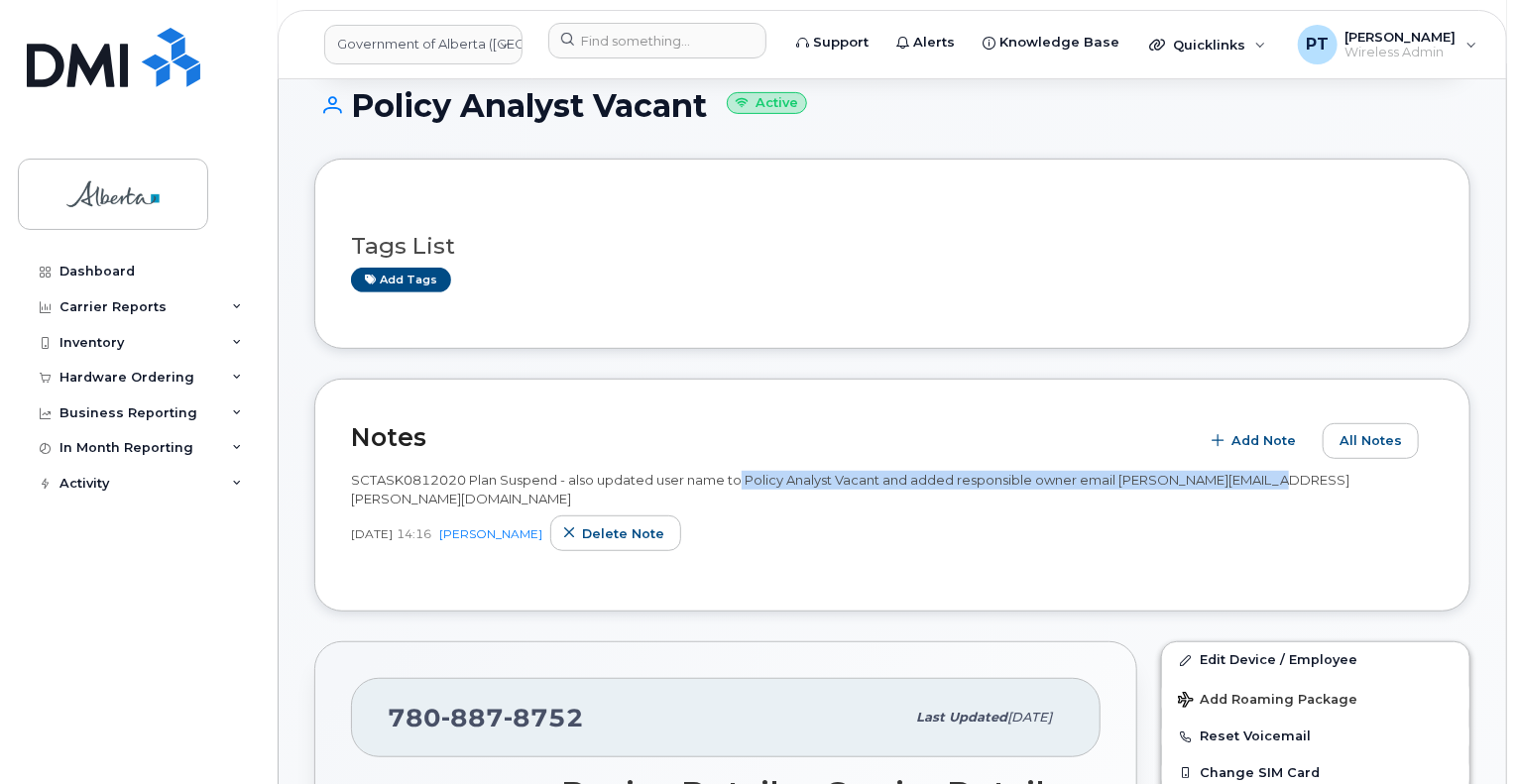 drag, startPoint x: 742, startPoint y: 483, endPoint x: 1297, endPoint y: 475, distance: 555.0577 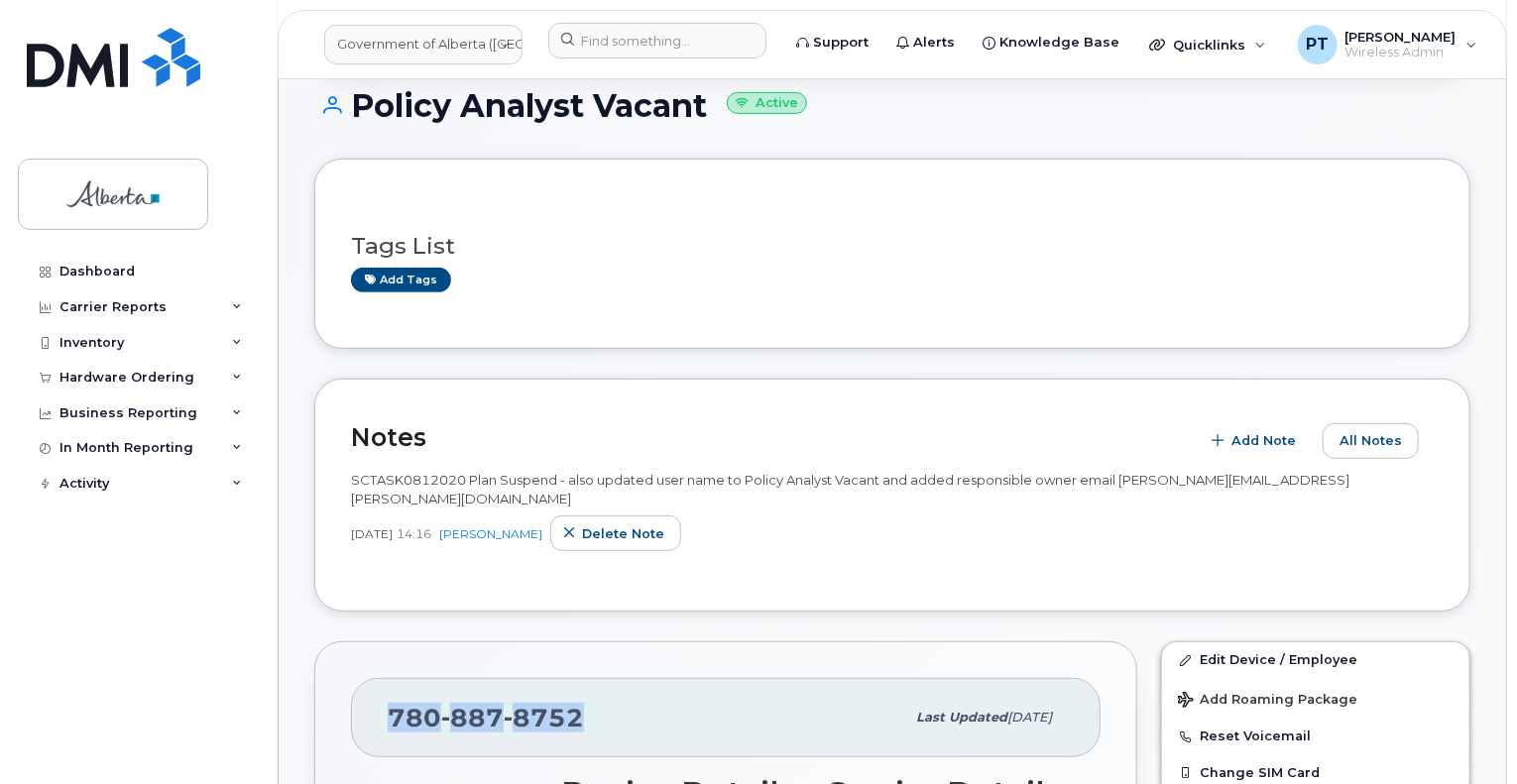 drag, startPoint x: 592, startPoint y: 701, endPoint x: 388, endPoint y: 701, distance: 204 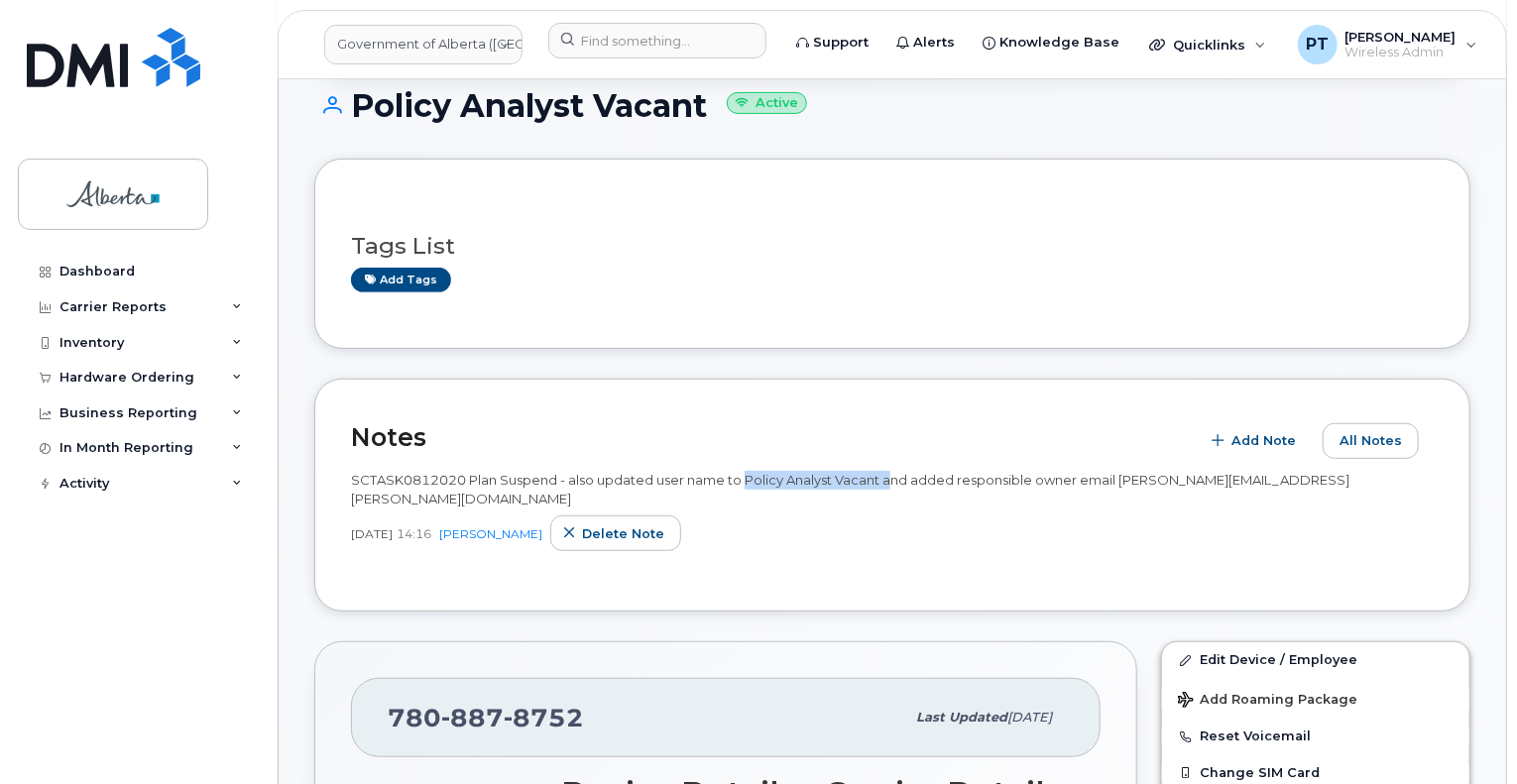 drag, startPoint x: 746, startPoint y: 474, endPoint x: 890, endPoint y: 478, distance: 144.05554 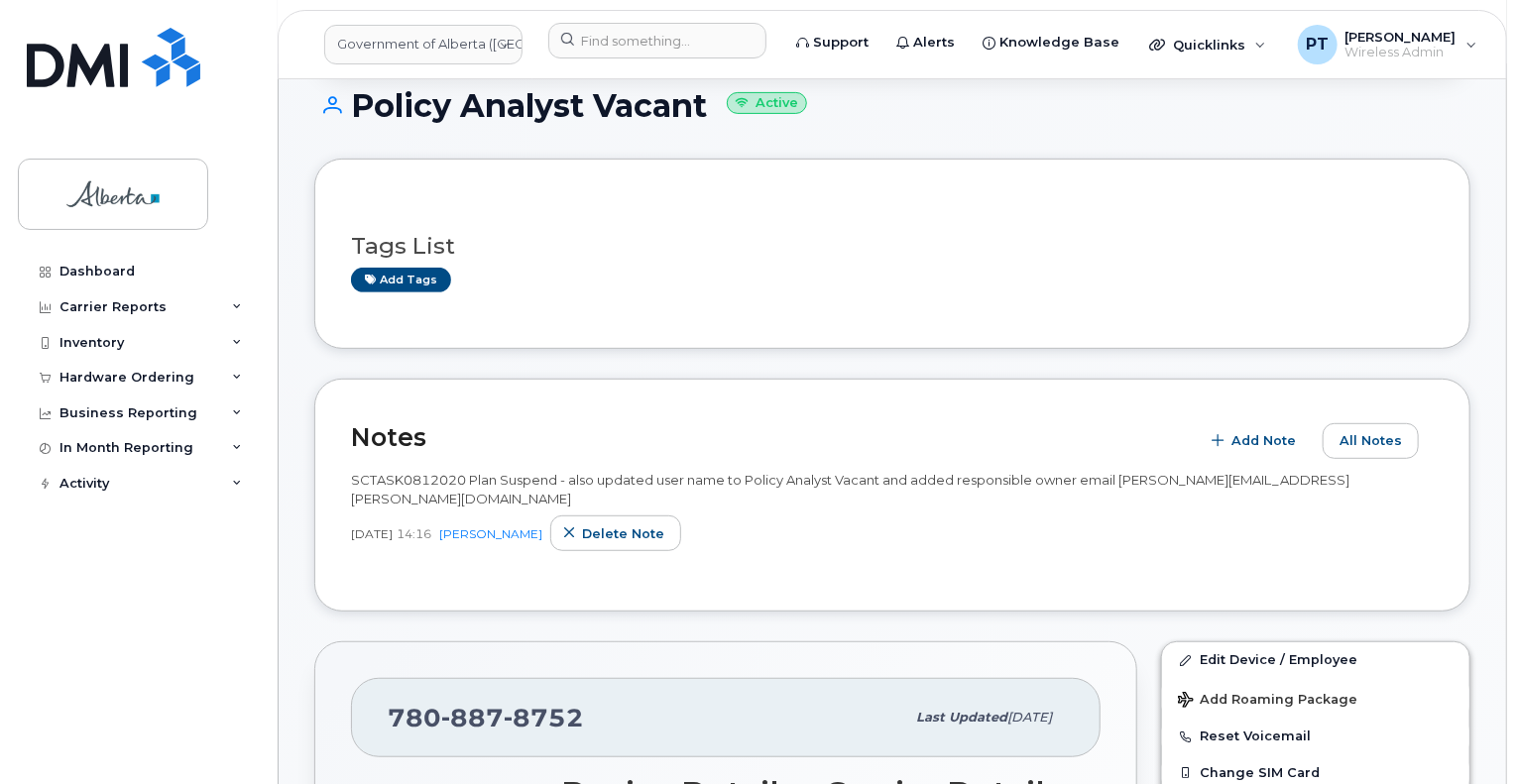 click on "SCTASK0812020 Plan Suspend - also updated user name to Policy Analyst Vacant and added responsible owner email Emma.Demuth@gov.ab.ca Jul 11, 2025 14:16 Penny Tse Delete note" at bounding box center [892, 516] 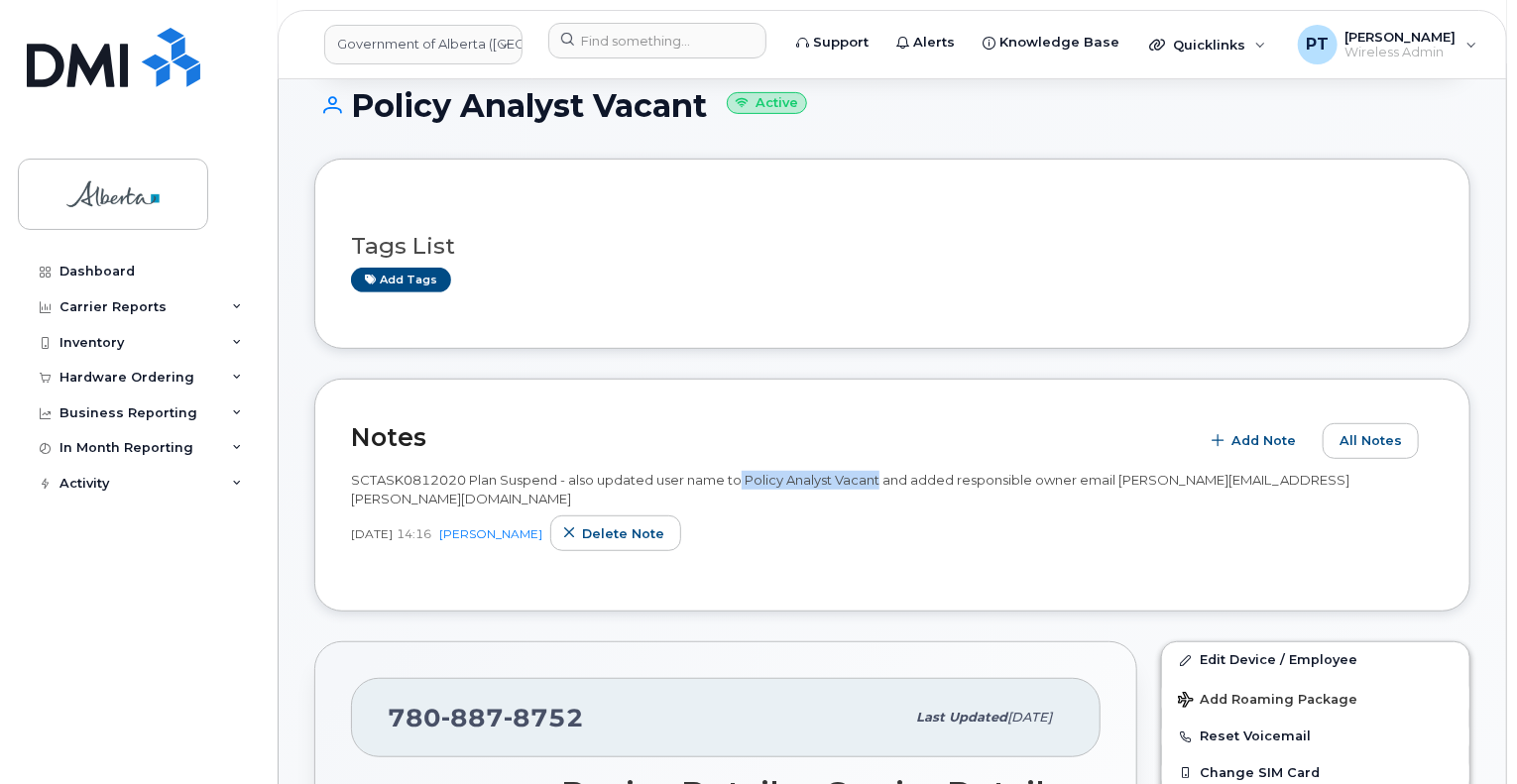 drag, startPoint x: 742, startPoint y: 476, endPoint x: 880, endPoint y: 479, distance: 138.0326 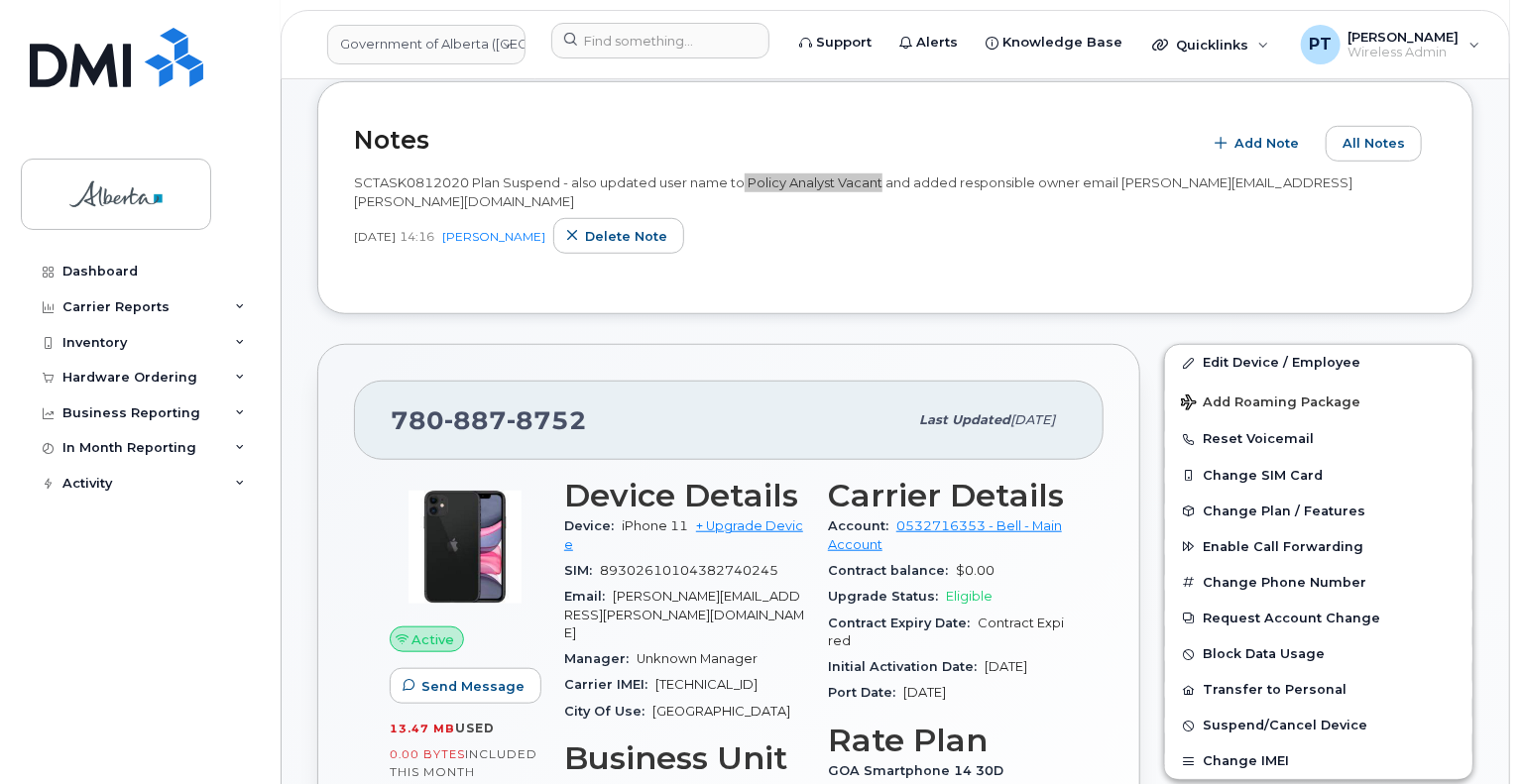 scroll, scrollTop: 991, scrollLeft: 0, axis: vertical 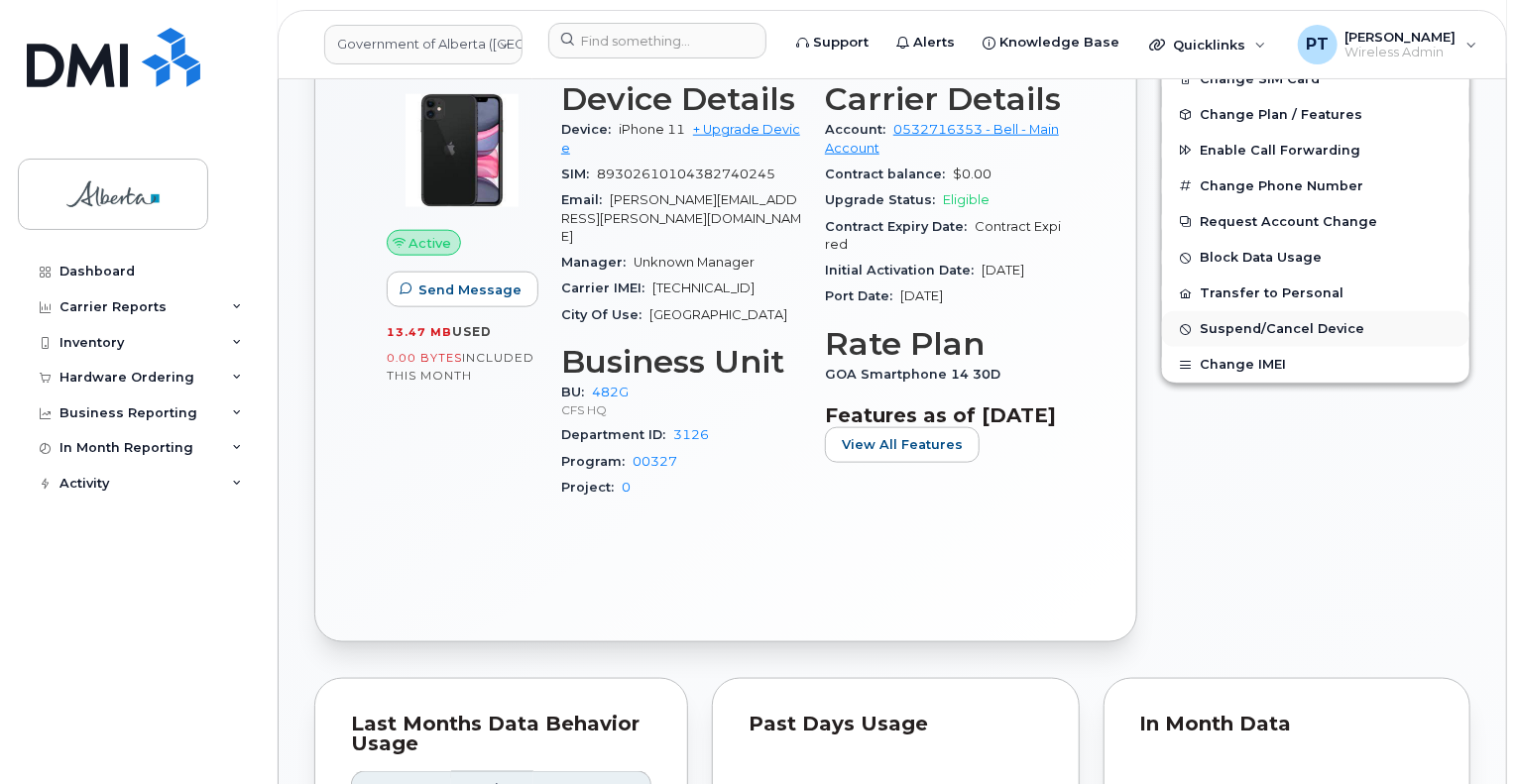 click on "Suspend/Cancel Device" at bounding box center (1282, 329) 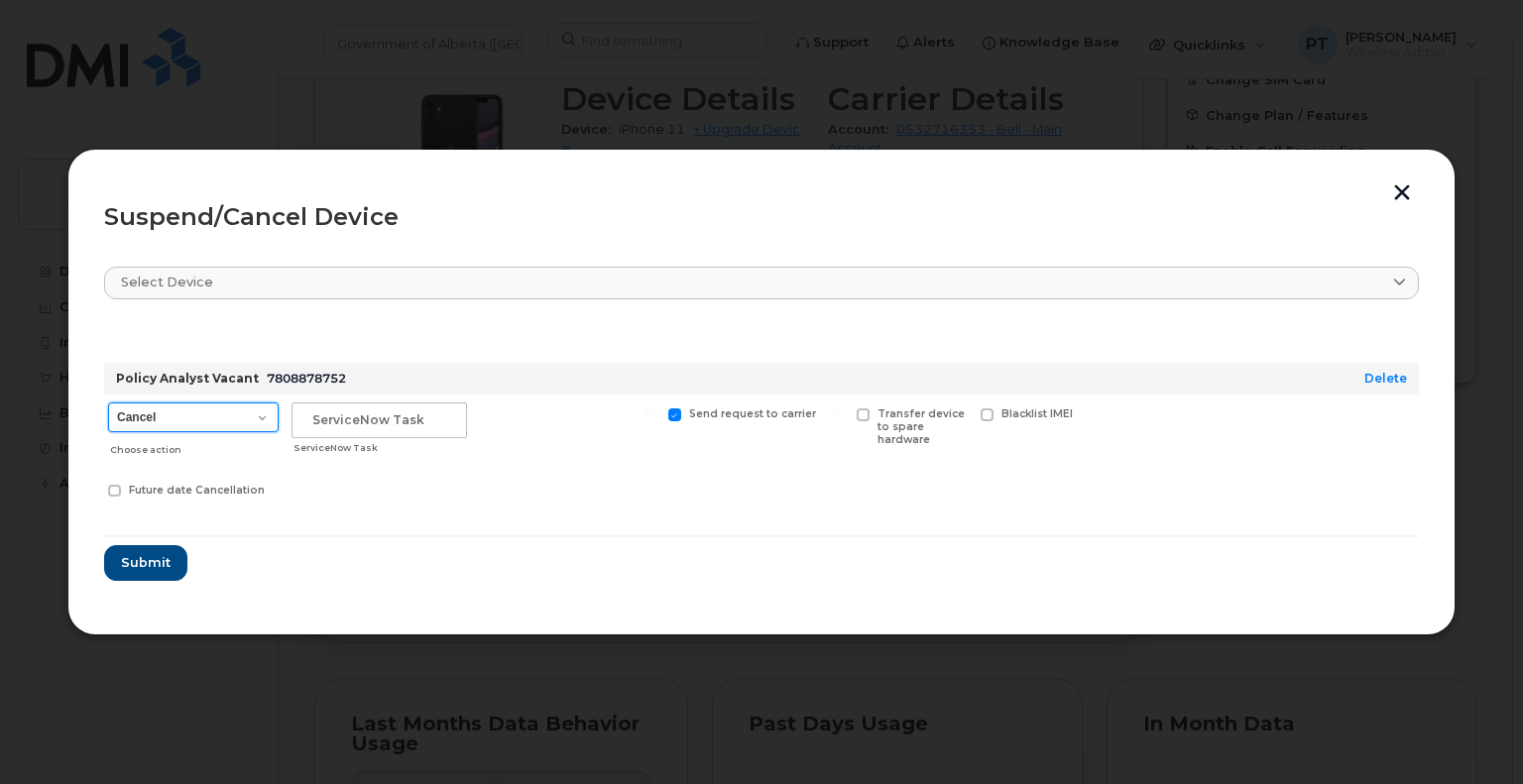 drag, startPoint x: 195, startPoint y: 415, endPoint x: 190, endPoint y: 427, distance: 13 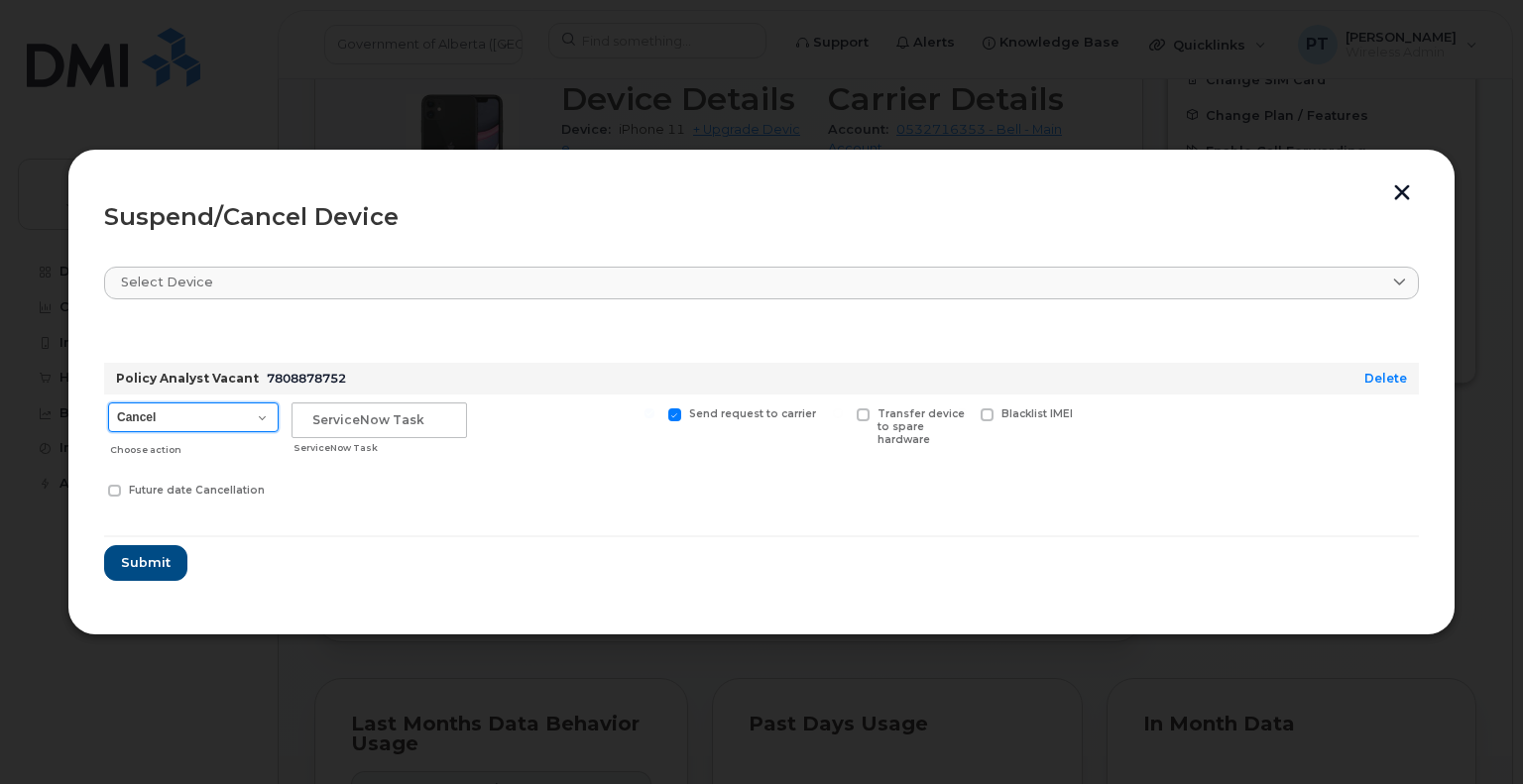 click on "Cancel Suspend - Extend Suspension Suspend - Reduced Rate Suspend - Lost Device/Stolen Reactivate" at bounding box center [193, 417] 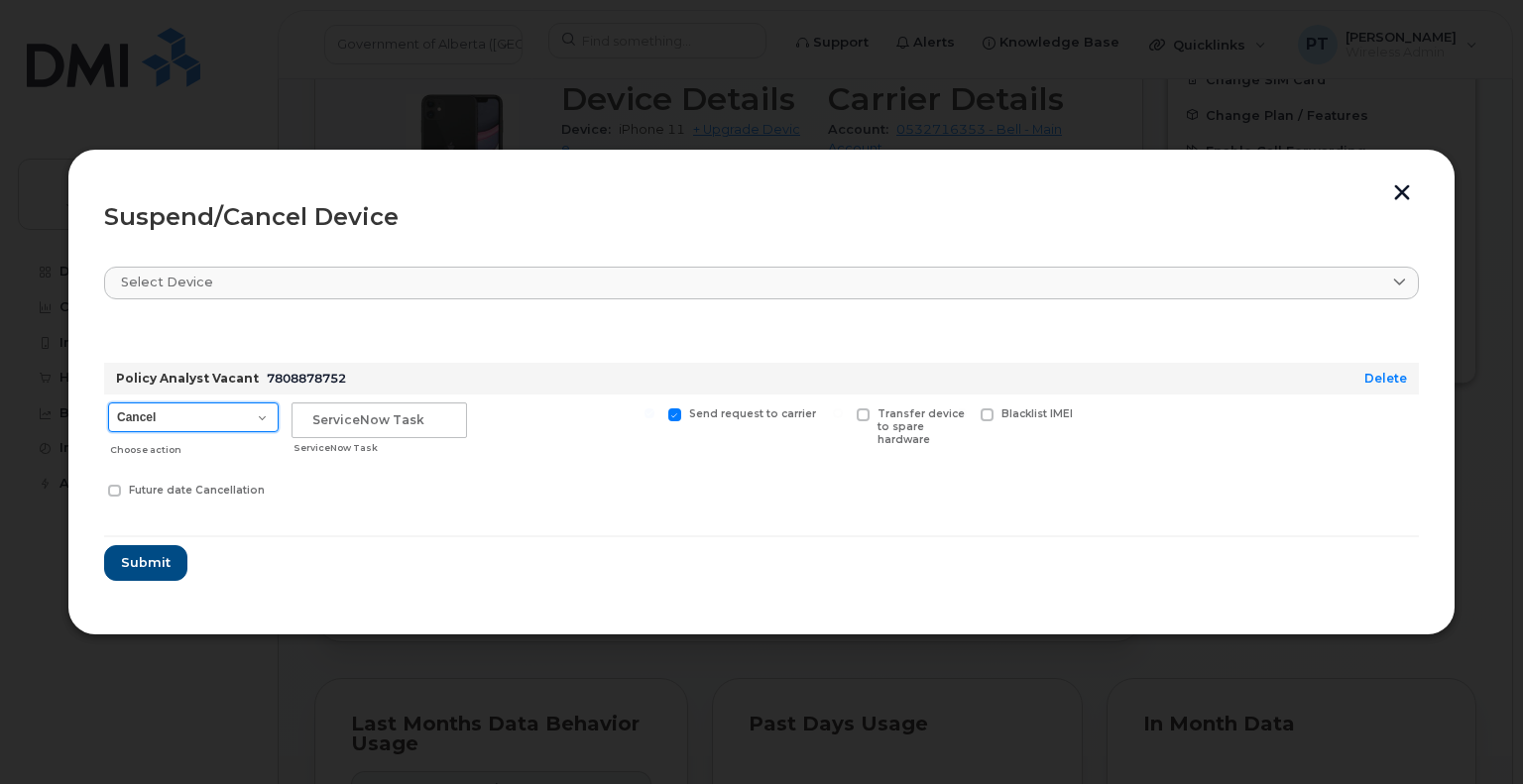 select on "[object Object]" 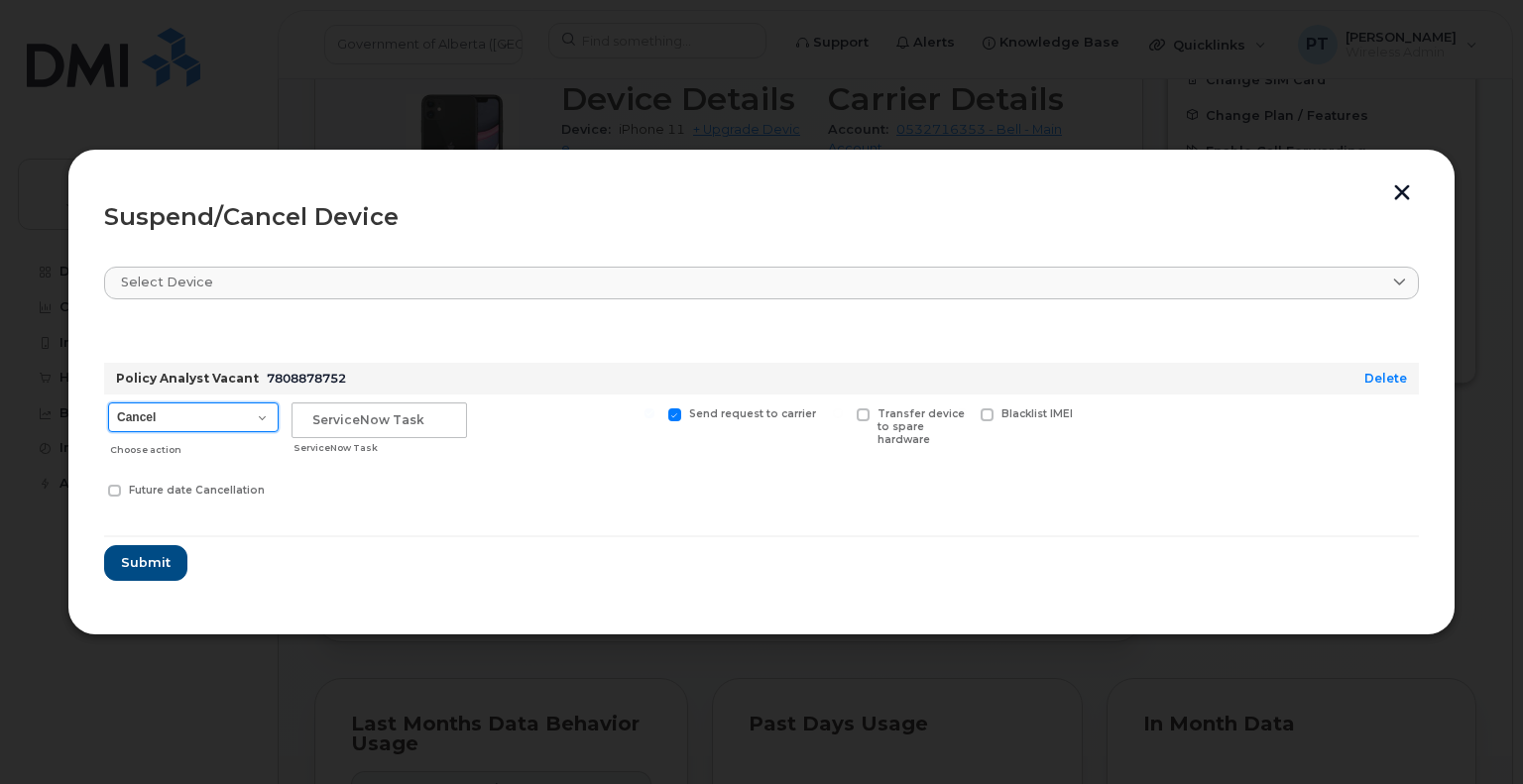 click on "Cancel Suspend - Extend Suspension Suspend - Reduced Rate Suspend - Lost Device/Stolen Reactivate" at bounding box center (193, 417) 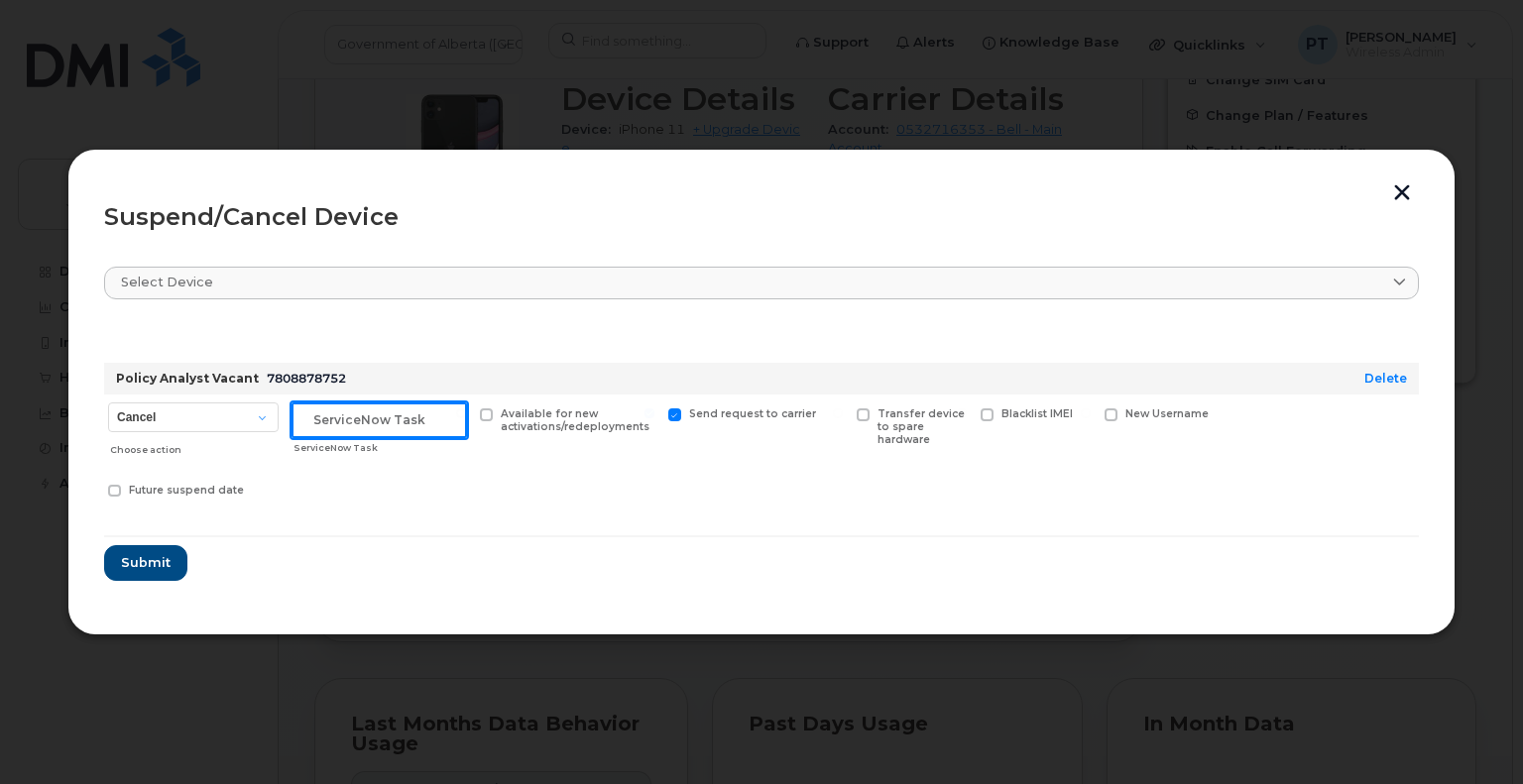 click at bounding box center [379, 420] 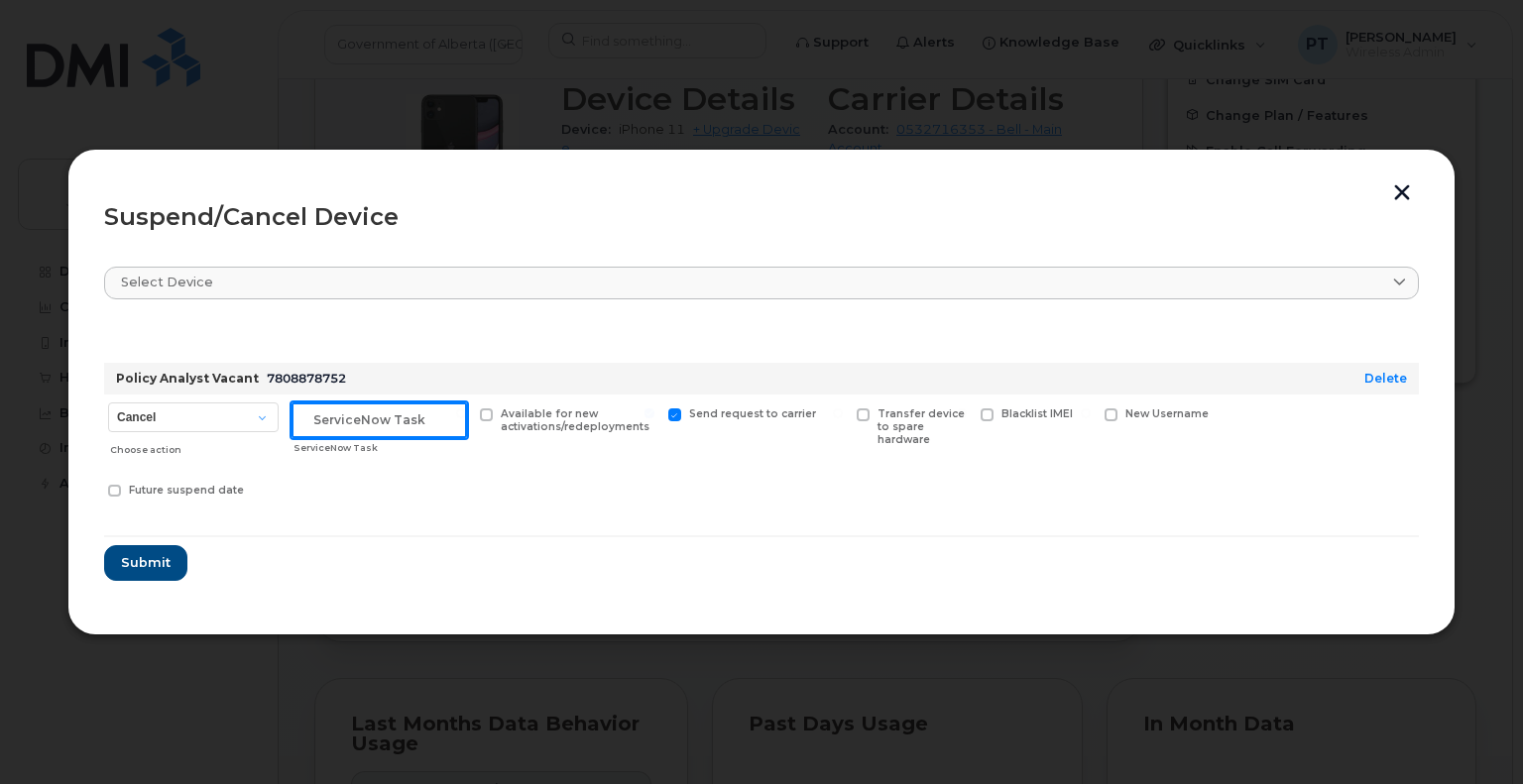 paste on "SCTASK0812020" 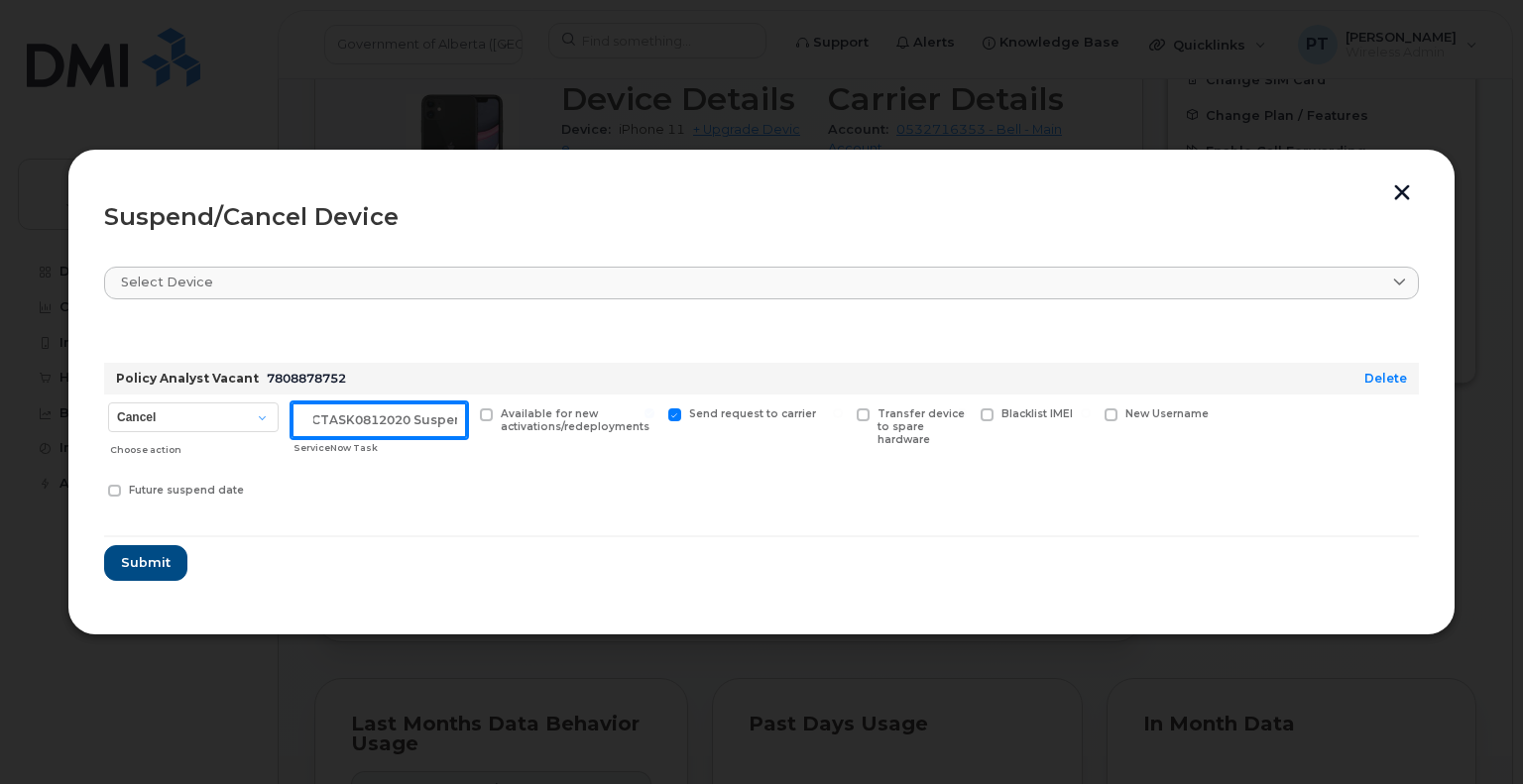 scroll, scrollTop: 0, scrollLeft: 19, axis: horizontal 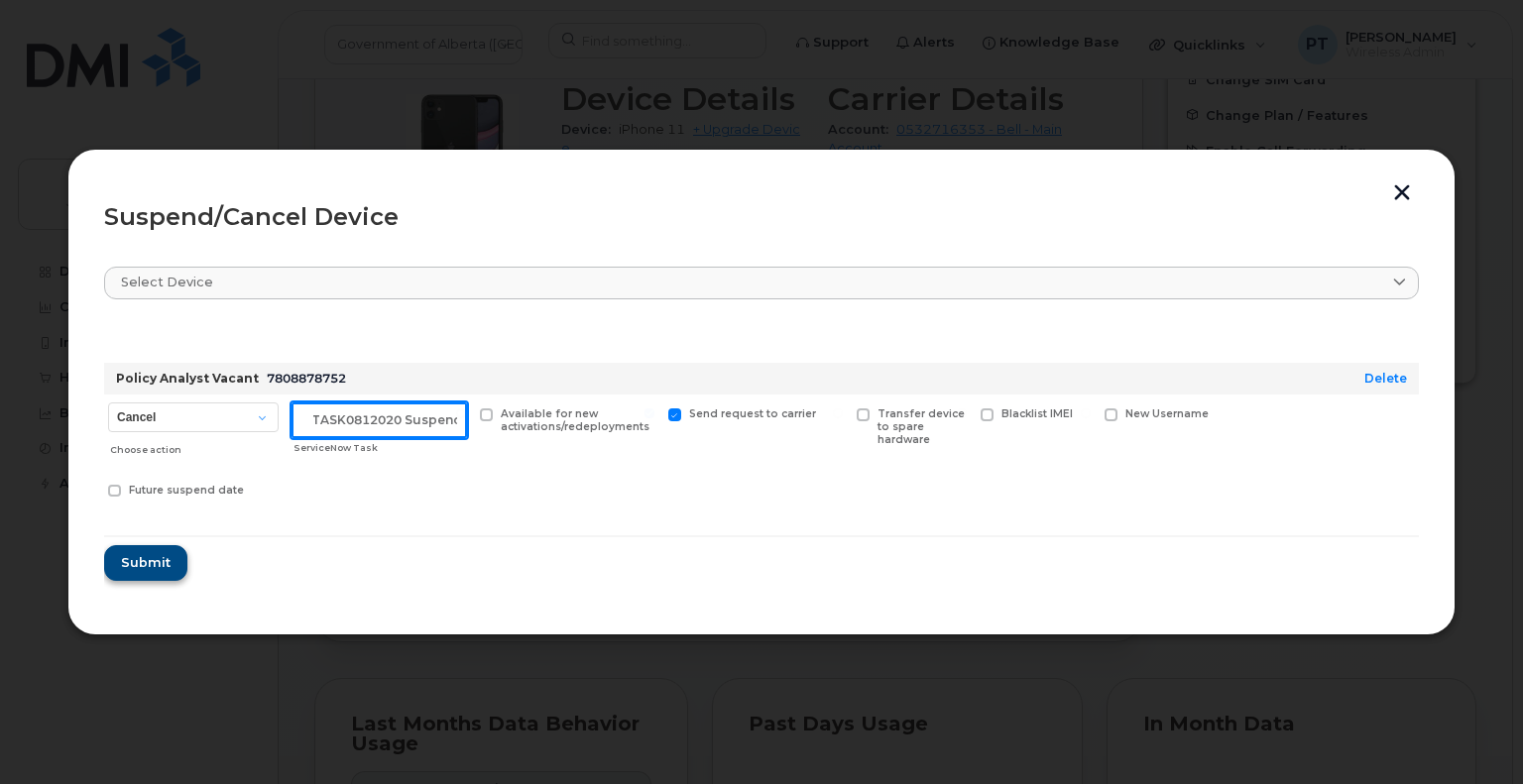type on "SCTASK0812020 Suspend" 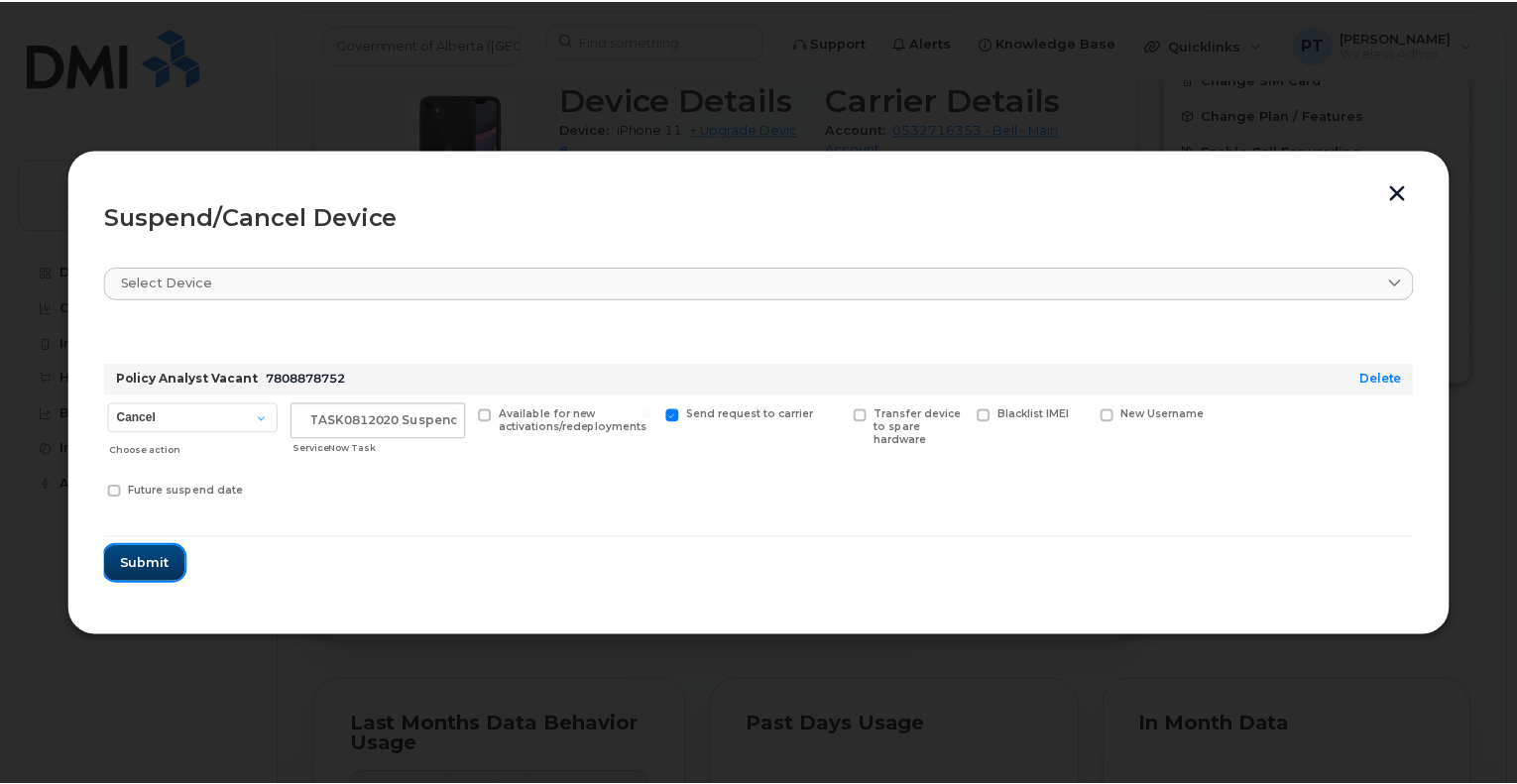 scroll, scrollTop: 0, scrollLeft: 0, axis: both 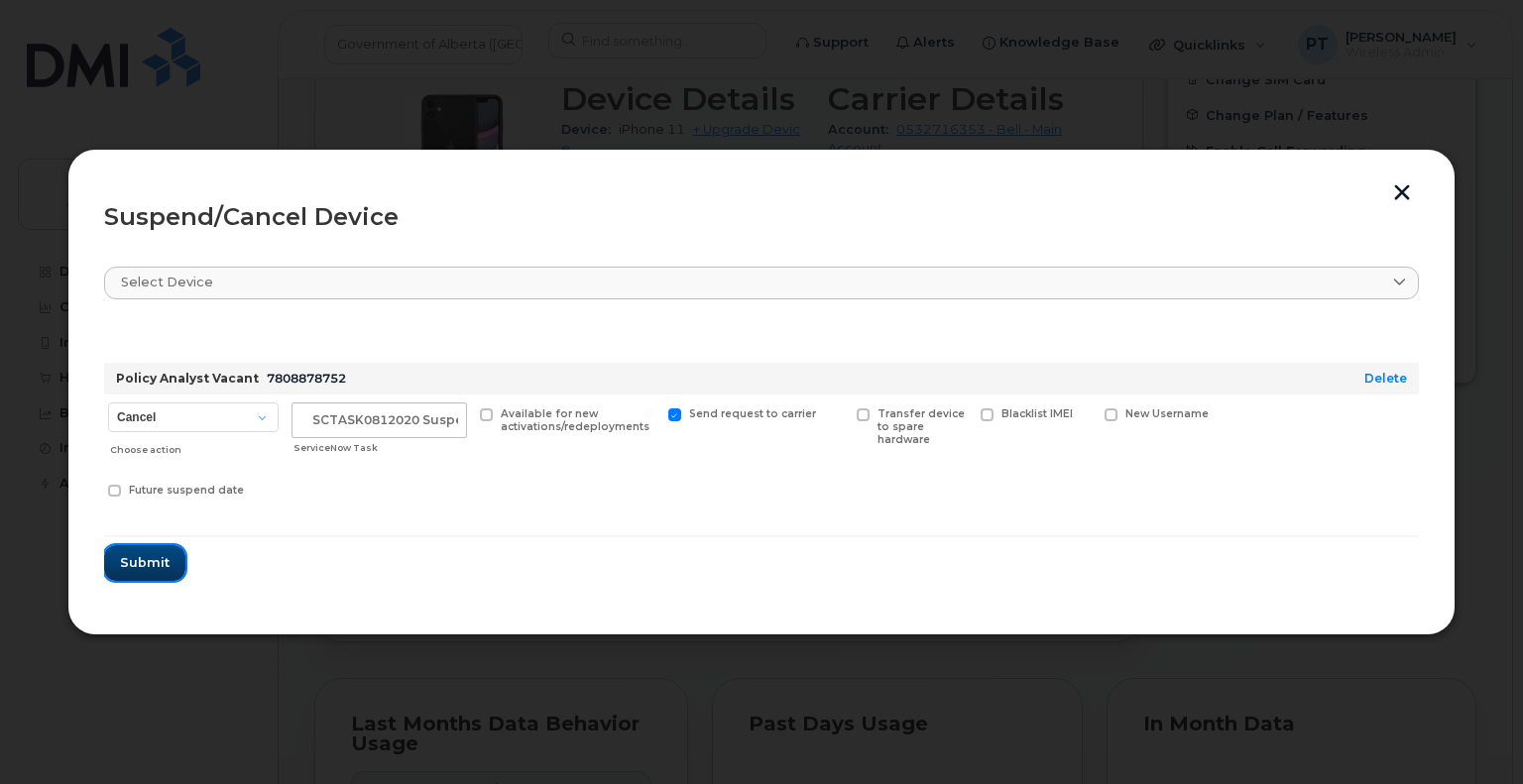 click on "Submit" at bounding box center [145, 562] 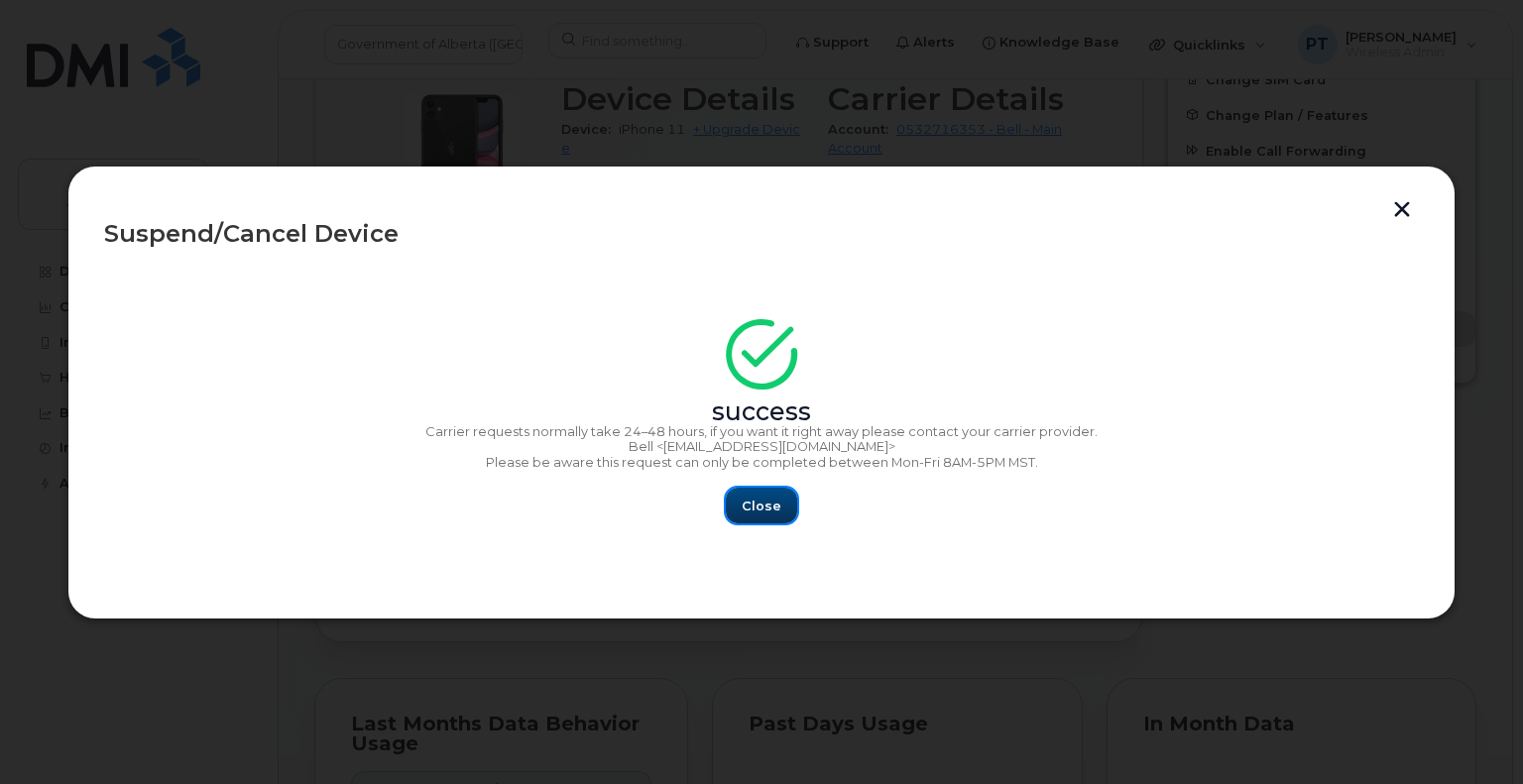 click on "Close" at bounding box center (762, 505) 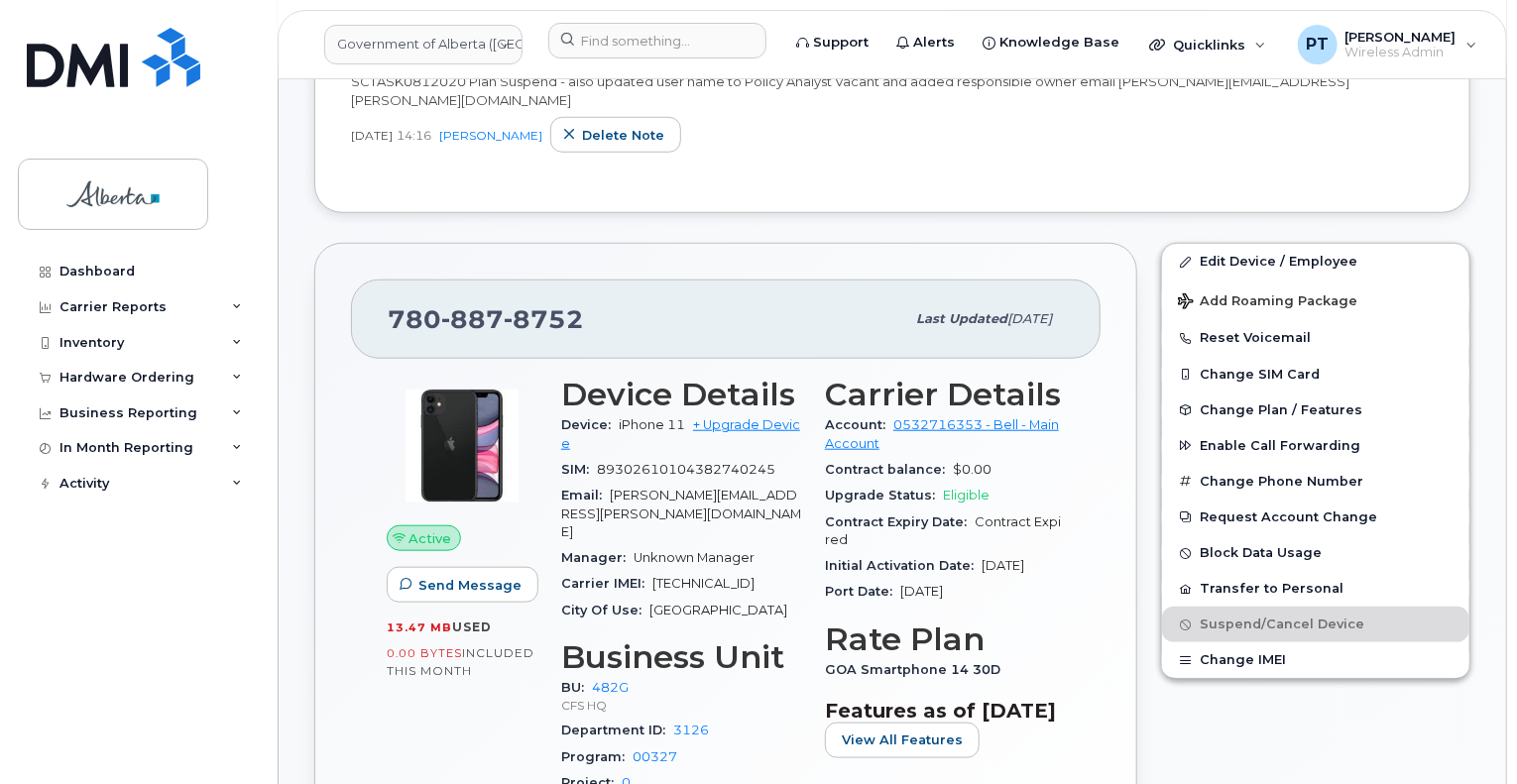 scroll, scrollTop: 595, scrollLeft: 0, axis: vertical 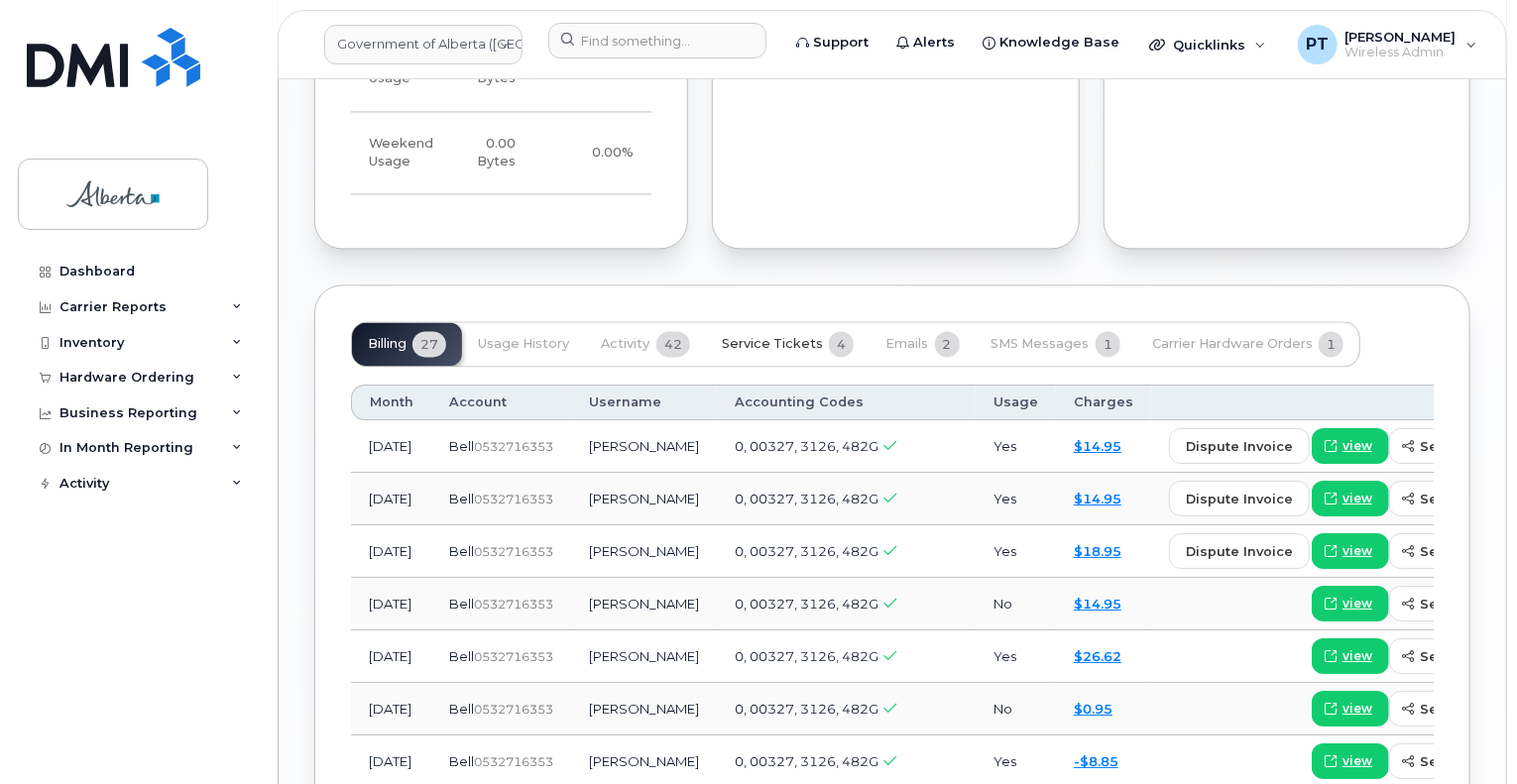 click on "Service Tickets" at bounding box center (772, 344) 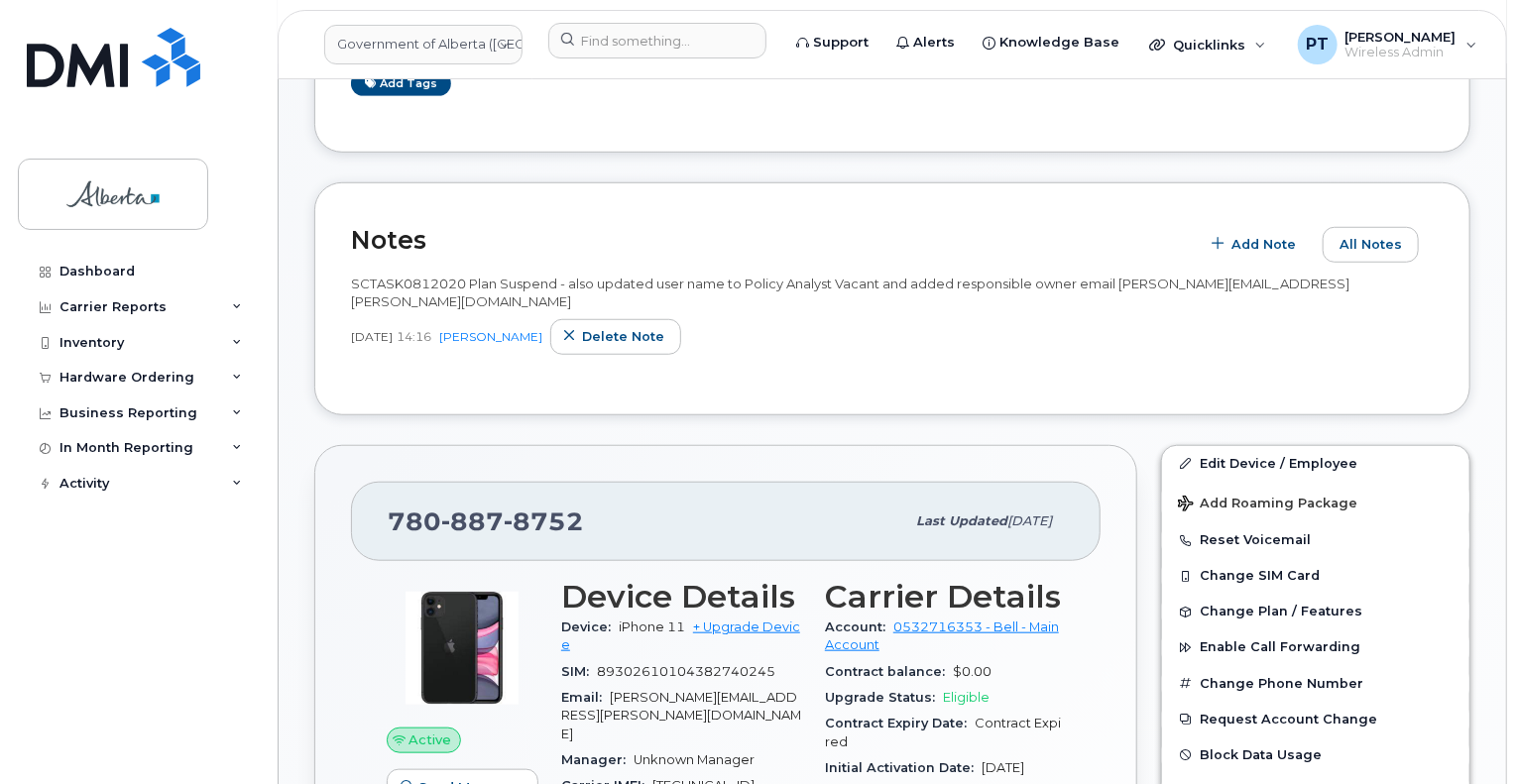 scroll, scrollTop: 403, scrollLeft: 0, axis: vertical 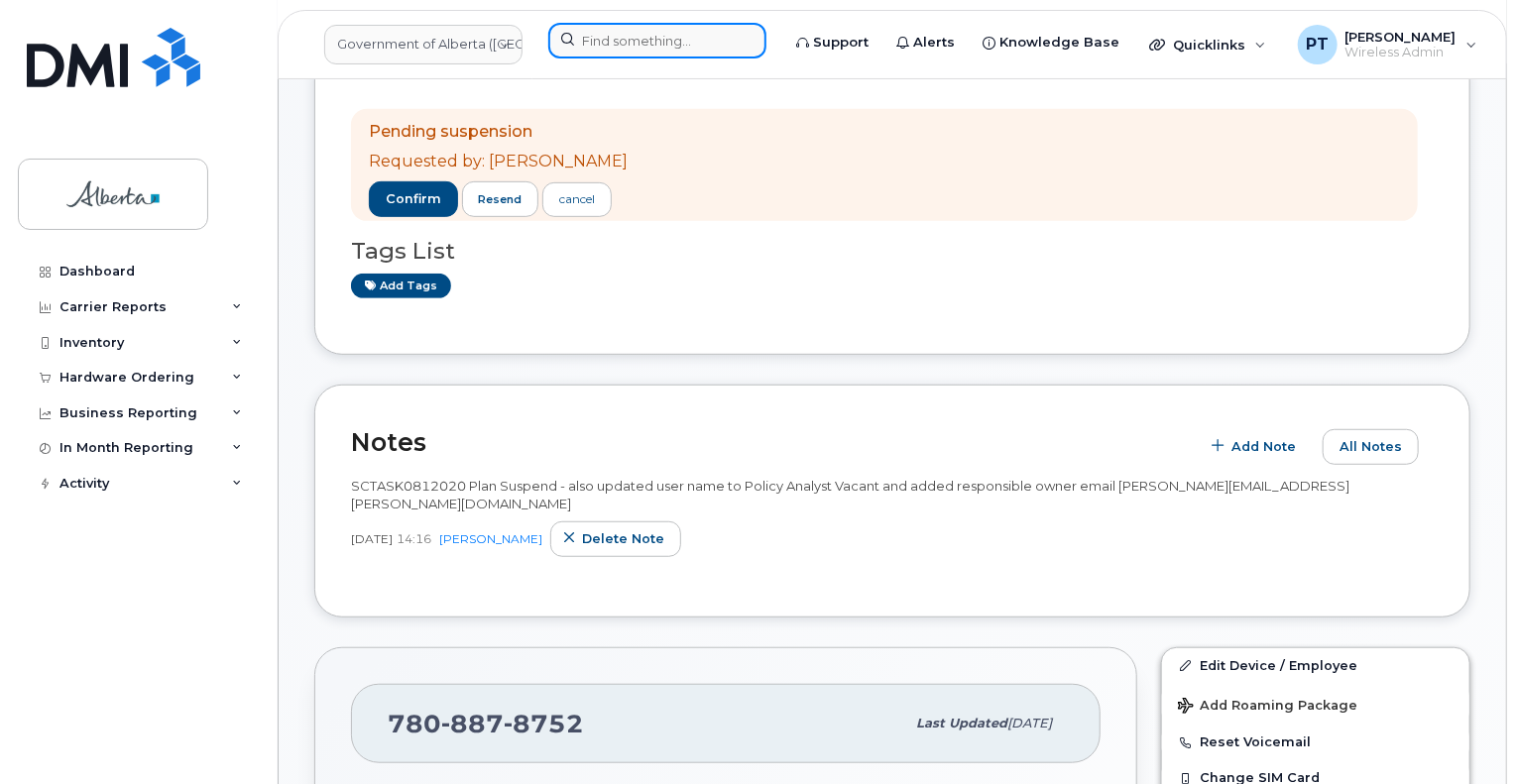 click at bounding box center [657, 41] 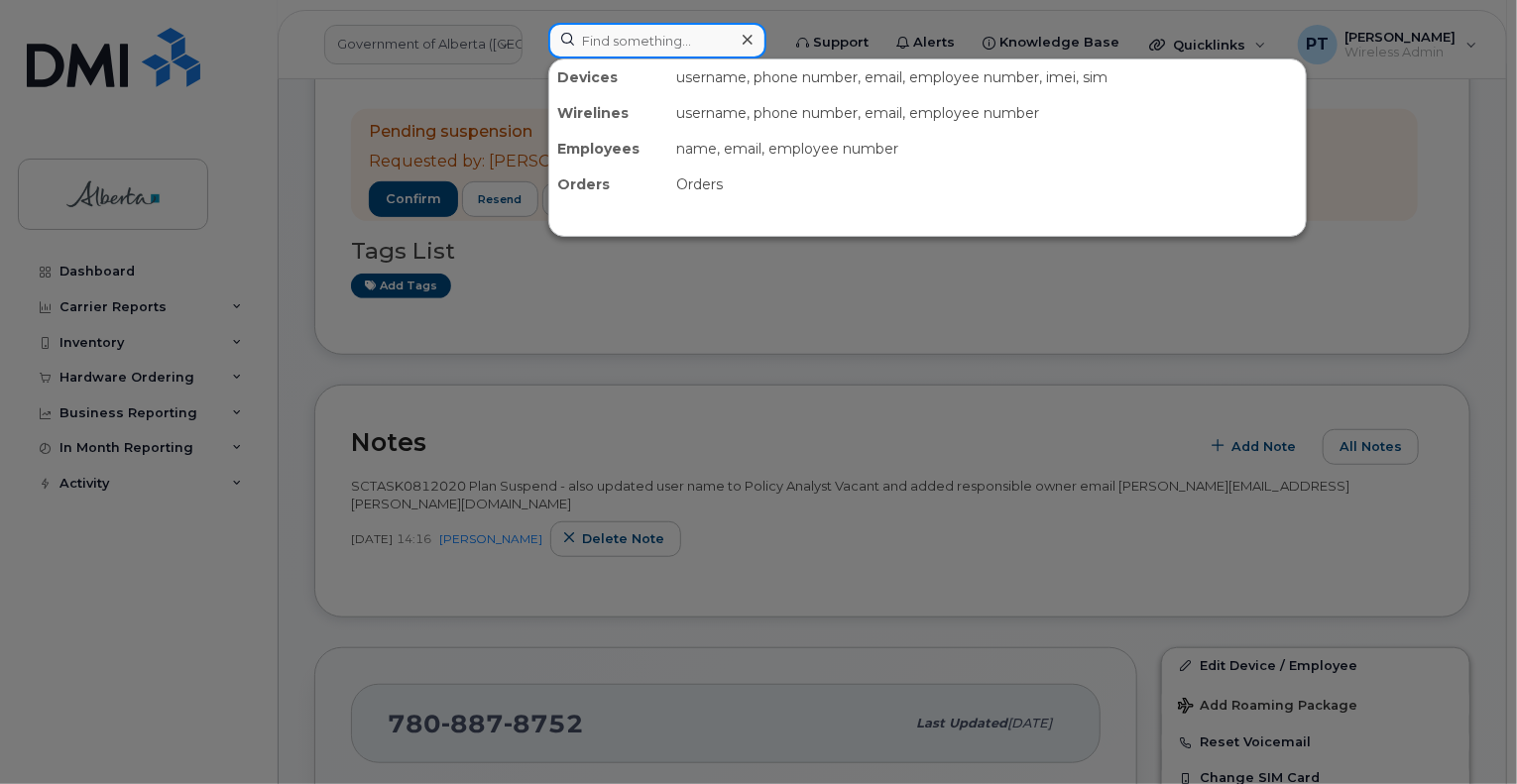 paste on "7809144452" 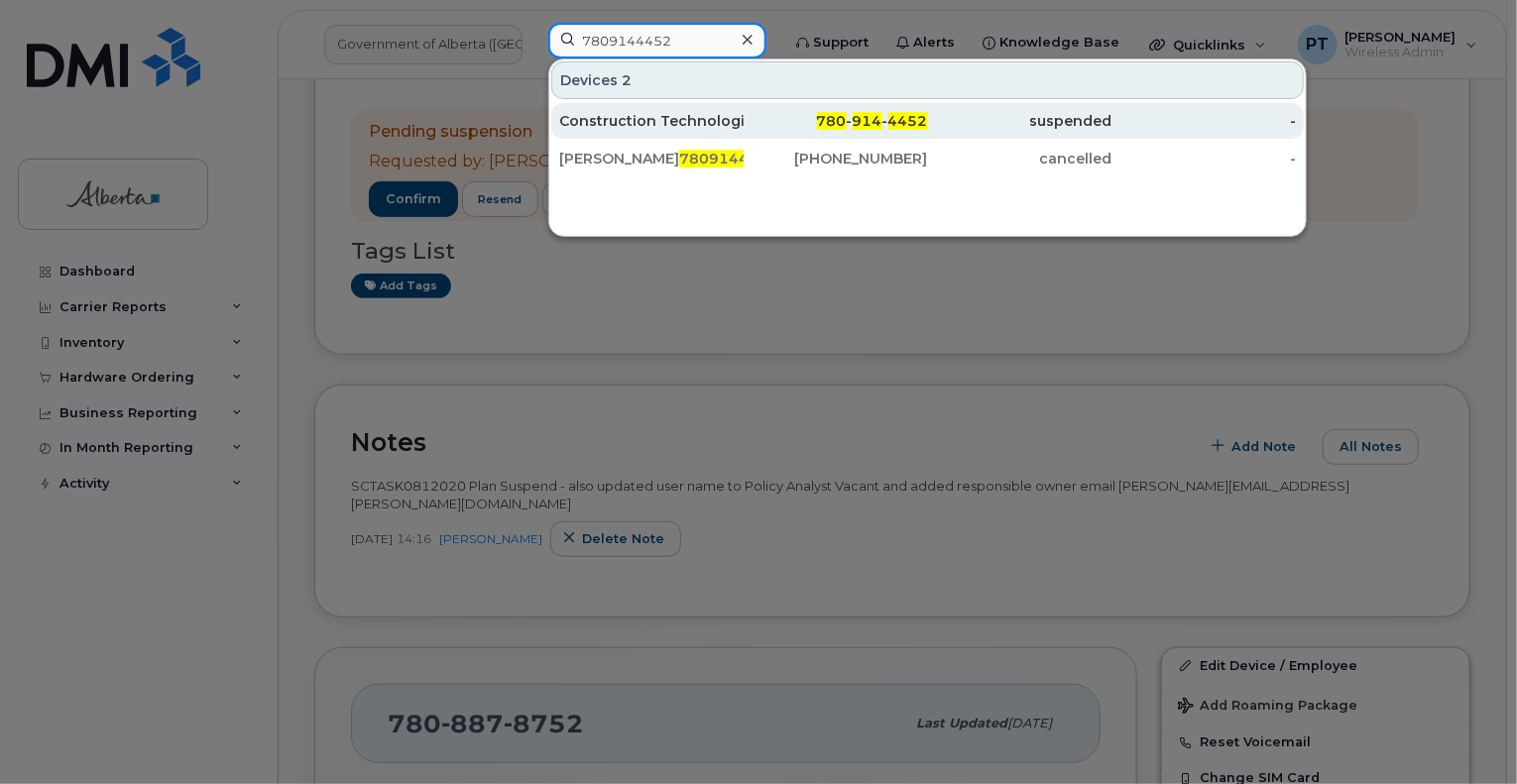 type on "7809144452" 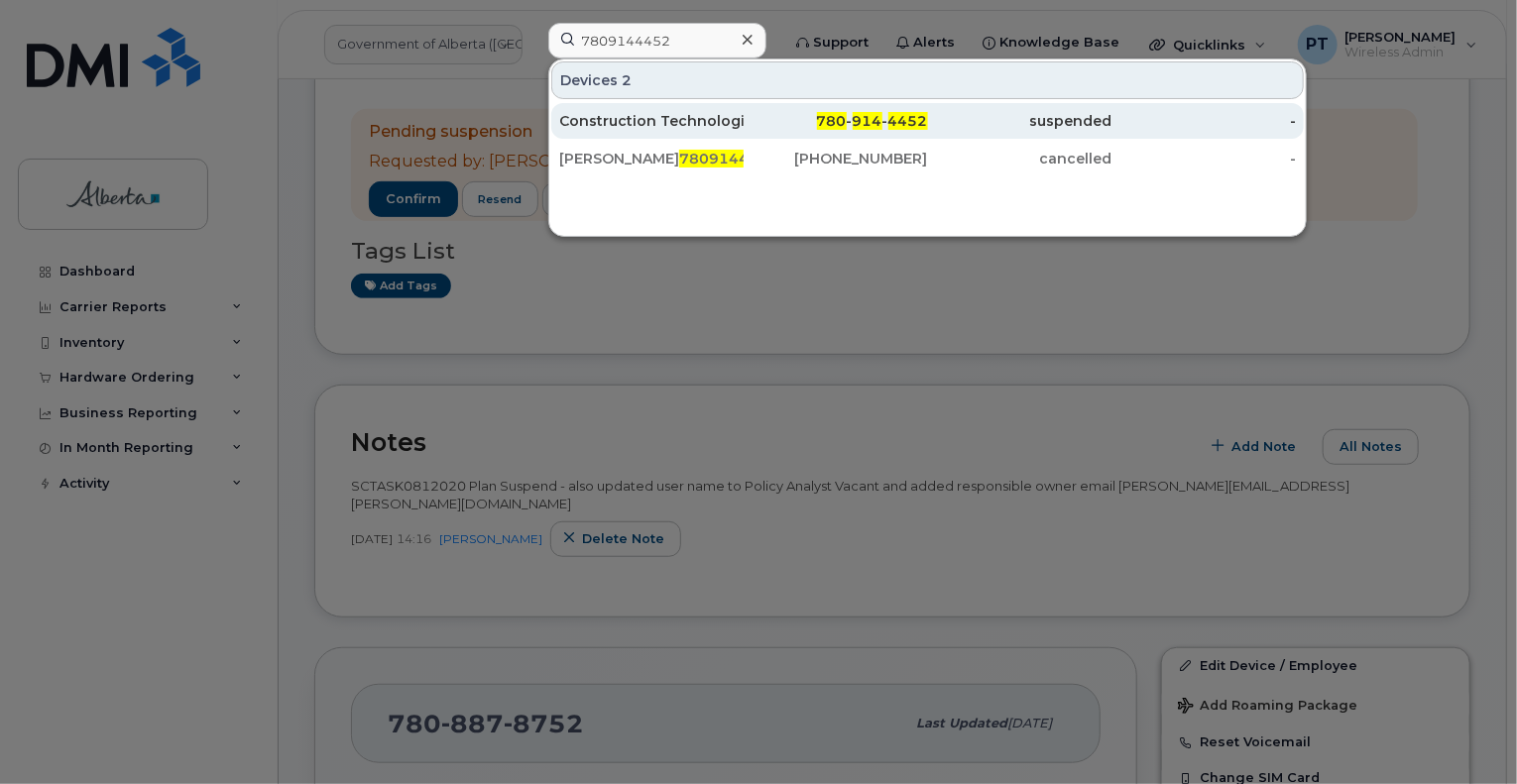 click on "Construction Technologist Vacant" at bounding box center (651, 121) 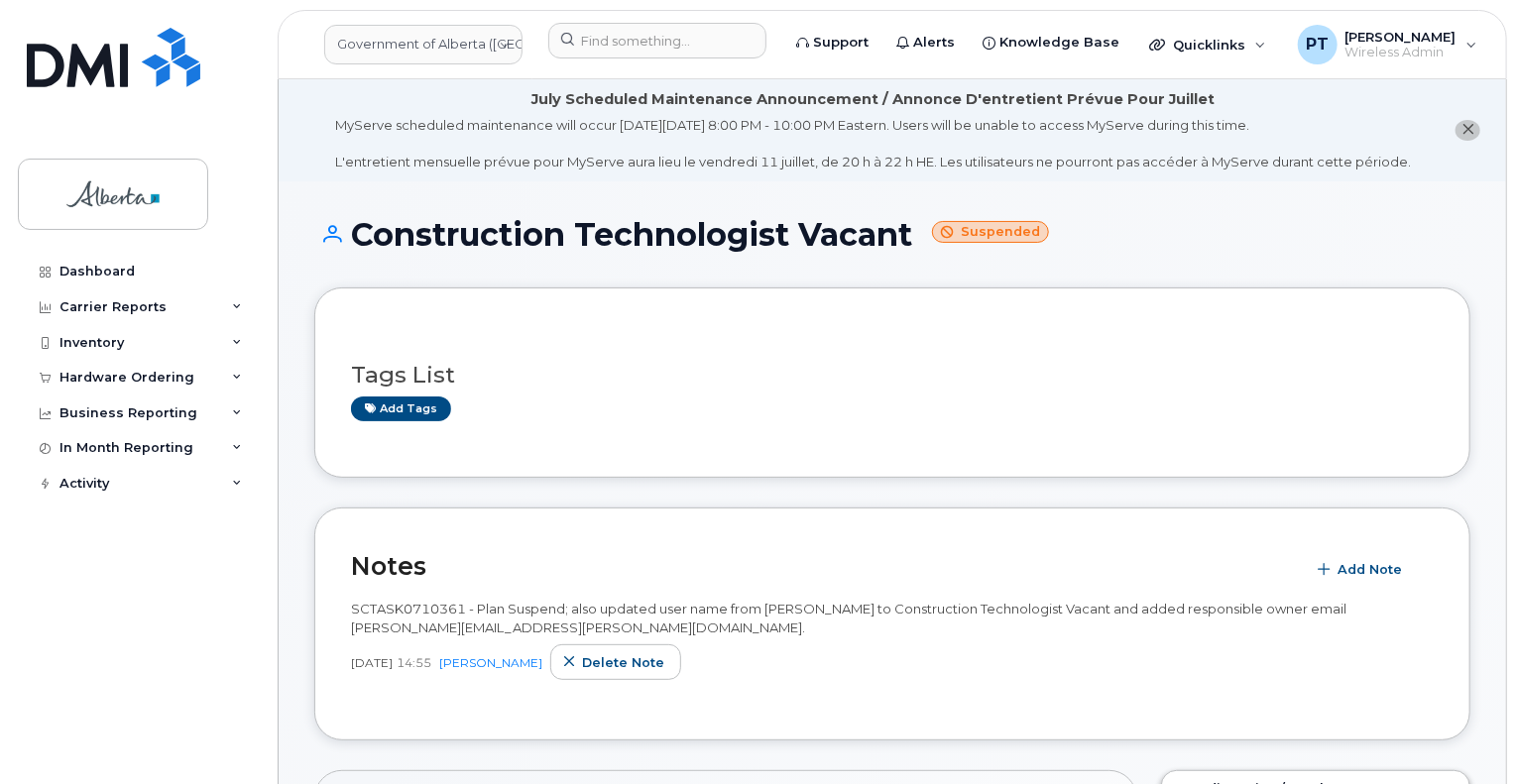 scroll, scrollTop: 99, scrollLeft: 0, axis: vertical 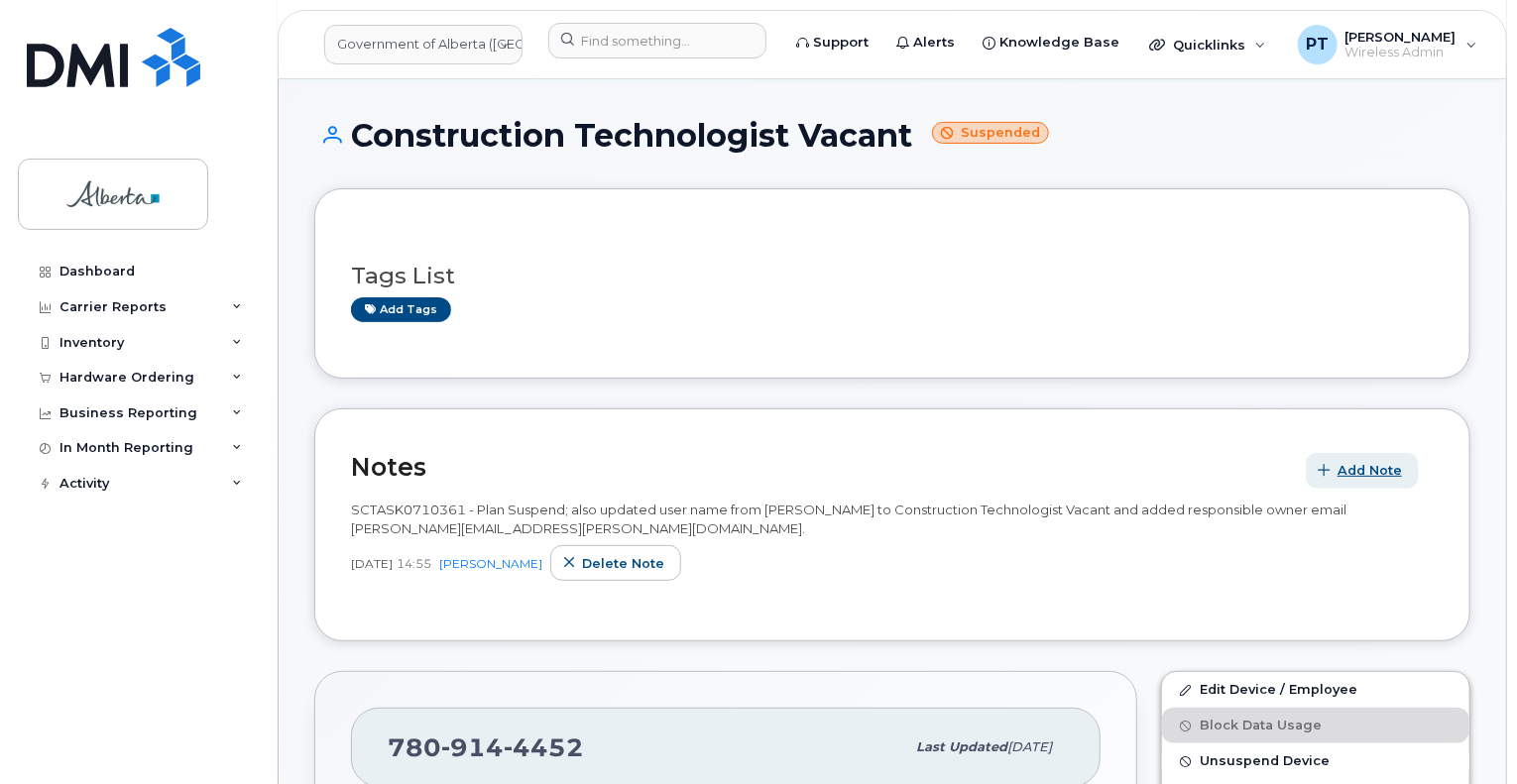 click on "Add Note" at bounding box center [1369, 470] 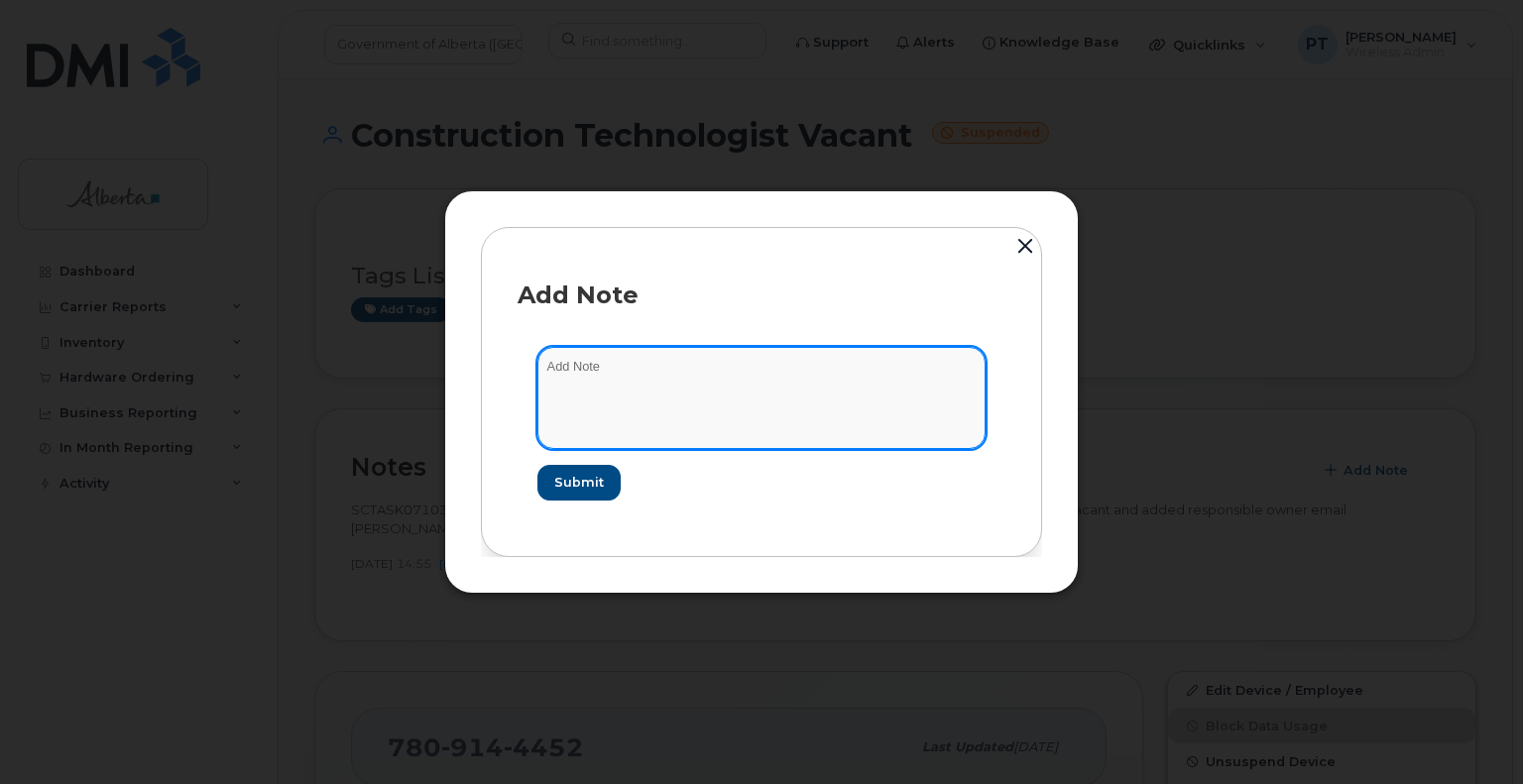 click at bounding box center (762, 397) 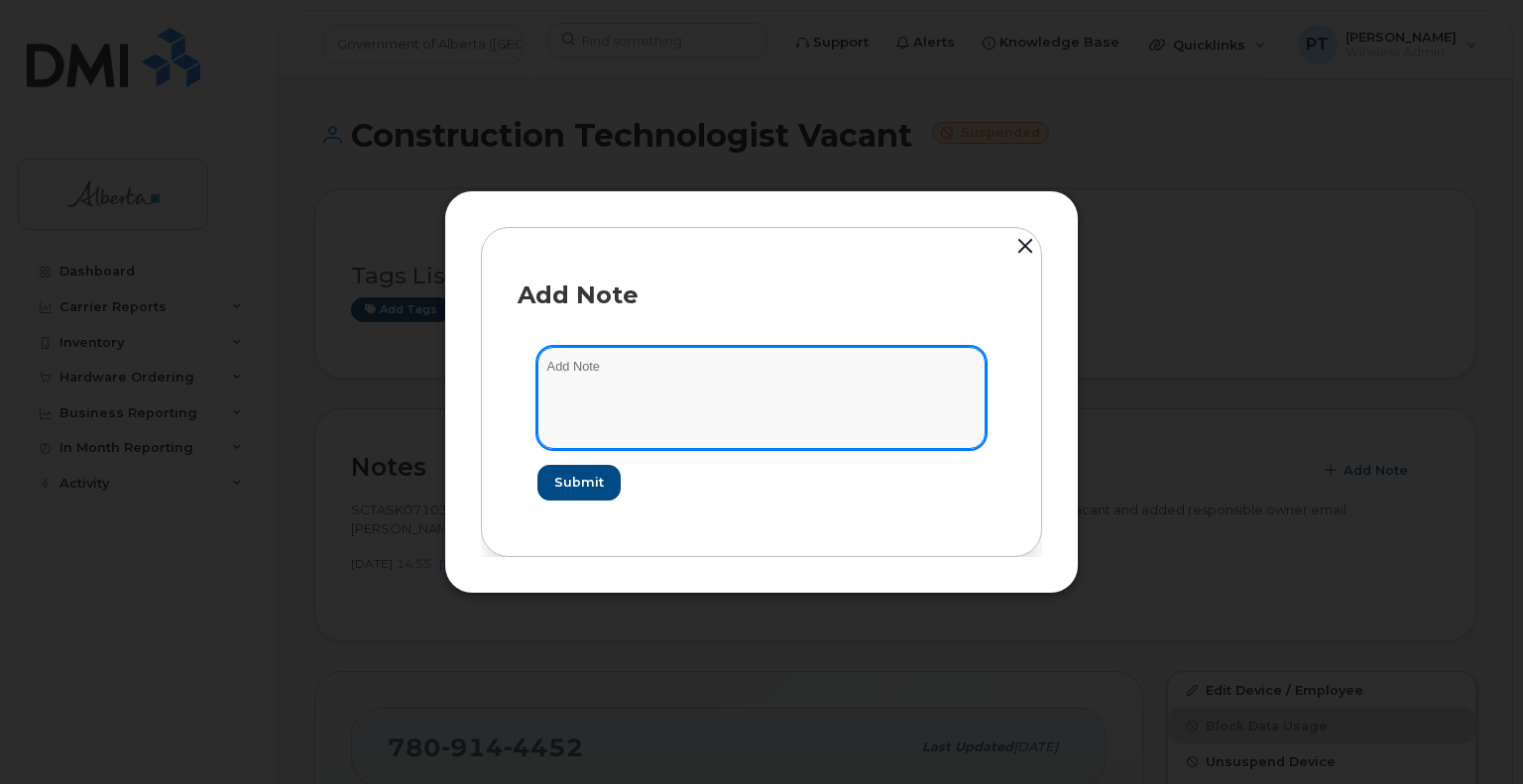 paste on "SCTASK0812831" 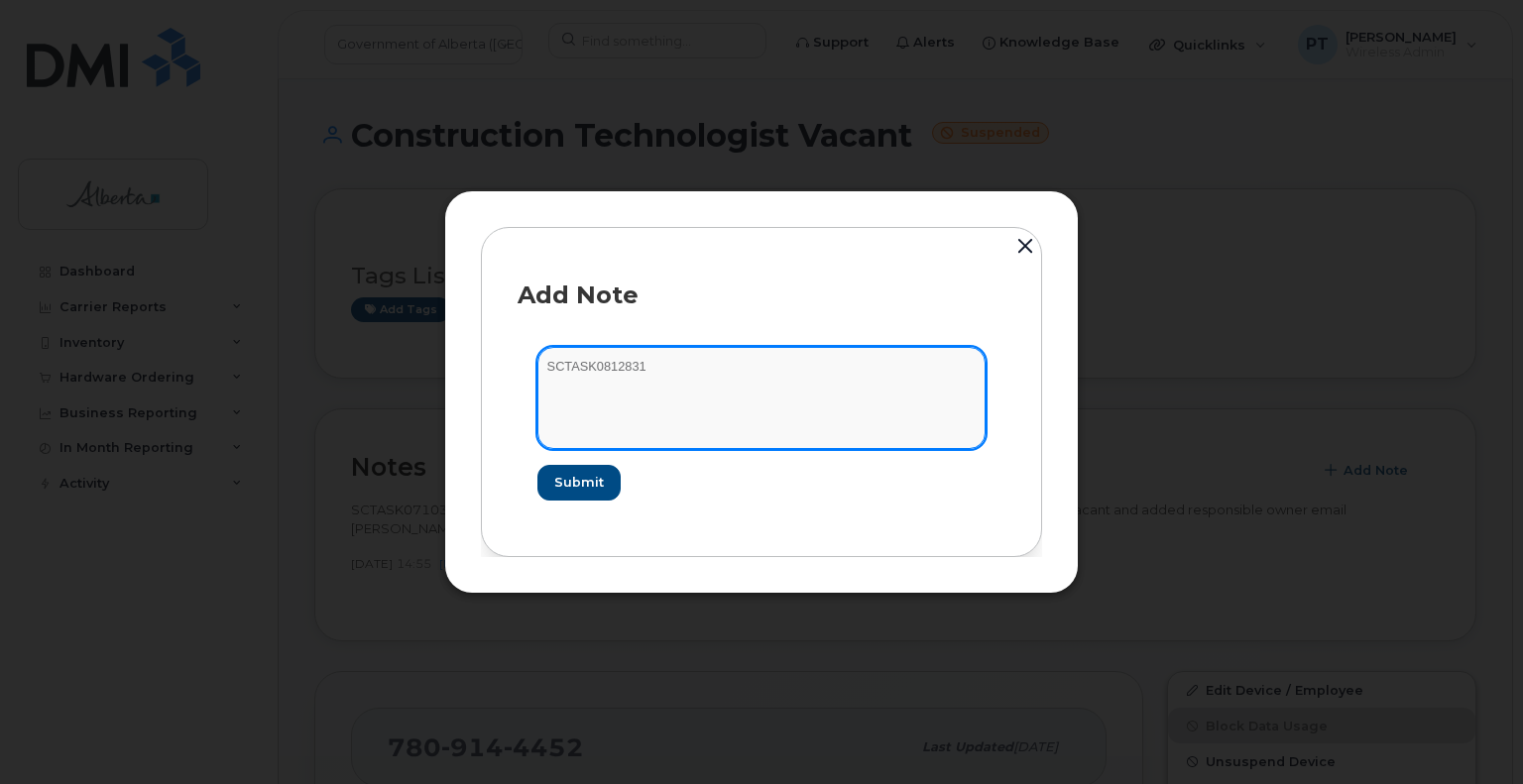 click on "SCTASK0812831" at bounding box center (762, 397) 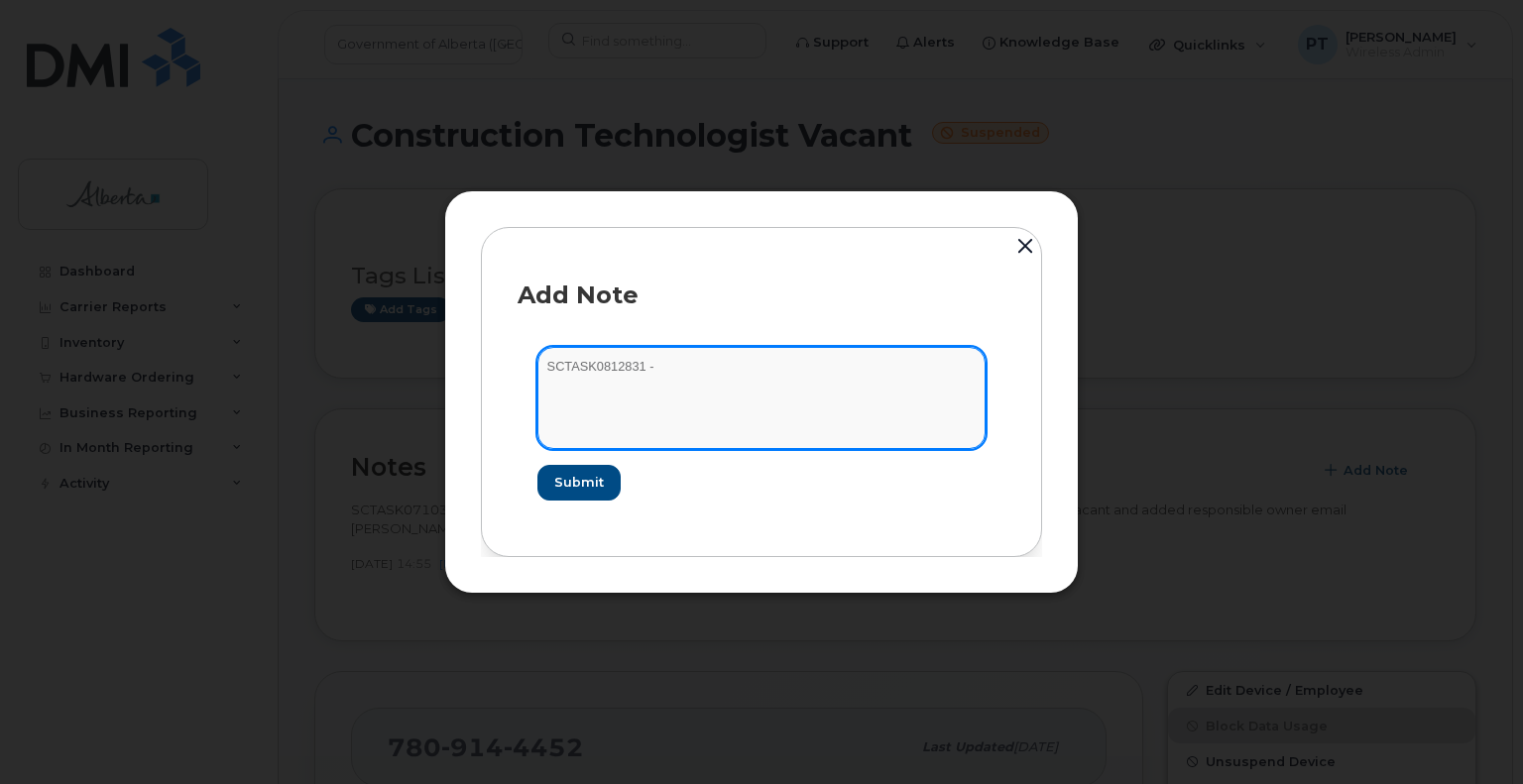 paste on "Plan Unsuspend" 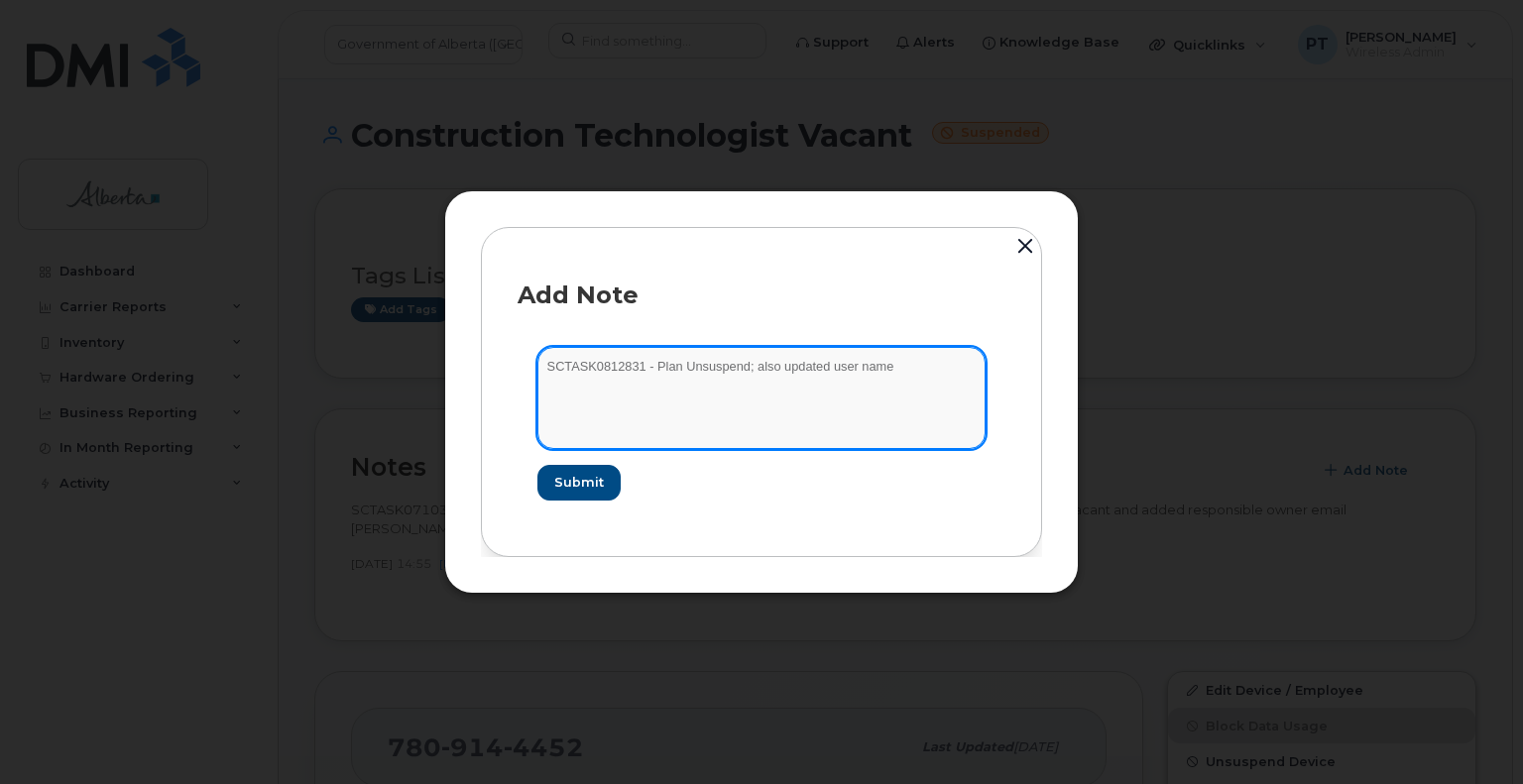 click on "SCTASK0812831 - Plan Unsuspend; also updated user name" at bounding box center [762, 397] 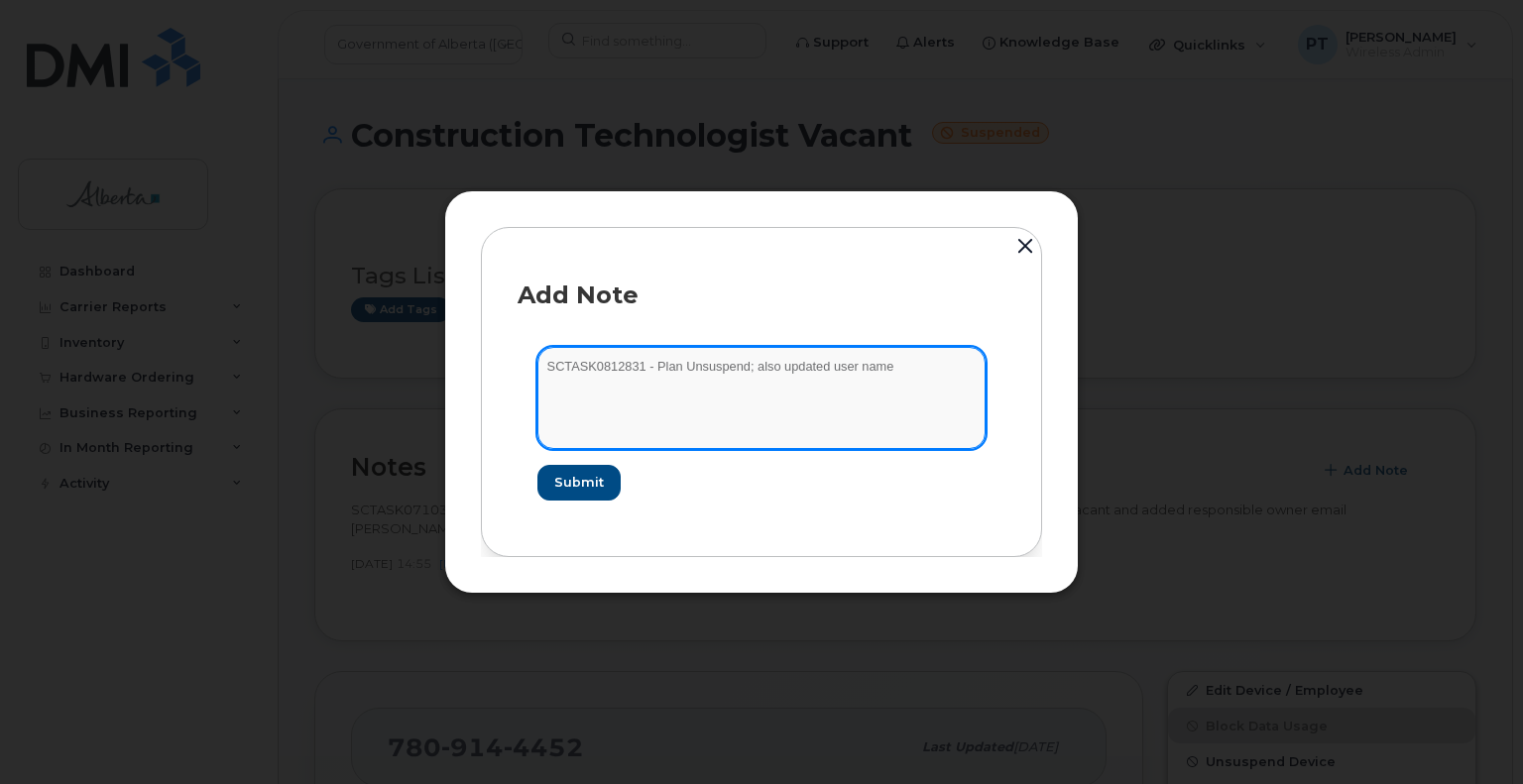 paste on "Construction Technologist Vacant" 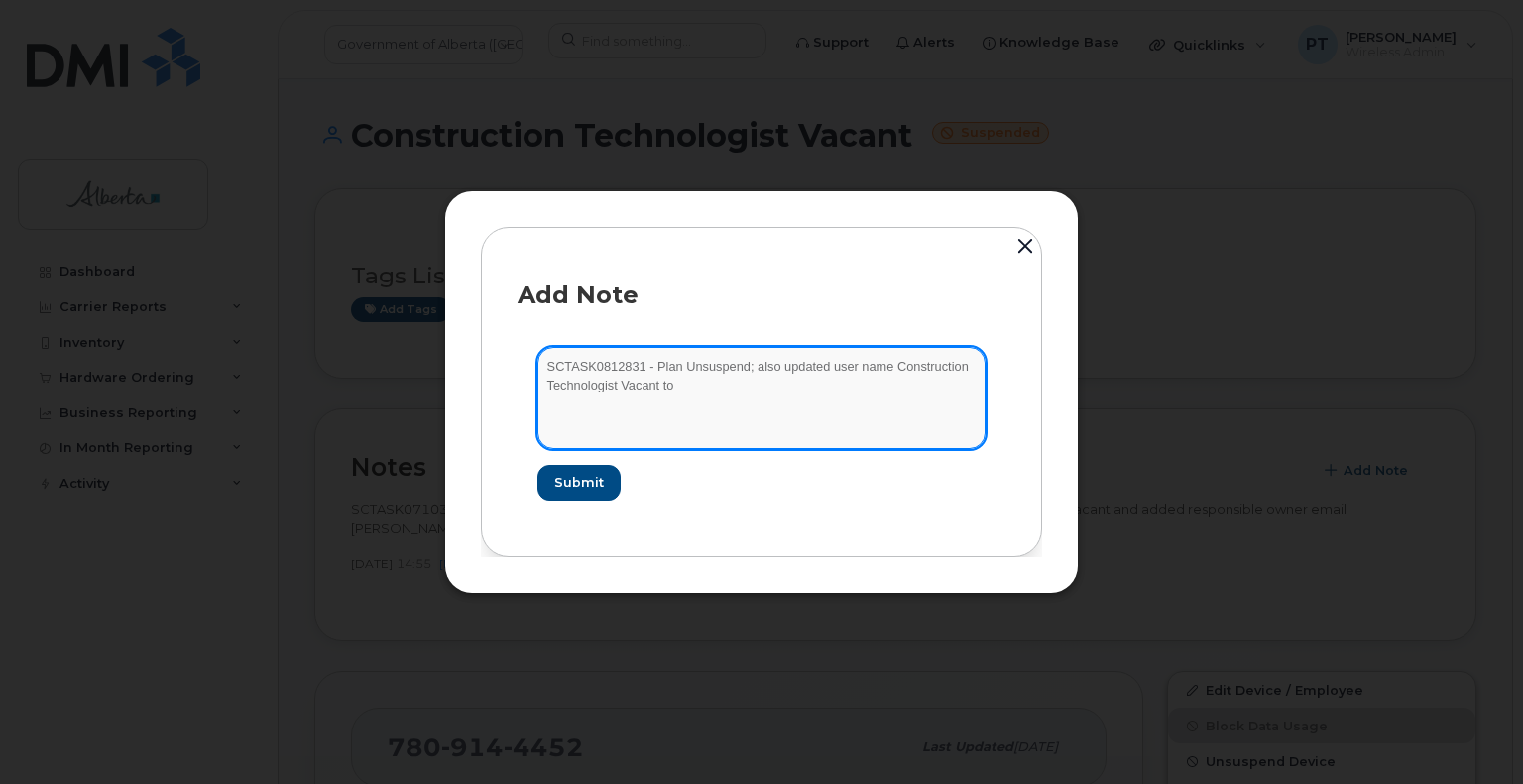 click on "SCTASK0812831 - Plan Unsuspend; also updated user name Construction Technologist Vacant to" at bounding box center [762, 397] 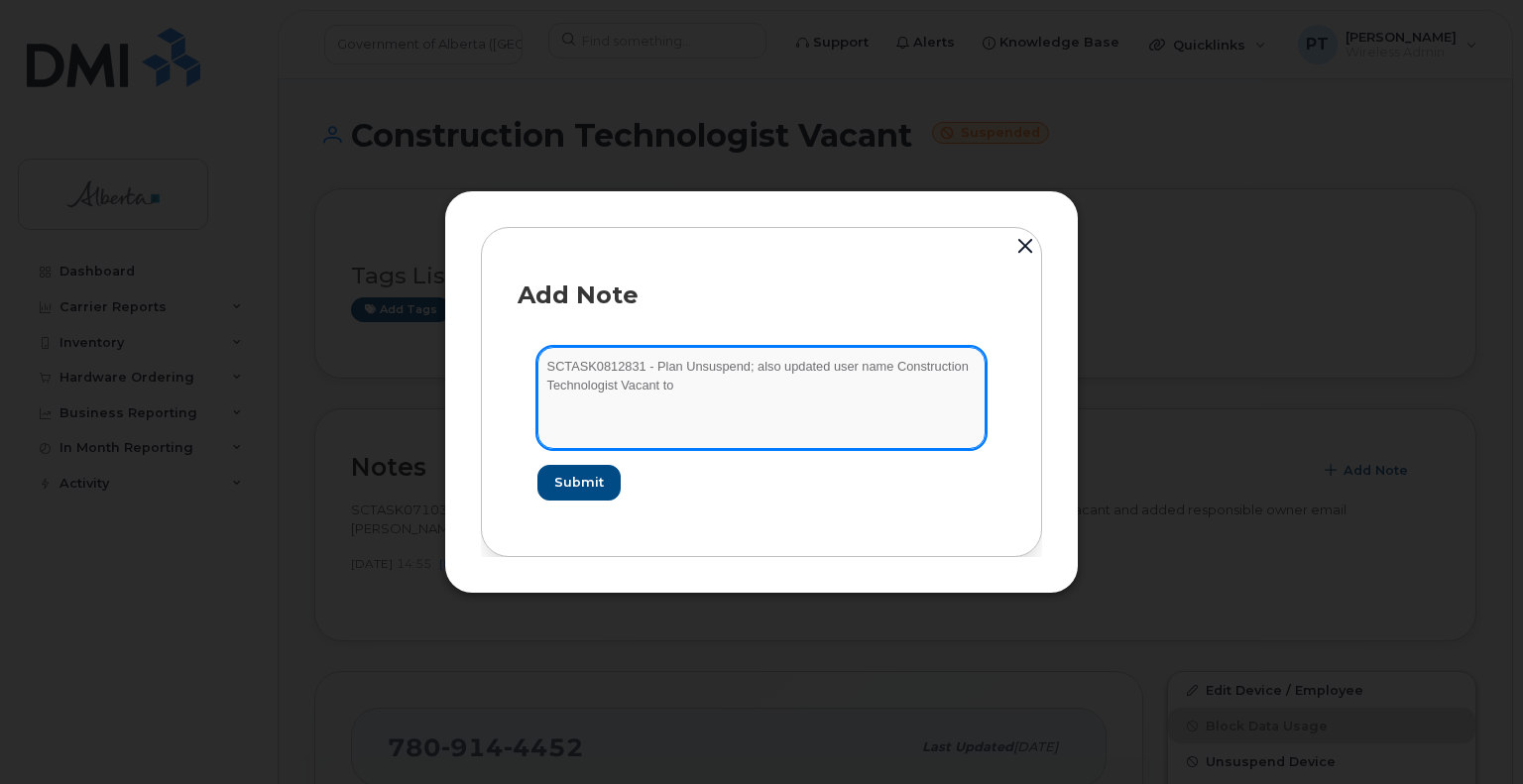 paste on "[PERSON_NAME]" 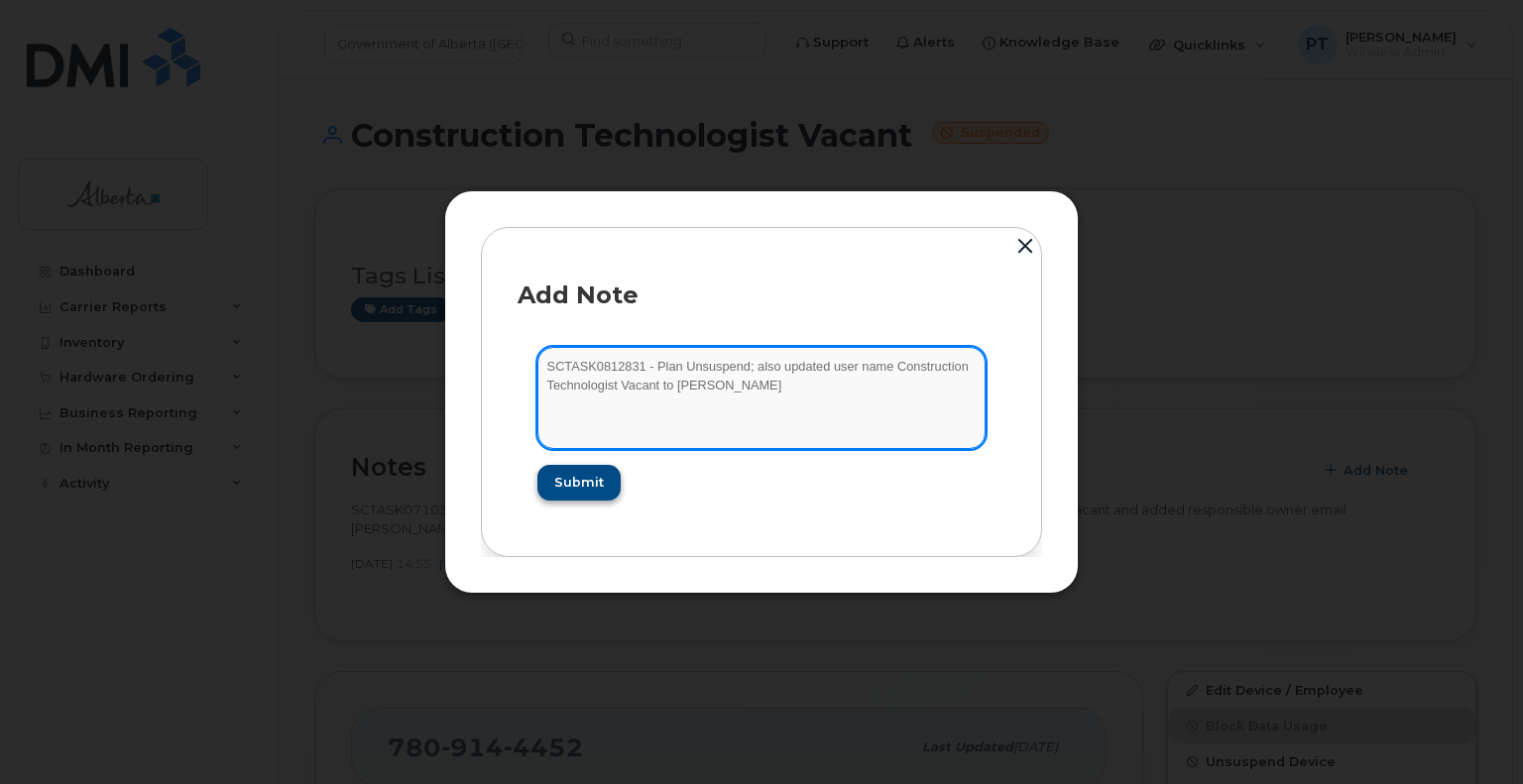 type on "SCTASK0812831 - Plan Unsuspend; also updated user name Construction Technologist Vacant to [PERSON_NAME]" 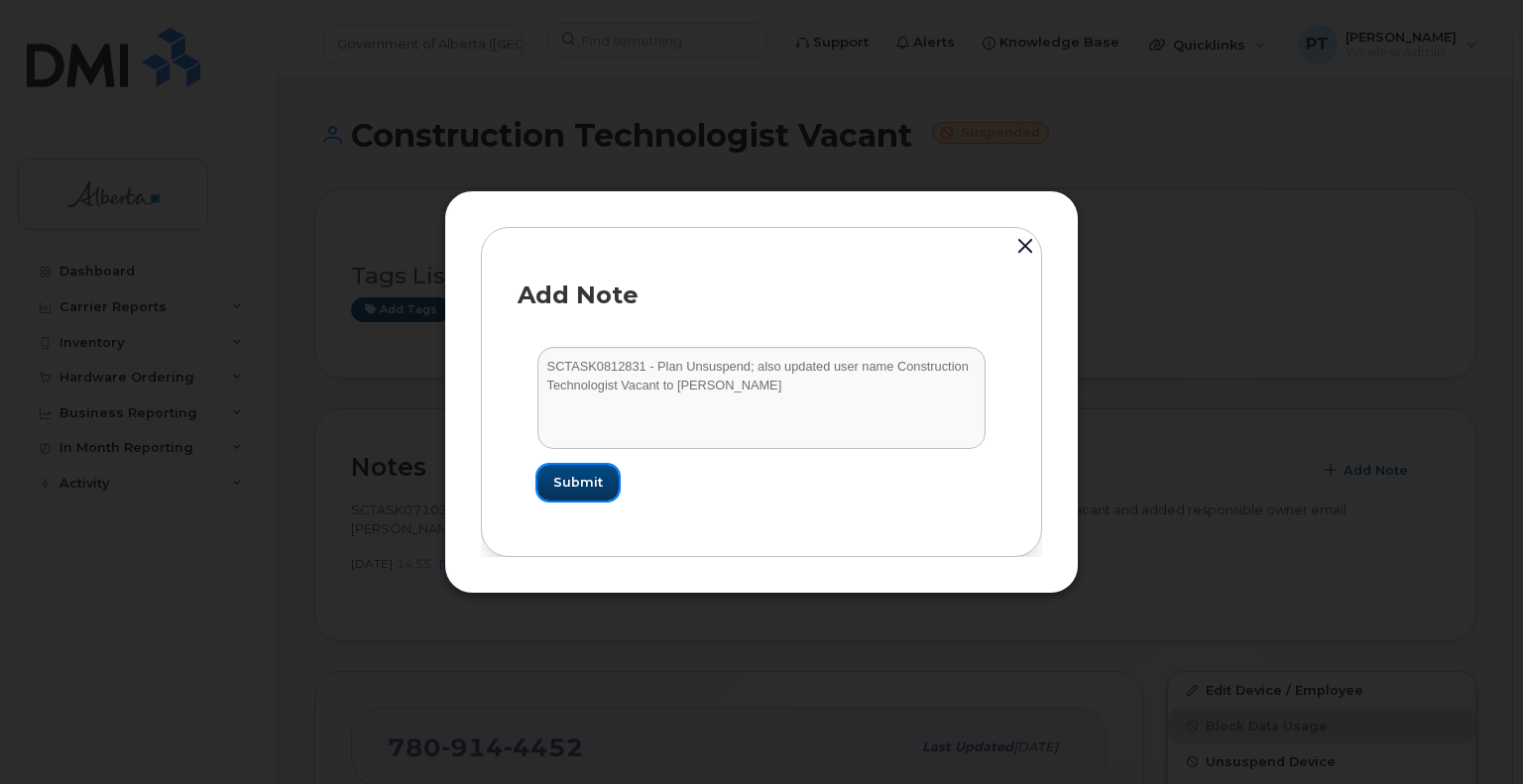 click on "Submit" at bounding box center (578, 482) 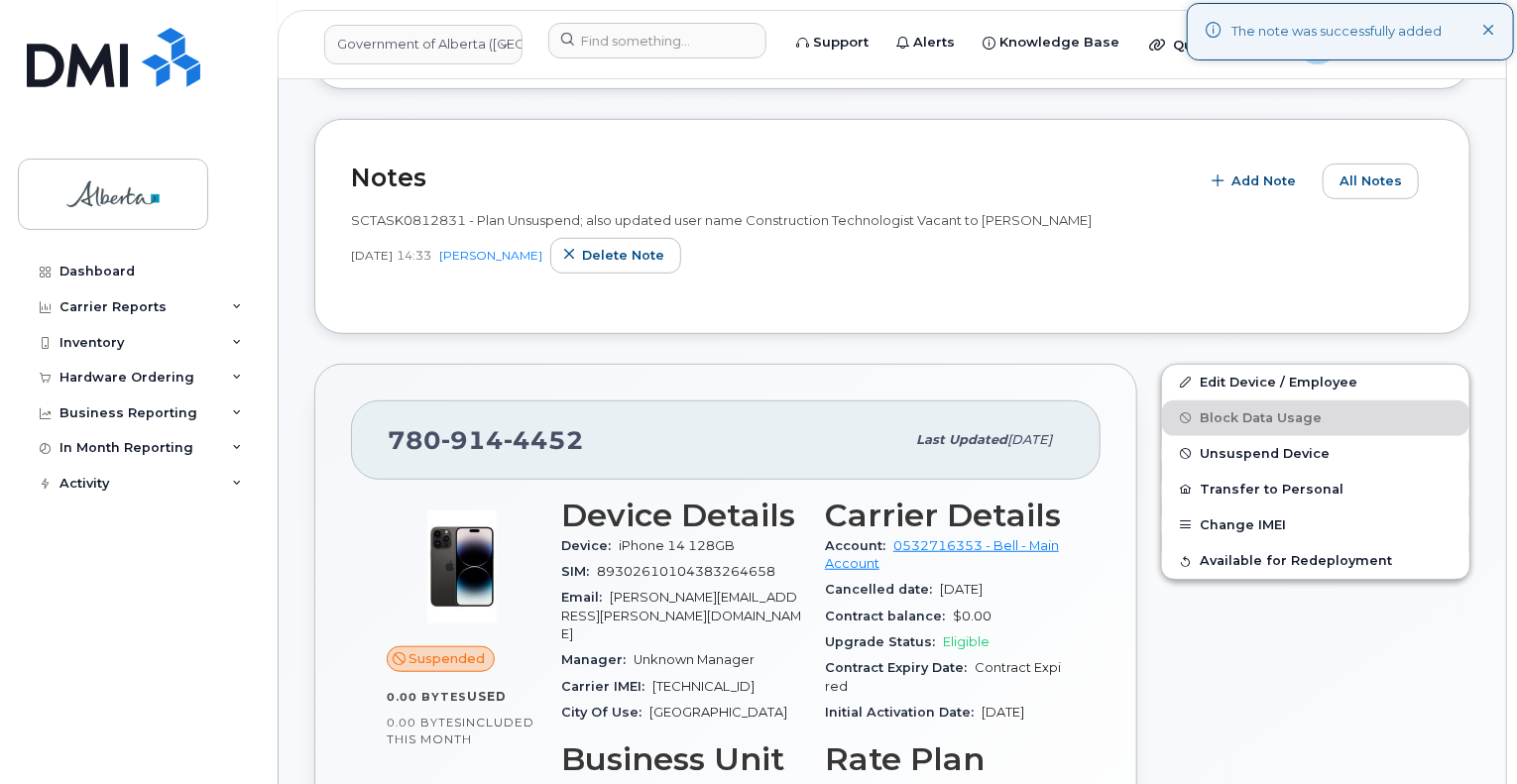 scroll, scrollTop: 396, scrollLeft: 0, axis: vertical 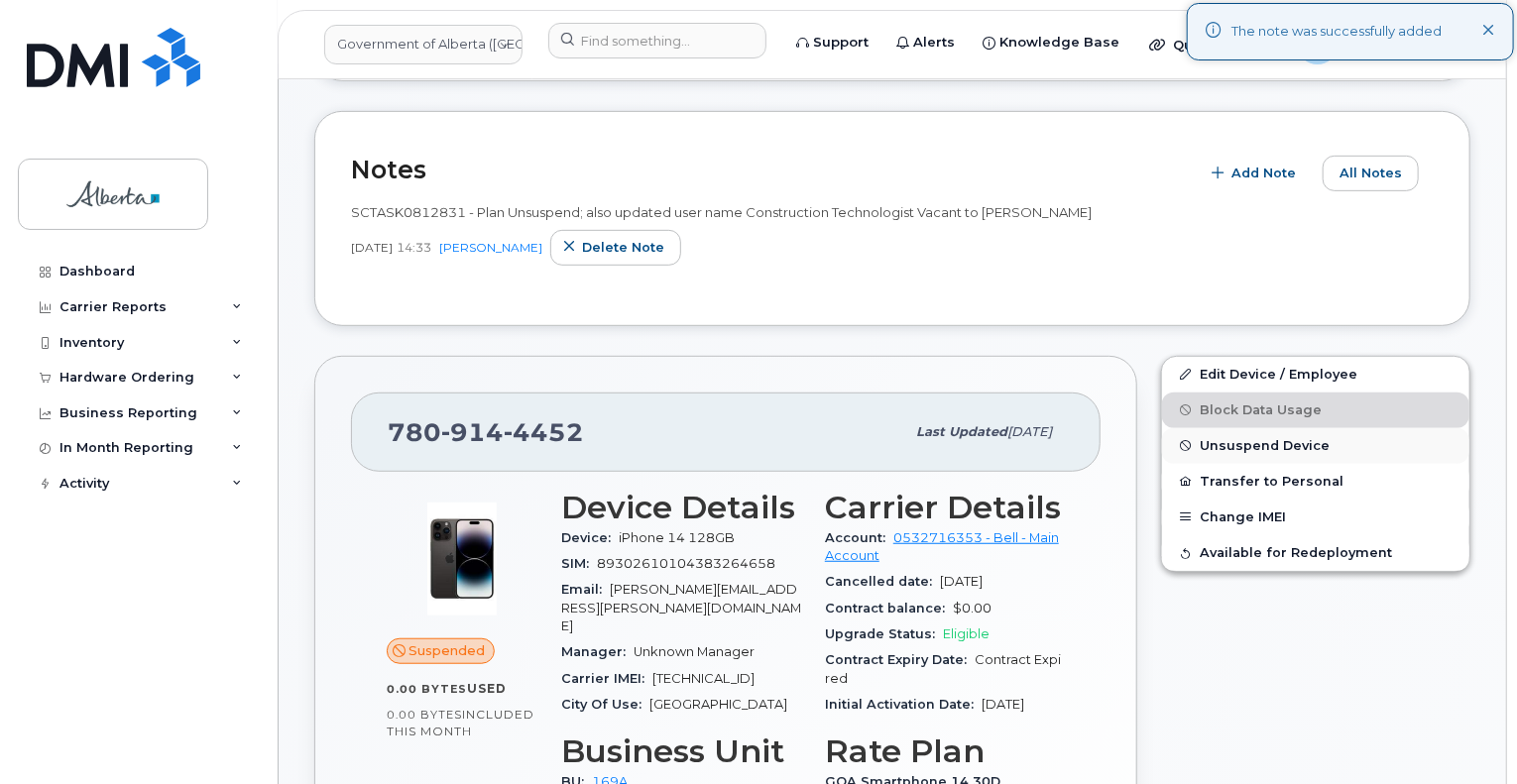 click on "Unsuspend Device" at bounding box center [1264, 445] 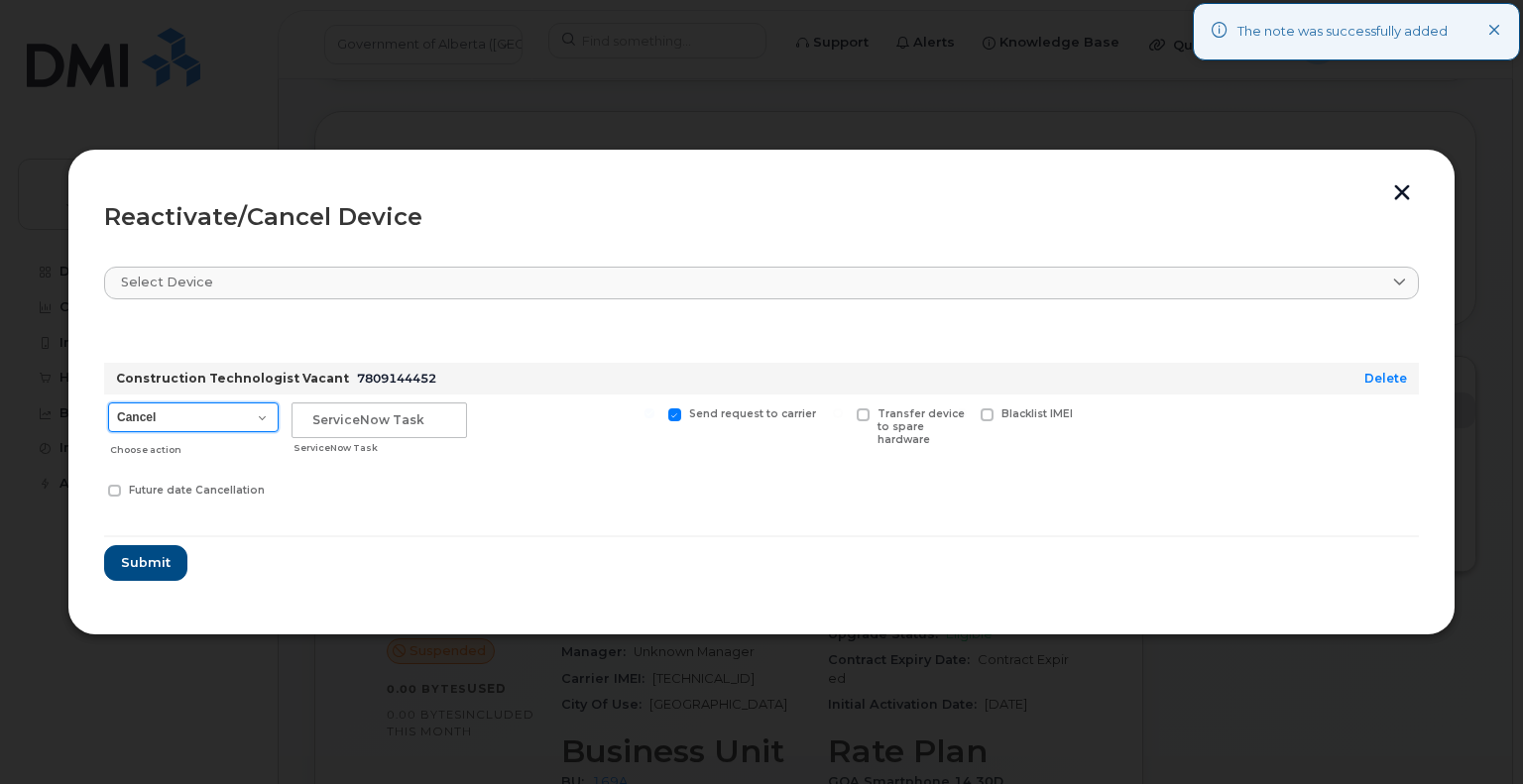 drag, startPoint x: 217, startPoint y: 414, endPoint x: 214, endPoint y: 430, distance: 16.27882 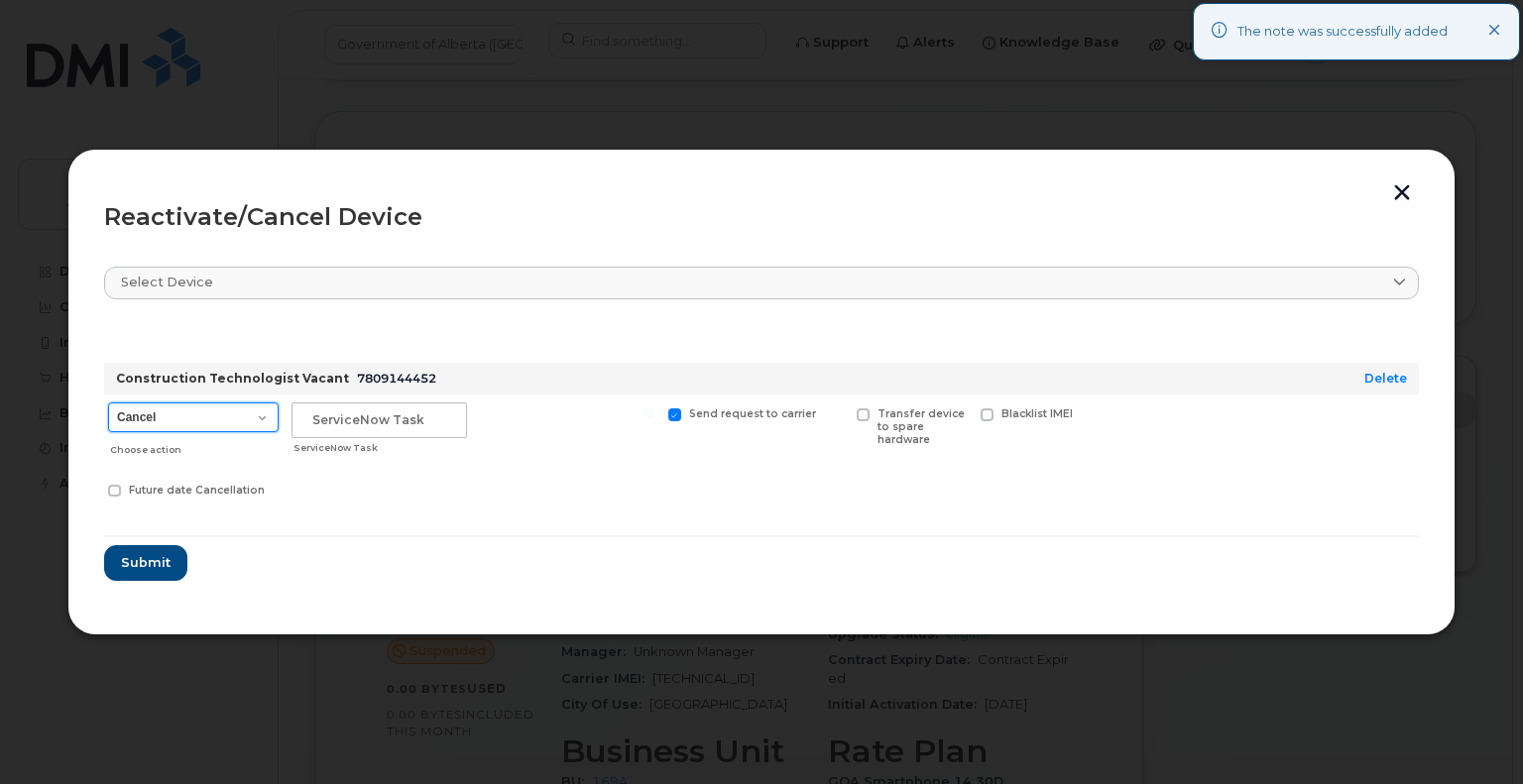 click on "Cancel Suspend - Extend Suspension Reactivate" at bounding box center (193, 417) 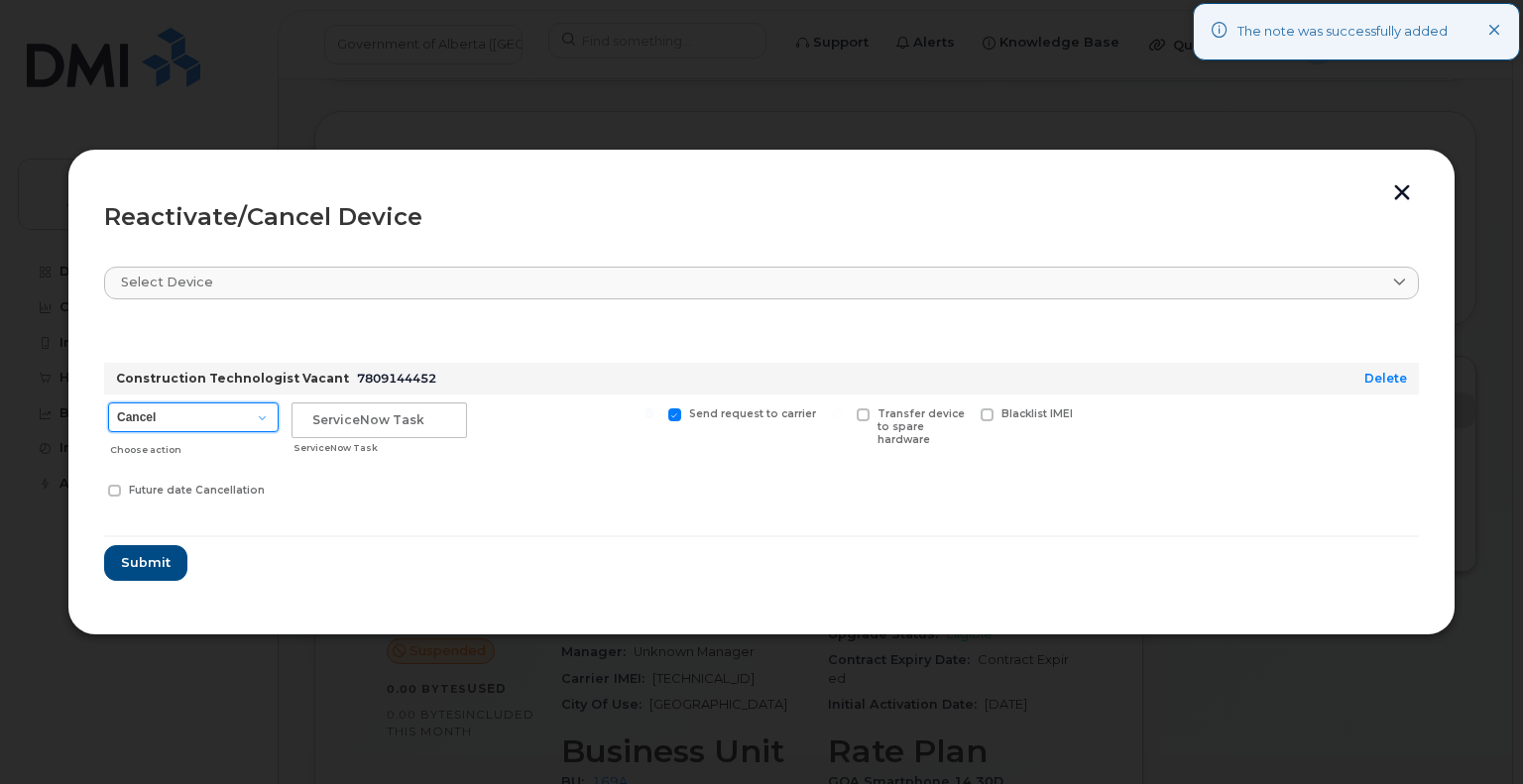 select on "[object Object]" 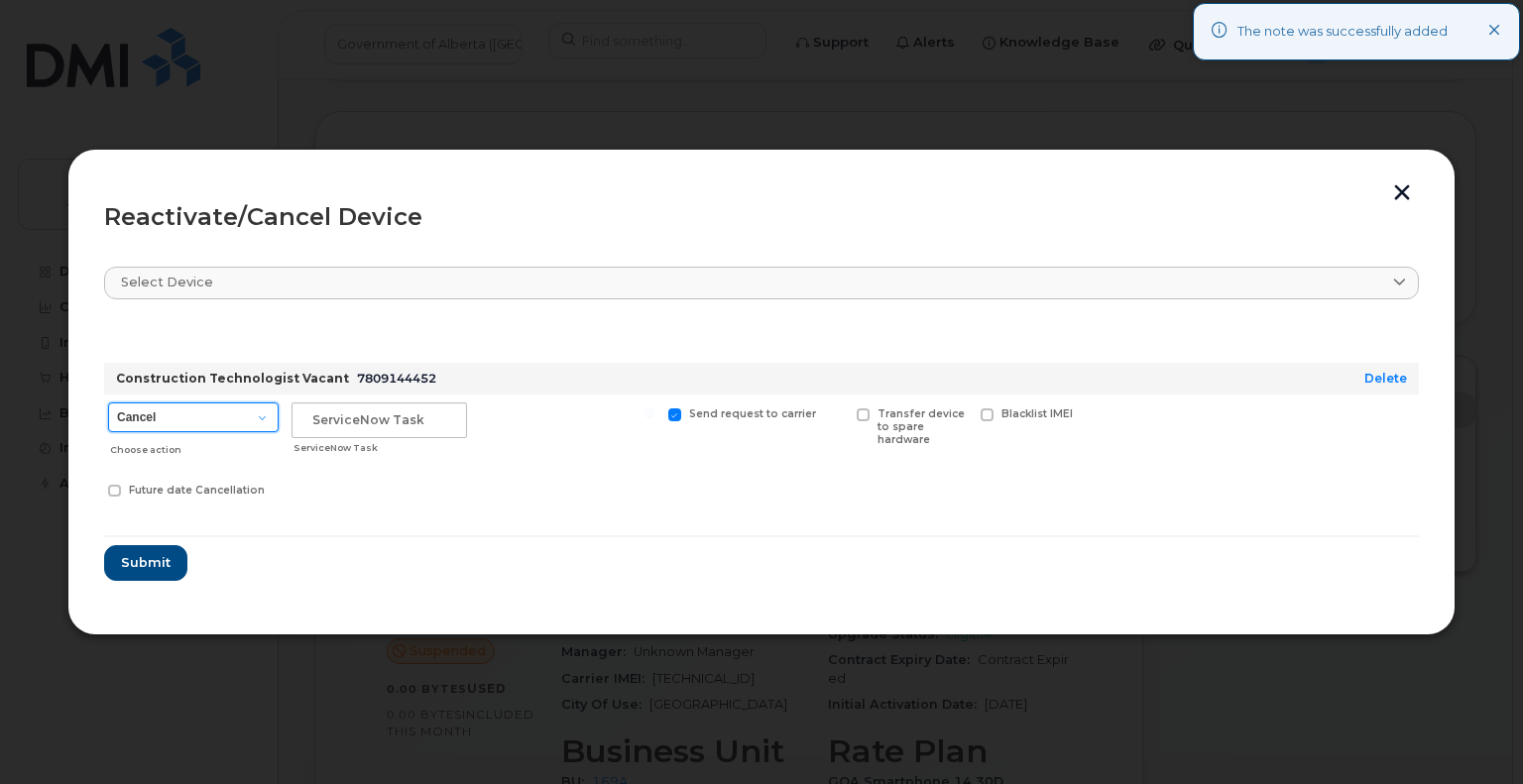 click on "Cancel Suspend - Extend Suspension Reactivate" at bounding box center [193, 417] 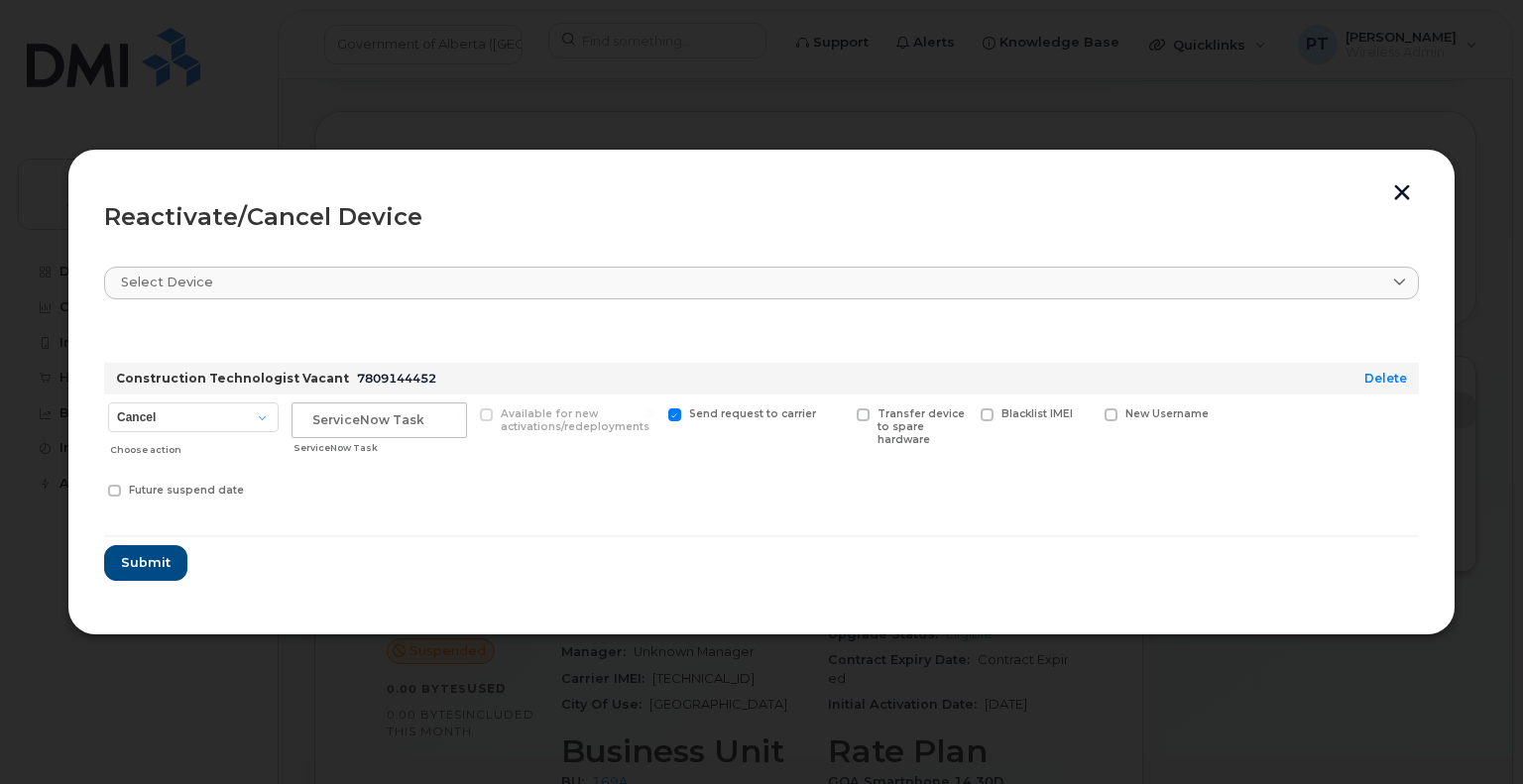 click at bounding box center [1402, 194] 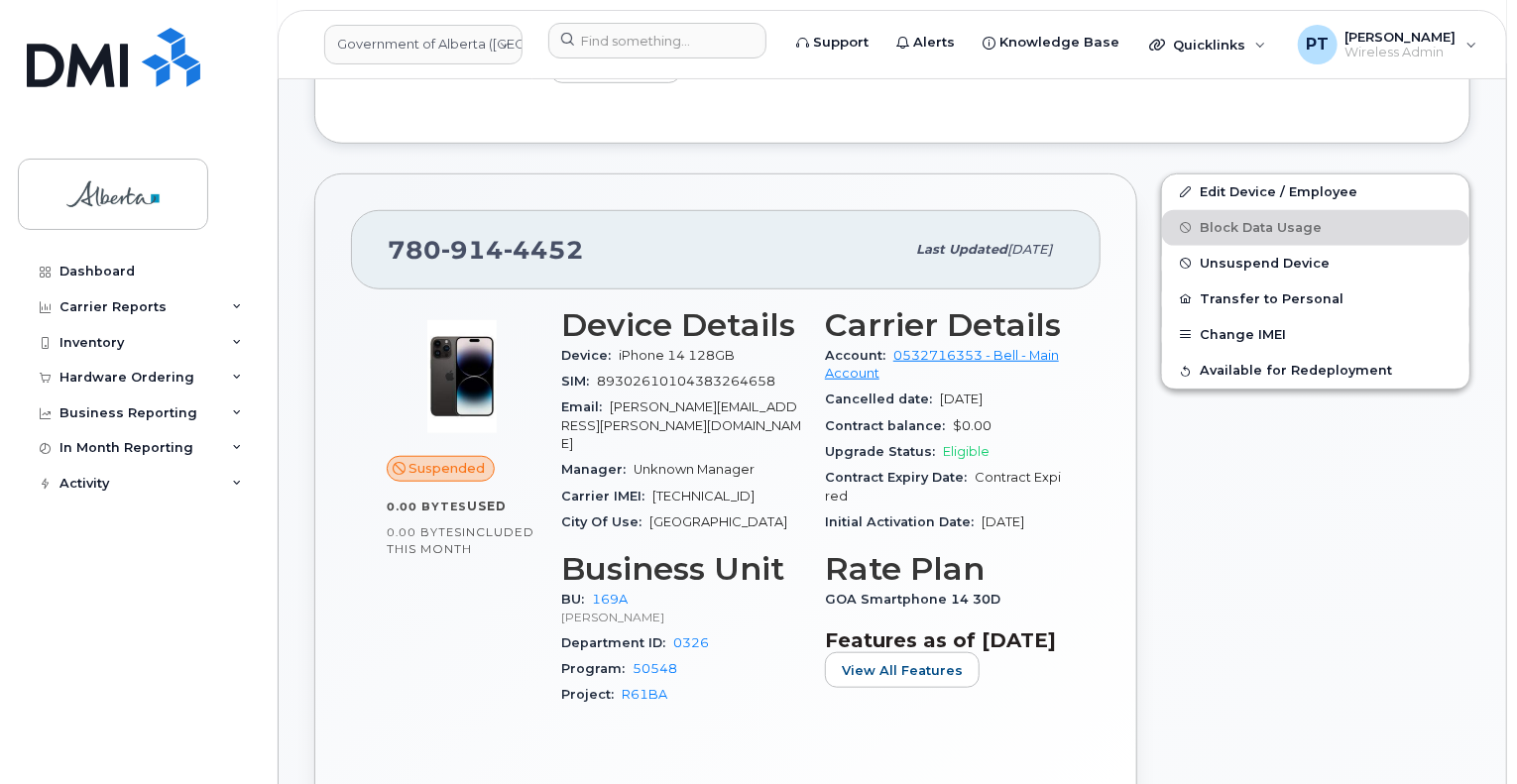 scroll, scrollTop: 496, scrollLeft: 0, axis: vertical 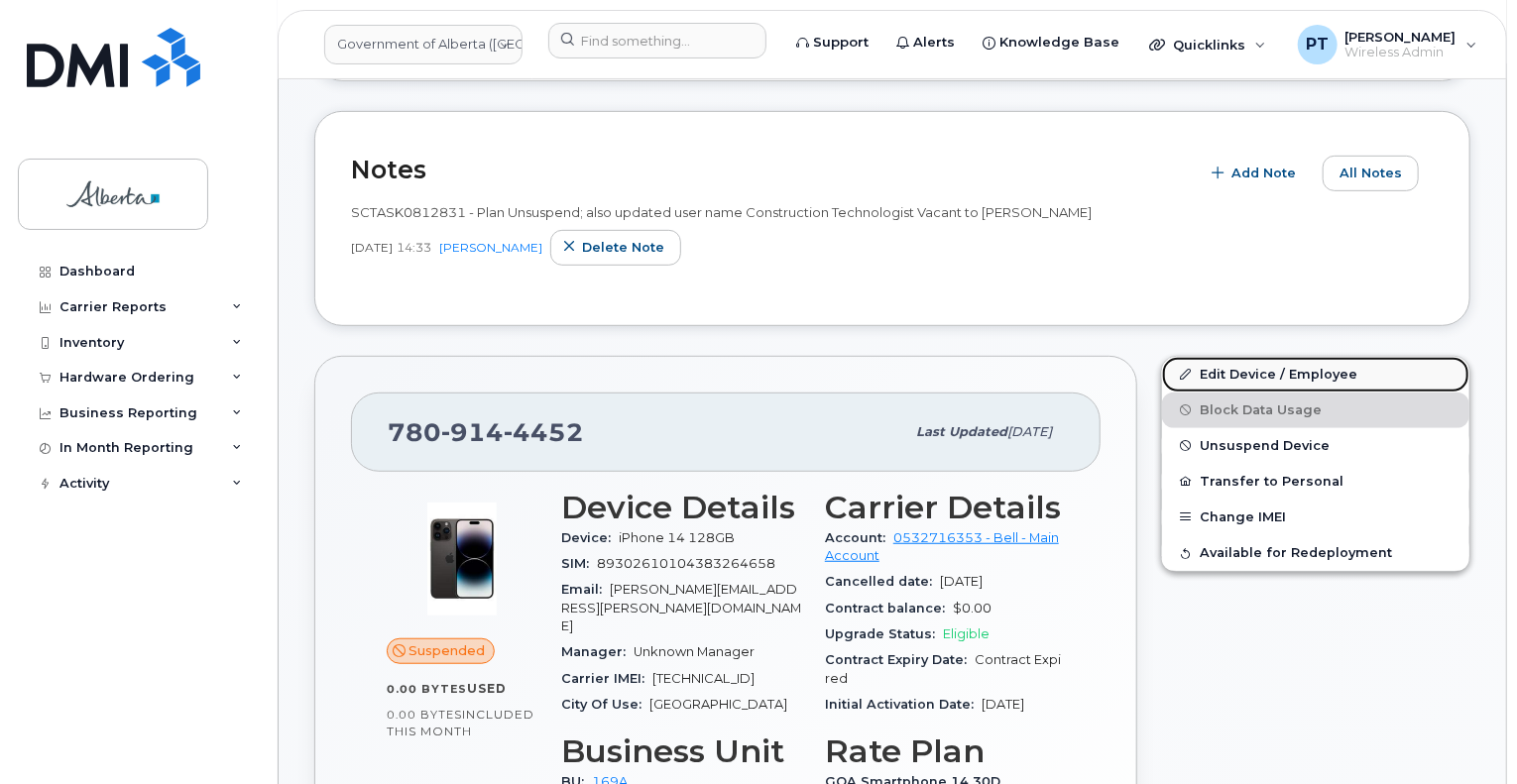 click on "Edit Device / Employee" at bounding box center [1316, 375] 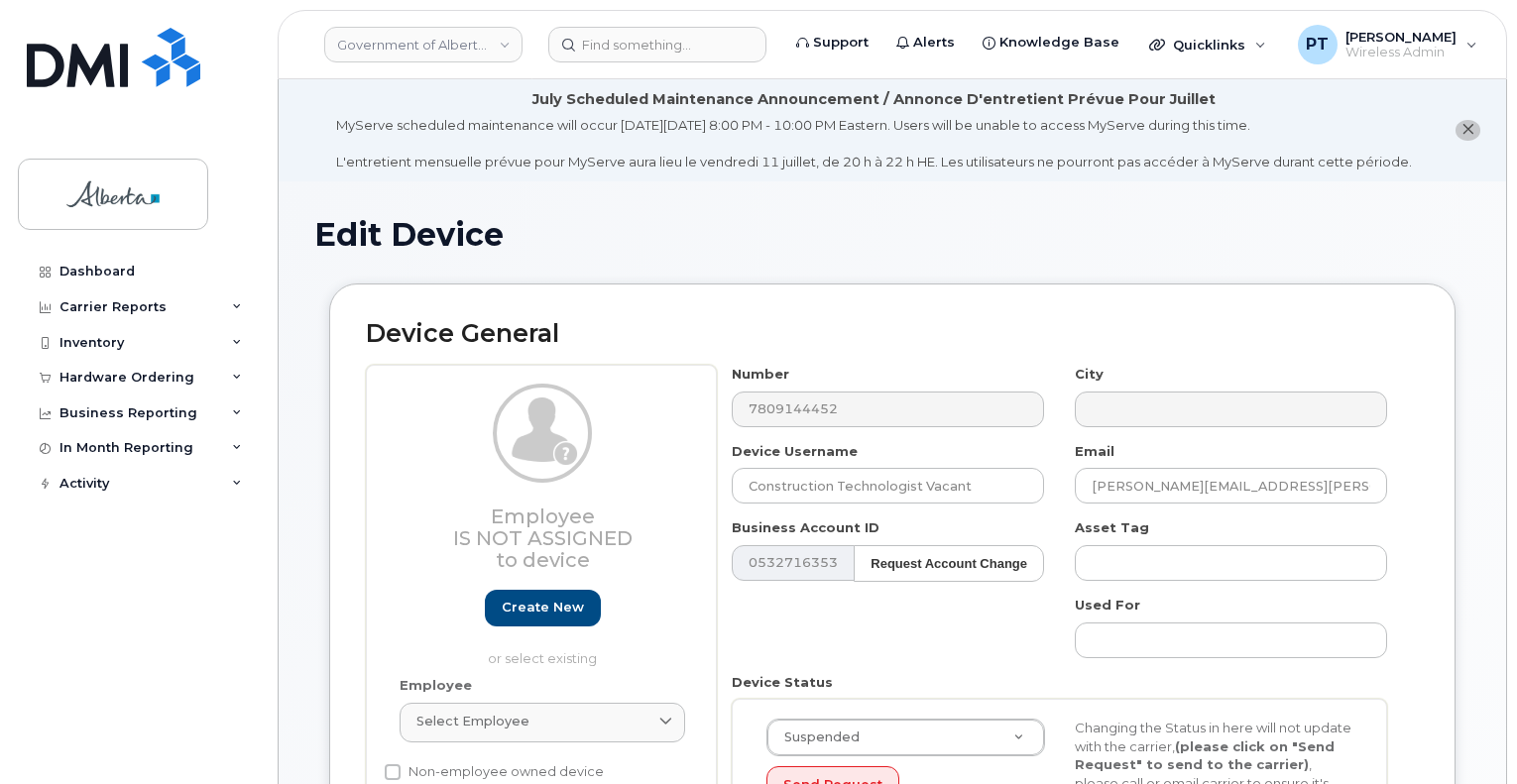 select on "4681667" 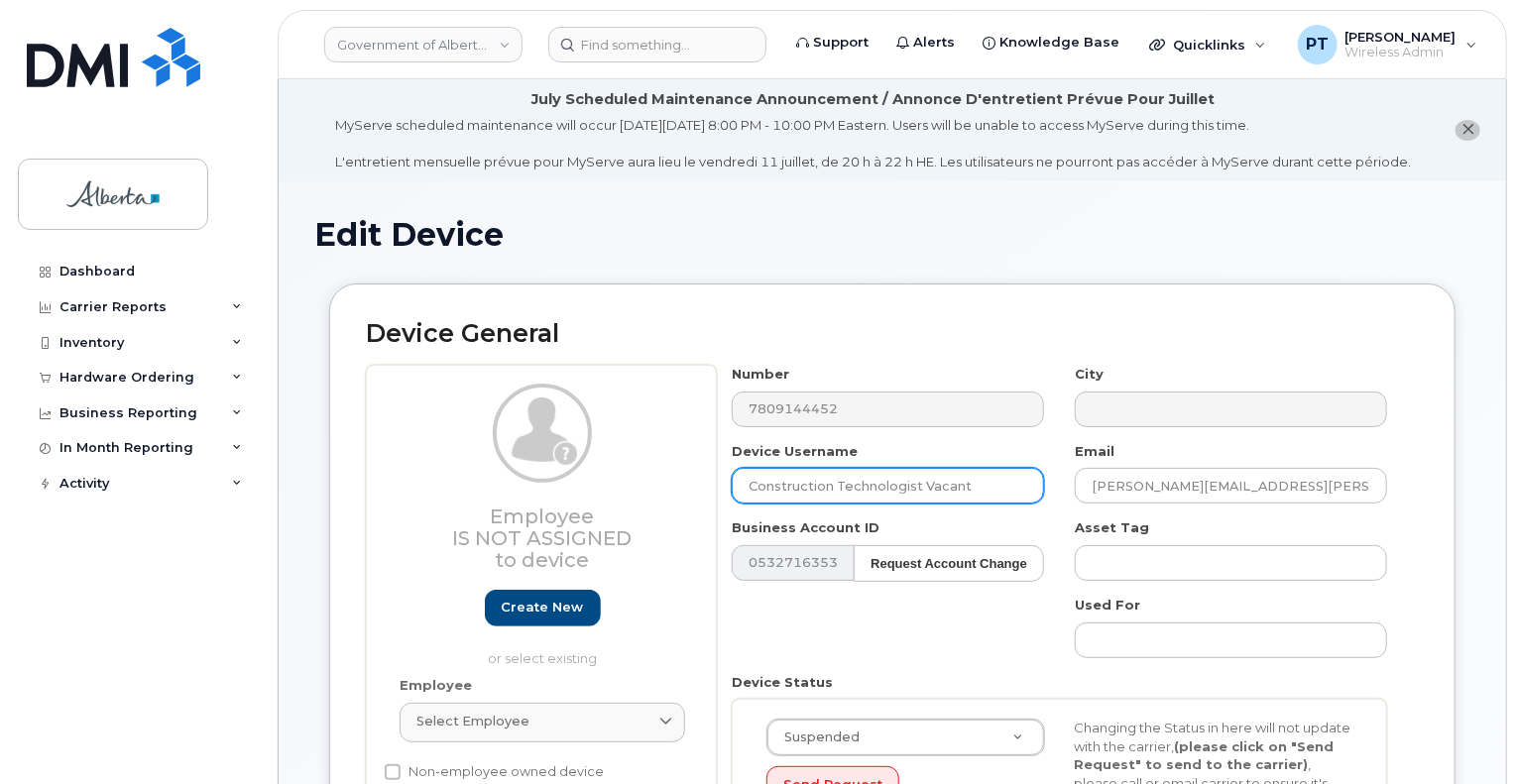 drag, startPoint x: 1006, startPoint y: 483, endPoint x: 656, endPoint y: 491, distance: 350.09142 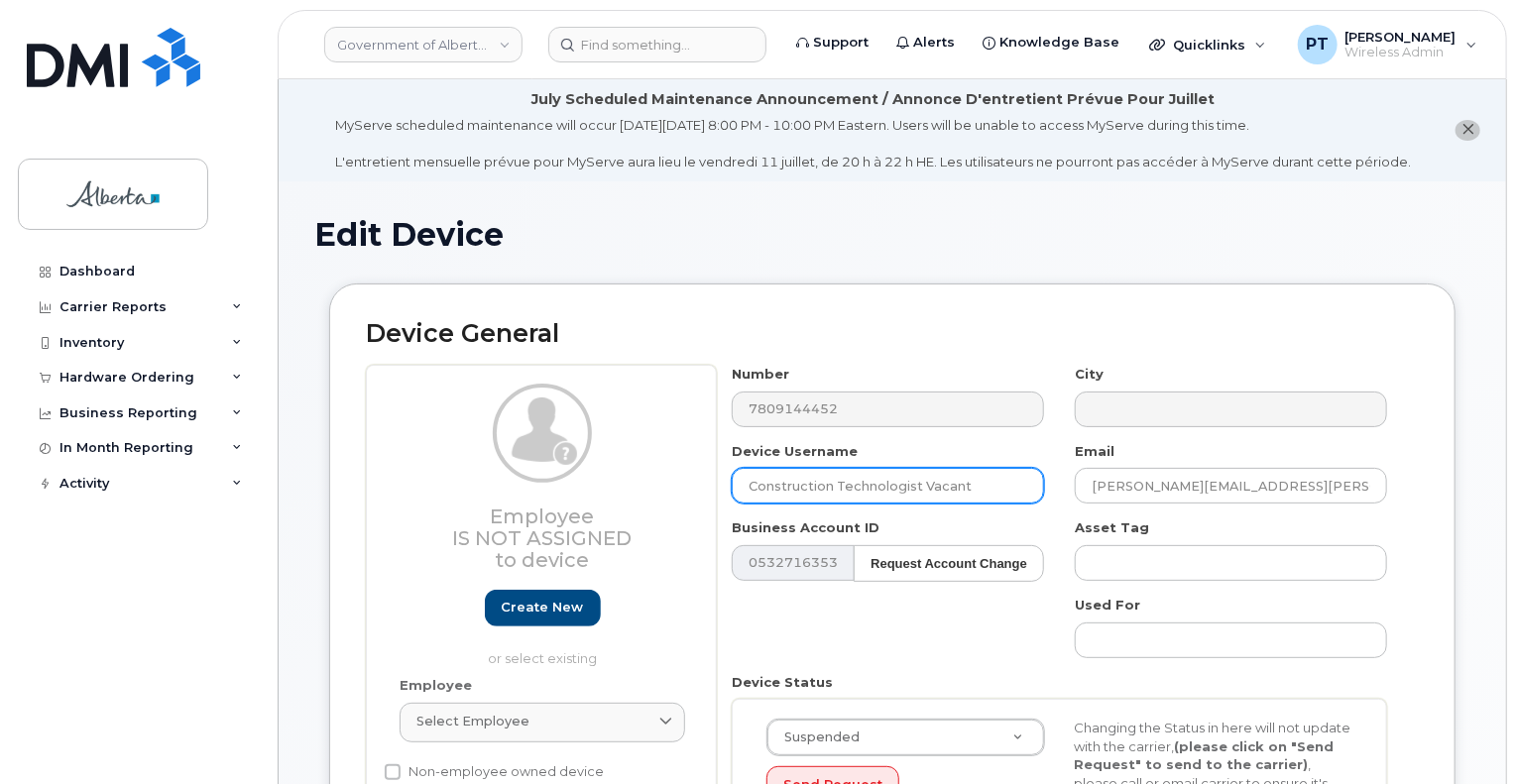 paste on "[PERSON_NAME]" 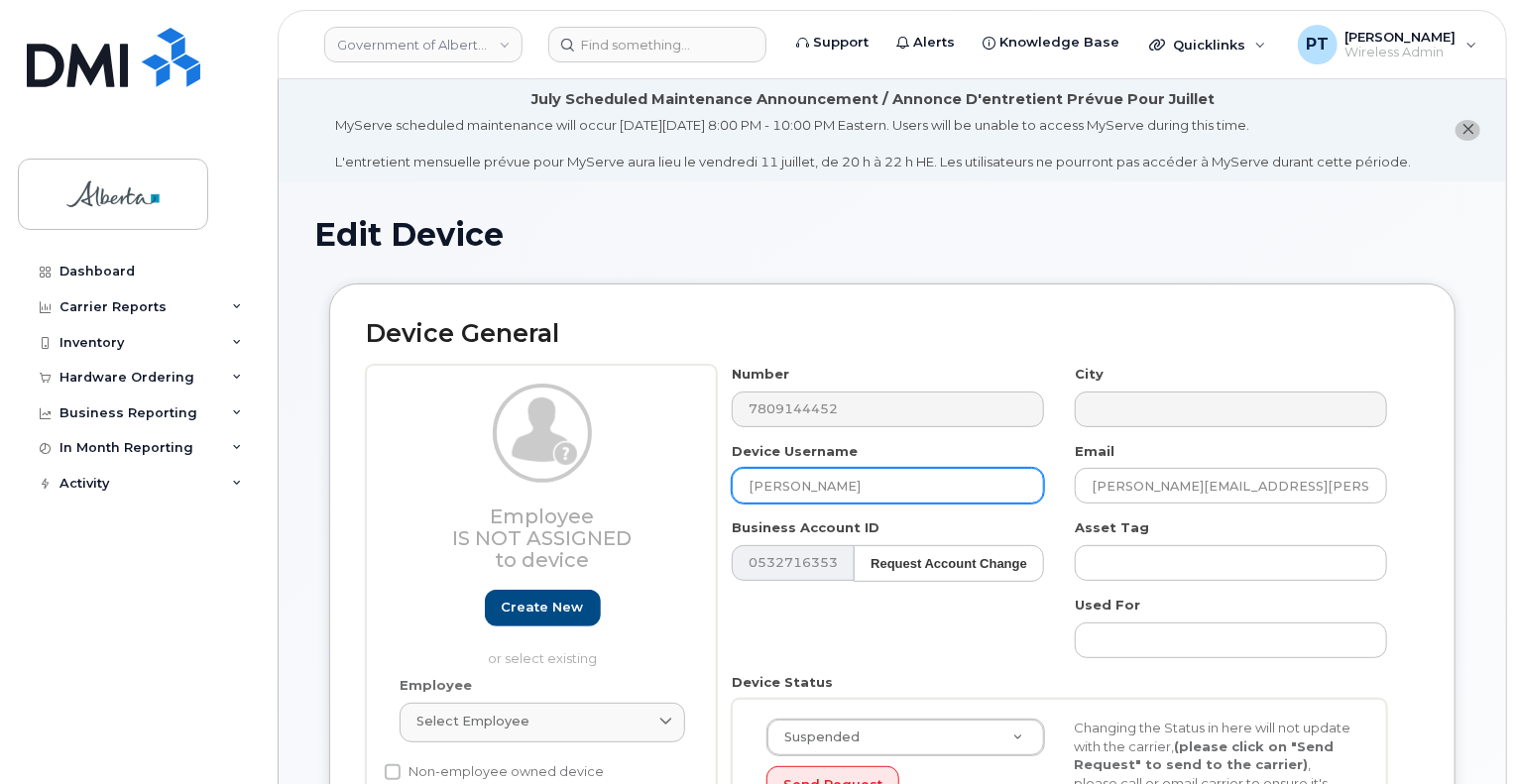 type on "[PERSON_NAME]" 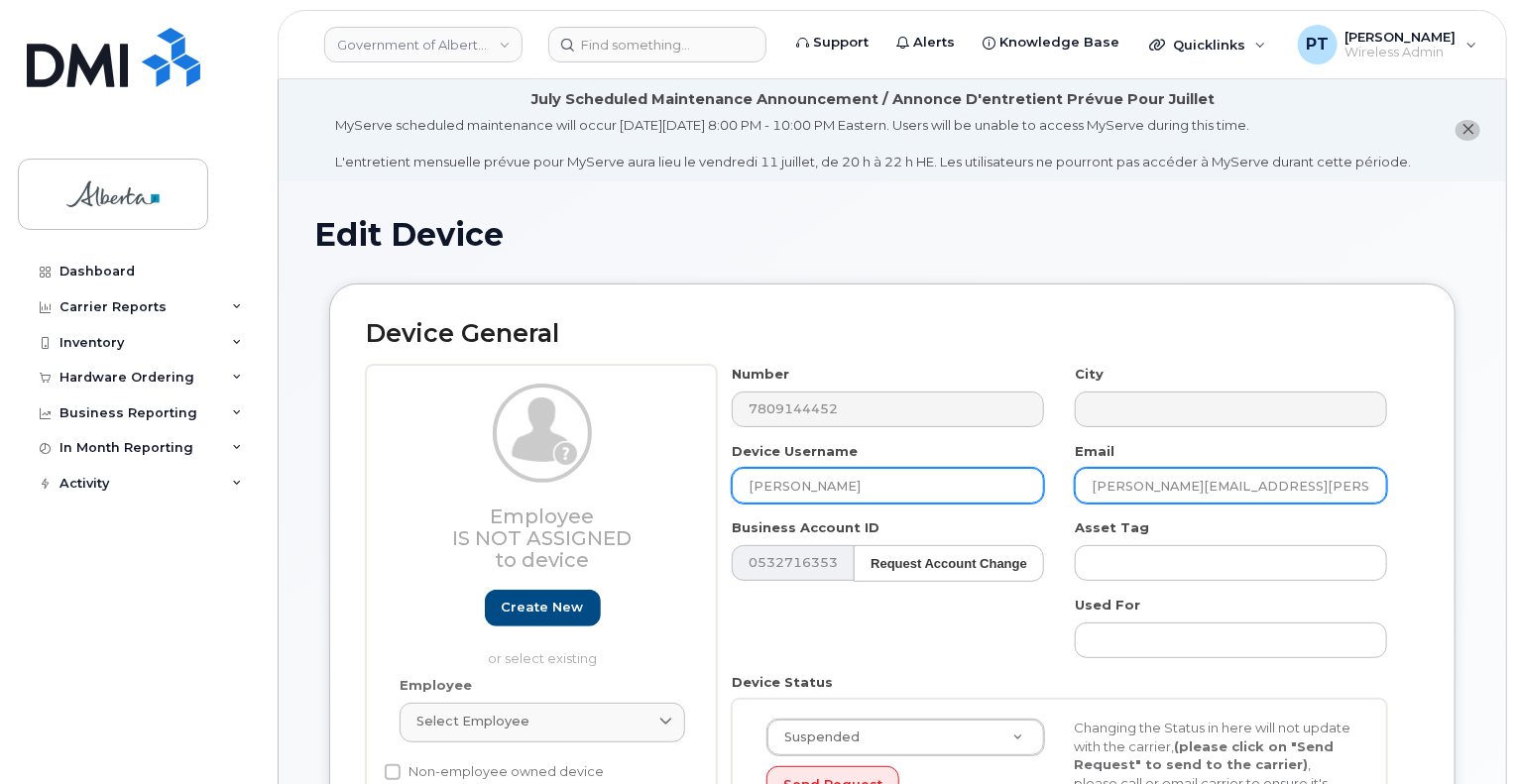 drag, startPoint x: 1285, startPoint y: 488, endPoint x: 960, endPoint y: 480, distance: 325.09845 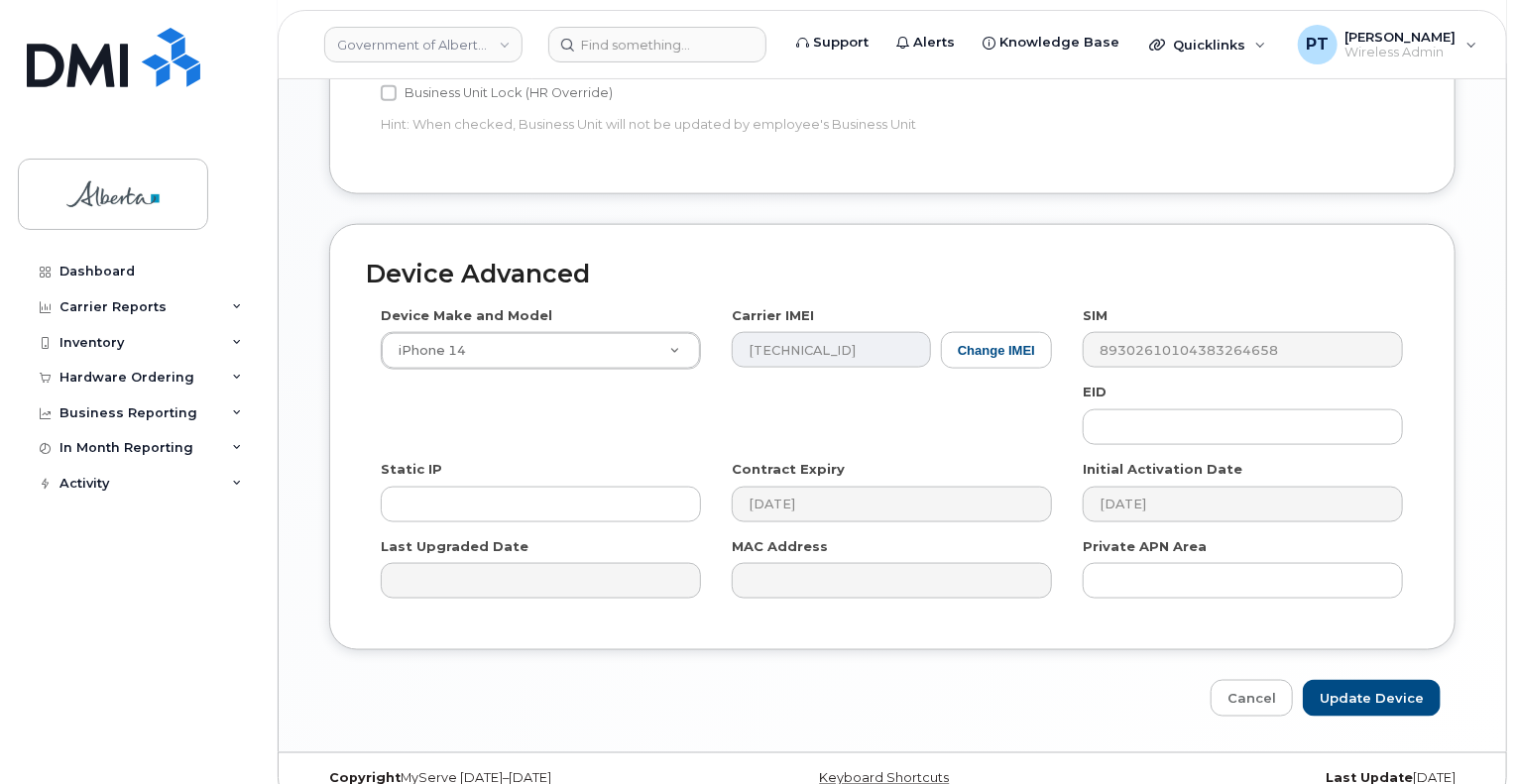 scroll, scrollTop: 1154, scrollLeft: 0, axis: vertical 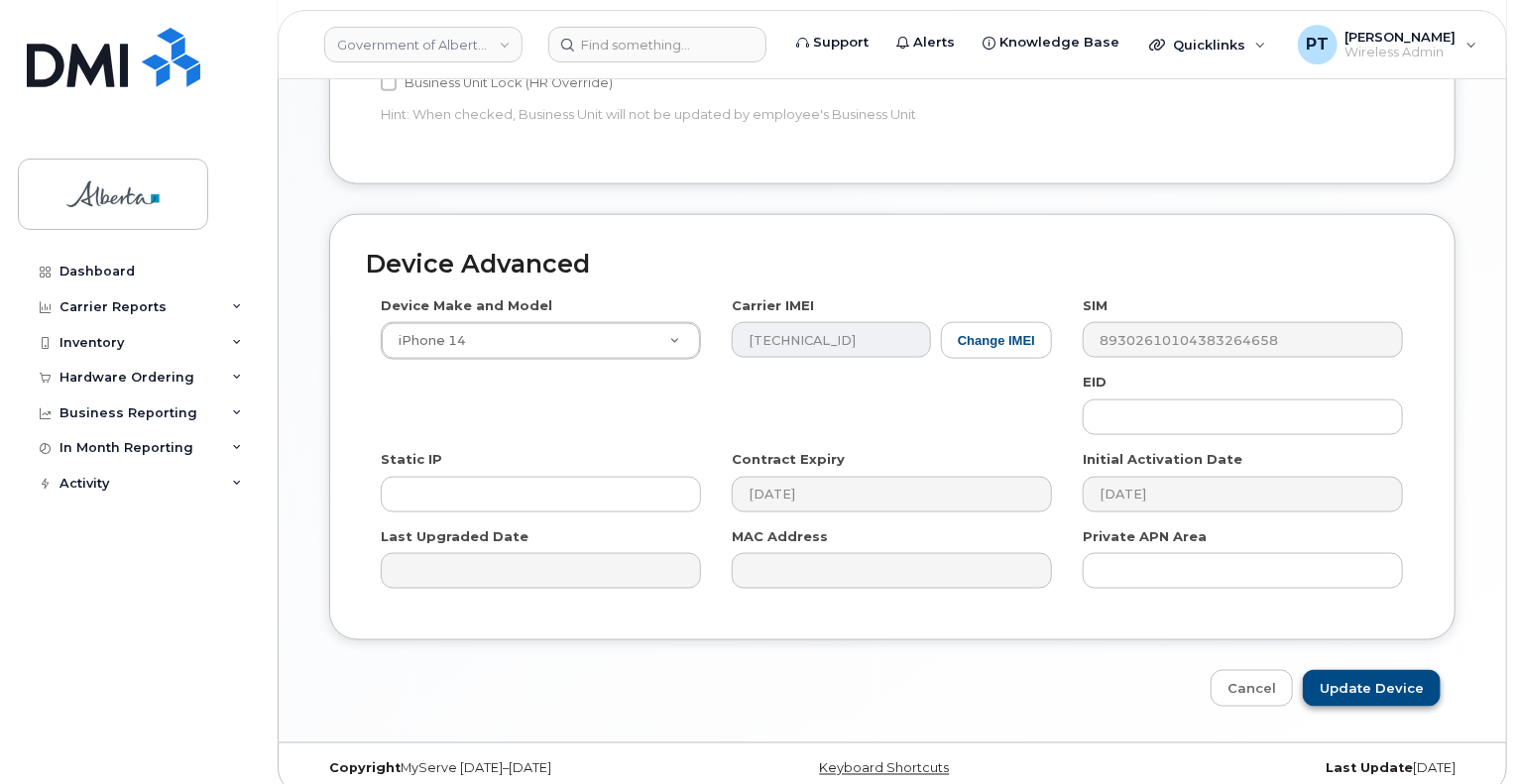 type on "[EMAIL_ADDRESS][DOMAIN_NAME]" 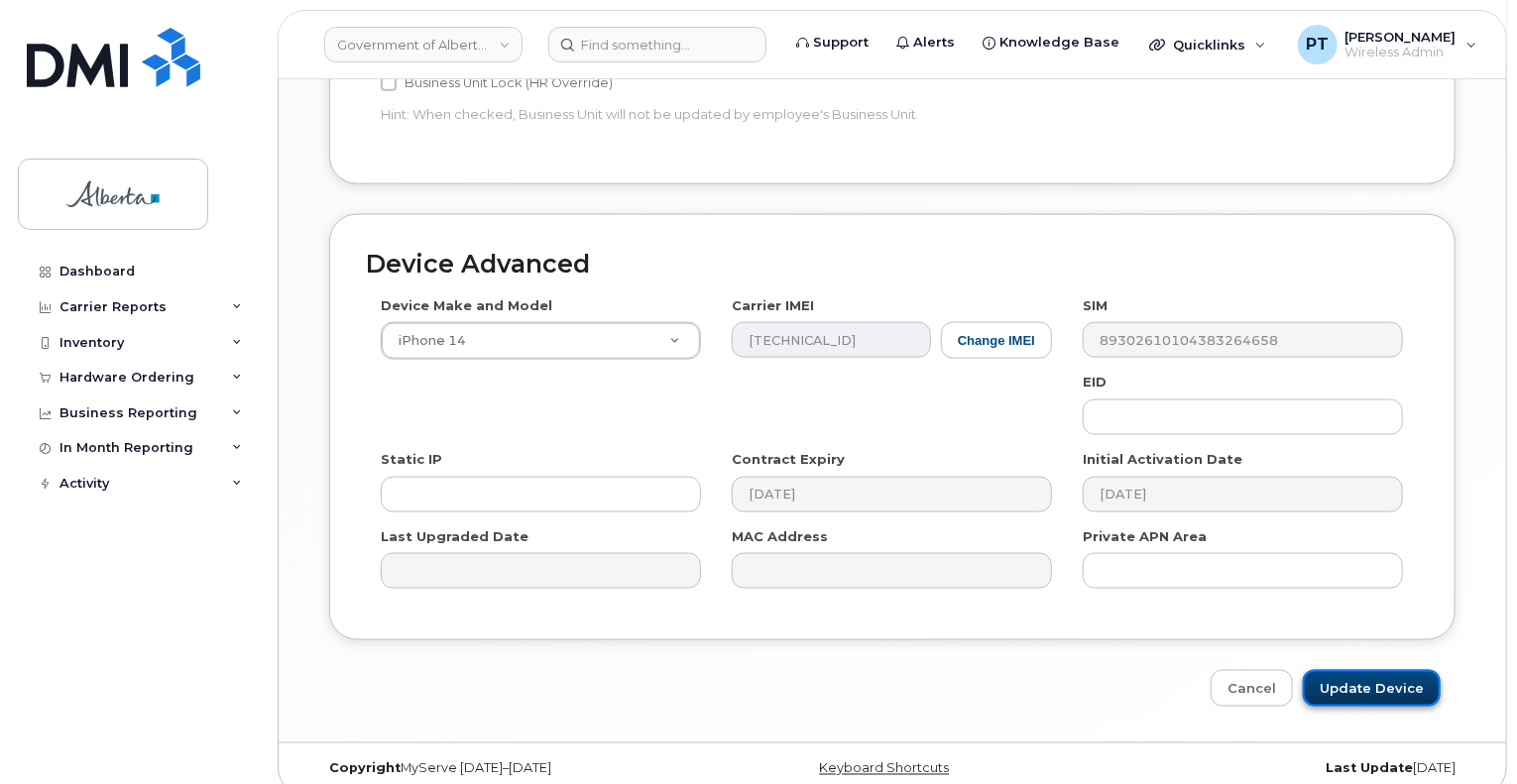 click on "Update Device" at bounding box center (1371, 688) 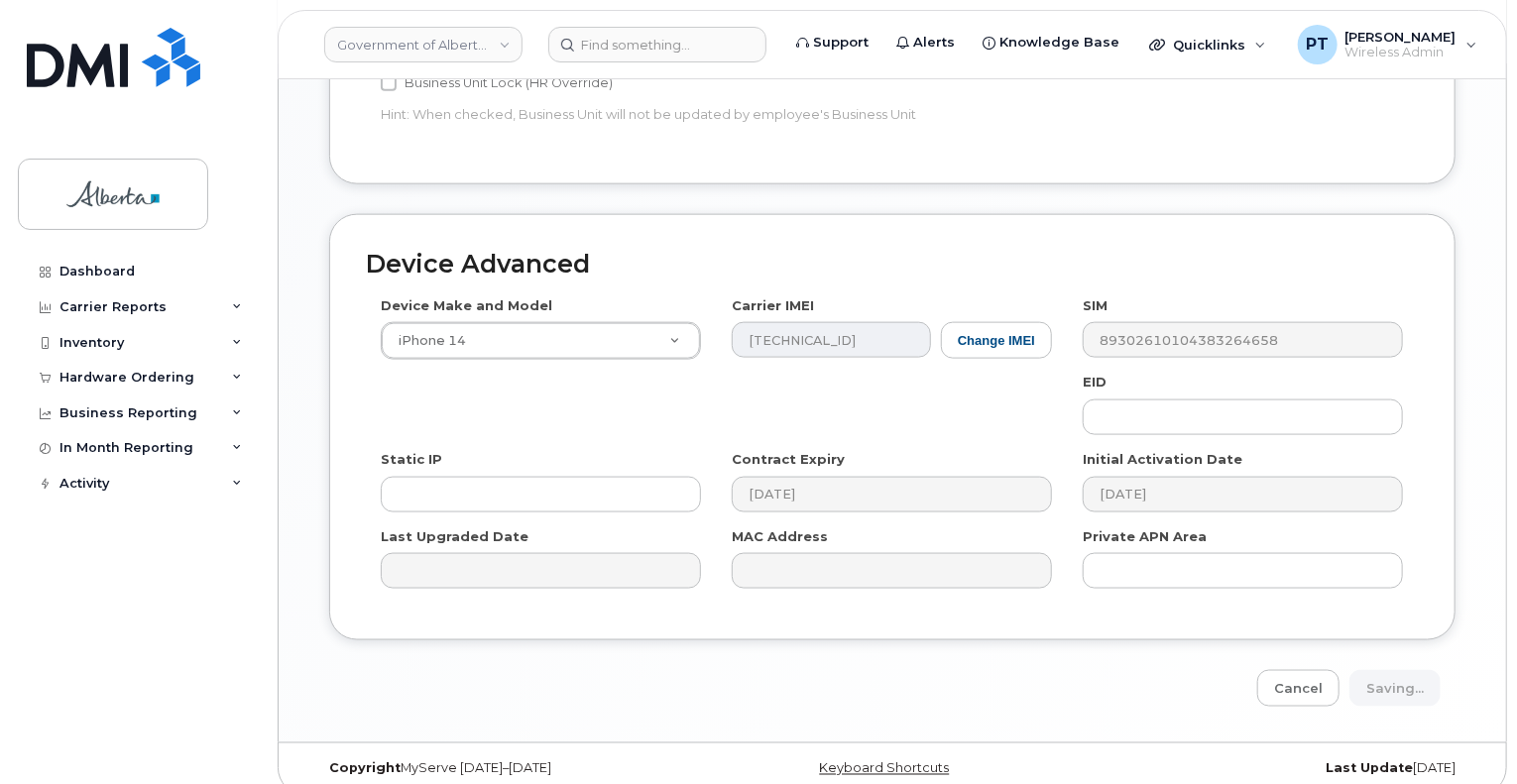 type on "Saving..." 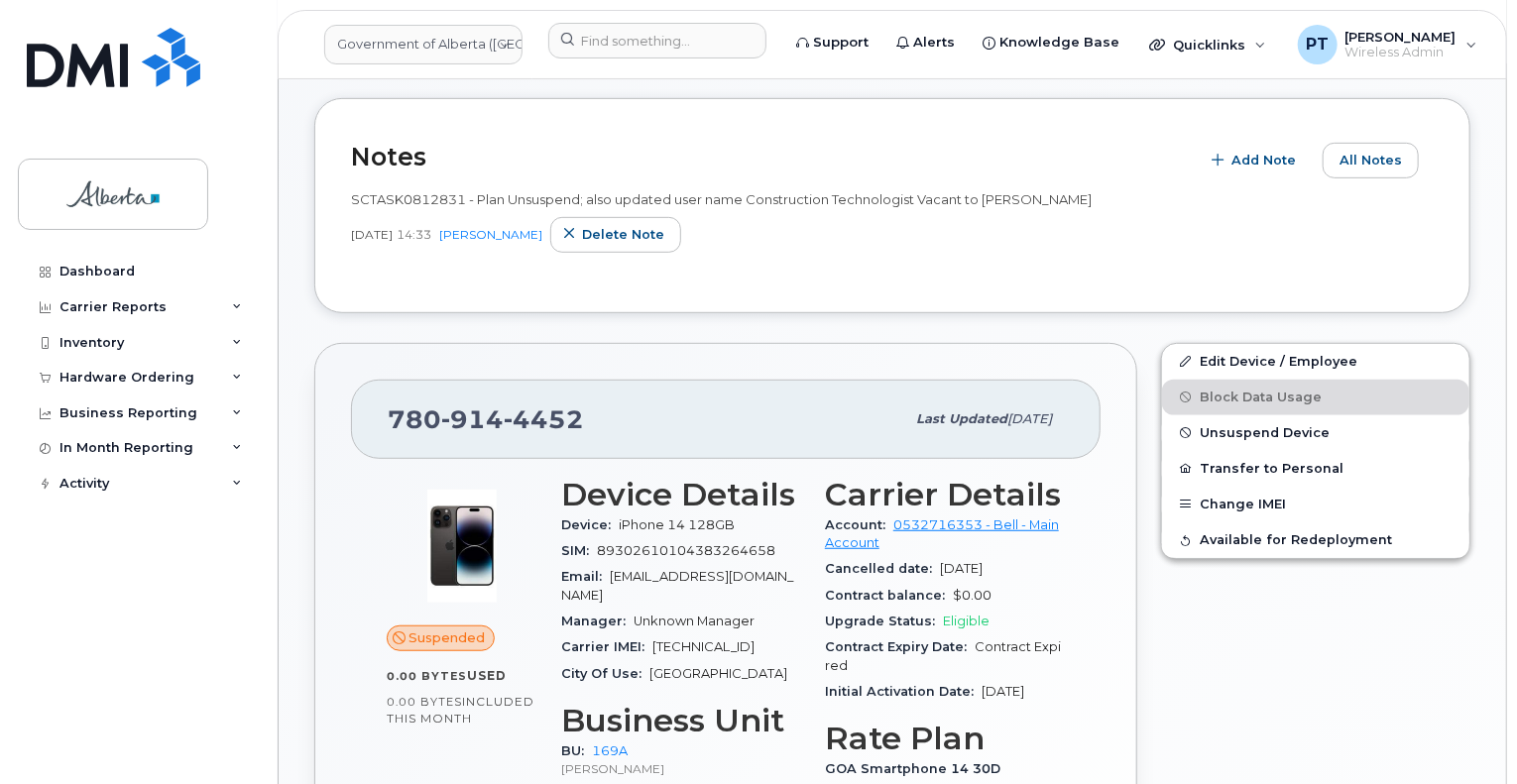 scroll, scrollTop: 496, scrollLeft: 0, axis: vertical 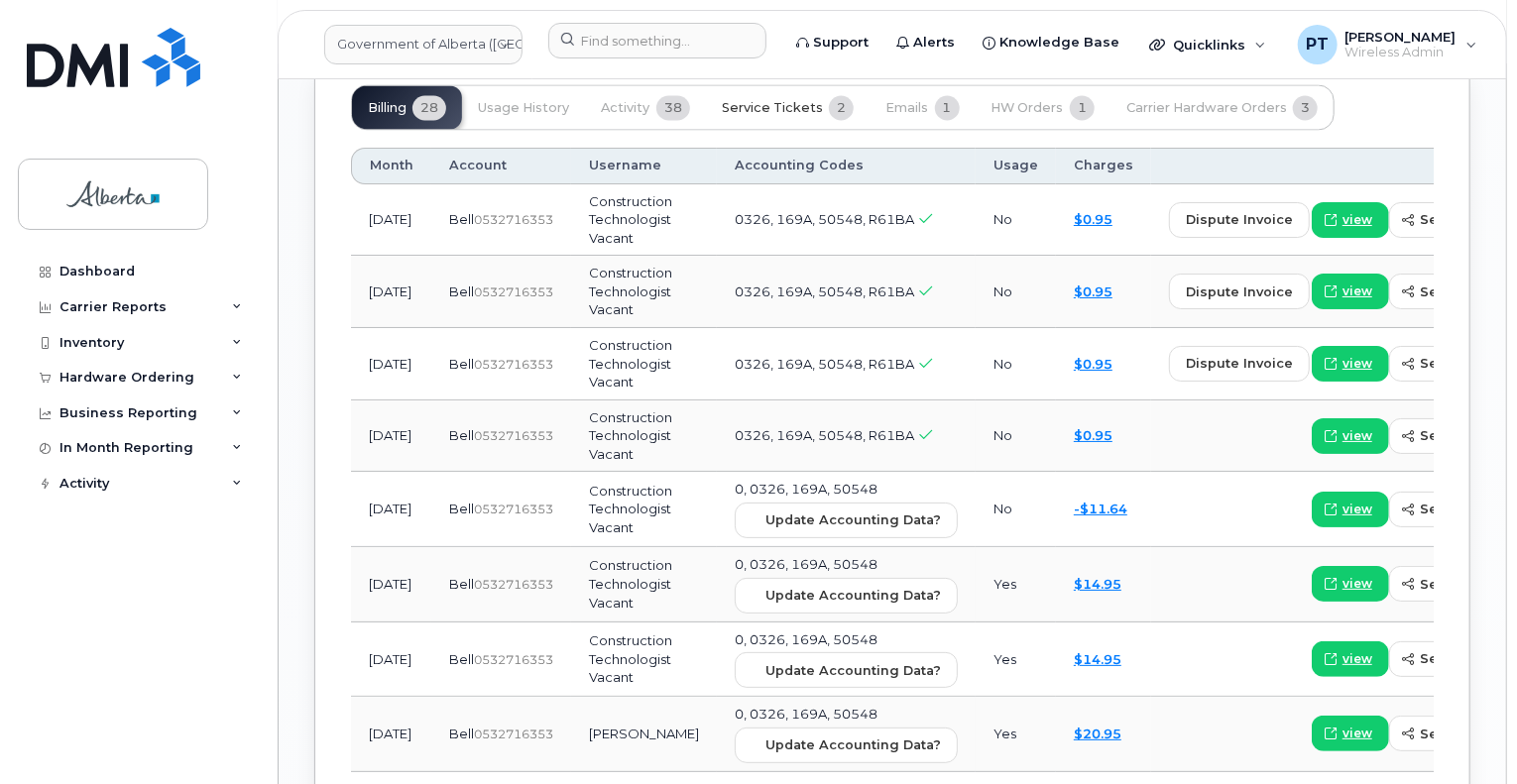 click on "Service Tickets" at bounding box center (772, 109) 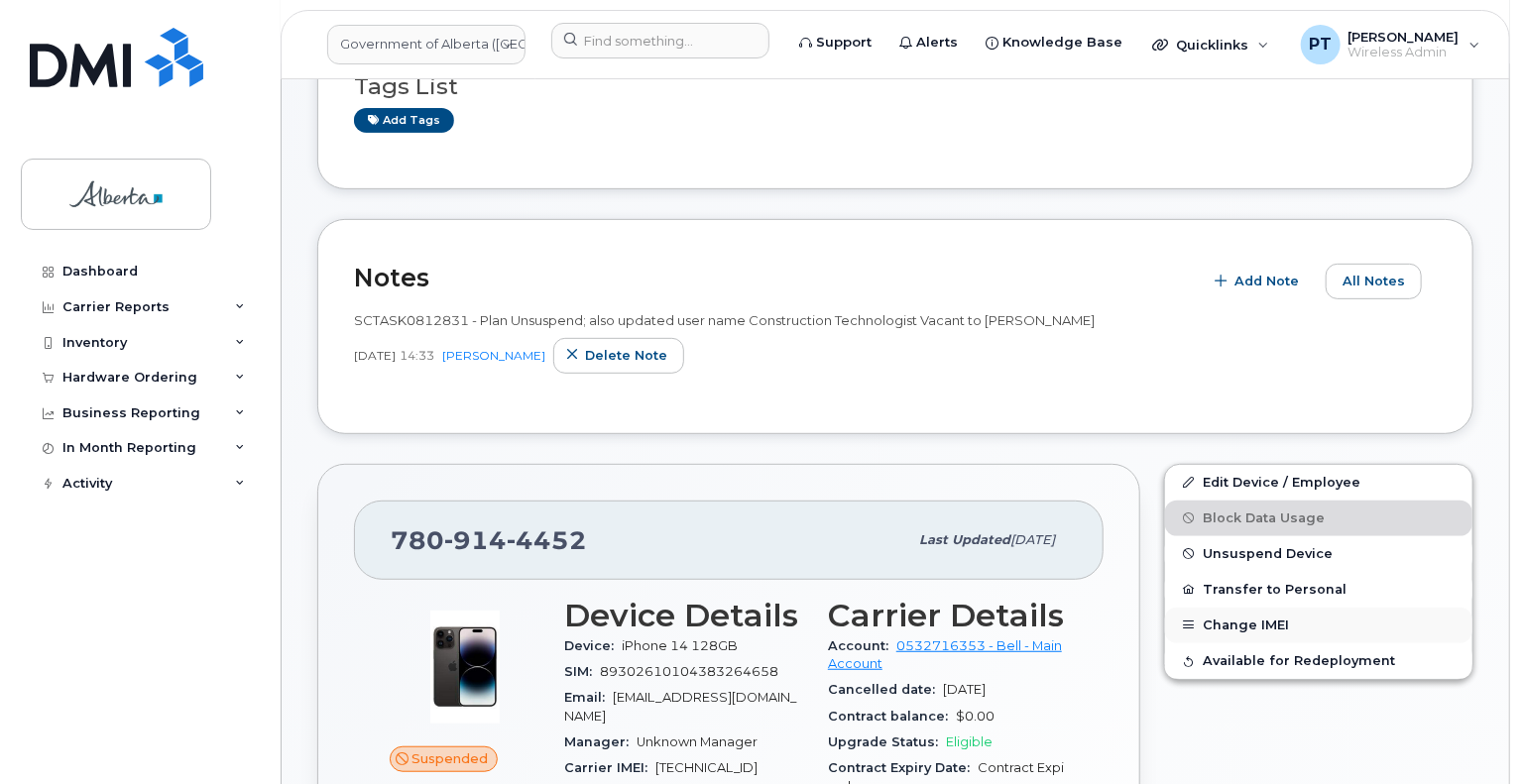 scroll, scrollTop: 351, scrollLeft: 0, axis: vertical 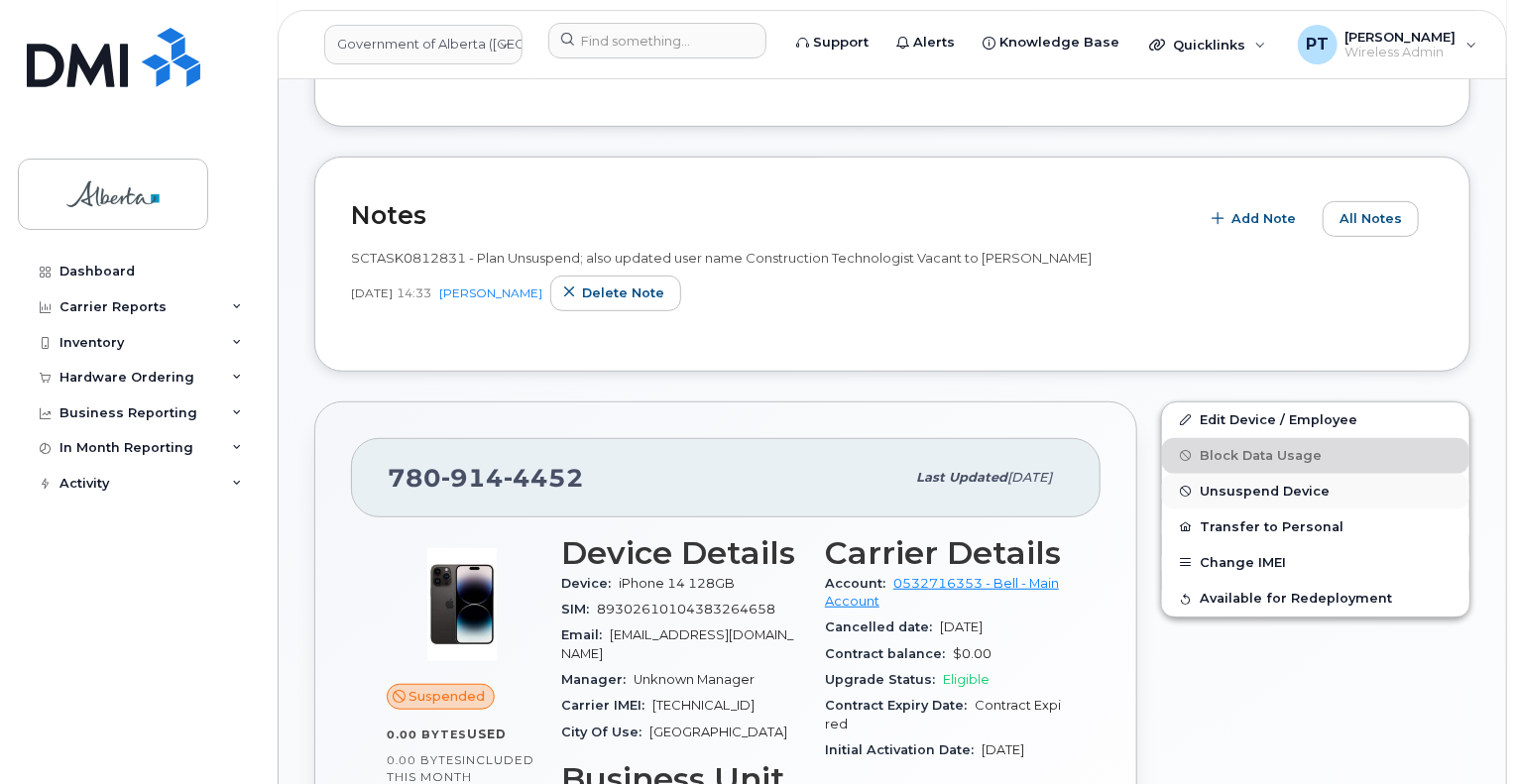 click on "Unsuspend Device" at bounding box center [1264, 491] 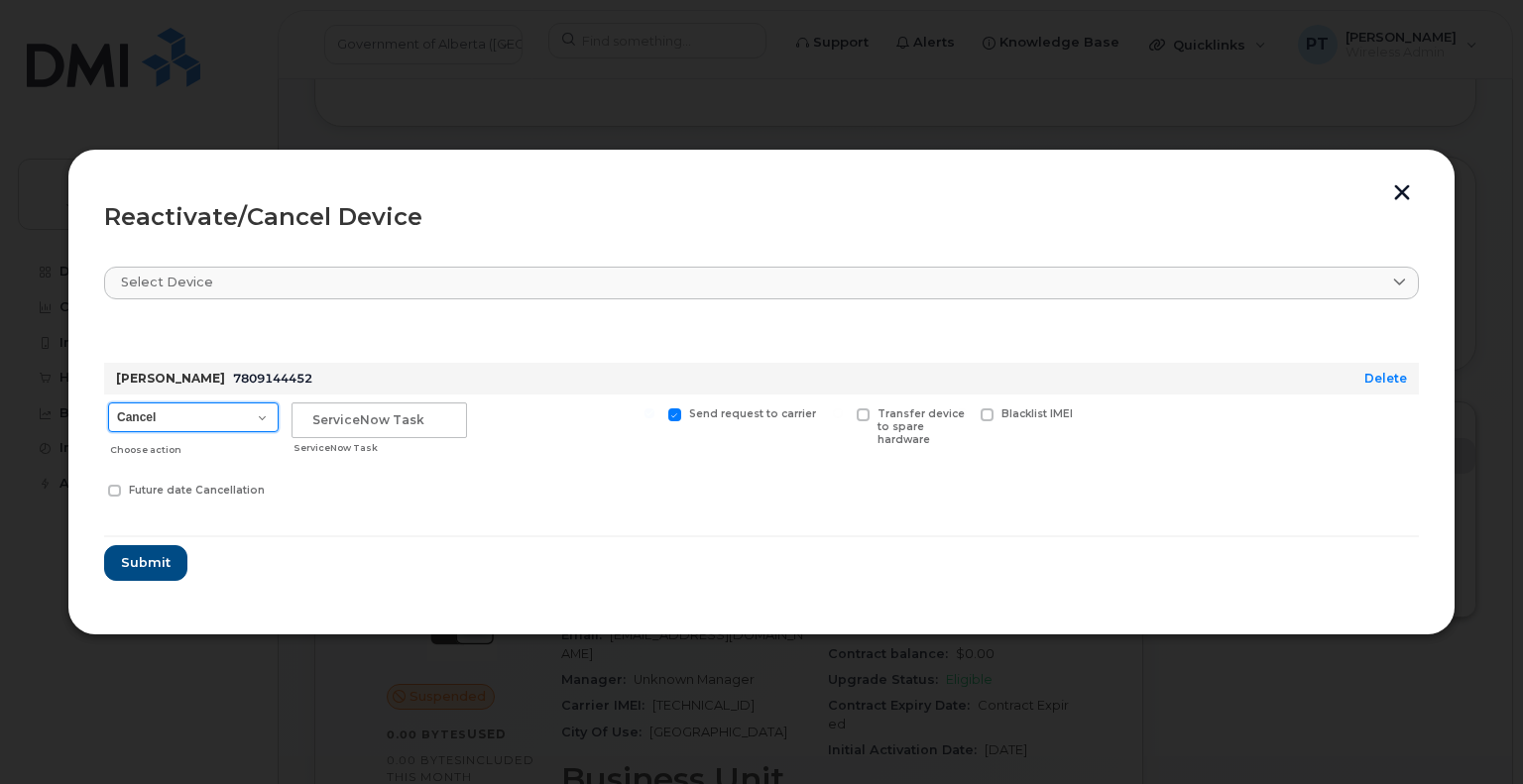 click on "Cancel Suspend - Extend Suspension Reactivate" at bounding box center (193, 417) 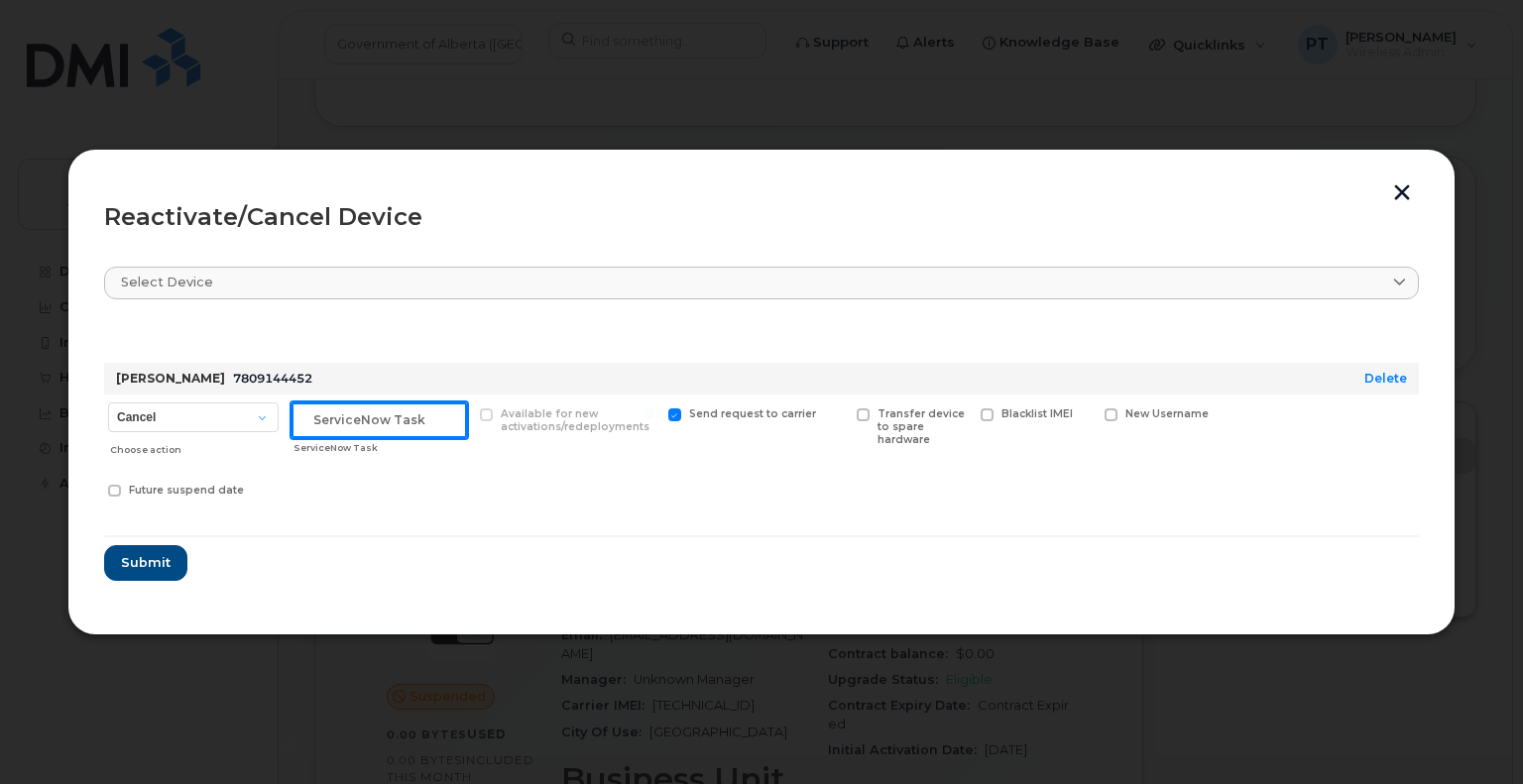 click at bounding box center (379, 420) 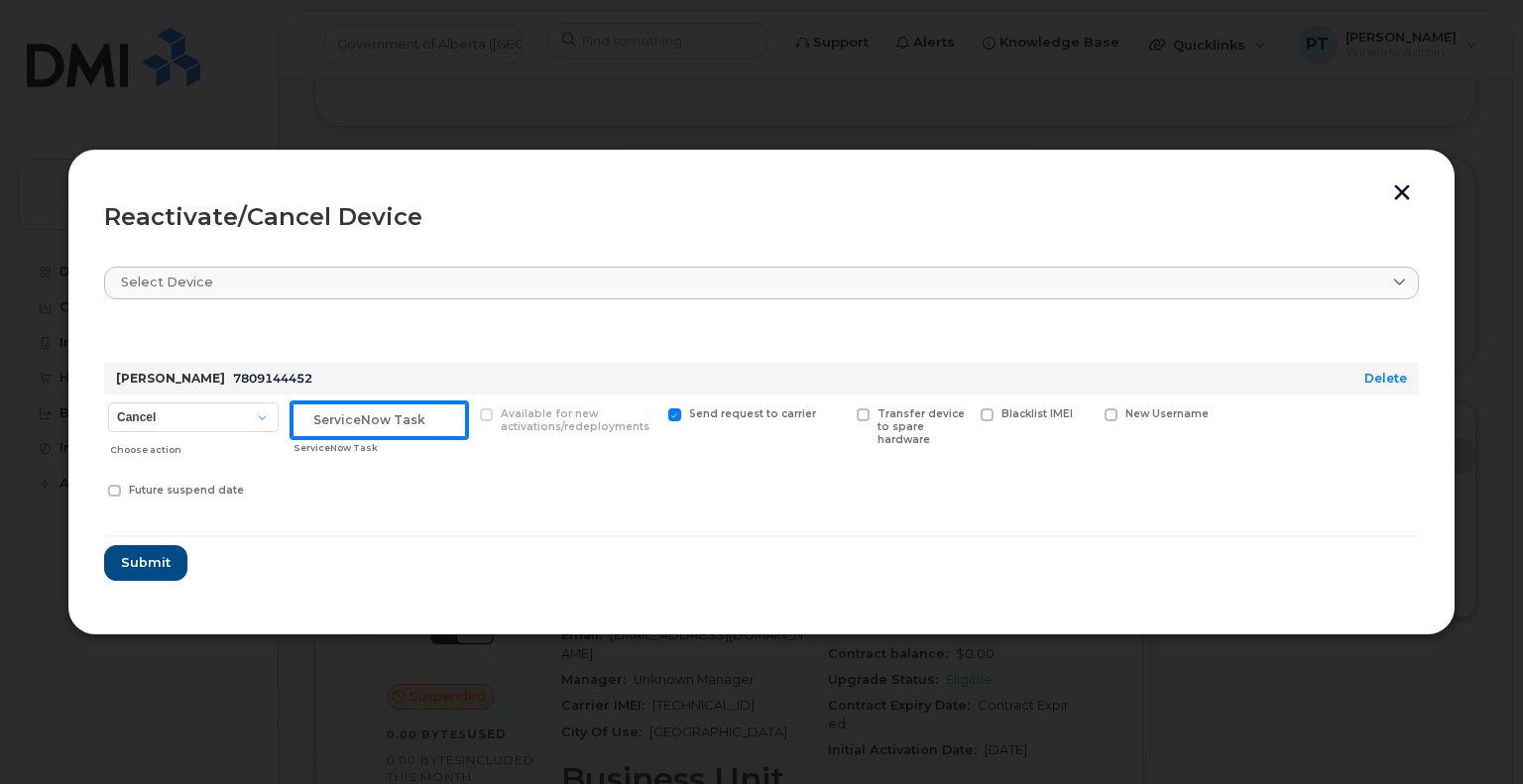 click at bounding box center [379, 420] 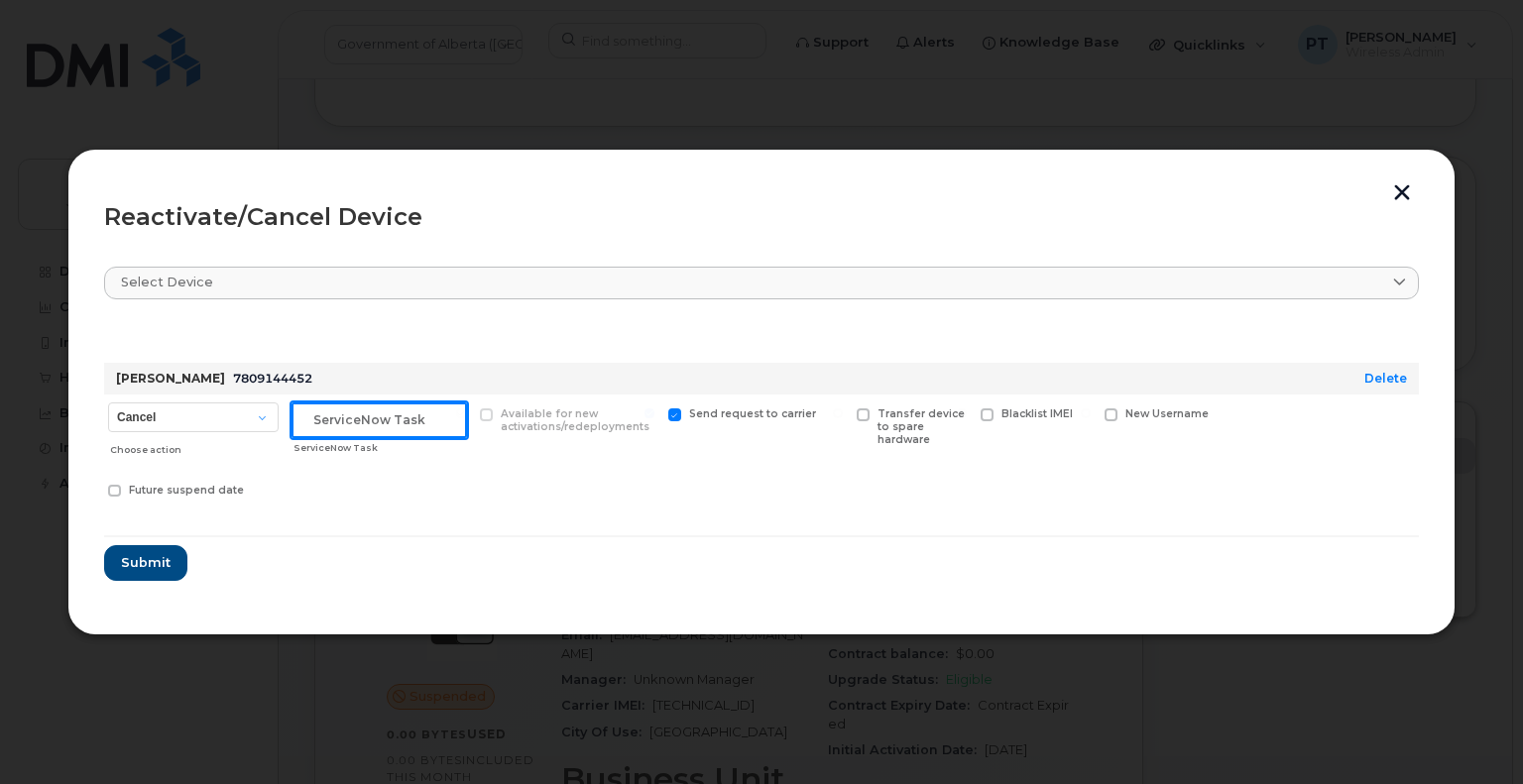 paste on "SCTASK0812831" 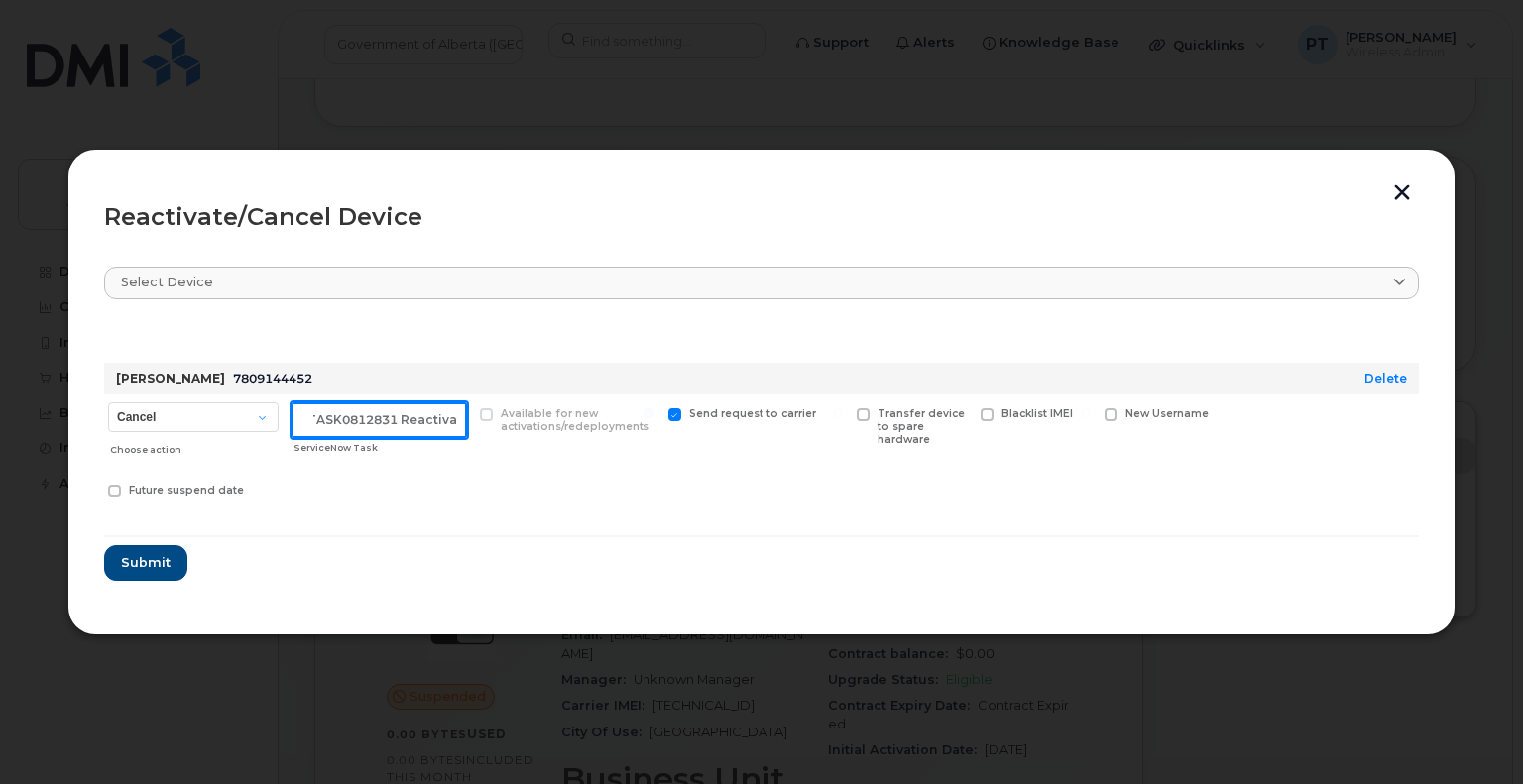 scroll, scrollTop: 0, scrollLeft: 30, axis: horizontal 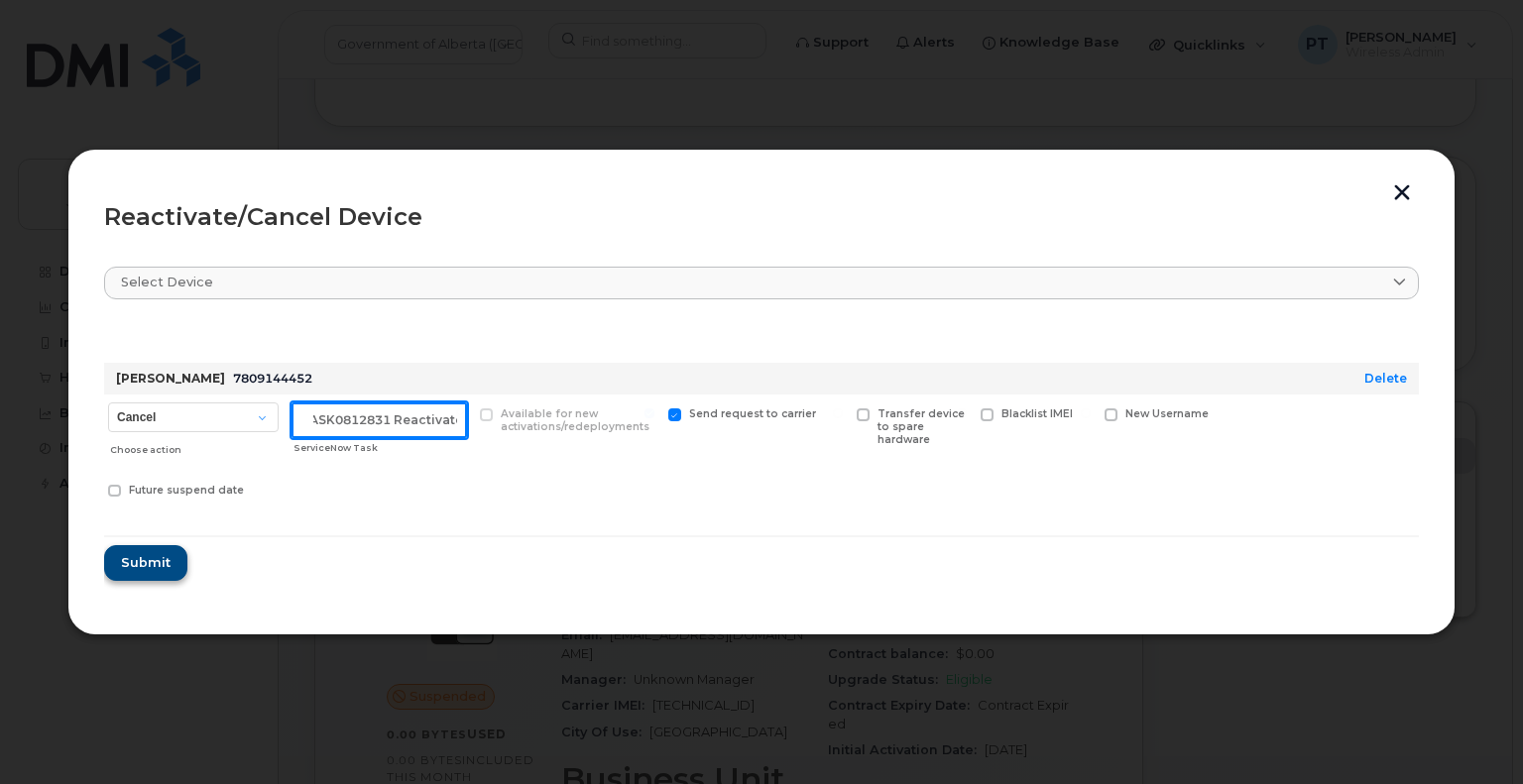 type on "SCTASK0812831 reactivate" 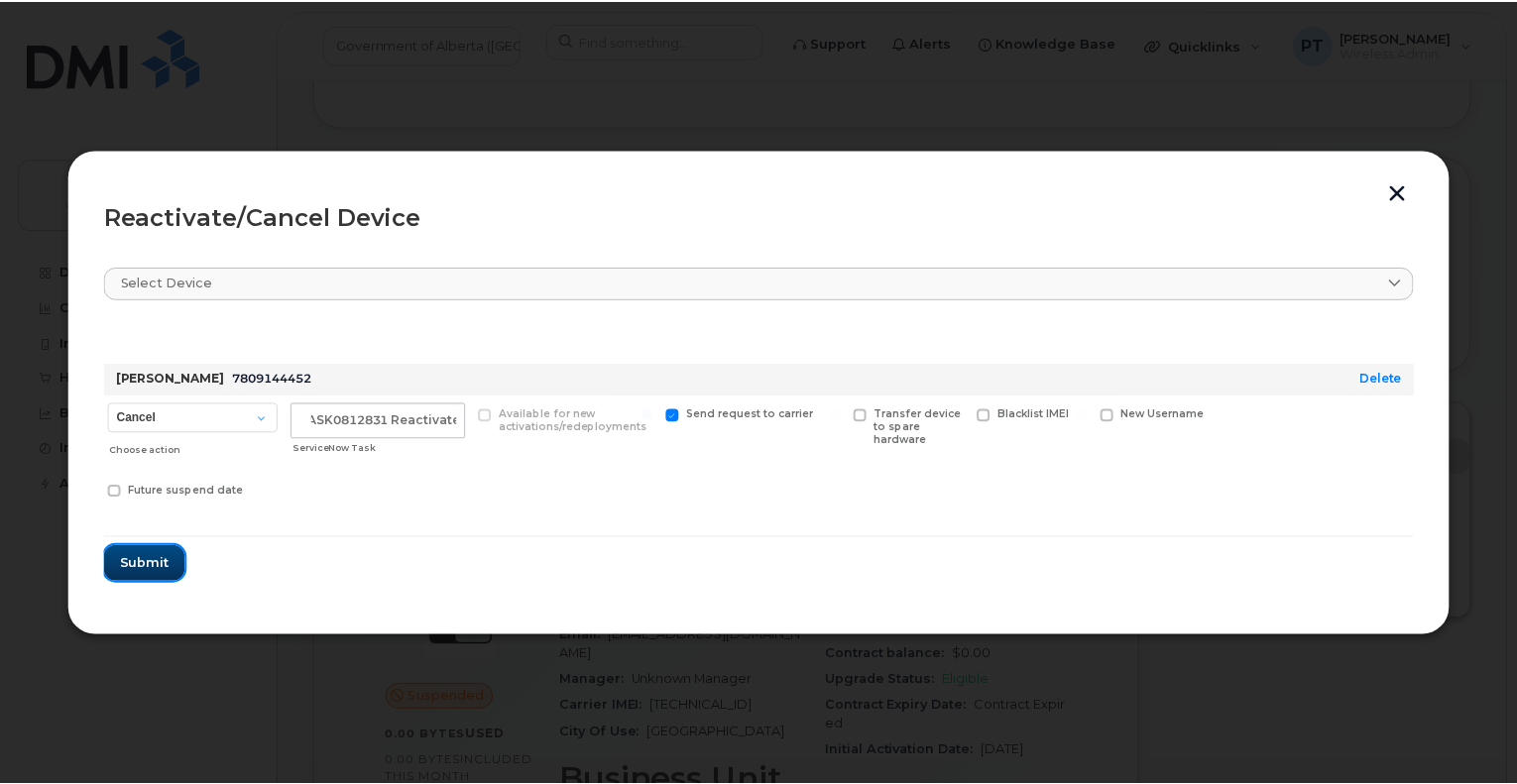 scroll, scrollTop: 0, scrollLeft: 0, axis: both 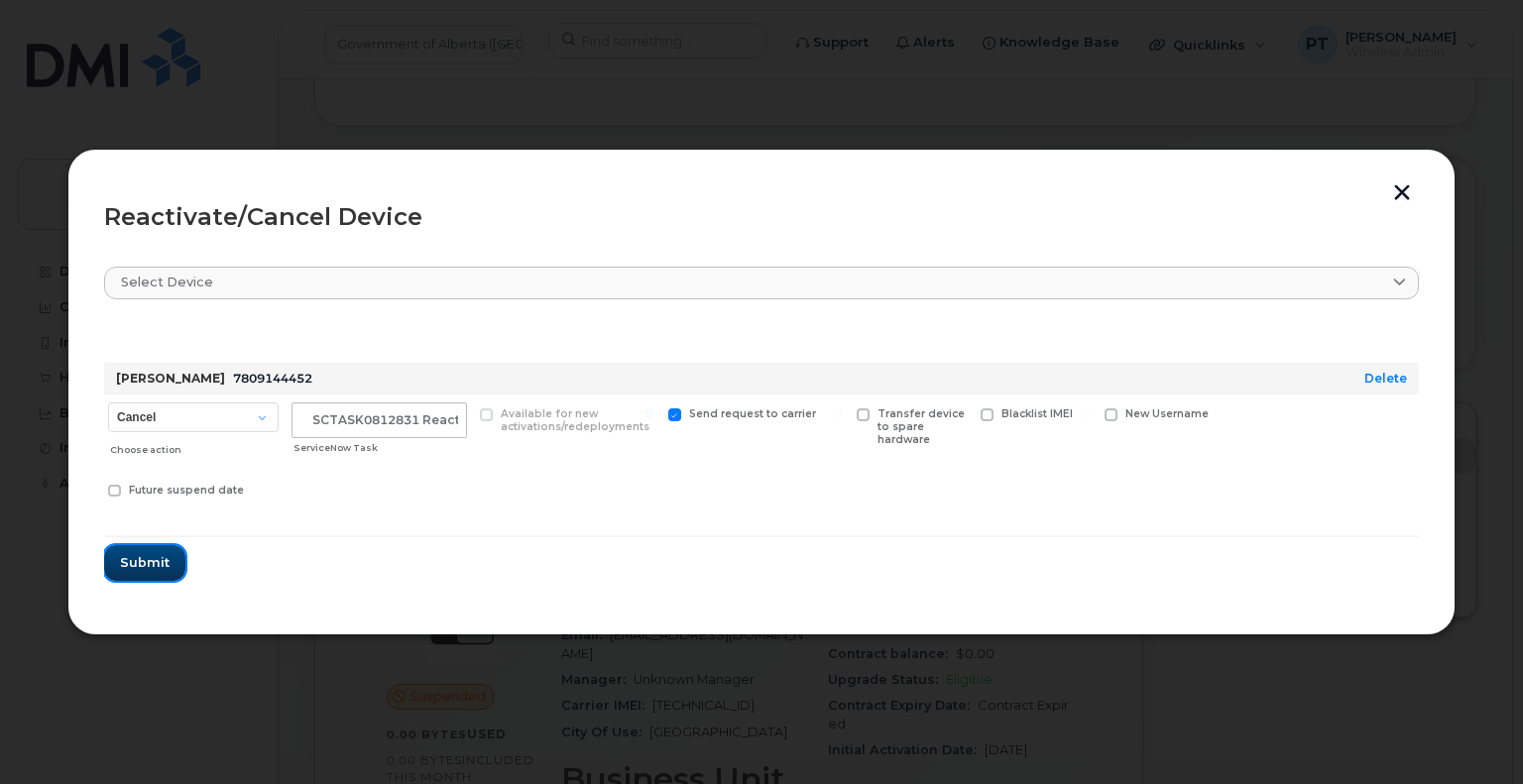 drag, startPoint x: 160, startPoint y: 556, endPoint x: 1019, endPoint y: 470, distance: 863.2943 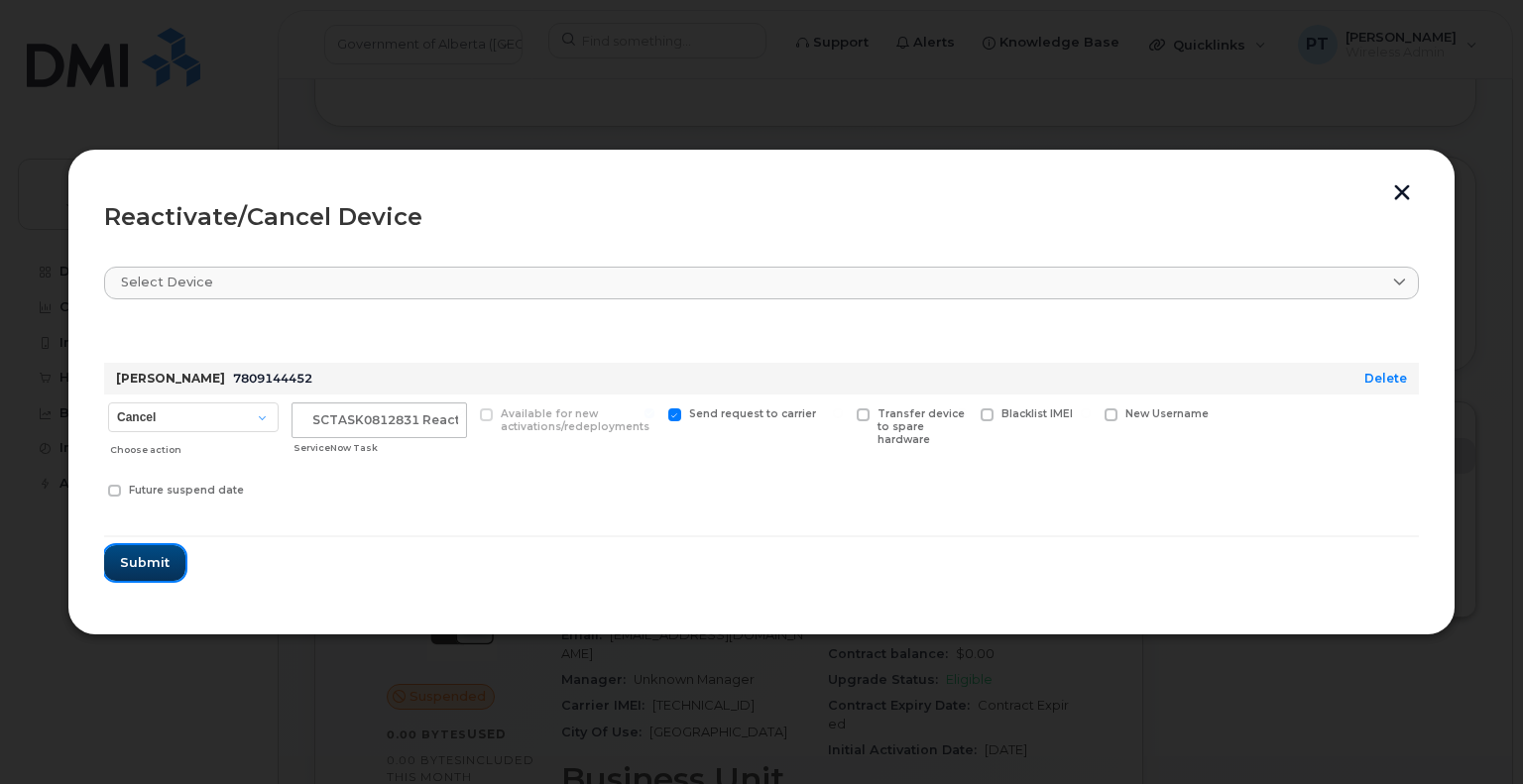 click on "Waleed Phulpoto 7809144452 Delete Cancel Suspend - Extend Suspension Reactivate Choose action SCTASK0812831 reactivate ServiceNow Task Available for new activations/redeployments Send request to carrier Transfer device to spare hardware Blacklist IMEI New Username Future suspend date Submit" 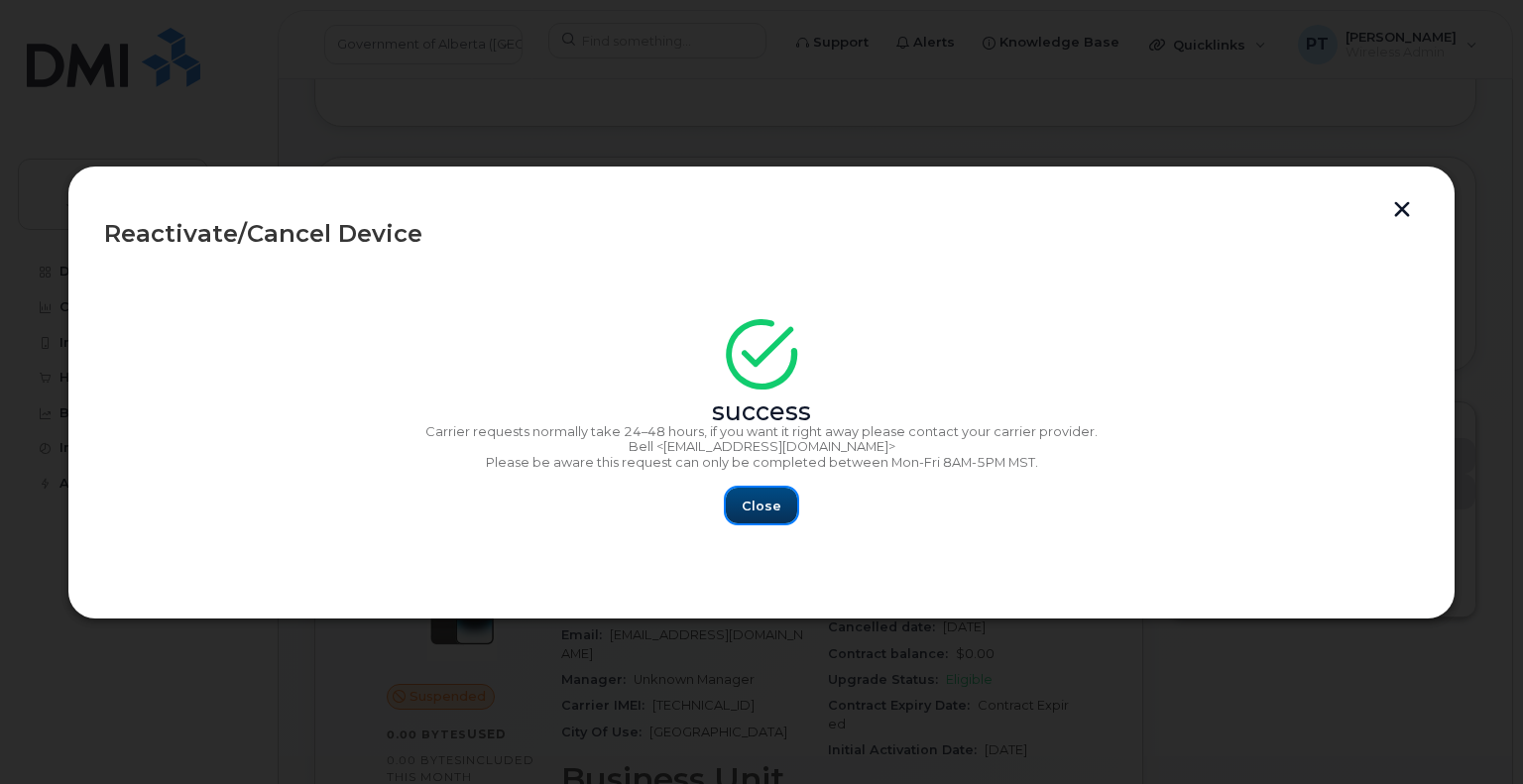 click on "Close" at bounding box center (762, 505) 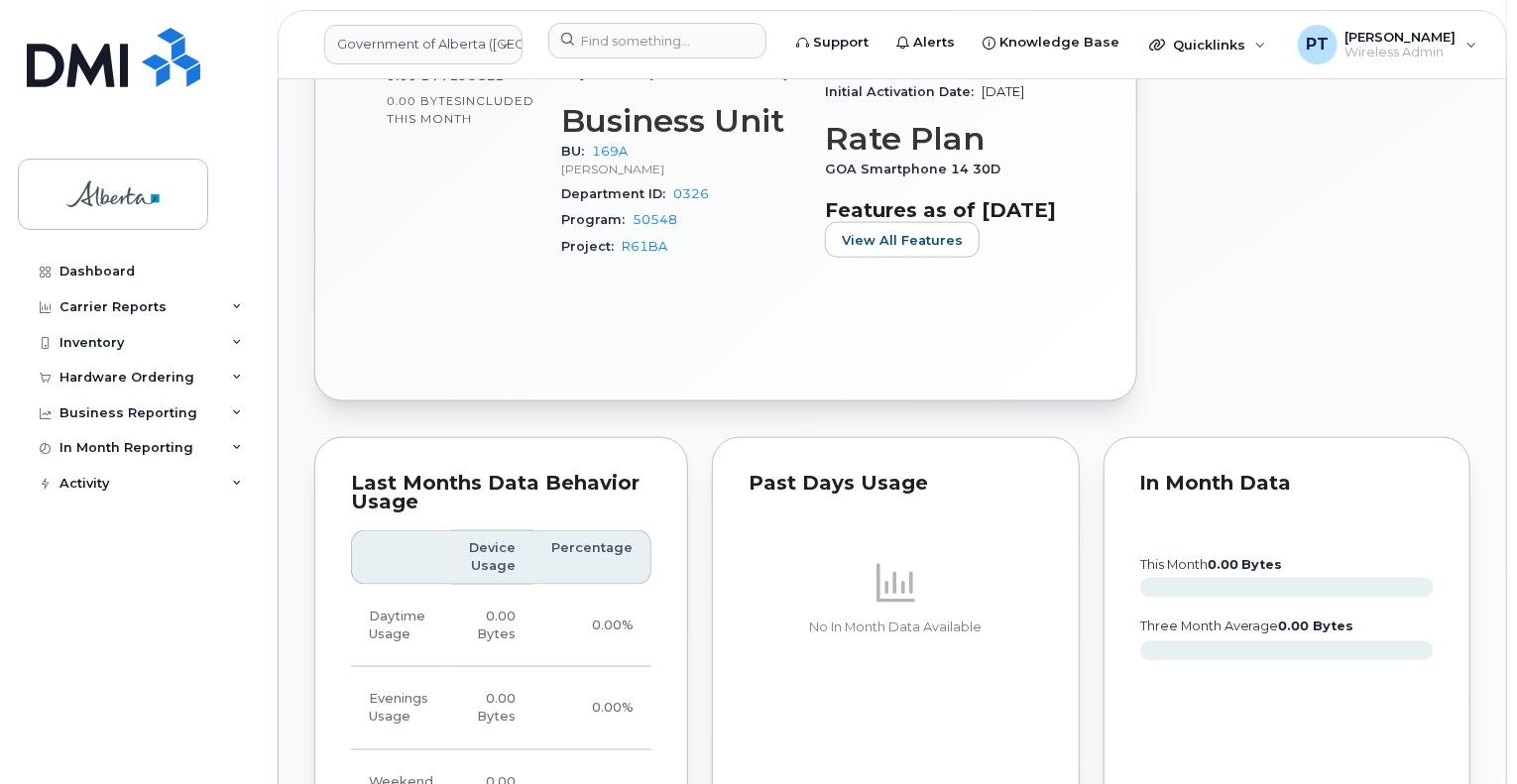 scroll, scrollTop: 1586, scrollLeft: 0, axis: vertical 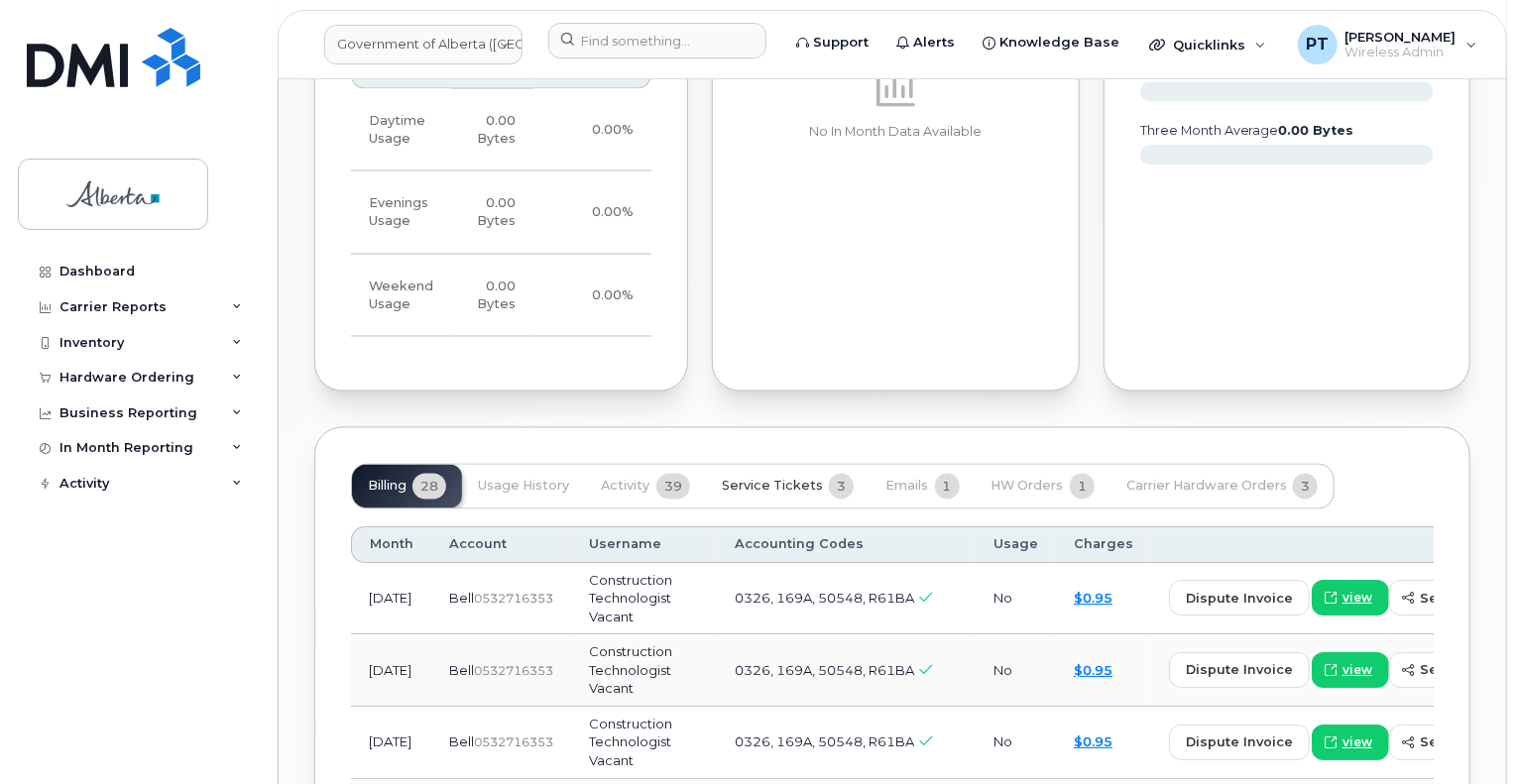 click on "Service Tickets" at bounding box center (772, 487) 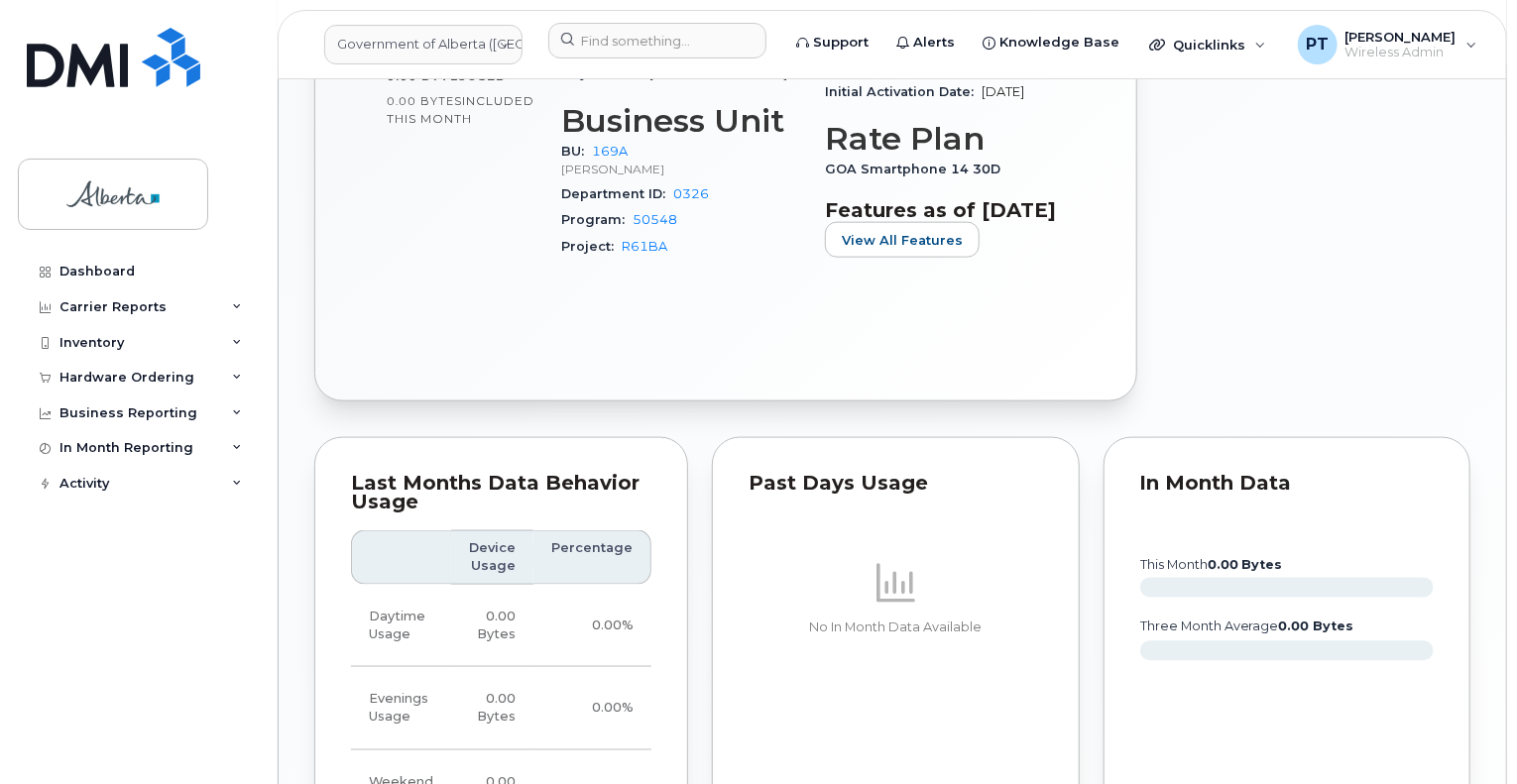 scroll, scrollTop: 496, scrollLeft: 0, axis: vertical 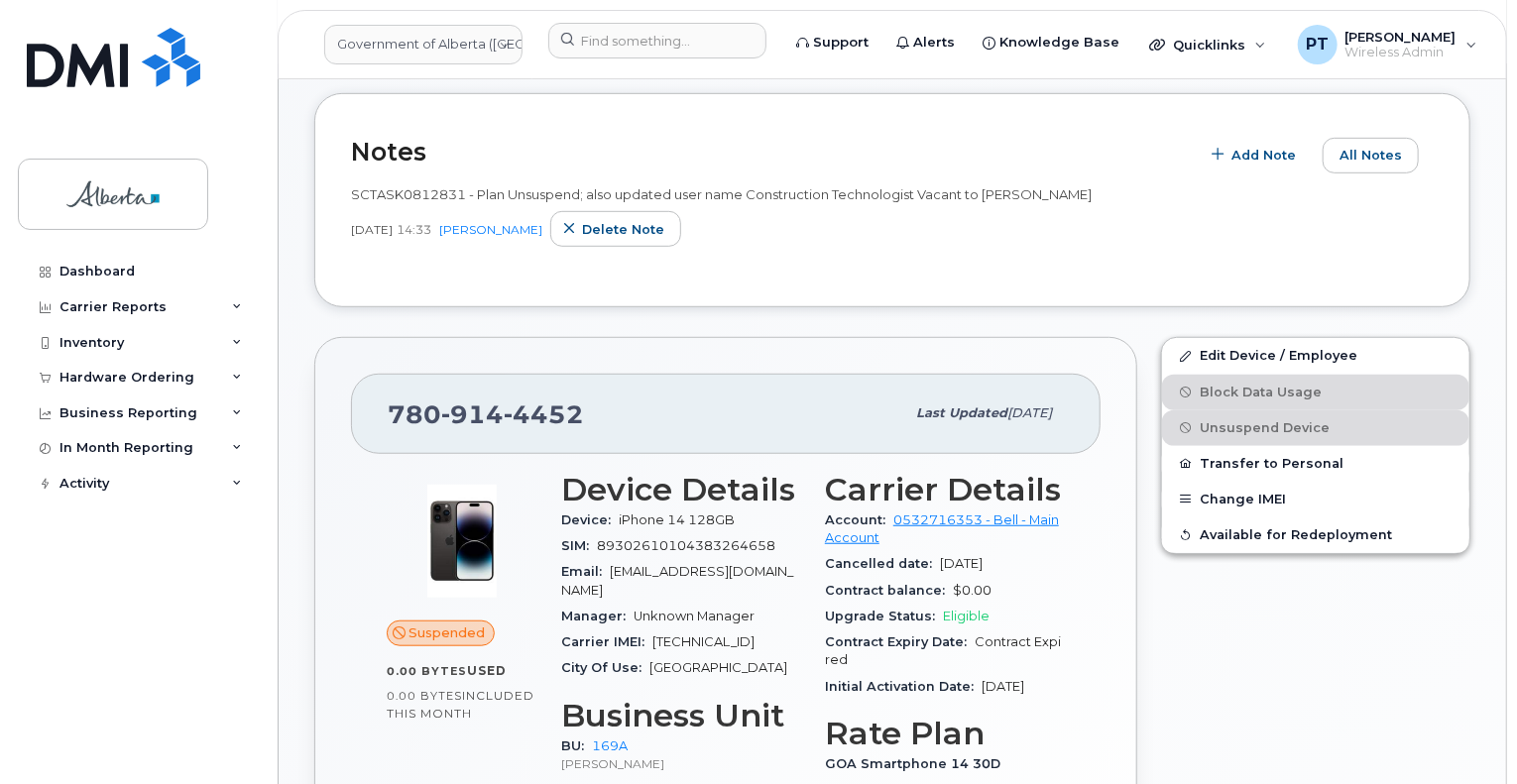 drag, startPoint x: 750, startPoint y: 189, endPoint x: 1097, endPoint y: 187, distance: 347.0058 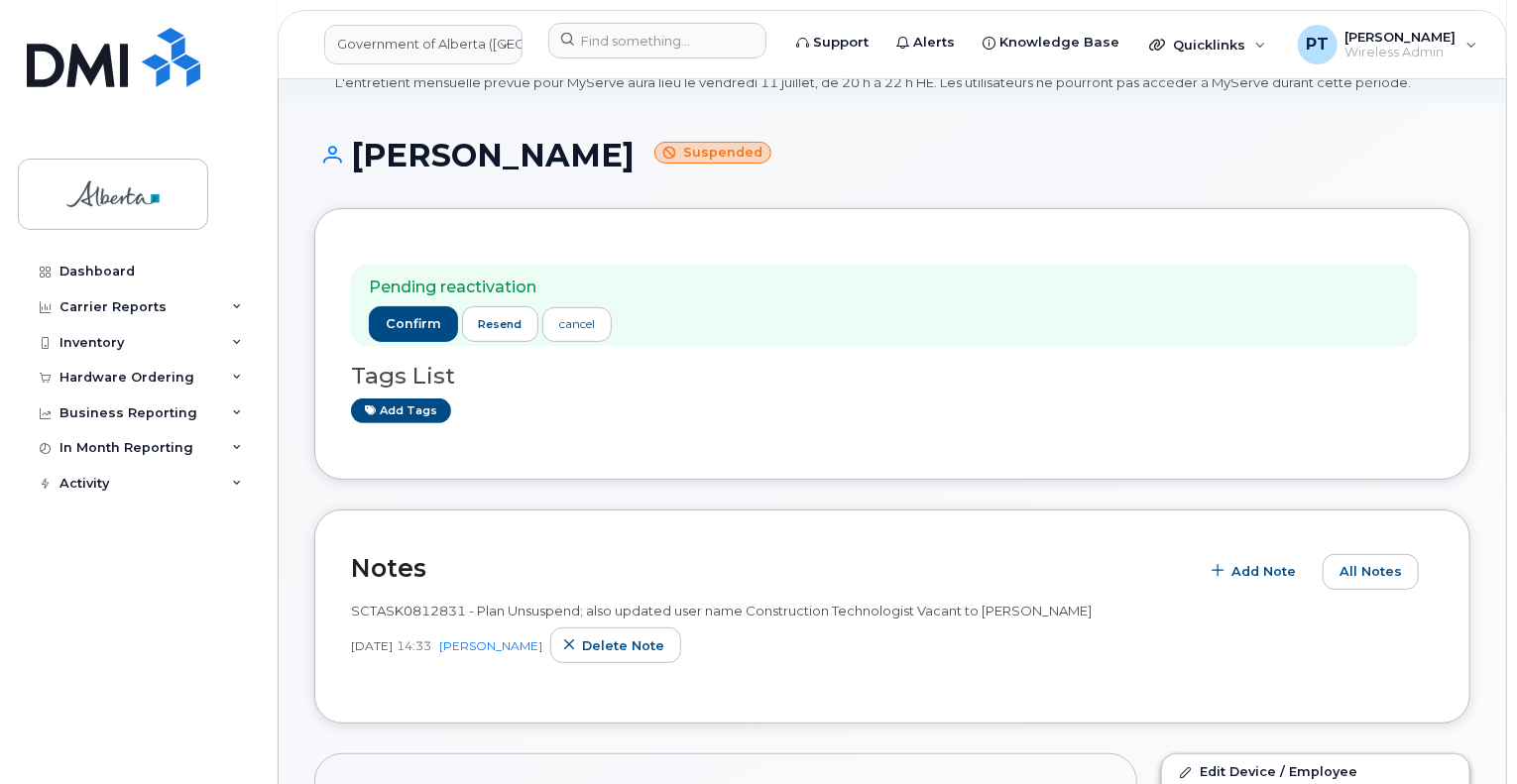 scroll, scrollTop: 0, scrollLeft: 0, axis: both 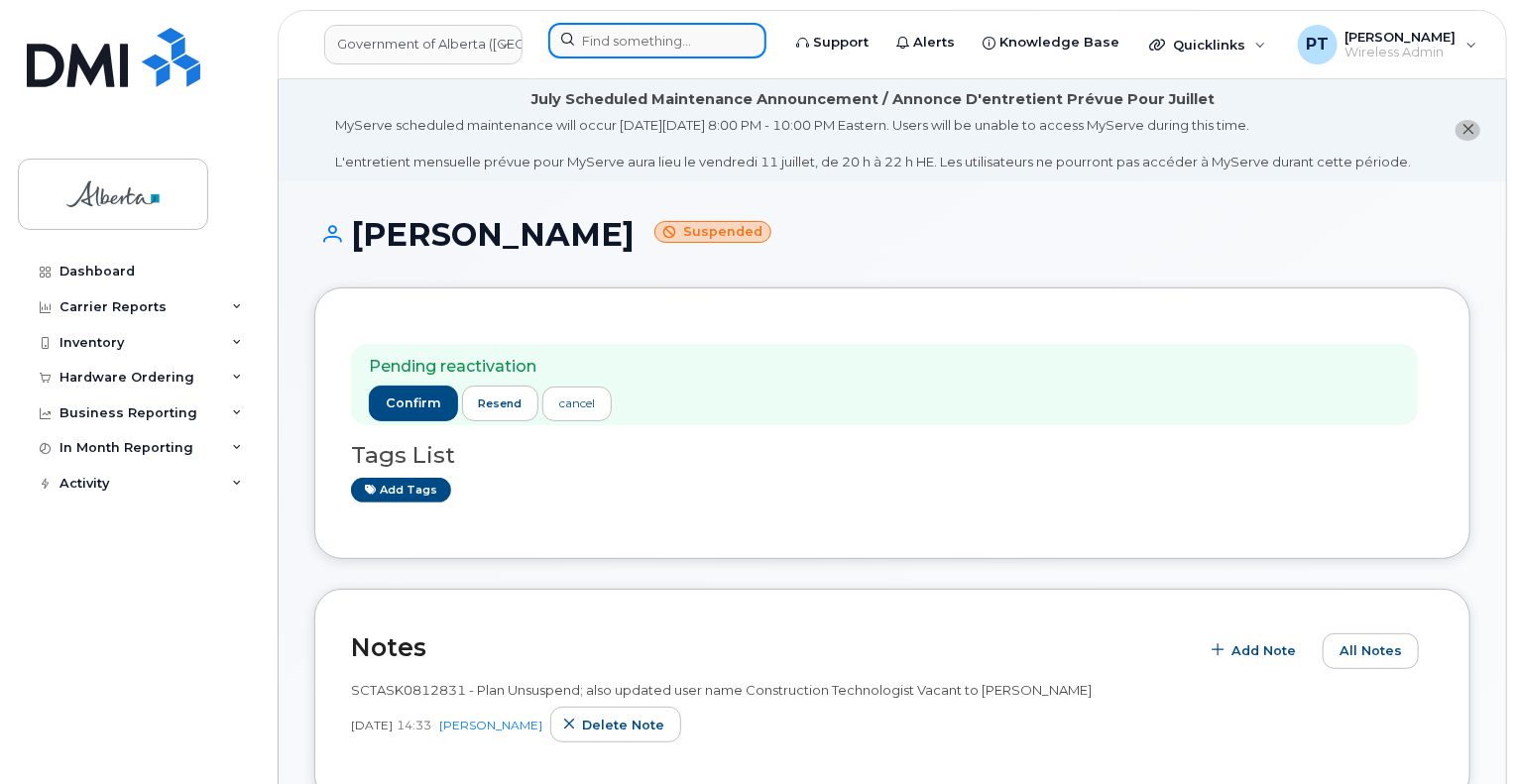 click at bounding box center (657, 41) 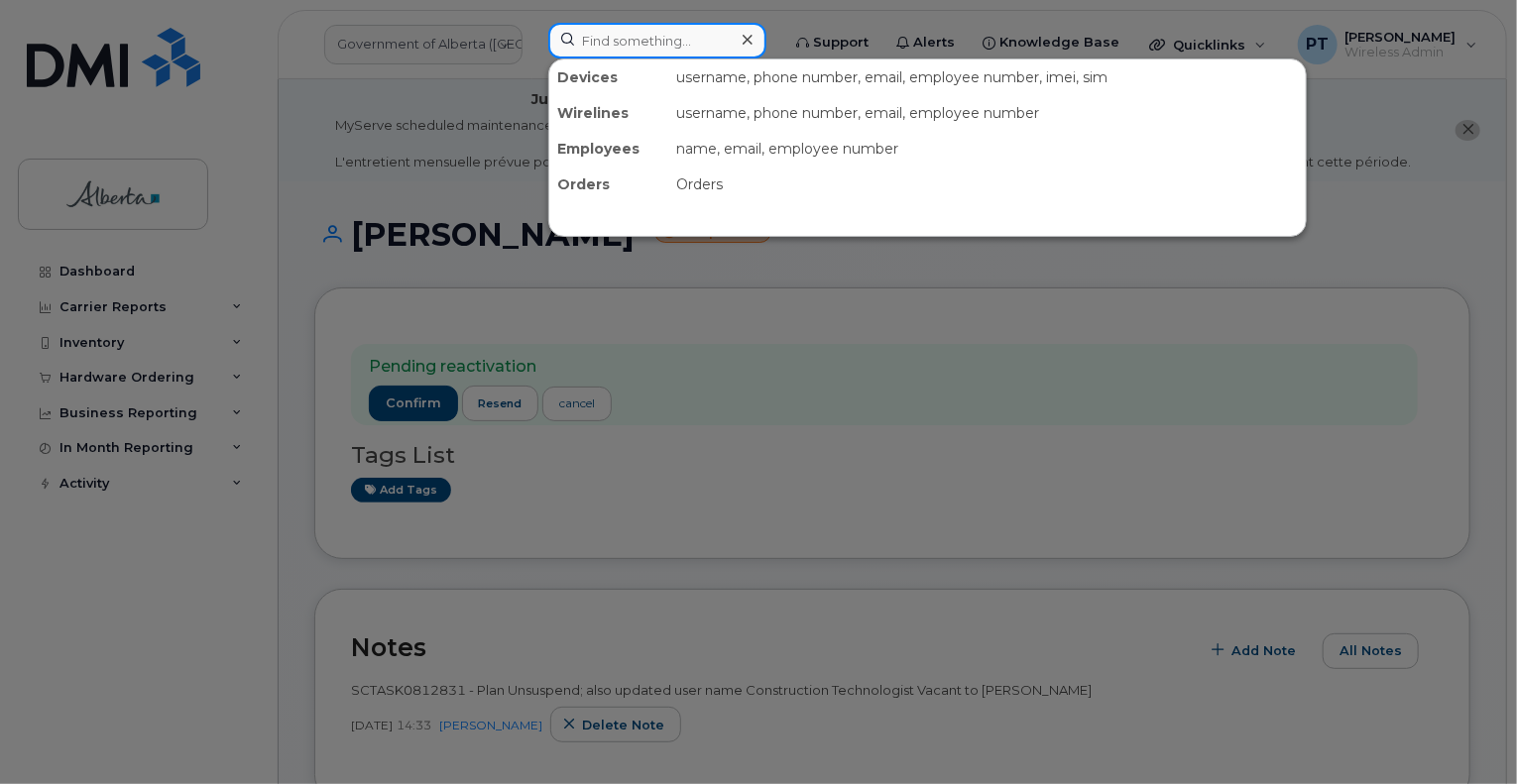 paste on "5873364296" 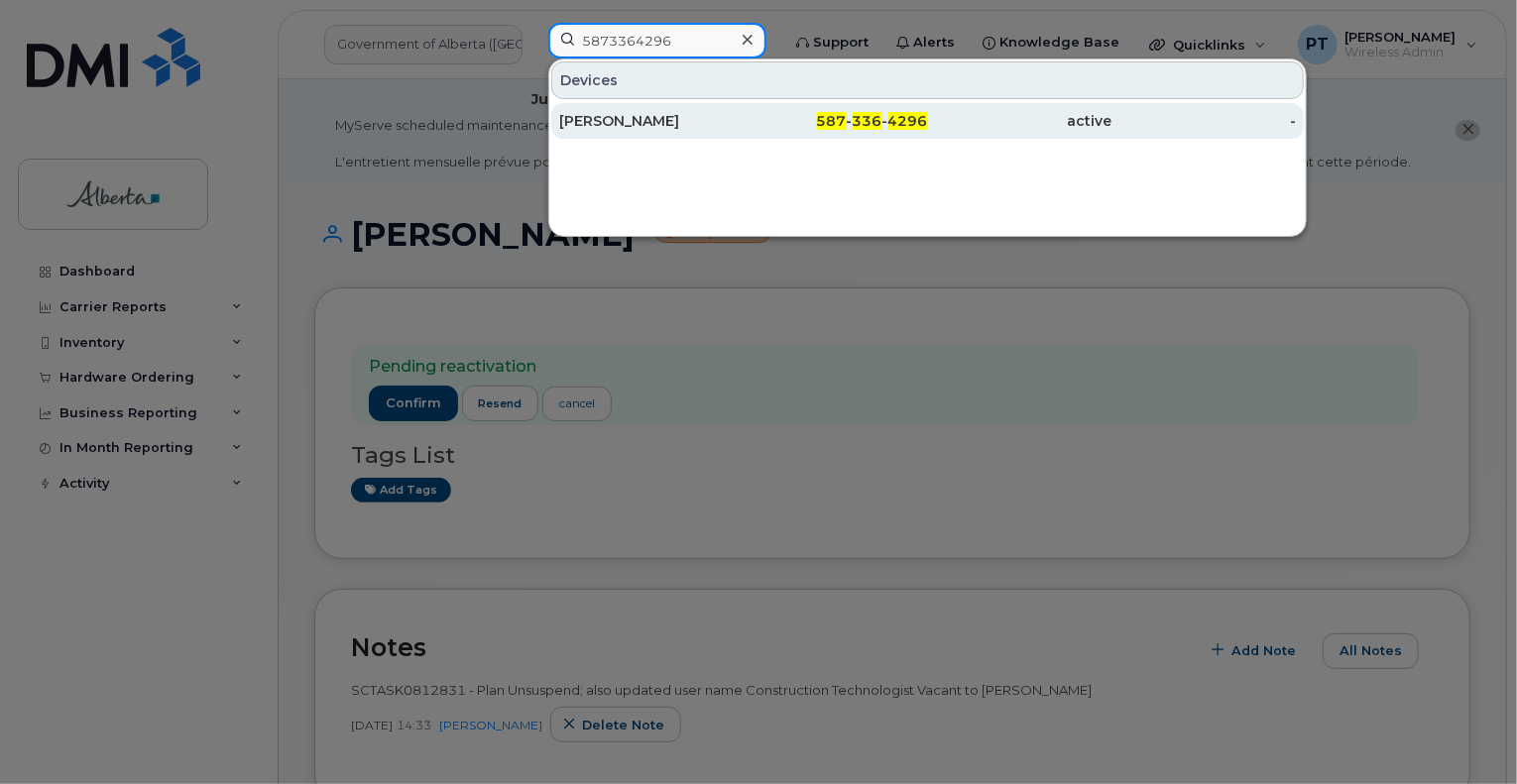 type on "5873364296" 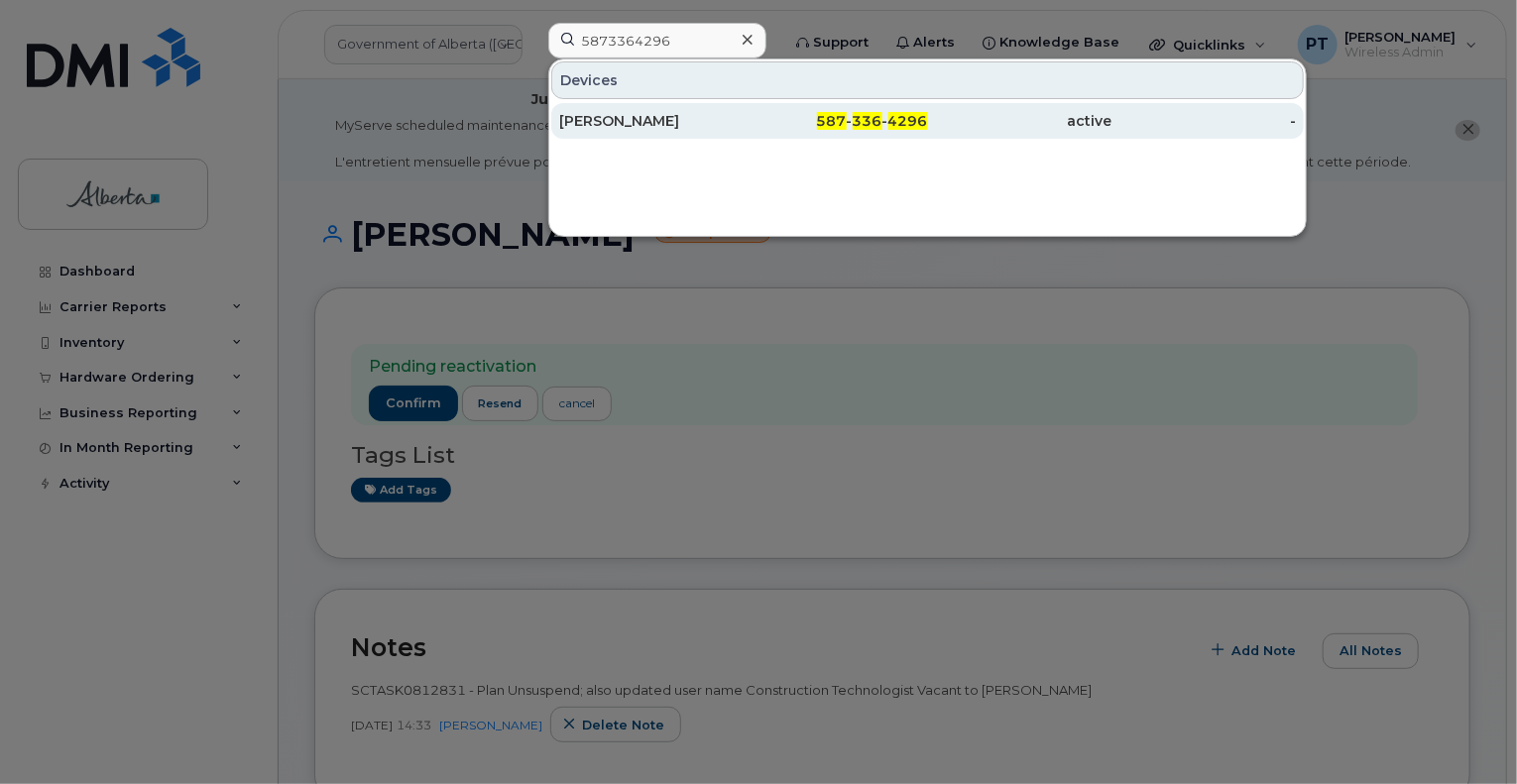 click on "[PERSON_NAME]" at bounding box center [651, 121] 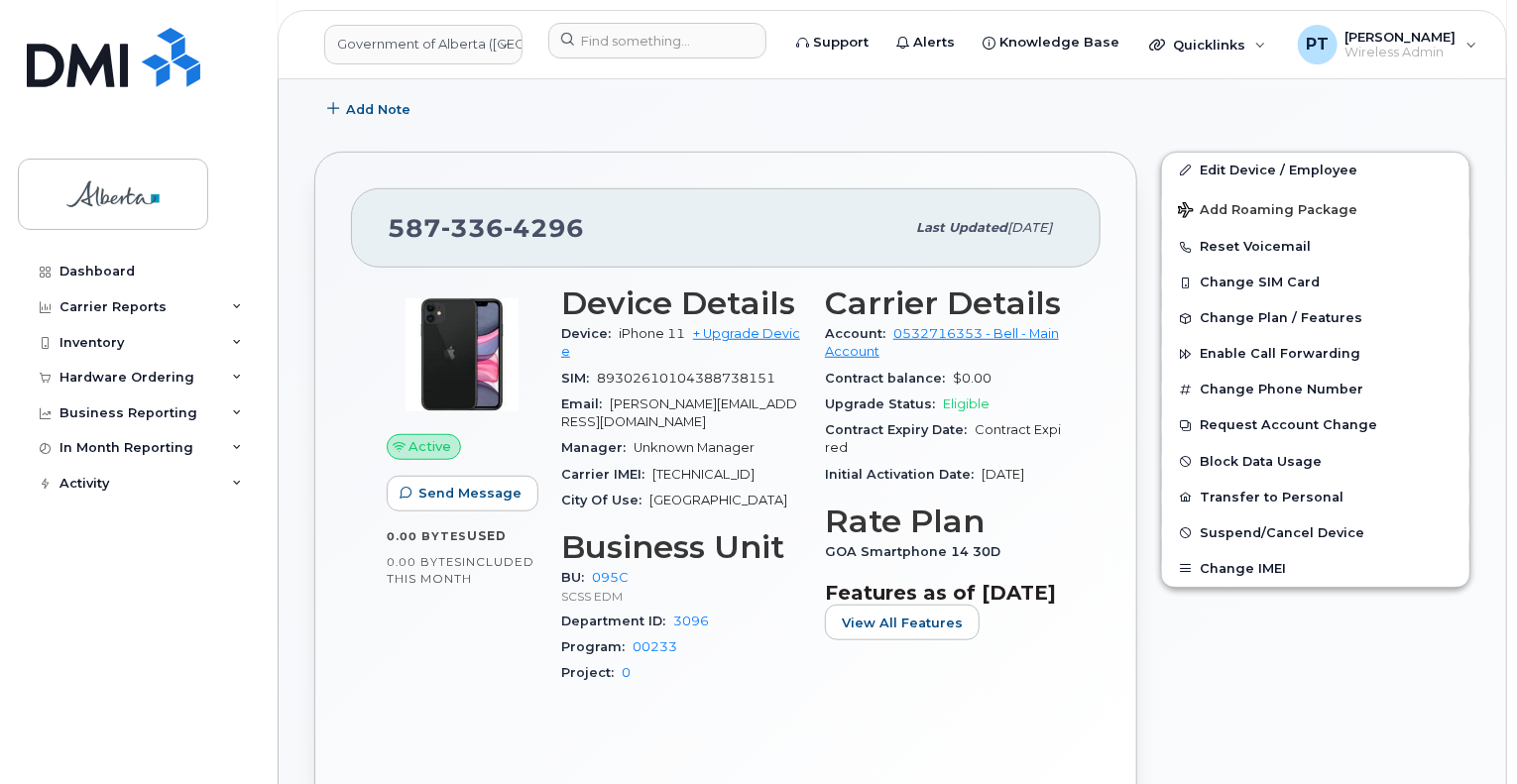 scroll, scrollTop: 496, scrollLeft: 0, axis: vertical 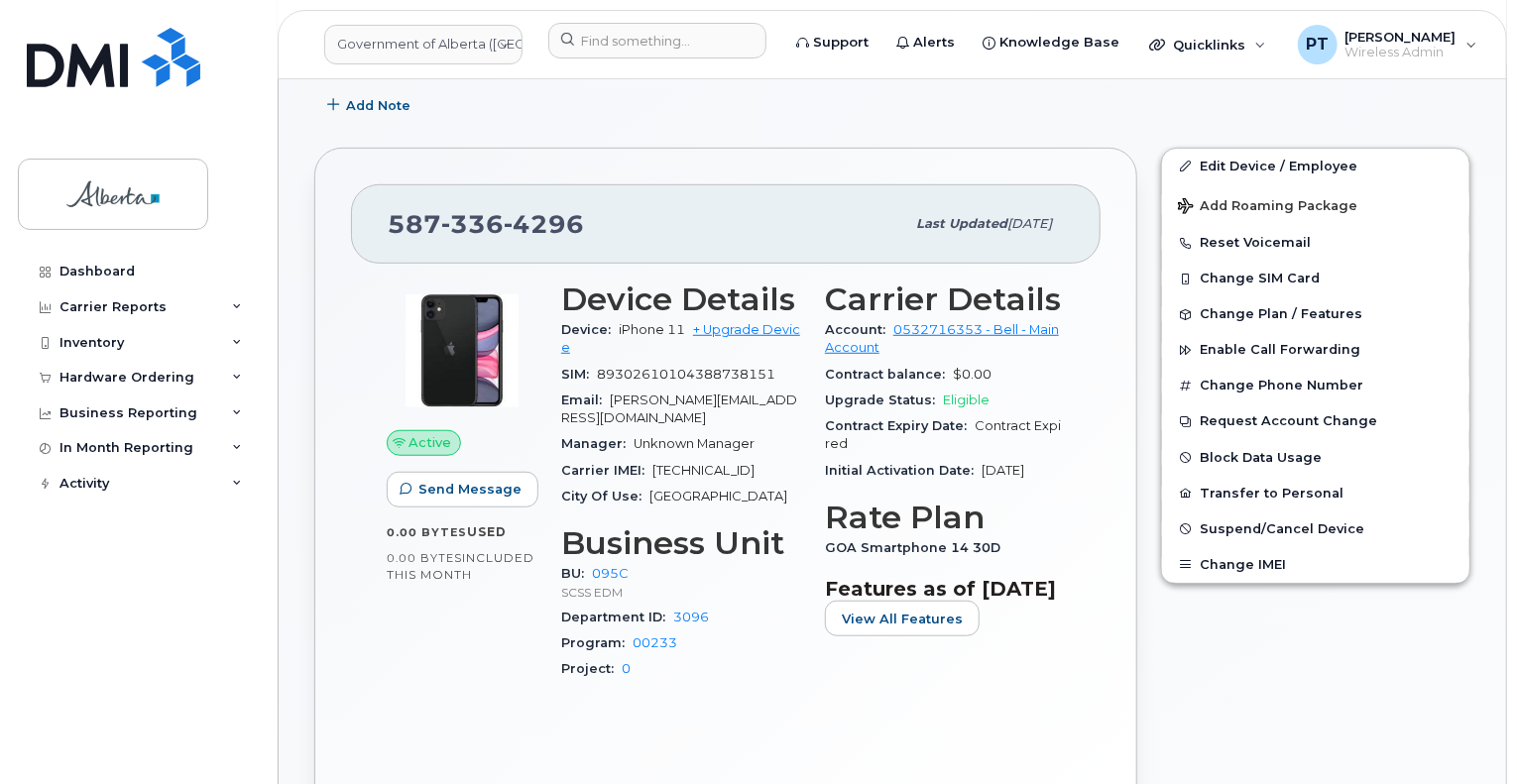 click on "[TECHNICAL_ID]" at bounding box center [703, 470] 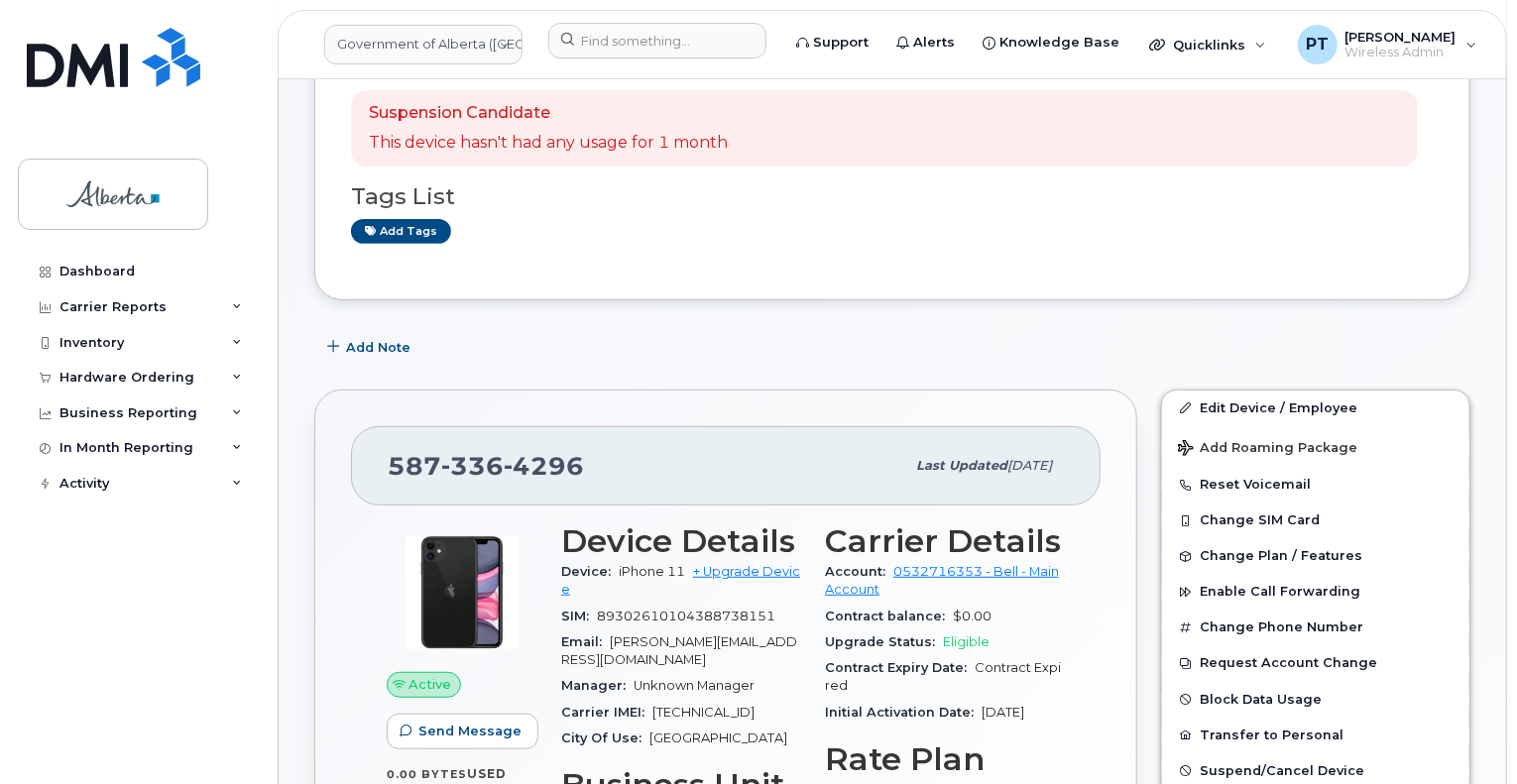 scroll, scrollTop: 0, scrollLeft: 0, axis: both 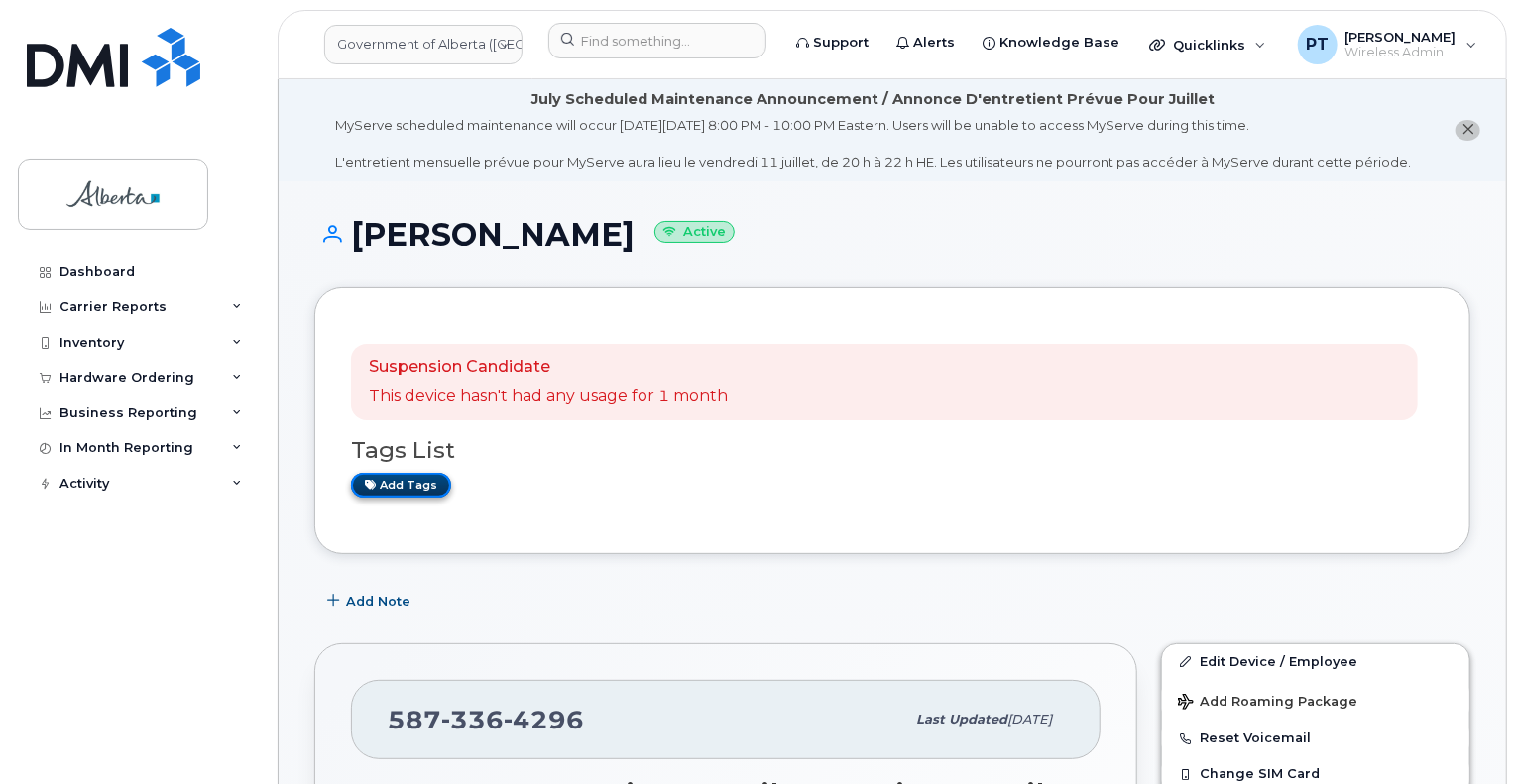 click on "Add tags" at bounding box center (401, 485) 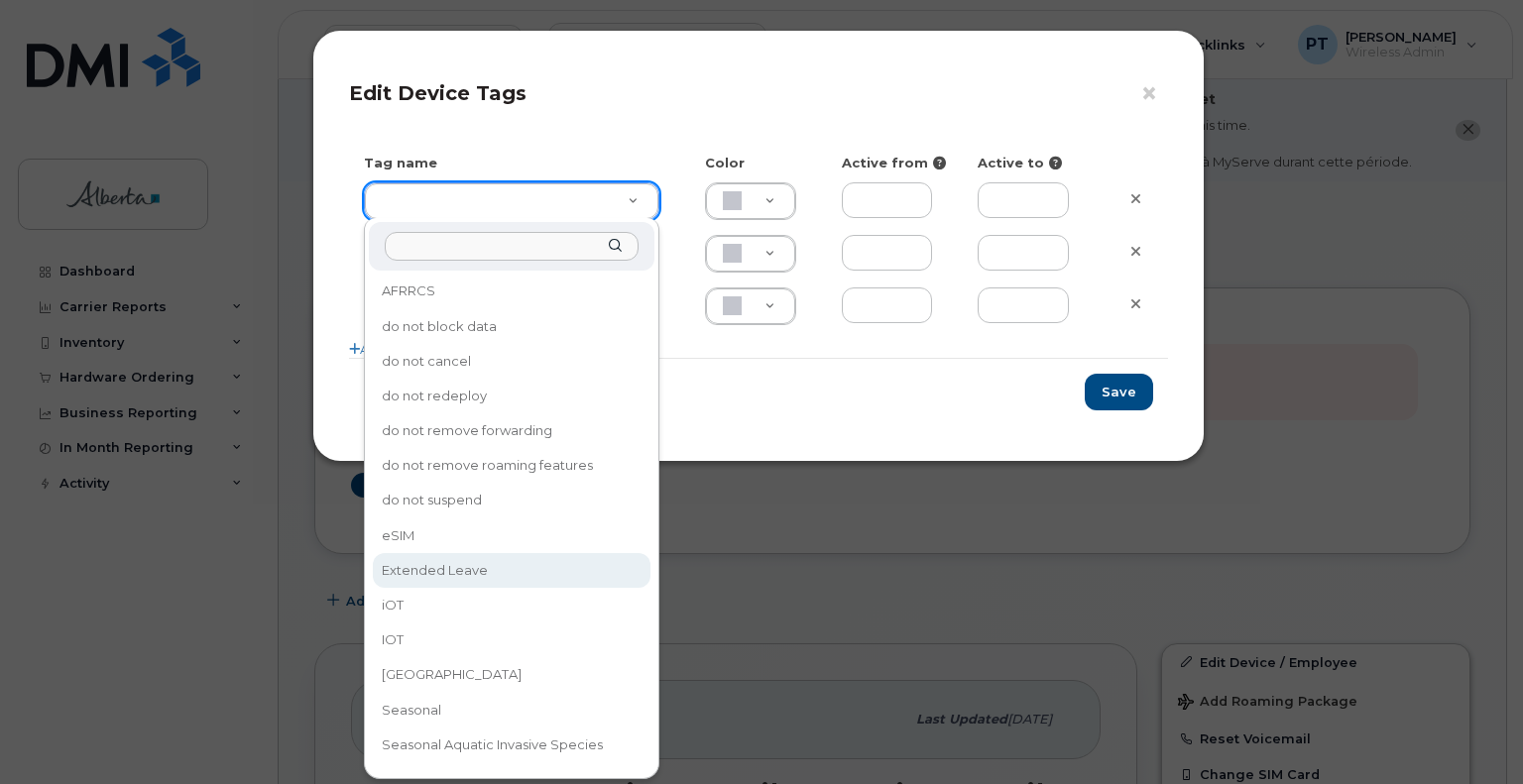 type on "Extended Leave" 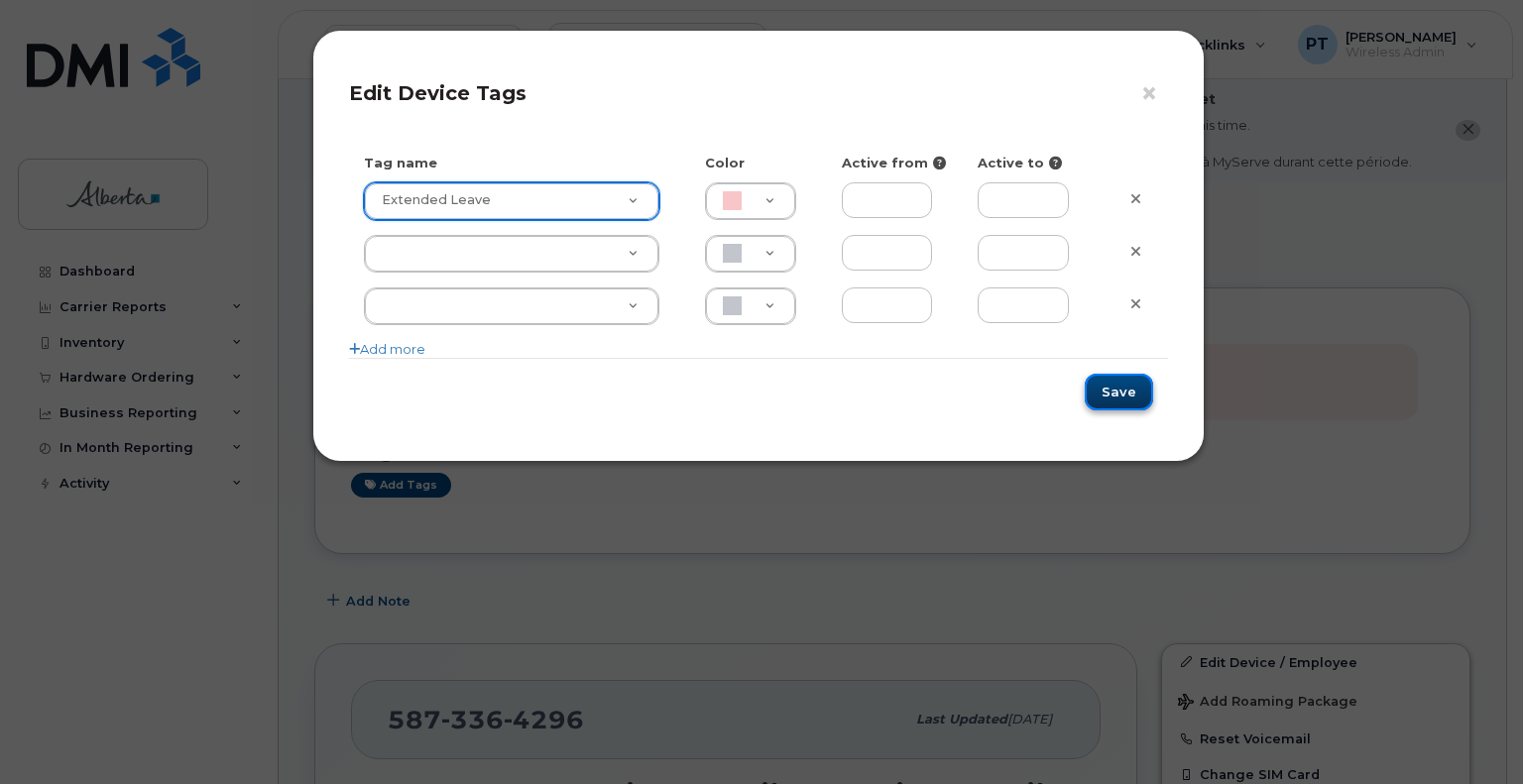 click on "Save" at bounding box center (1118, 392) 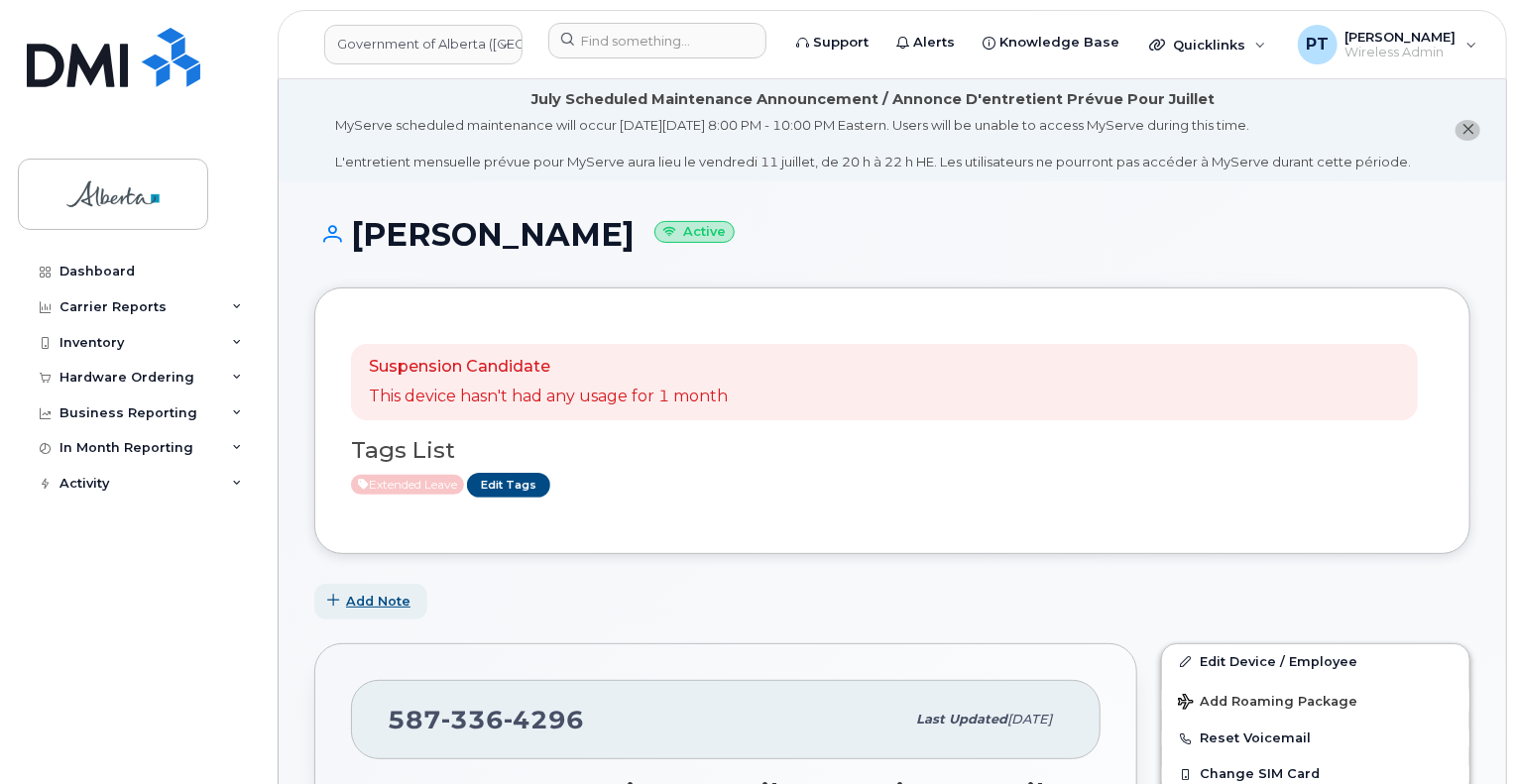 click on "Add Note" at bounding box center [378, 601] 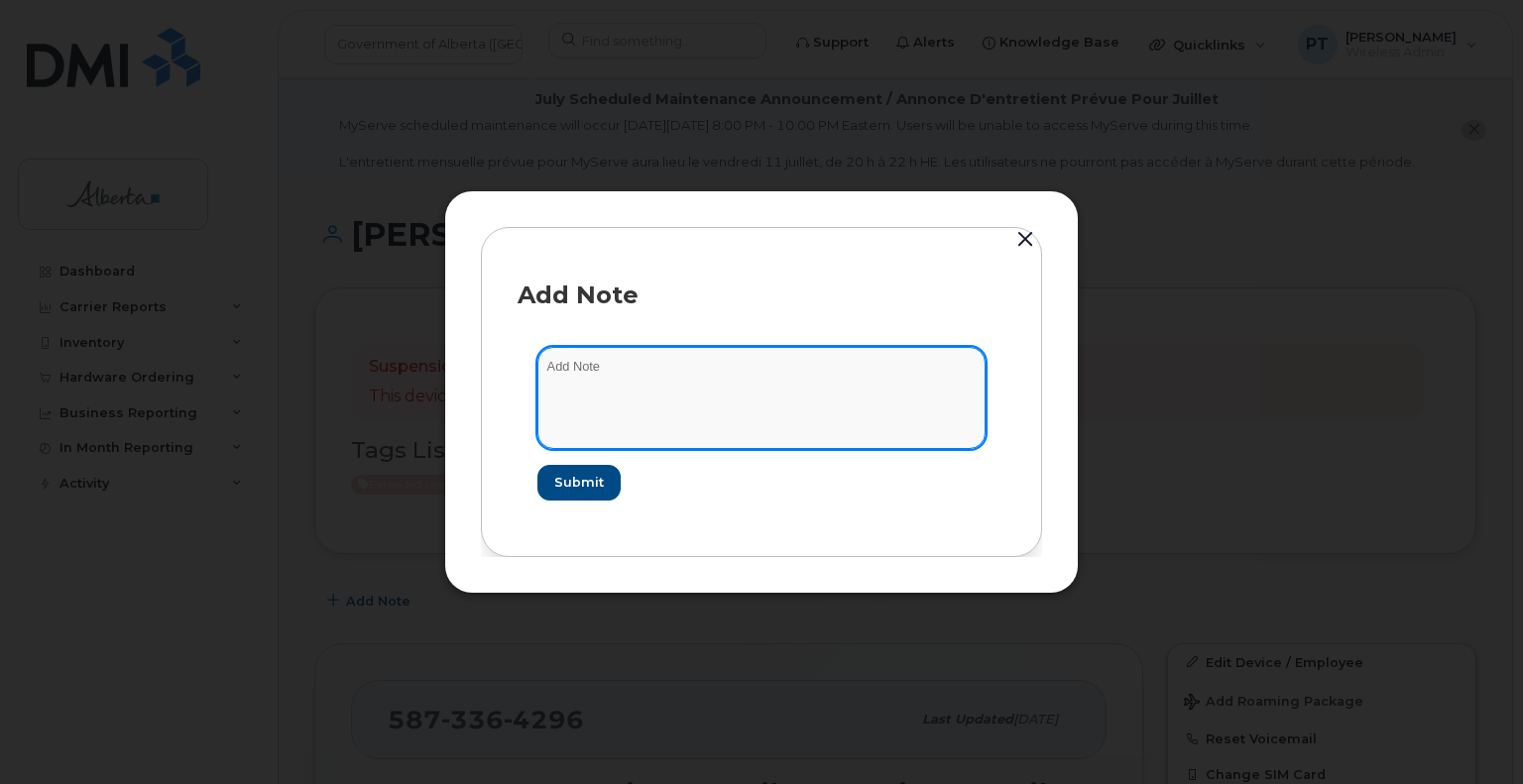 click at bounding box center [762, 397] 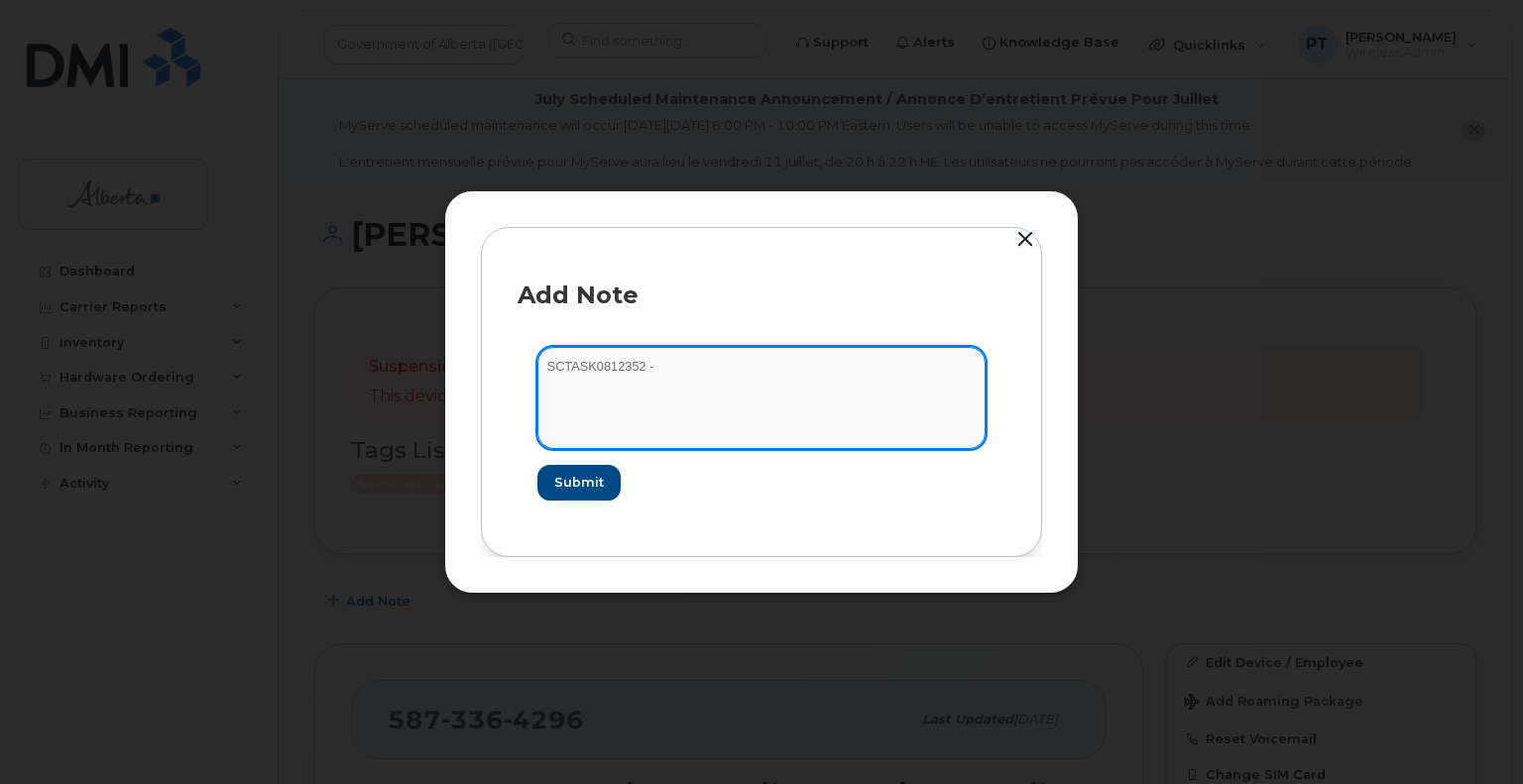 click on "SCTASK0812352 -" at bounding box center (762, 397) 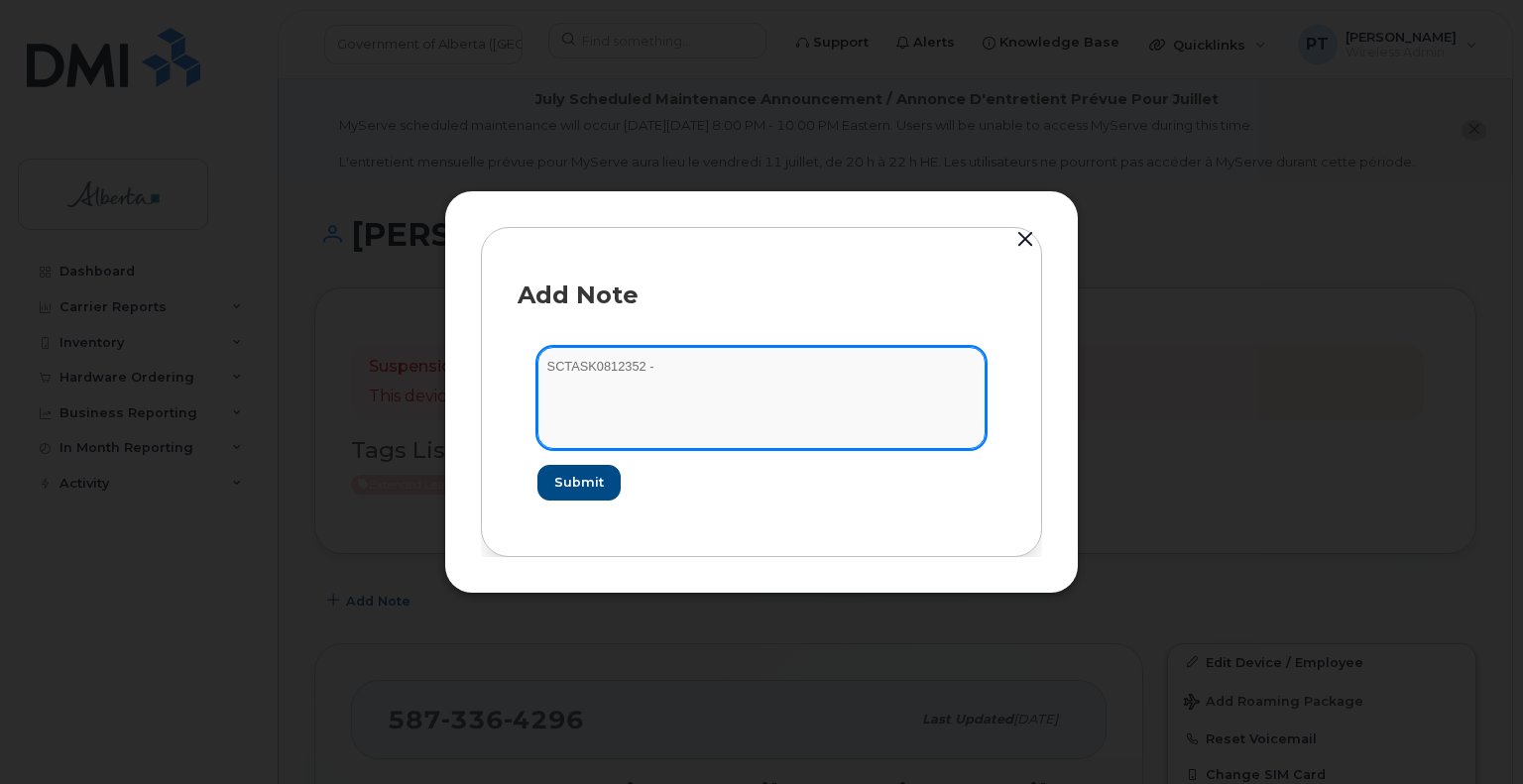 paste on "Plan Suspend - (2)" 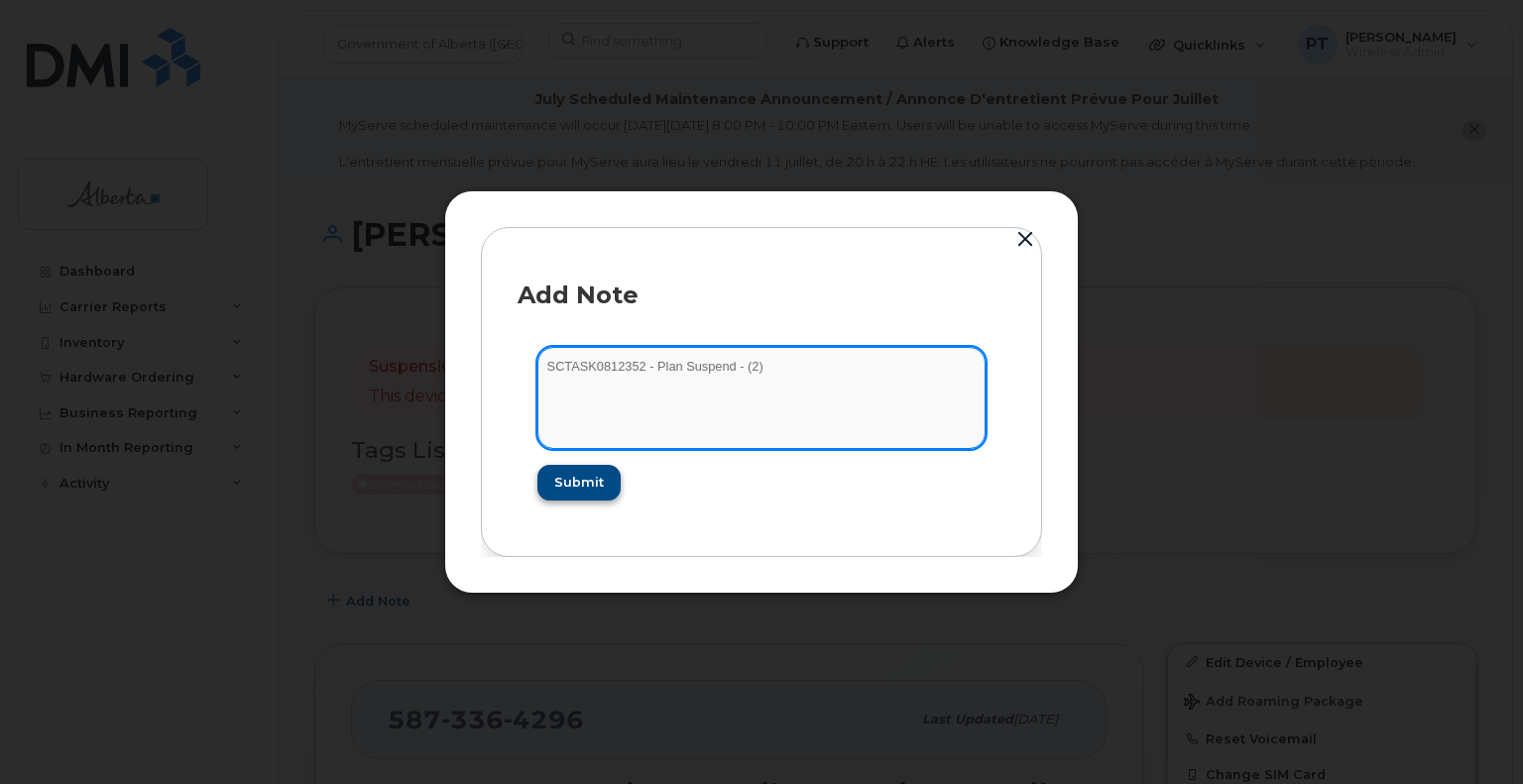 type on "SCTASK0812352 - Plan Suspend - (2)" 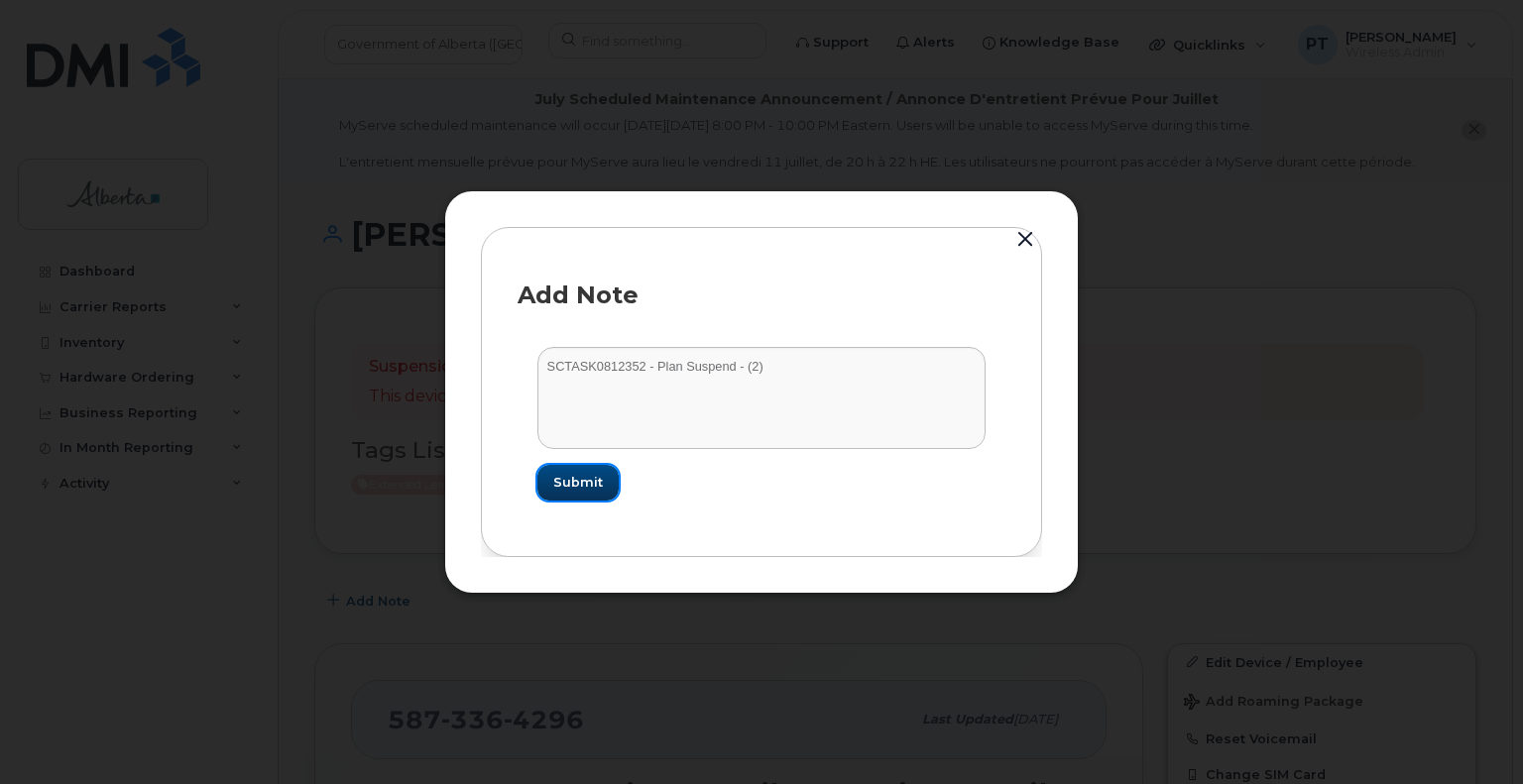 click on "Submit" at bounding box center [578, 482] 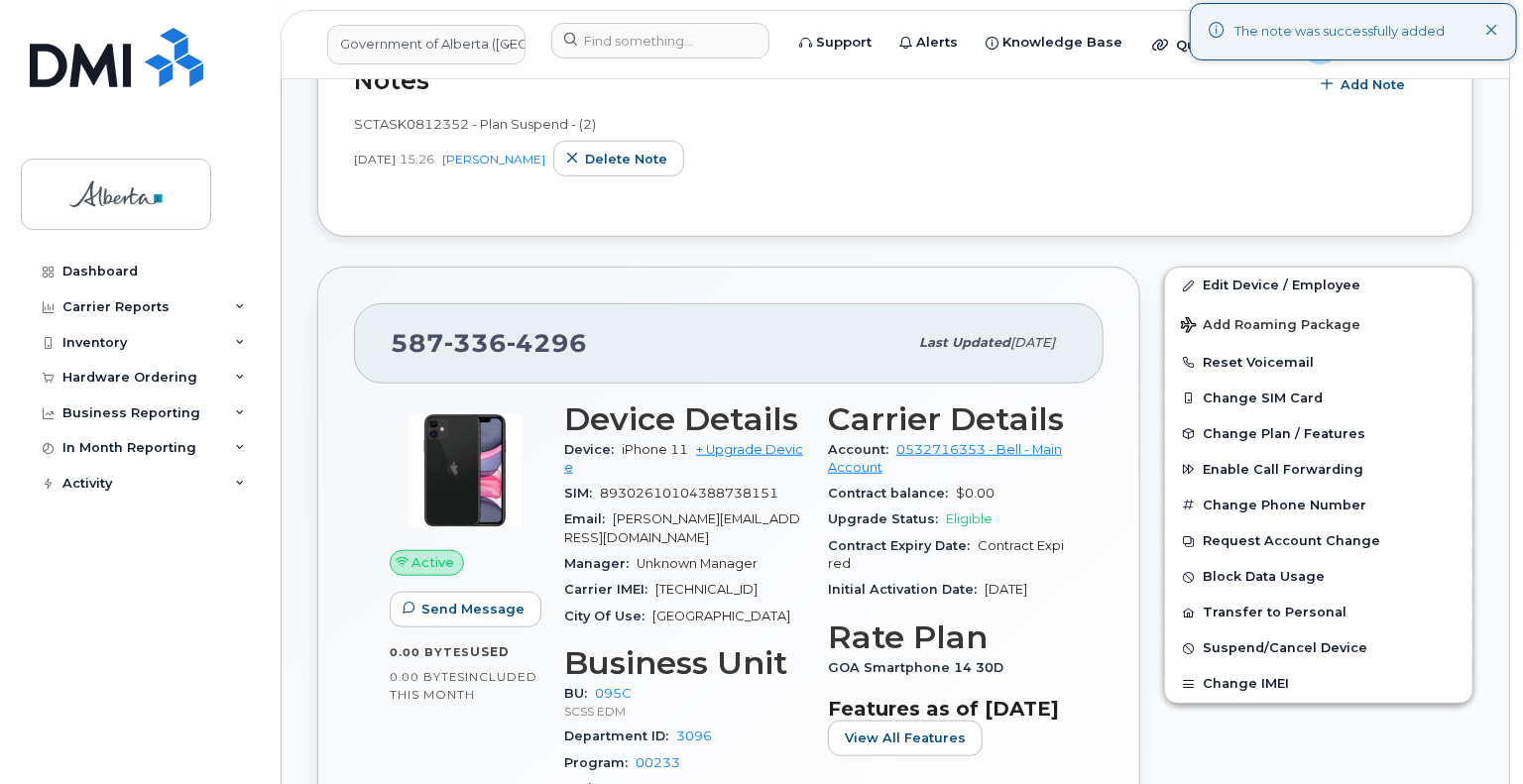 scroll, scrollTop: 694, scrollLeft: 0, axis: vertical 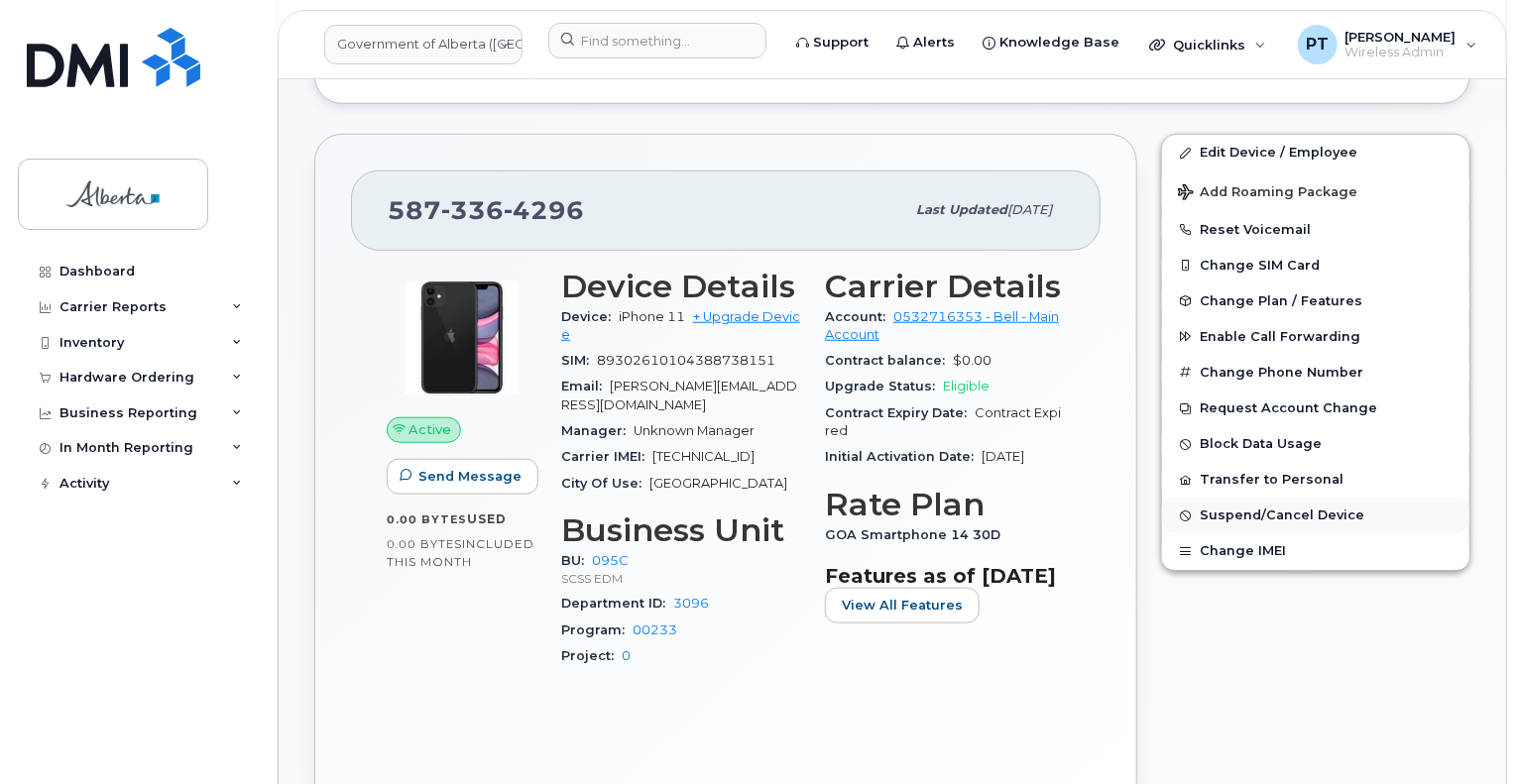 click on "Suspend/Cancel Device" at bounding box center [1282, 515] 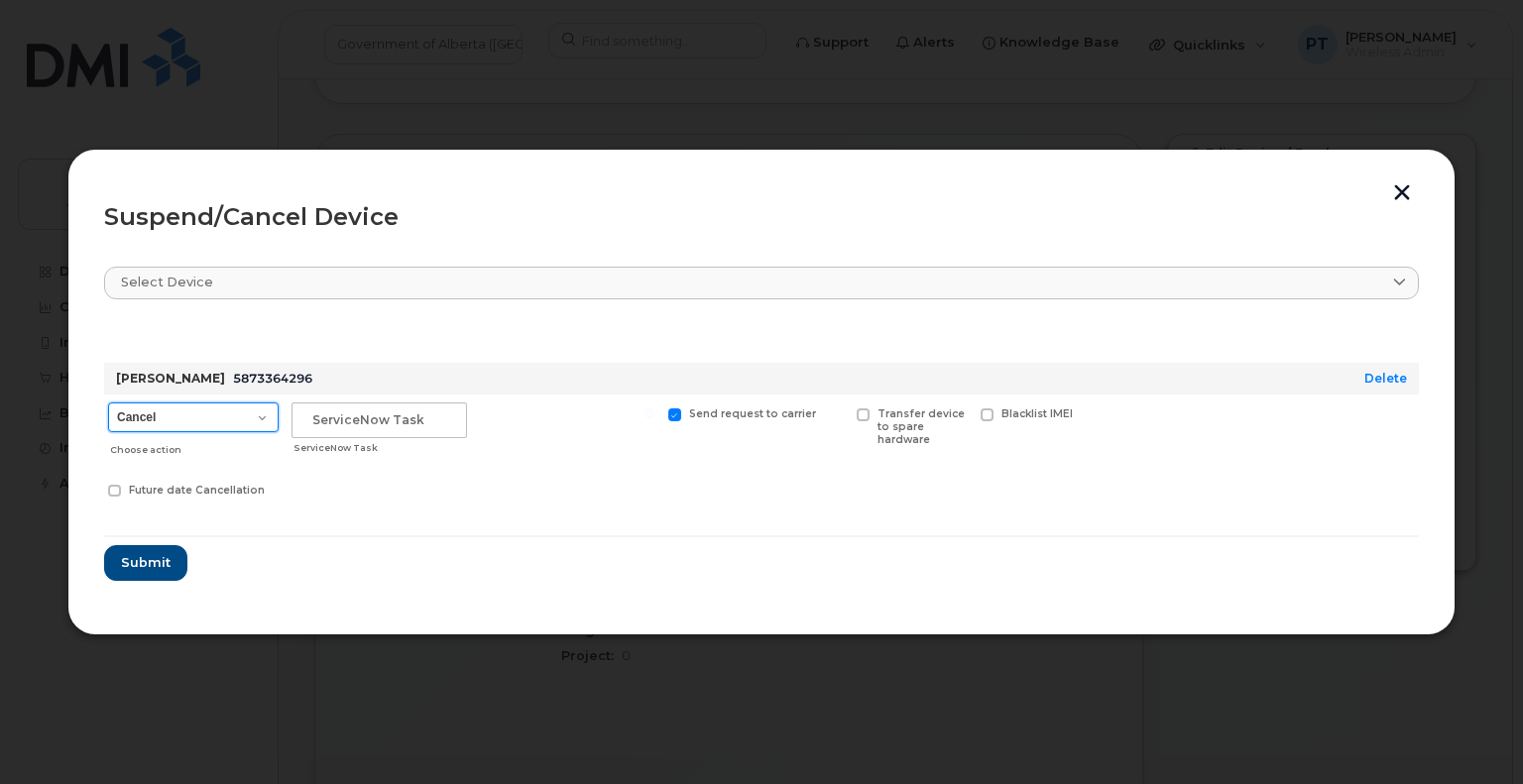 click on "Cancel Suspend - Extend Suspension Suspend - Reduced Rate Suspend - Lost Device/Stolen Reactivate" at bounding box center [193, 417] 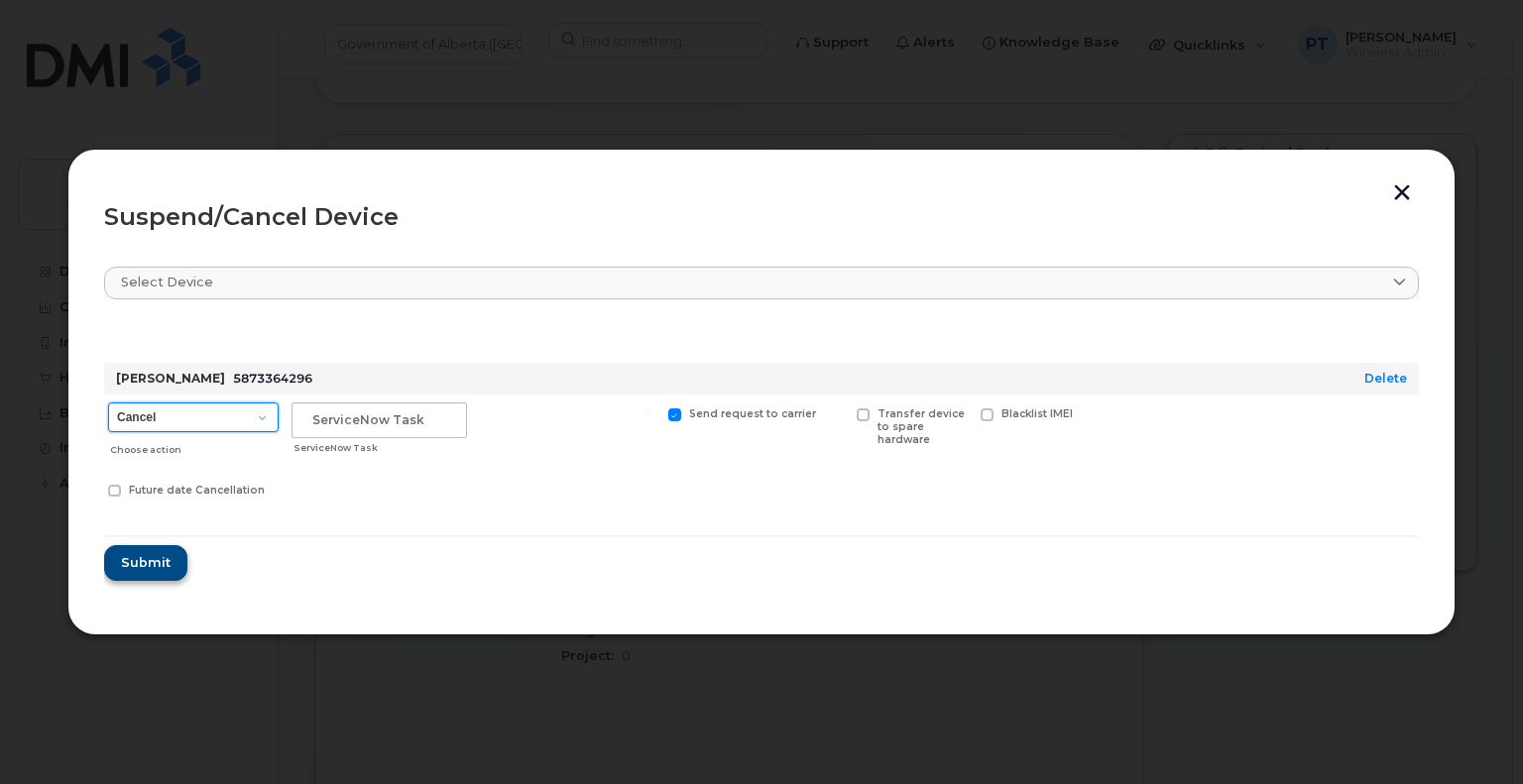 select on "[object Object]" 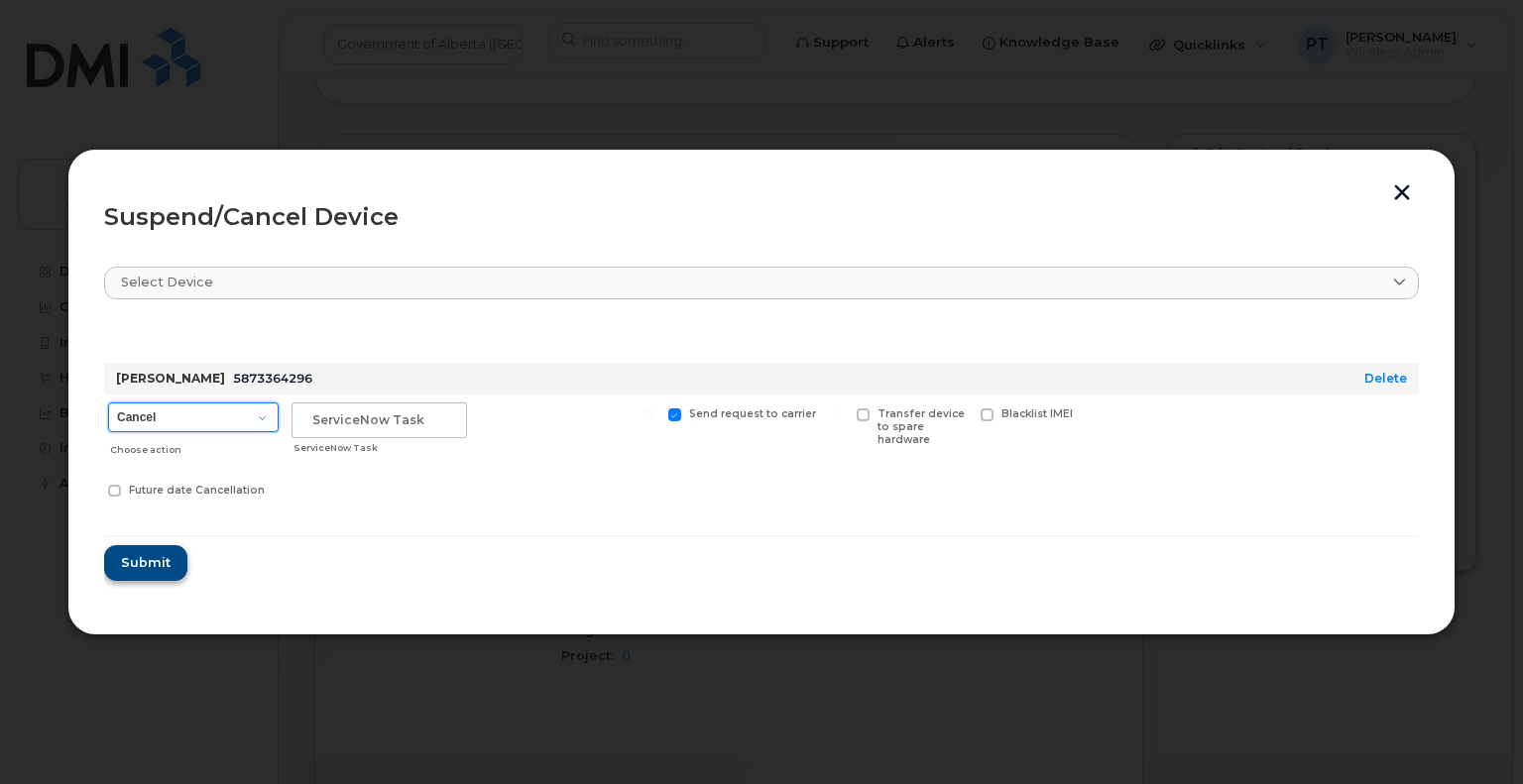 click on "Cancel Suspend - Extend Suspension Suspend - Reduced Rate Suspend - Lost Device/Stolen Reactivate" at bounding box center (193, 417) 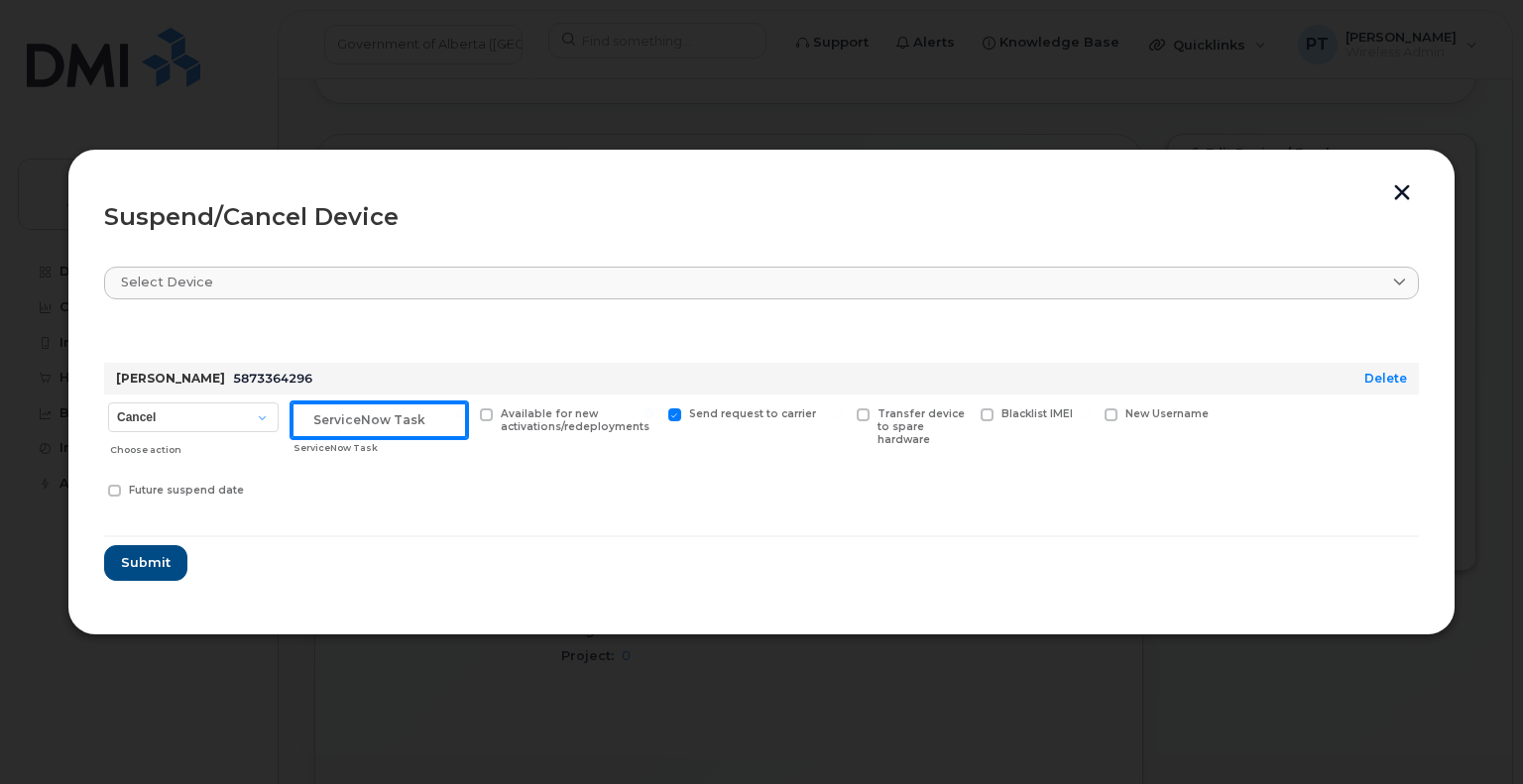 click at bounding box center [379, 420] 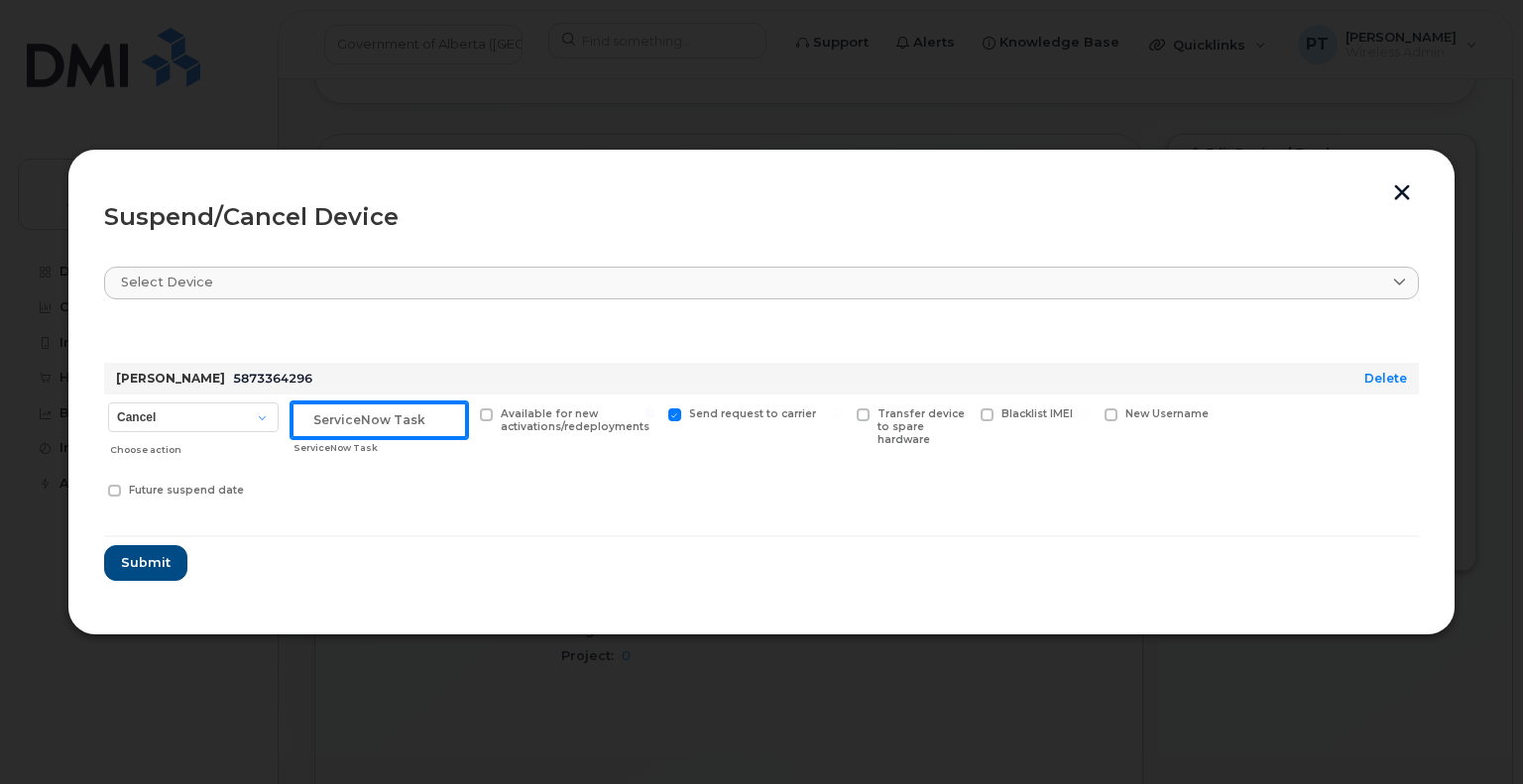 paste on "SCTASK0812352" 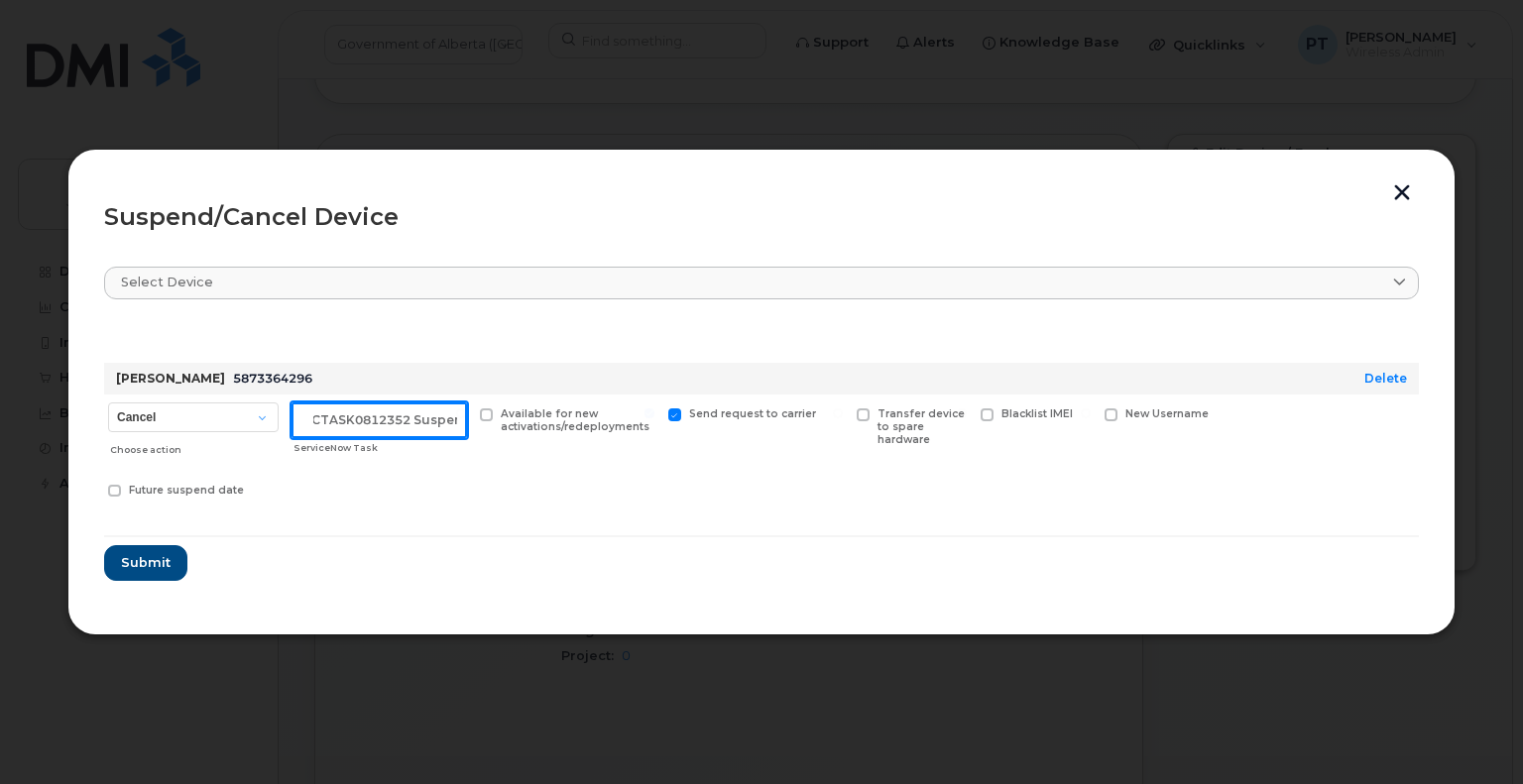 scroll, scrollTop: 0, scrollLeft: 19, axis: horizontal 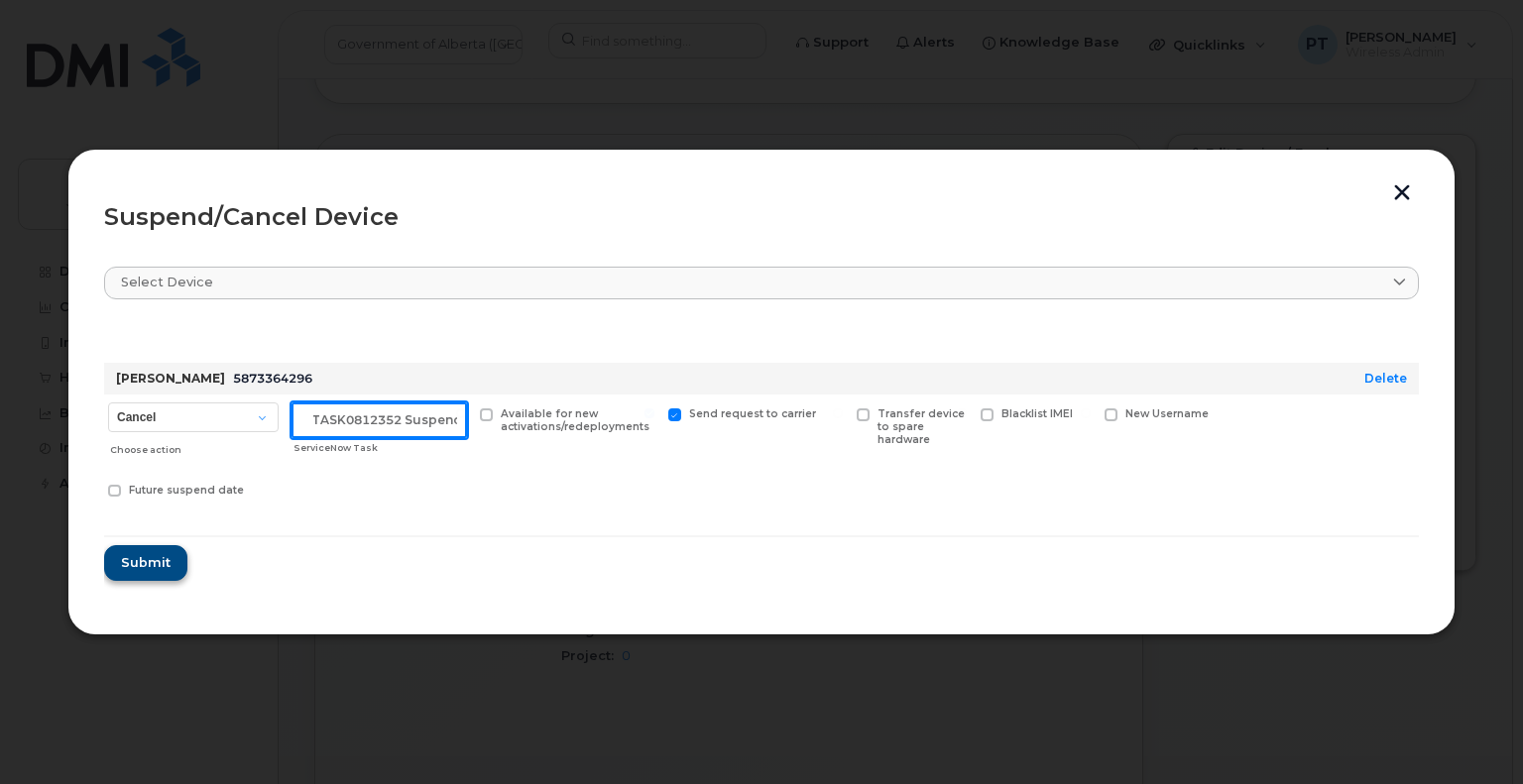 type on "SCTASK0812352 Suspend" 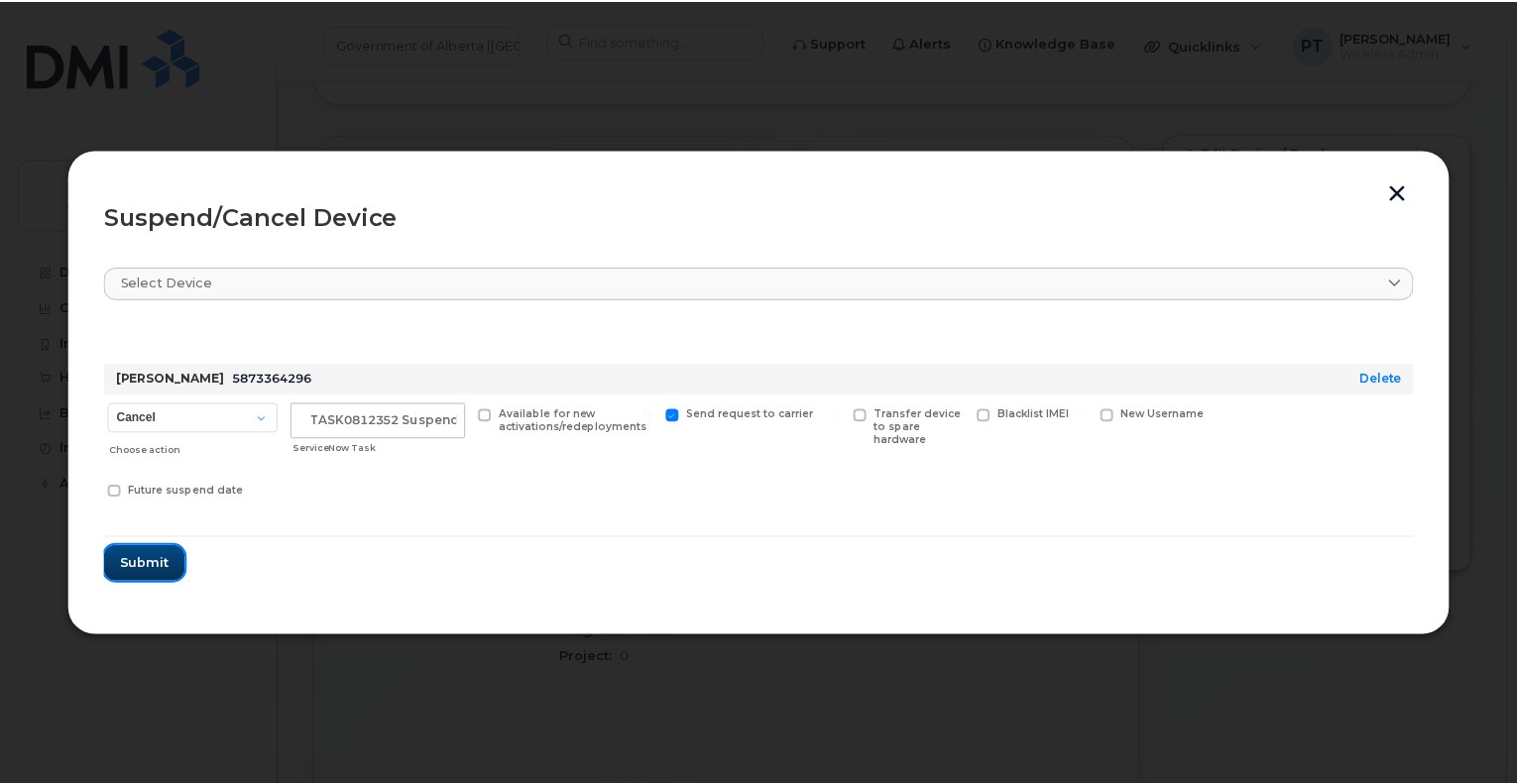 scroll, scrollTop: 0, scrollLeft: 0, axis: both 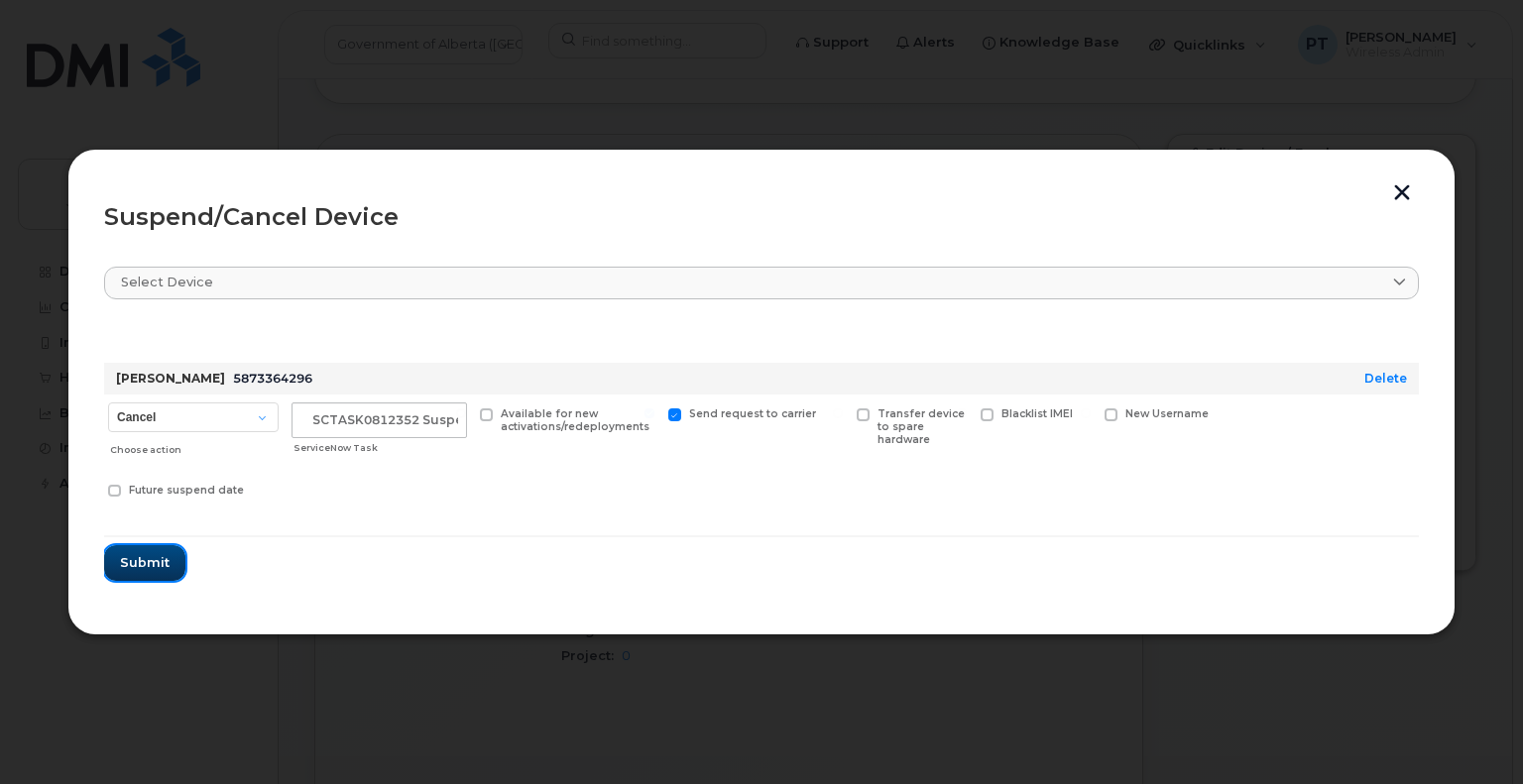 click on "Submit" at bounding box center (145, 562) 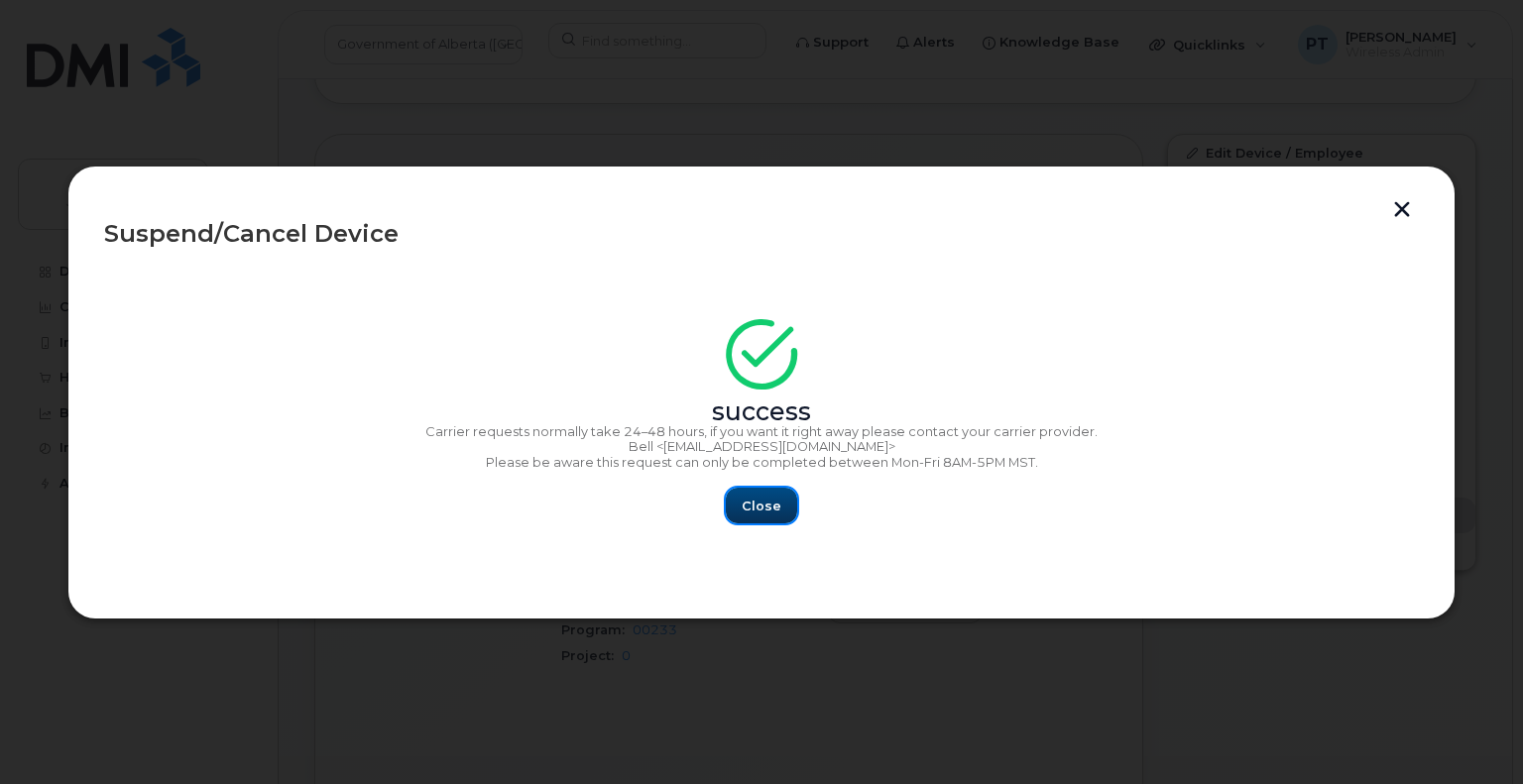 click on "Close" at bounding box center (762, 505) 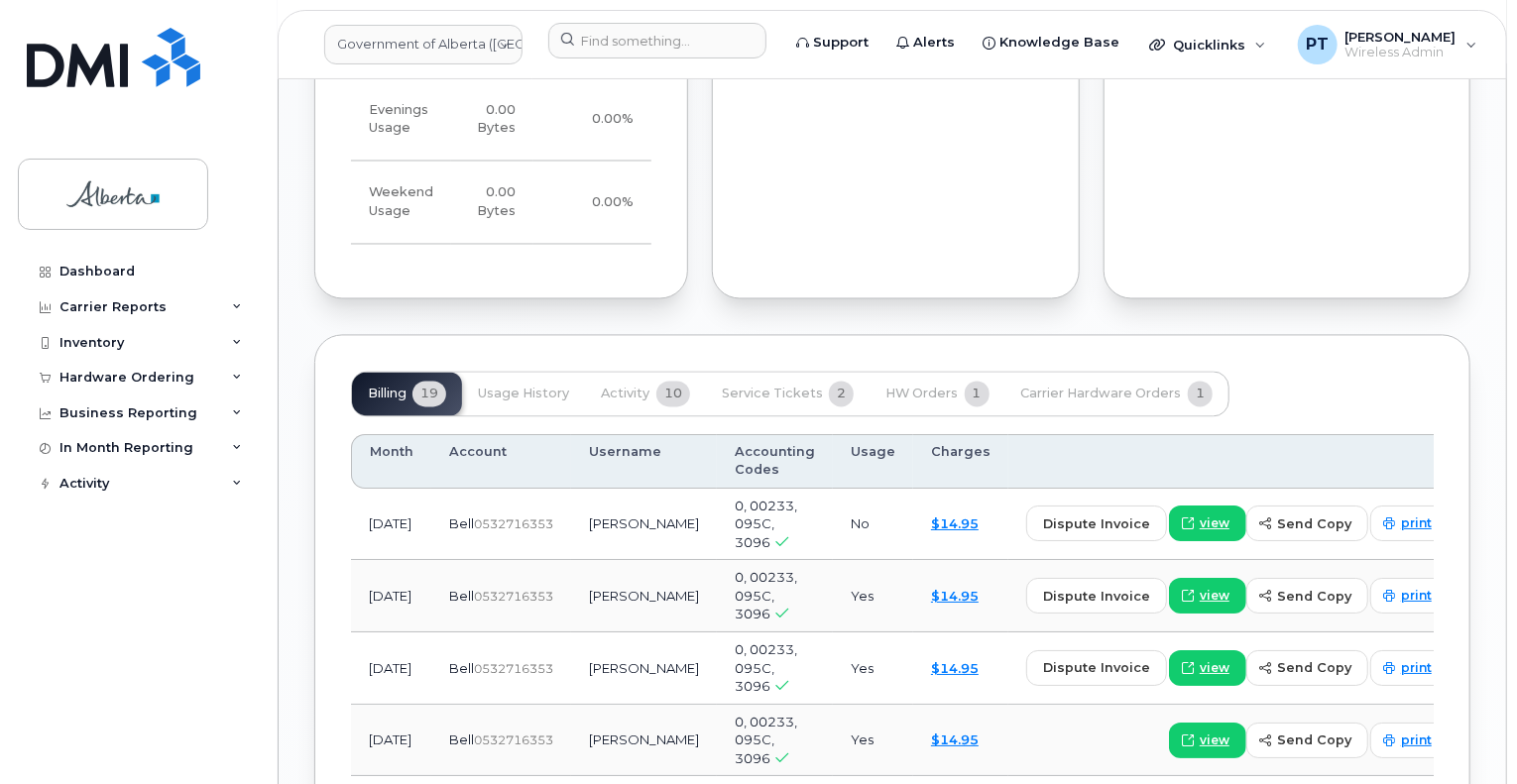 scroll, scrollTop: 1982, scrollLeft: 0, axis: vertical 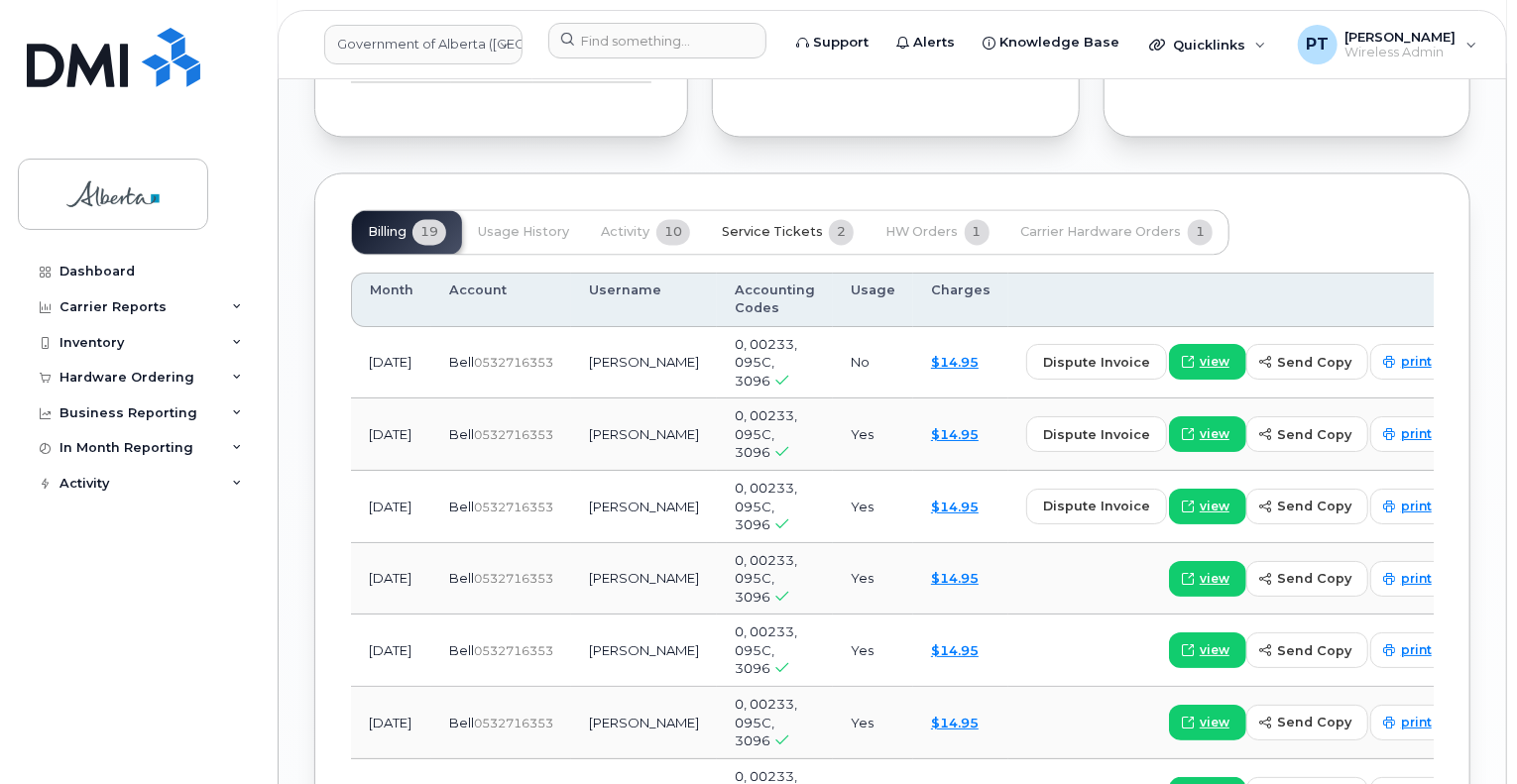 click on "Service Tickets" at bounding box center (772, 232) 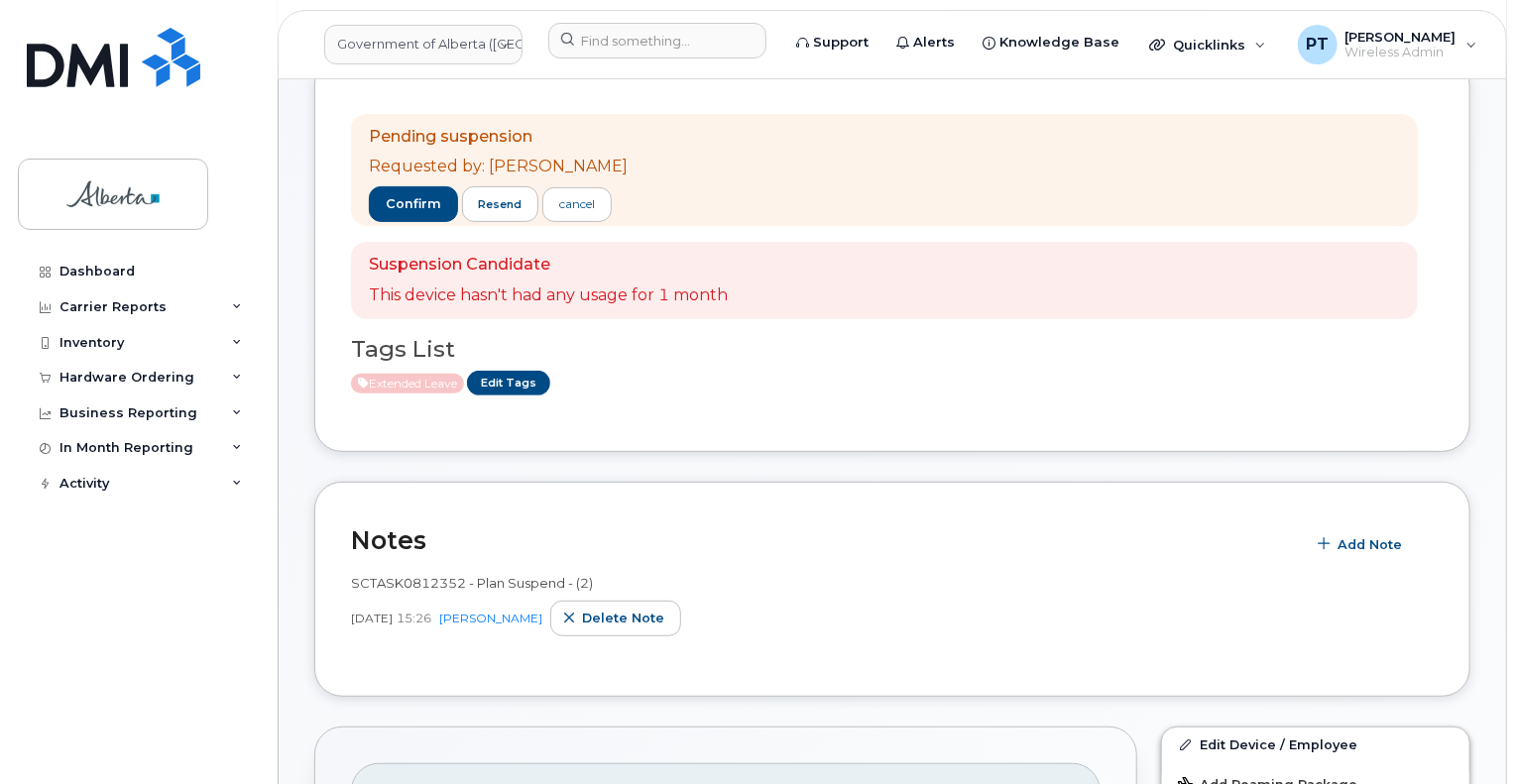 scroll, scrollTop: 335, scrollLeft: 0, axis: vertical 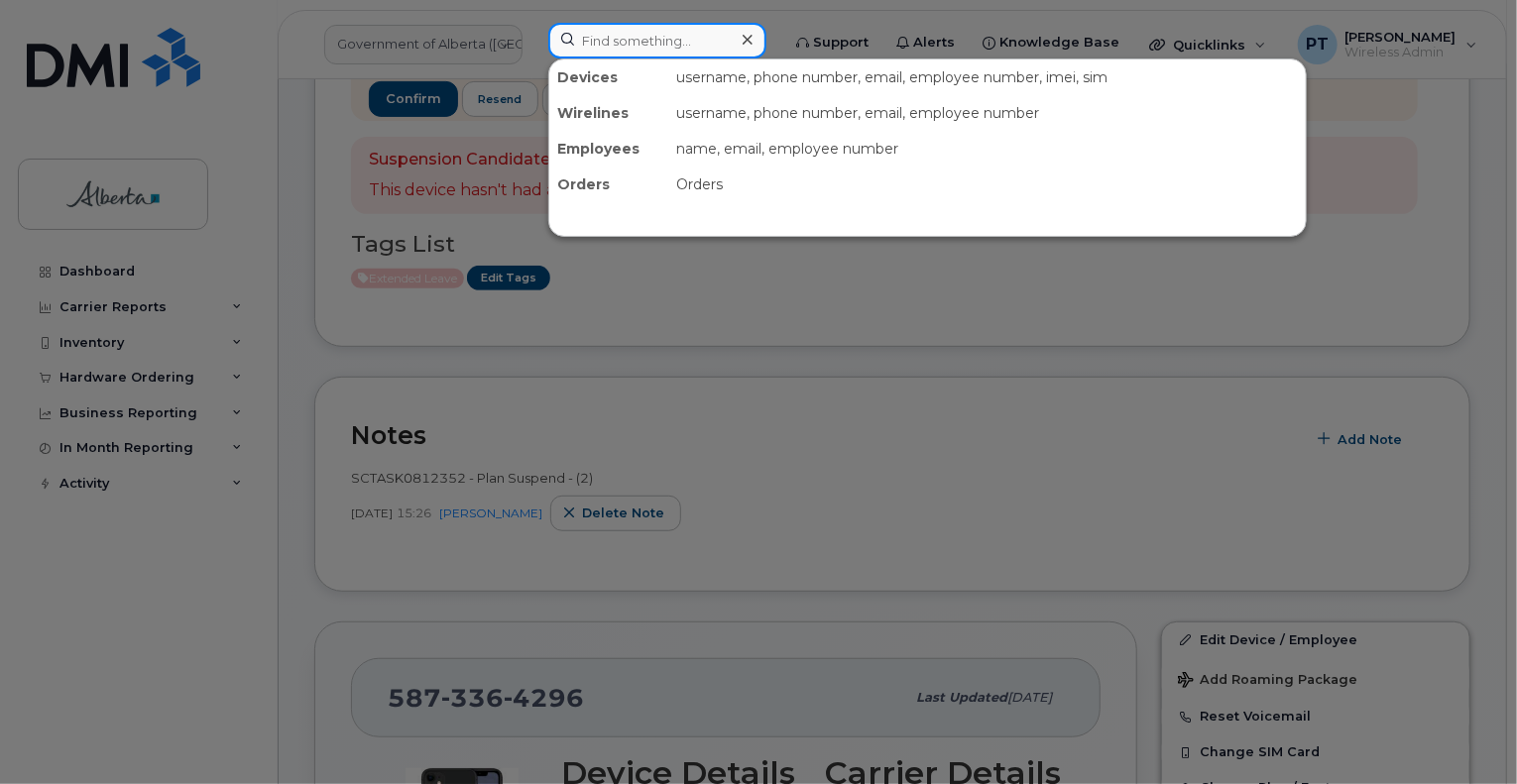 click at bounding box center (657, 41) 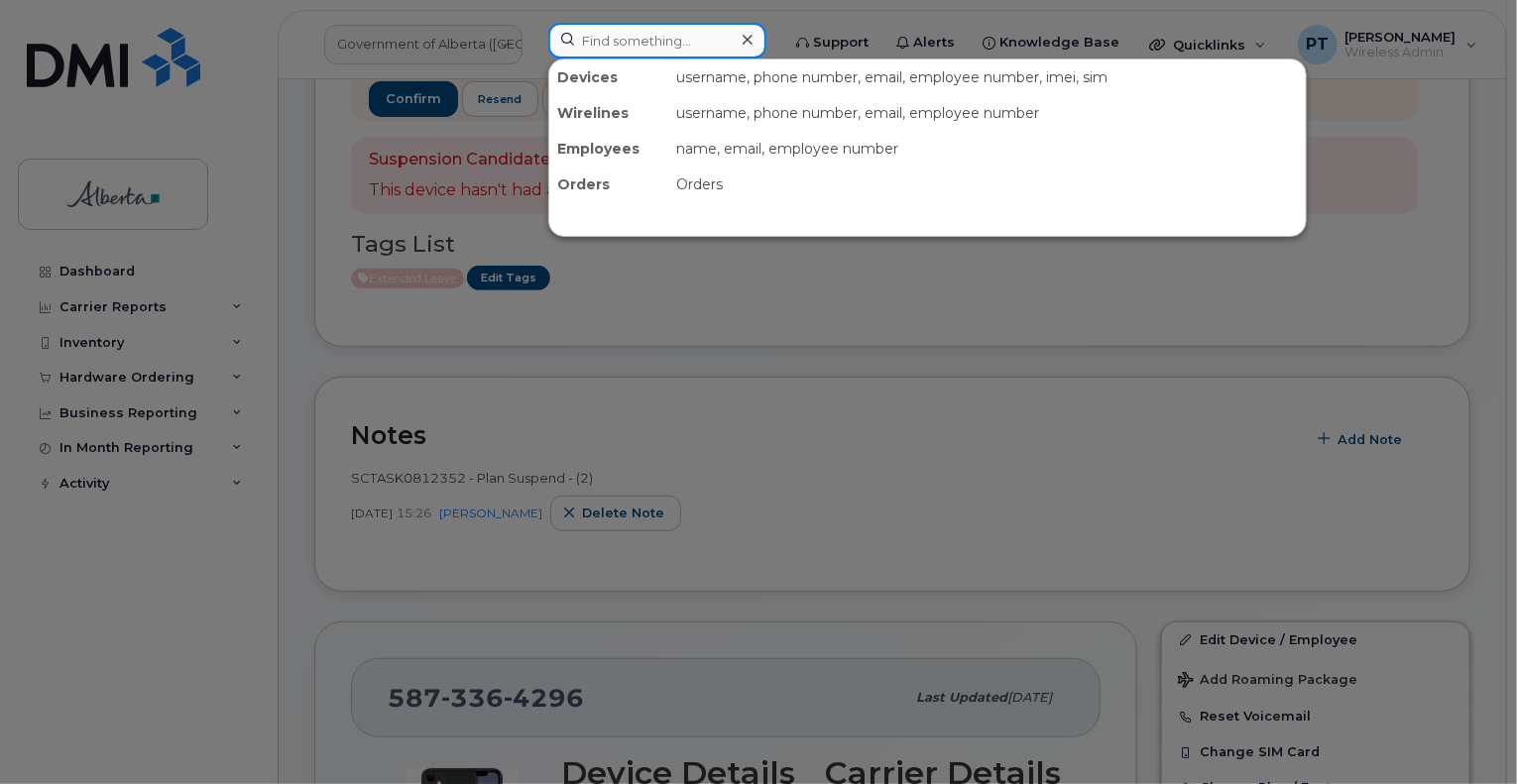 paste on "7806909735" 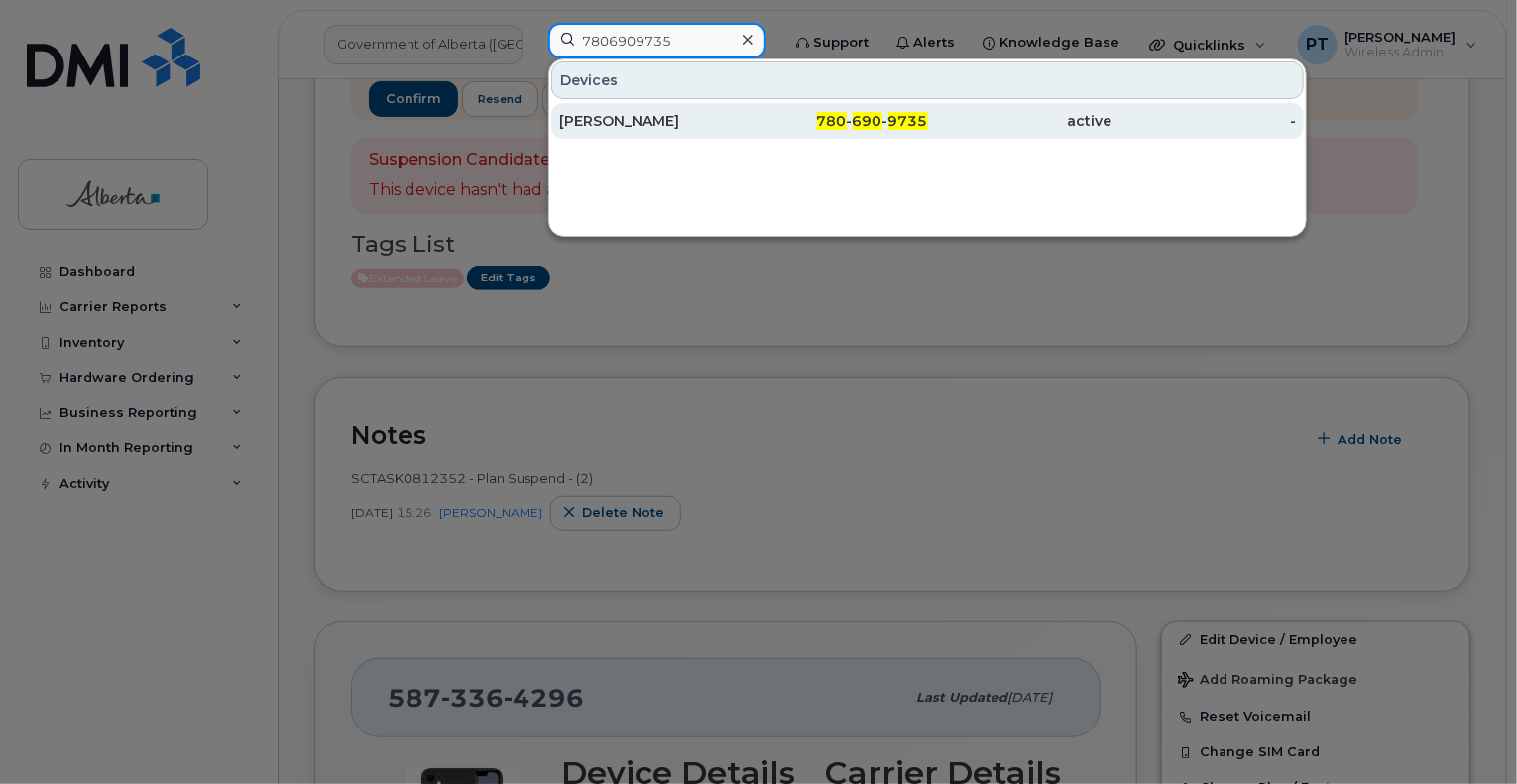 type on "7806909735" 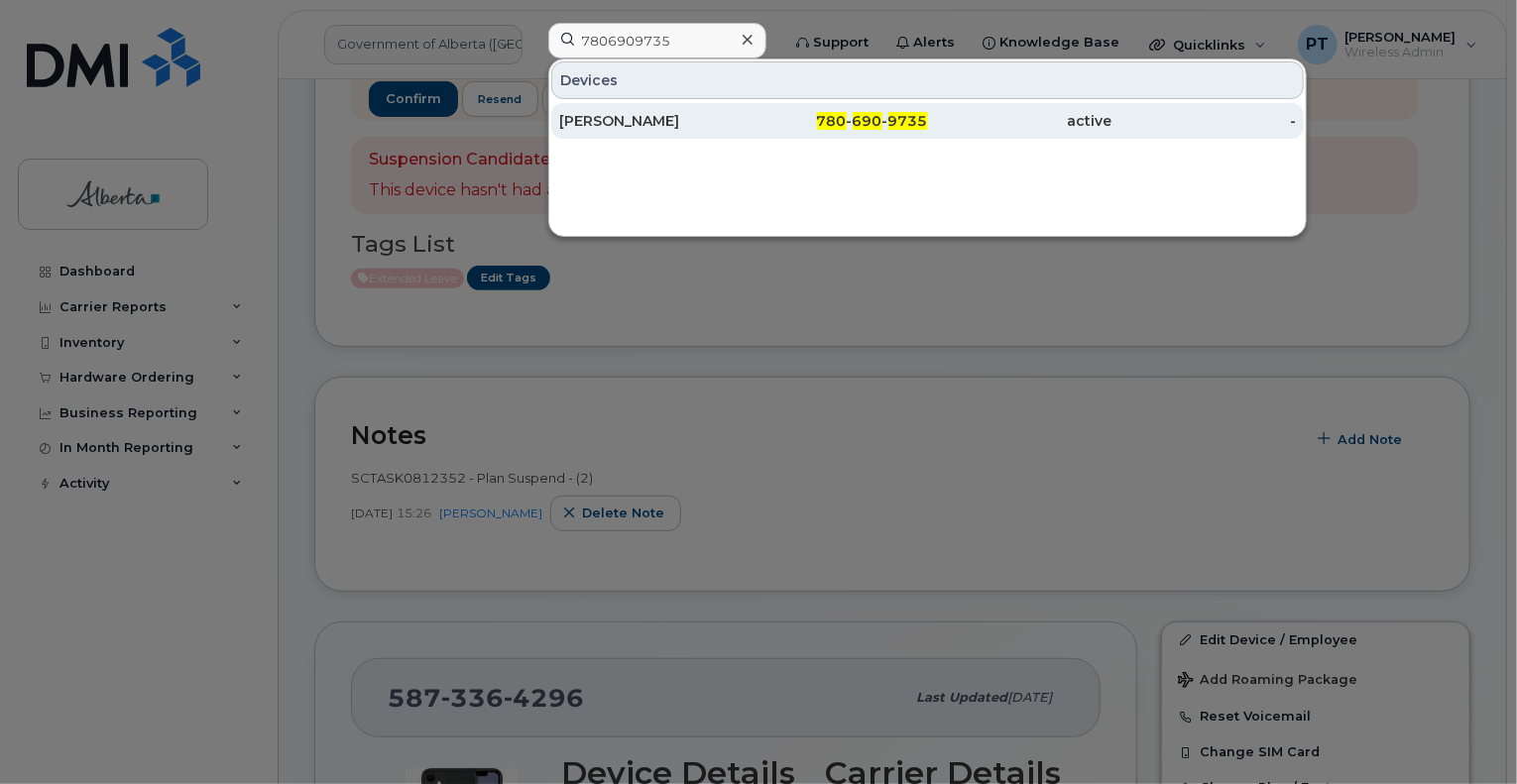 click on "Natasia Lundy" at bounding box center [651, 121] 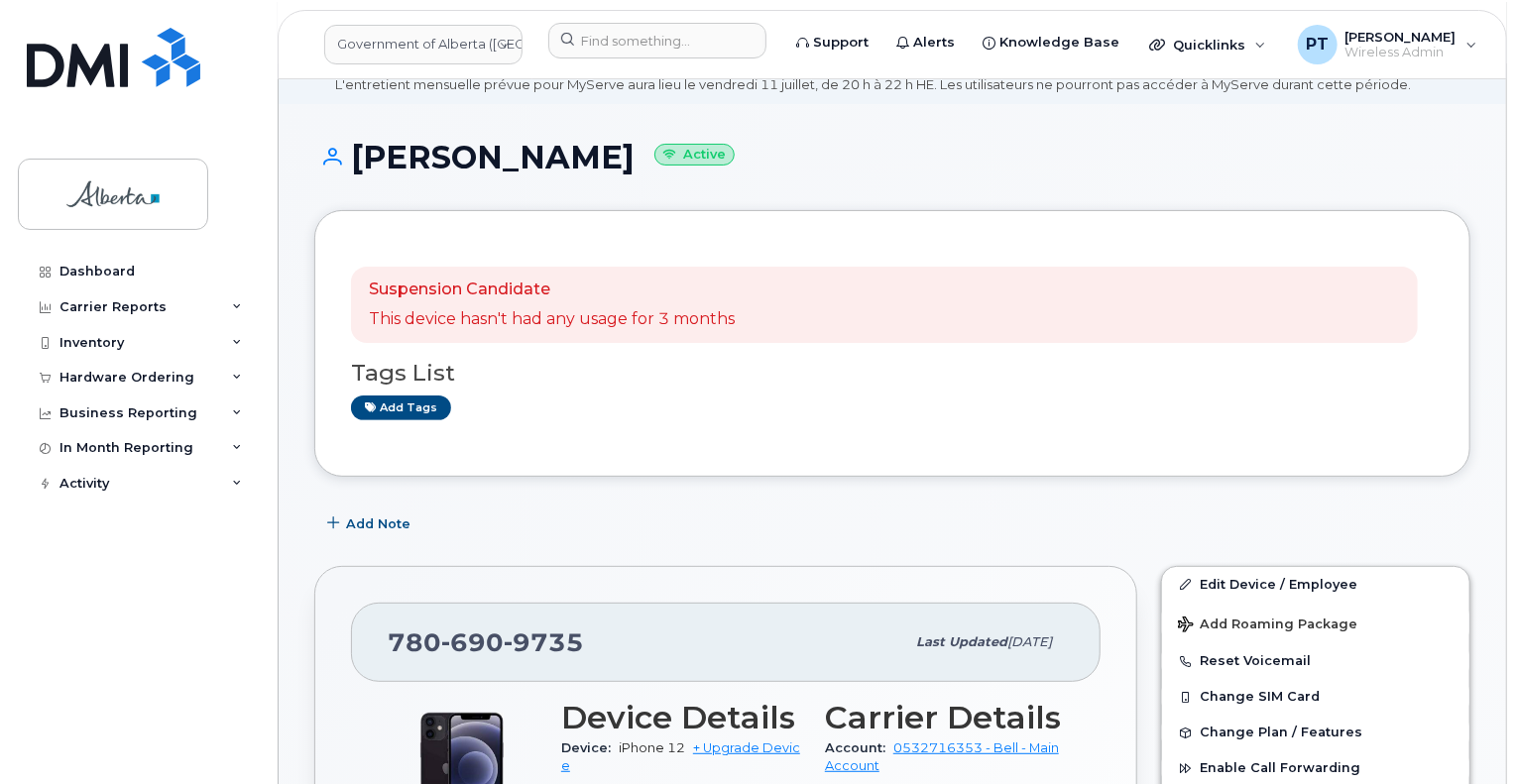 scroll, scrollTop: 99, scrollLeft: 0, axis: vertical 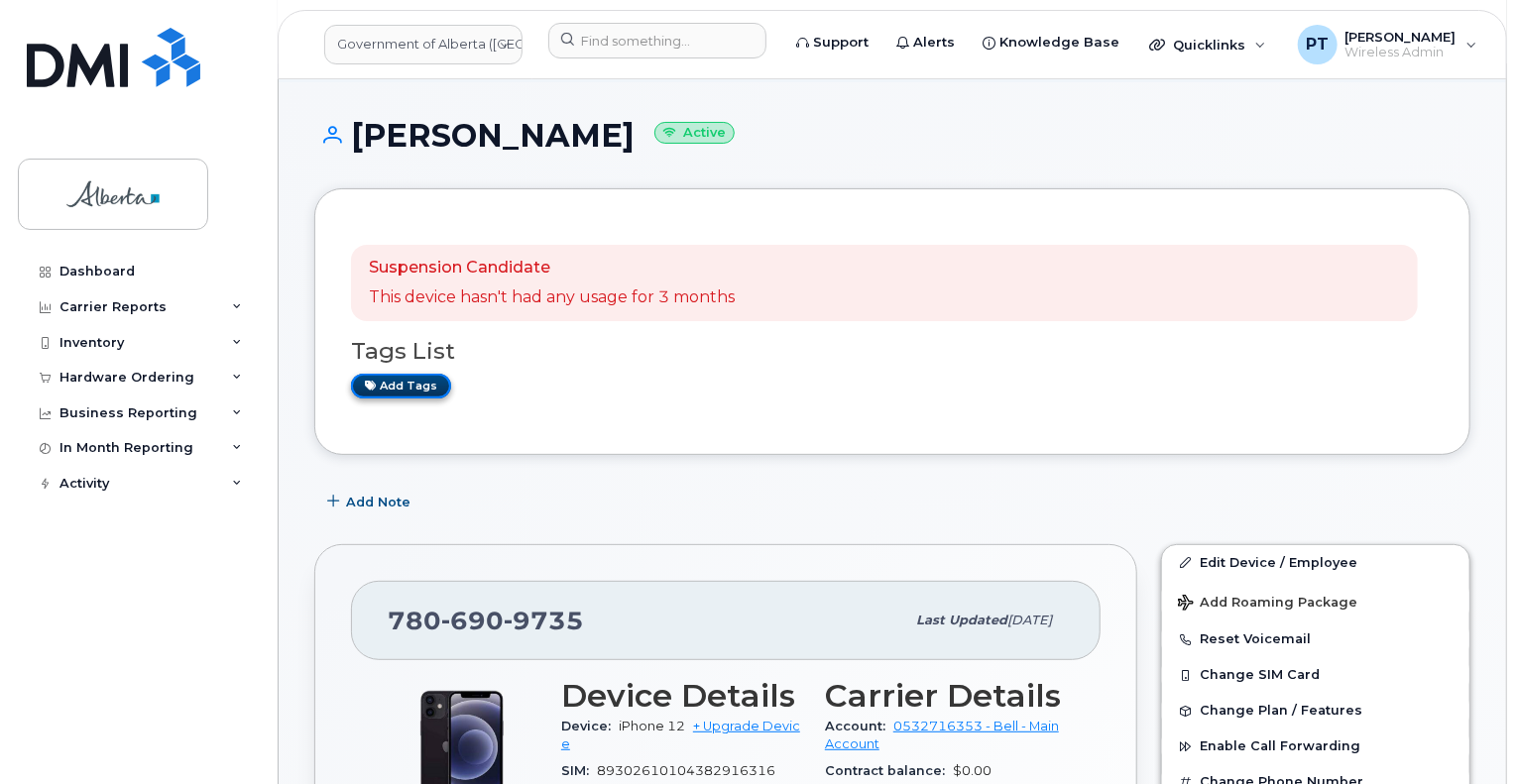 click on "Add tags" at bounding box center (401, 386) 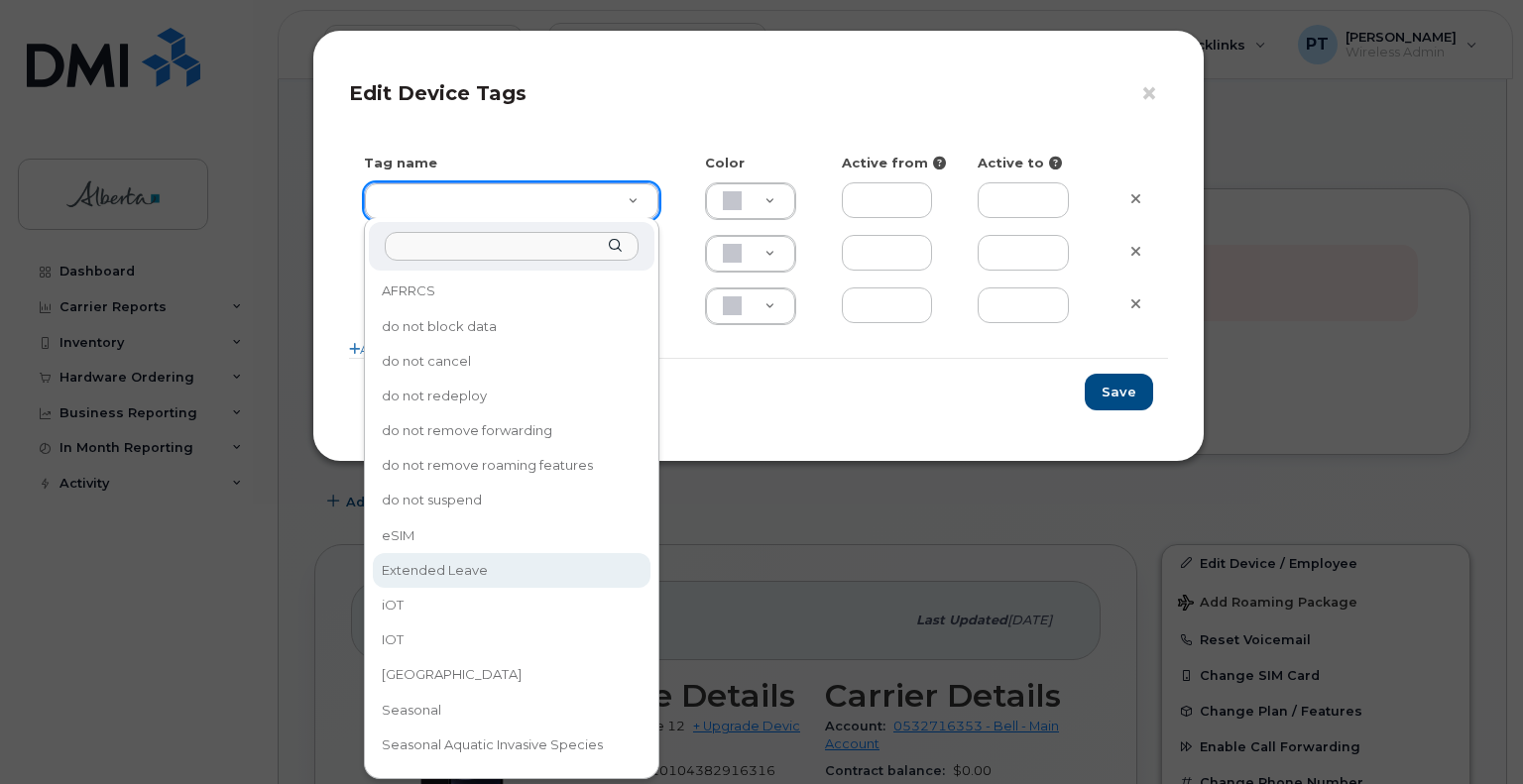 type on "Extended Leave" 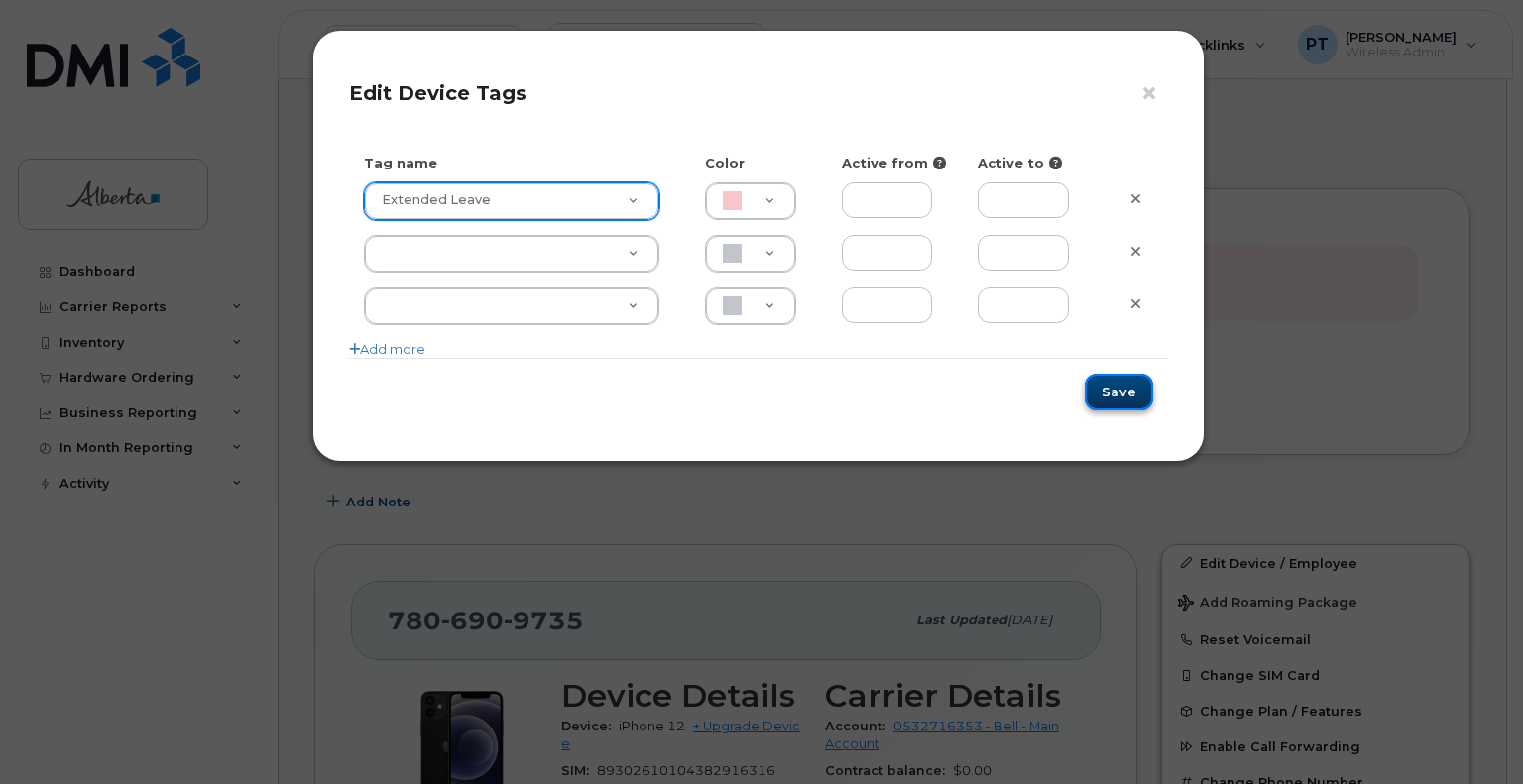 click on "Save" at bounding box center [1118, 392] 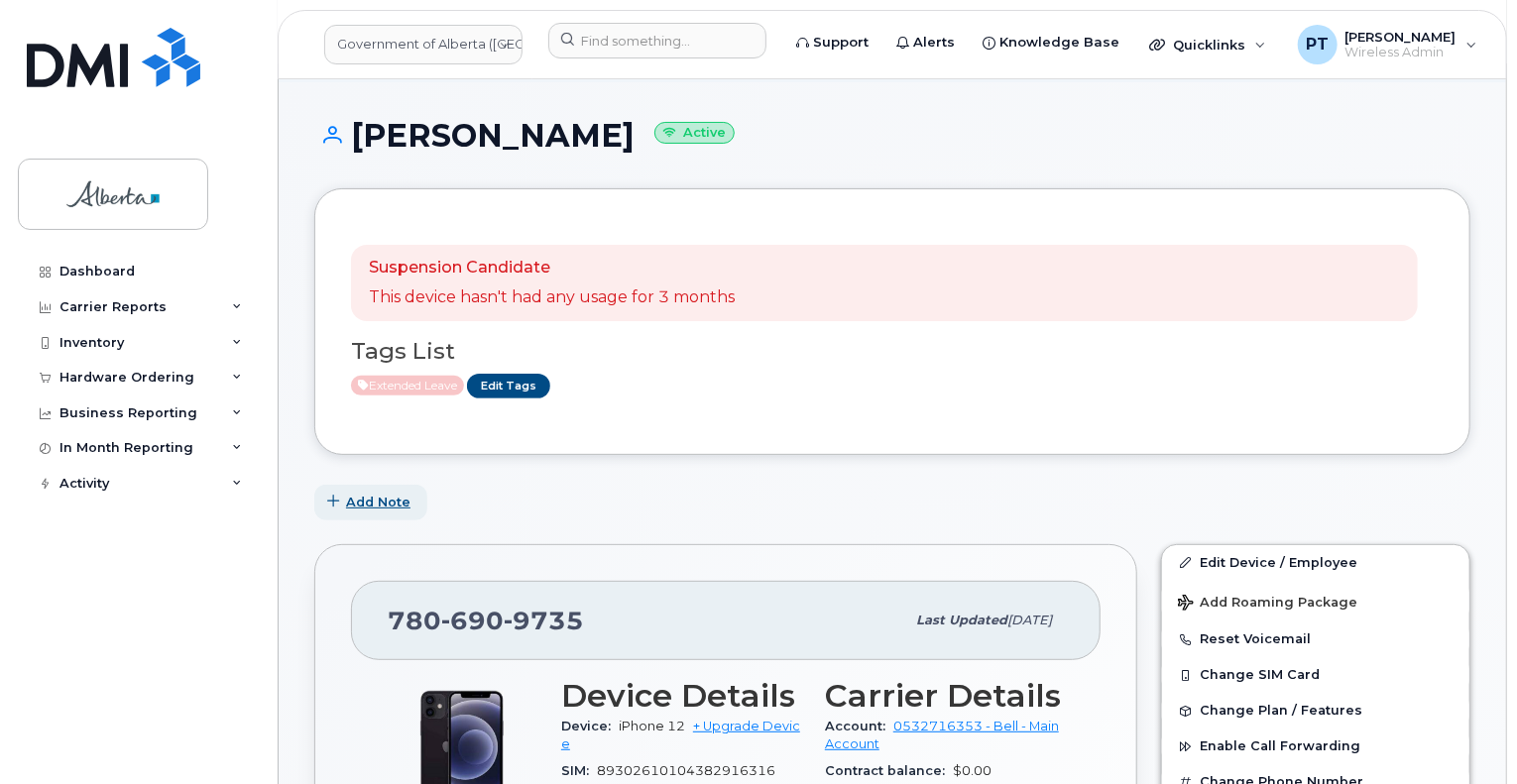click at bounding box center [333, 502] 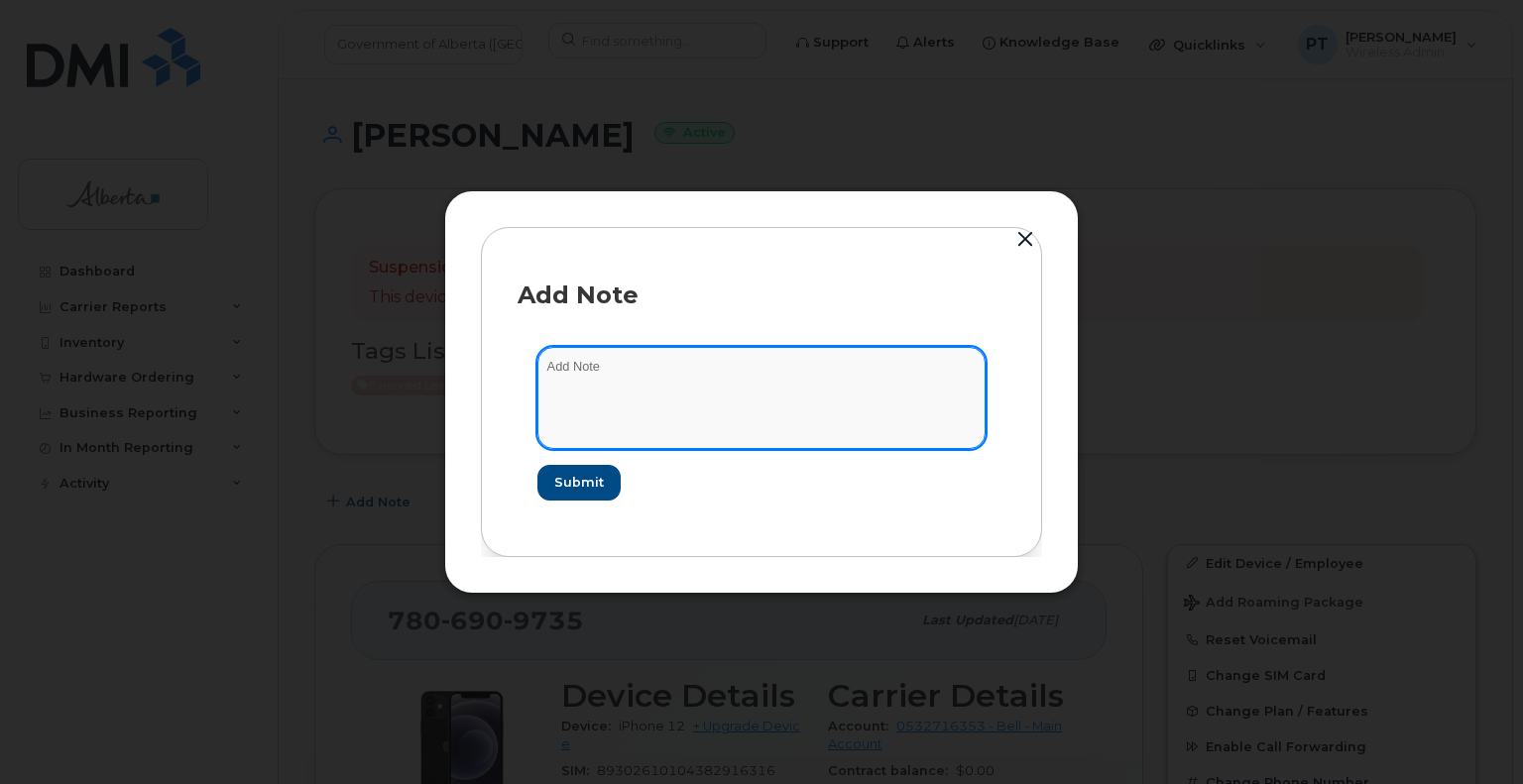 click at bounding box center [762, 397] 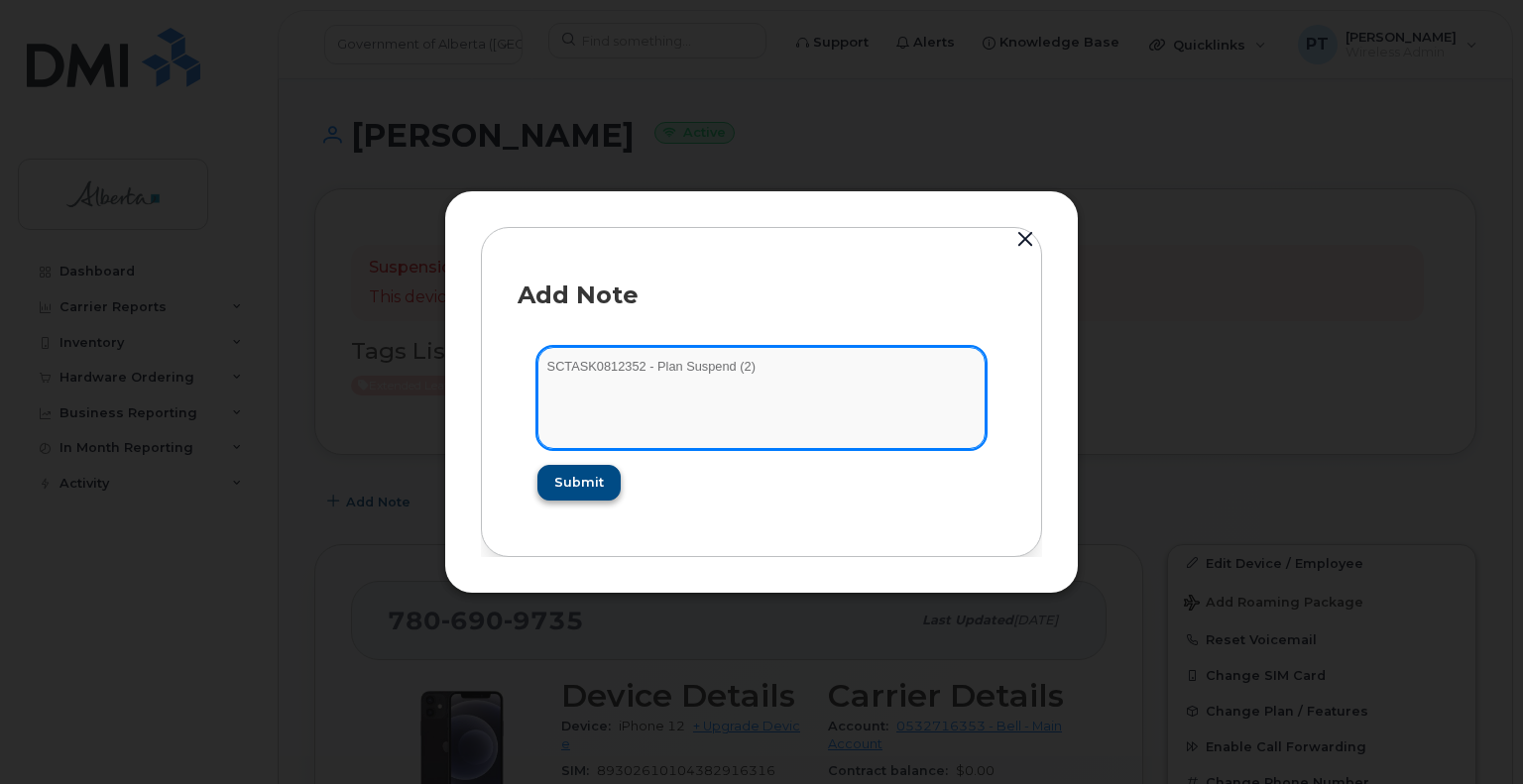 type on "SCTASK0812352 - Plan Suspend (2)" 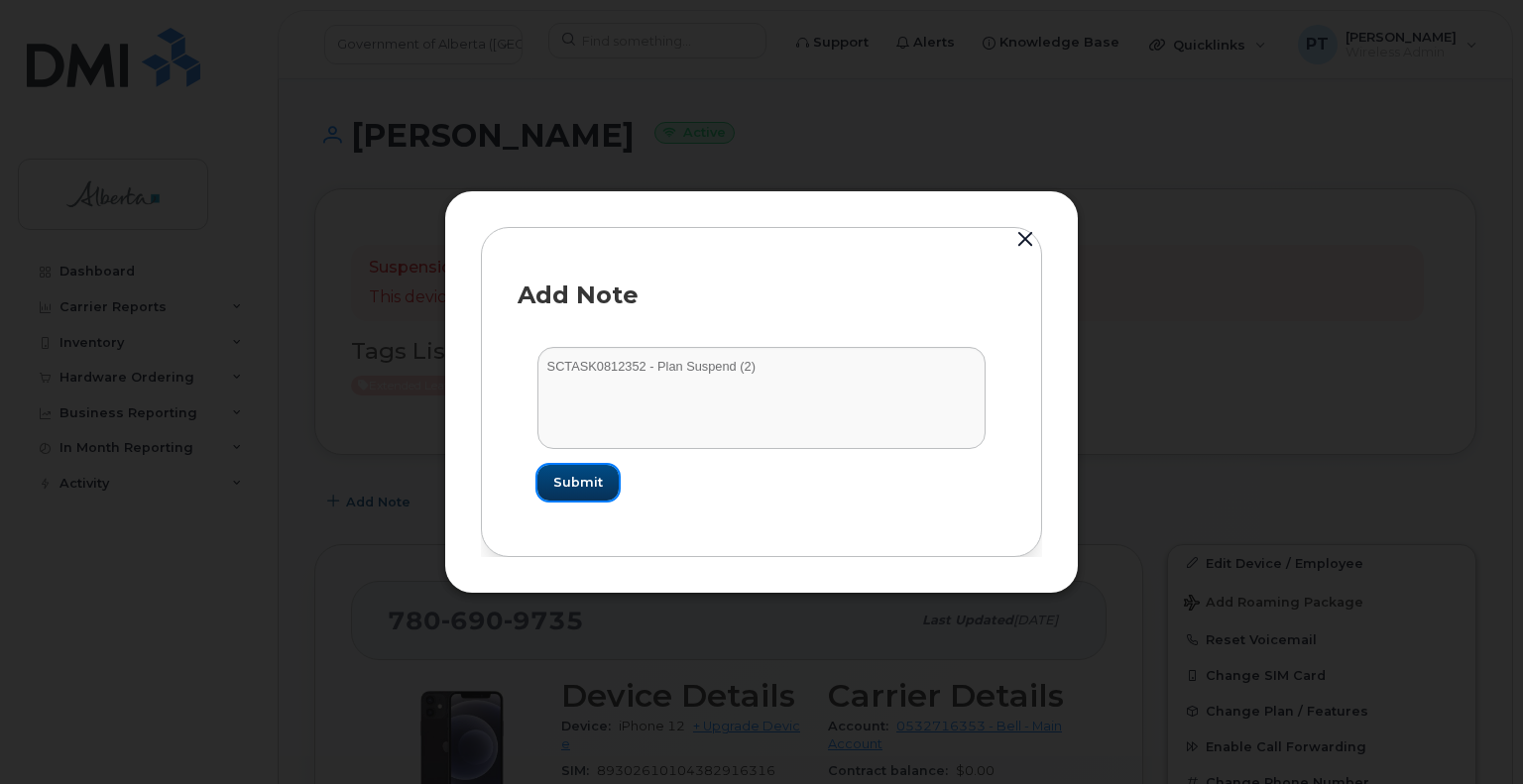 click on "Submit" at bounding box center [578, 483] 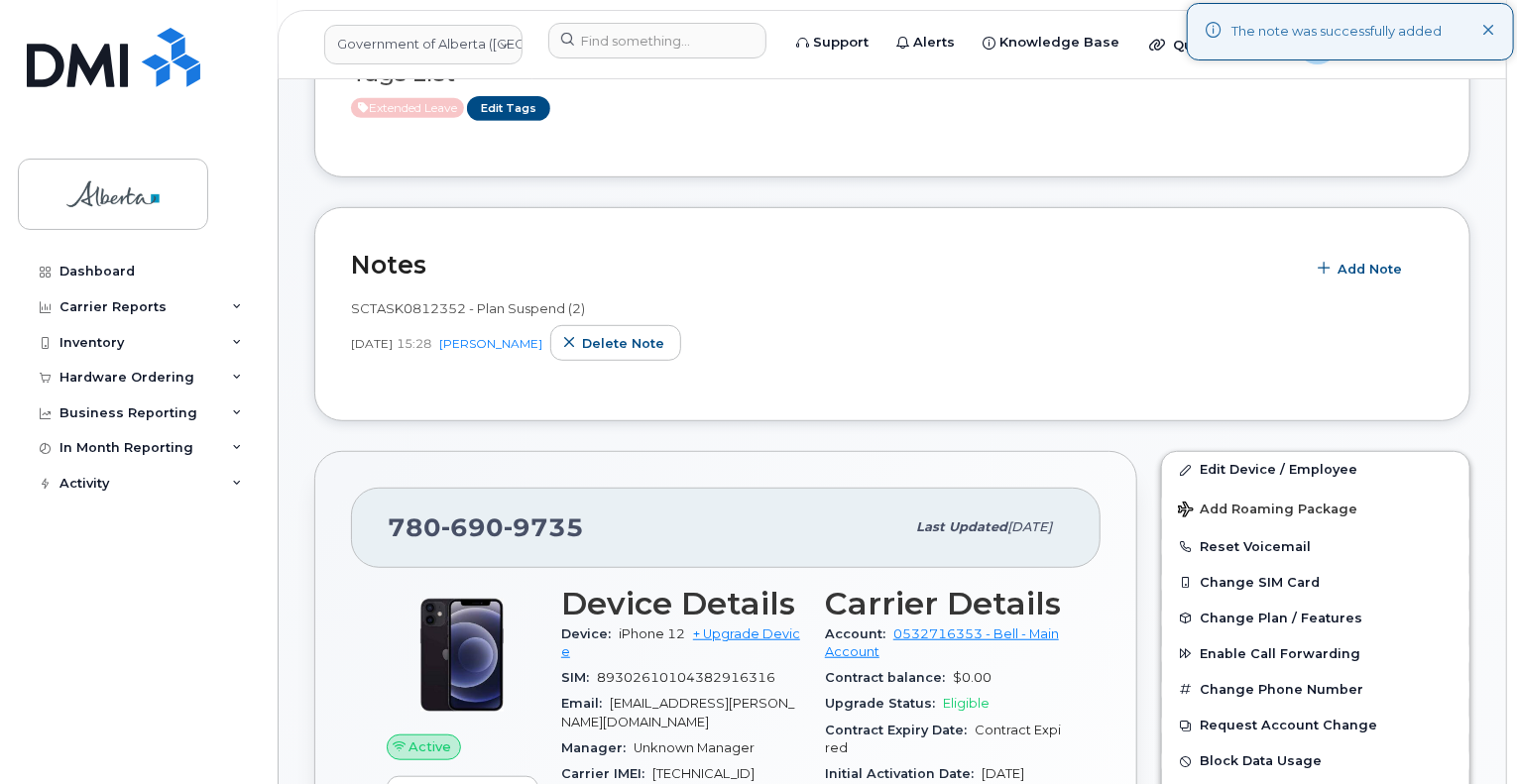 scroll, scrollTop: 496, scrollLeft: 0, axis: vertical 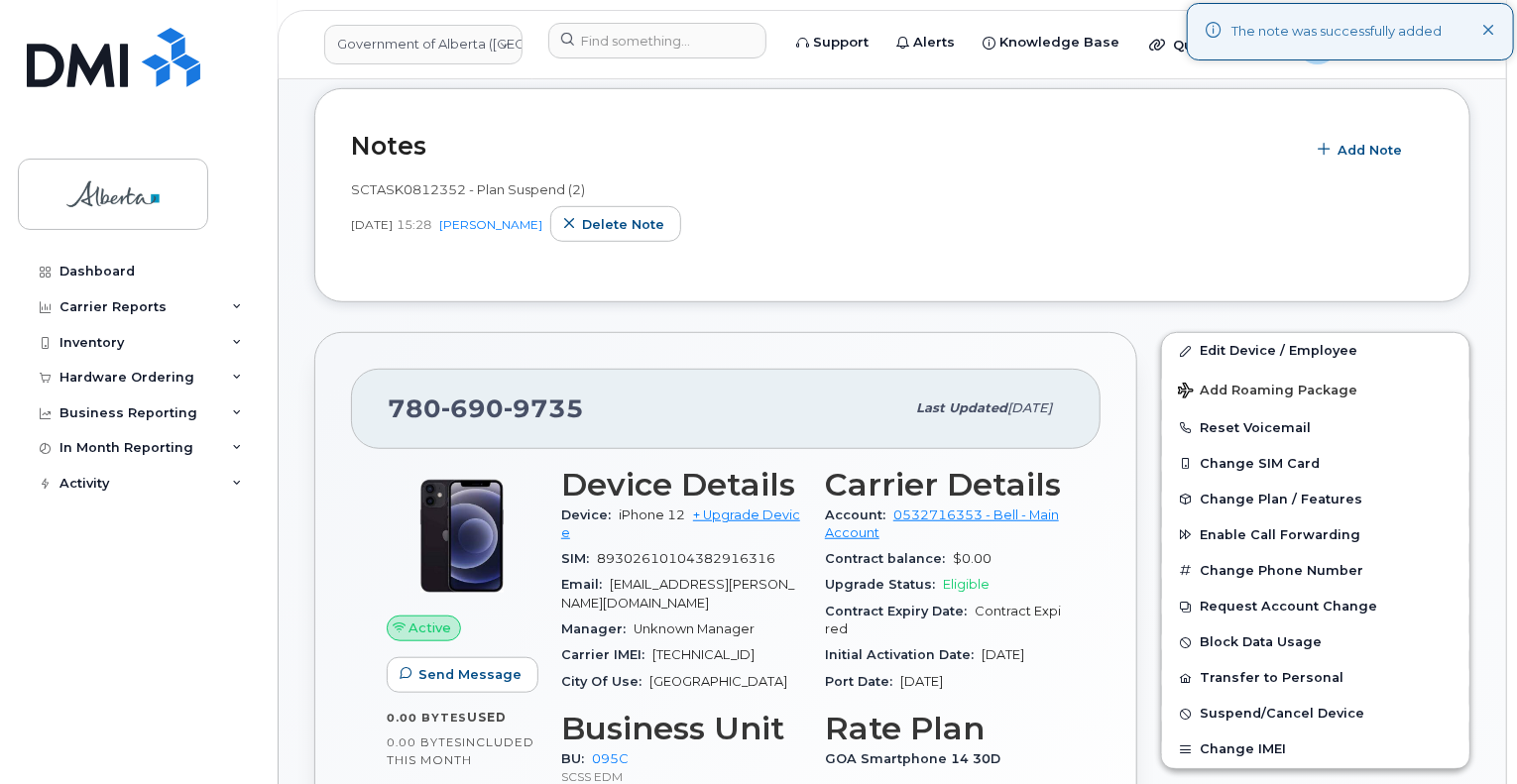 click on "355984574835241" at bounding box center (703, 654) 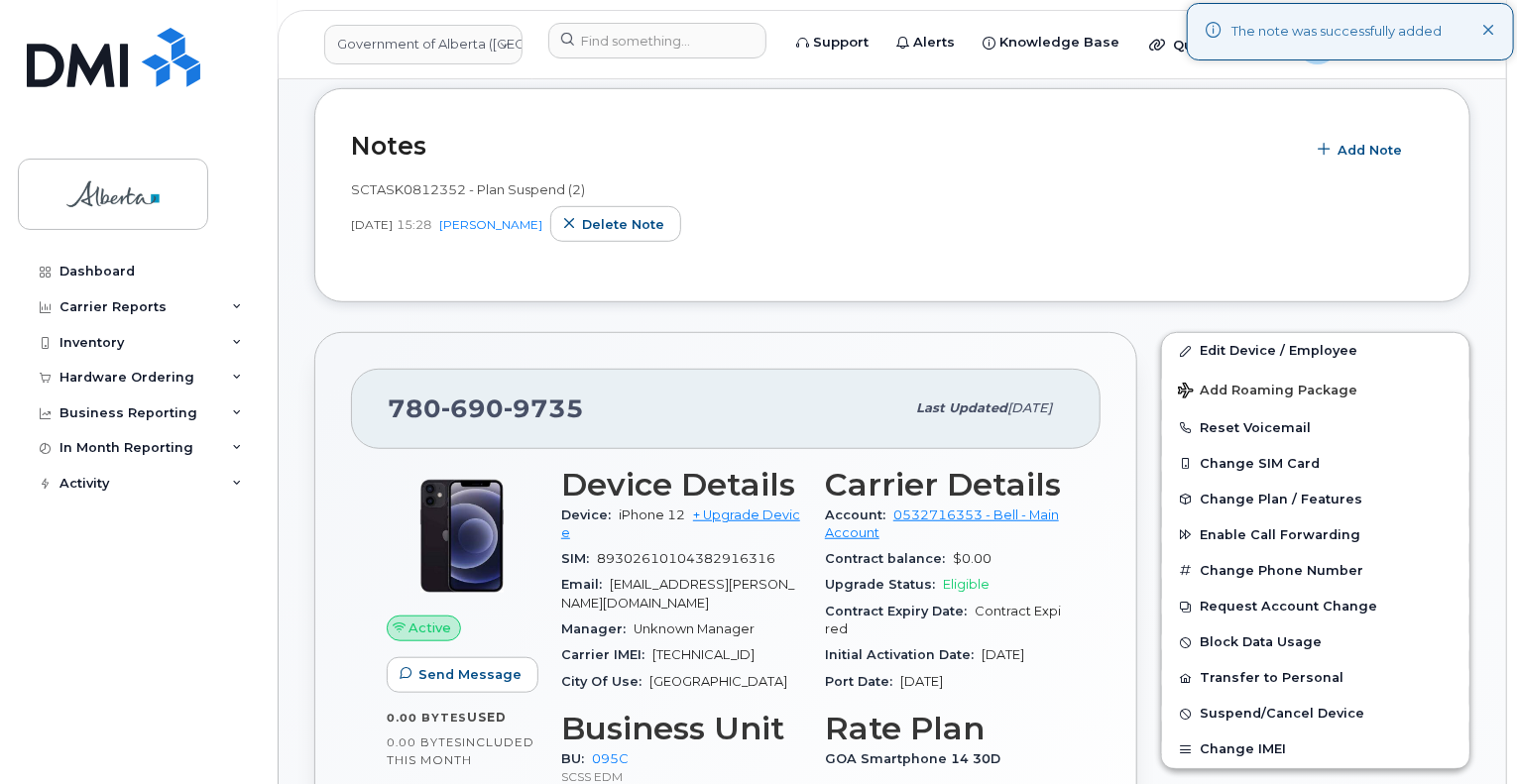 copy on "355984574835241" 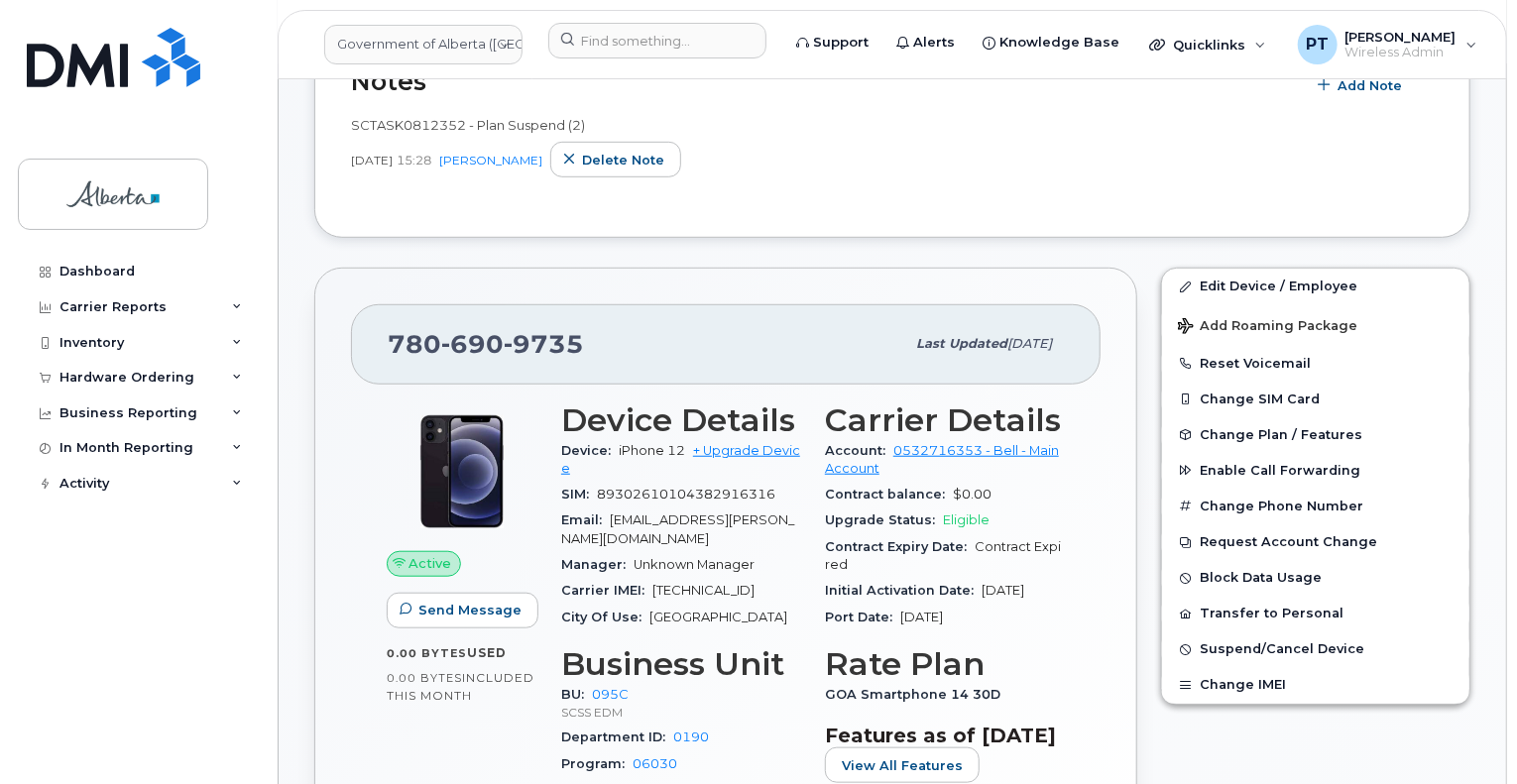 scroll, scrollTop: 595, scrollLeft: 0, axis: vertical 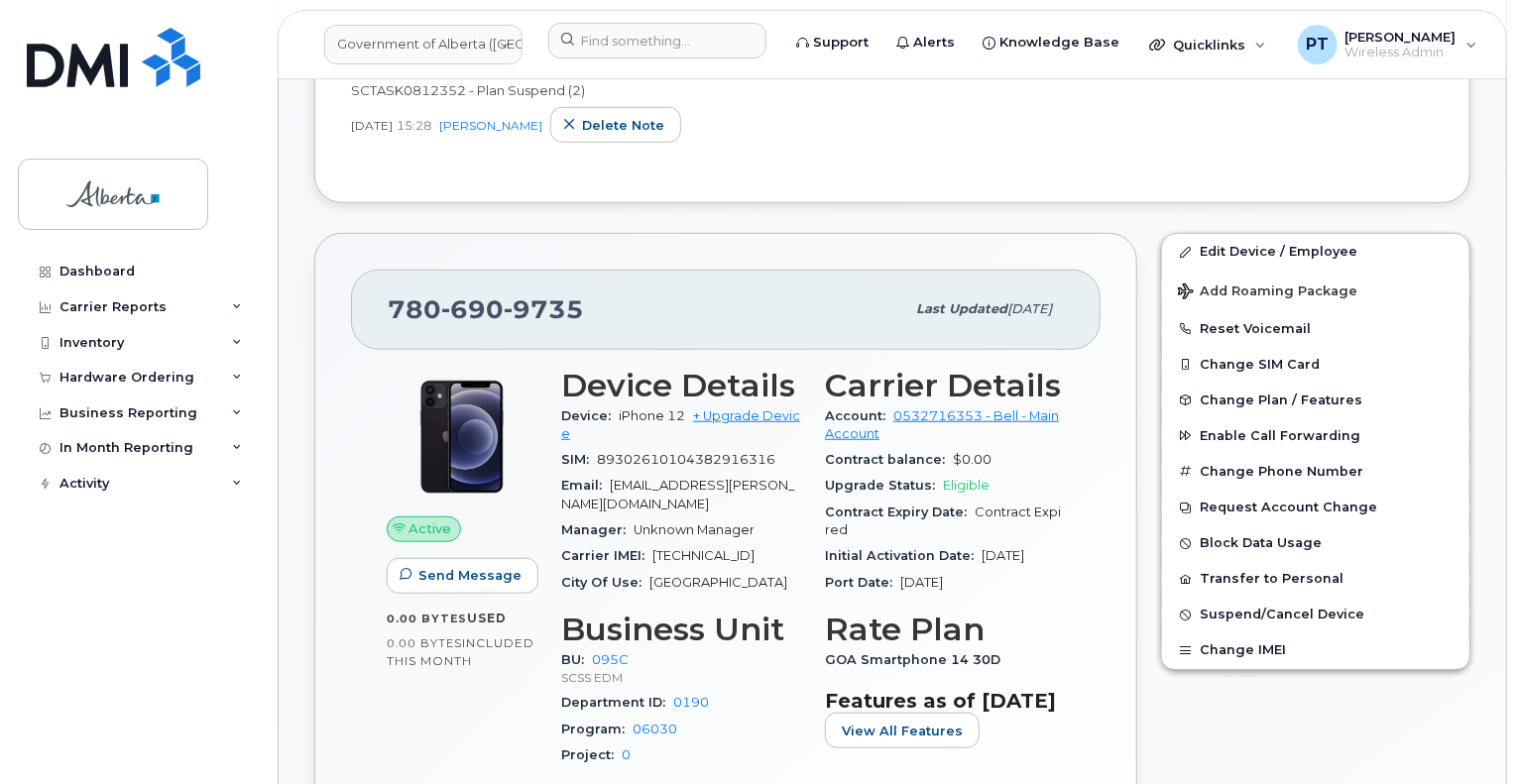 copy on "355984574835241" 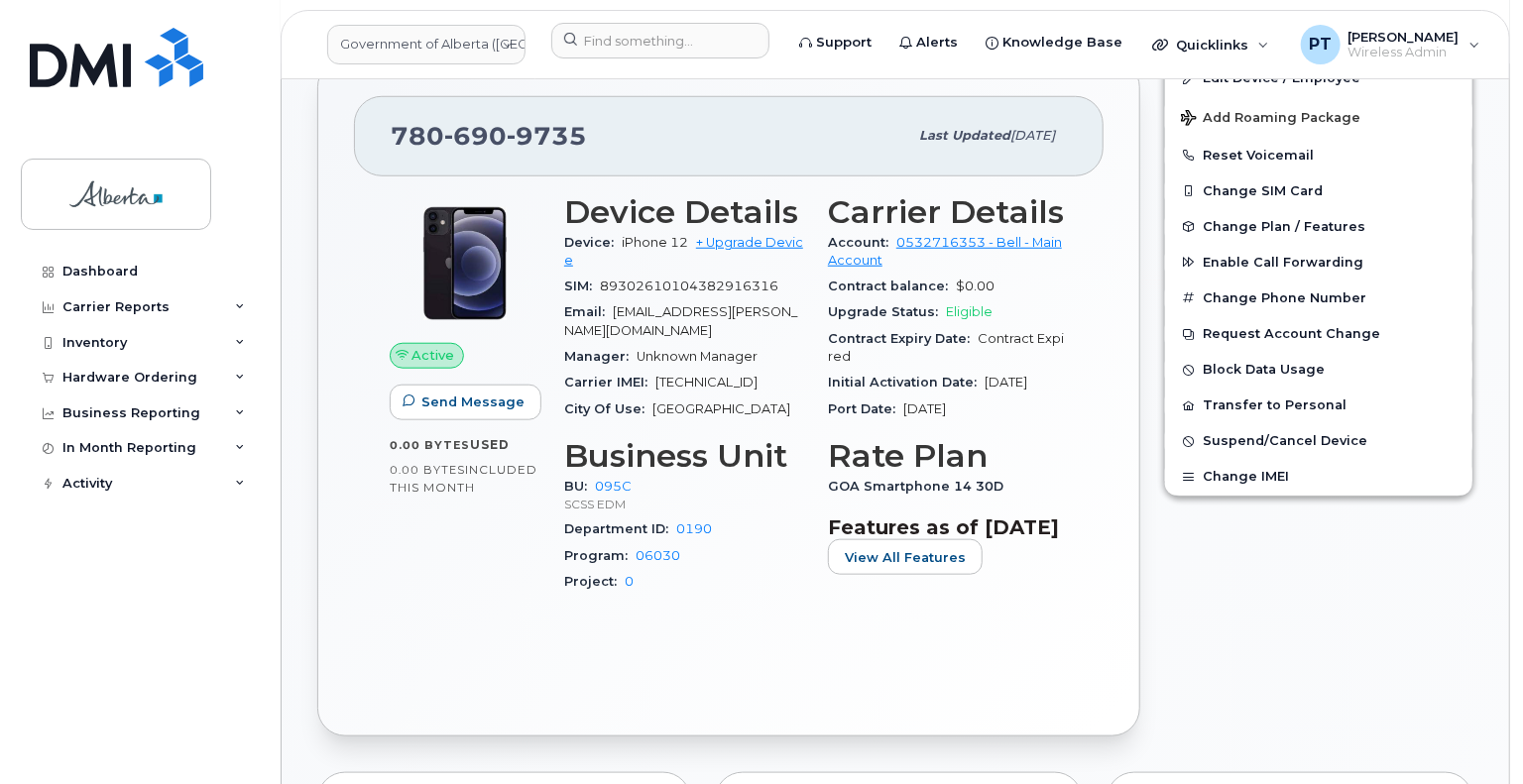scroll, scrollTop: 793, scrollLeft: 0, axis: vertical 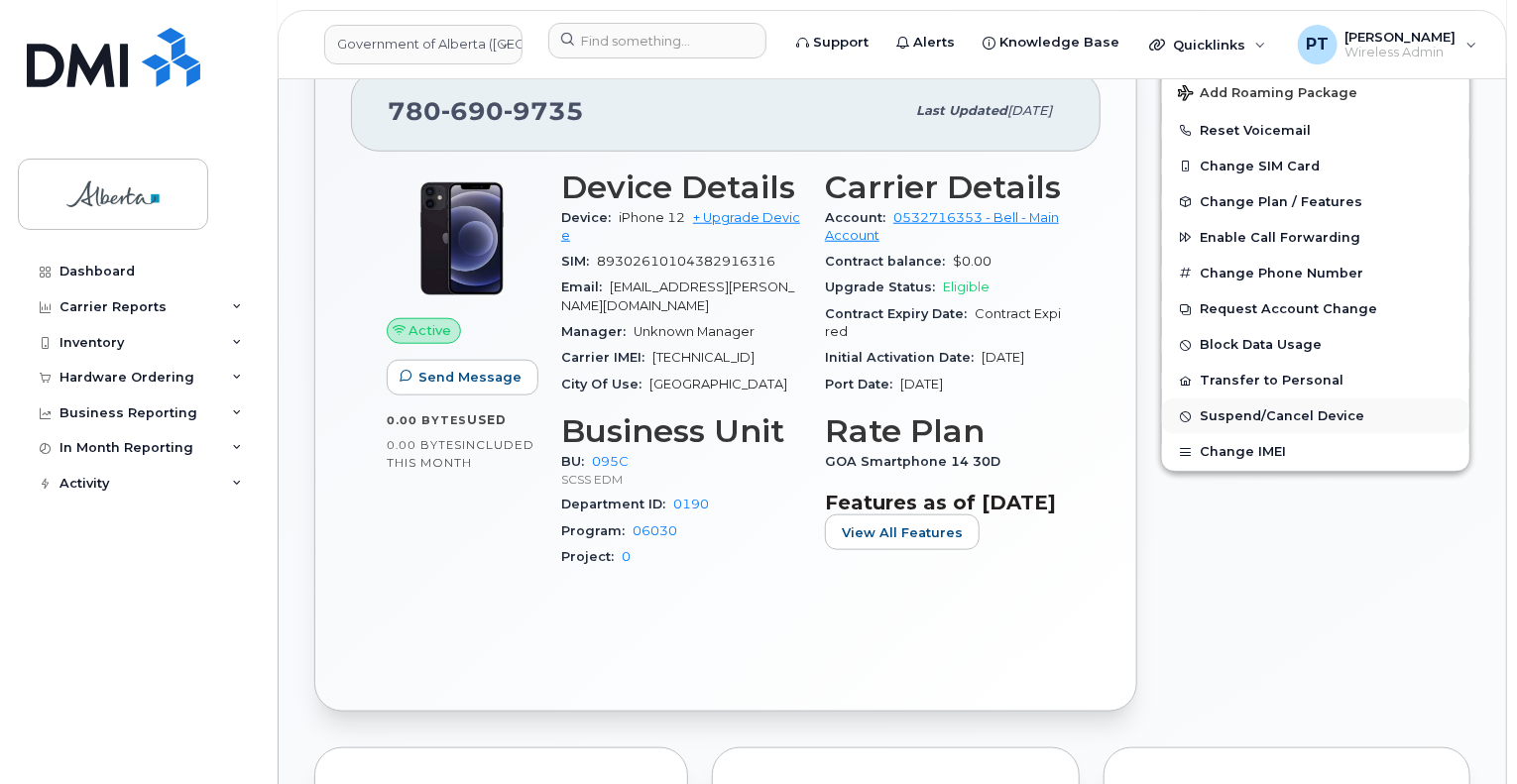 click on "Suspend/Cancel Device" at bounding box center [1282, 416] 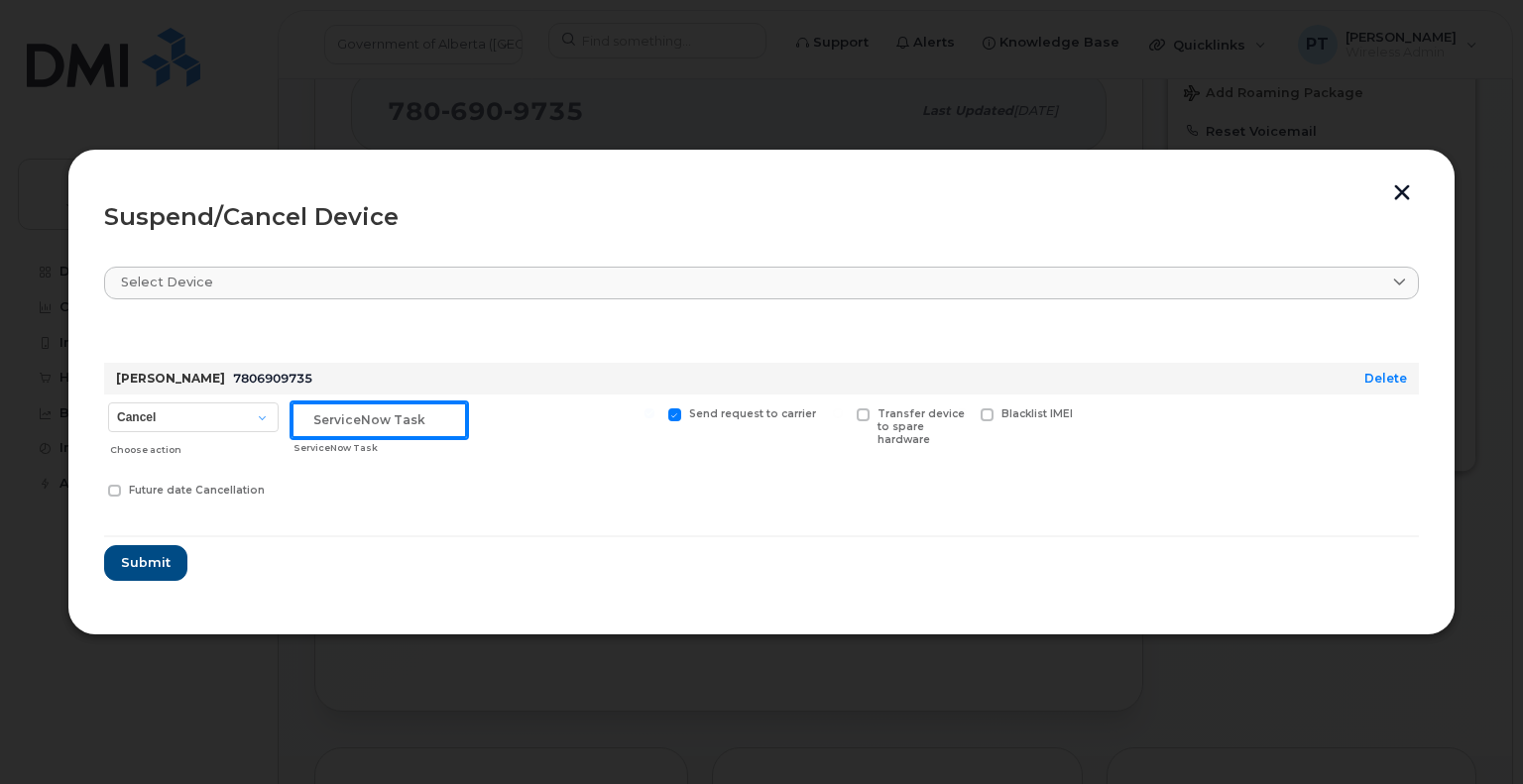 click at bounding box center (379, 420) 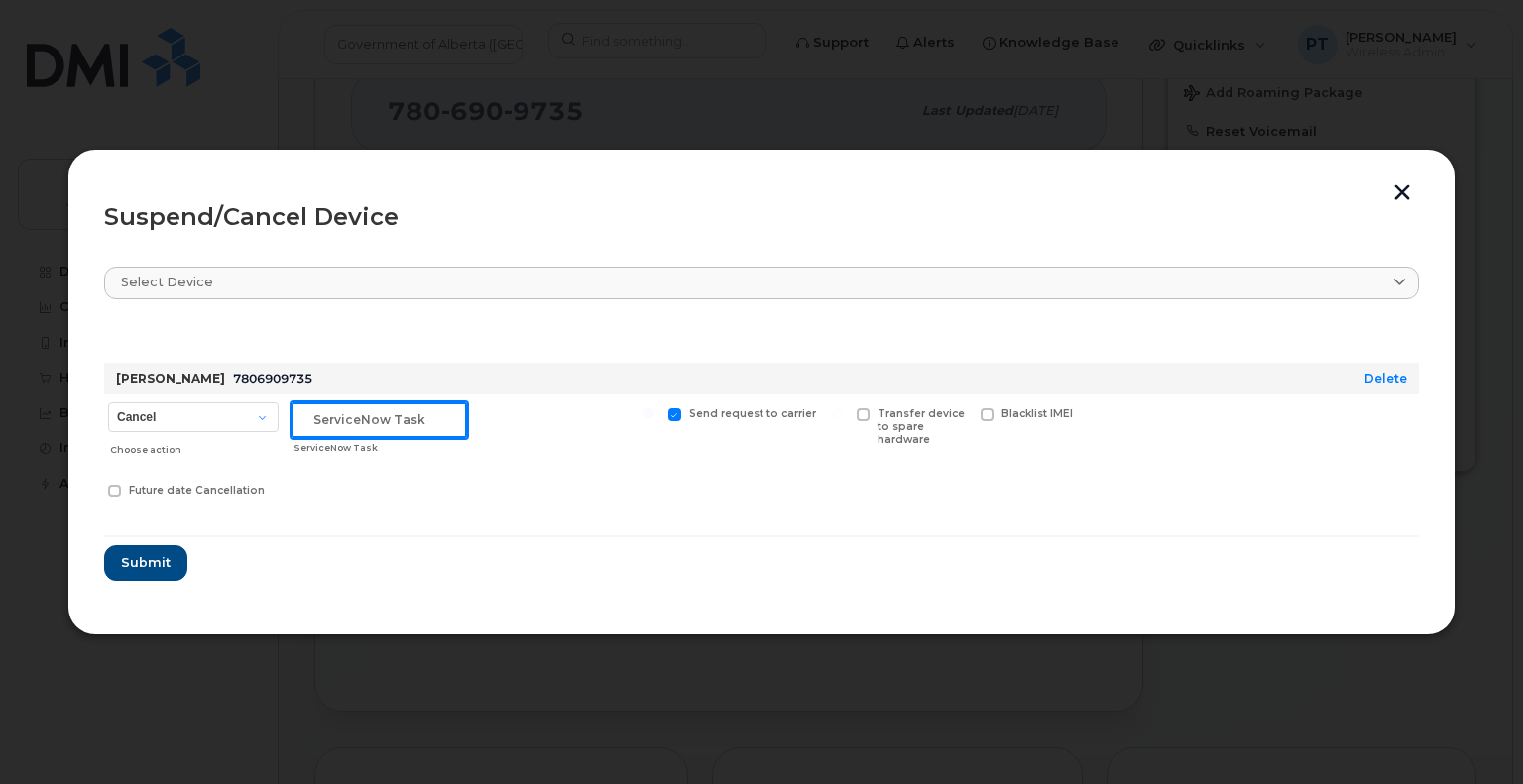 paste on "SCTASK0812352" 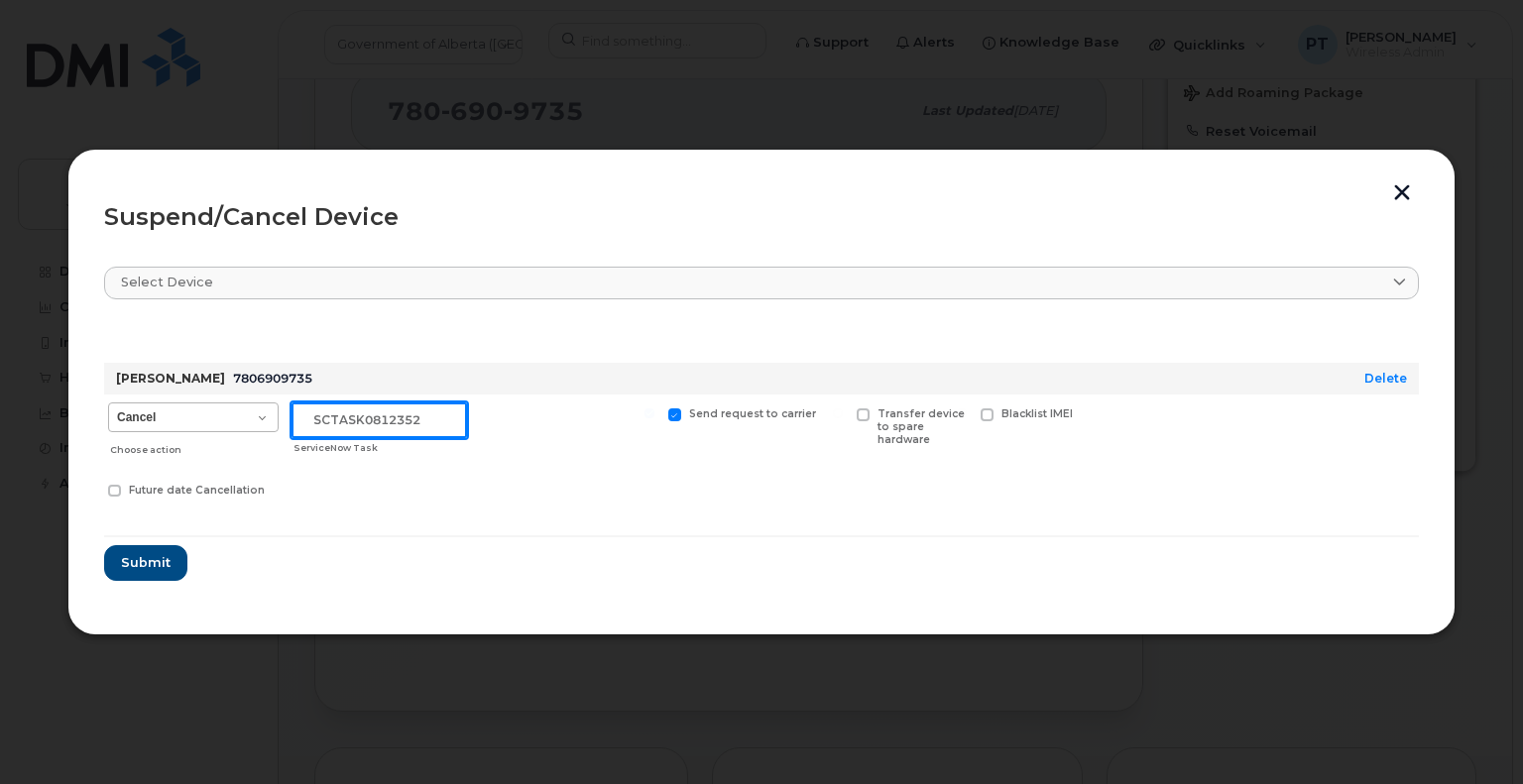 type on "SCTASK0812352" 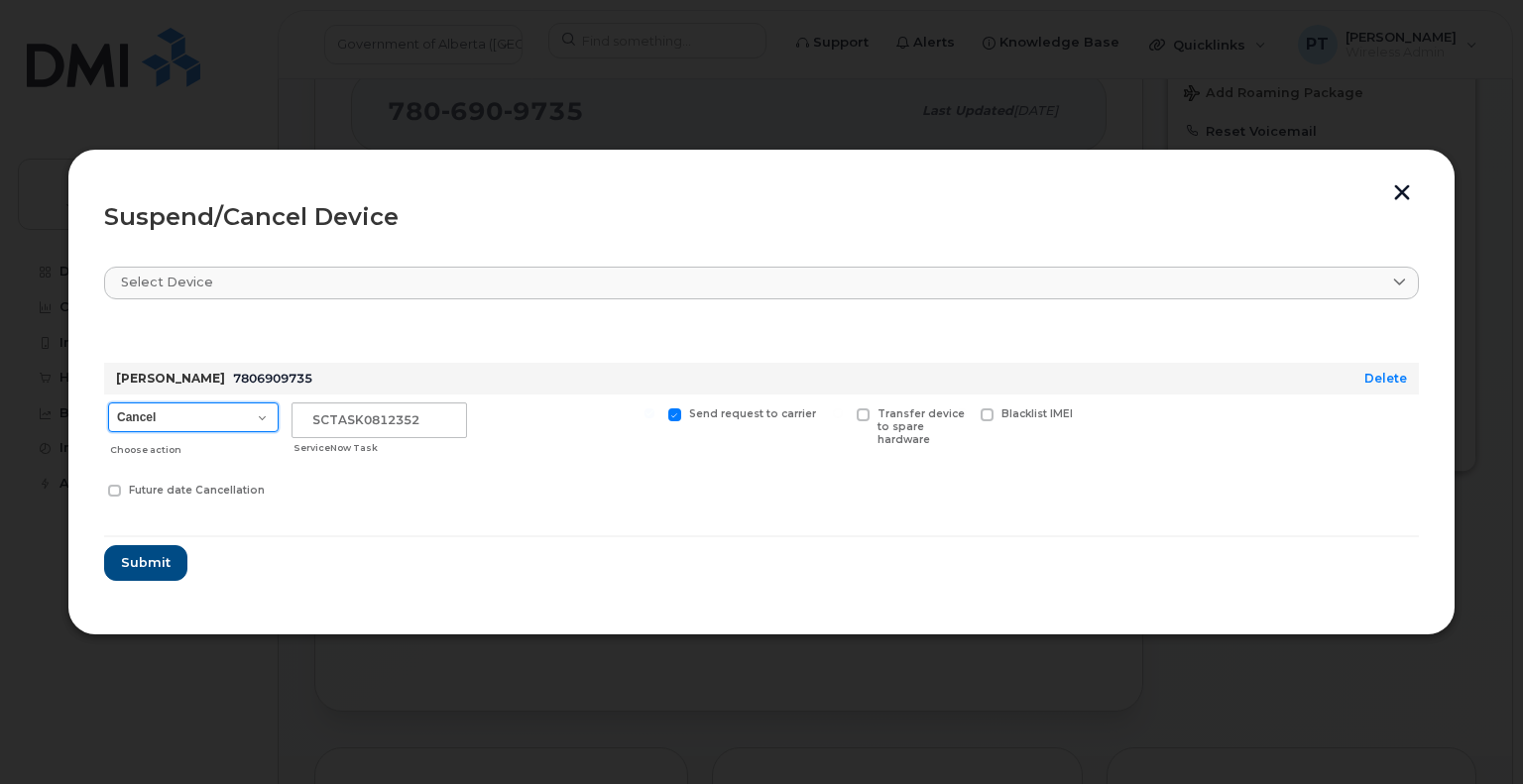 click on "Cancel Suspend - Extend Suspension Suspend - Reduced Rate Suspend - Lost Device/Stolen Reactivate" at bounding box center [193, 417] 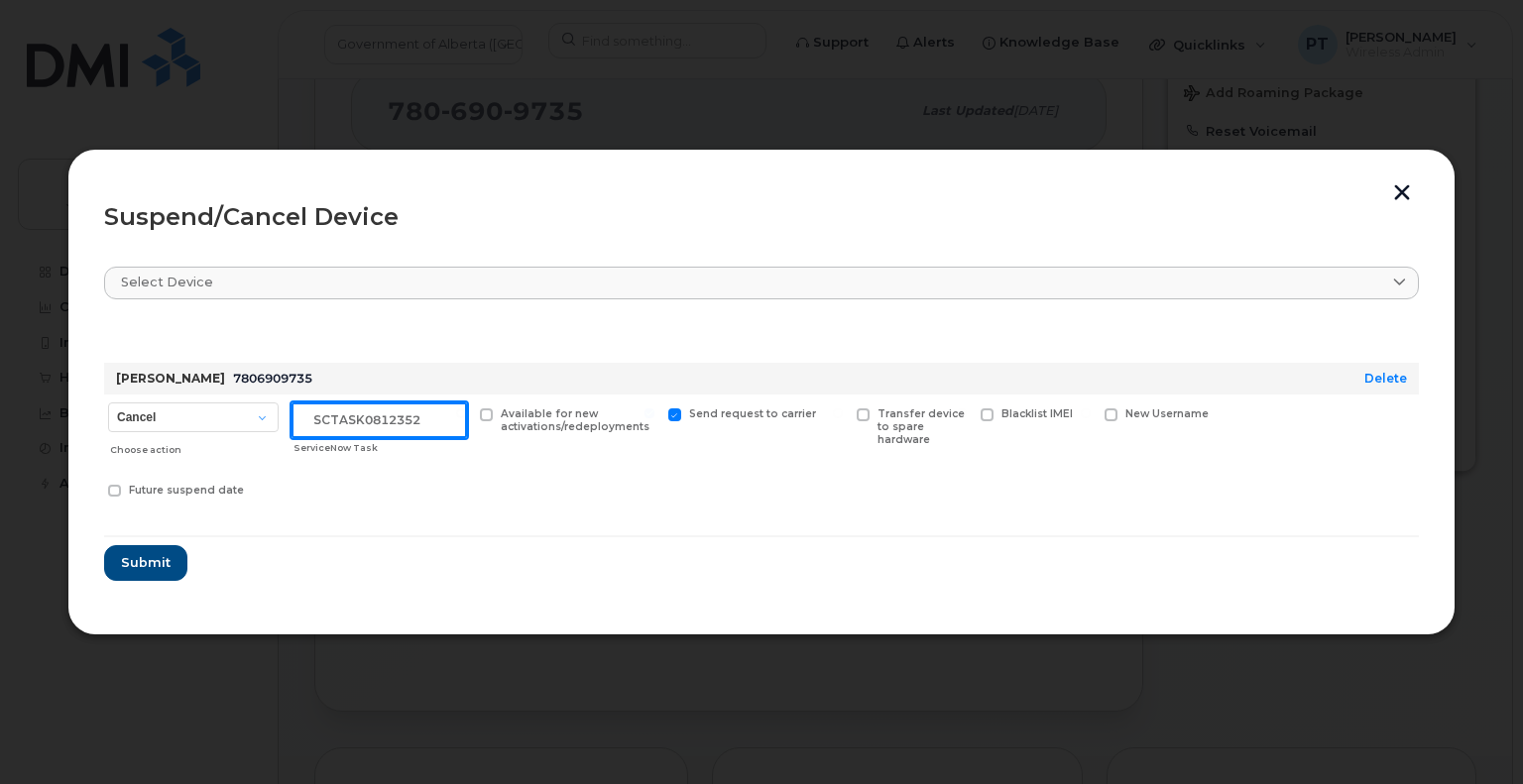 click on "SCTASK0812352" at bounding box center (379, 420) 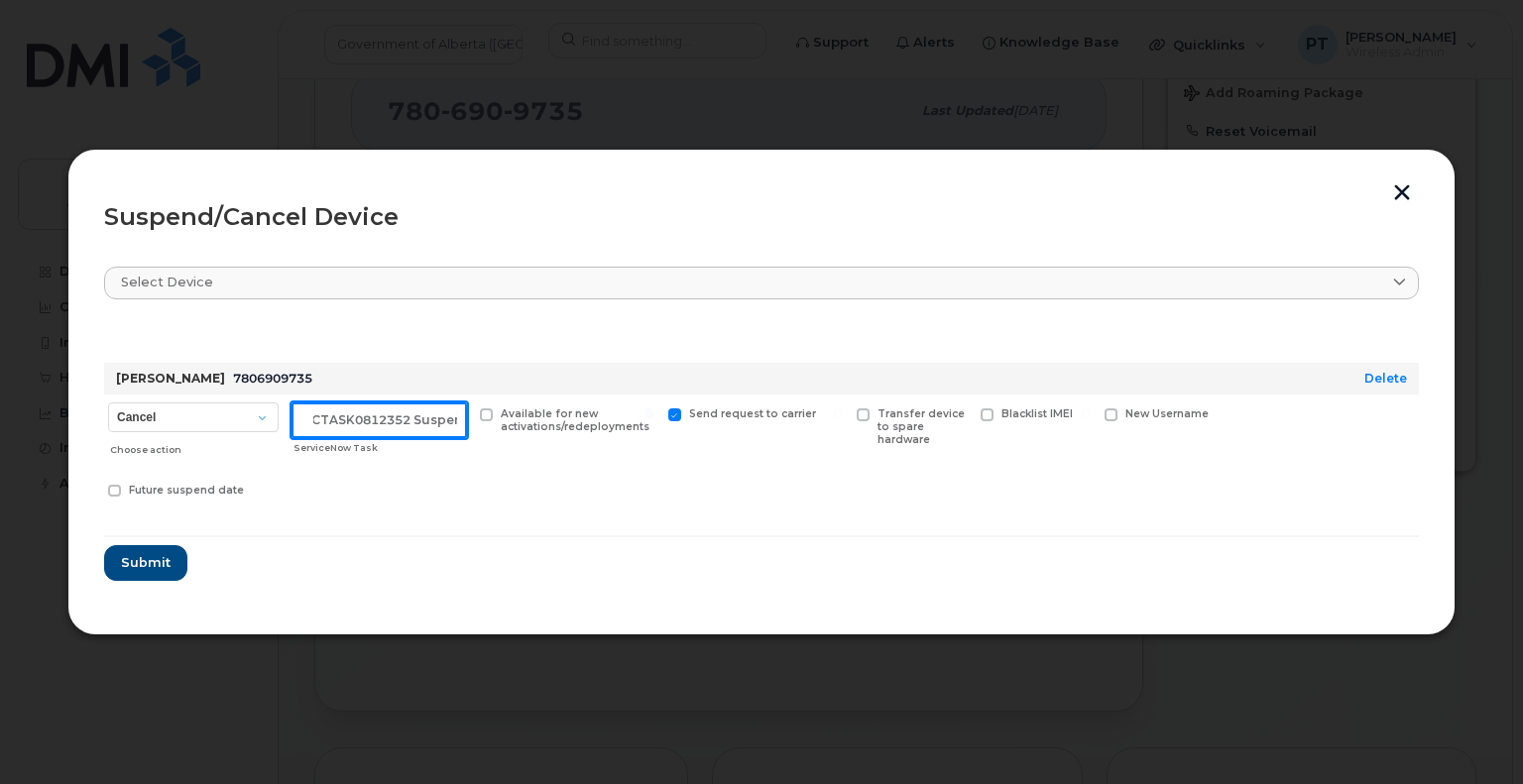 scroll, scrollTop: 0, scrollLeft: 19, axis: horizontal 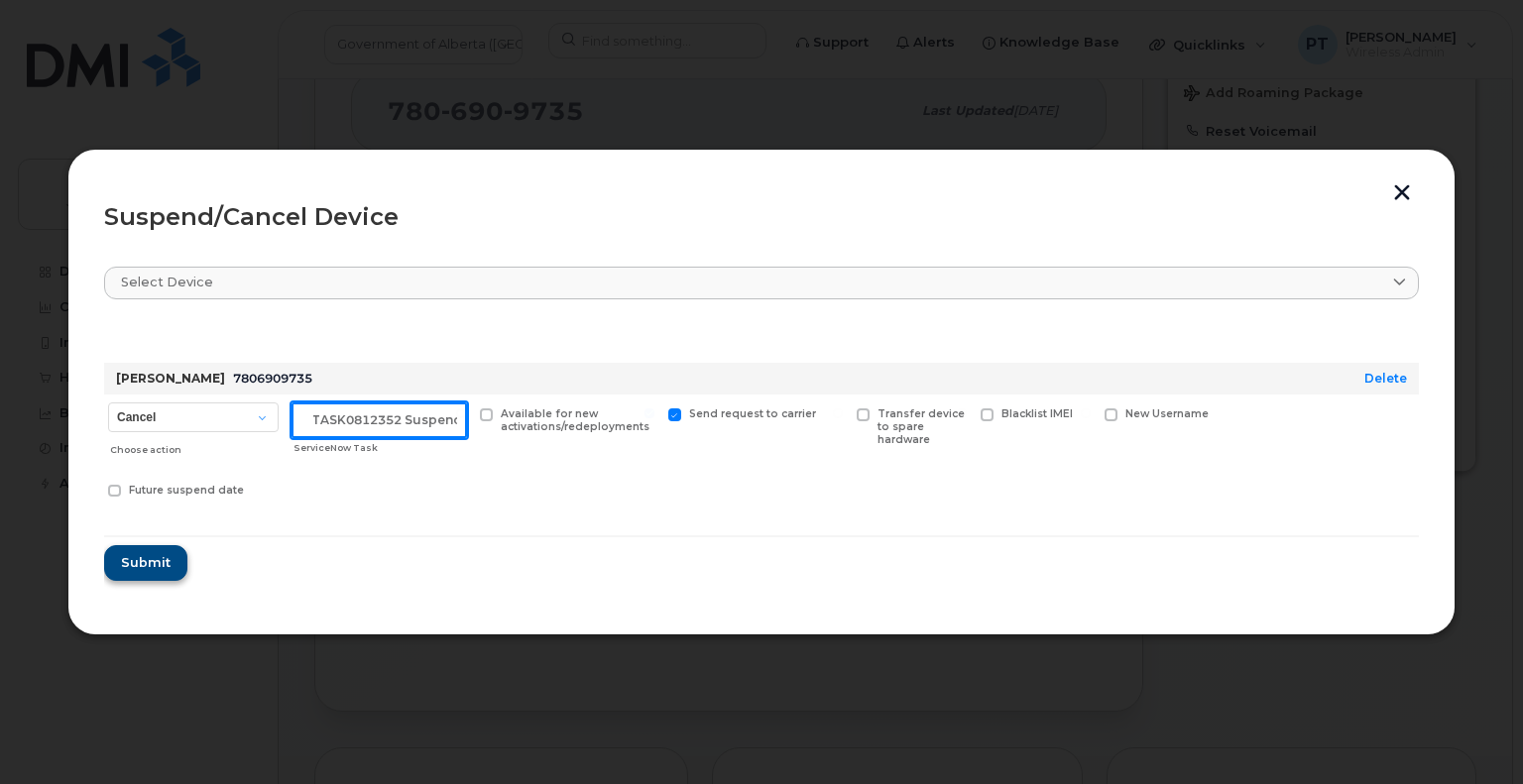 type on "SCTASK0812352 Suspend" 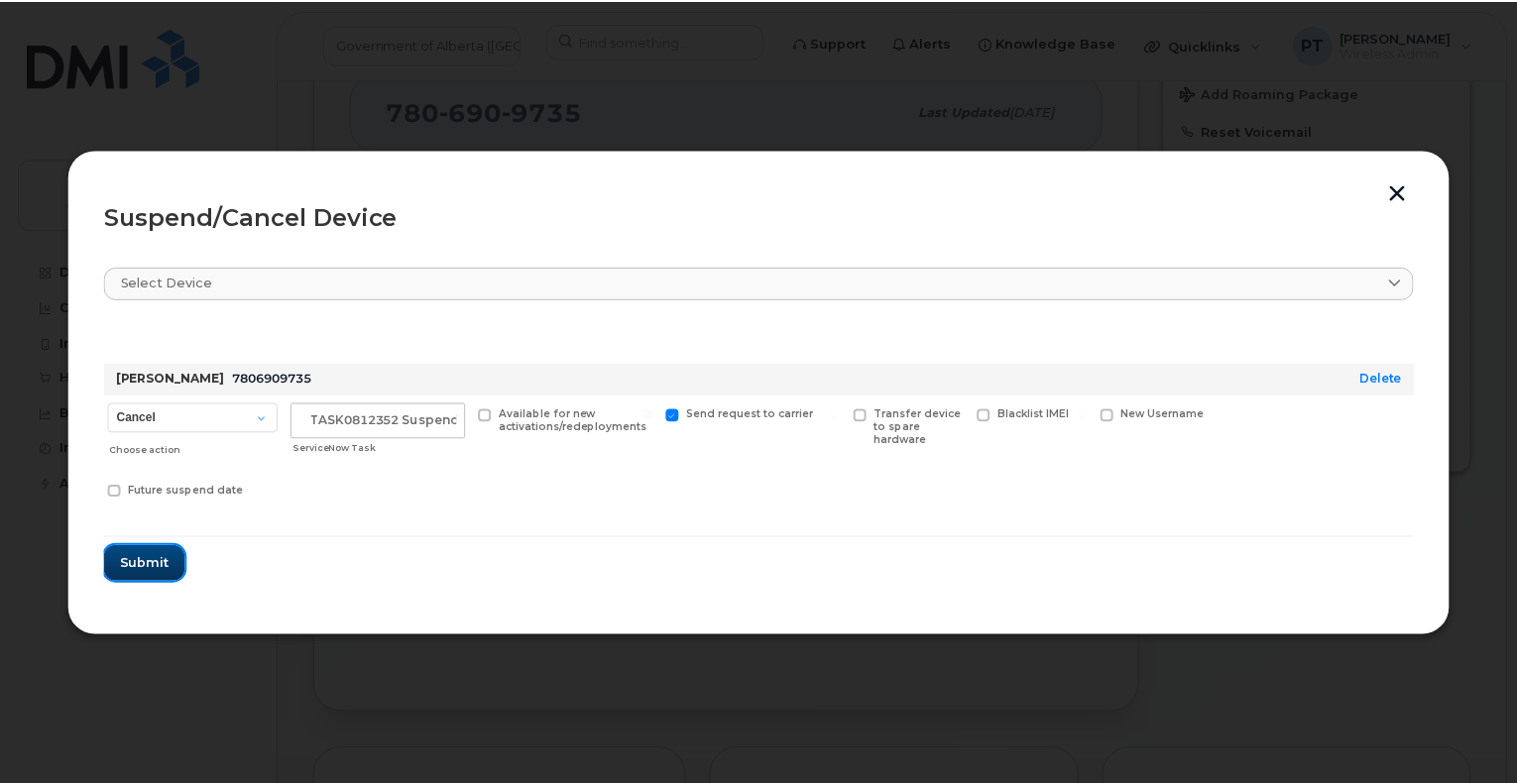 scroll, scrollTop: 0, scrollLeft: 0, axis: both 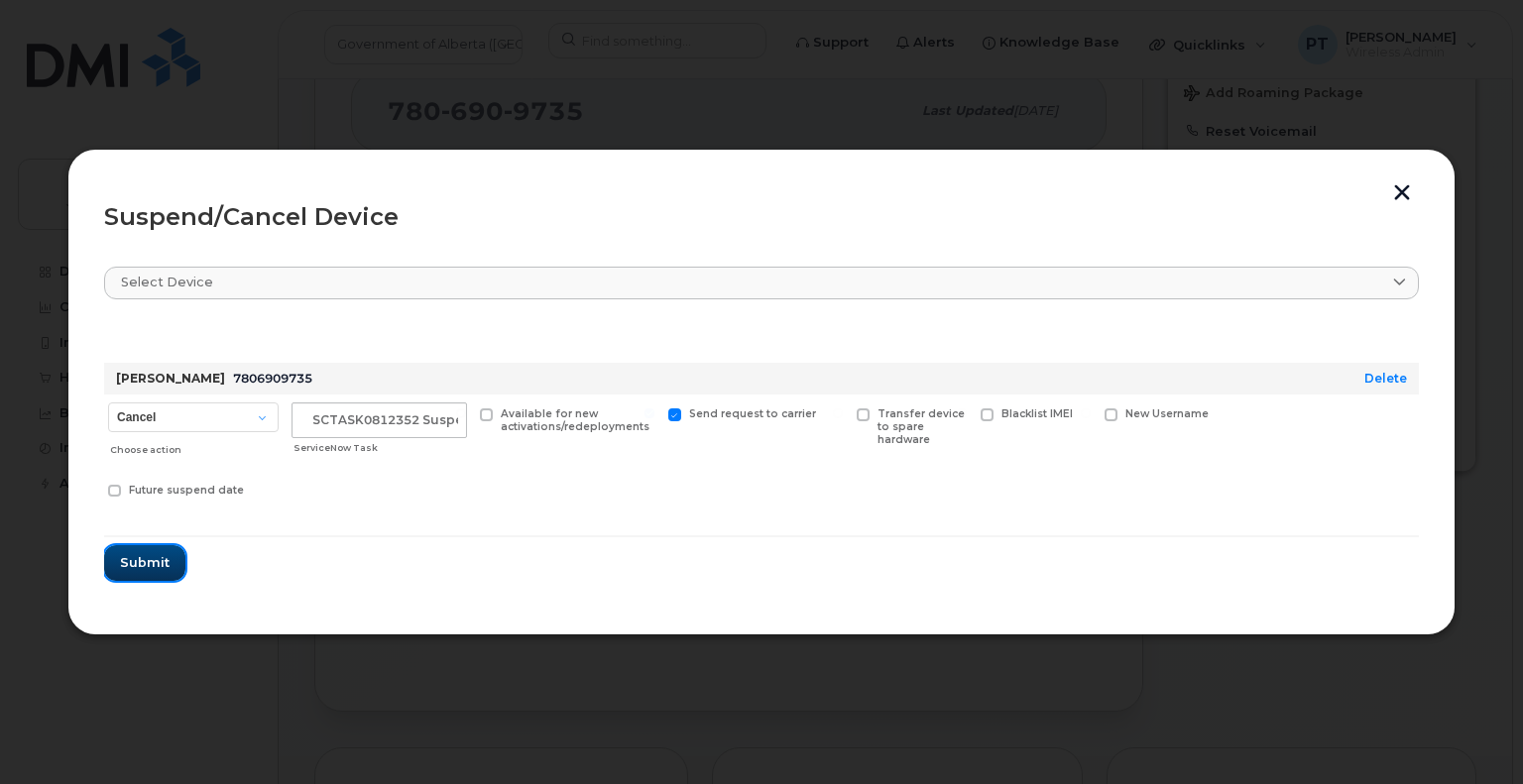click on "Submit" at bounding box center (145, 562) 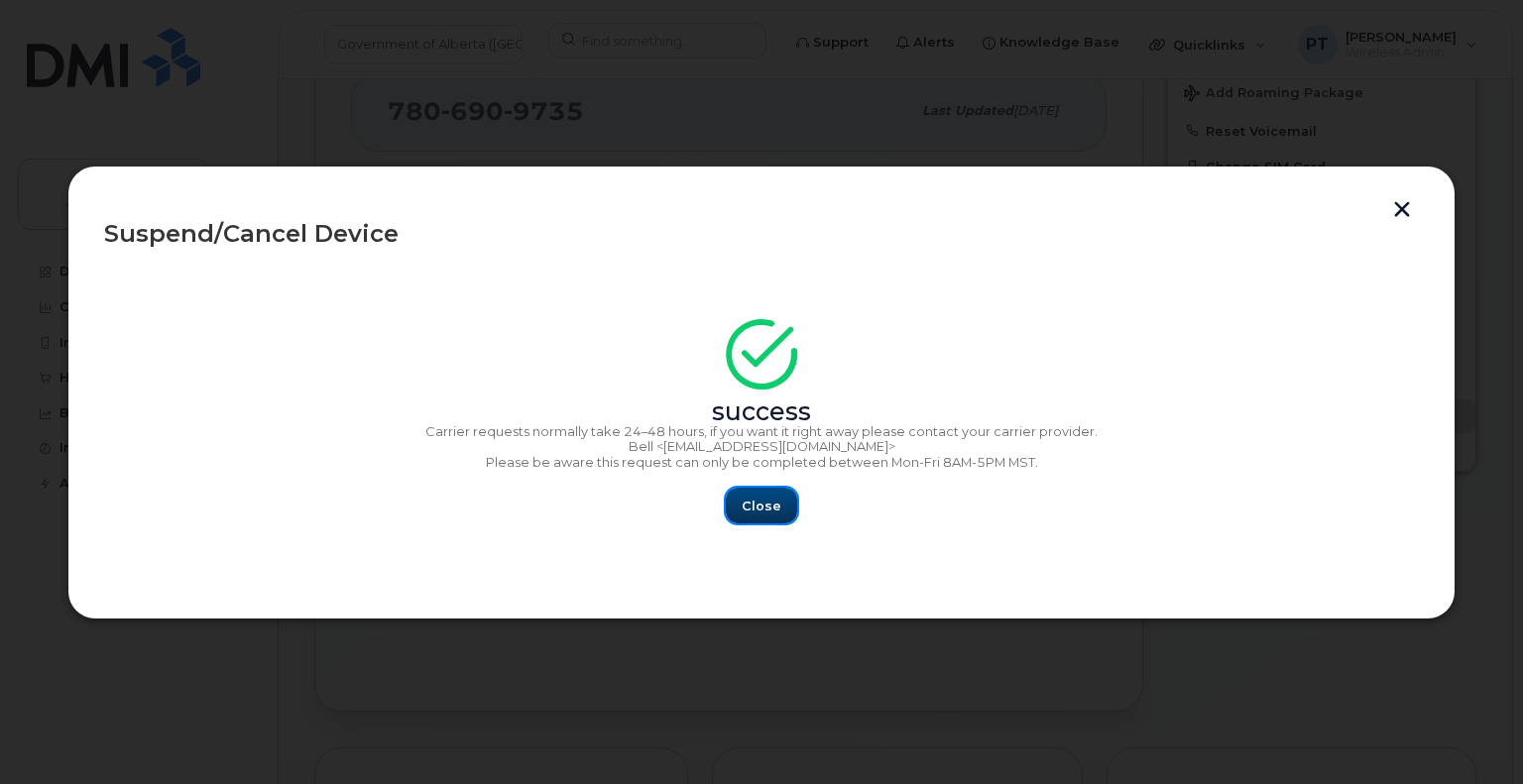 click on "Close" at bounding box center (762, 505) 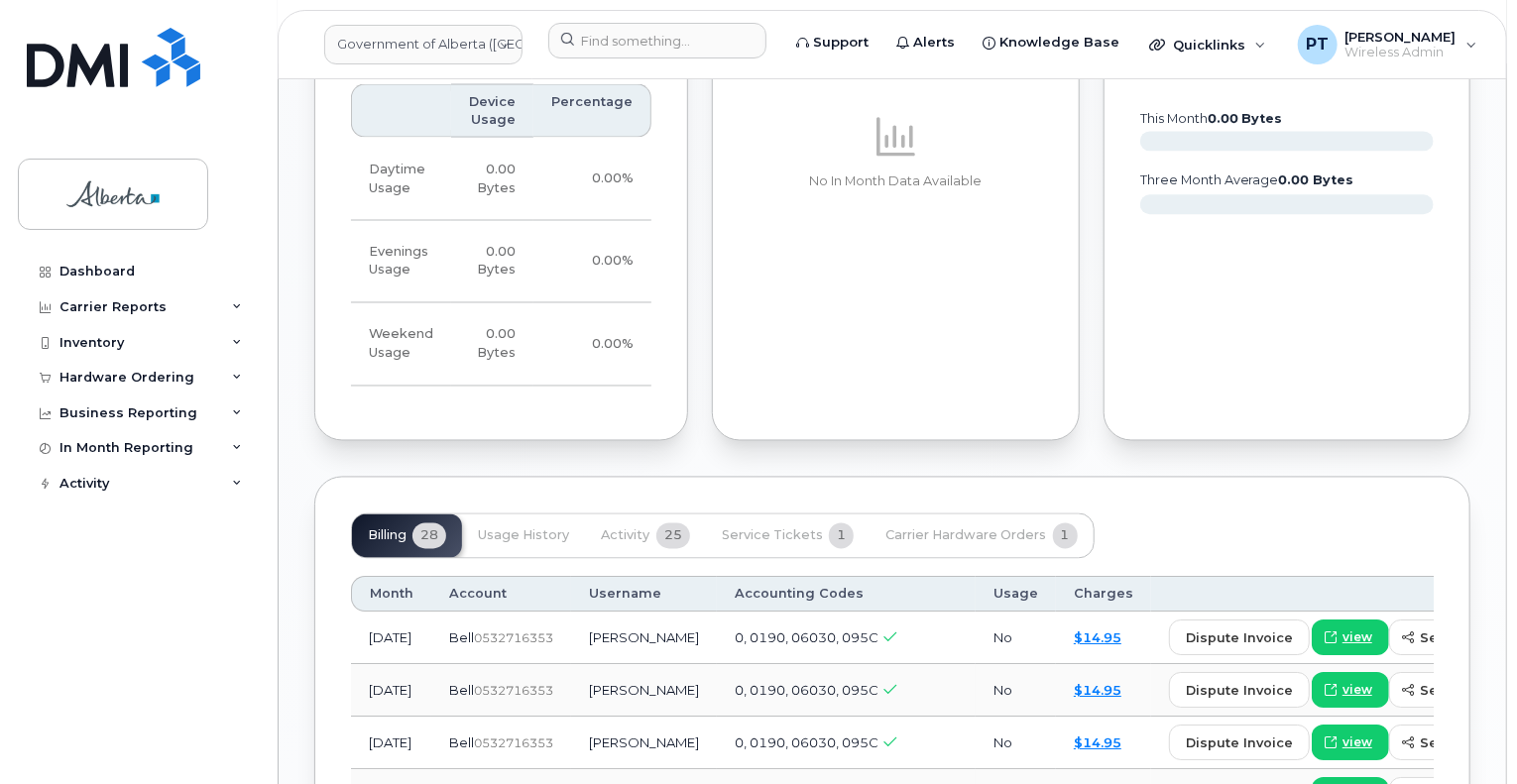 scroll, scrollTop: 1685, scrollLeft: 0, axis: vertical 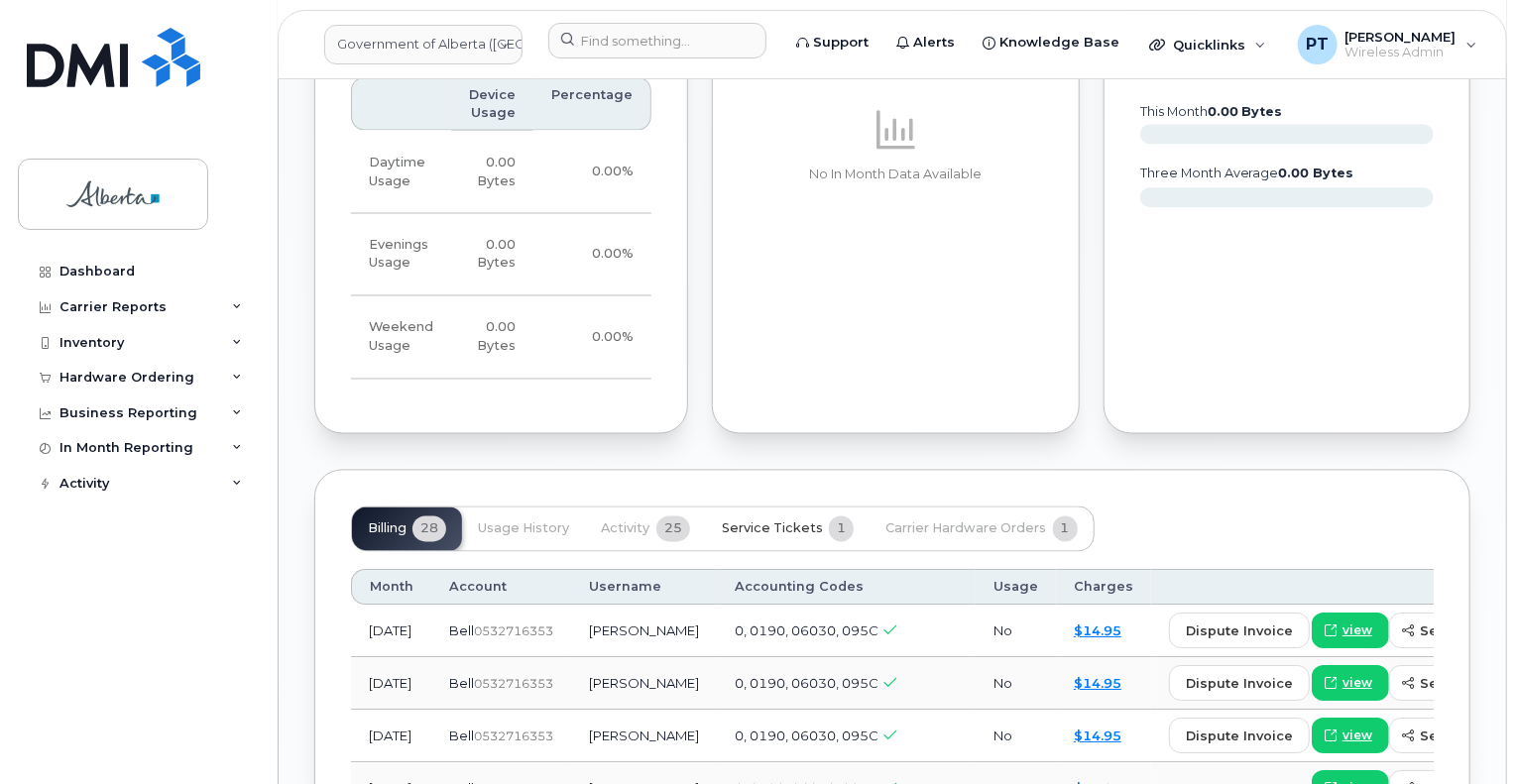 click on "Service Tickets" at bounding box center [772, 529] 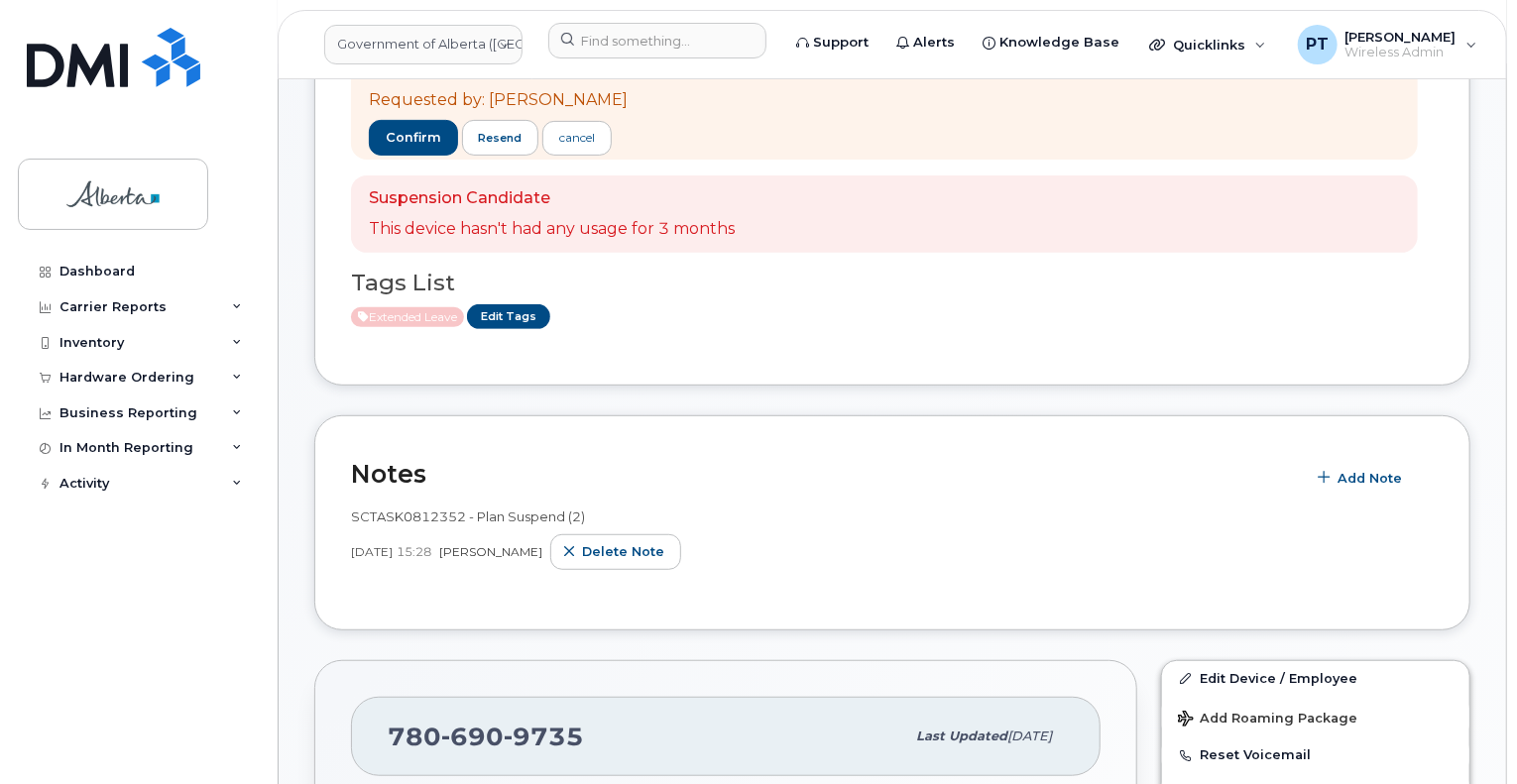 scroll, scrollTop: 99, scrollLeft: 0, axis: vertical 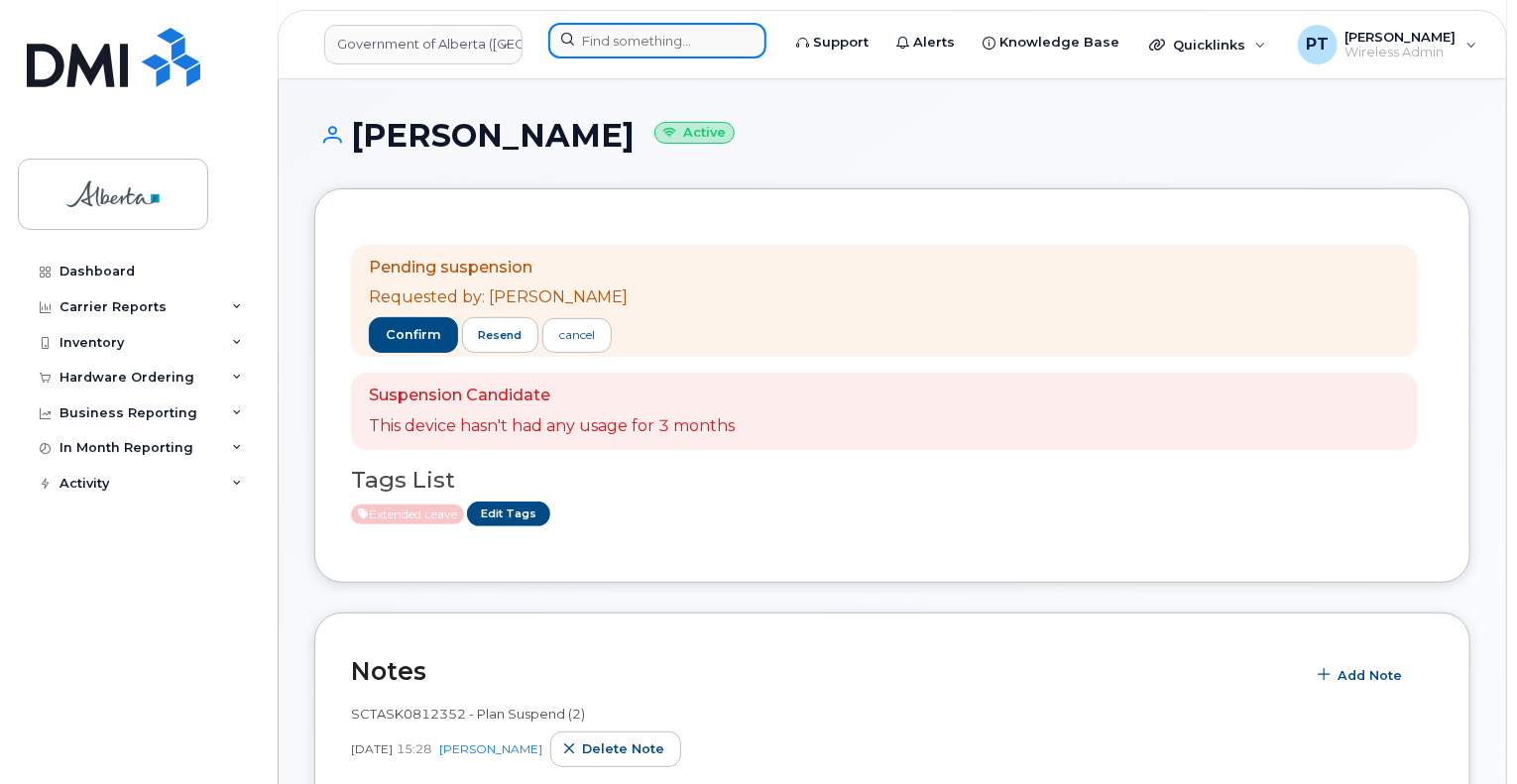 click at bounding box center (657, 41) 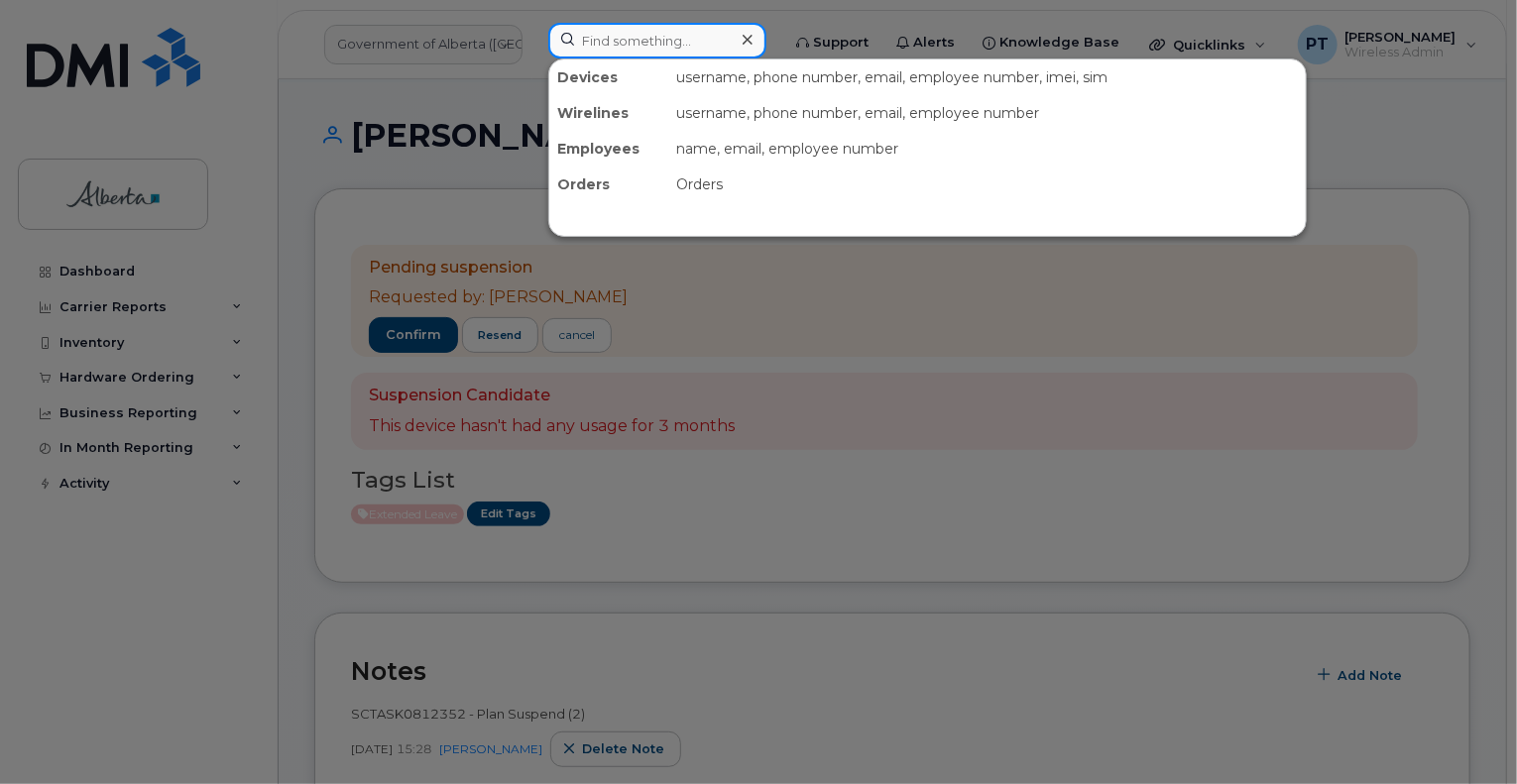 paste on "7808506179" 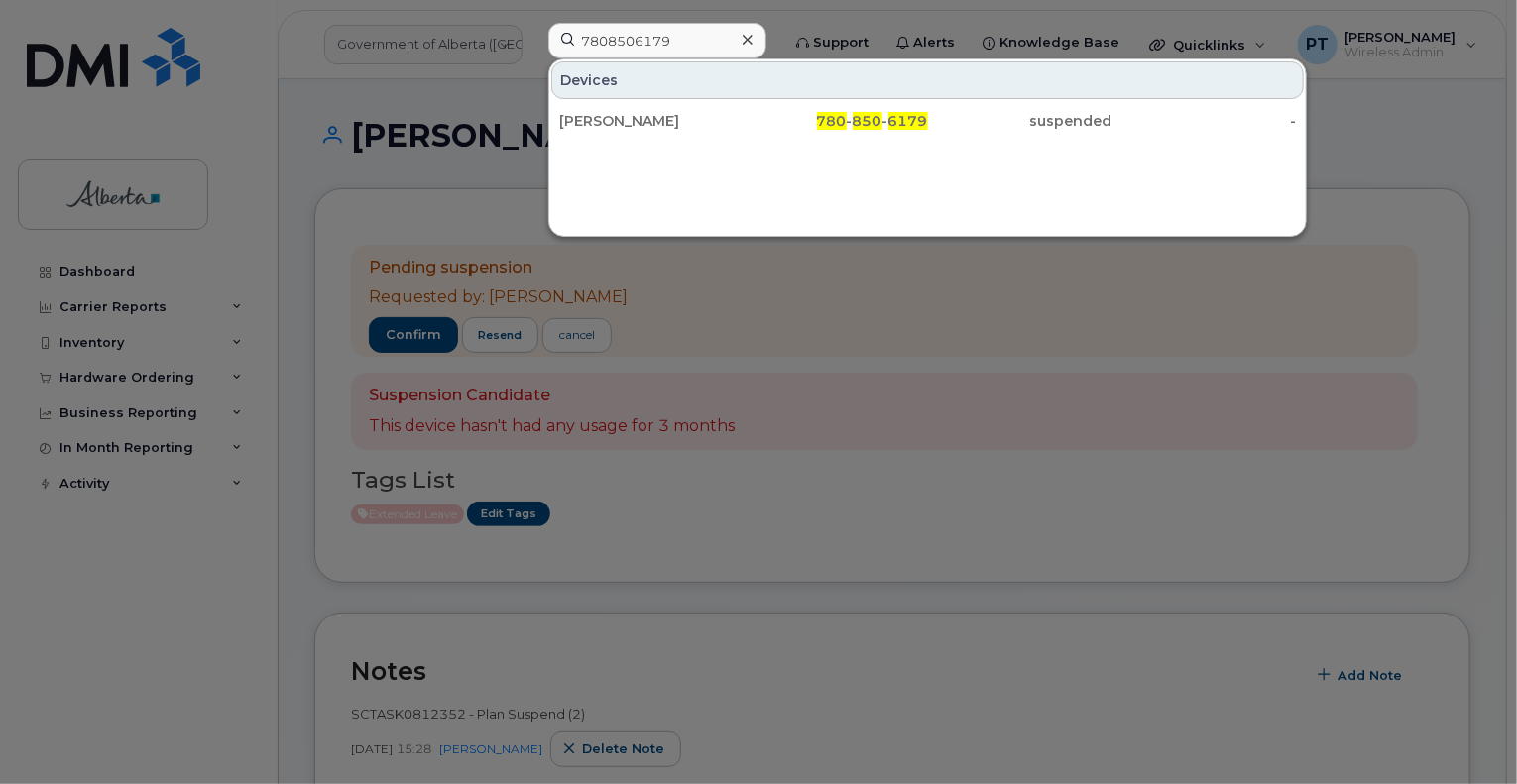 drag, startPoint x: 838, startPoint y: 344, endPoint x: 867, endPoint y: 344, distance: 29 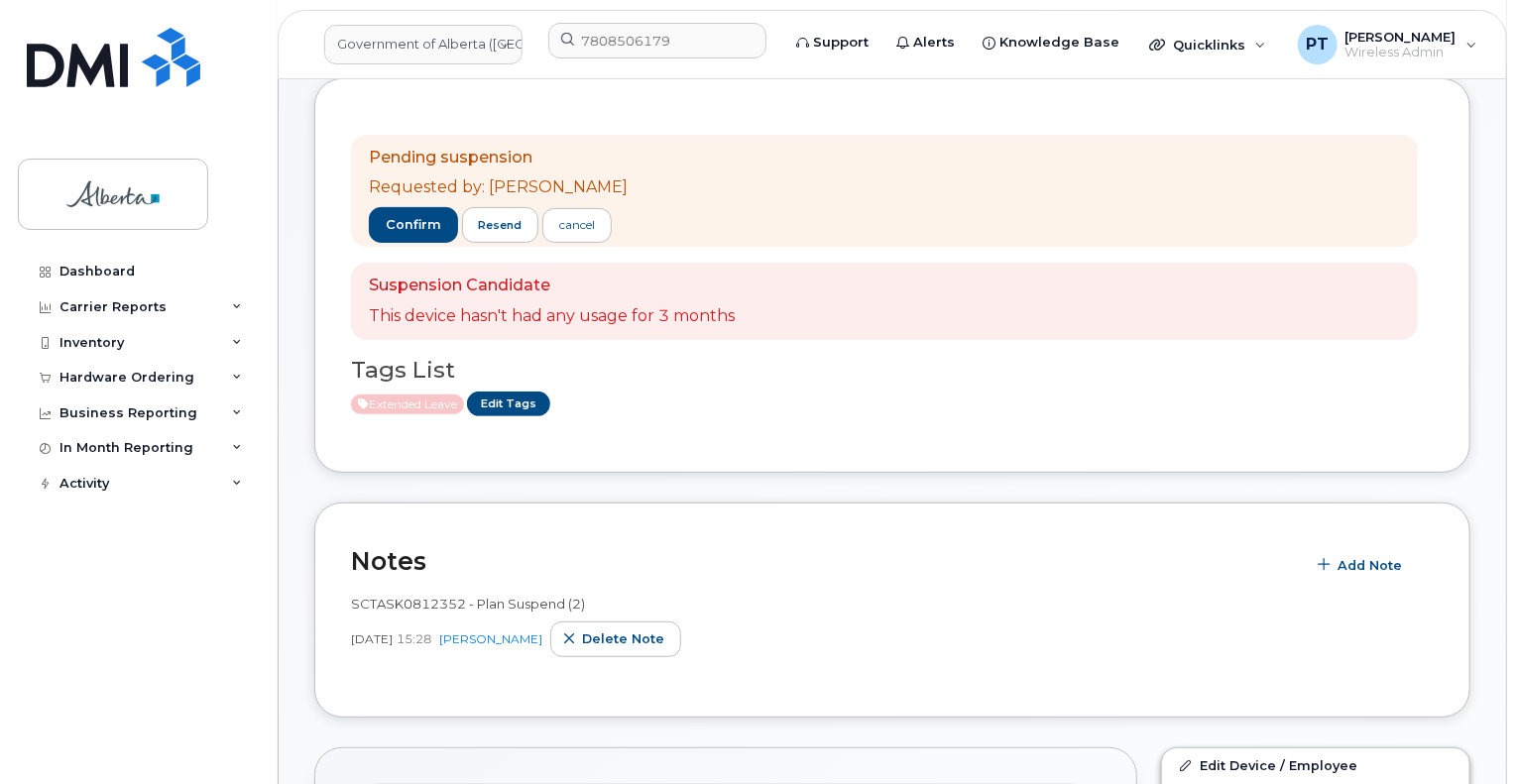 scroll, scrollTop: 297, scrollLeft: 0, axis: vertical 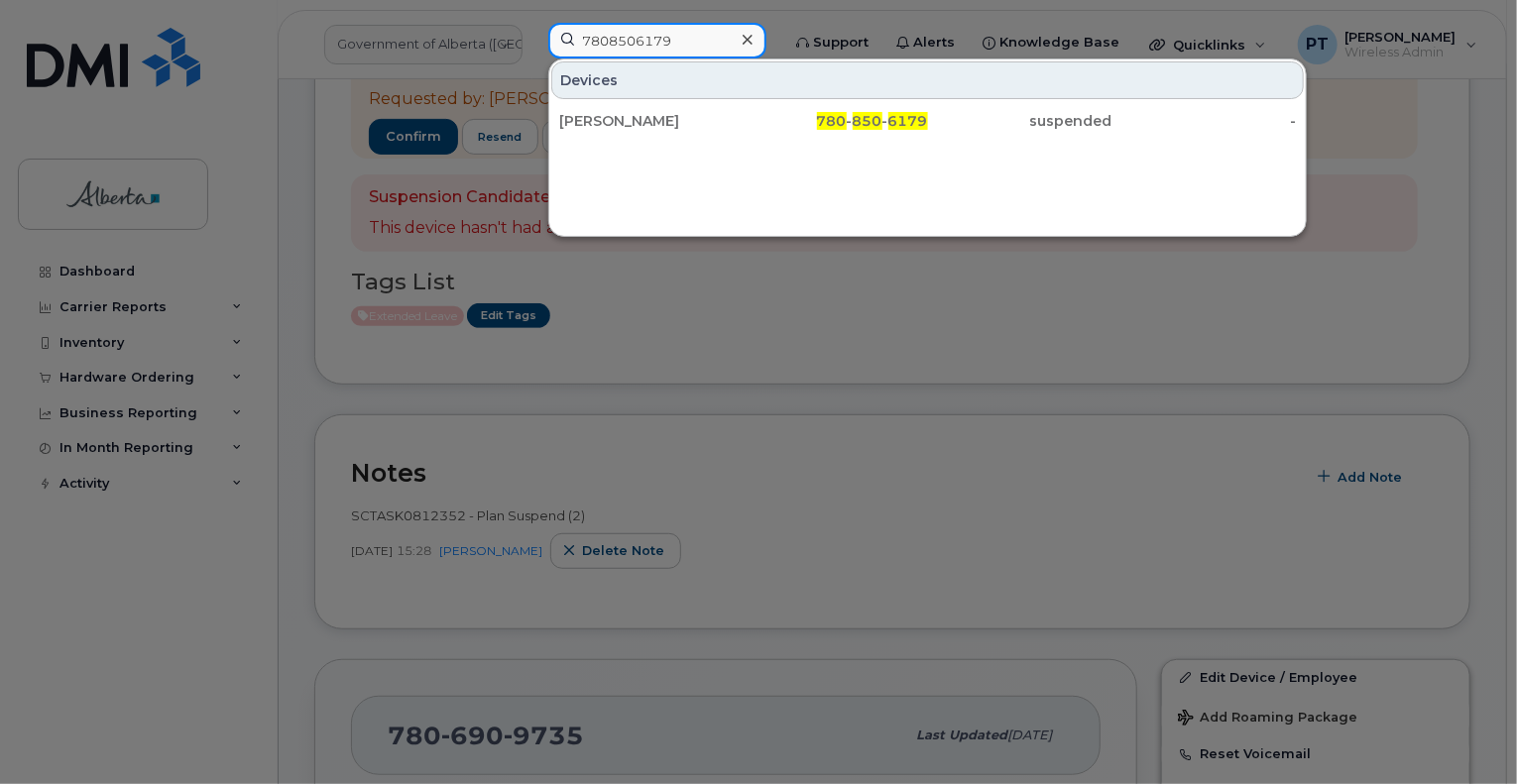 drag, startPoint x: 688, startPoint y: 42, endPoint x: 501, endPoint y: 41, distance: 187.00267 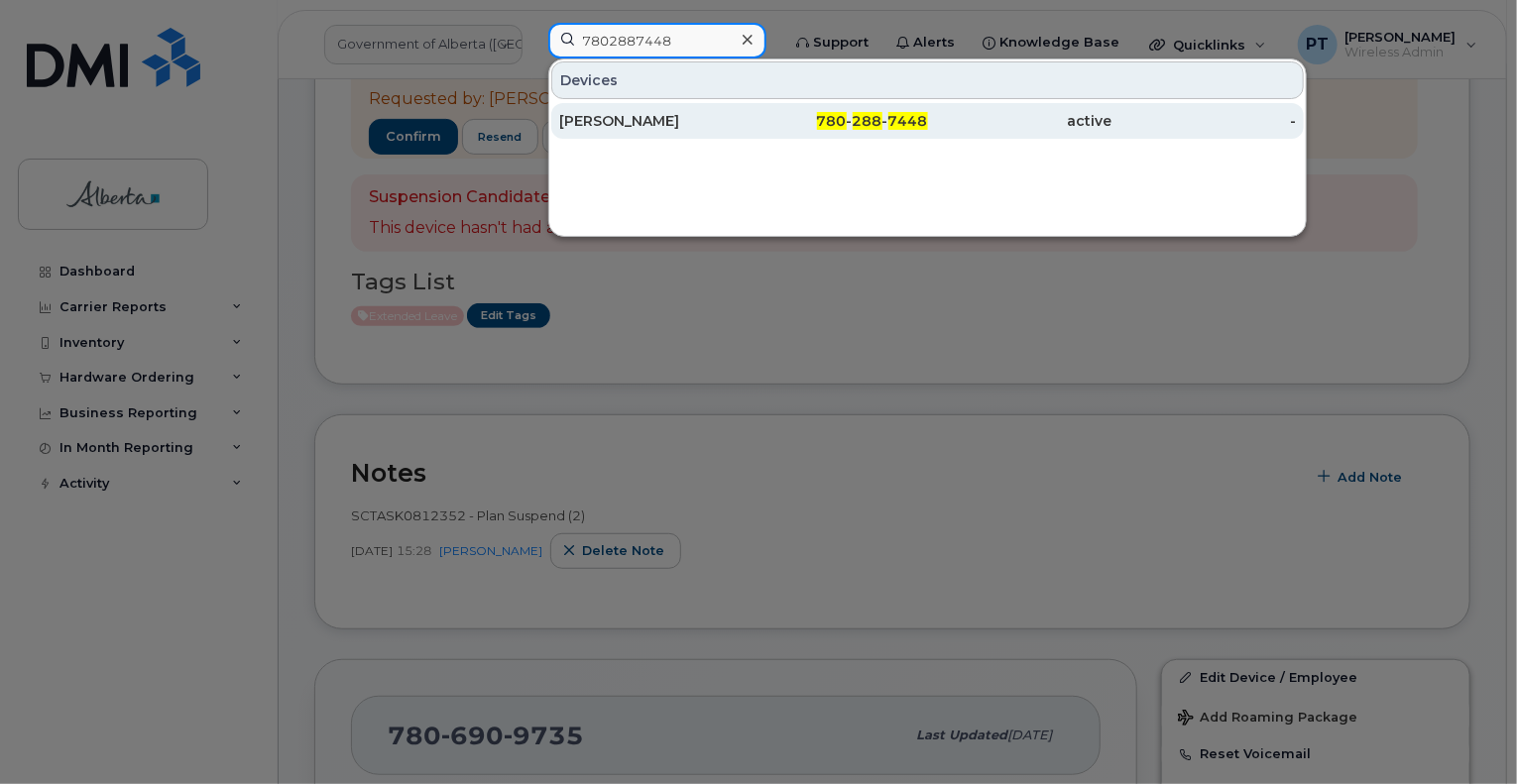 type on "7802887448" 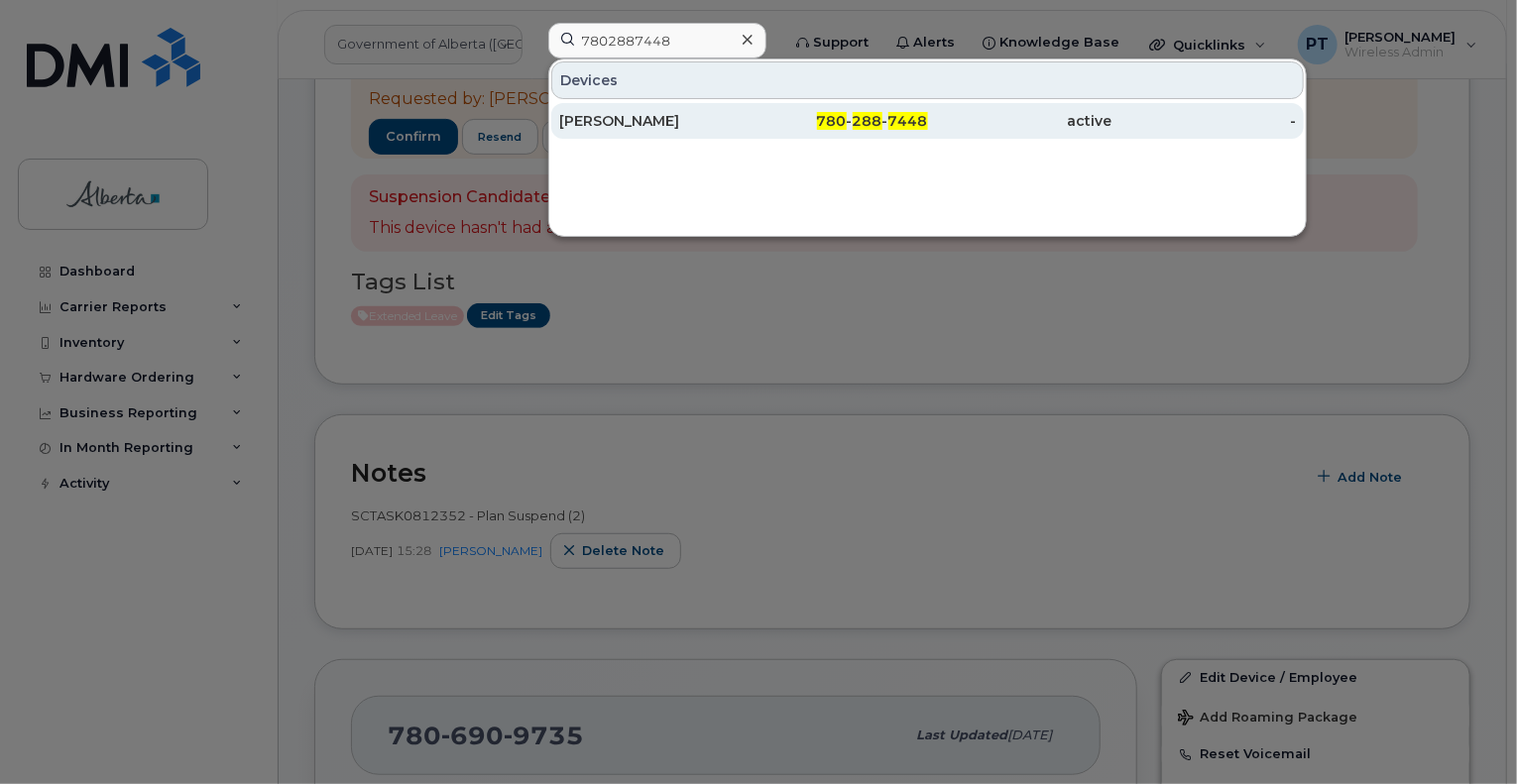 click on "[PERSON_NAME]" at bounding box center [651, 121] 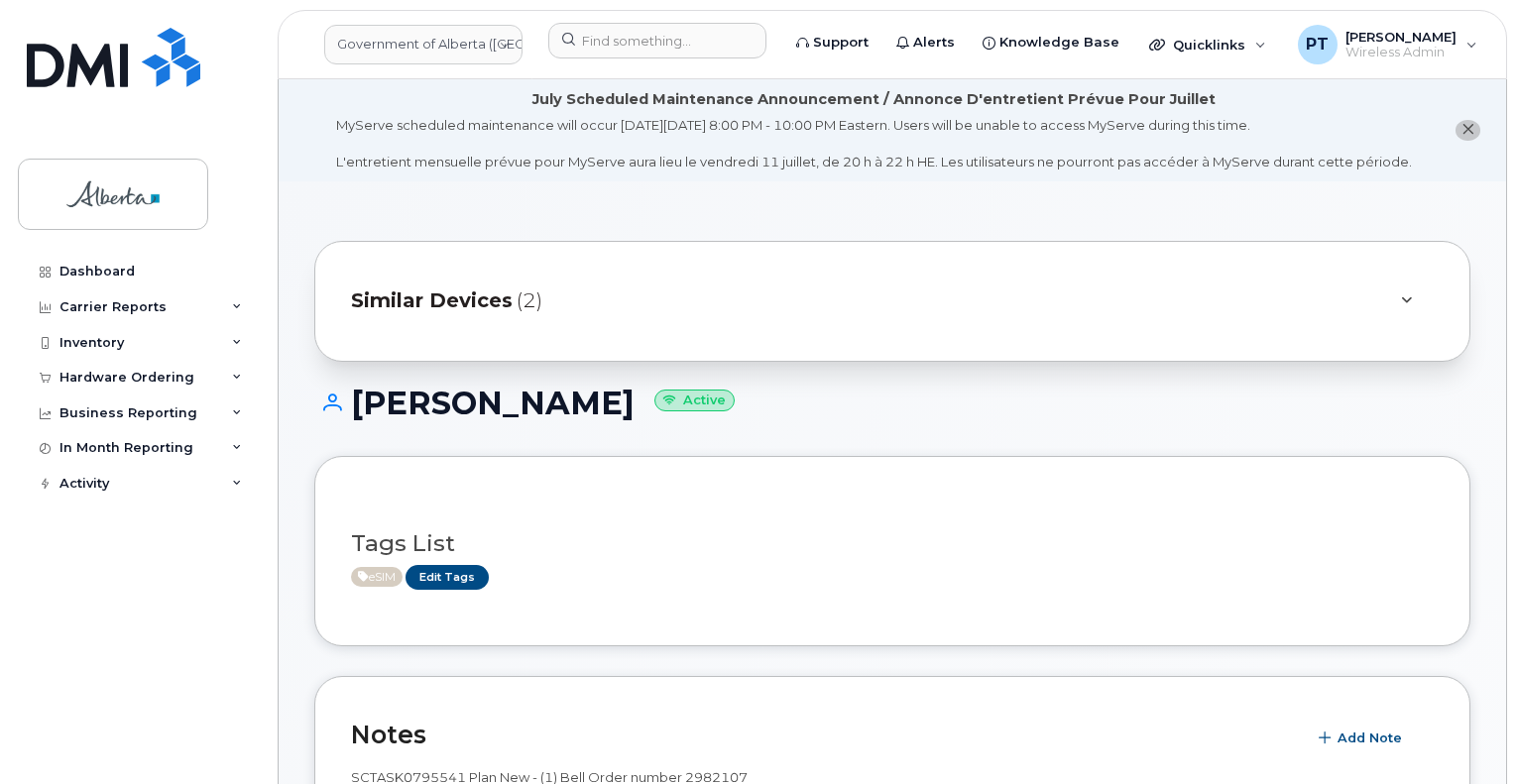 scroll, scrollTop: 694, scrollLeft: 0, axis: vertical 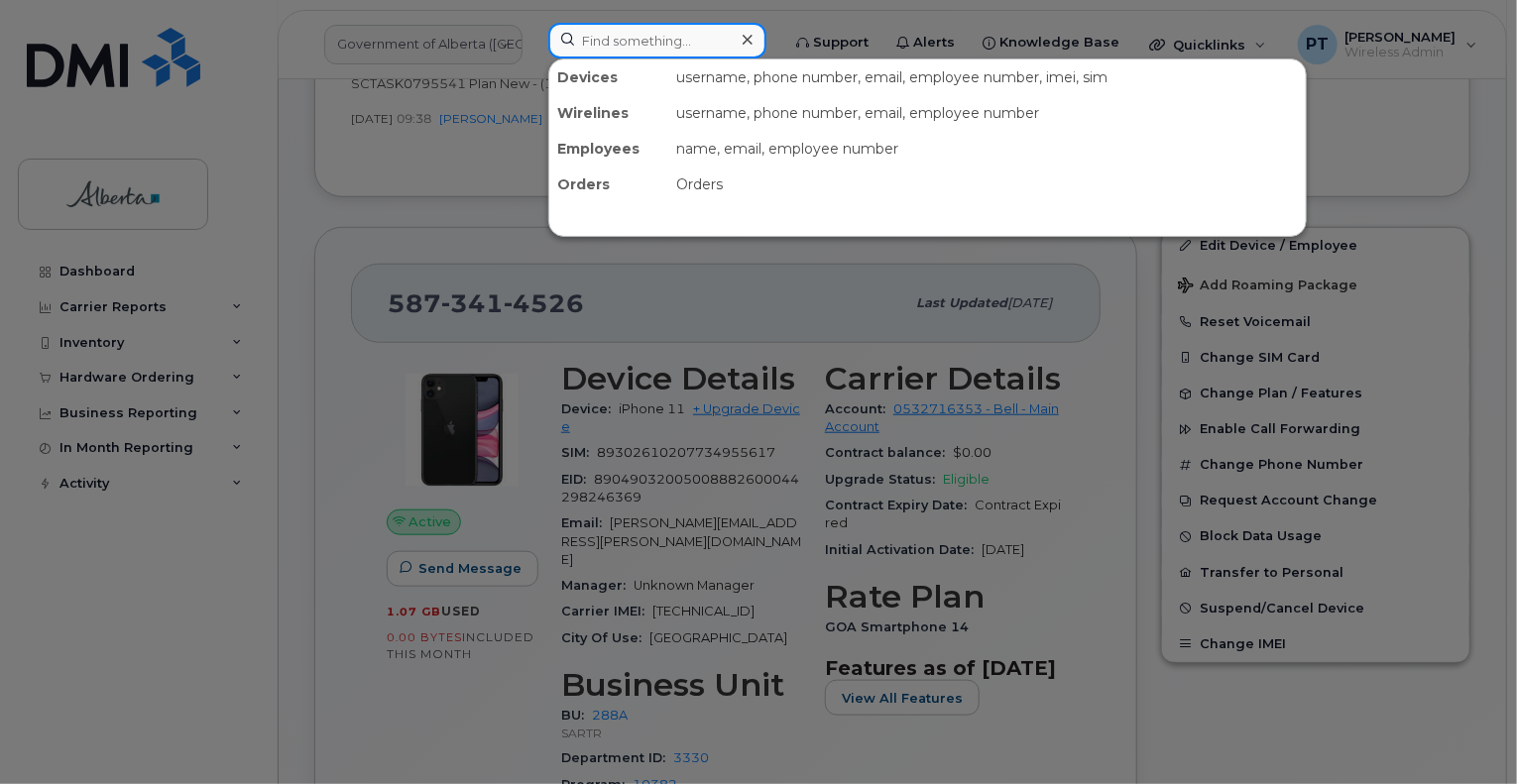 click at bounding box center [657, 41] 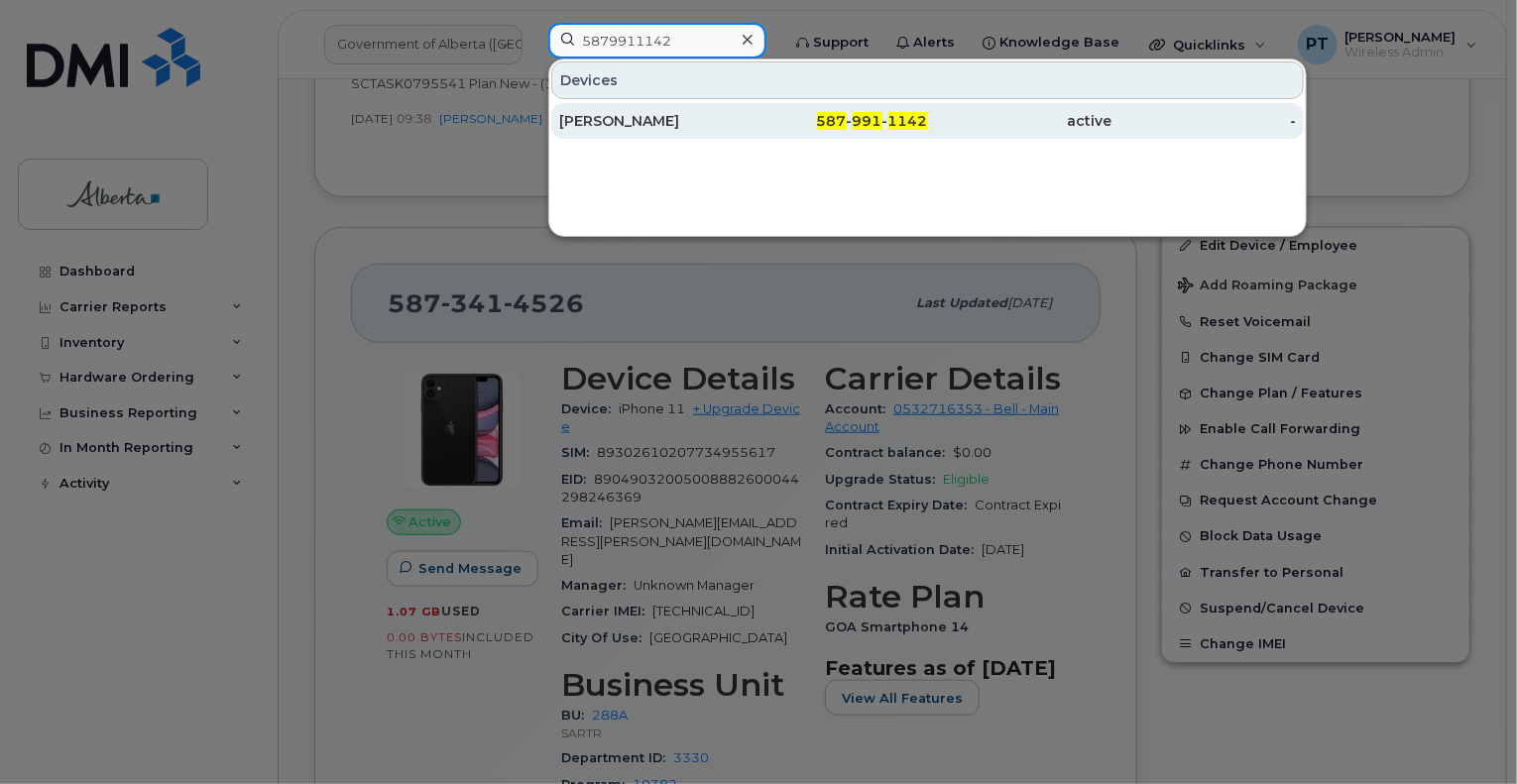 type on "5879911142" 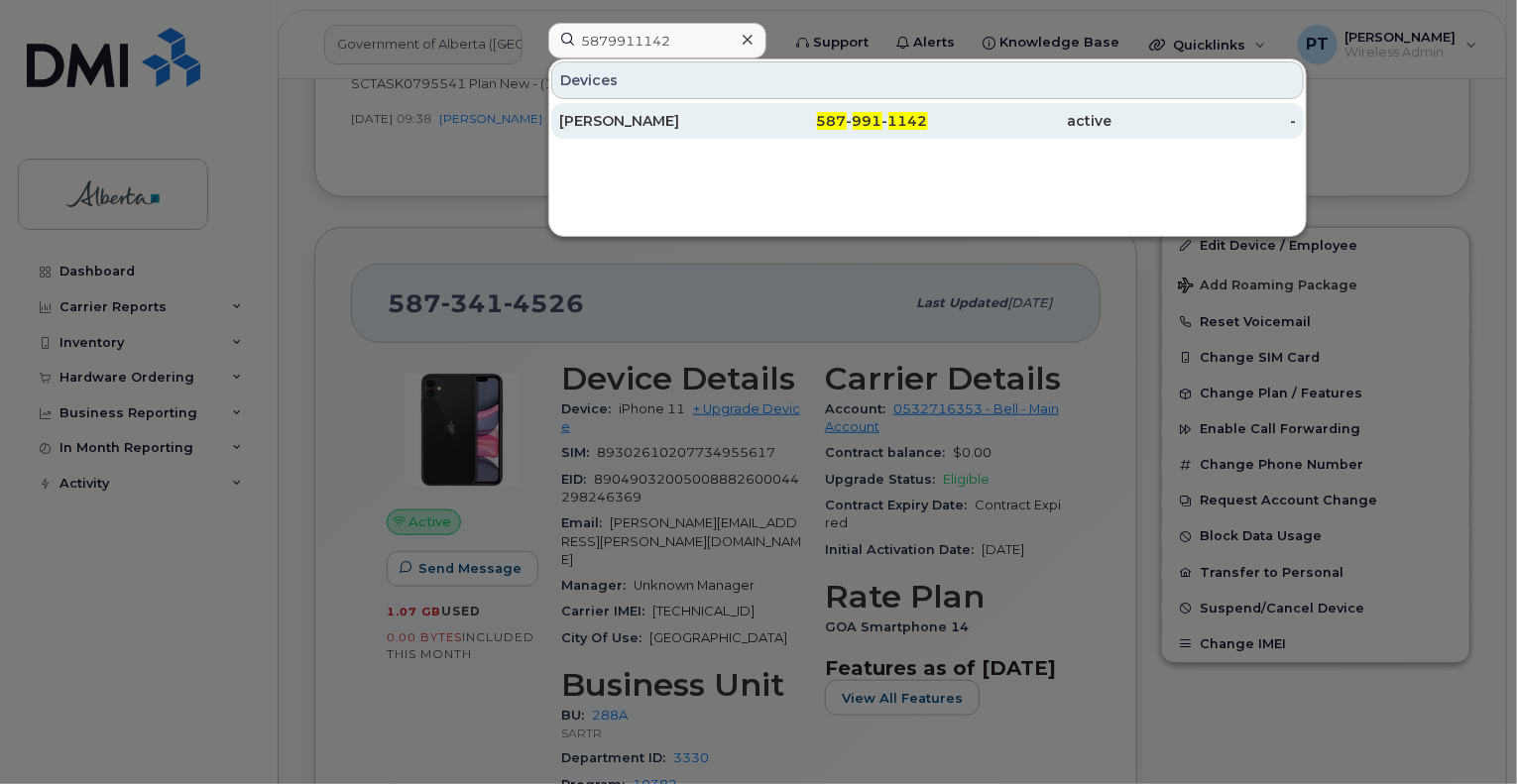 click on "[PERSON_NAME]" at bounding box center [651, 121] 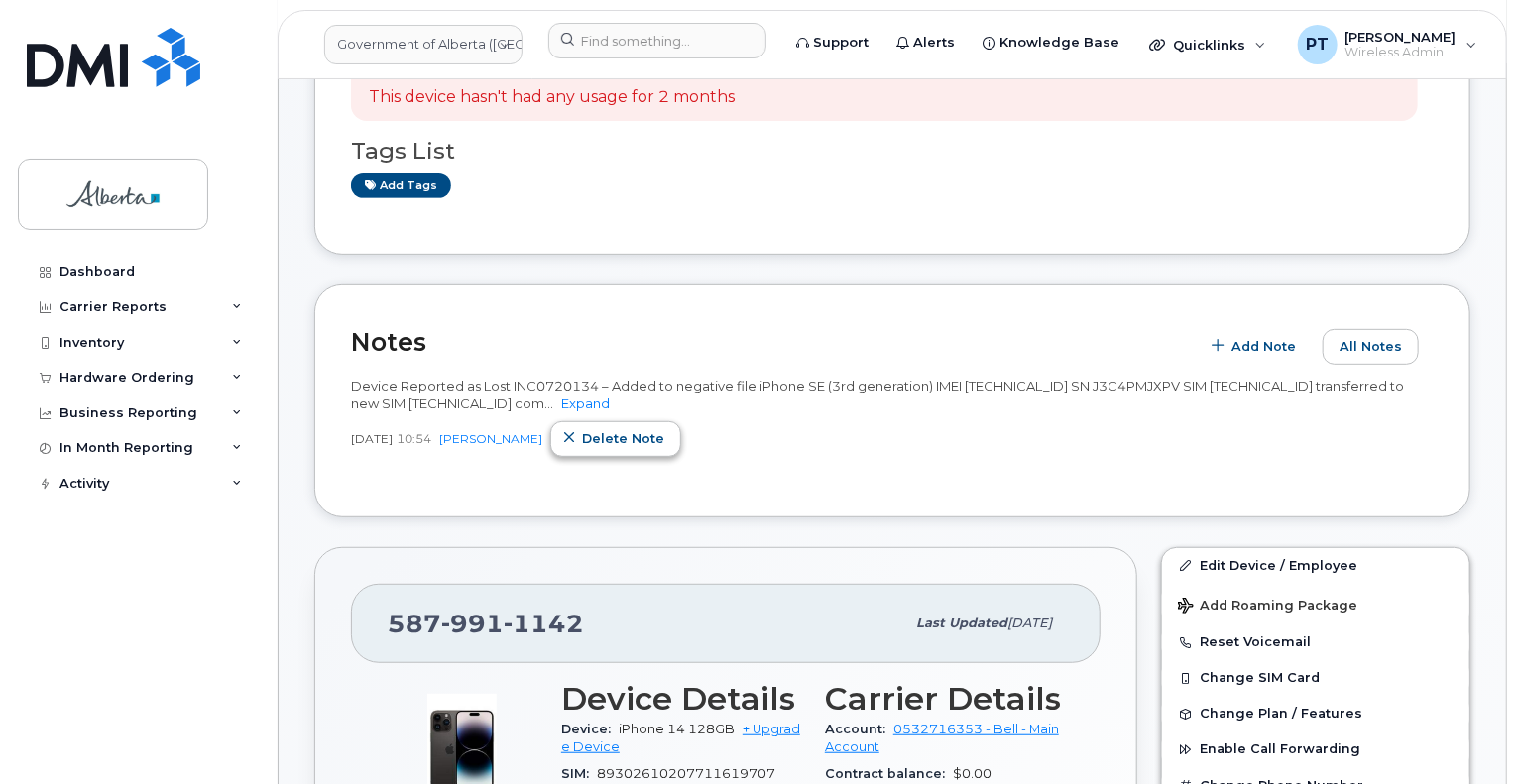 scroll, scrollTop: 396, scrollLeft: 0, axis: vertical 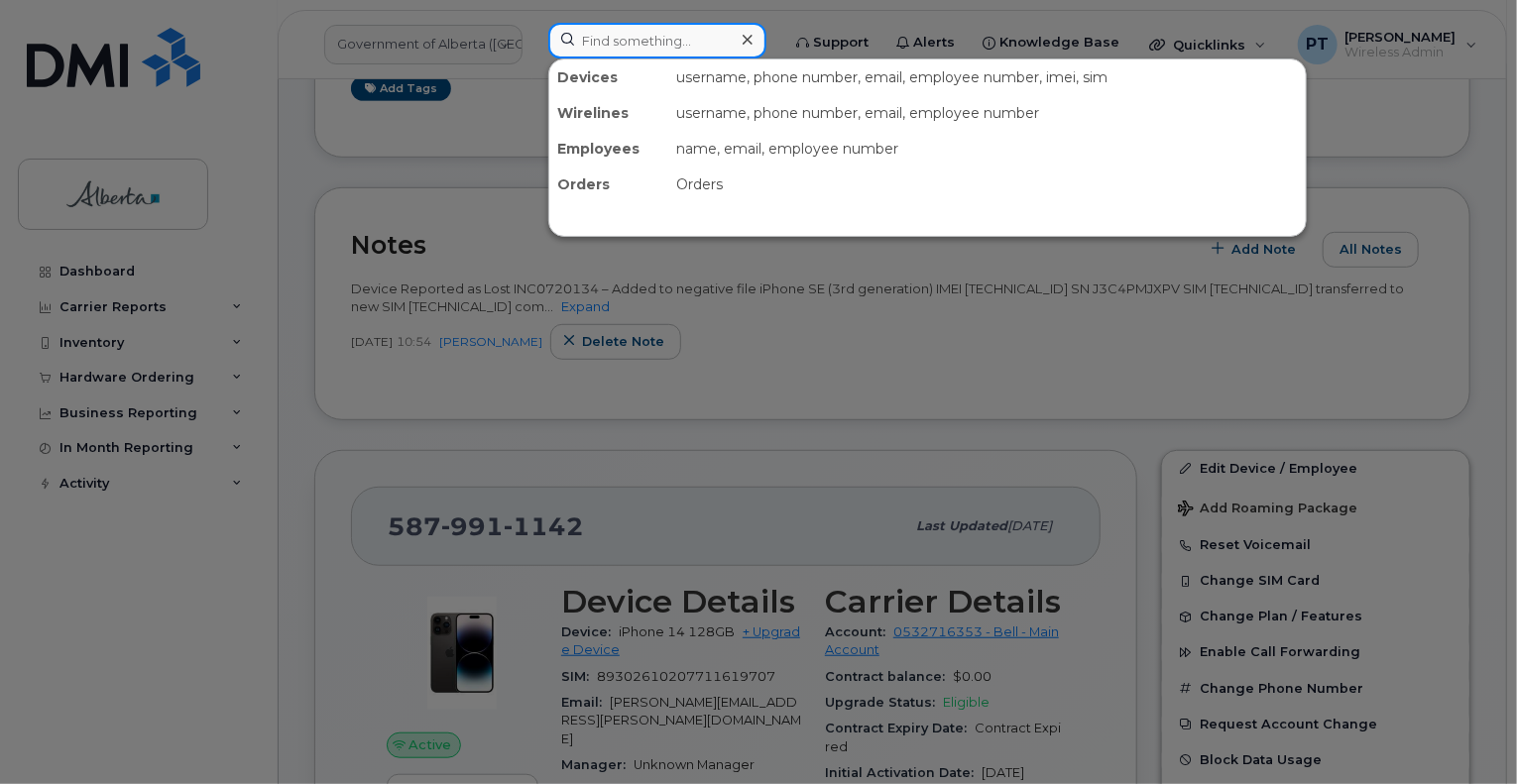 click at bounding box center (657, 41) 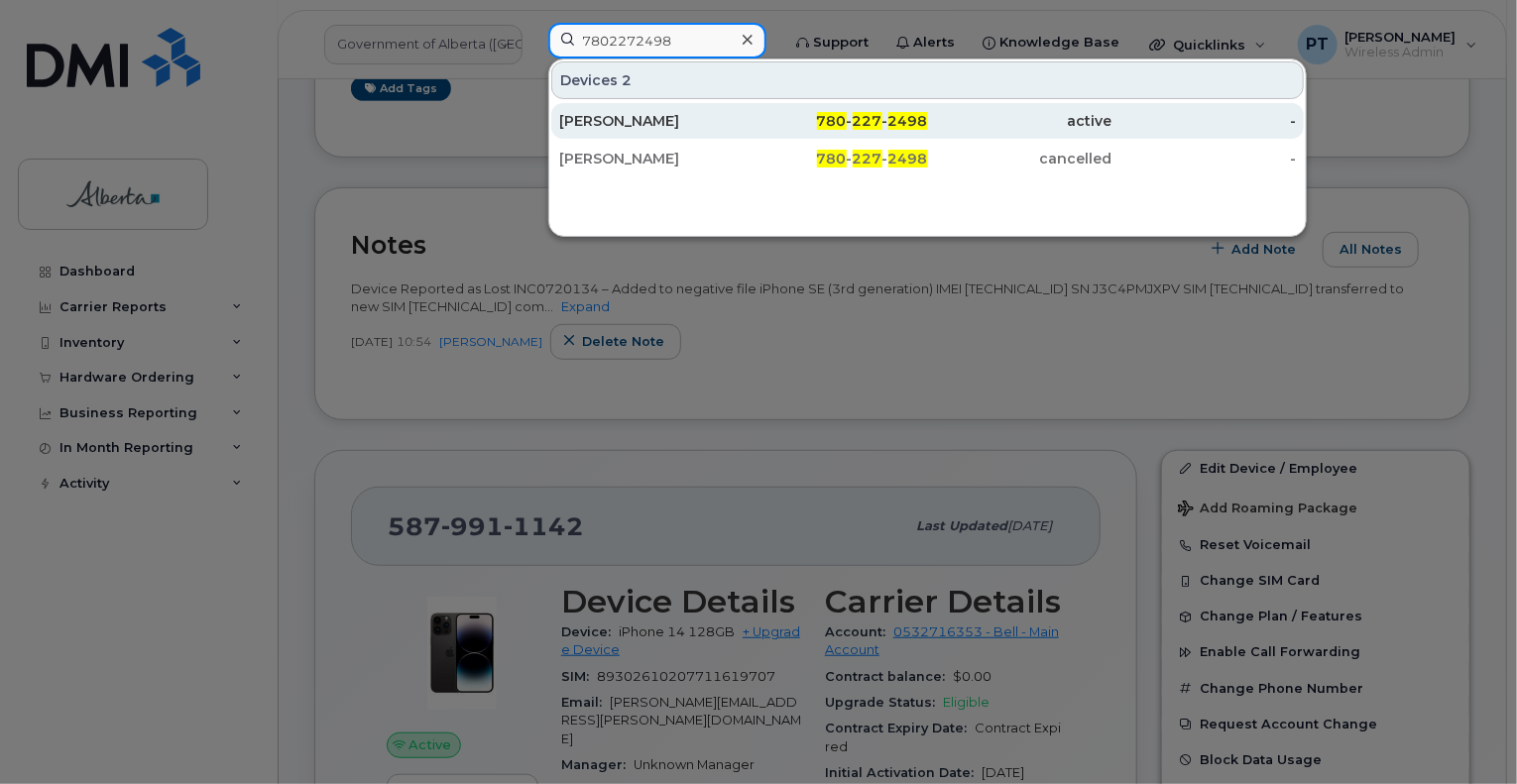 type on "7802272498" 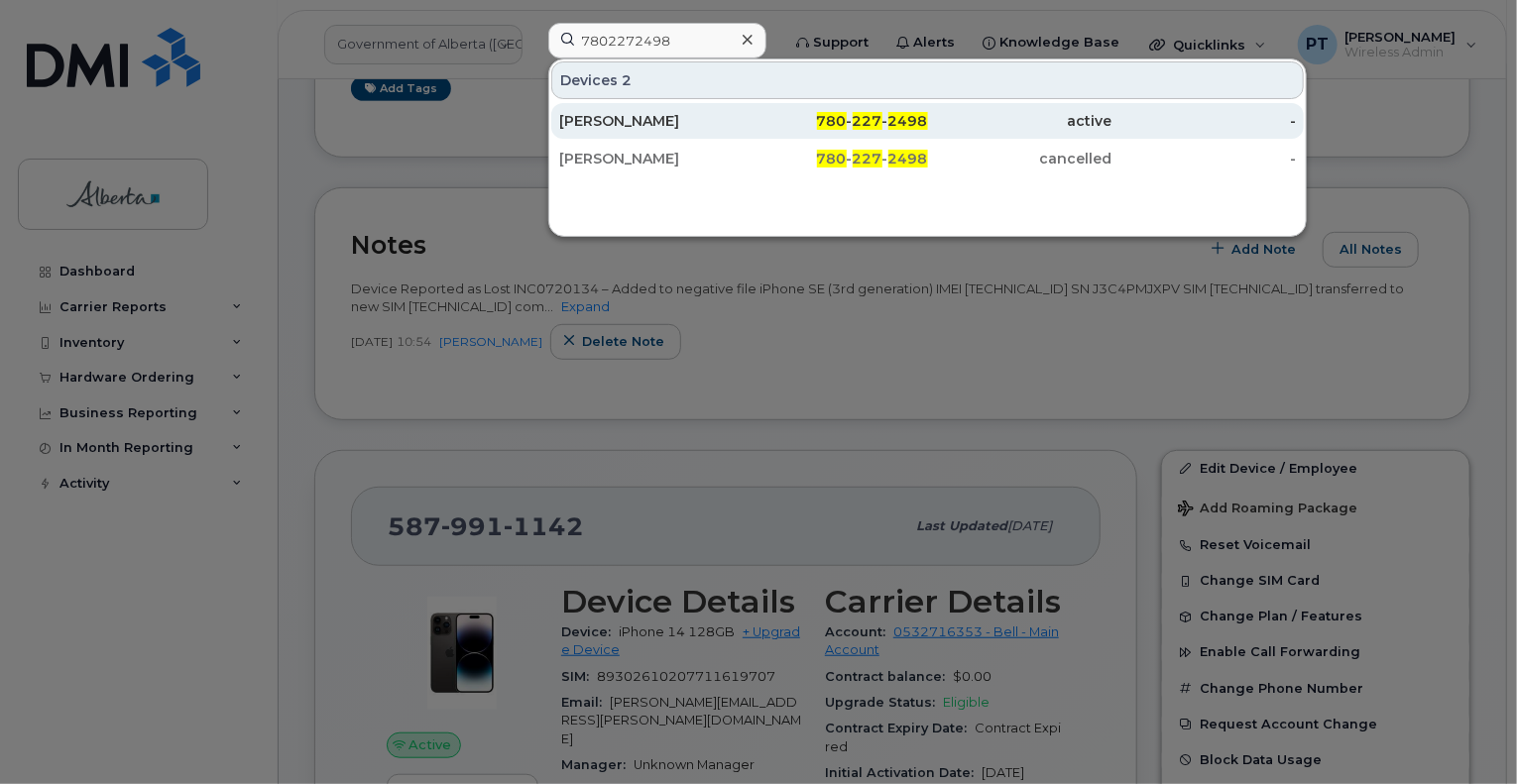click on "Jeffrey Leong" at bounding box center [651, 121] 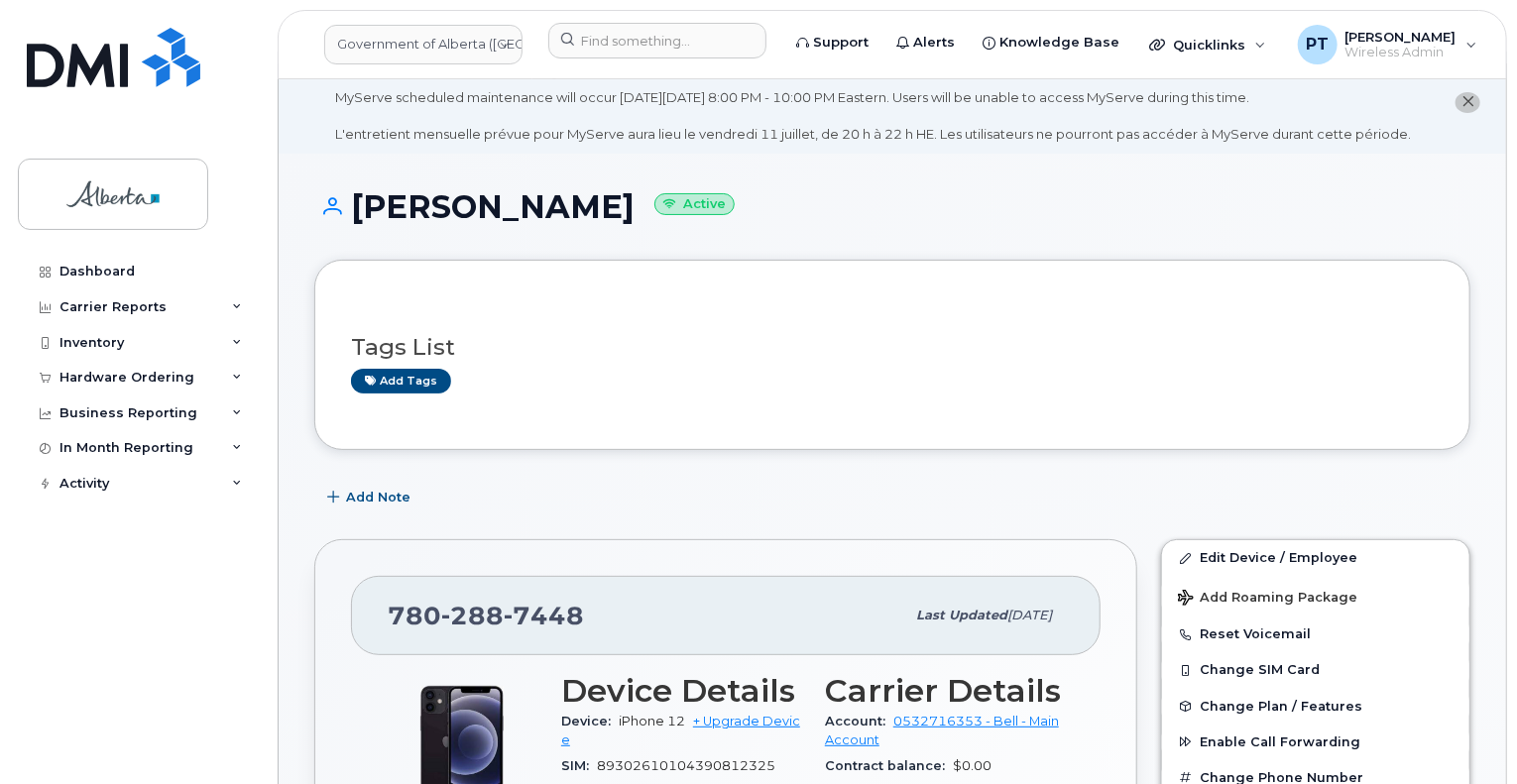 scroll, scrollTop: 0, scrollLeft: 0, axis: both 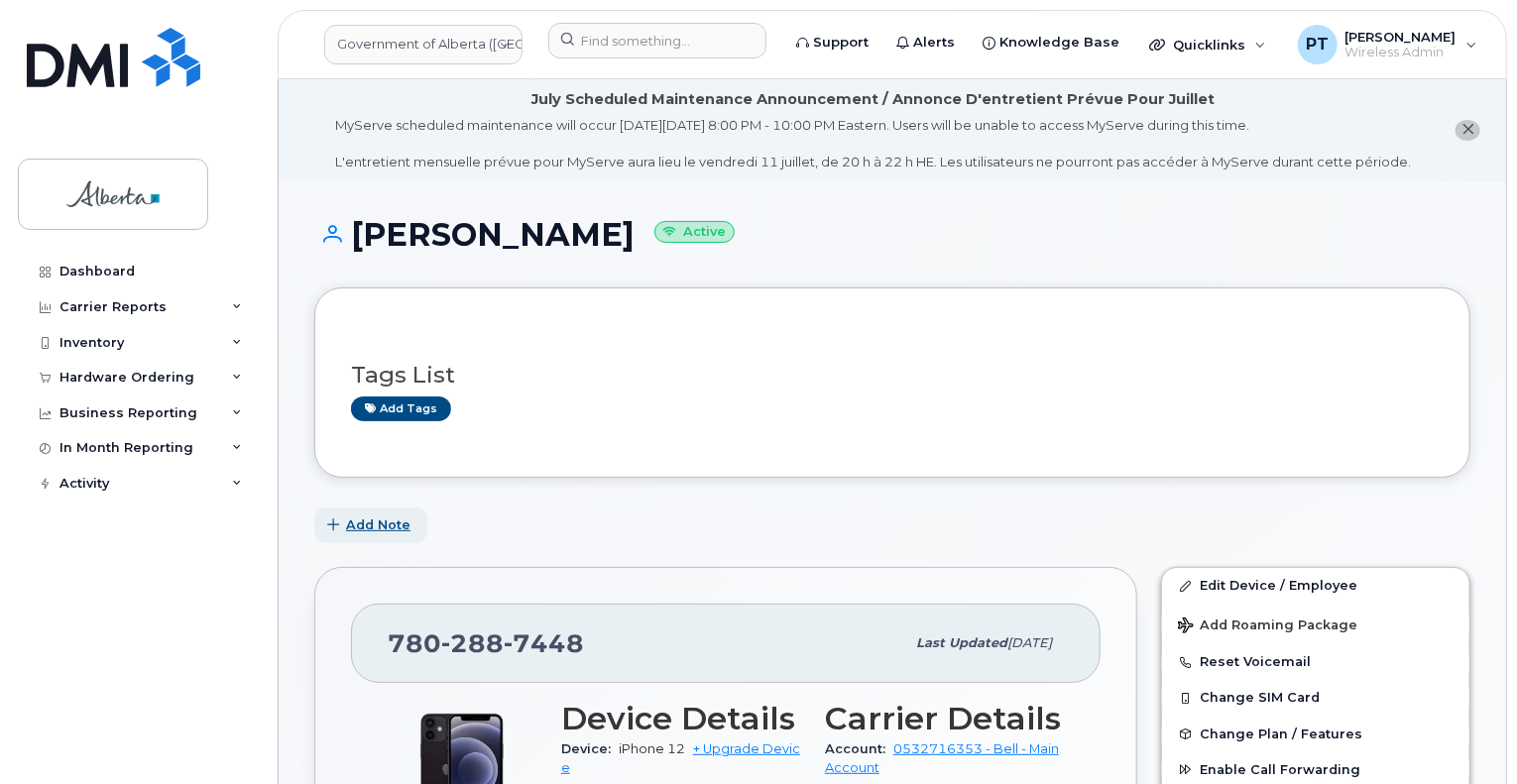click on "Add Note" at bounding box center [378, 524] 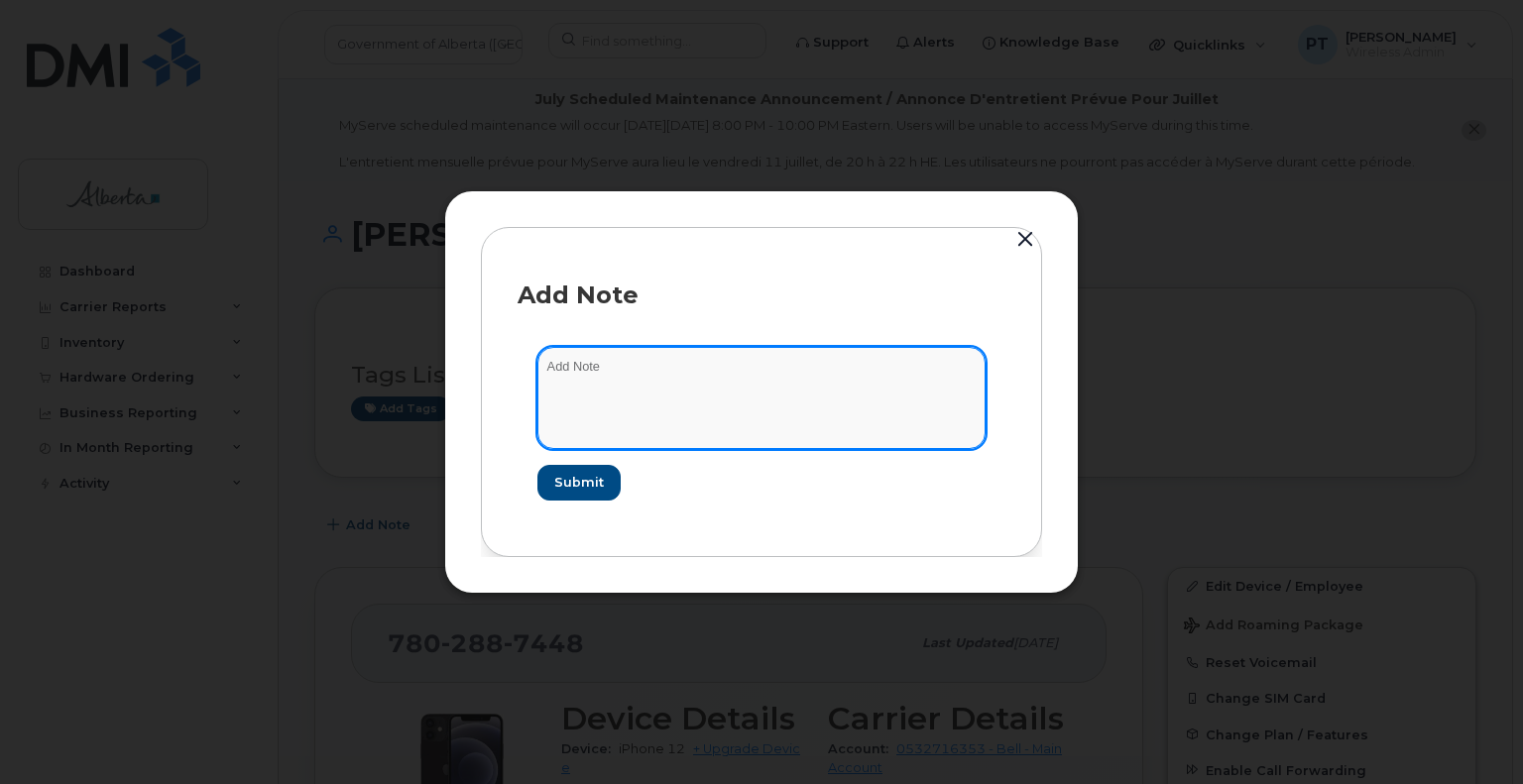 click at bounding box center (762, 397) 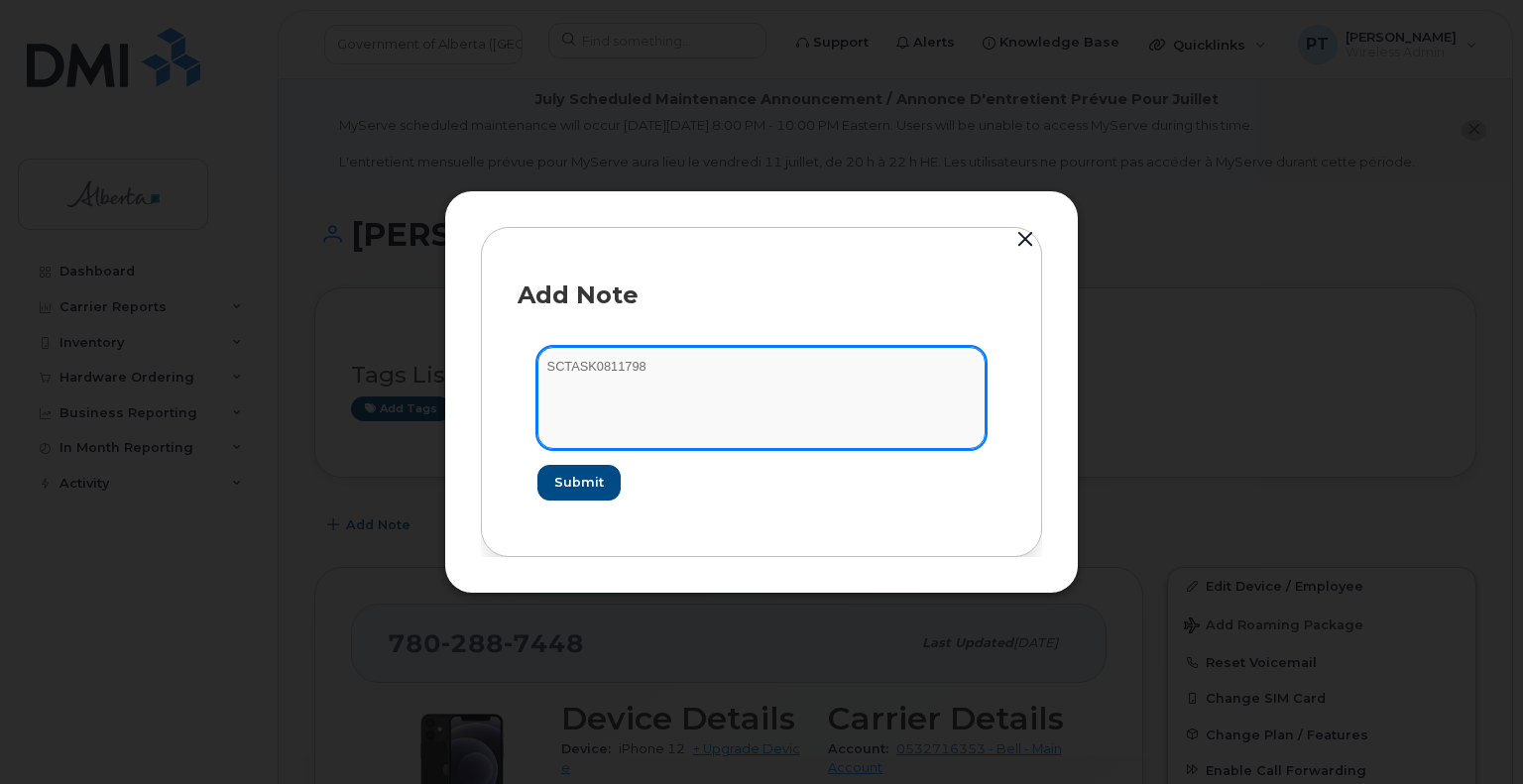 click on "SCTASK0811798" at bounding box center [762, 397] 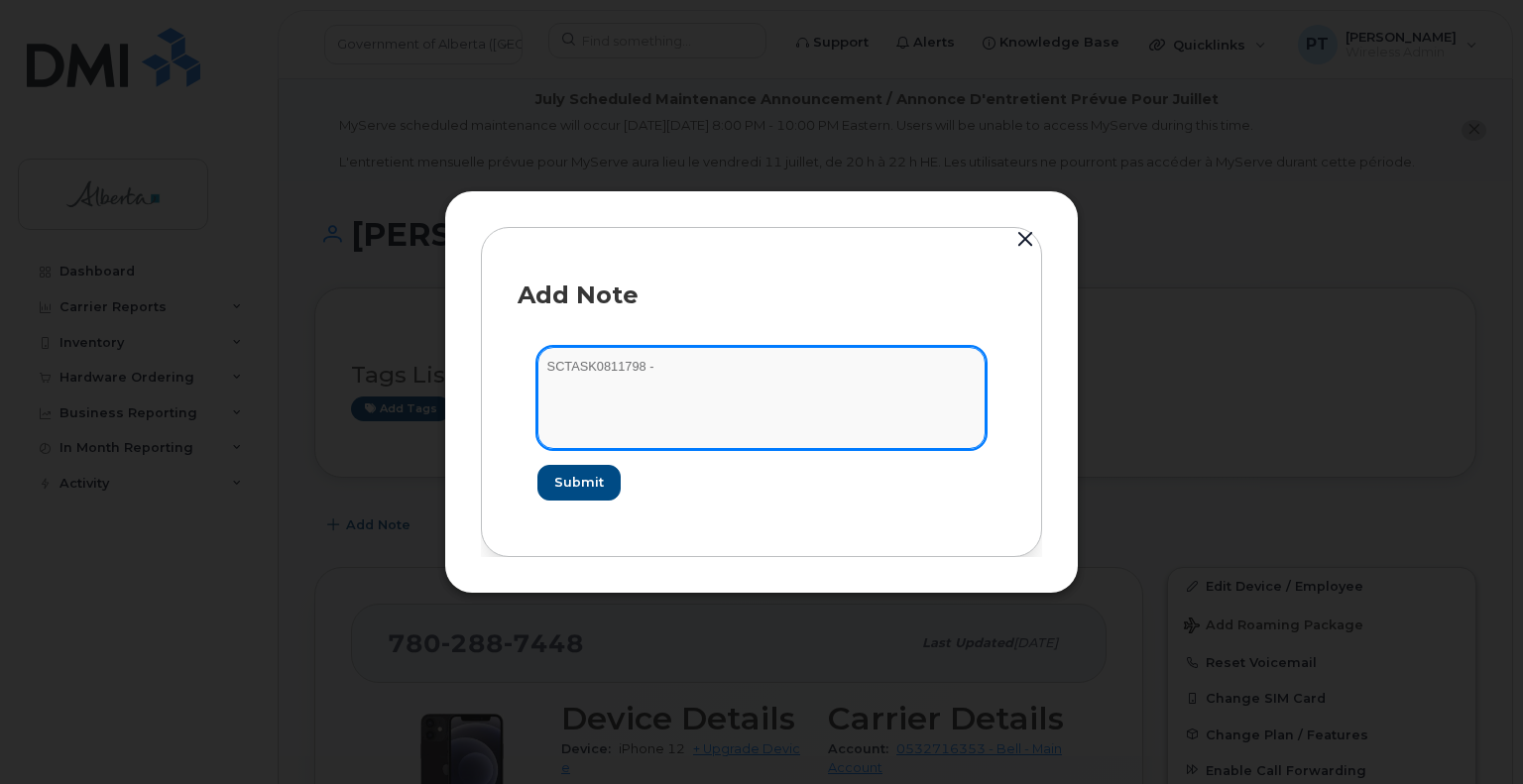 click on "SCTASK0811798 -" at bounding box center [762, 397] 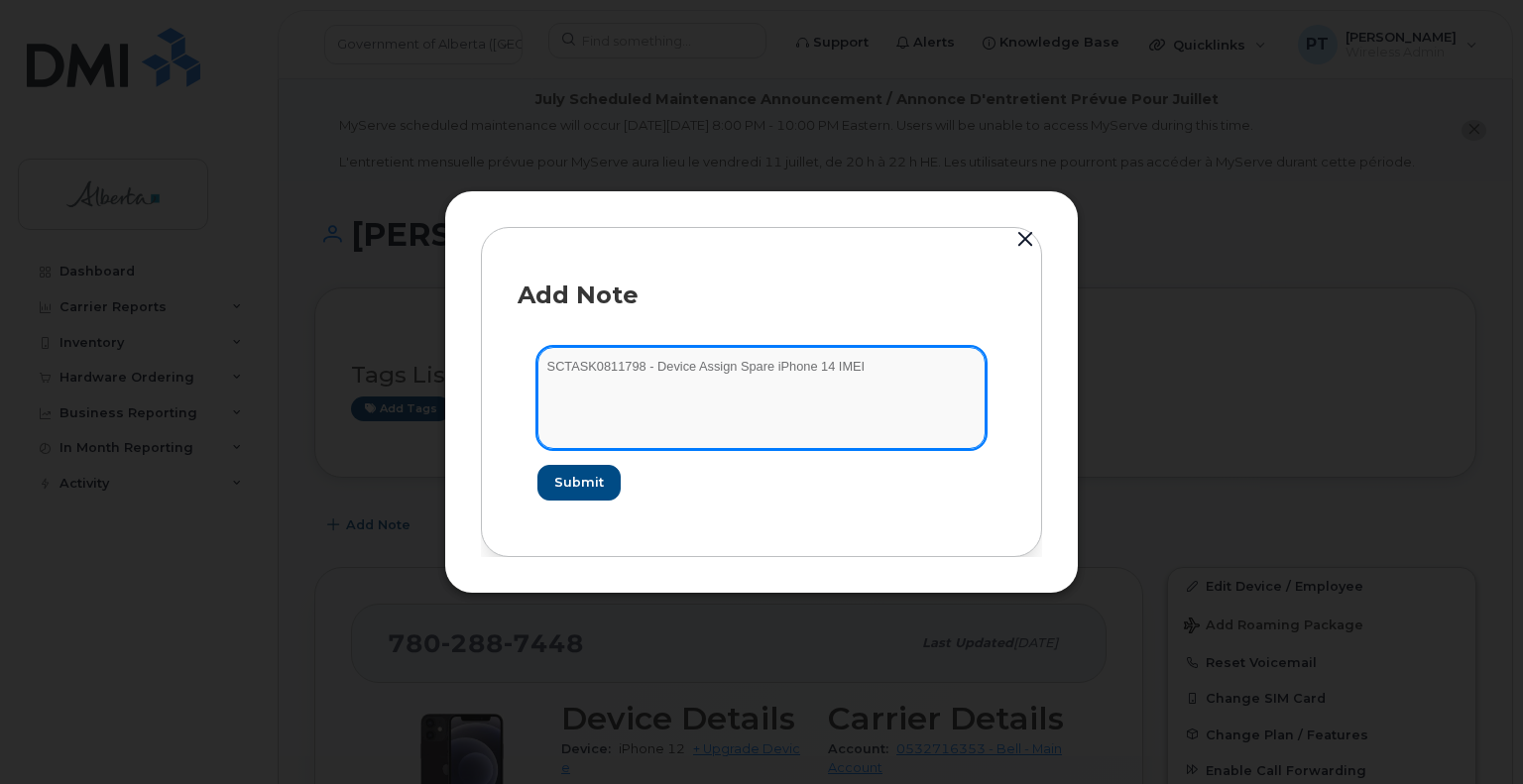 drag, startPoint x: 932, startPoint y: 363, endPoint x: 849, endPoint y: 320, distance: 93.47727 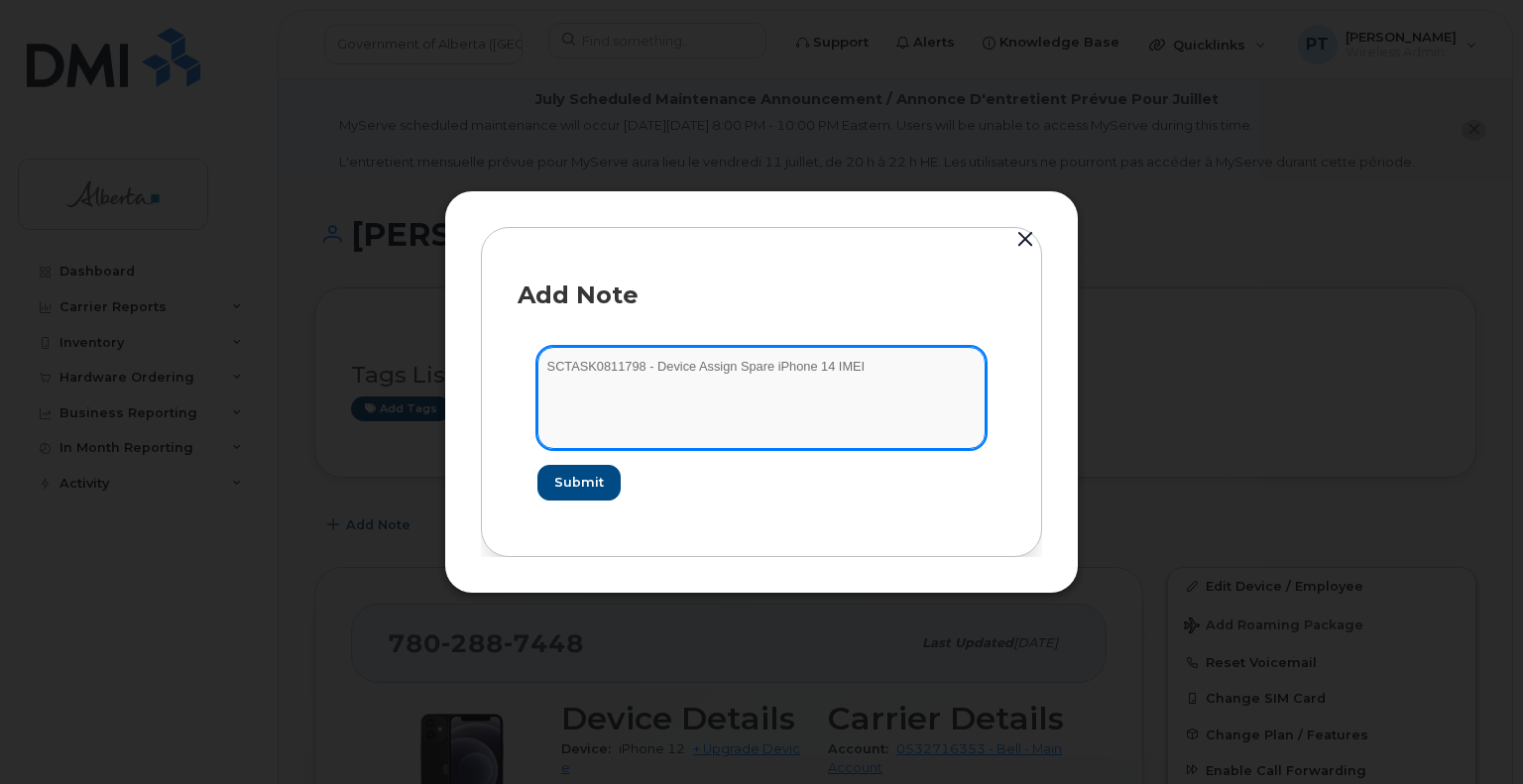paste on "356879779632014" 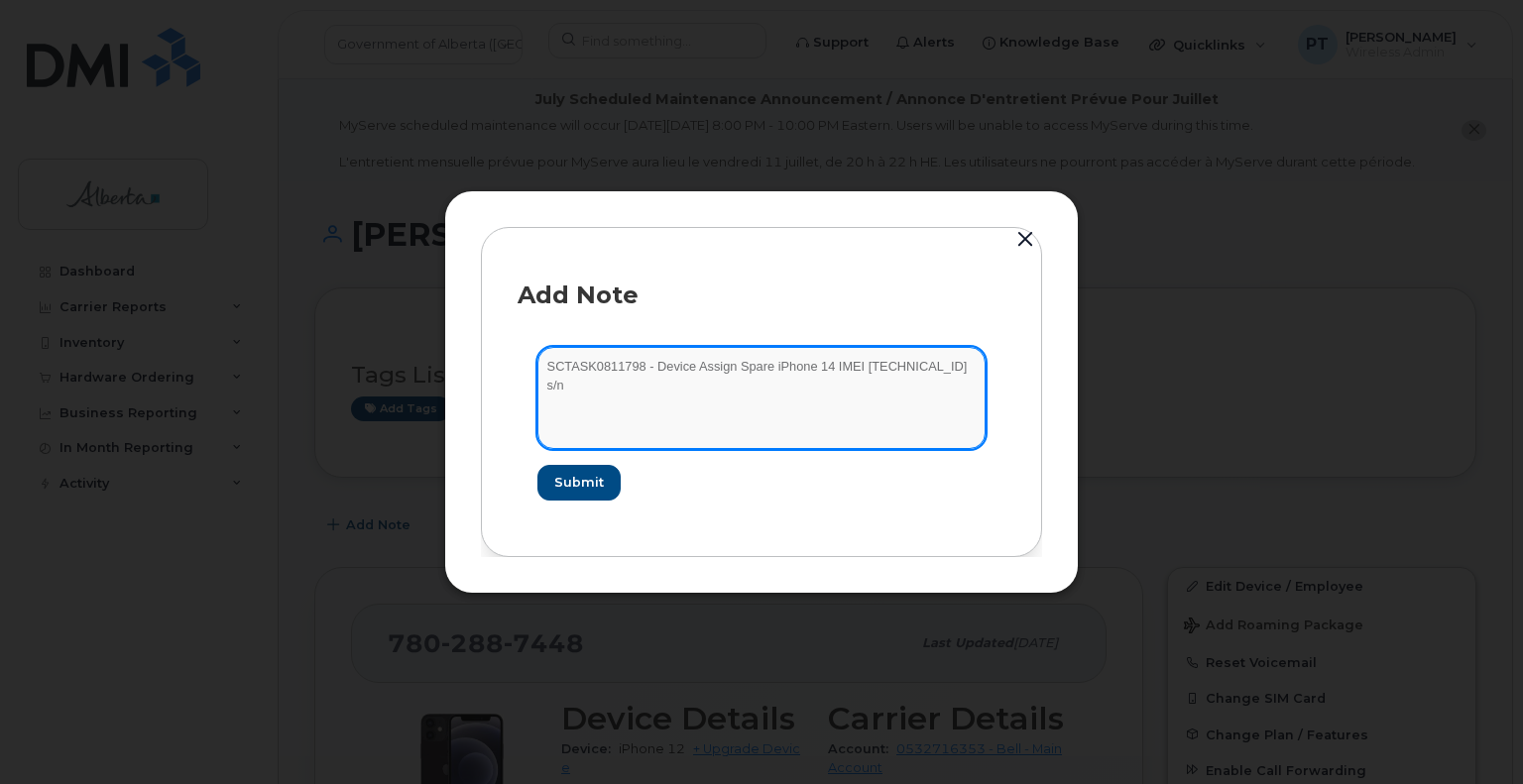 paste on "GX63GK4NNY" 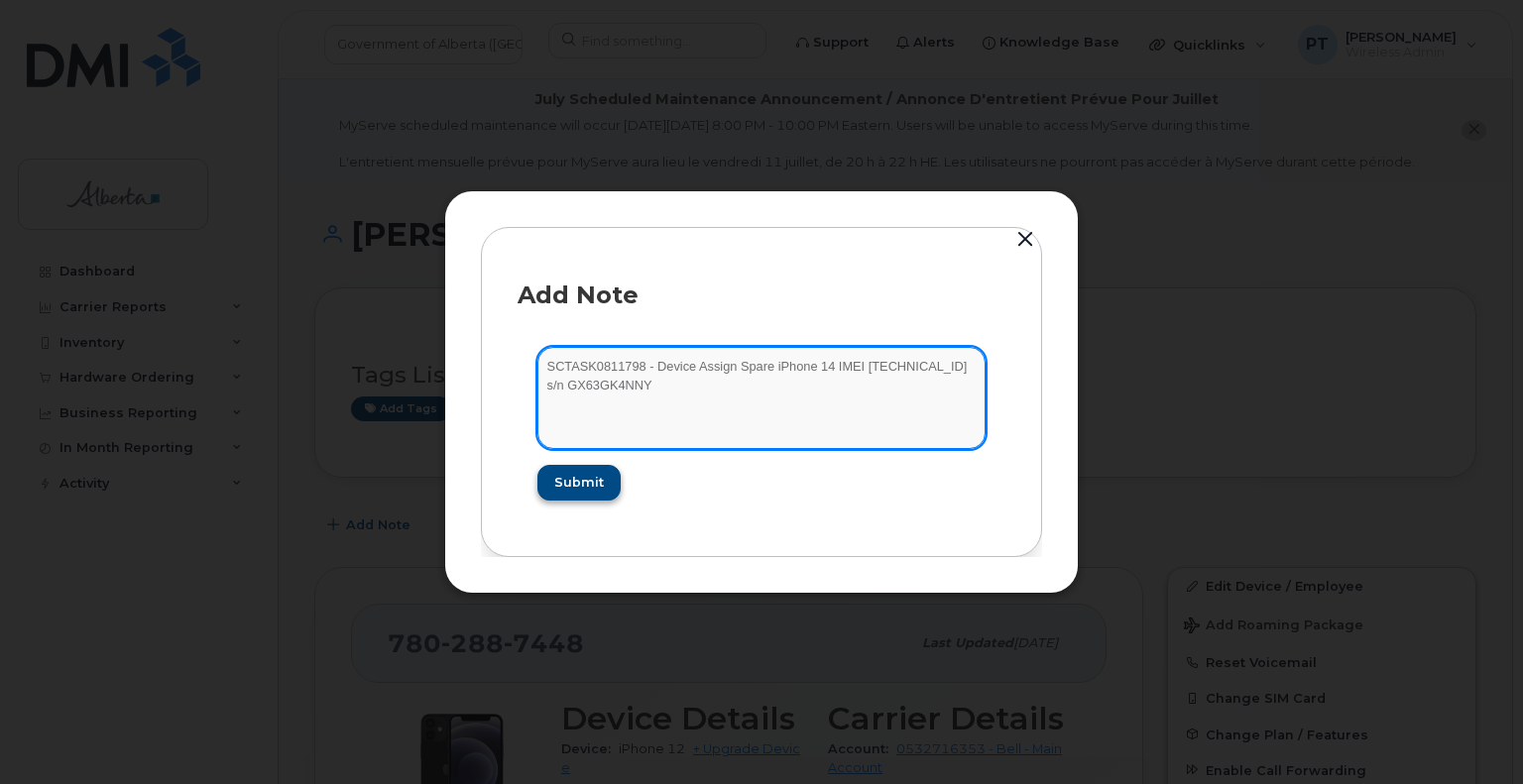 type on "SCTASK0811798 - Device Assign Spare iPhone 14 IMEI 356879779632014 s/n GX63GK4NNY" 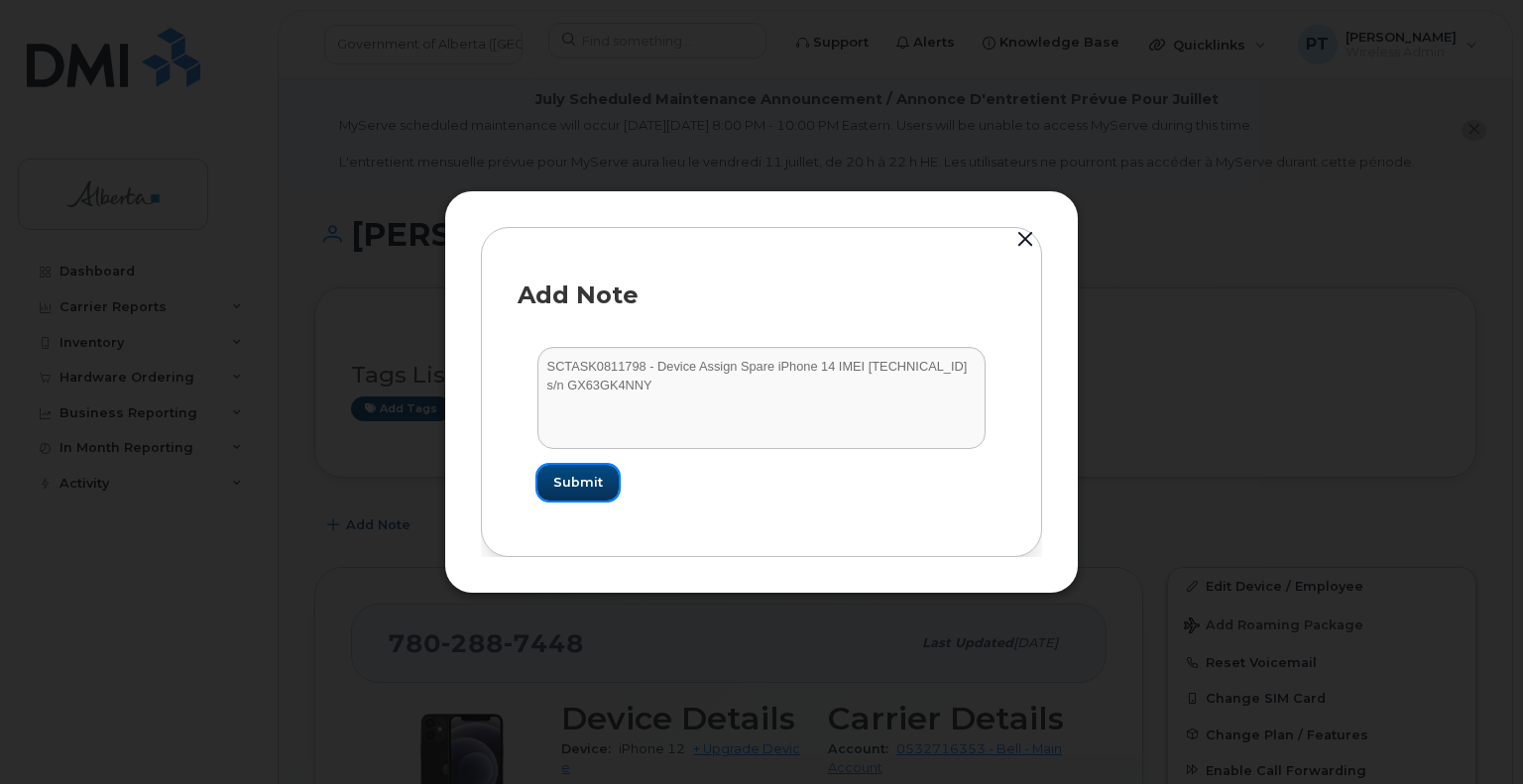 click on "Submit" at bounding box center [578, 482] 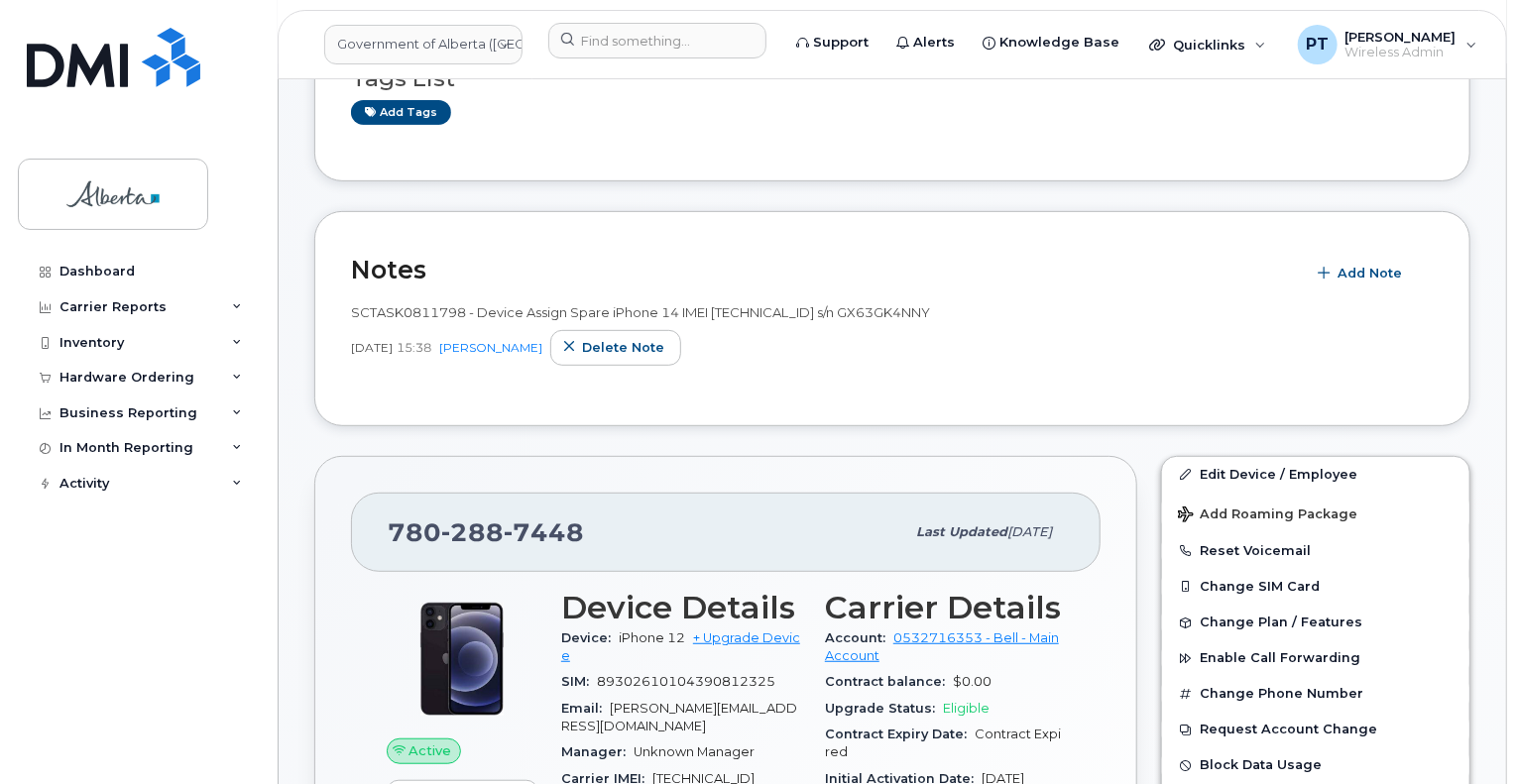 scroll, scrollTop: 297, scrollLeft: 0, axis: vertical 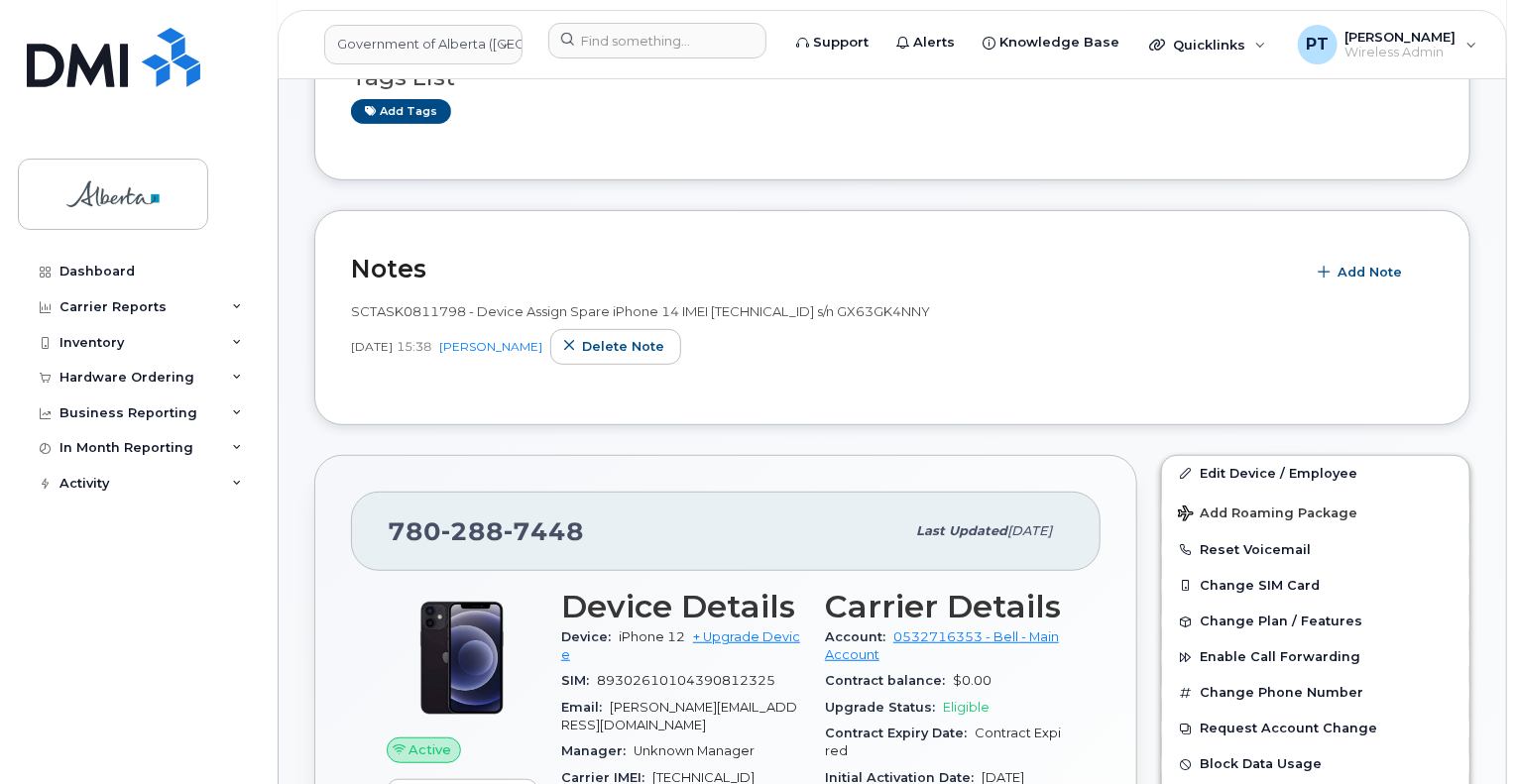 click on "351365224941692" at bounding box center [703, 777] 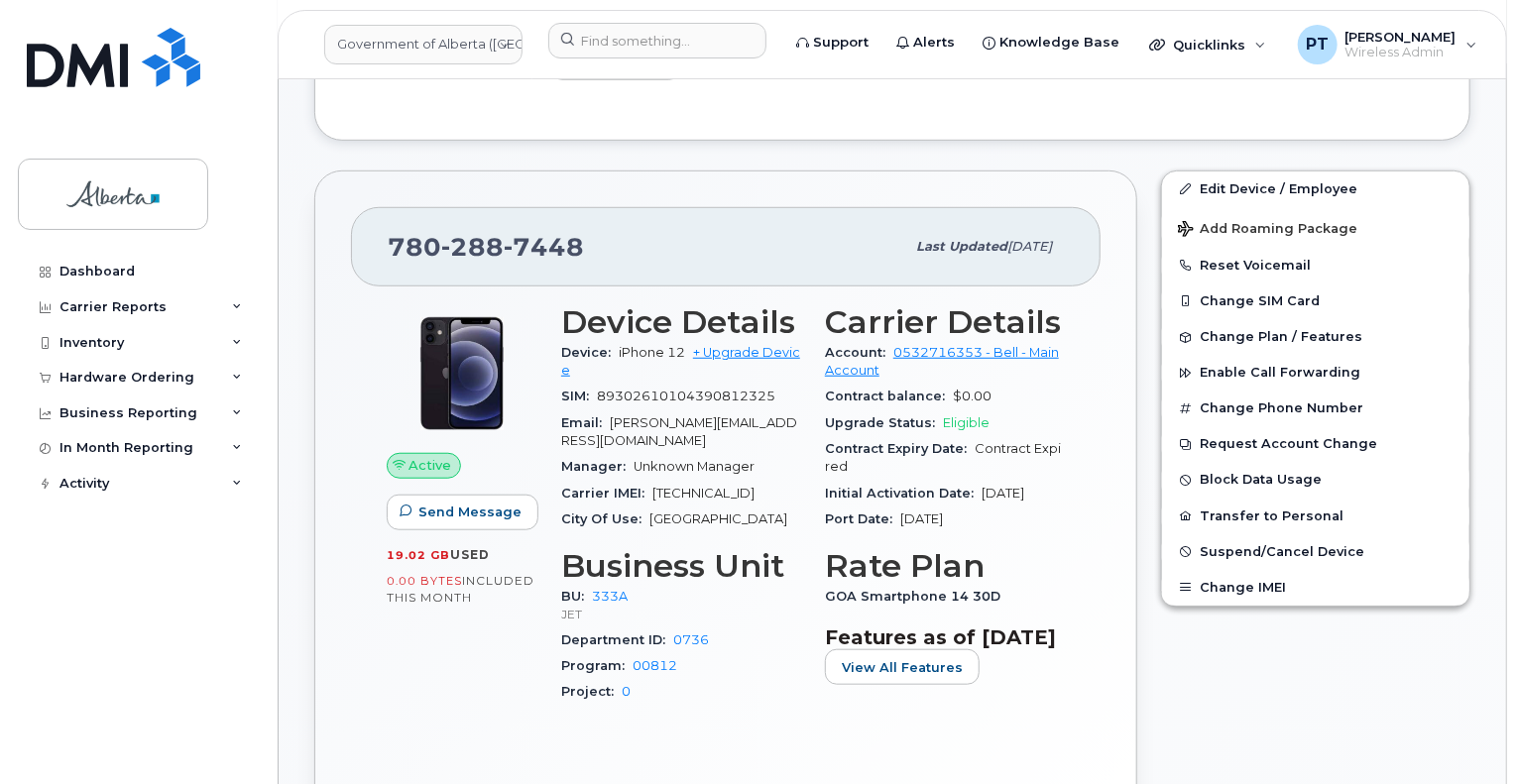 scroll, scrollTop: 595, scrollLeft: 0, axis: vertical 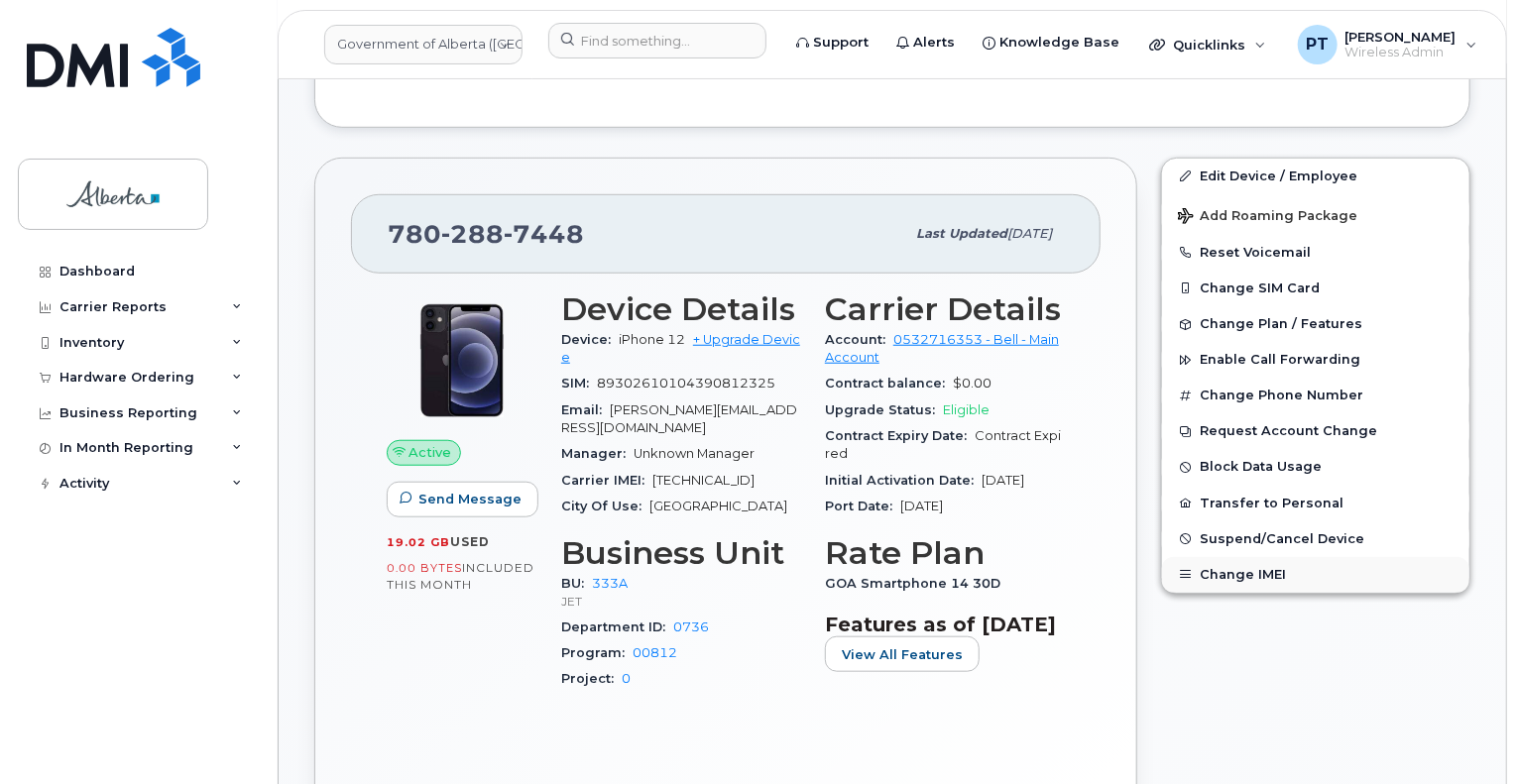click on "Change IMEI" at bounding box center (1316, 575) 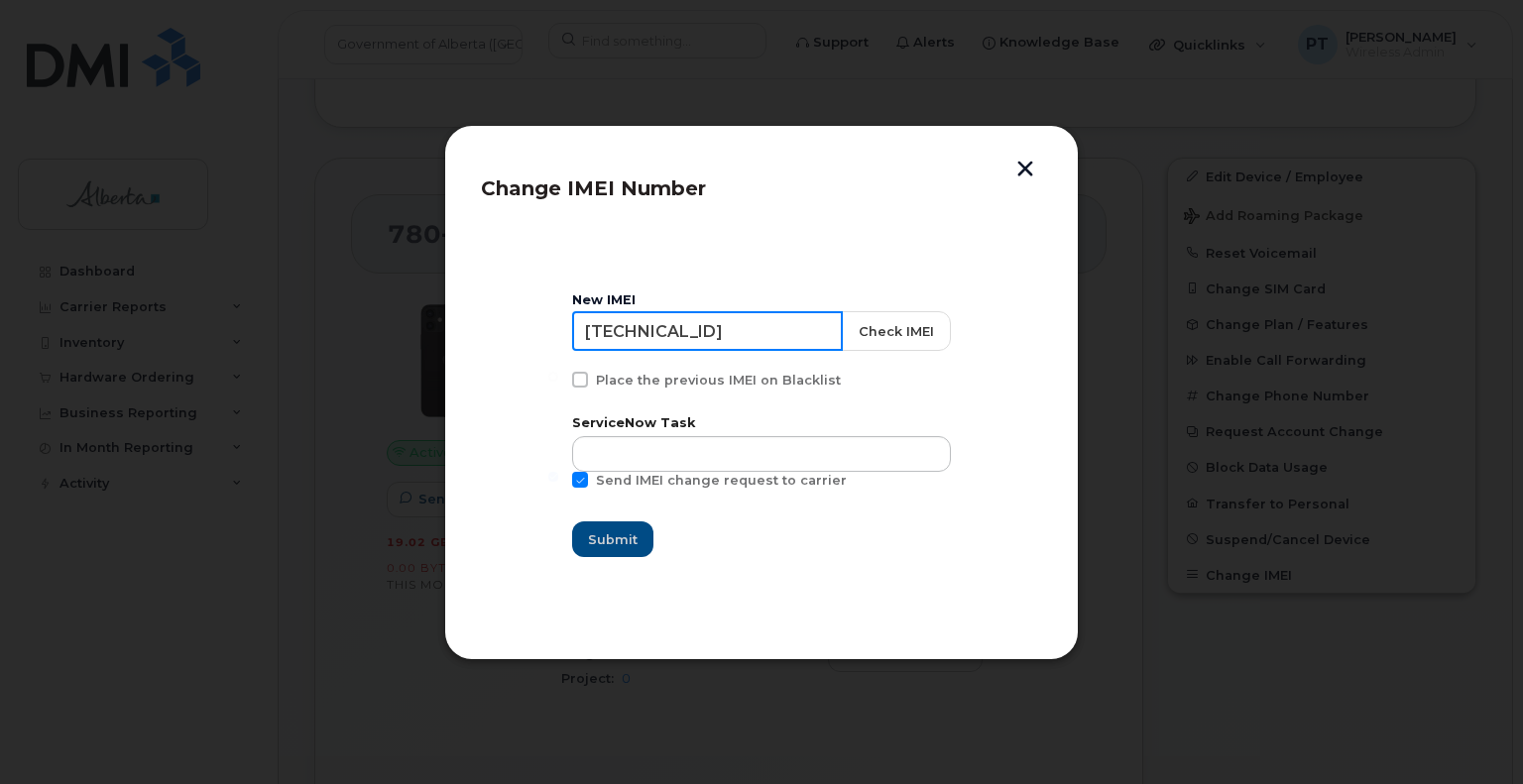 drag, startPoint x: 770, startPoint y: 330, endPoint x: 401, endPoint y: 324, distance: 369.04878 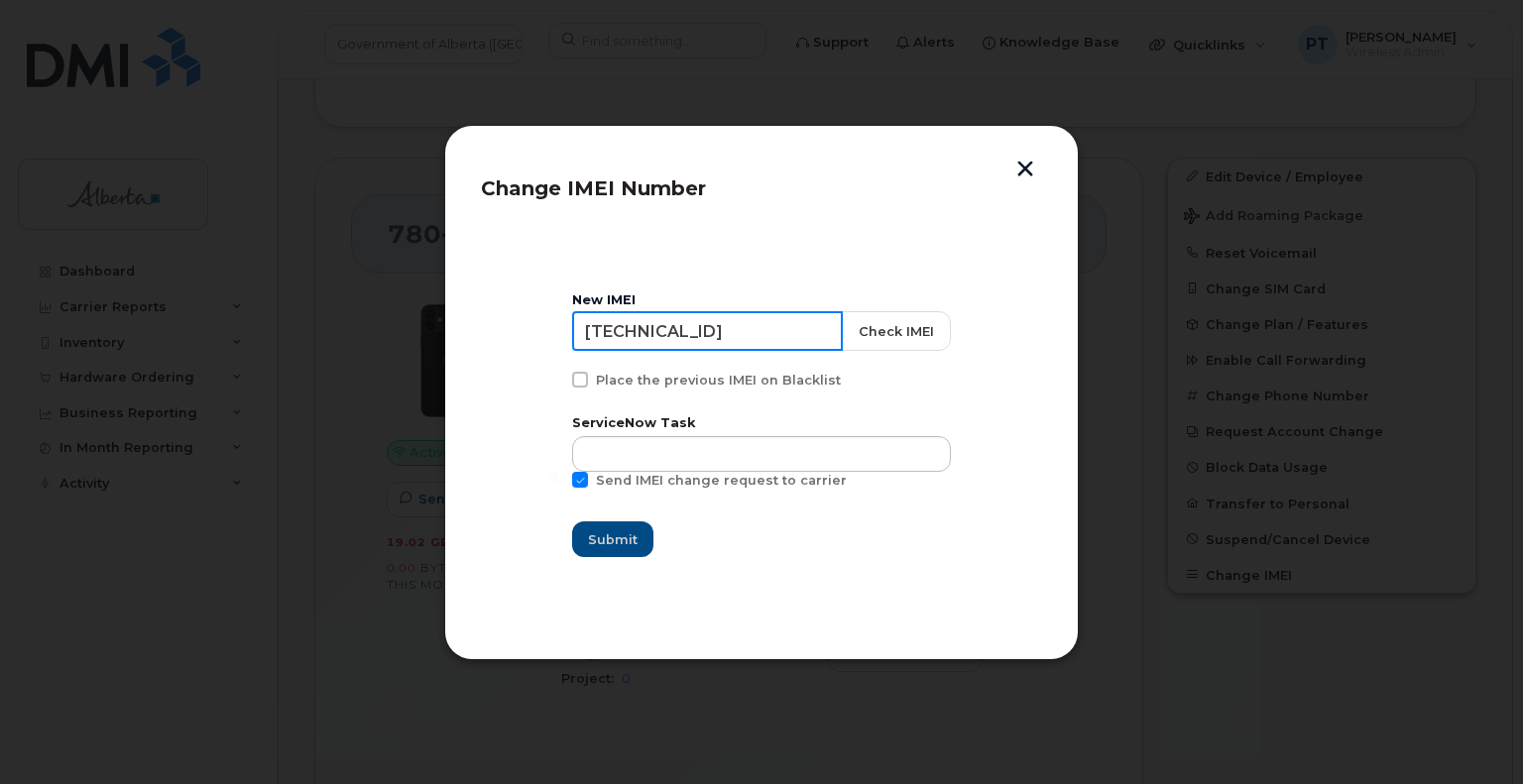 click on "Change IMEI Number New IMEI 351365224941692 Check IMEI Place the previous IMEI on Blacklist ServiceNow Task Send IMEI change request to carrier Submit" at bounding box center (762, 392) 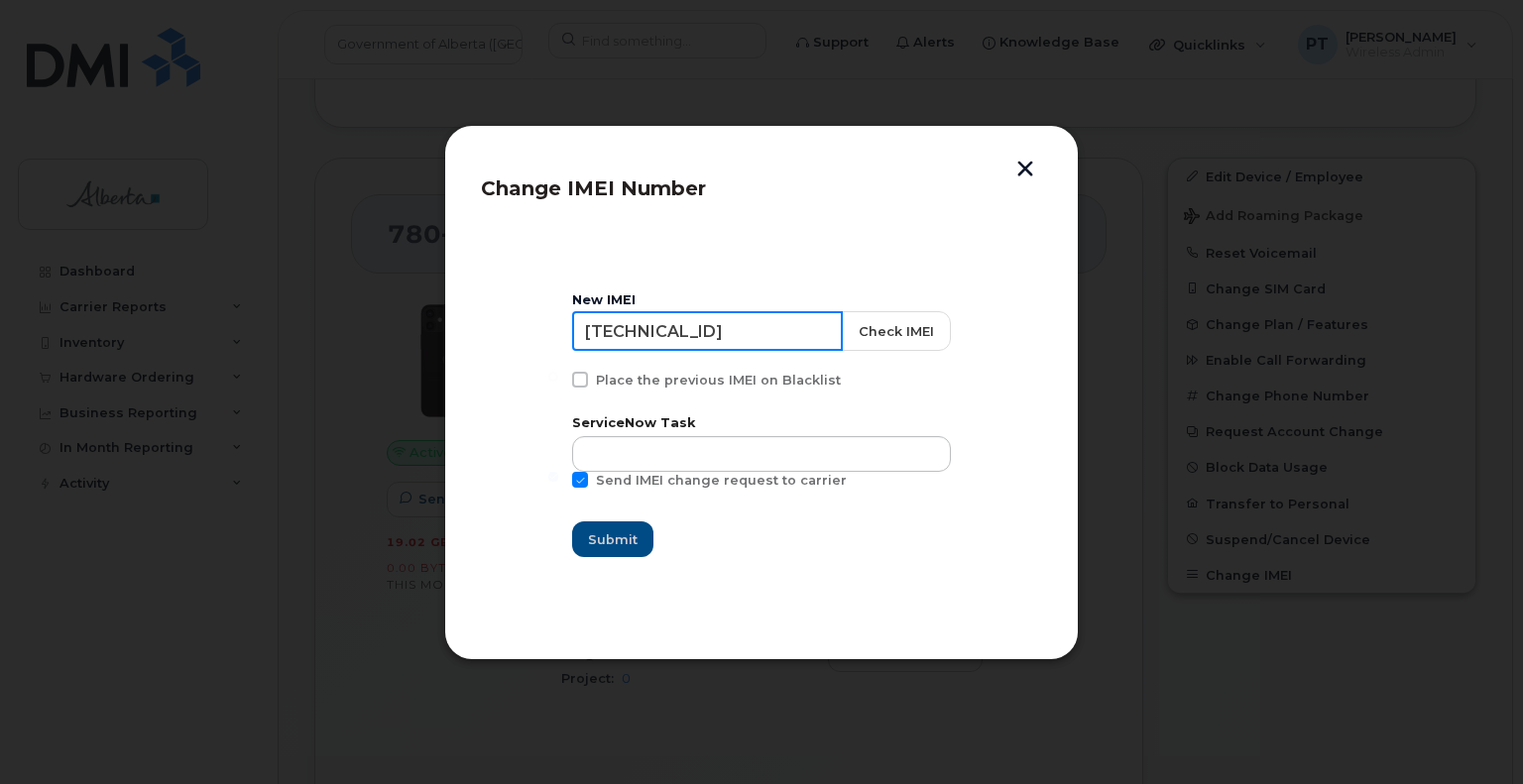 paste on "6879779632014" 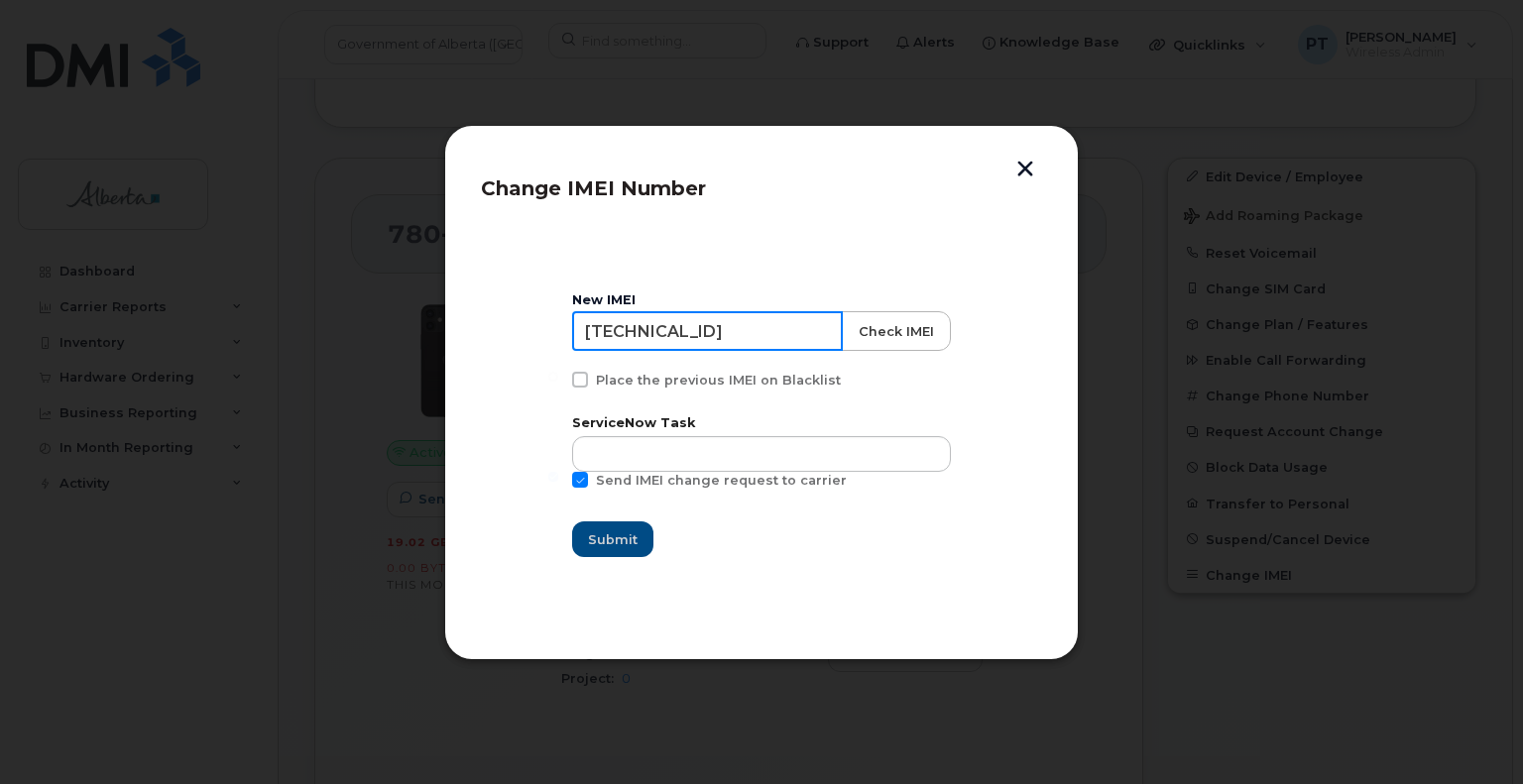 type on "356879779632014" 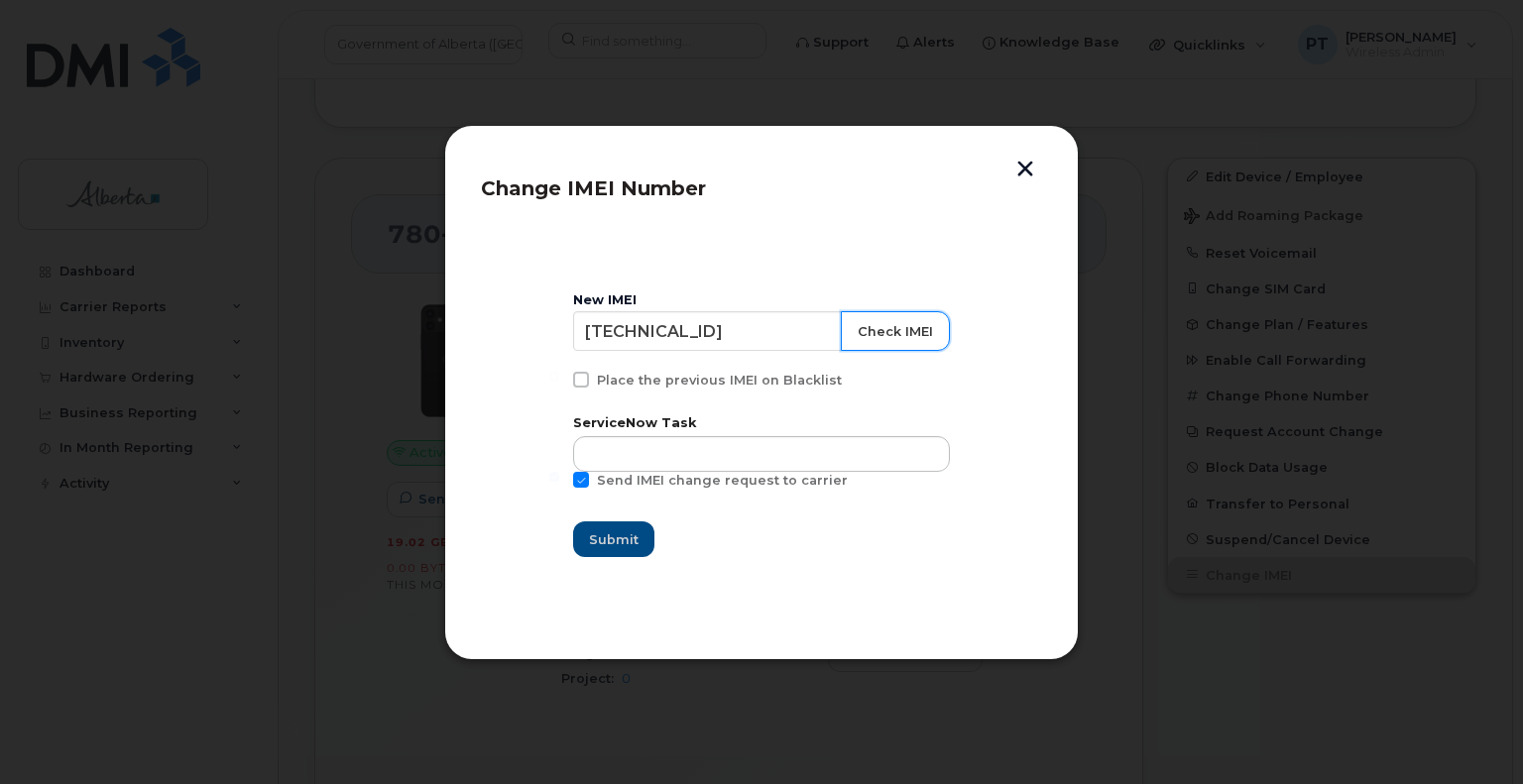 click on "Check IMEI" at bounding box center [895, 331] 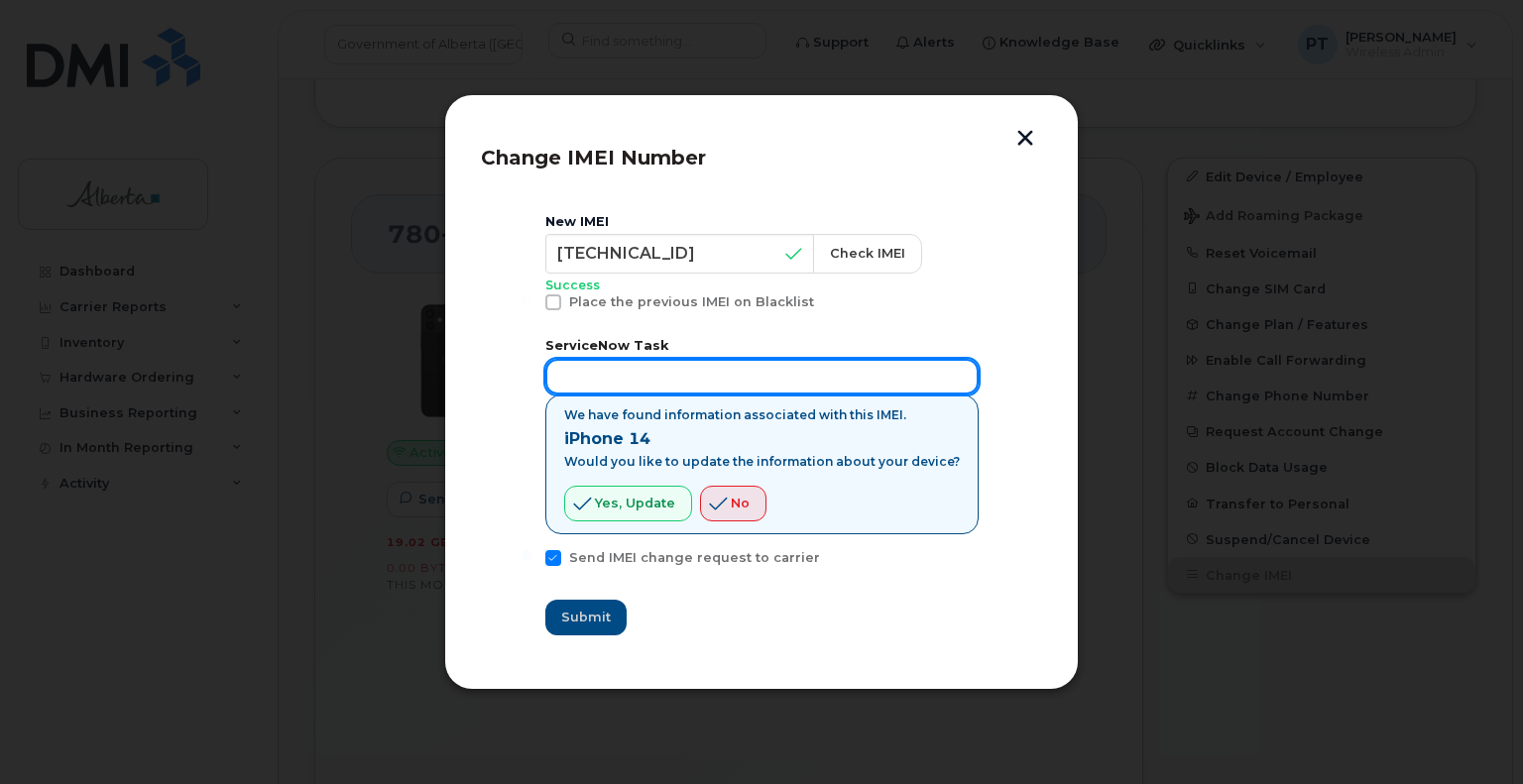 click at bounding box center (762, 377) 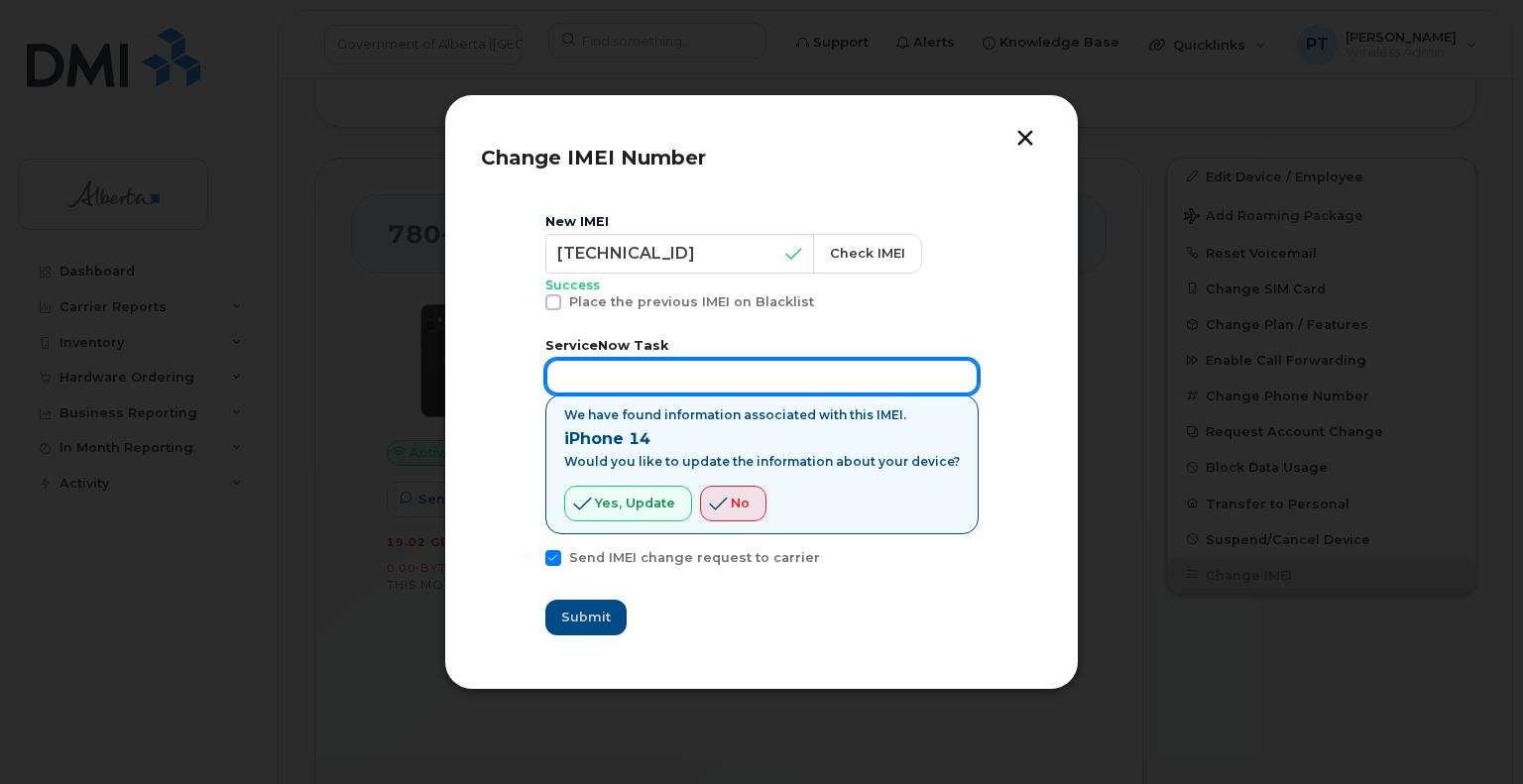 paste on "SCTASK0811798" 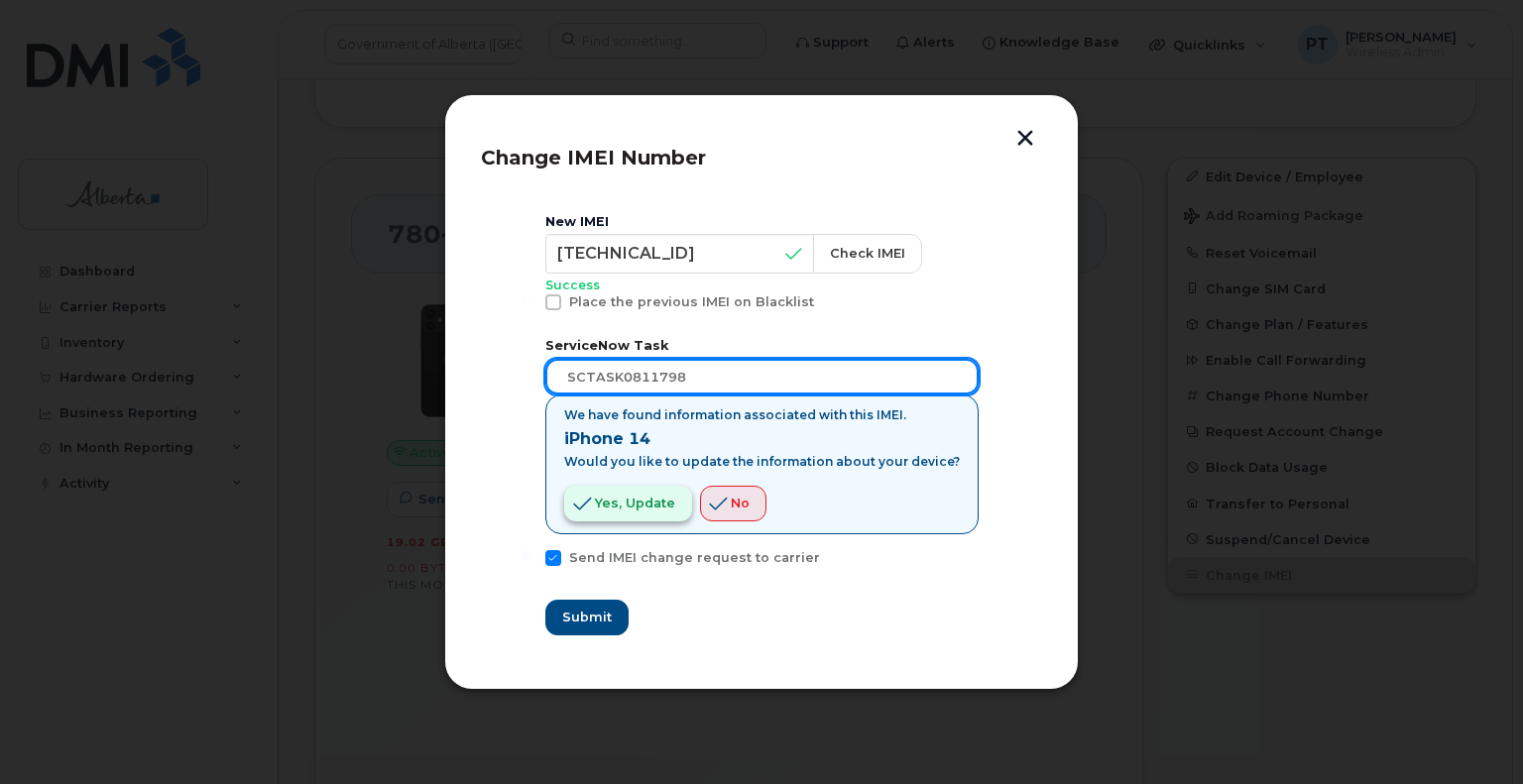 type on "SCTASK0811798" 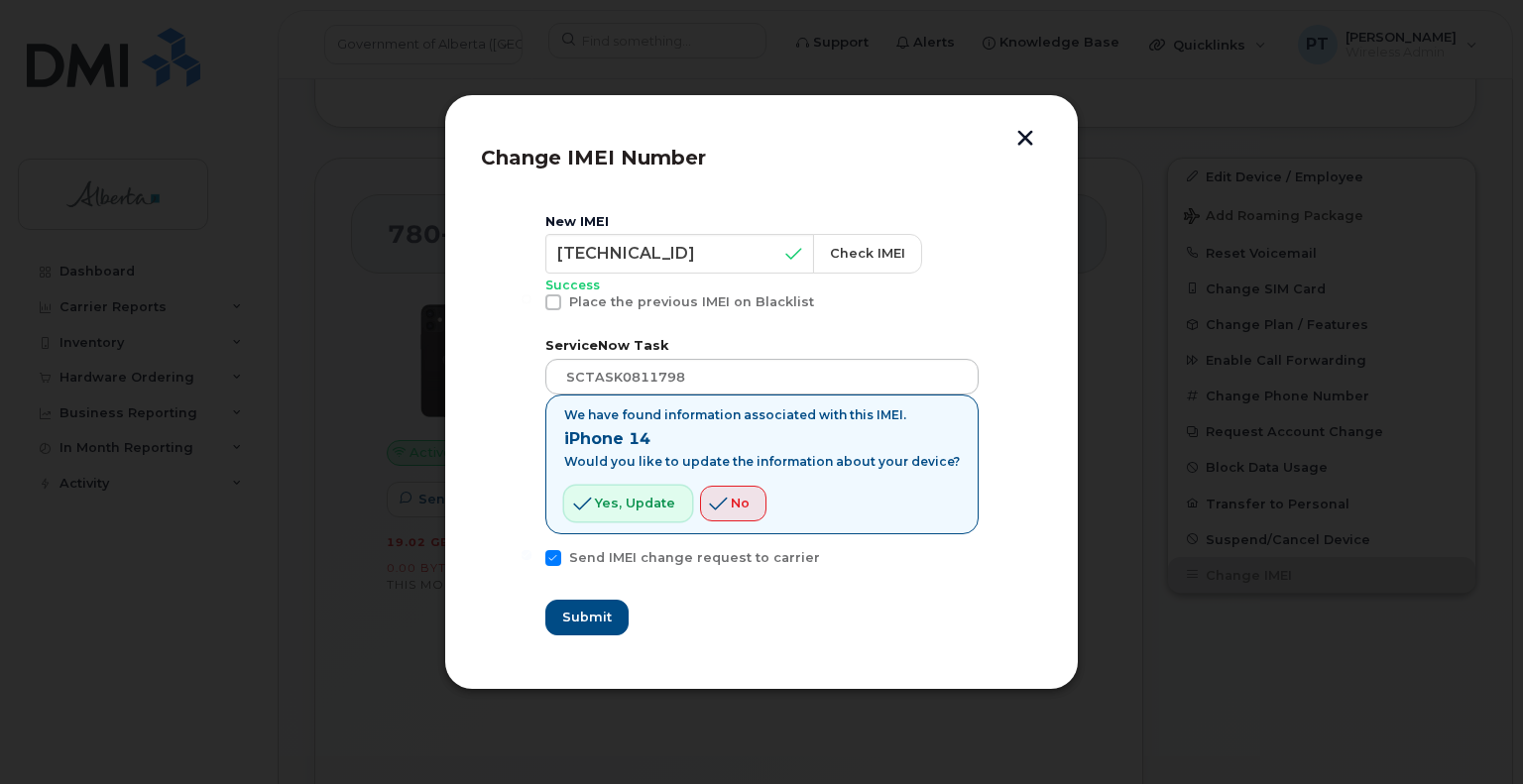 click on "Yes, update" at bounding box center [635, 503] 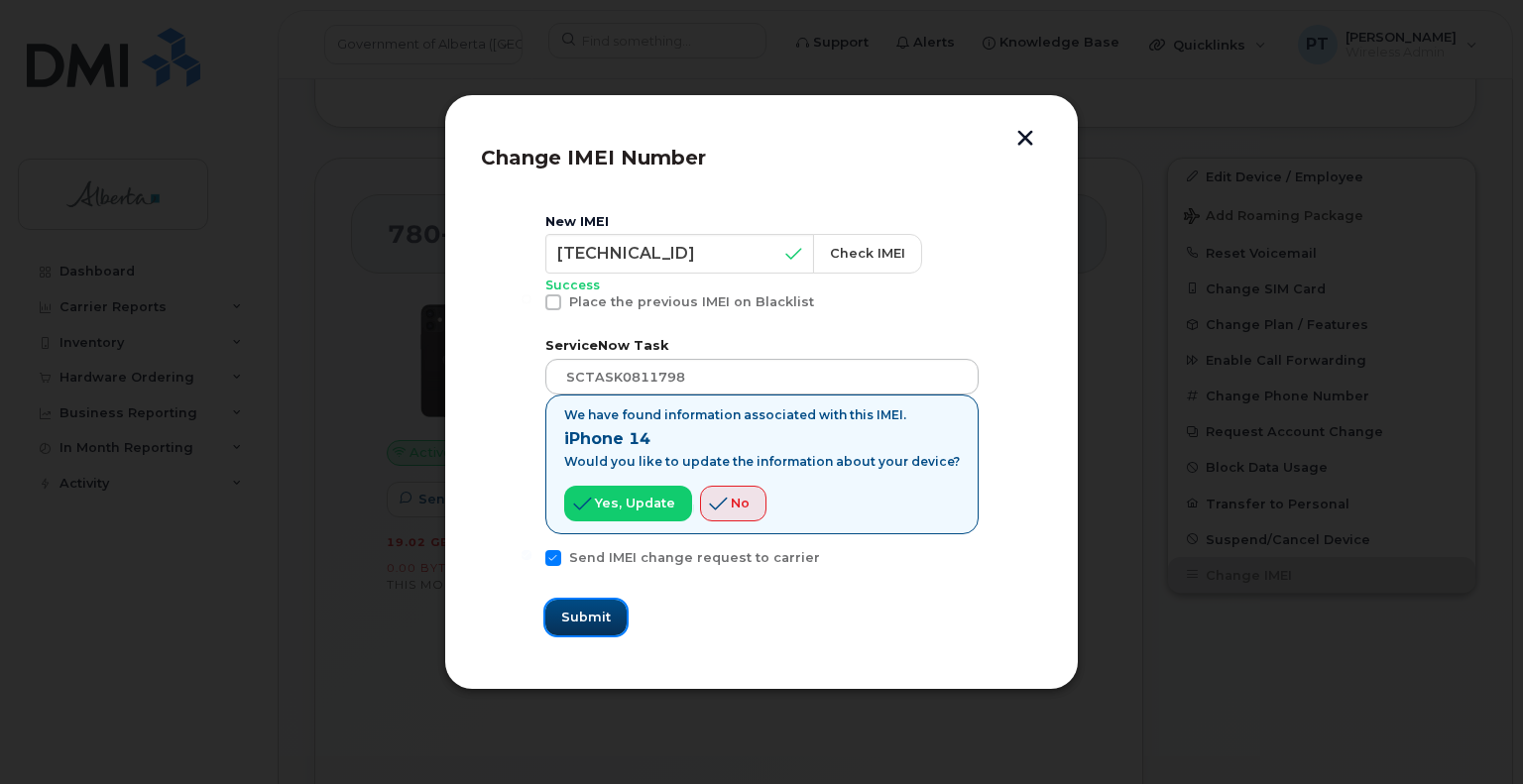 click on "Submit" at bounding box center (586, 616) 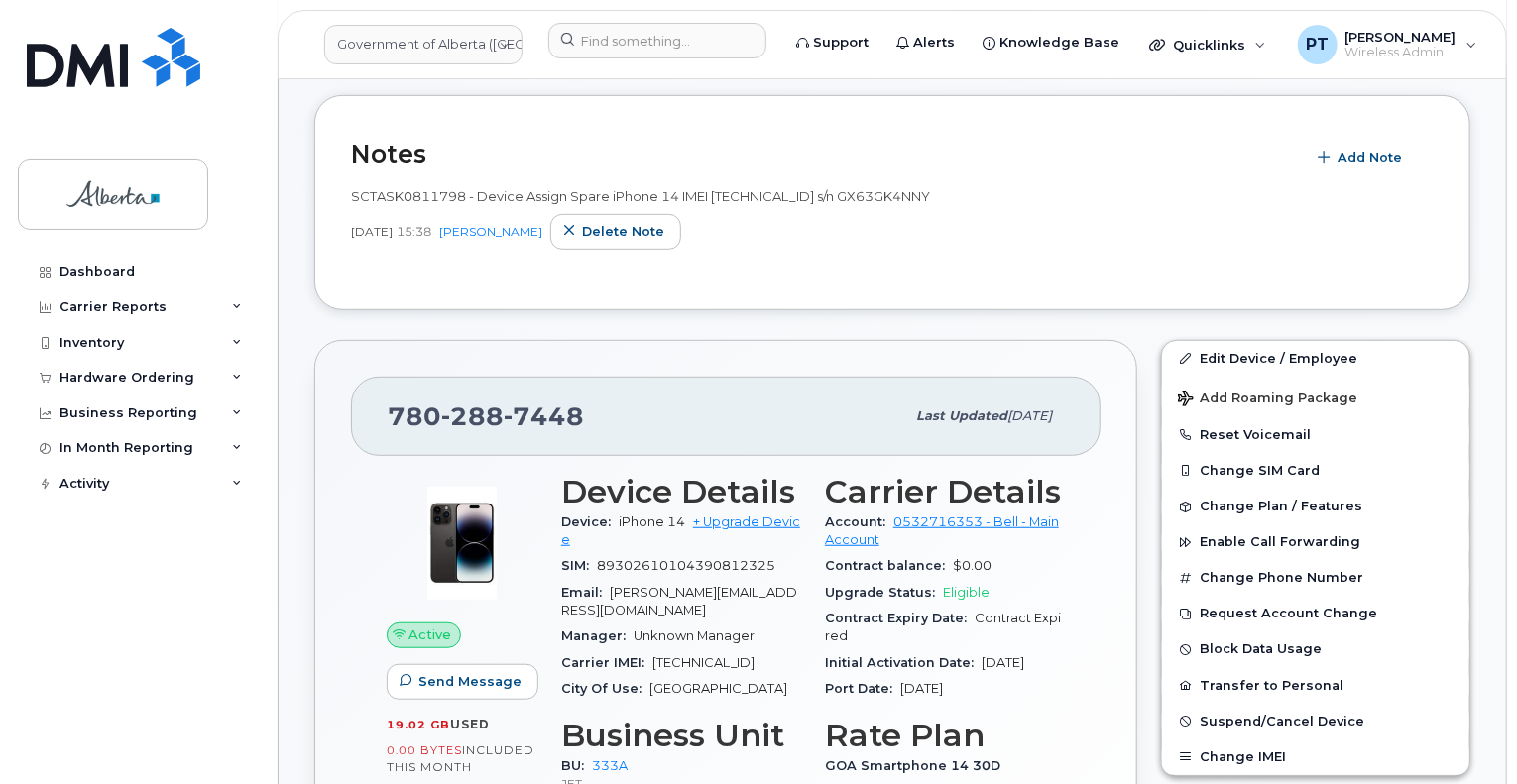 scroll, scrollTop: 496, scrollLeft: 0, axis: vertical 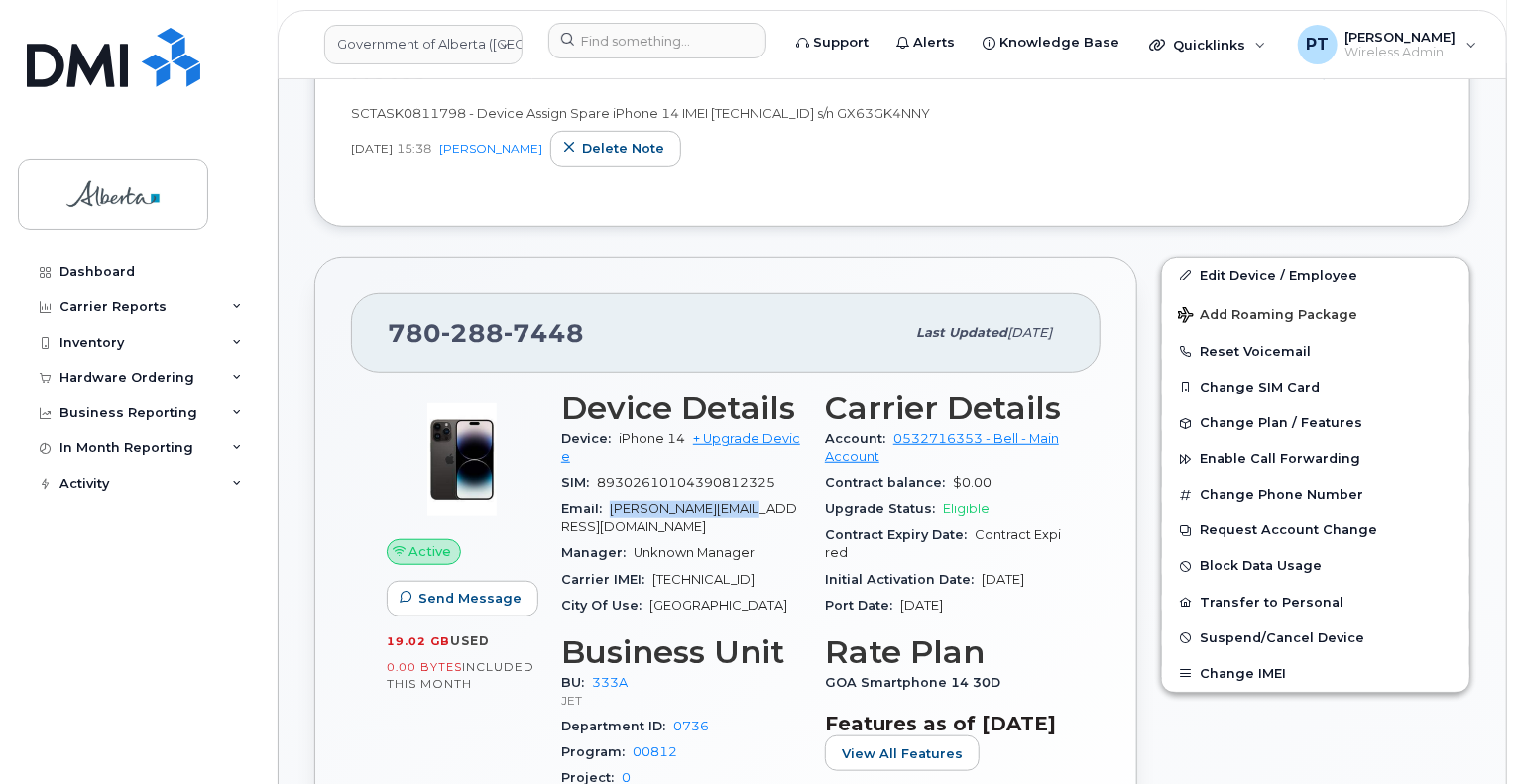 drag, startPoint x: 611, startPoint y: 510, endPoint x: 750, endPoint y: 506, distance: 139.05754 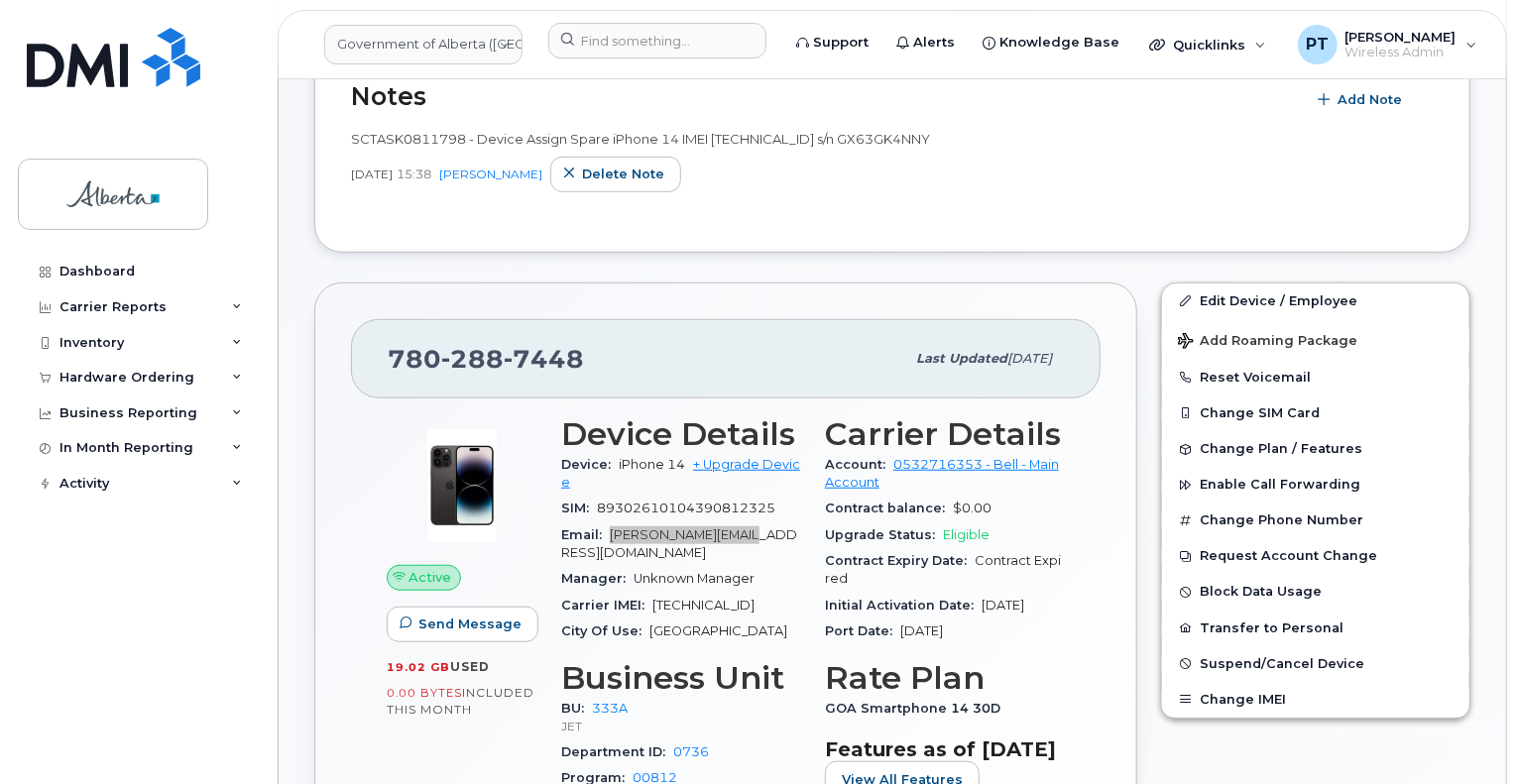 scroll, scrollTop: 595, scrollLeft: 0, axis: vertical 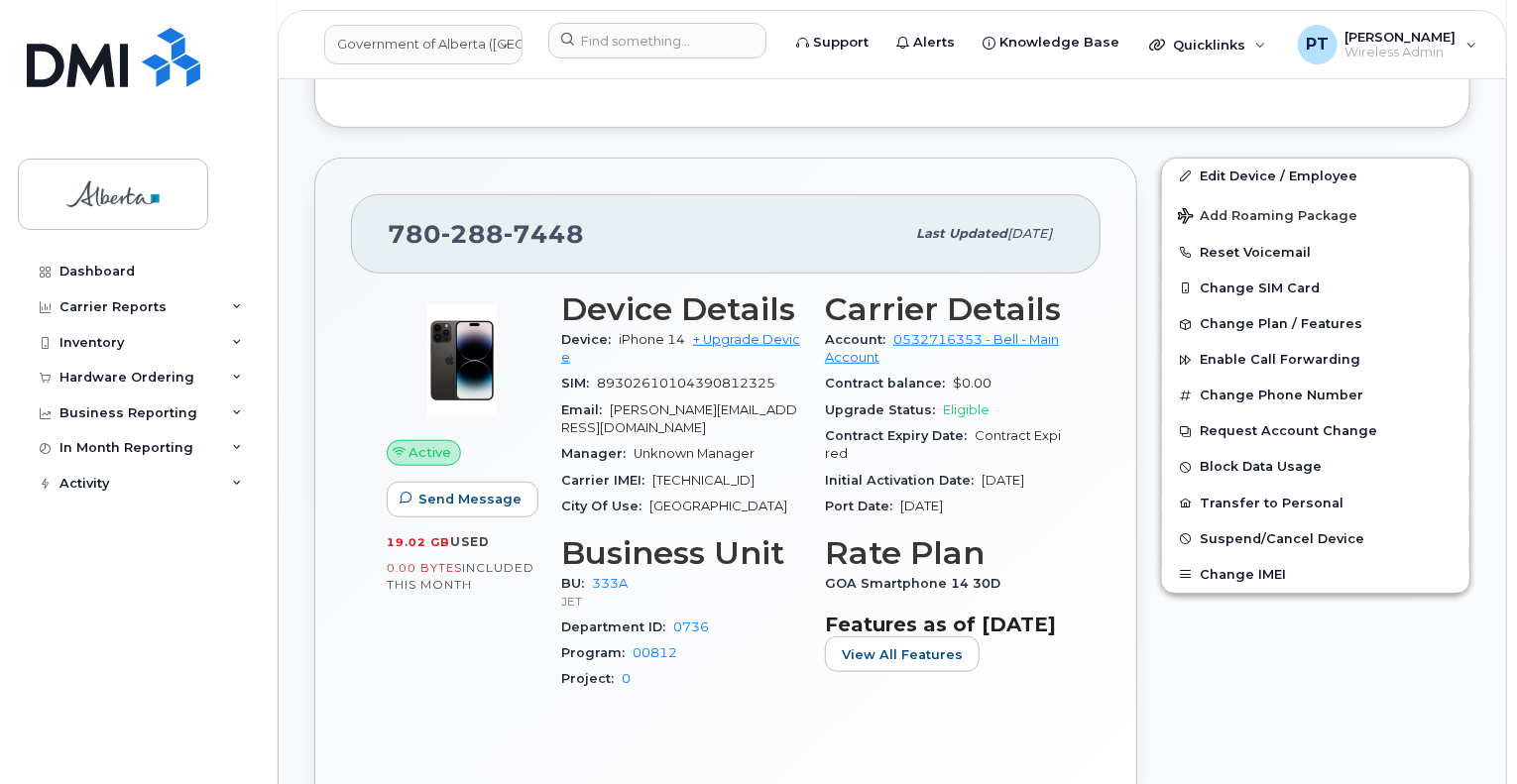 click on "356879779632014" at bounding box center (703, 480) 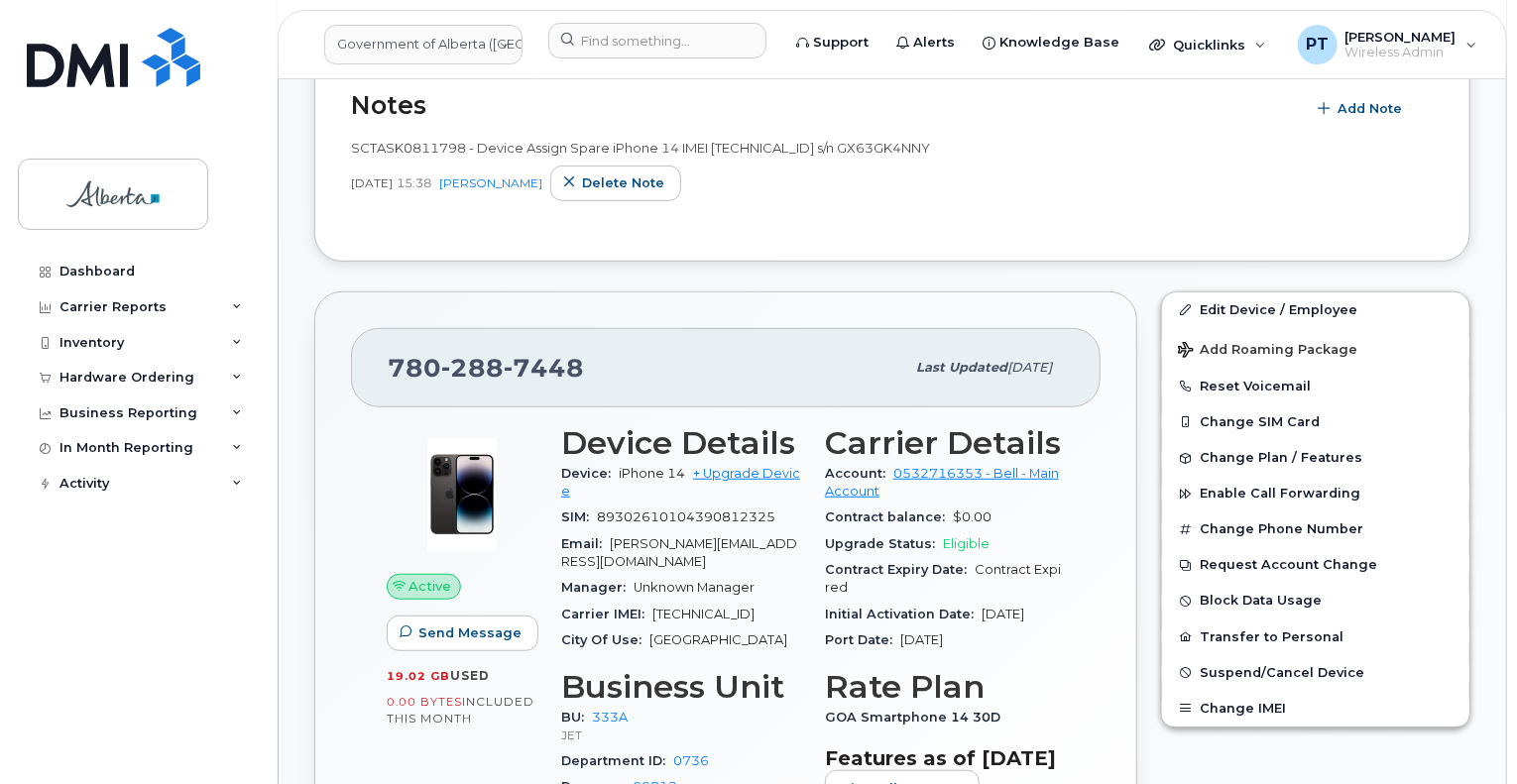 scroll, scrollTop: 496, scrollLeft: 0, axis: vertical 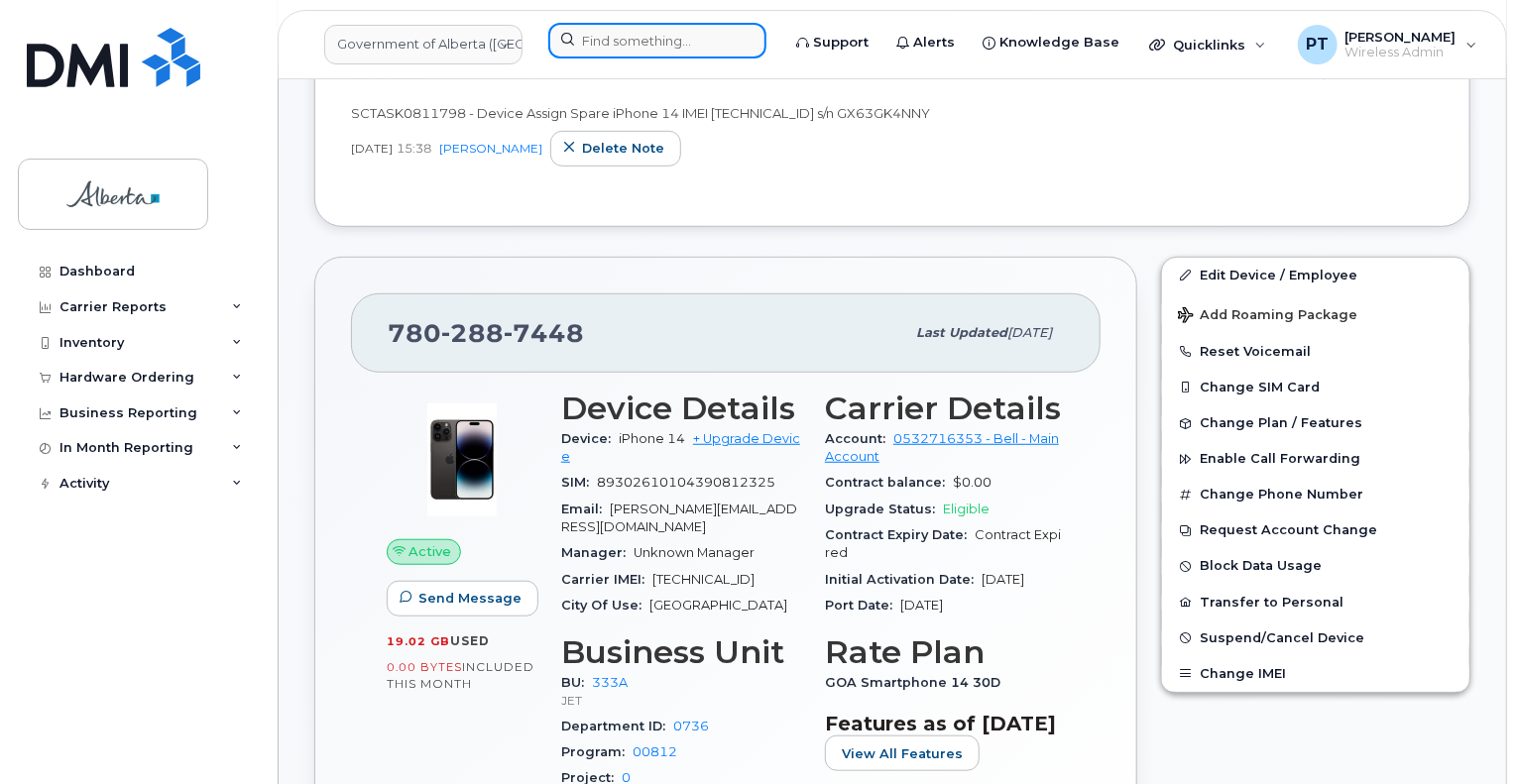 click at bounding box center (657, 41) 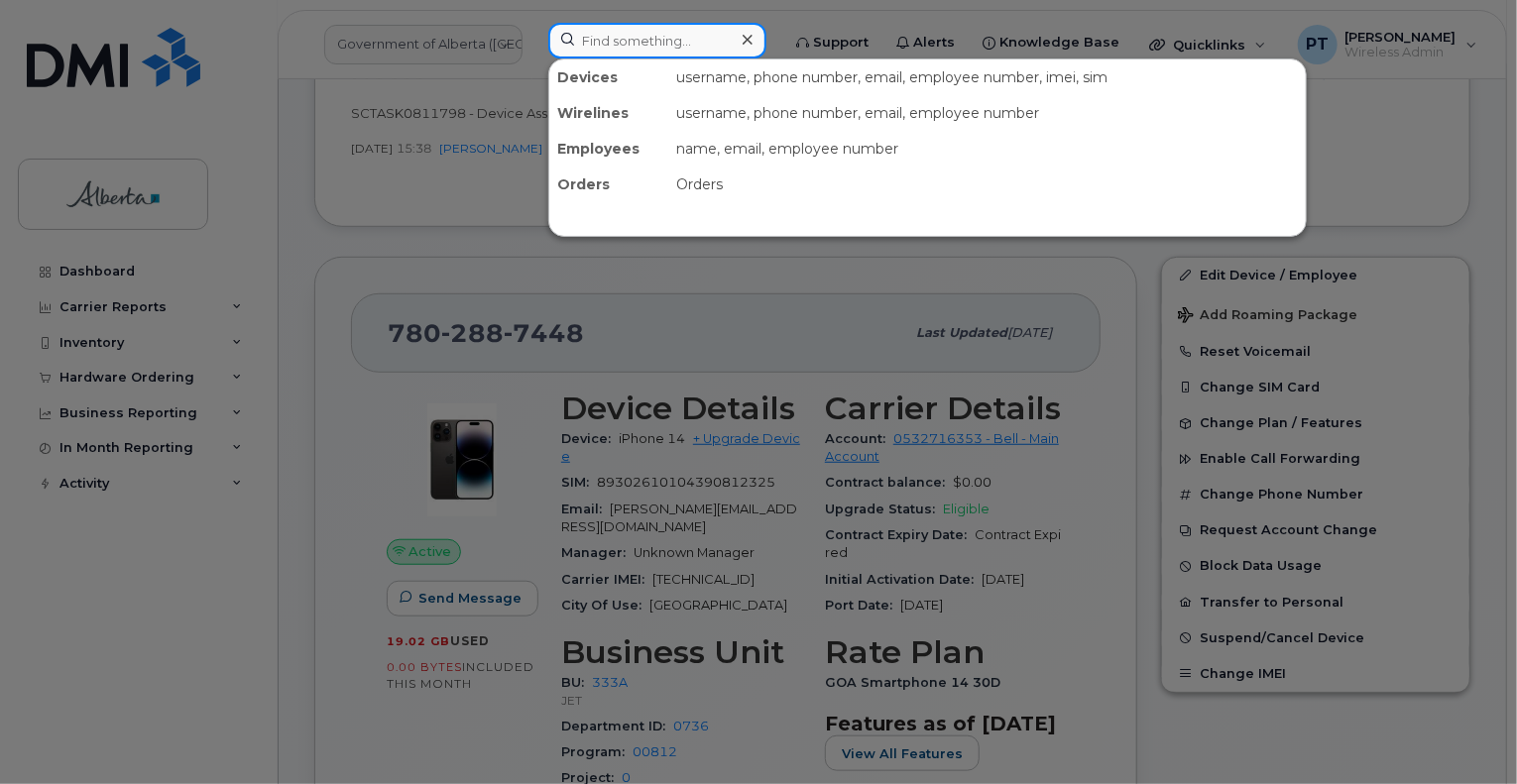 paste on "5873364296" 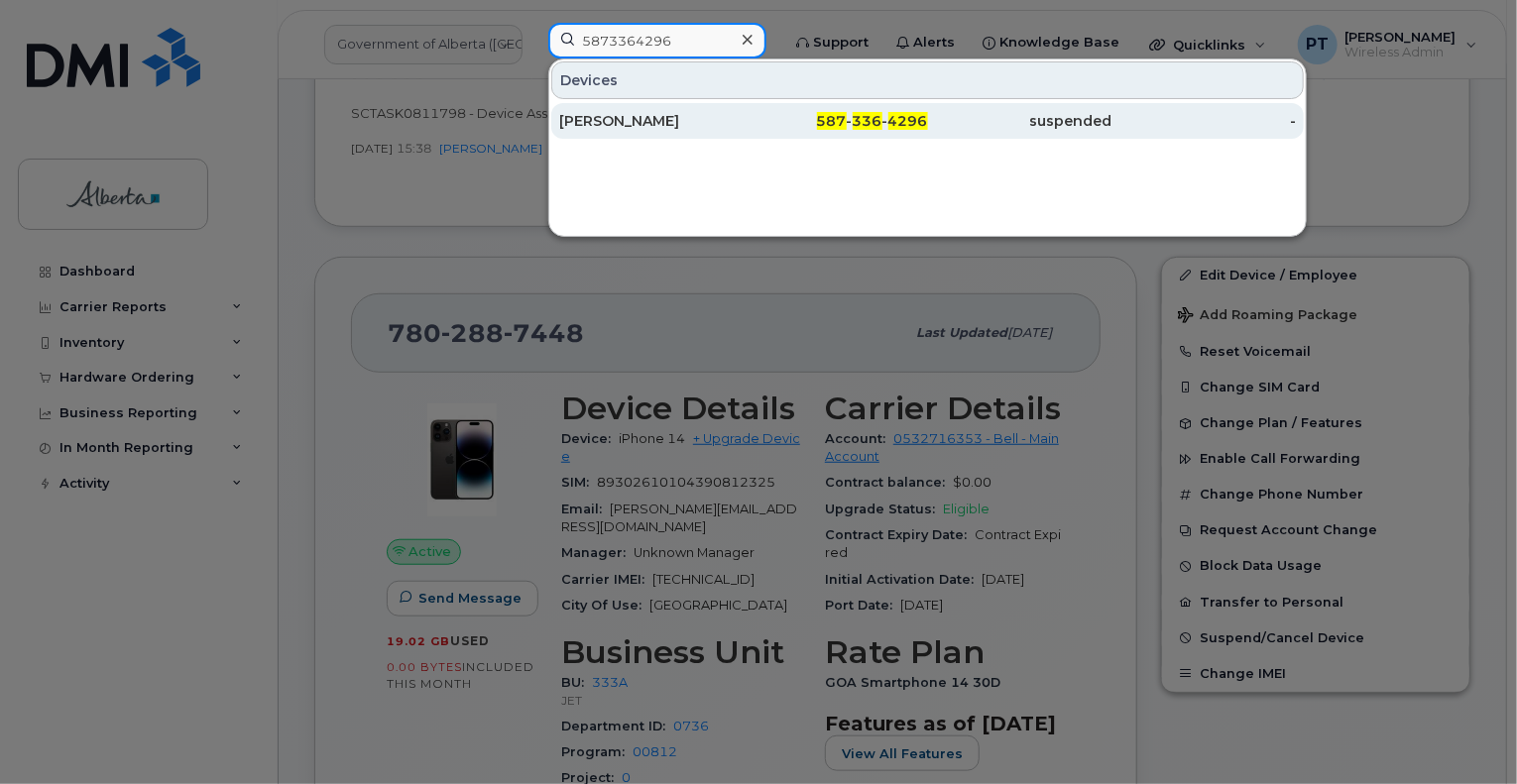 type on "5873364296" 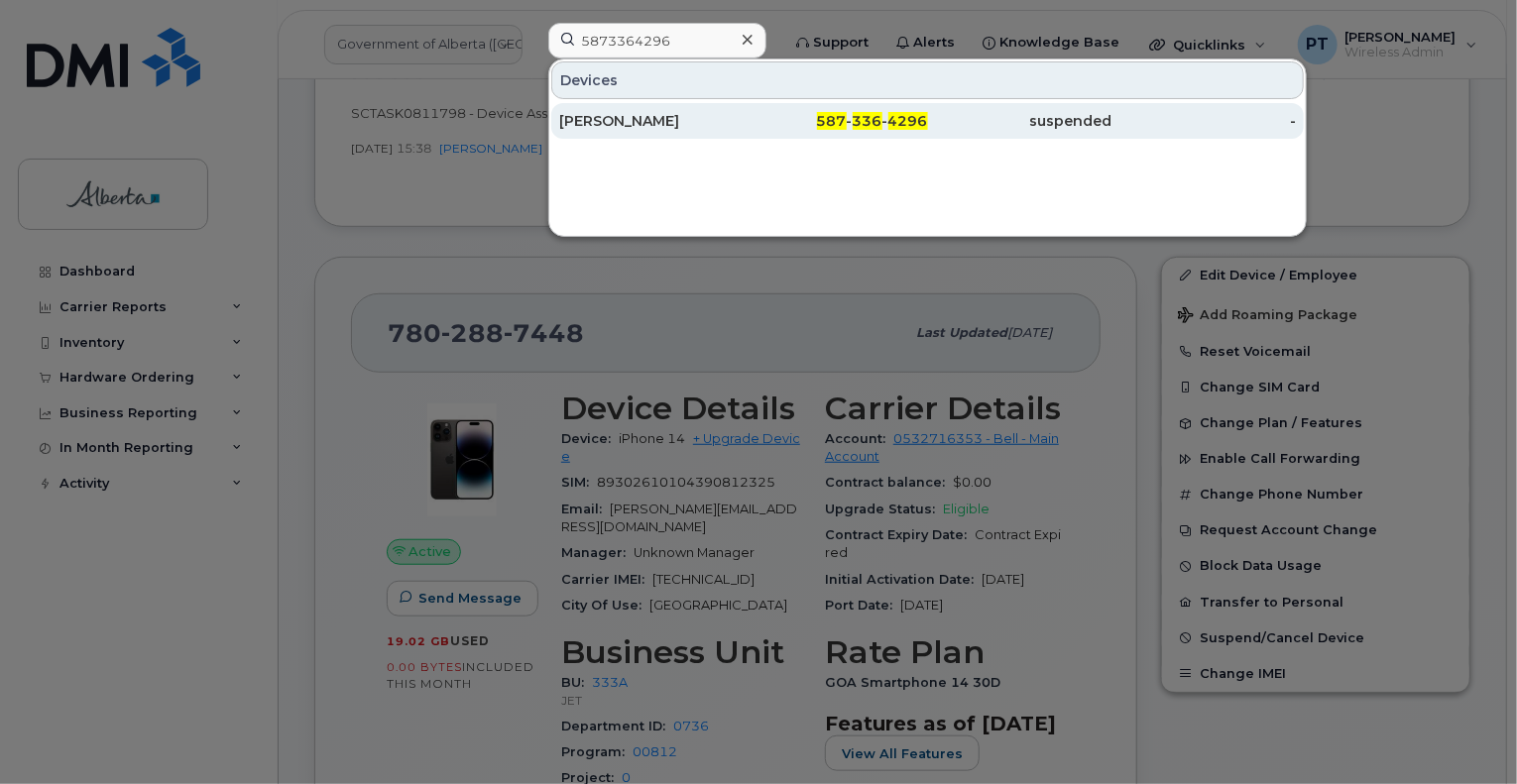 click on "Courtney Sheen" at bounding box center (651, 121) 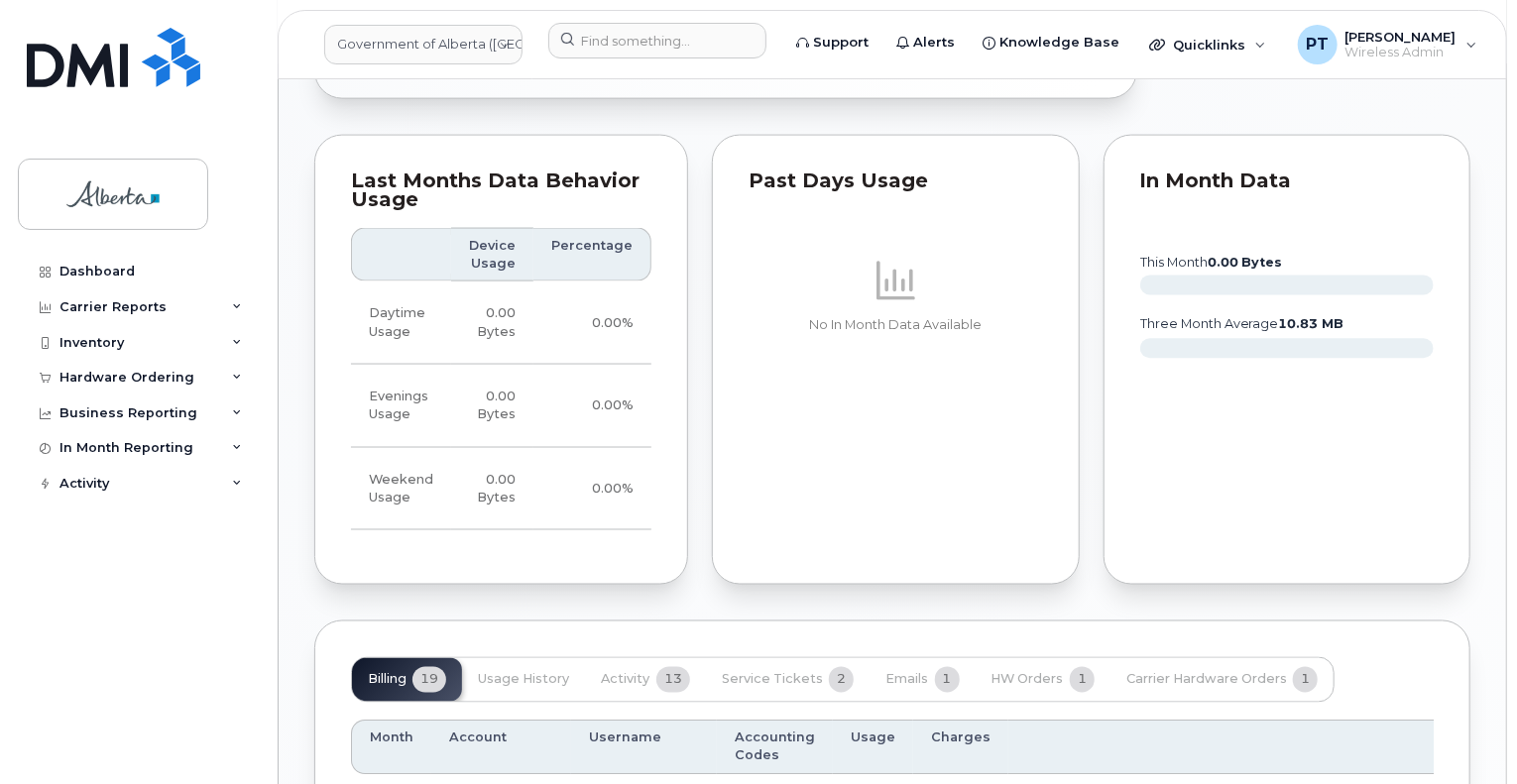 scroll, scrollTop: 1883, scrollLeft: 0, axis: vertical 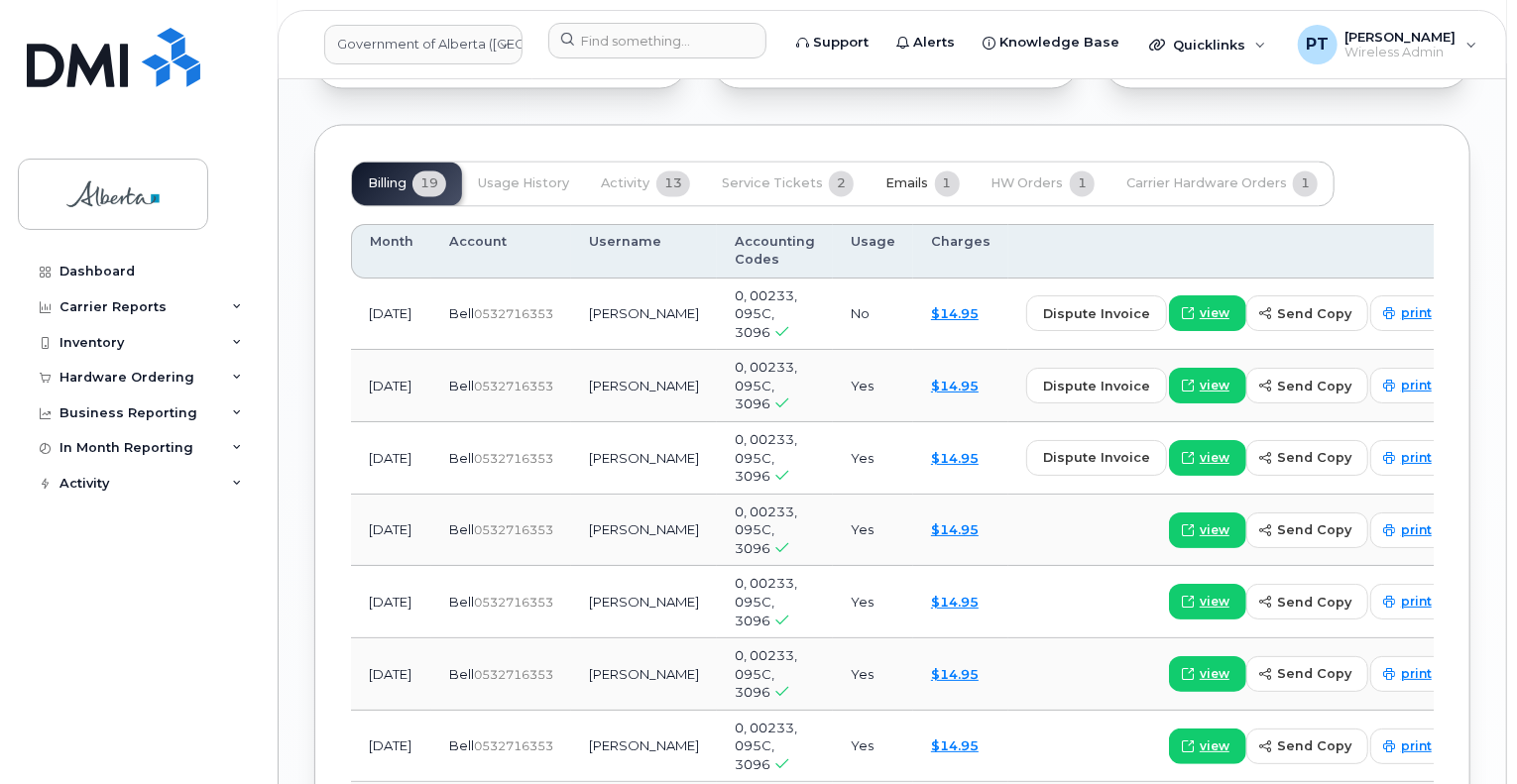 click on "Emails" at bounding box center (906, 184) 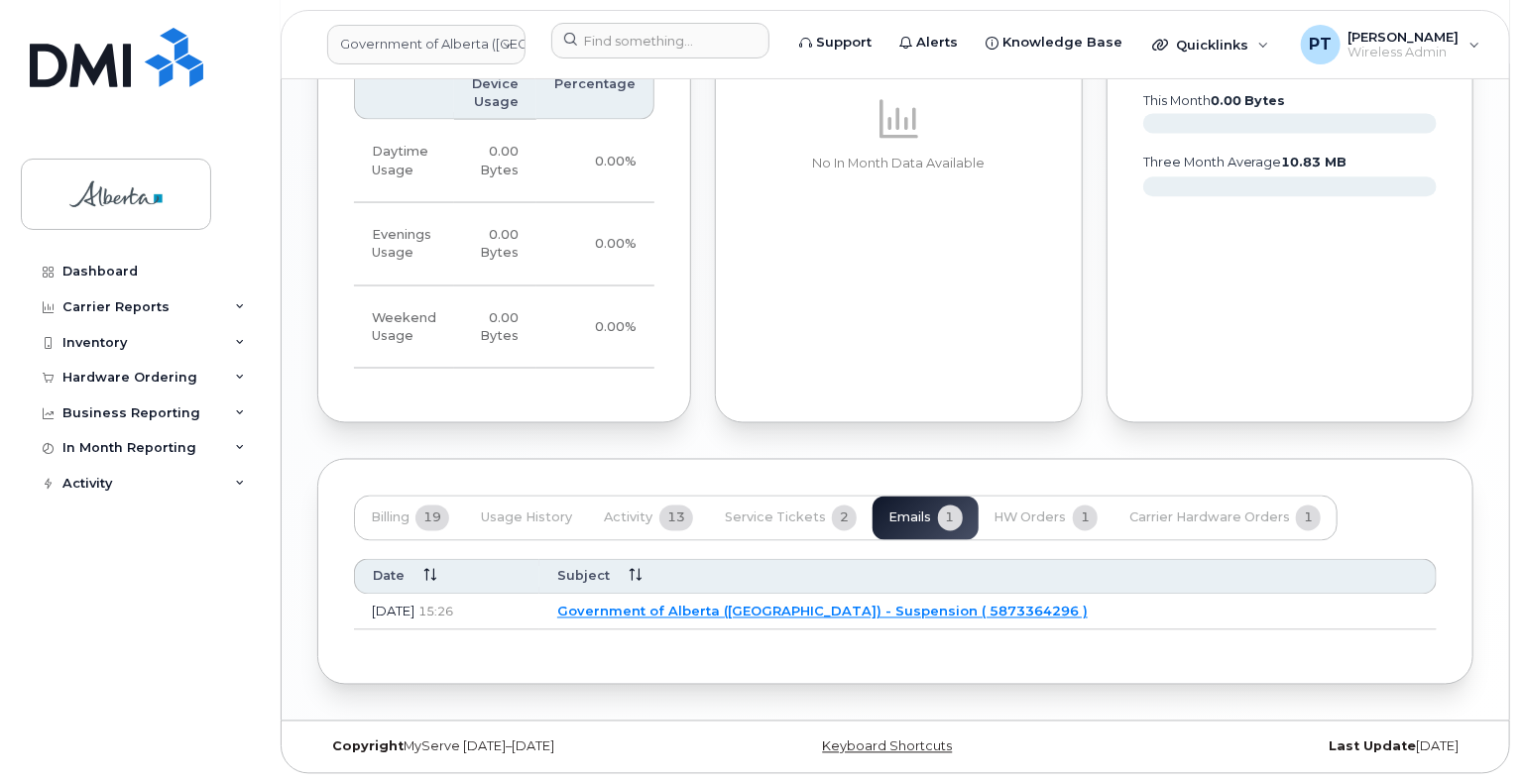scroll, scrollTop: 1566, scrollLeft: 0, axis: vertical 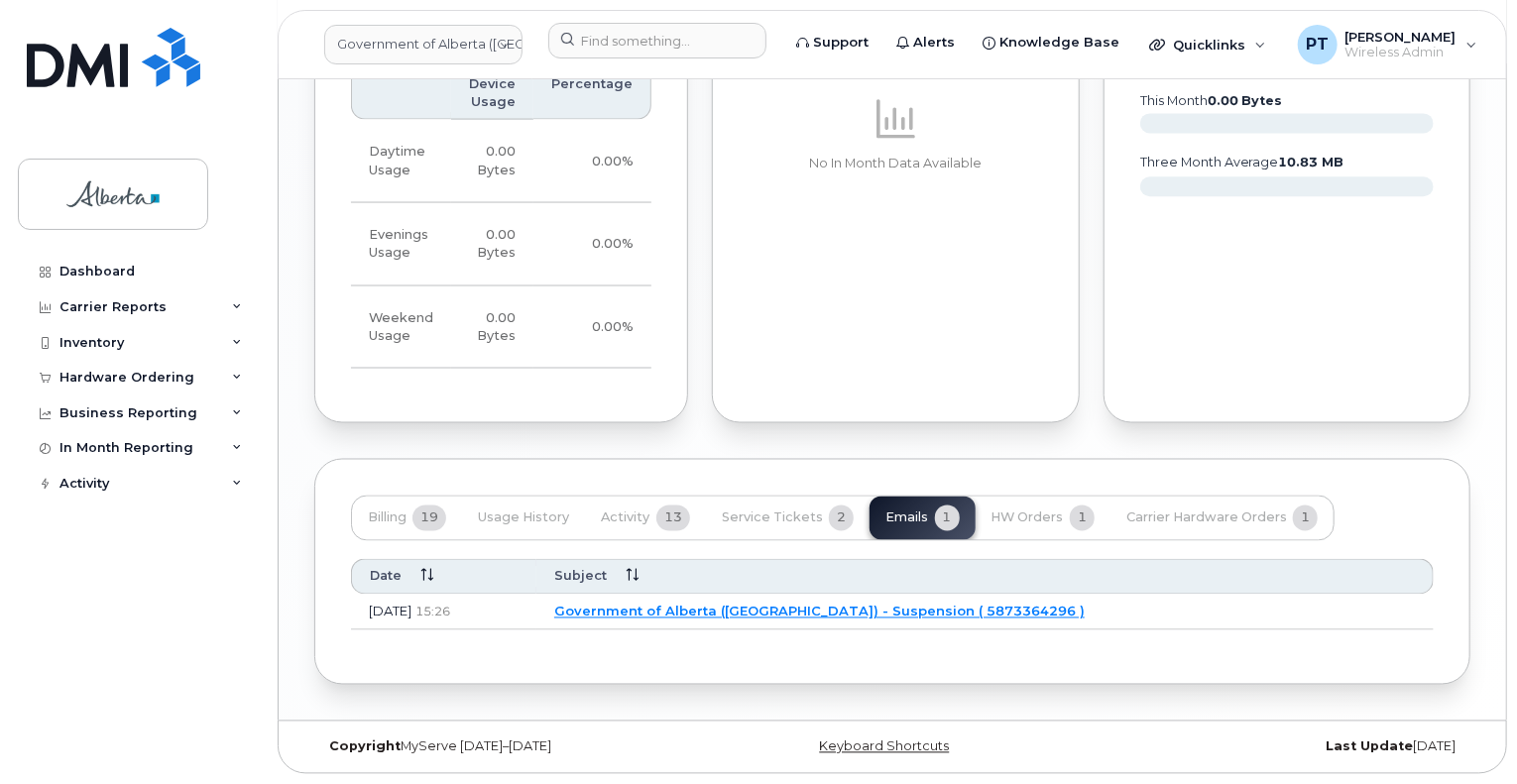 click on "Government of Alberta ([GEOGRAPHIC_DATA]) - Suspension ( 5873364296 )" at bounding box center (819, 612) 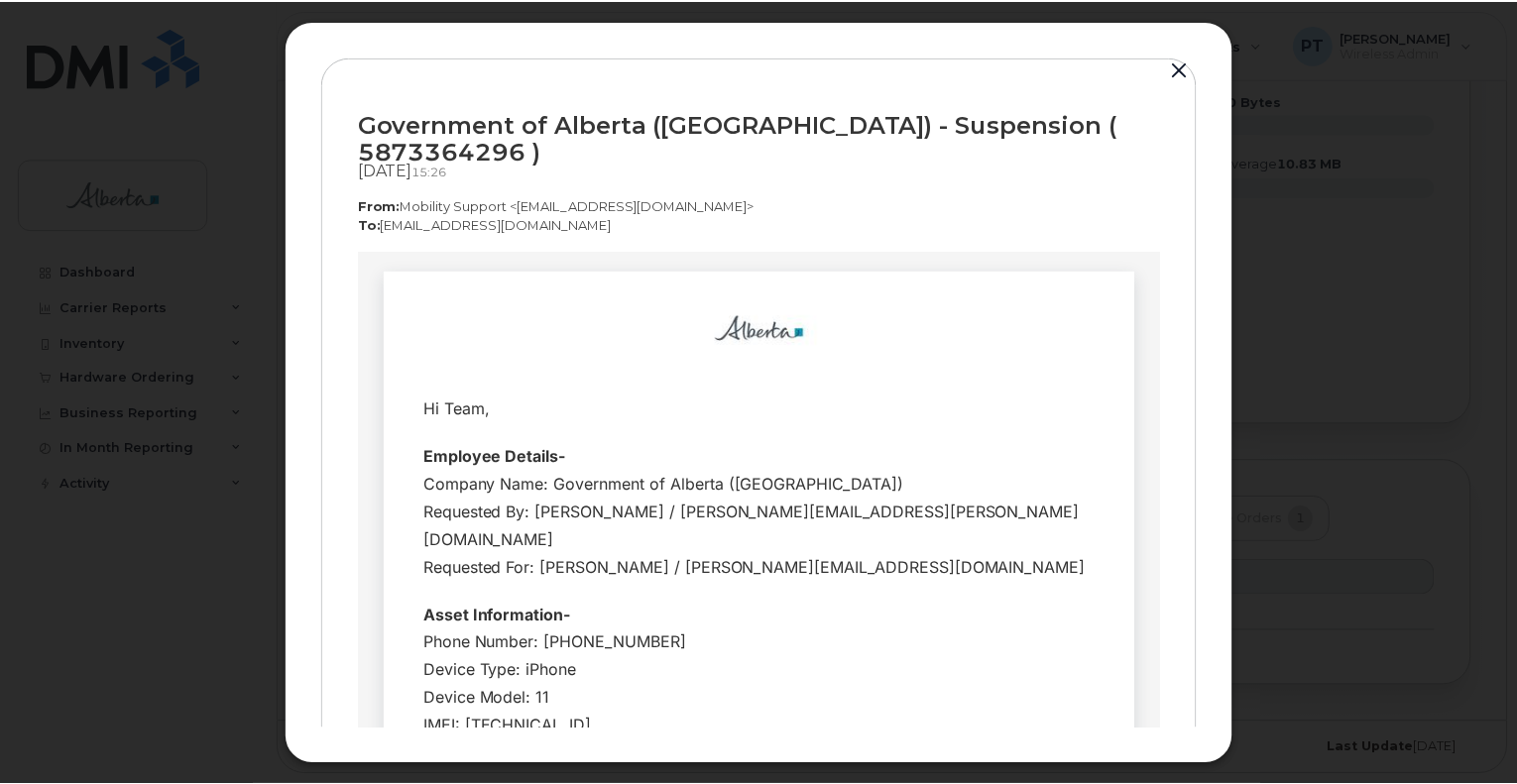 scroll, scrollTop: 0, scrollLeft: 0, axis: both 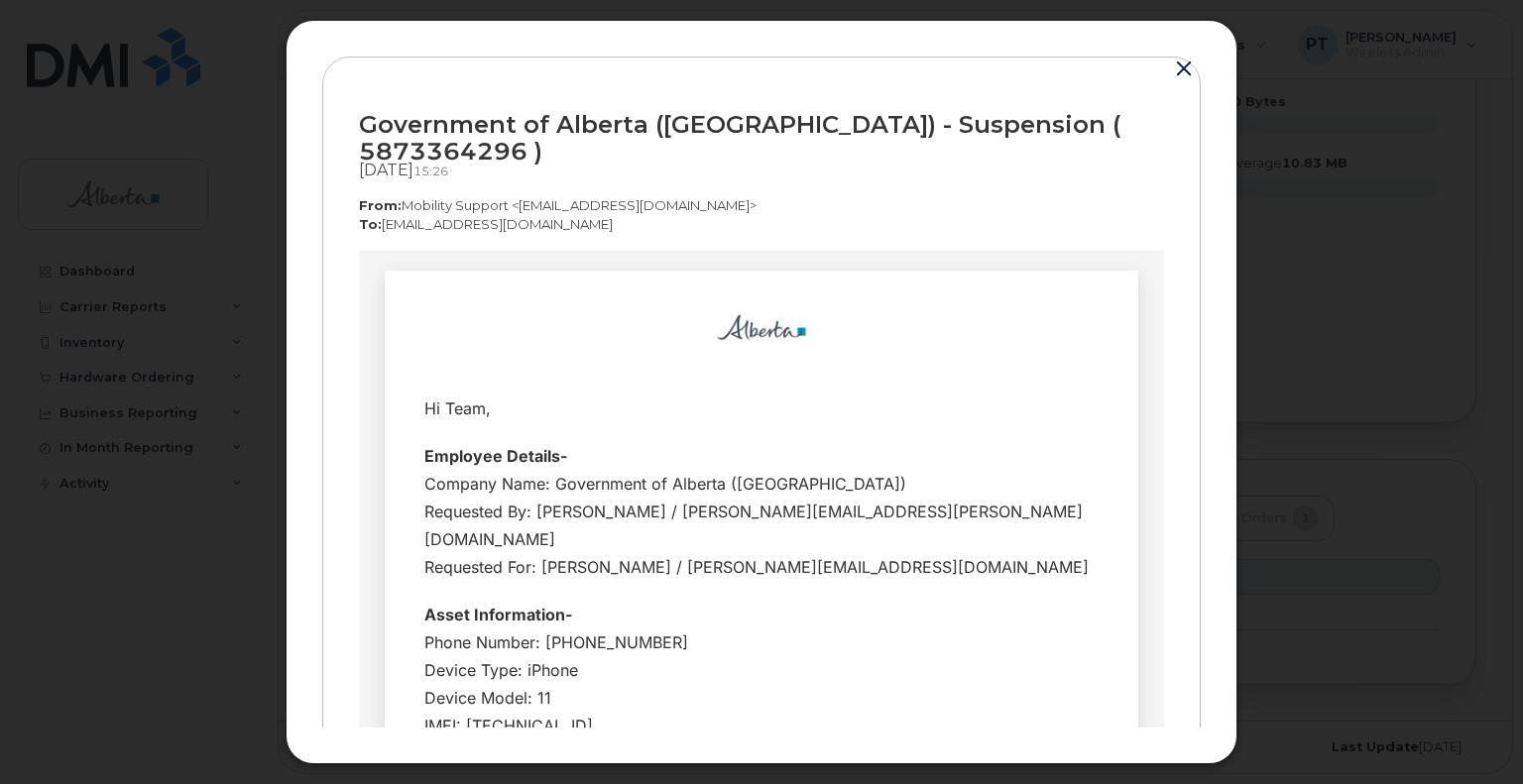 click at bounding box center (1184, 69) 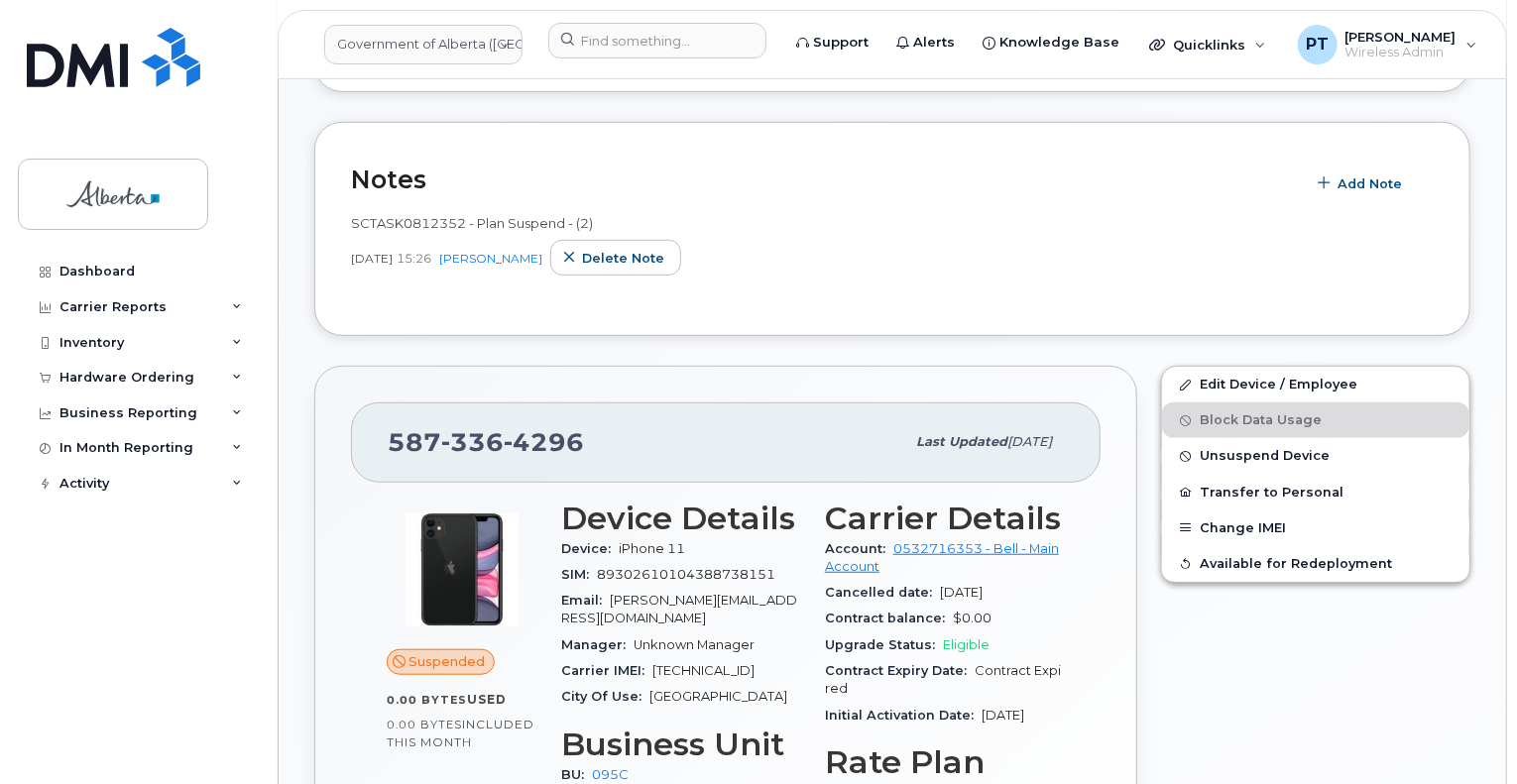 scroll, scrollTop: 0, scrollLeft: 0, axis: both 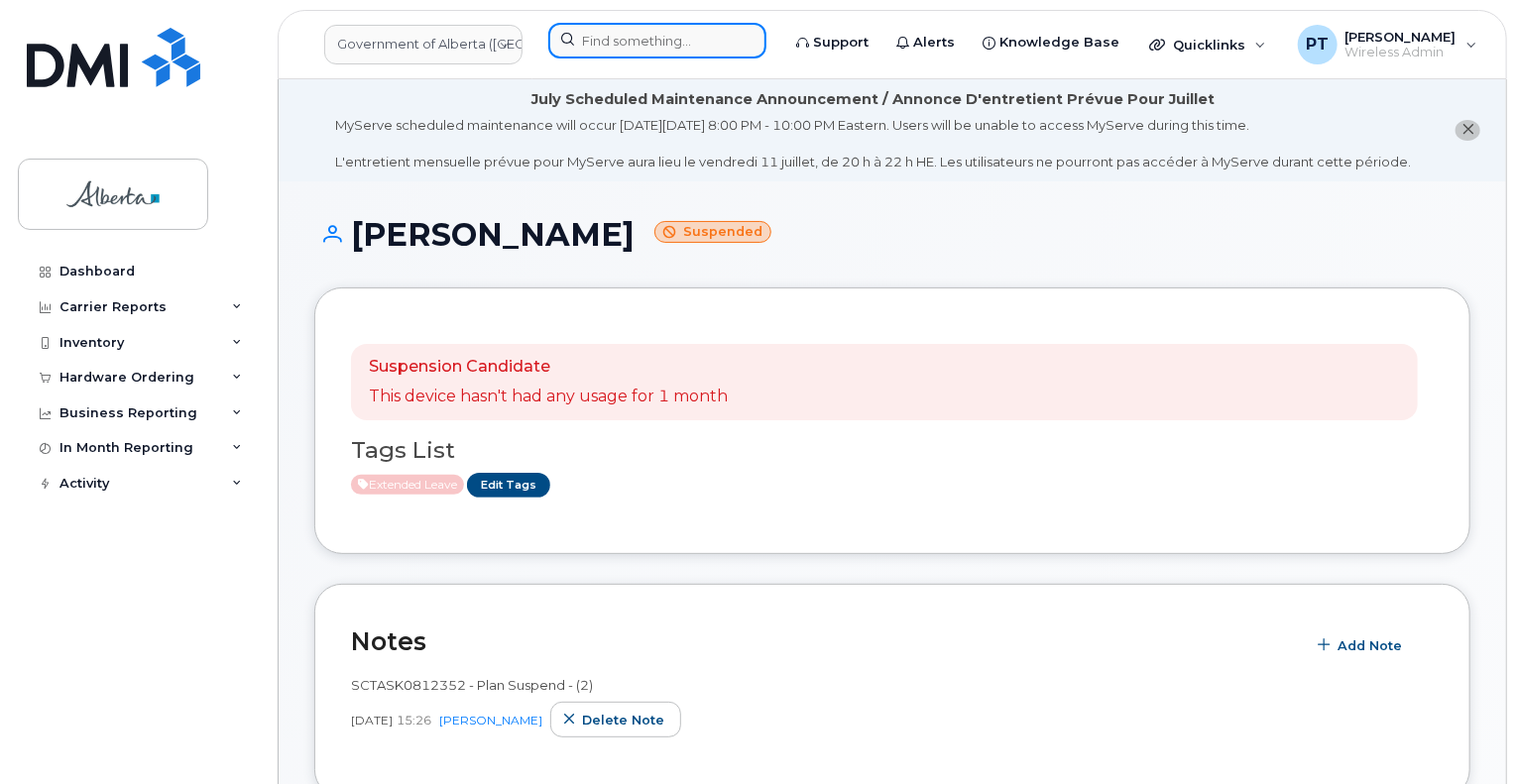 click at bounding box center (657, 41) 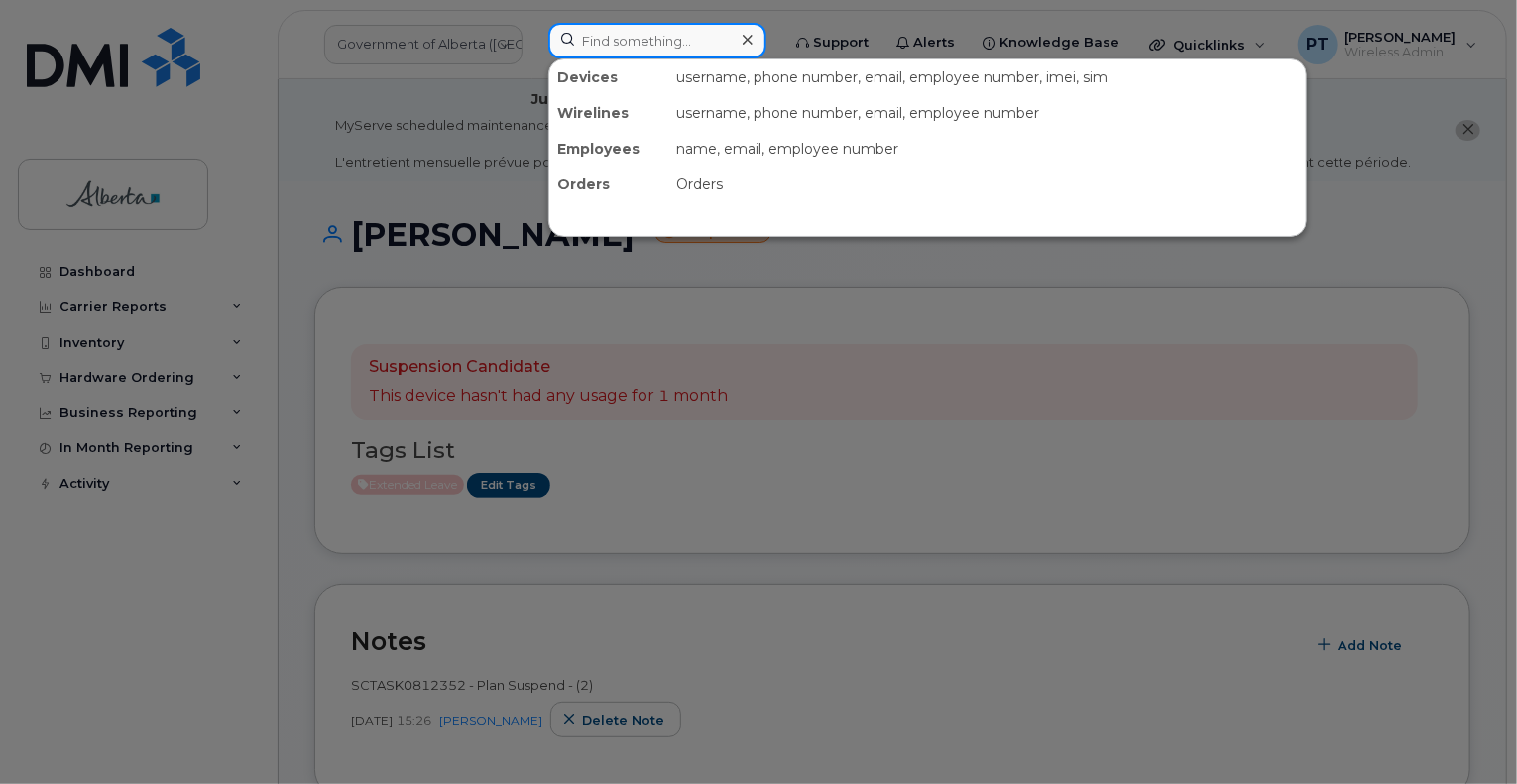 paste on "7806909735" 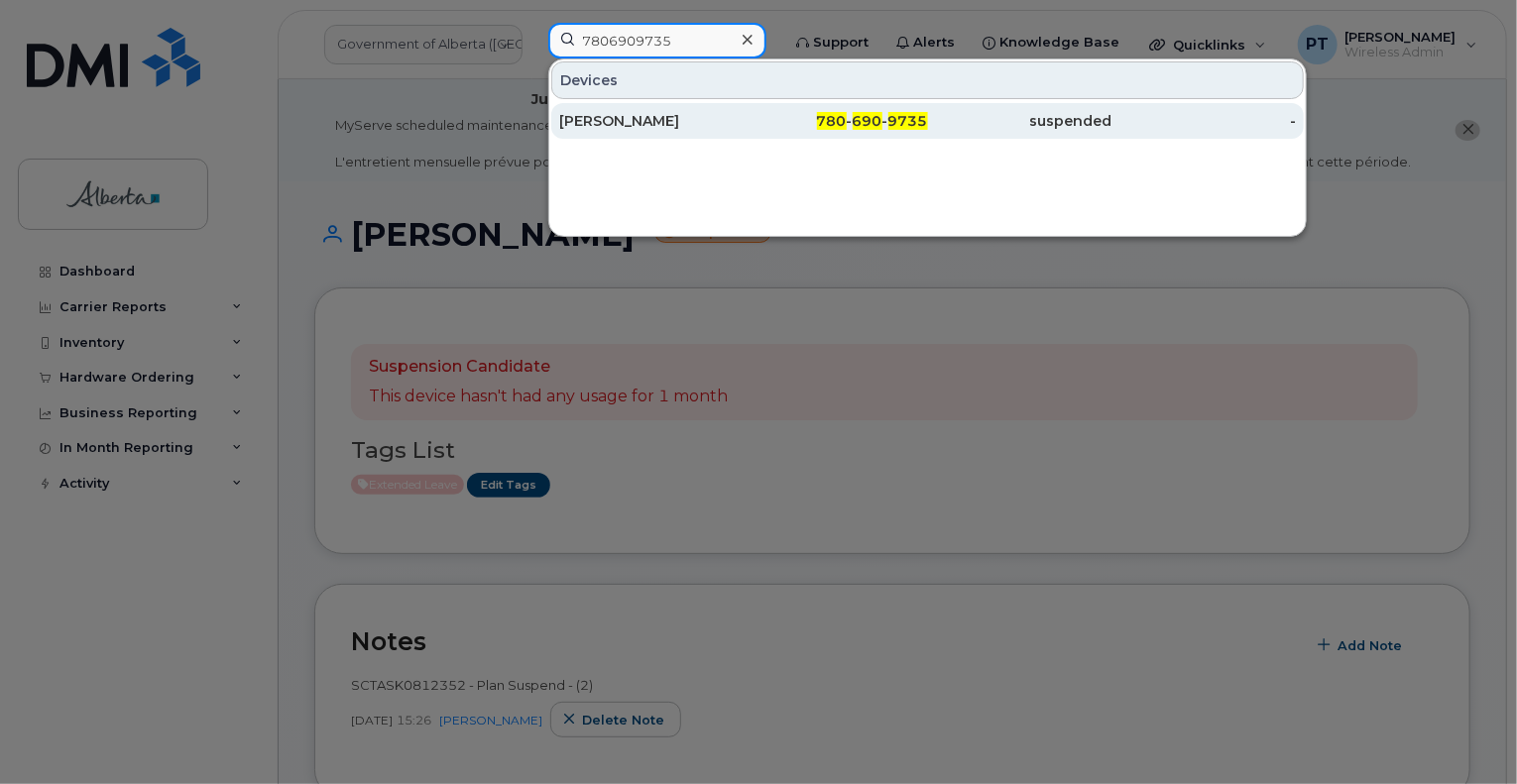 type on "7806909735" 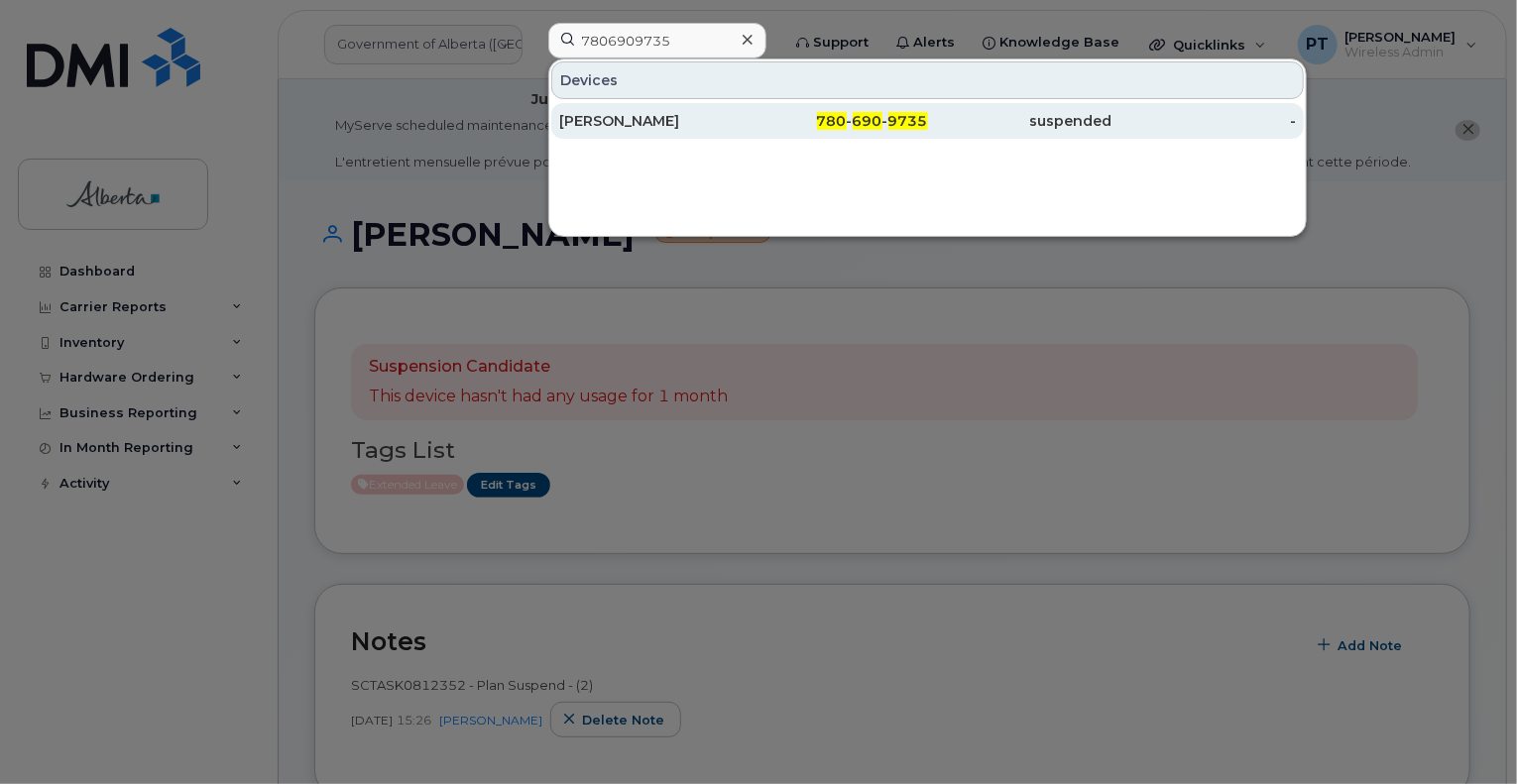 click on "[PERSON_NAME]" at bounding box center [651, 121] 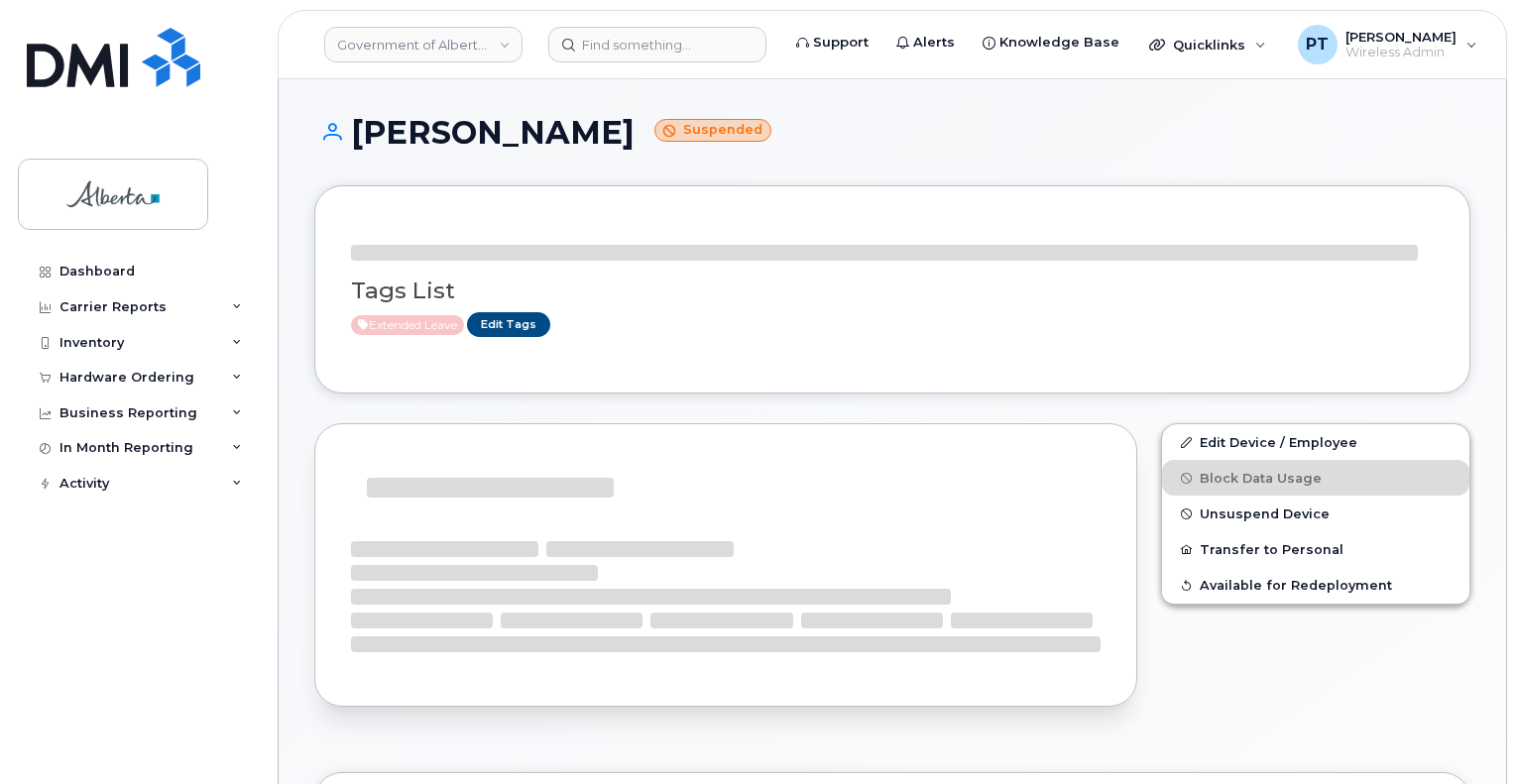scroll, scrollTop: 0, scrollLeft: 0, axis: both 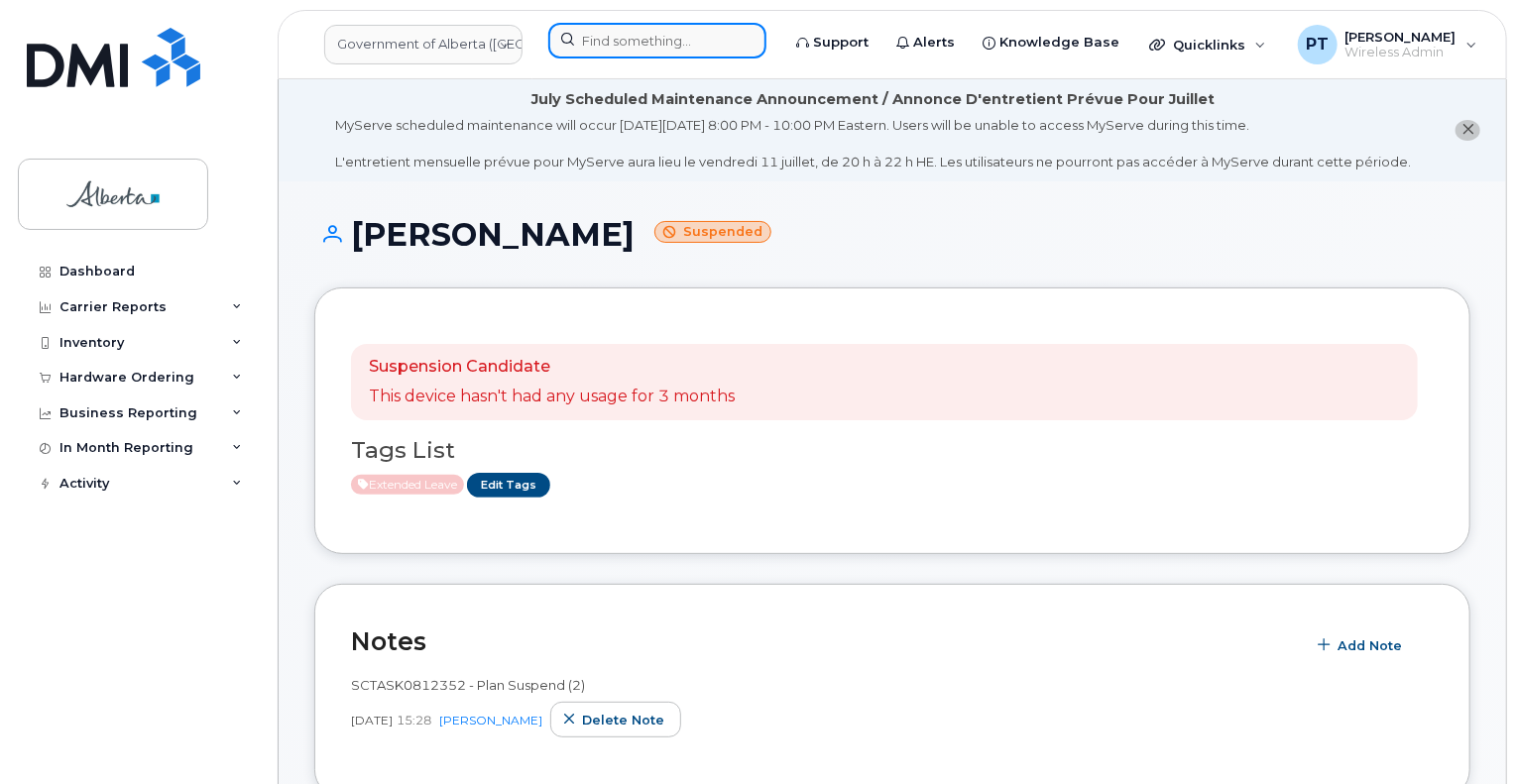 click at bounding box center [657, 41] 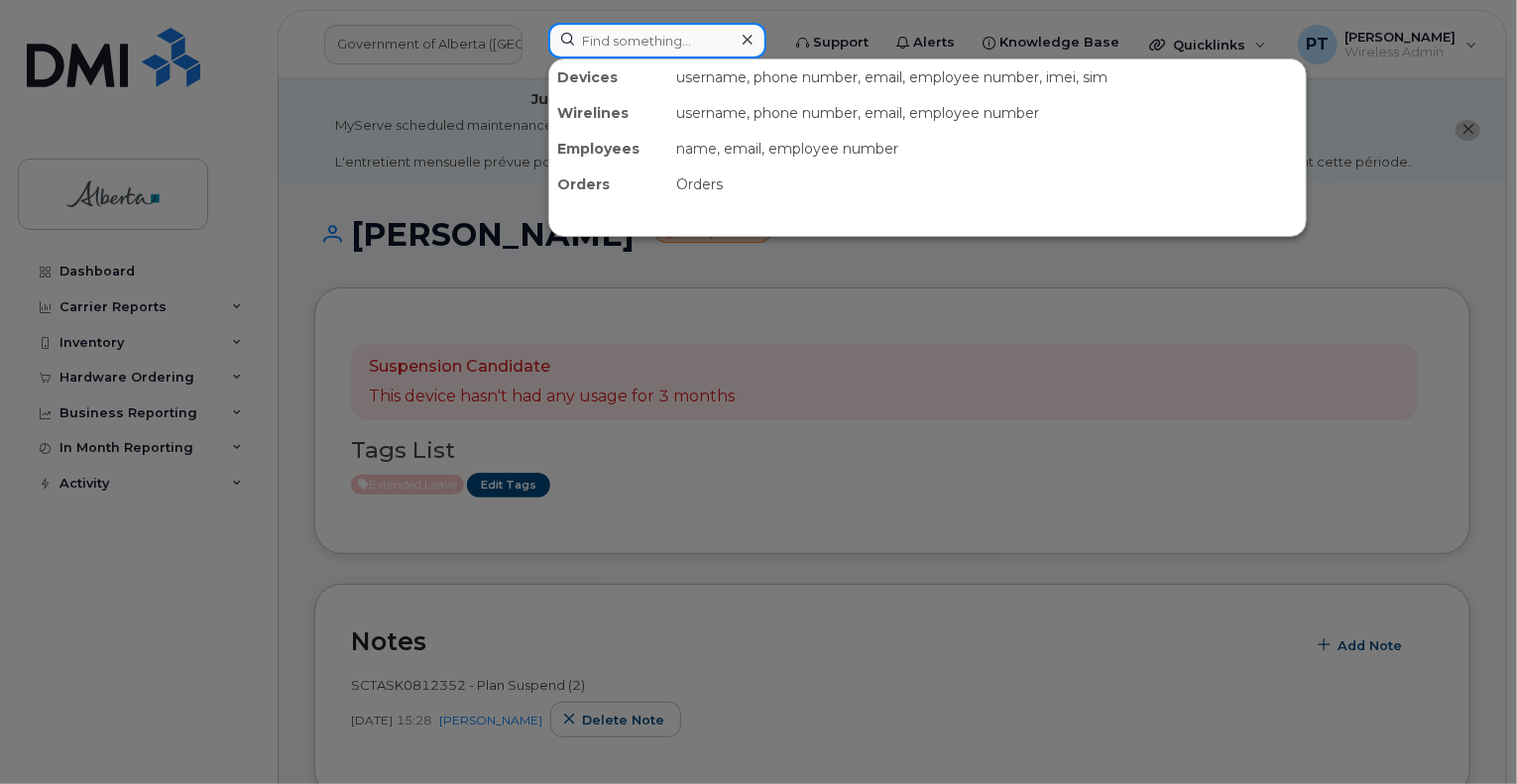 paste on "7808878752" 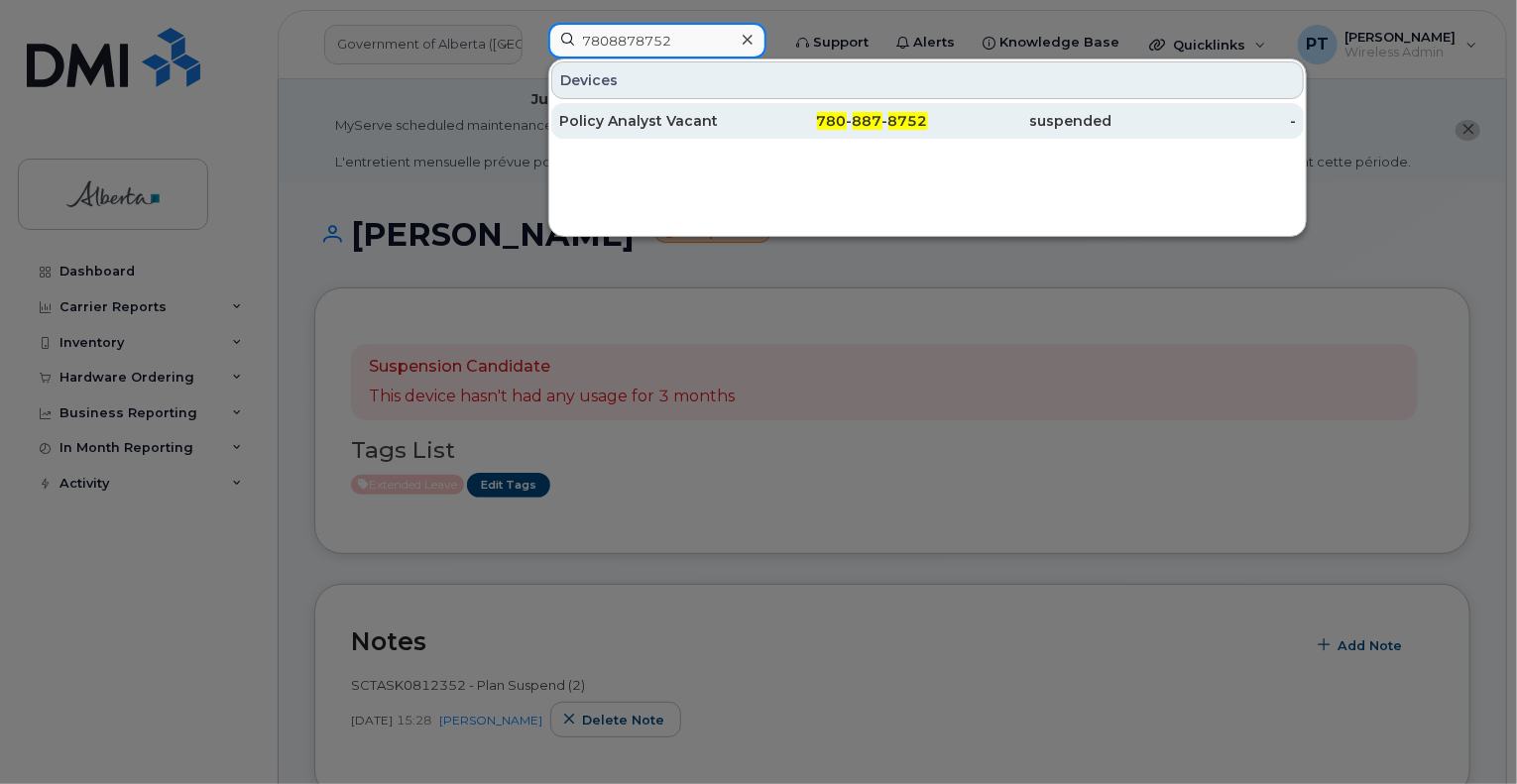 type on "7808878752" 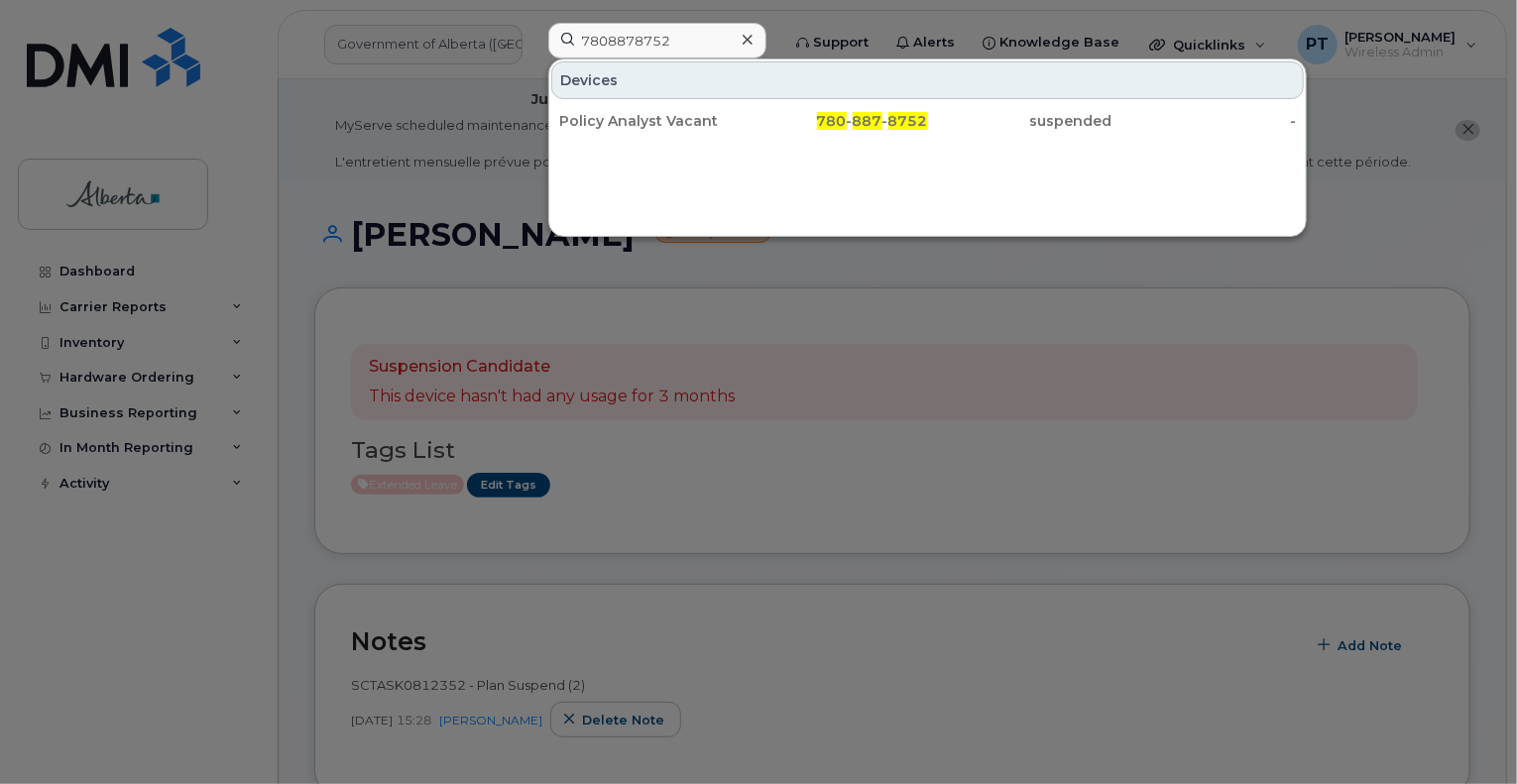 drag, startPoint x: 621, startPoint y: 118, endPoint x: 780, endPoint y: 199, distance: 178.44327 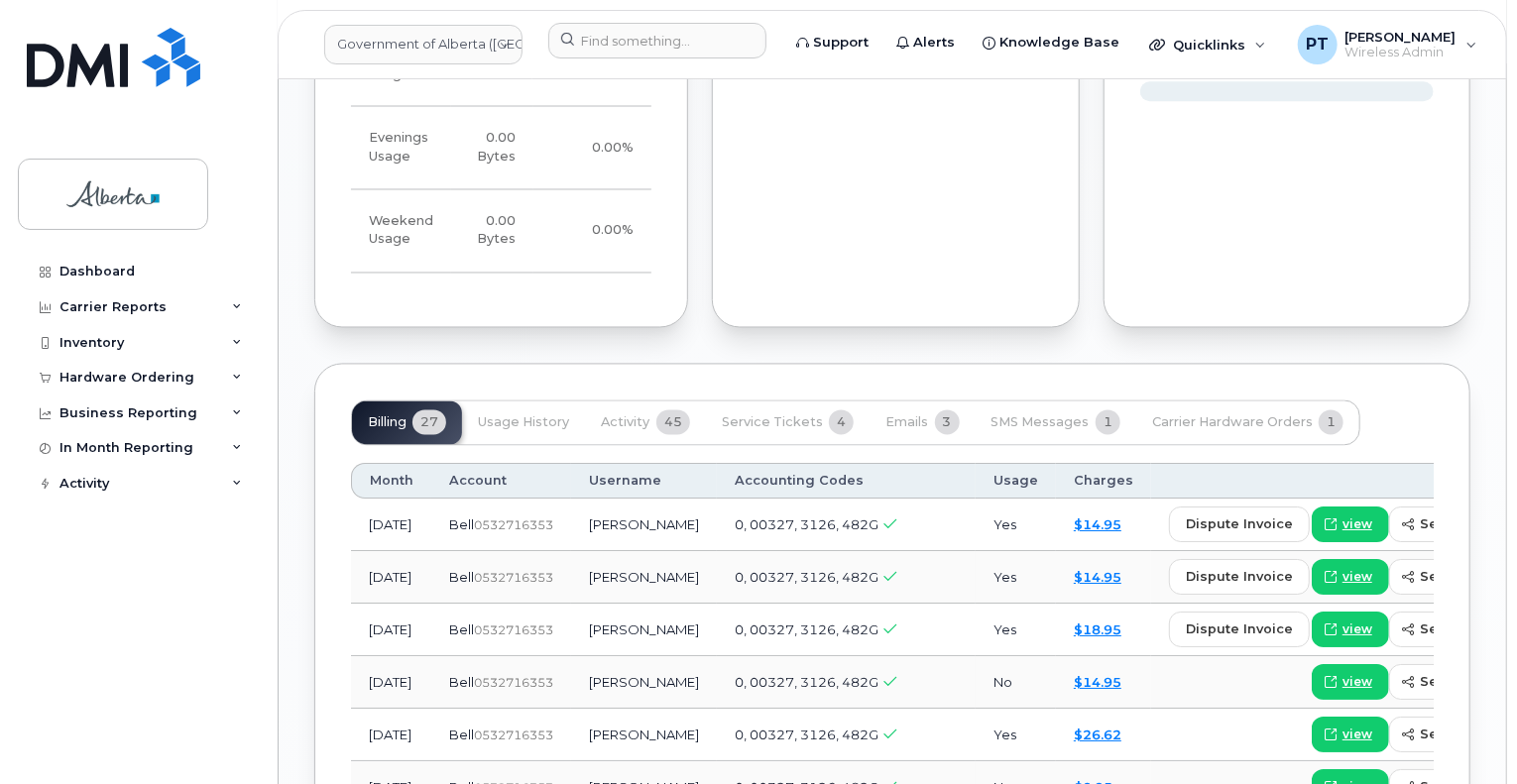 scroll, scrollTop: 1883, scrollLeft: 0, axis: vertical 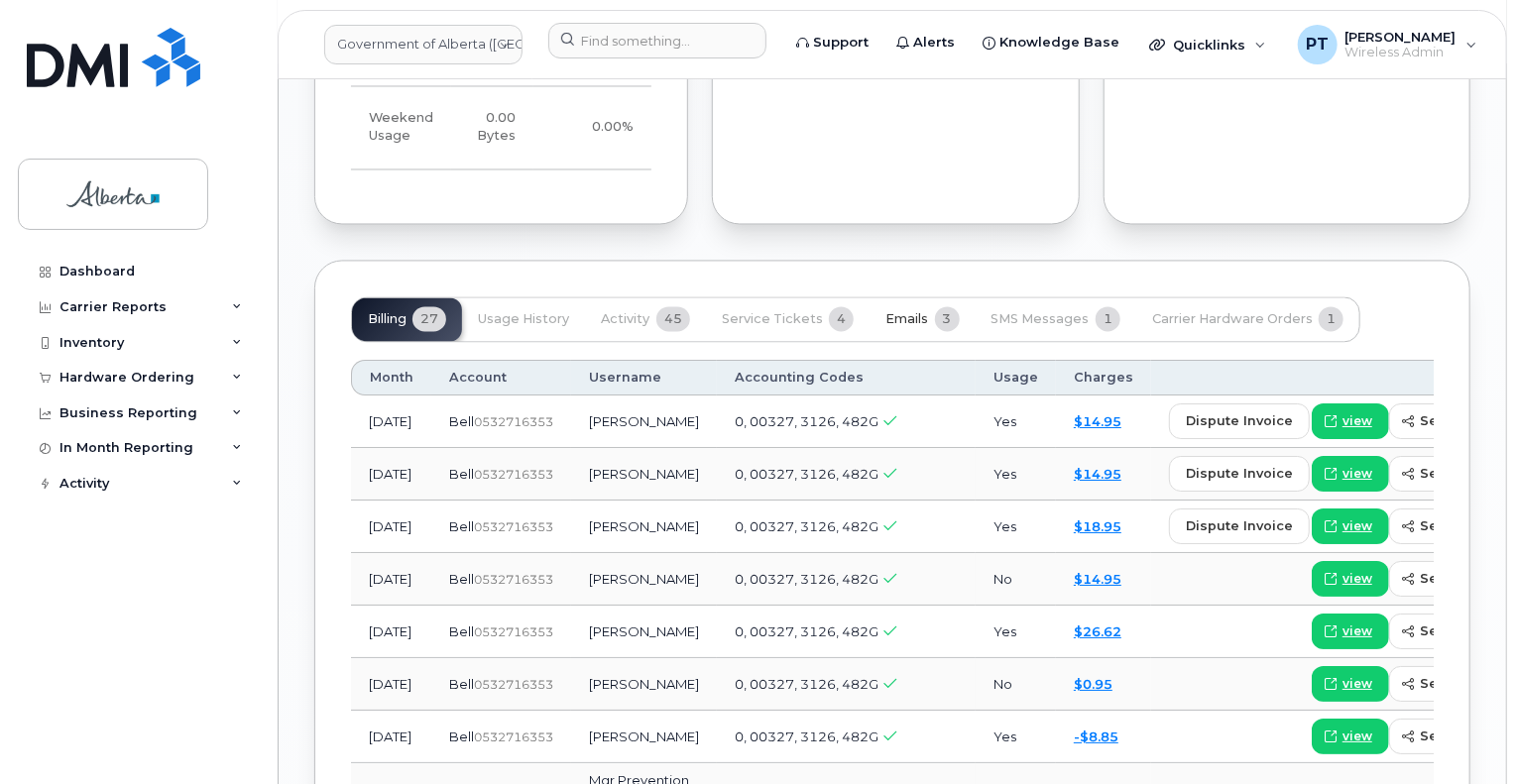 click on "Emails" at bounding box center (906, 320) 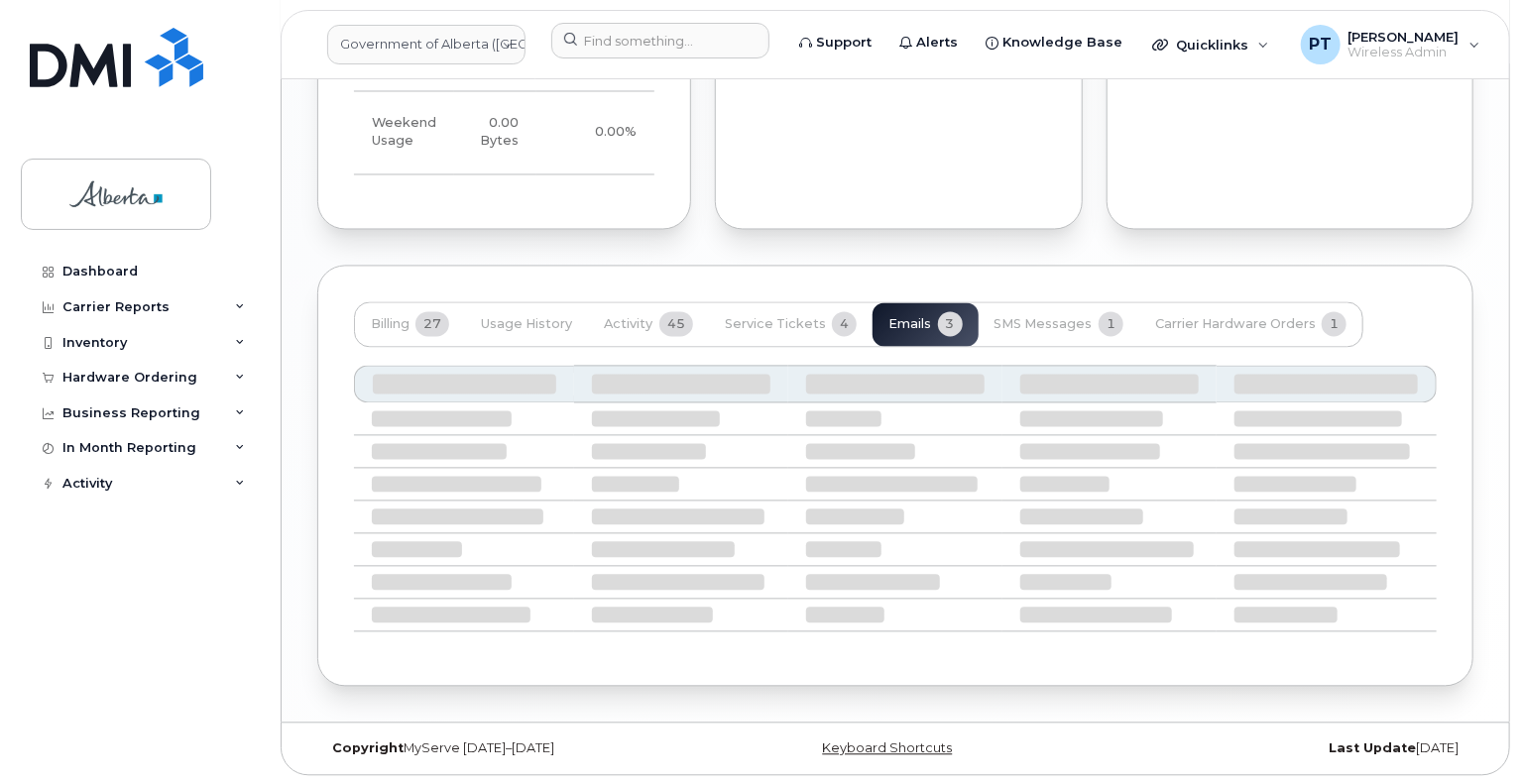 scroll, scrollTop: 1753, scrollLeft: 0, axis: vertical 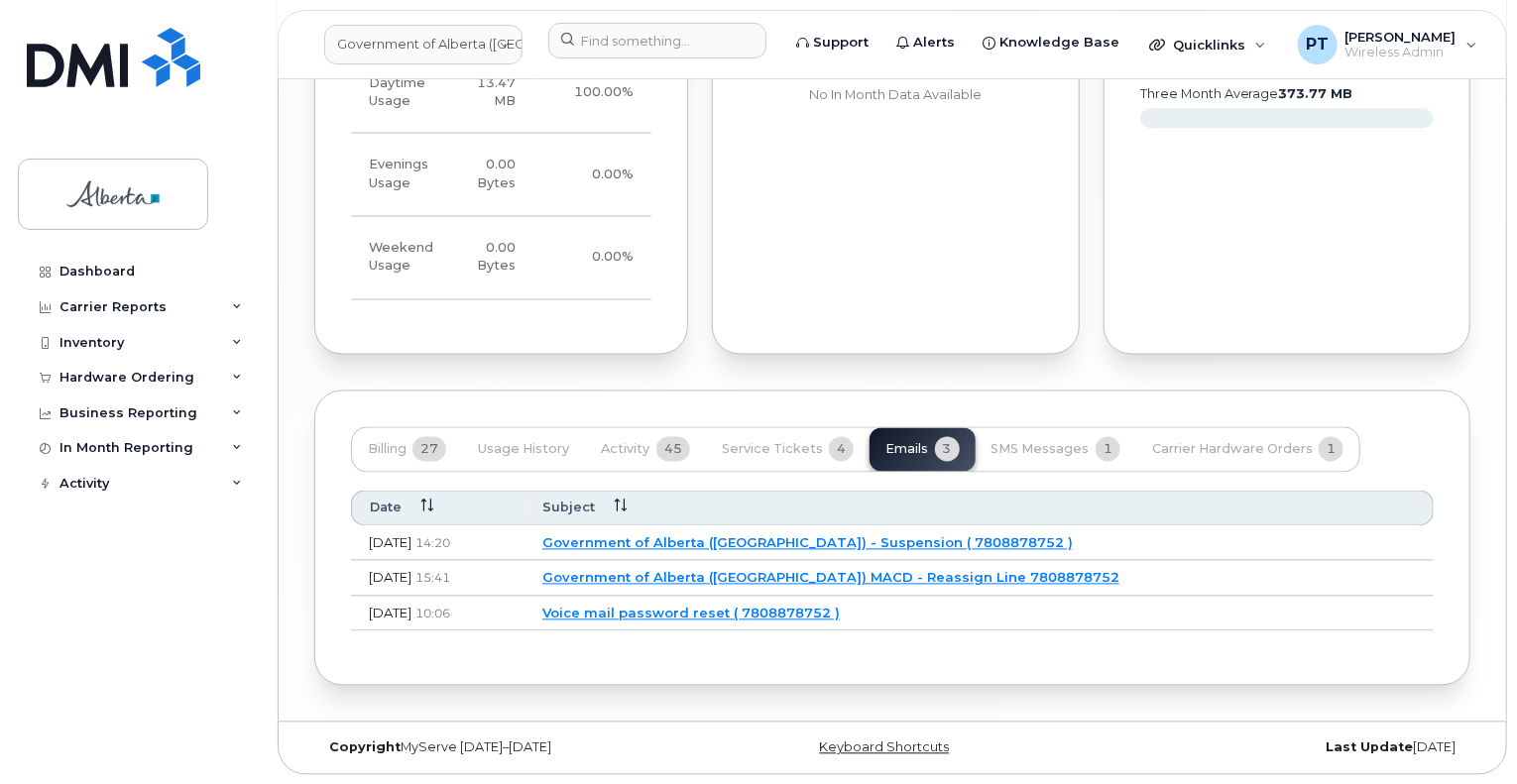 click on "Government of Alberta (GOA) - Suspension ( 7808878752 )" at bounding box center [807, 543] 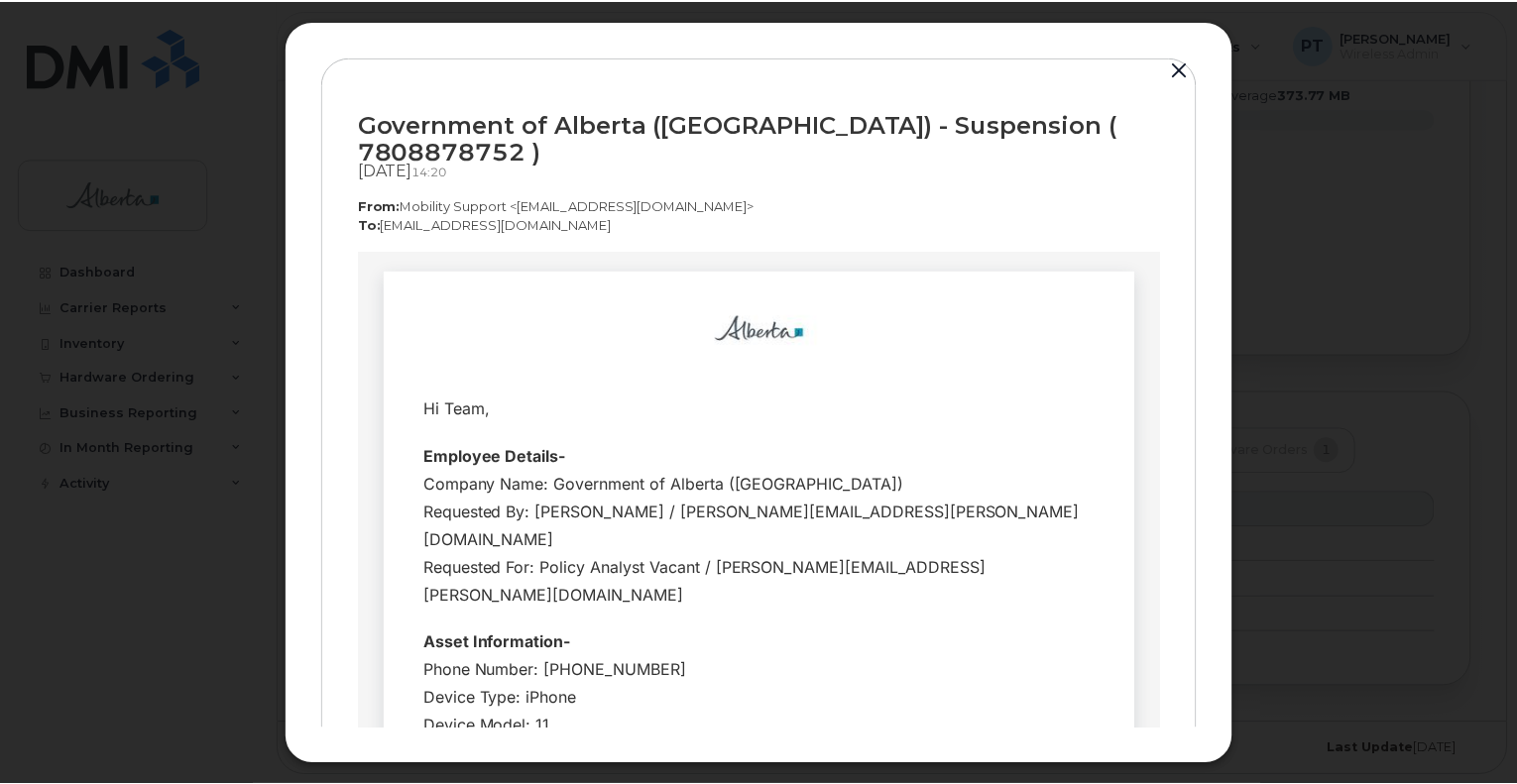 scroll, scrollTop: 0, scrollLeft: 0, axis: both 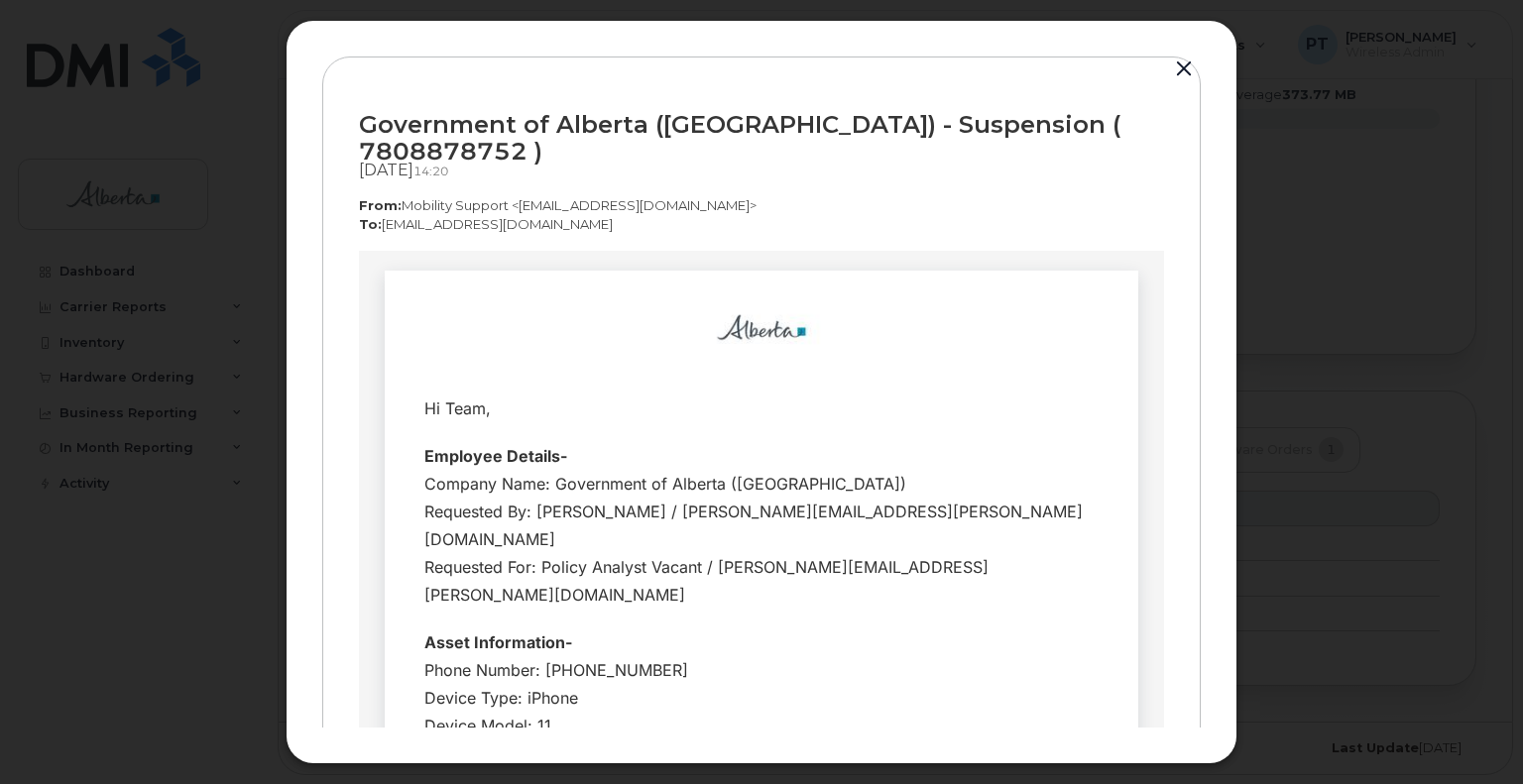 click at bounding box center (1184, 69) 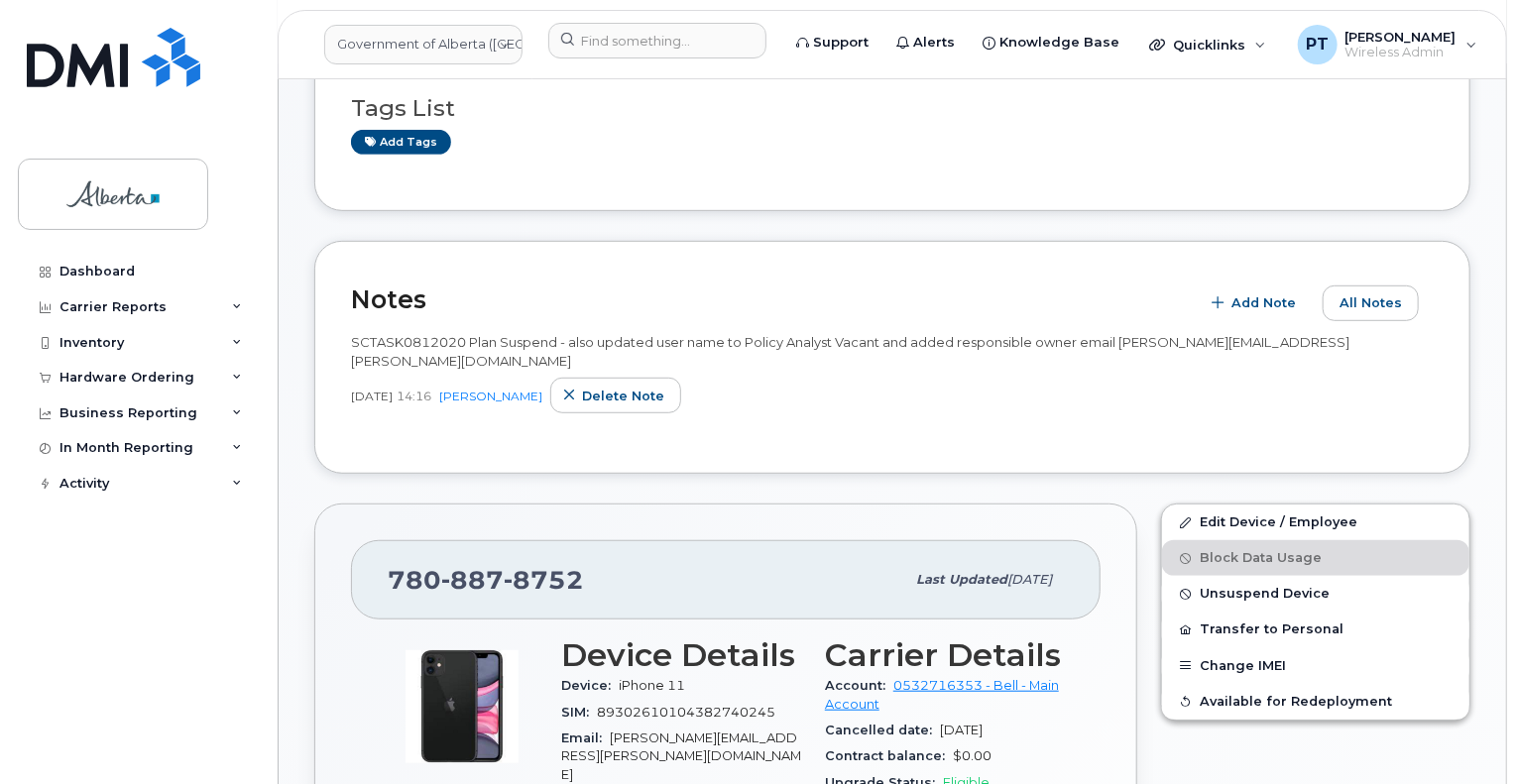 scroll, scrollTop: 496, scrollLeft: 0, axis: vertical 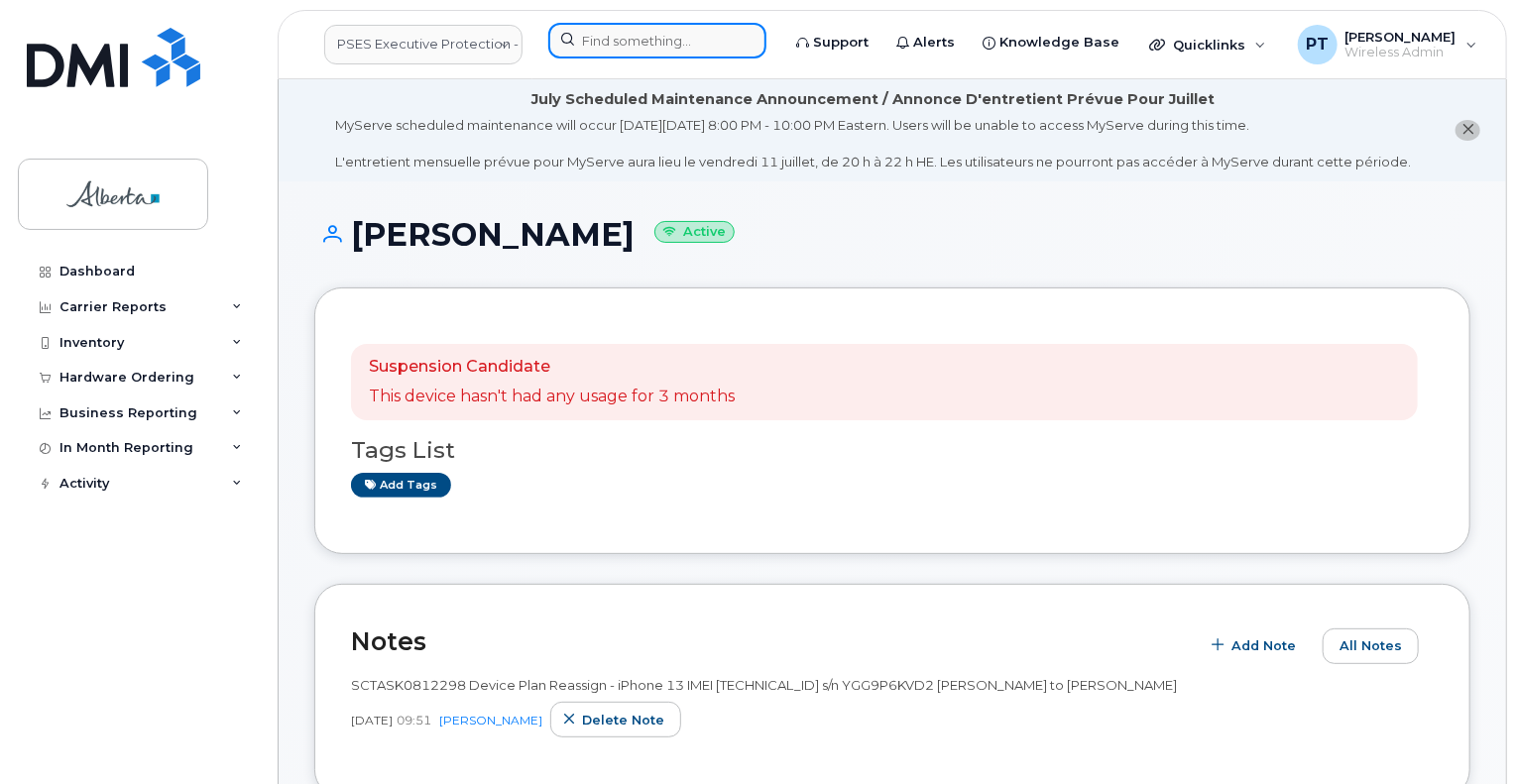 click at bounding box center [657, 41] 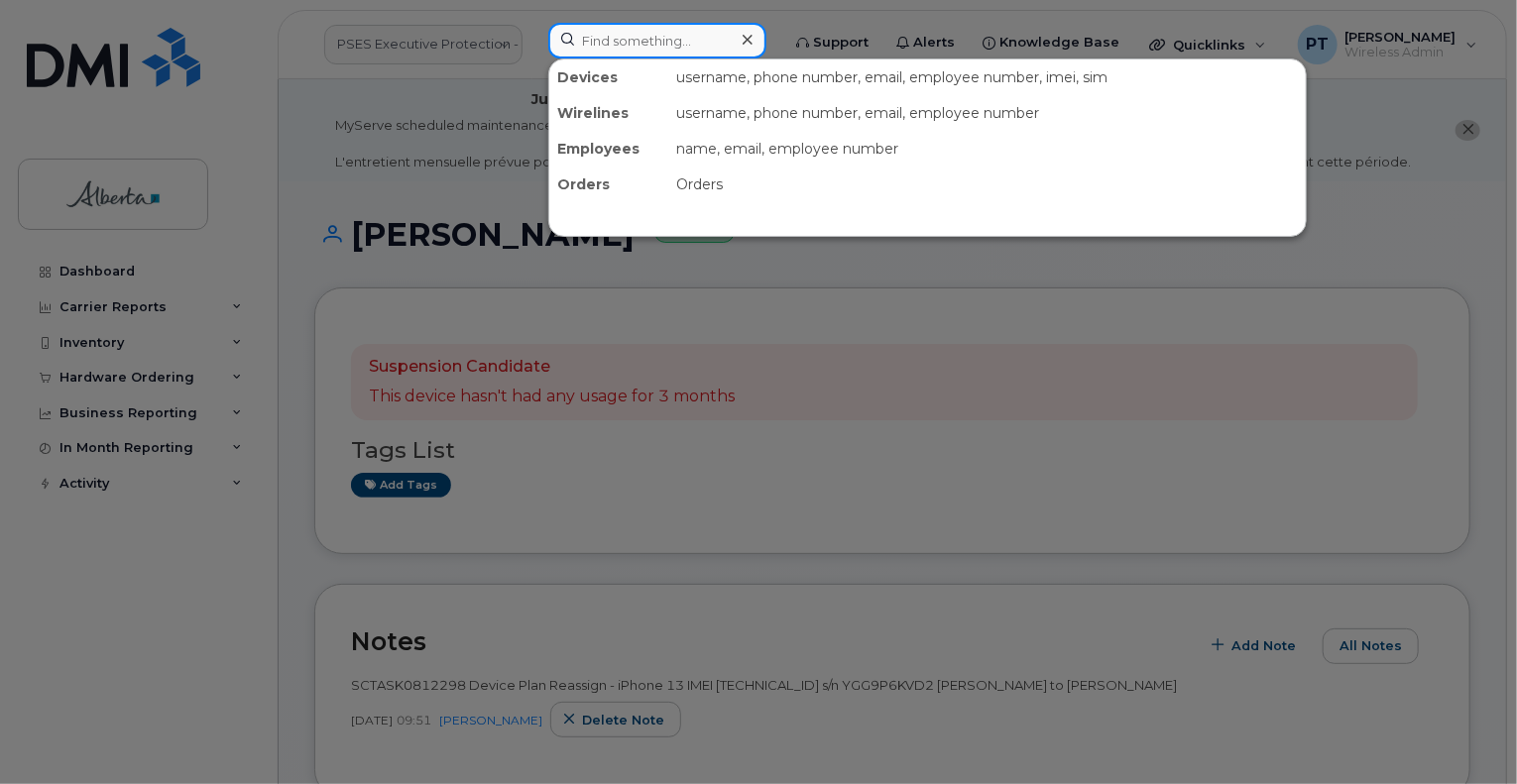 paste on "7802272498" 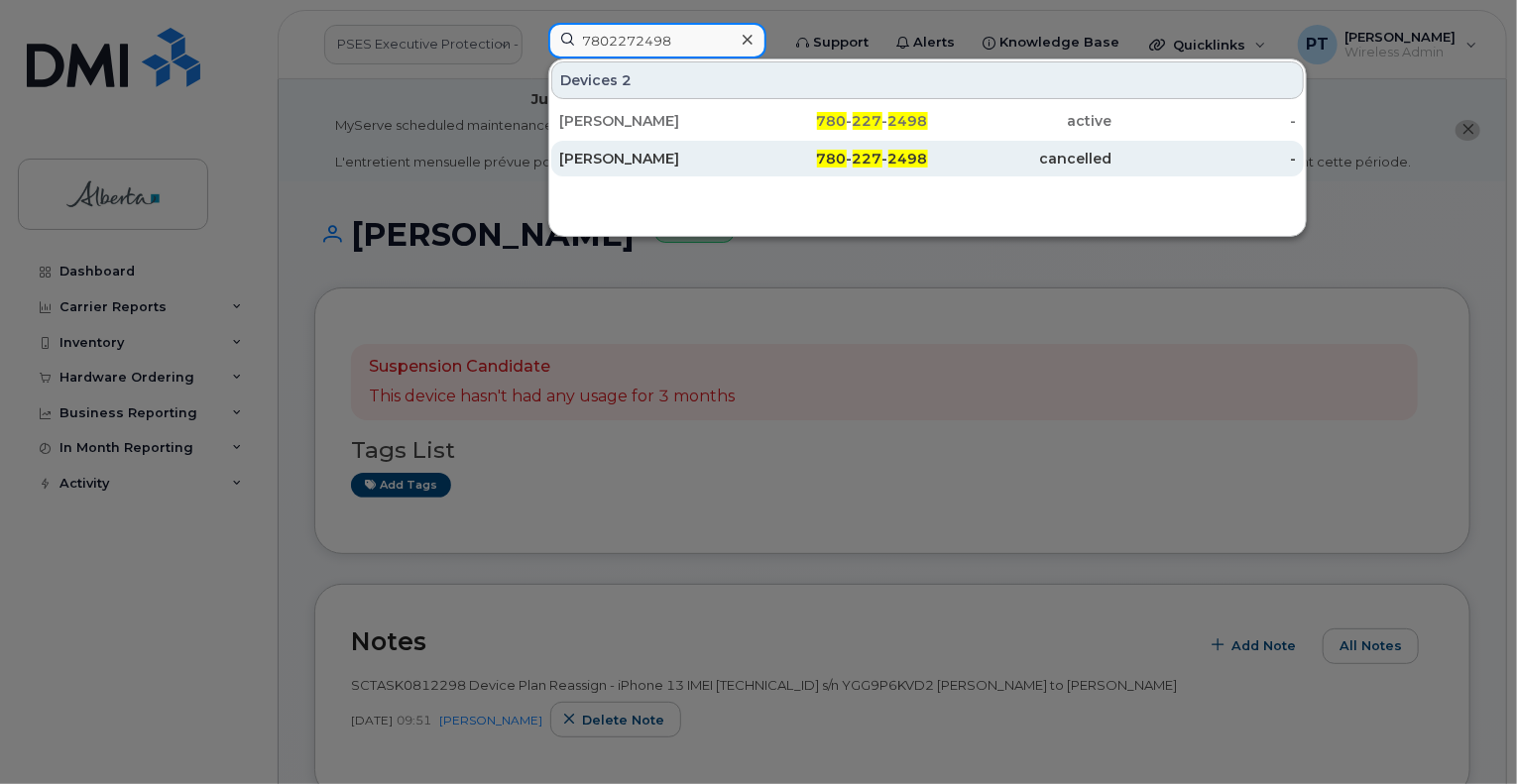 type on "7802272498" 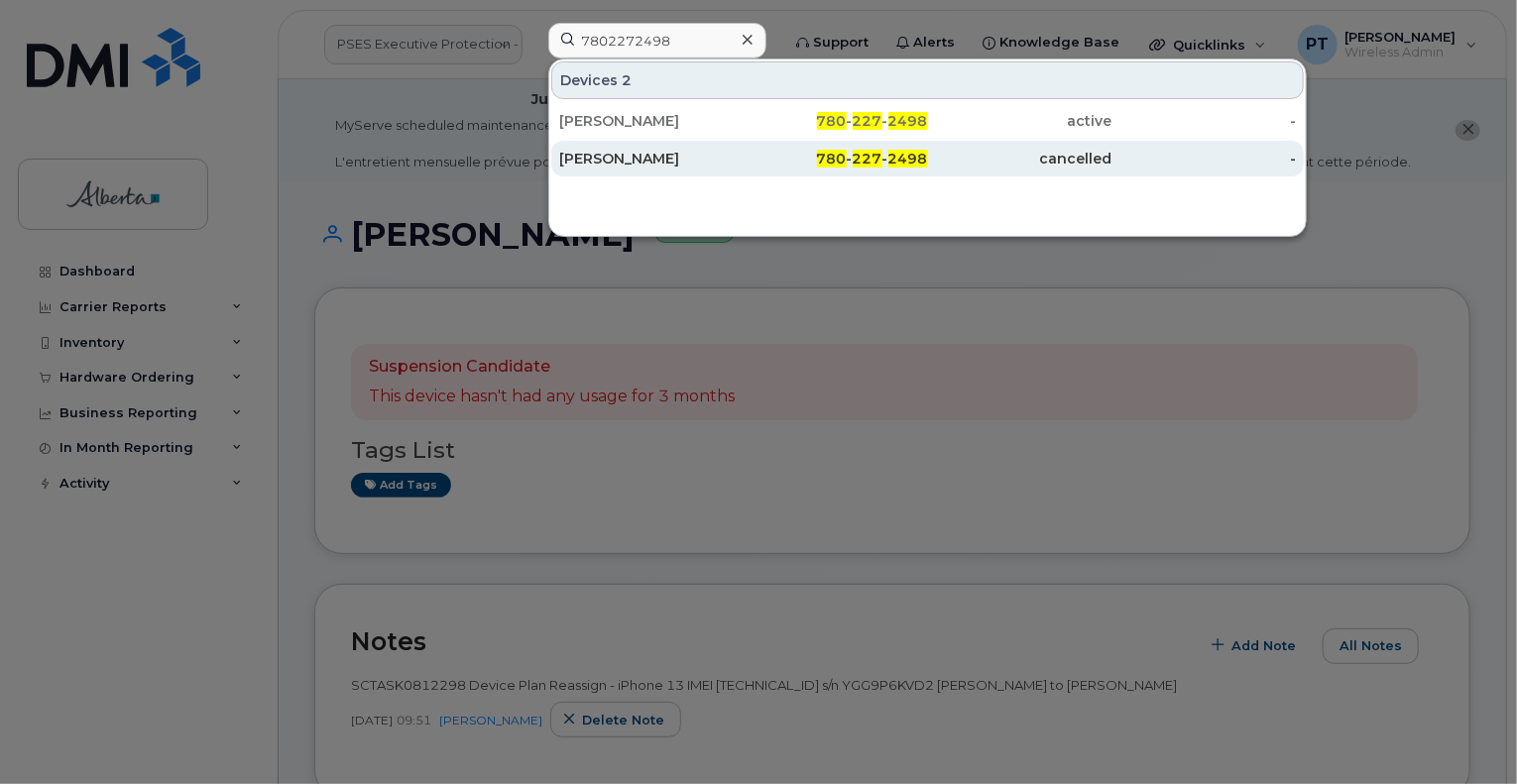click on "[PERSON_NAME]" at bounding box center [651, 159] 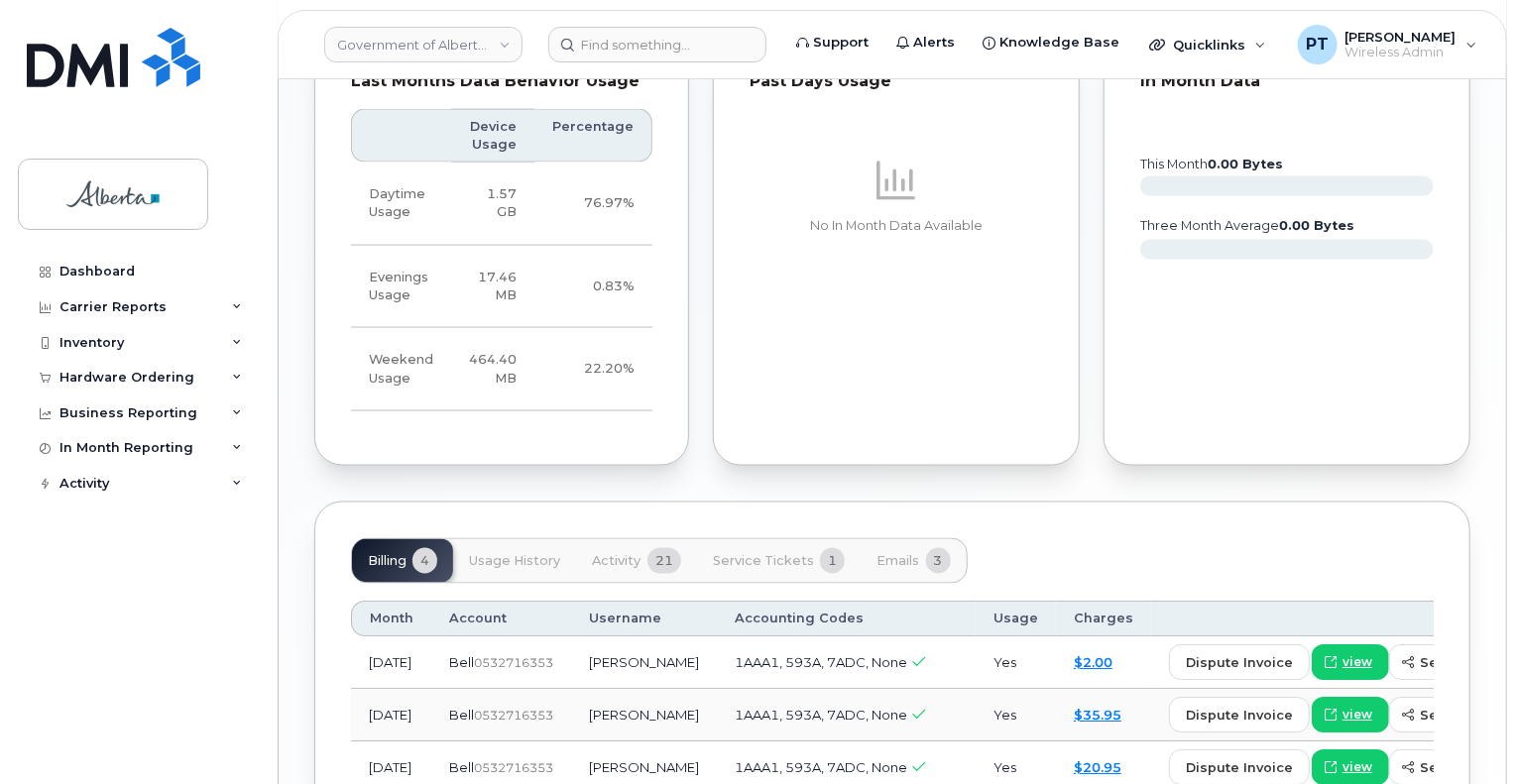 scroll, scrollTop: 1487, scrollLeft: 0, axis: vertical 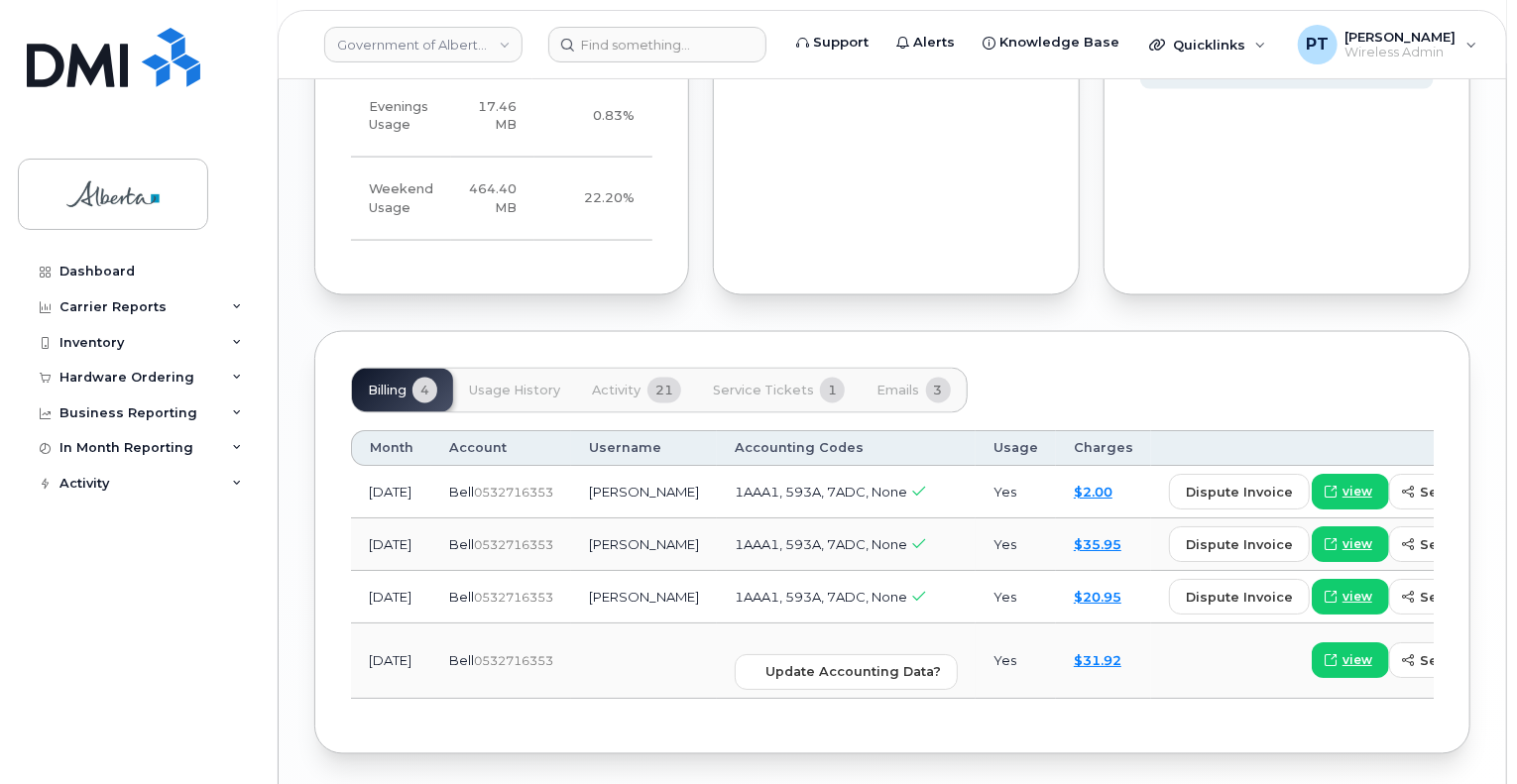 click on "Activity" at bounding box center (616, 391) 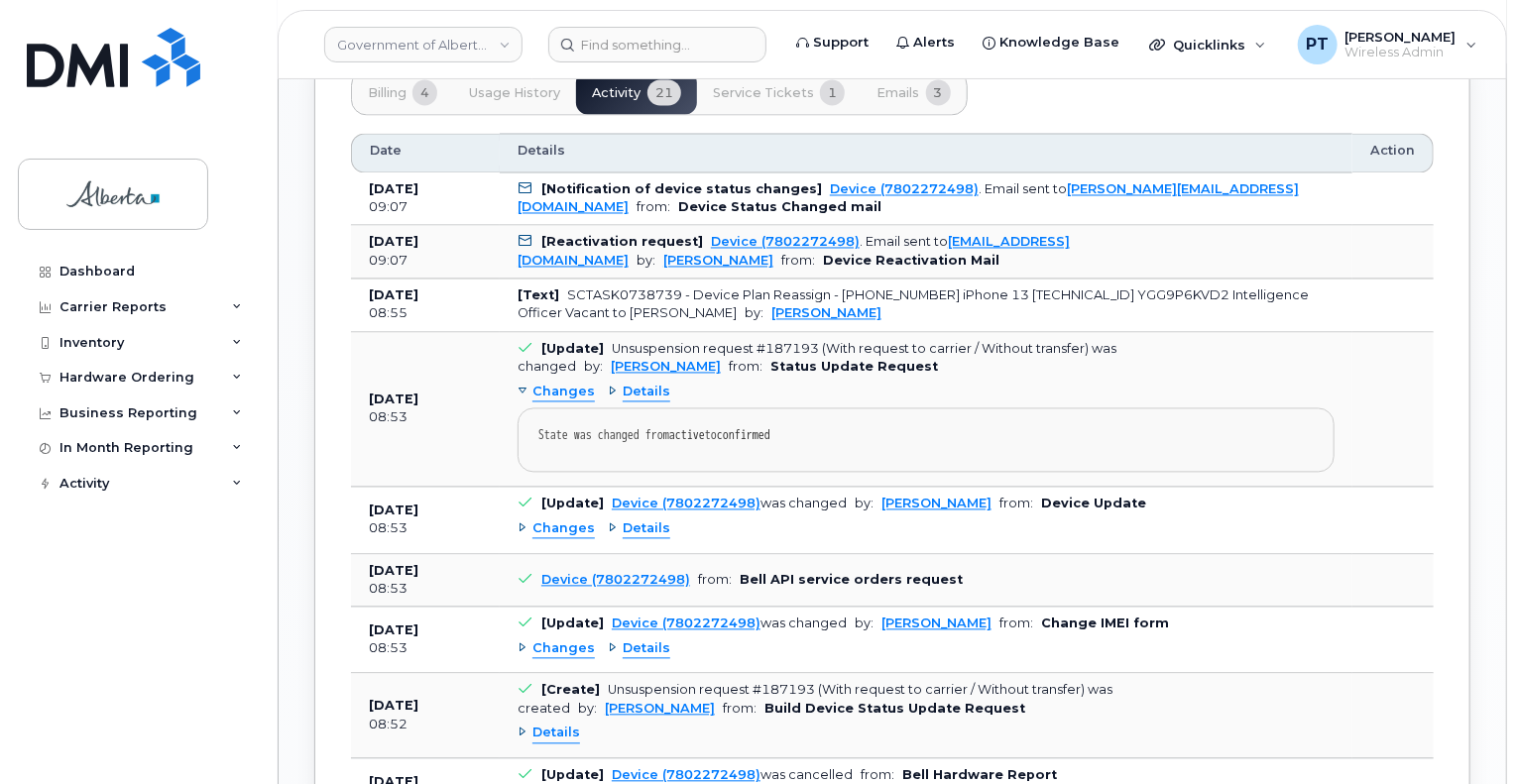 scroll, scrollTop: 1487, scrollLeft: 0, axis: vertical 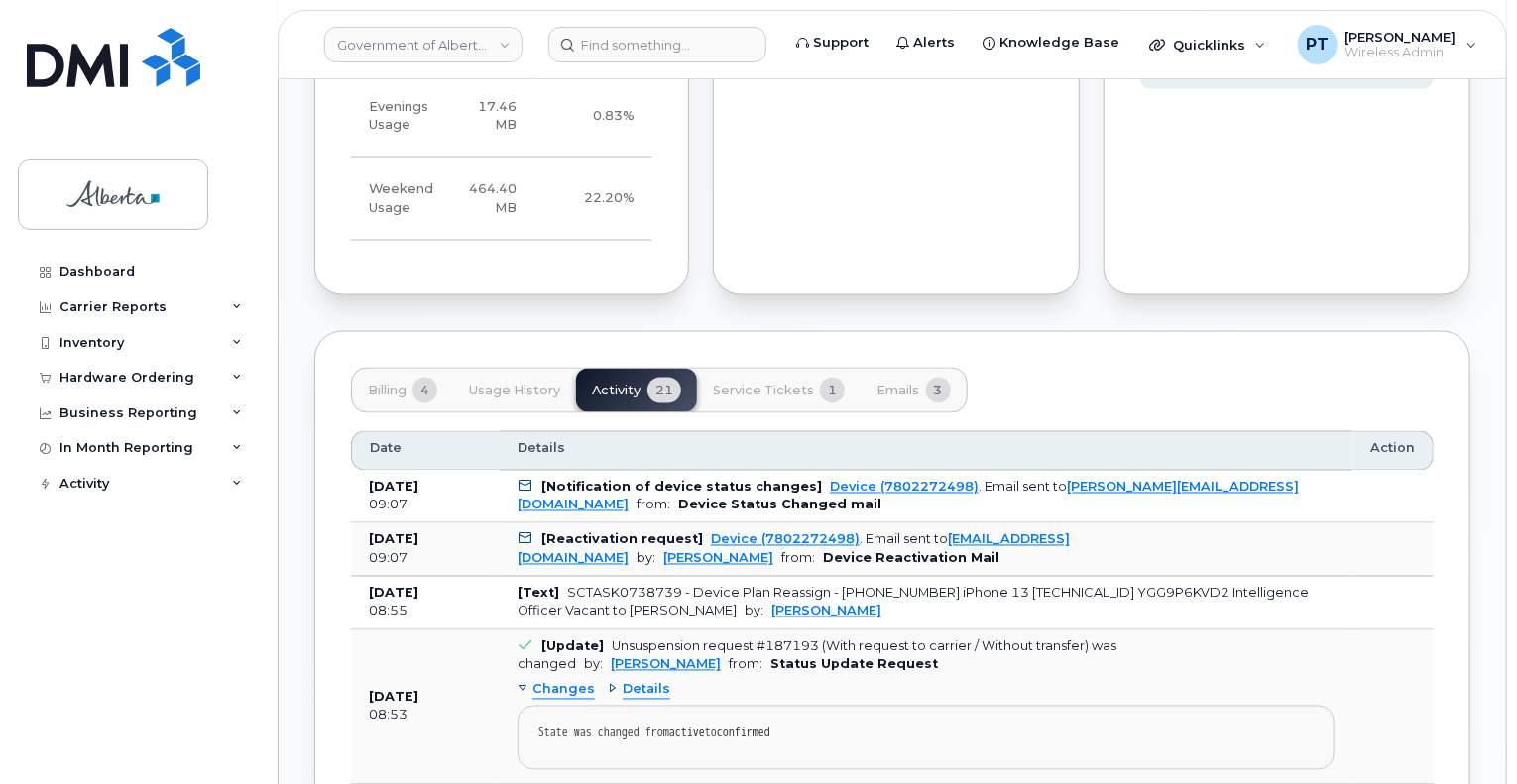 click on "Billing" at bounding box center (387, 391) 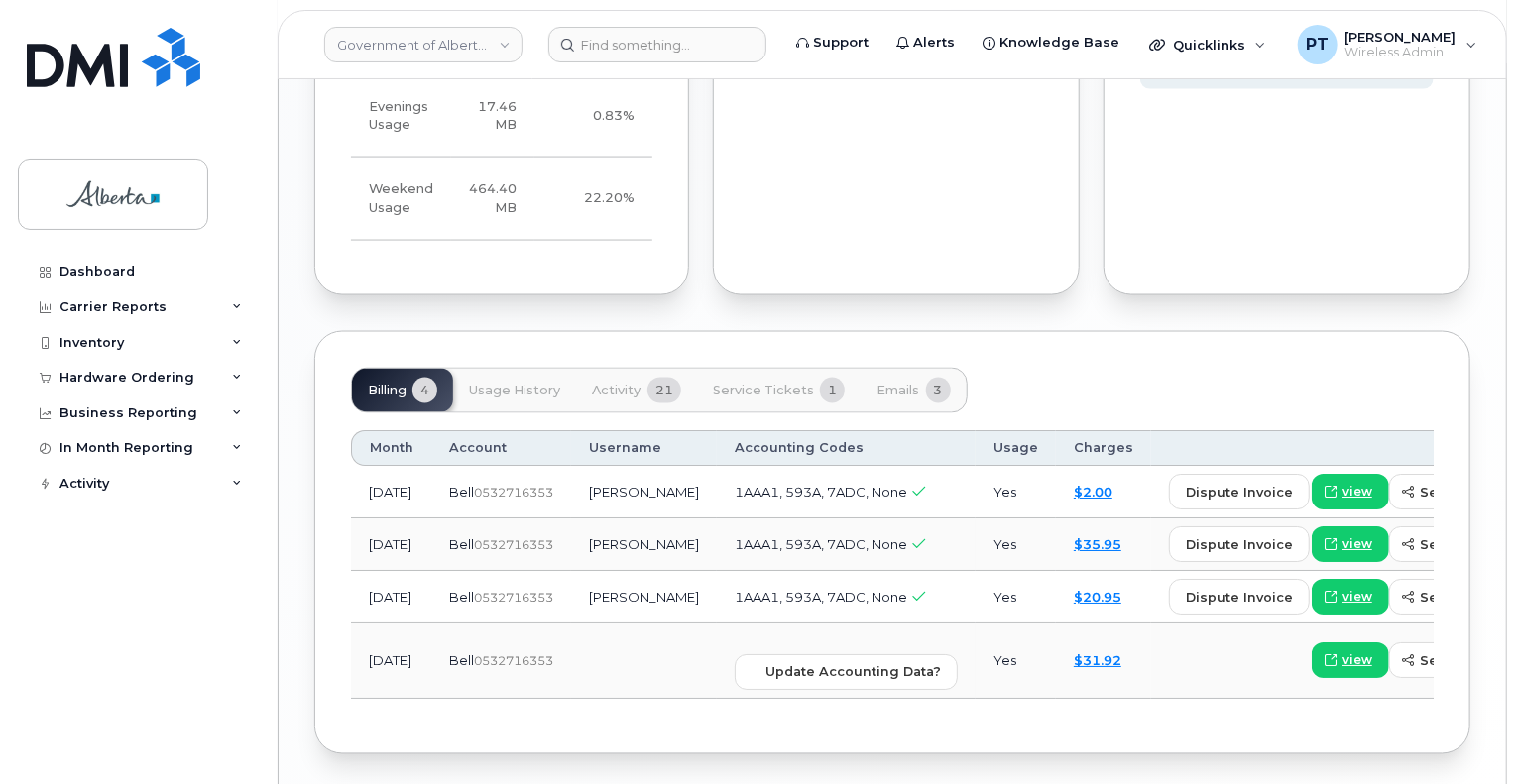 click on "Activity" at bounding box center [616, 391] 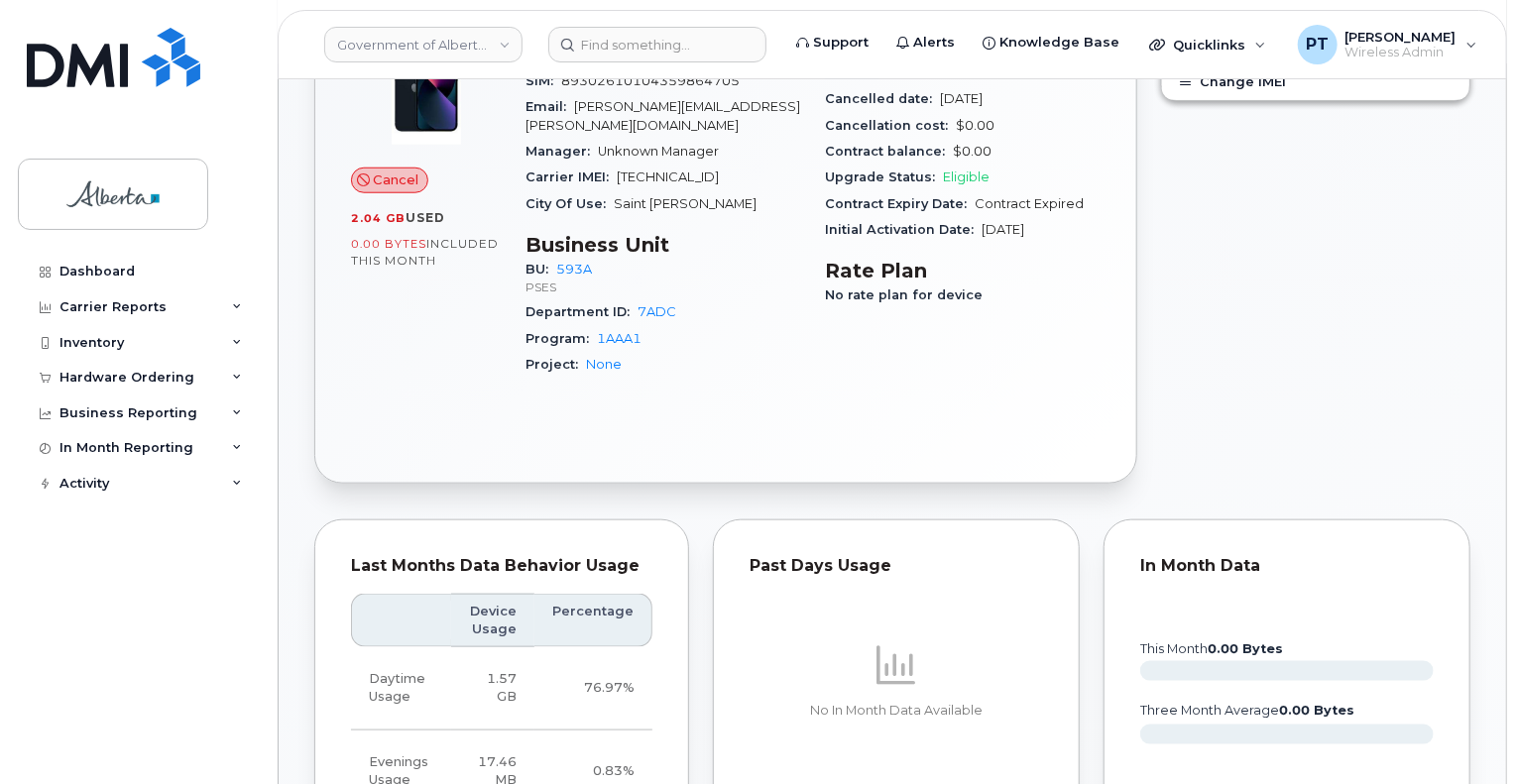 scroll, scrollTop: 1327, scrollLeft: 0, axis: vertical 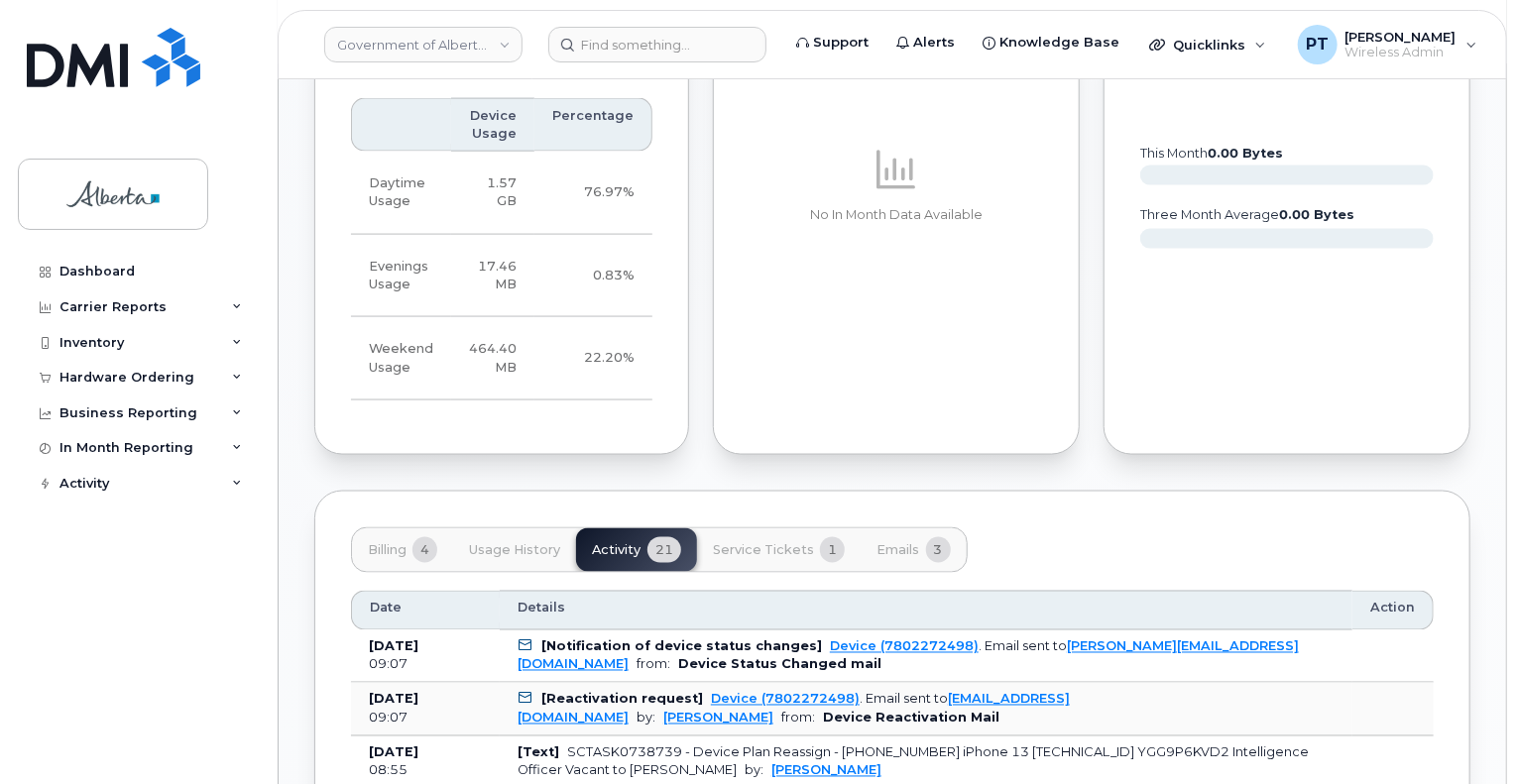 click on "Service Tickets" at bounding box center [763, 550] 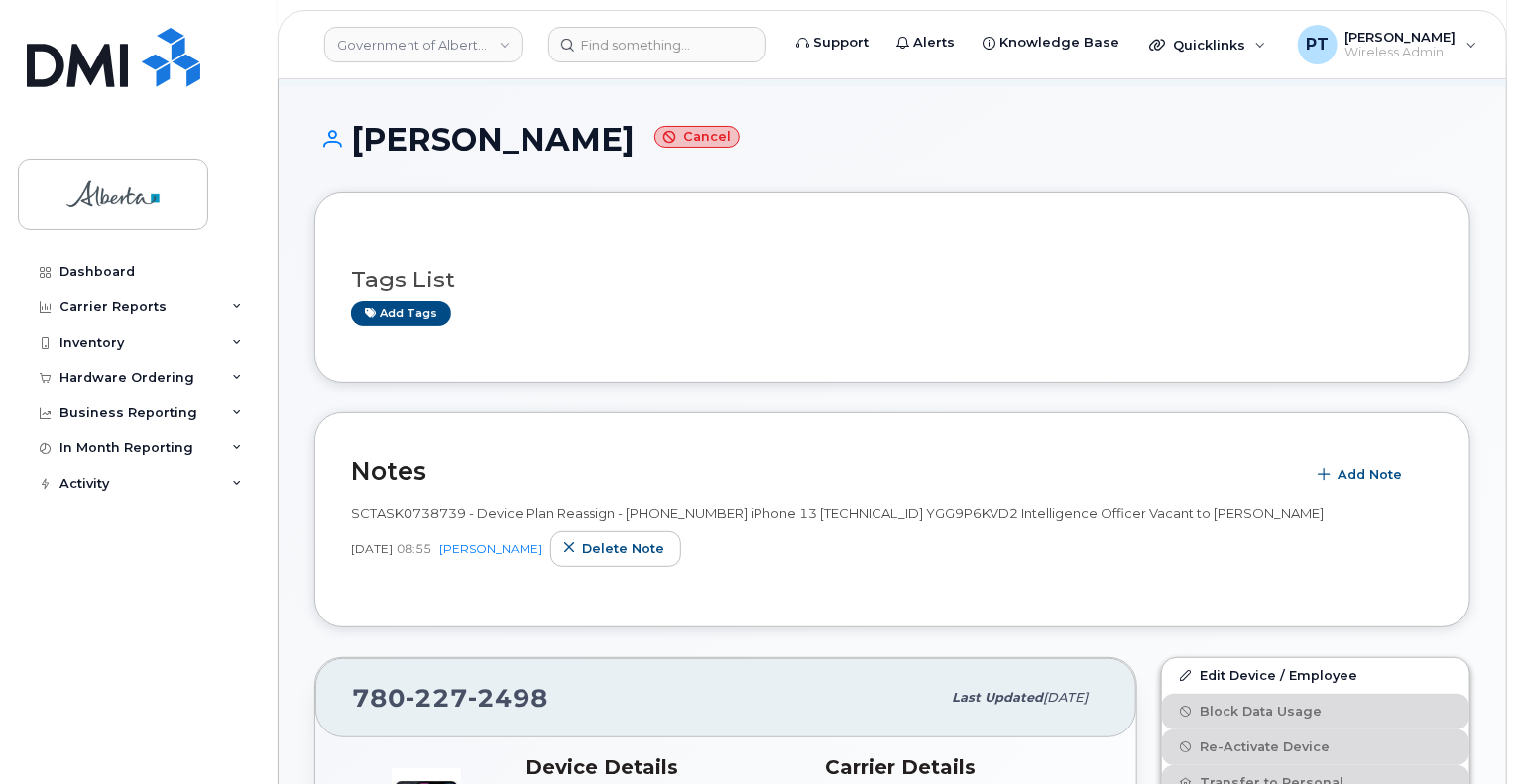 scroll, scrollTop: 0, scrollLeft: 0, axis: both 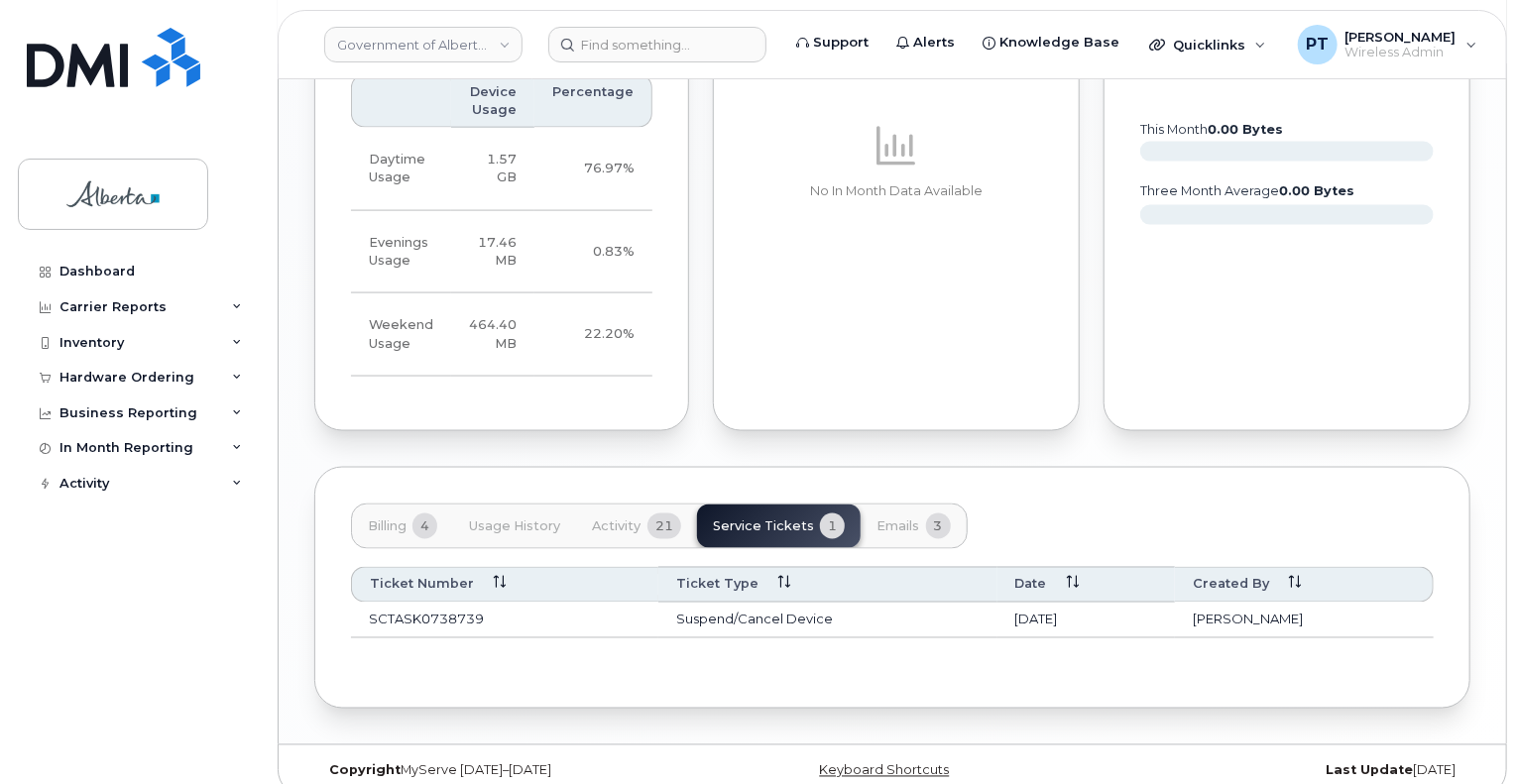 click on "Billing" at bounding box center [387, 526] 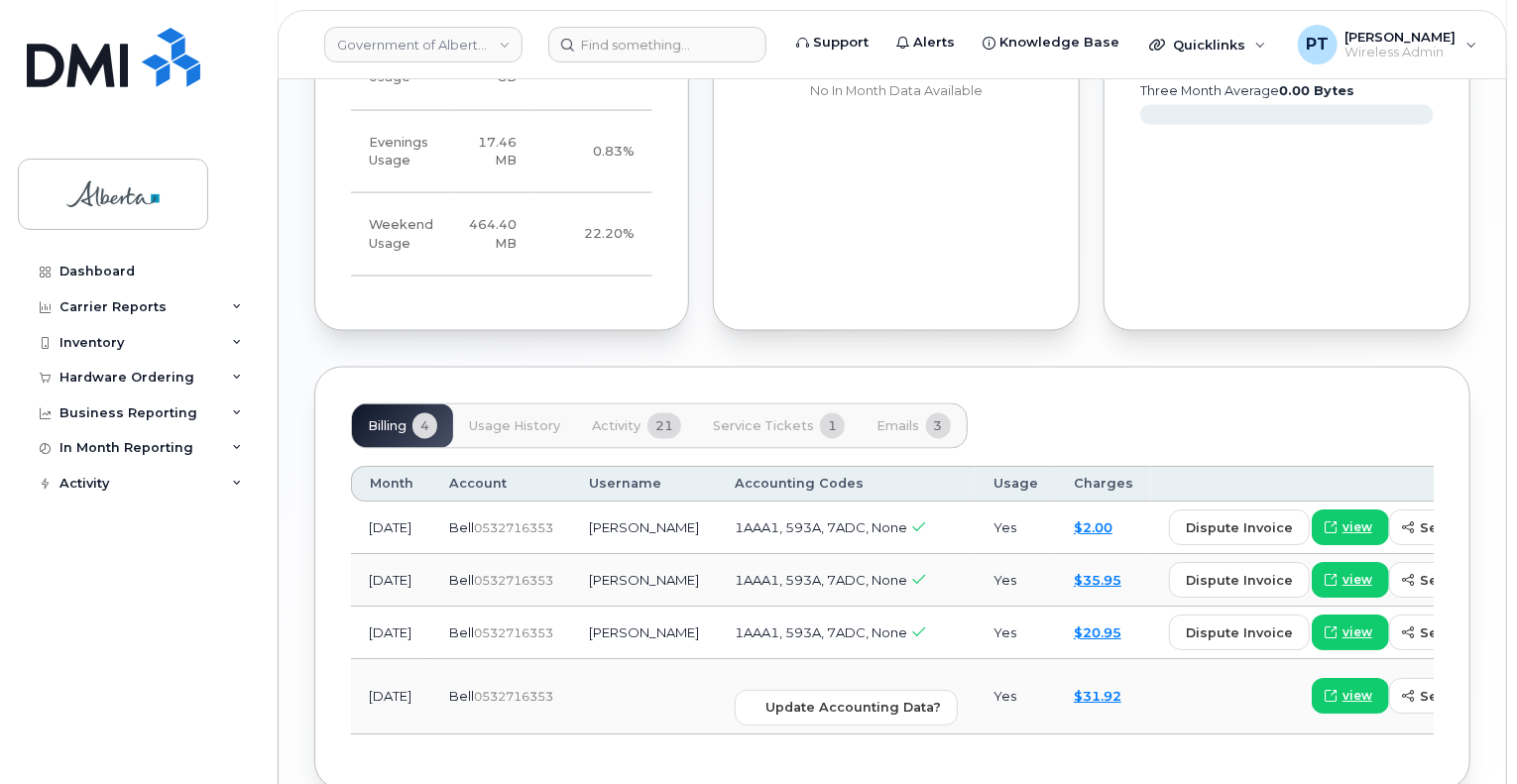 scroll, scrollTop: 1540, scrollLeft: 0, axis: vertical 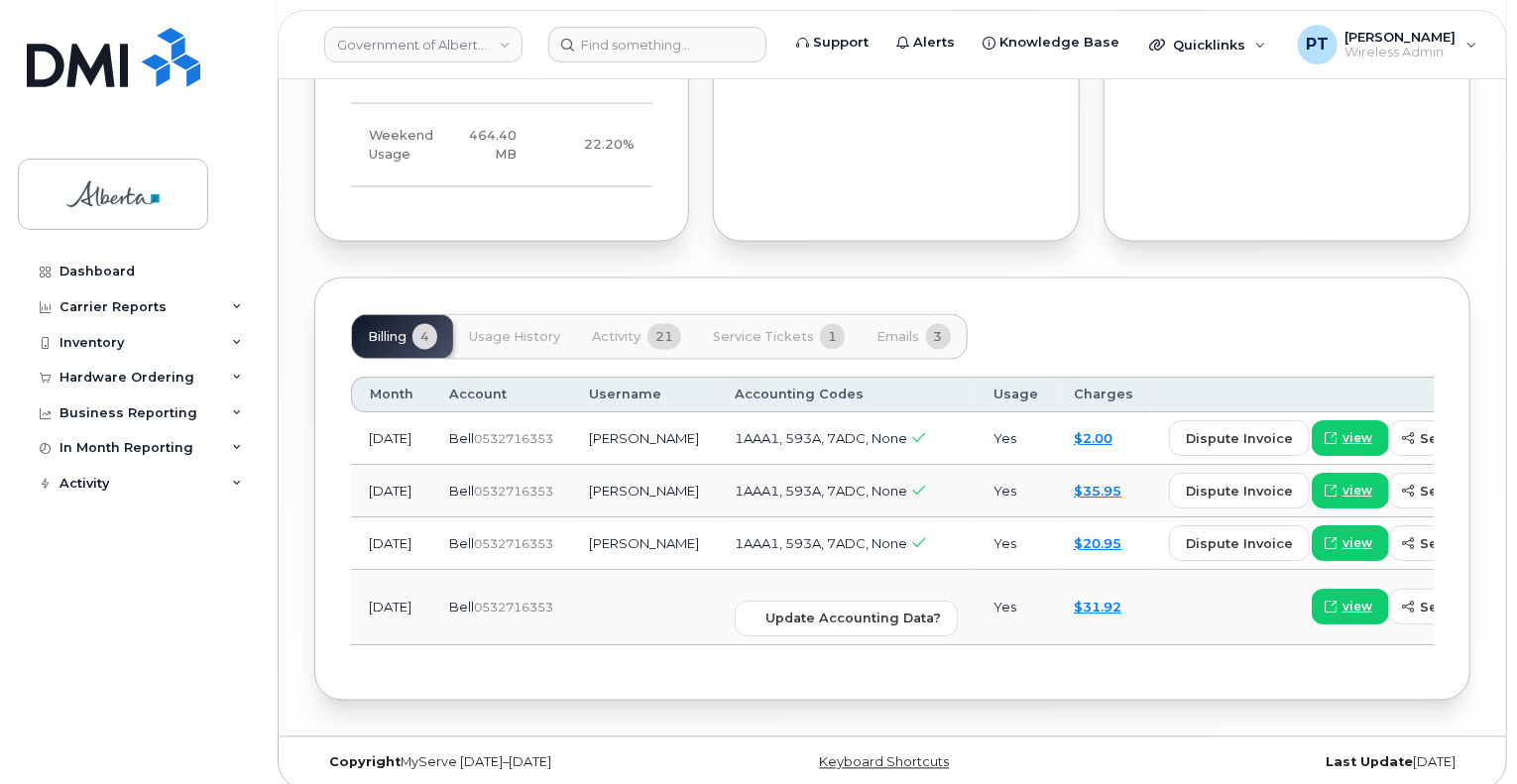 click on "Activity" at bounding box center (616, 337) 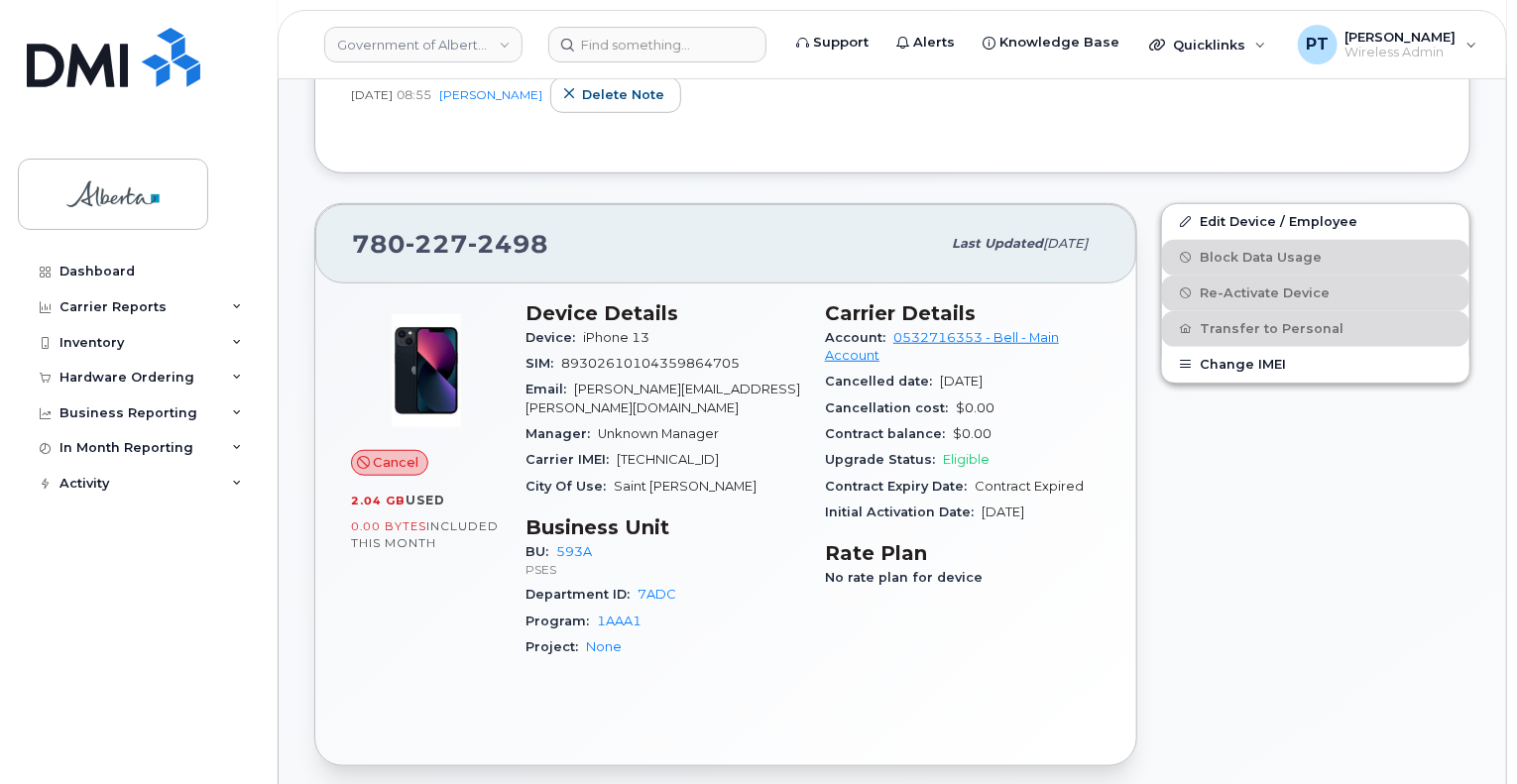 scroll, scrollTop: 0, scrollLeft: 0, axis: both 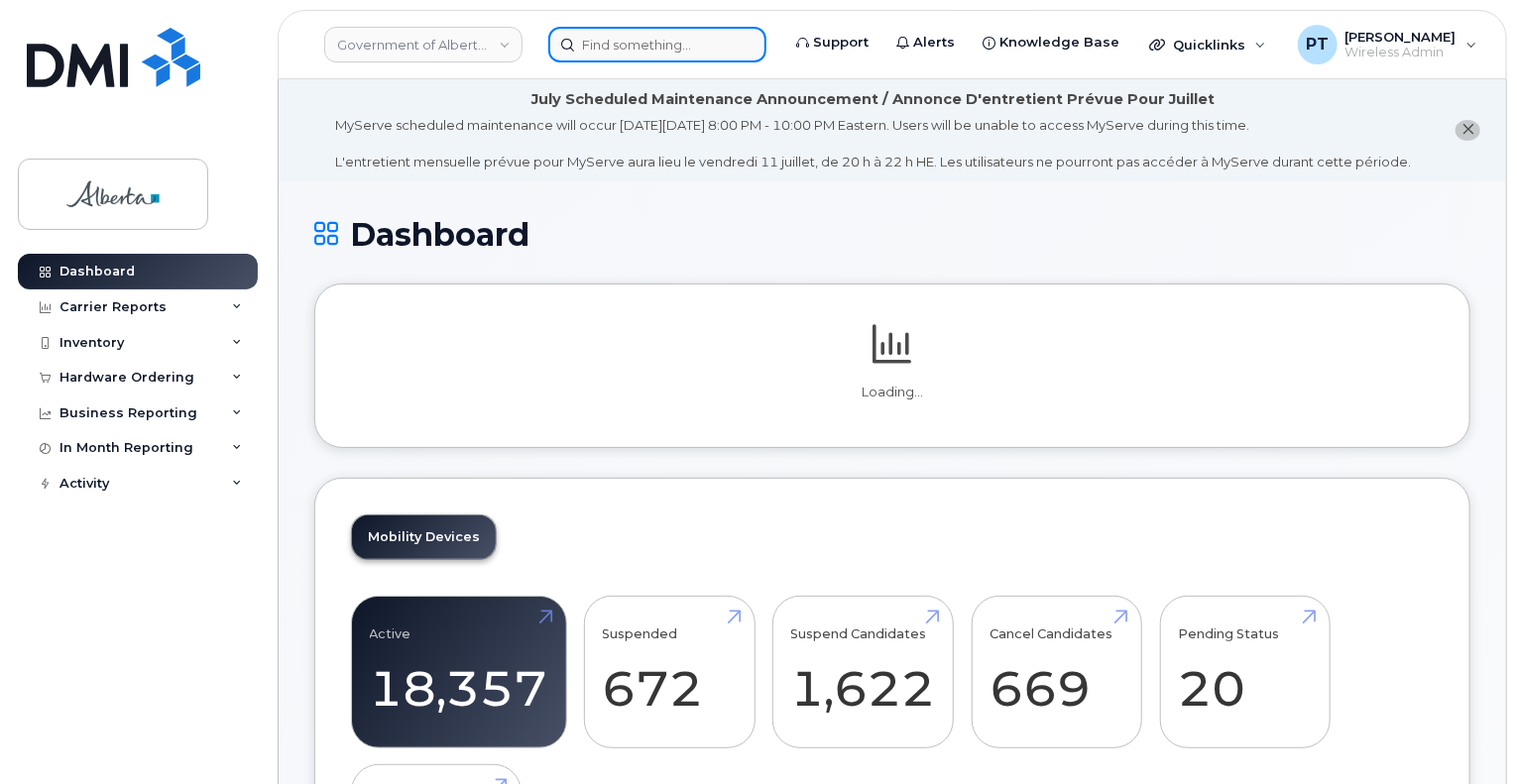 click at bounding box center [657, 45] 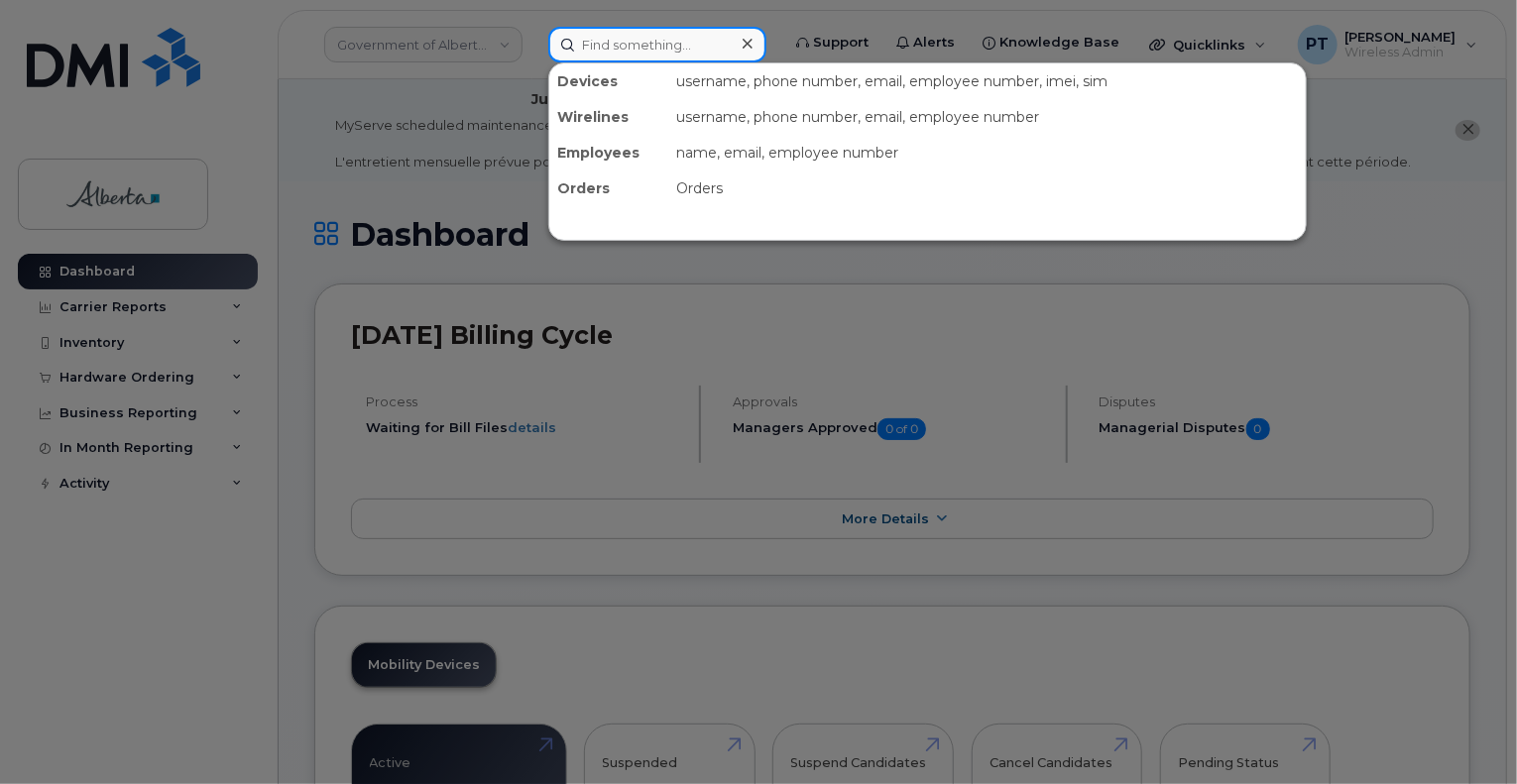 paste on "7802272498" 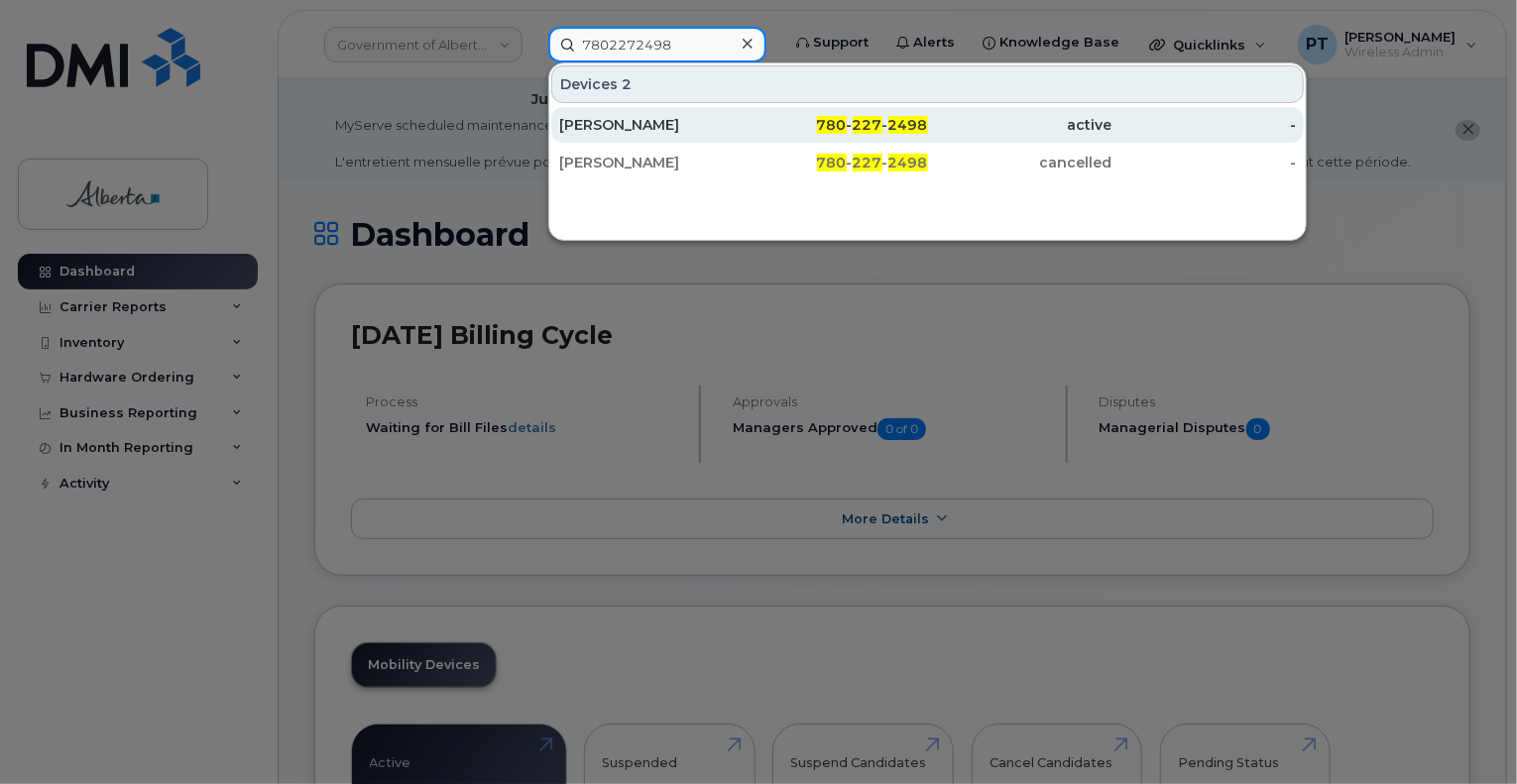 type on "7802272498" 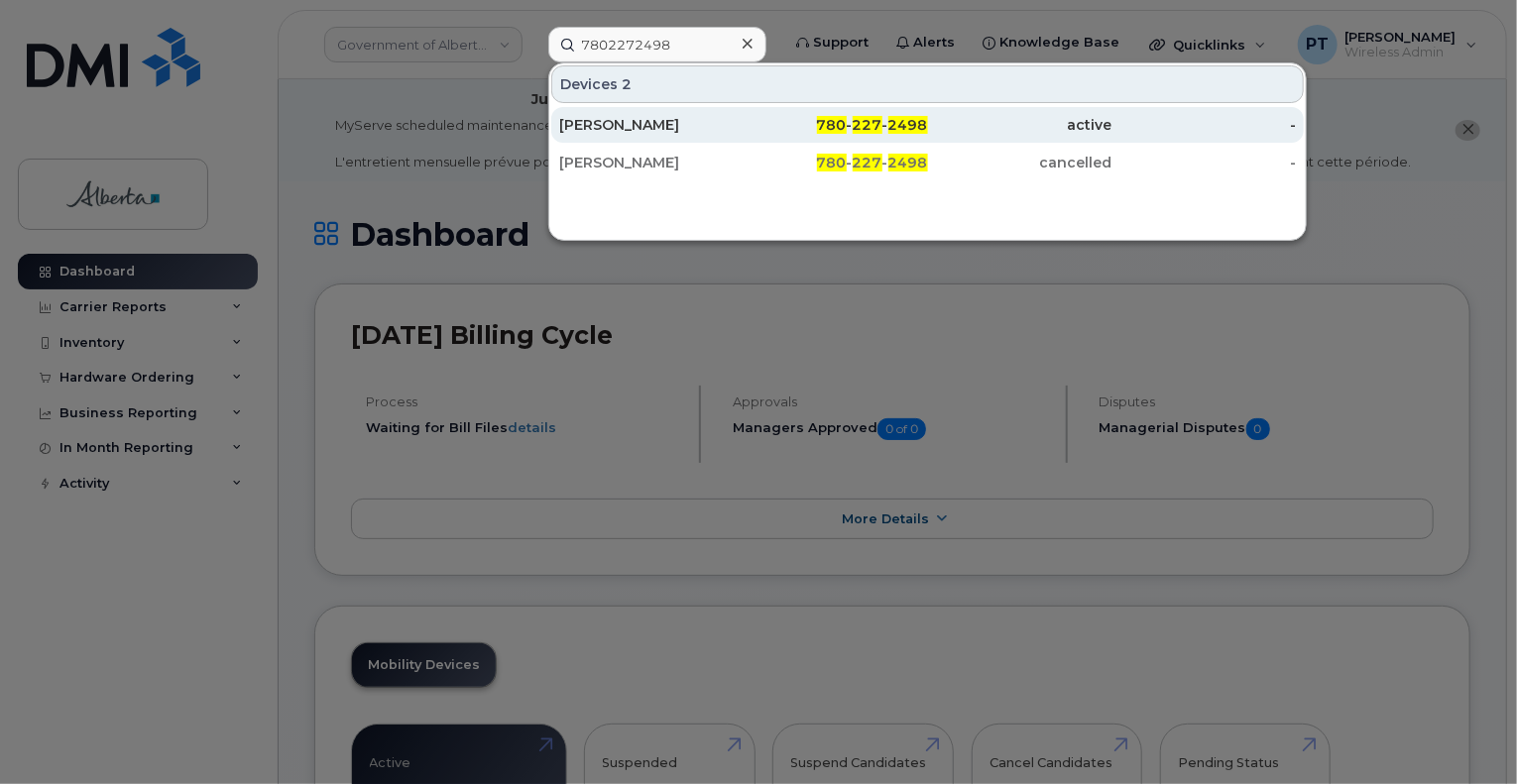 click on "[PERSON_NAME]" at bounding box center [651, 125] 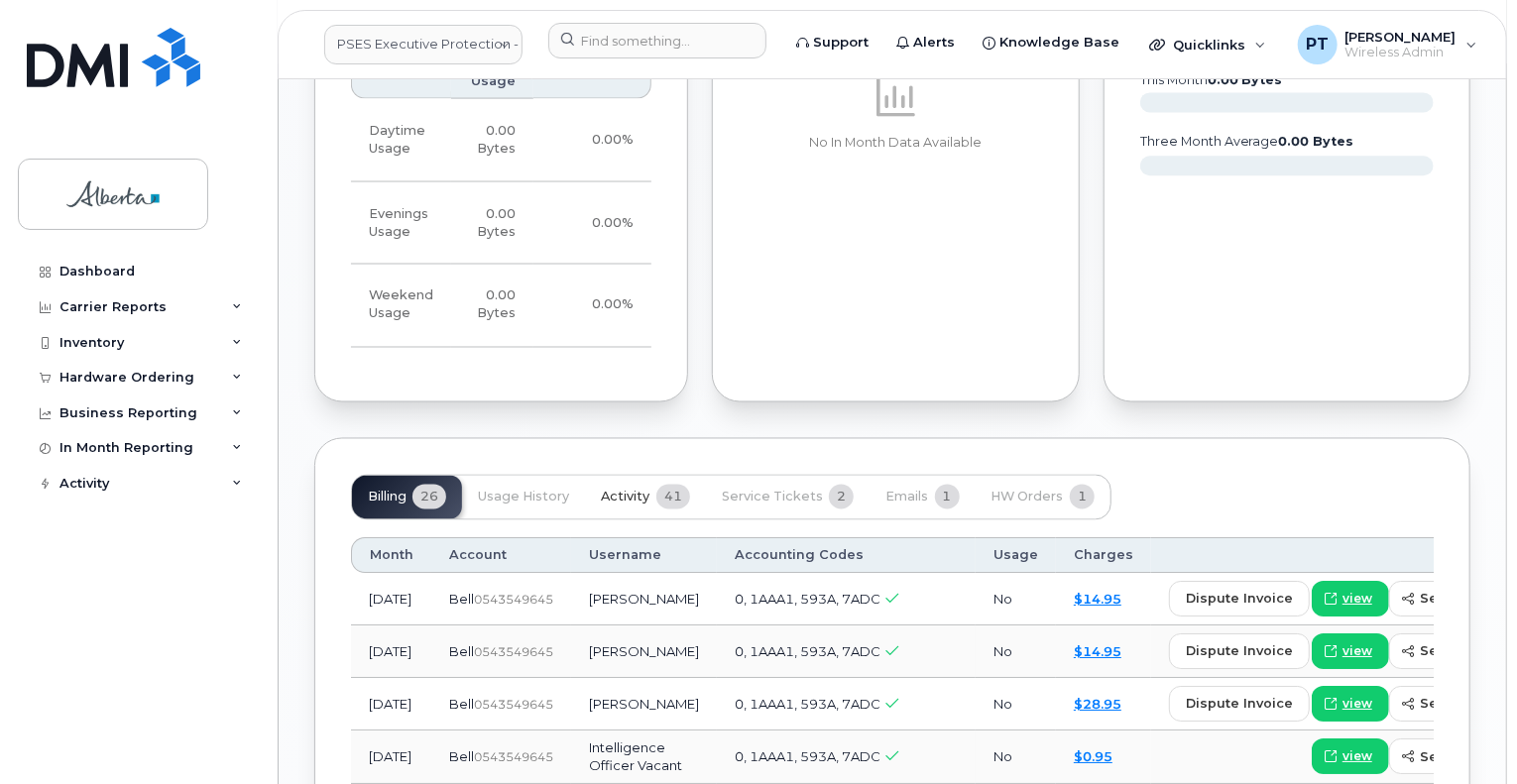 scroll, scrollTop: 1685, scrollLeft: 0, axis: vertical 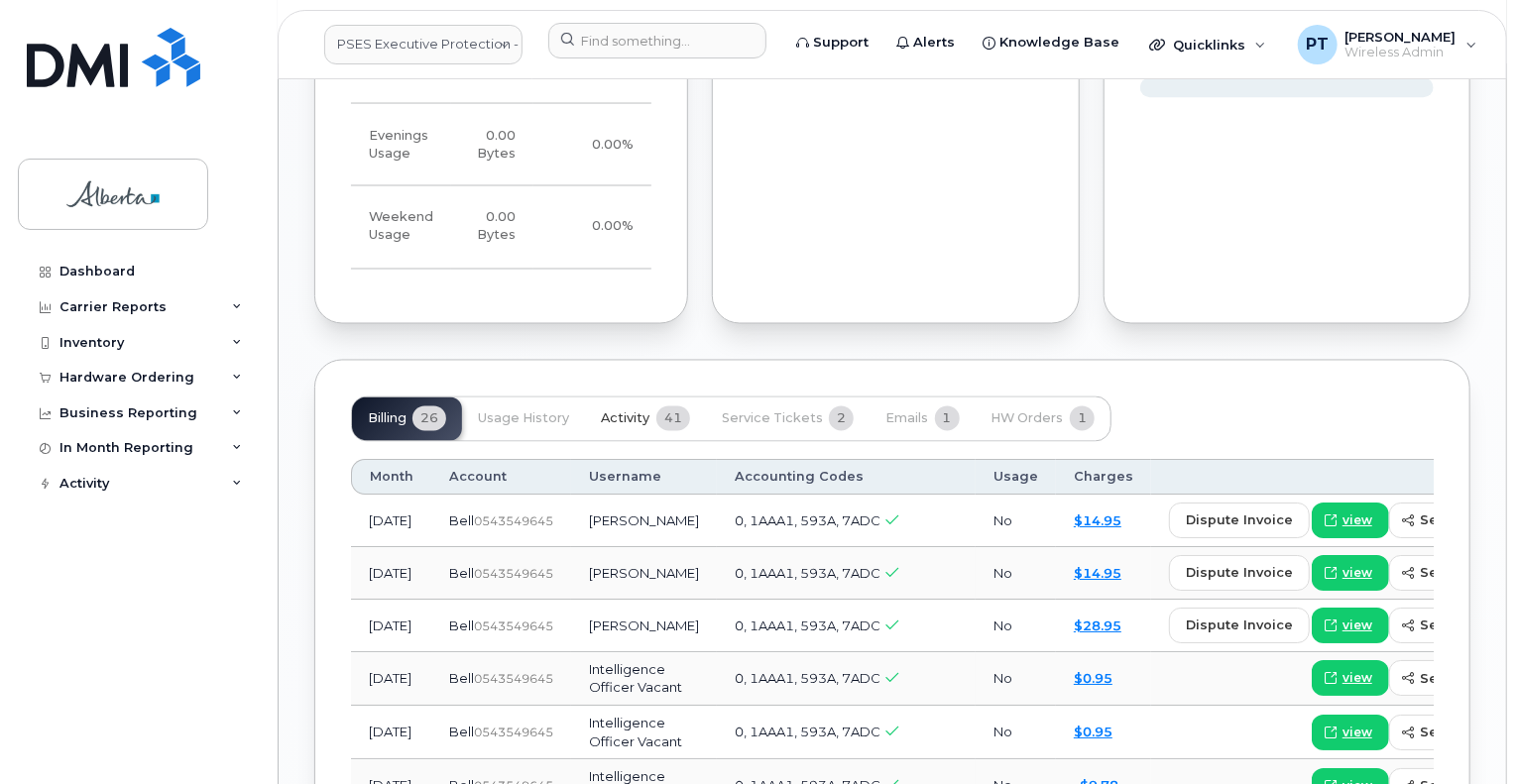 click on "Activity" at bounding box center [625, 419] 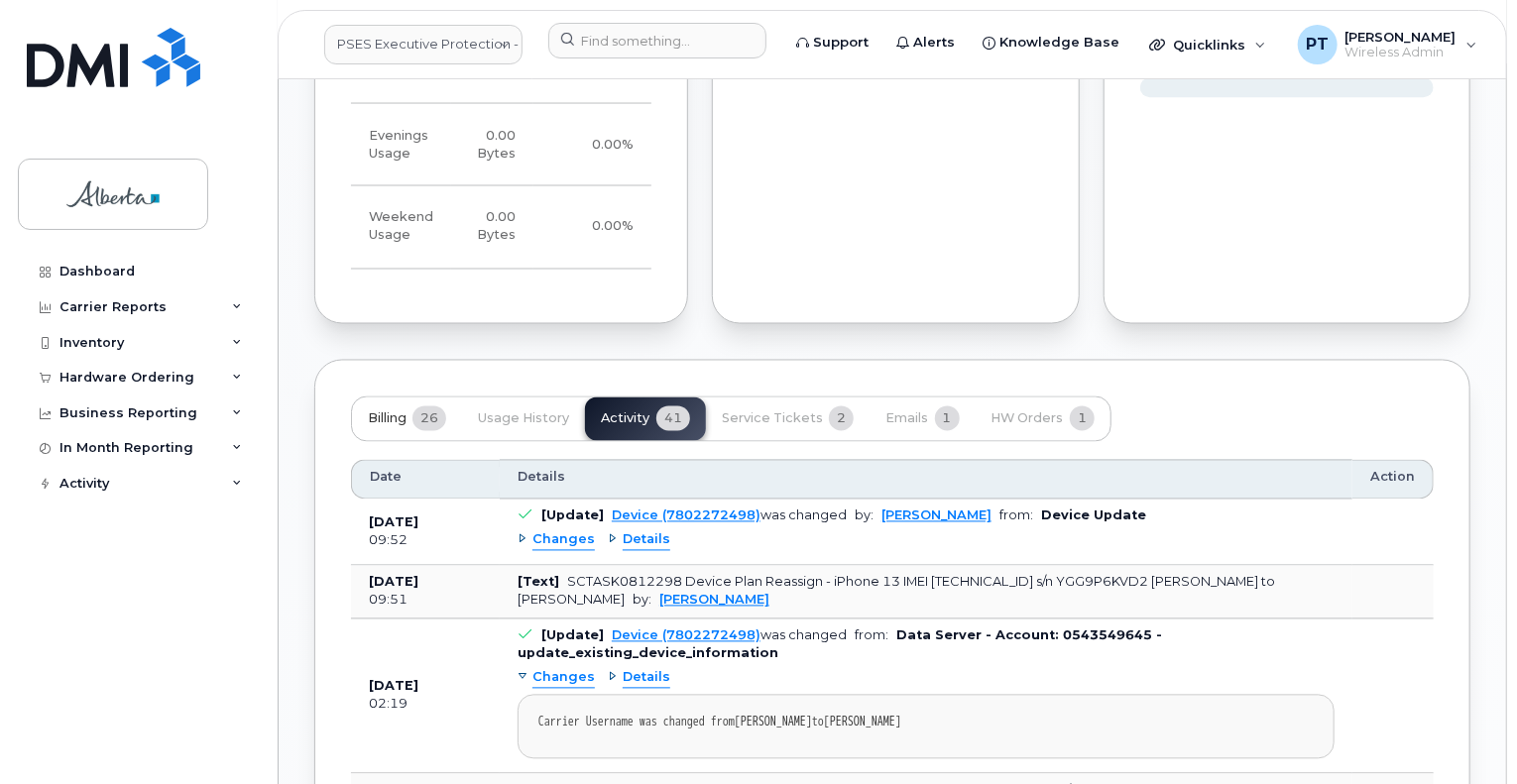 click on "Billing" at bounding box center [387, 419] 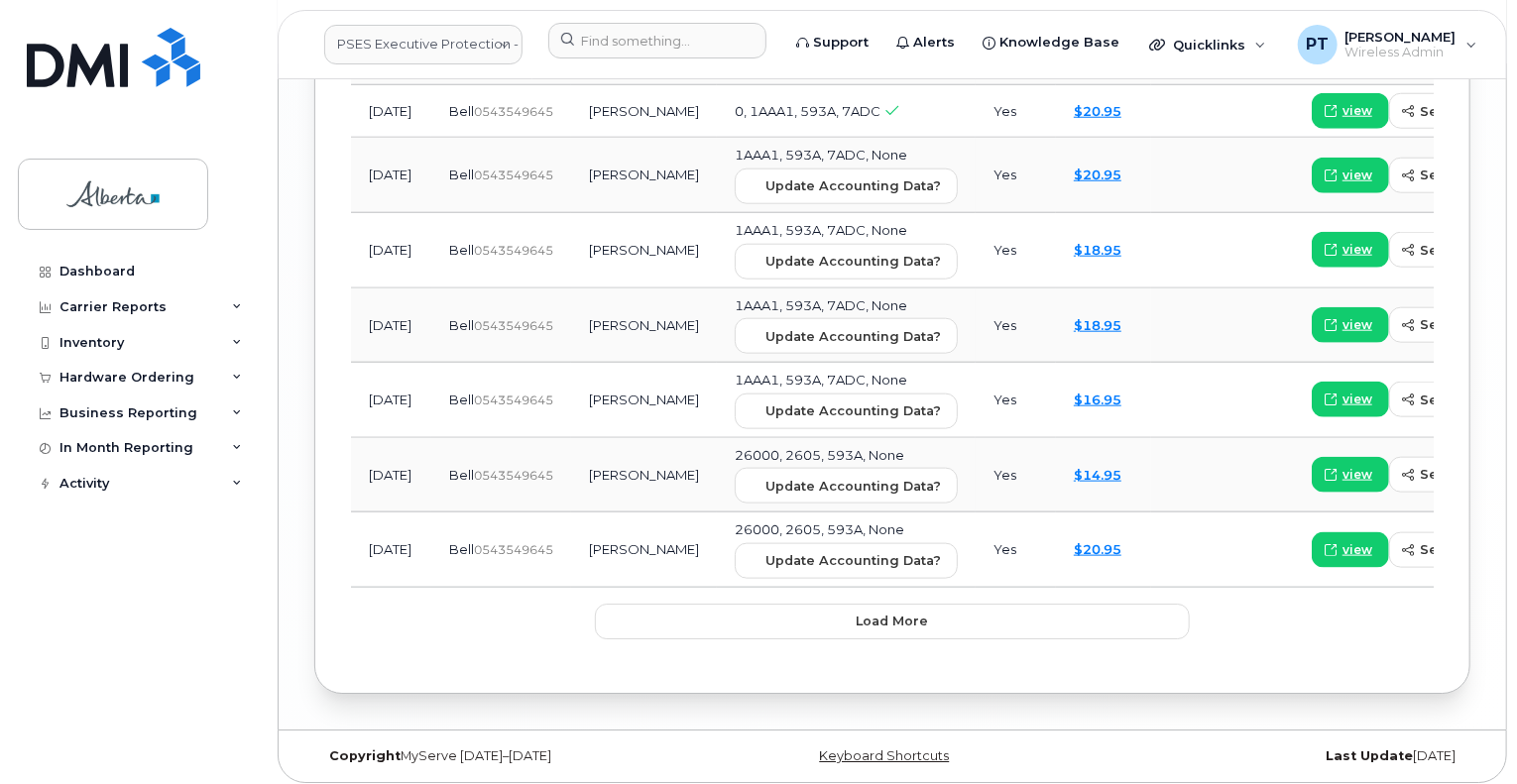 scroll, scrollTop: 3102, scrollLeft: 0, axis: vertical 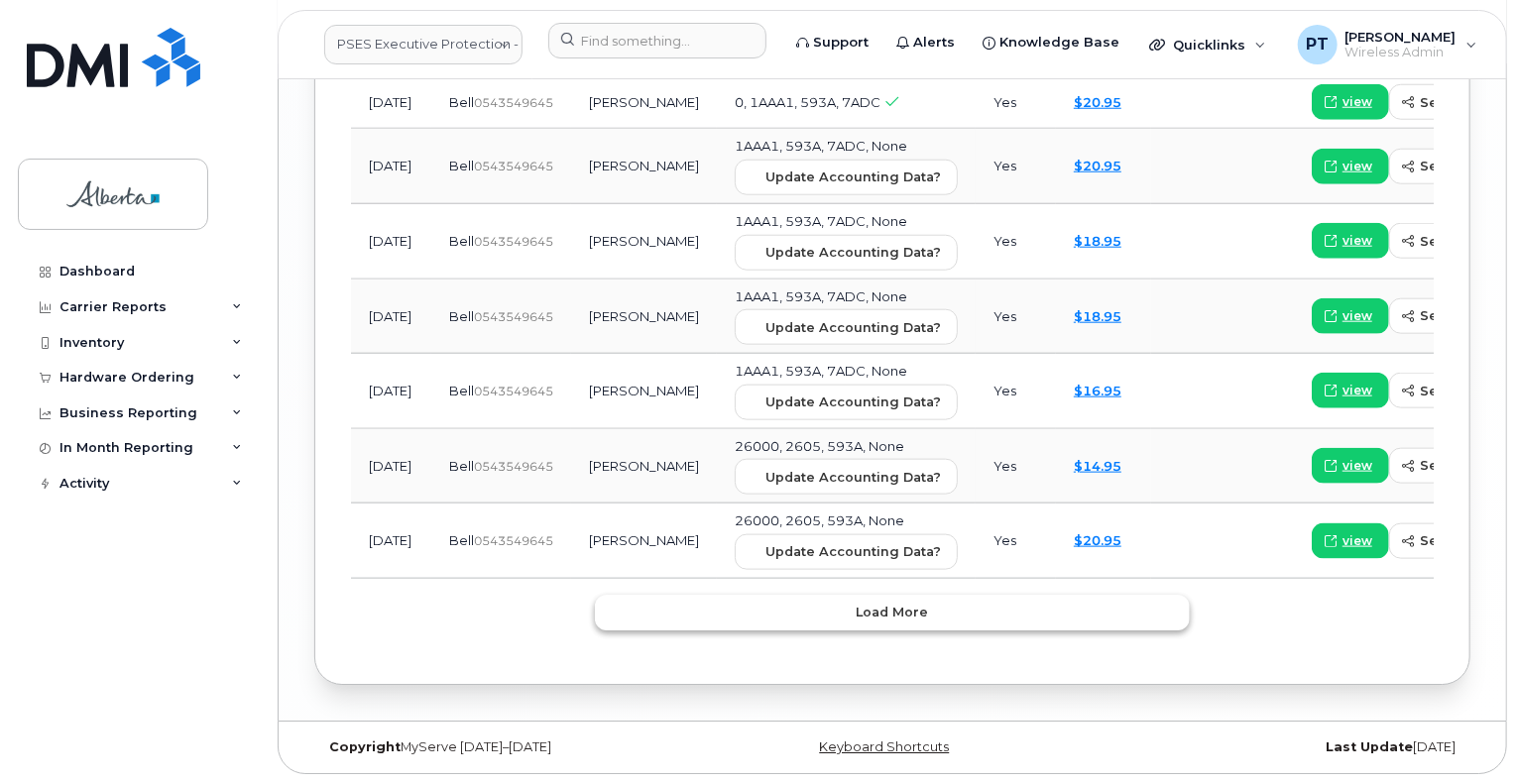 click on "Load more" at bounding box center [892, 613] 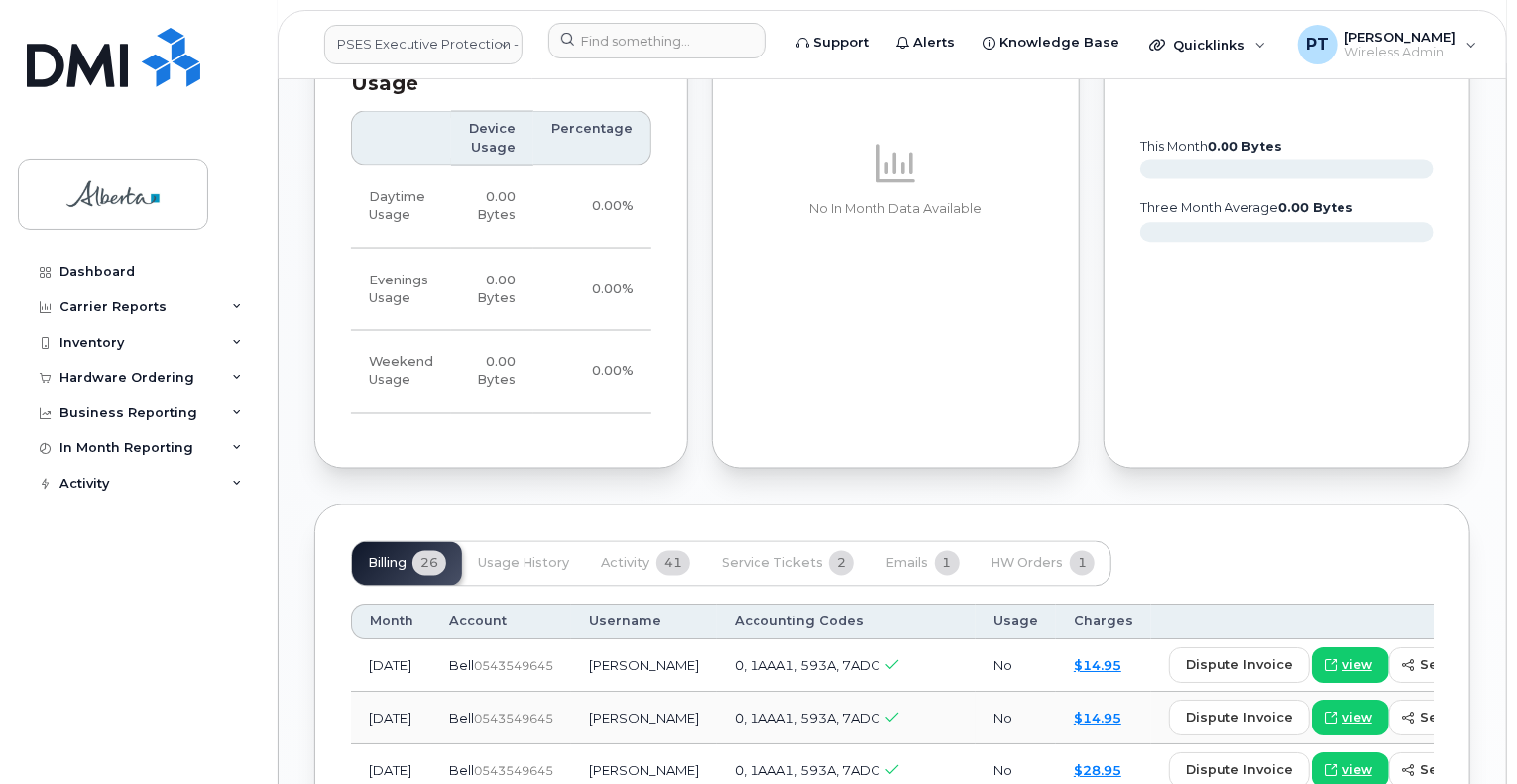 scroll, scrollTop: 1937, scrollLeft: 0, axis: vertical 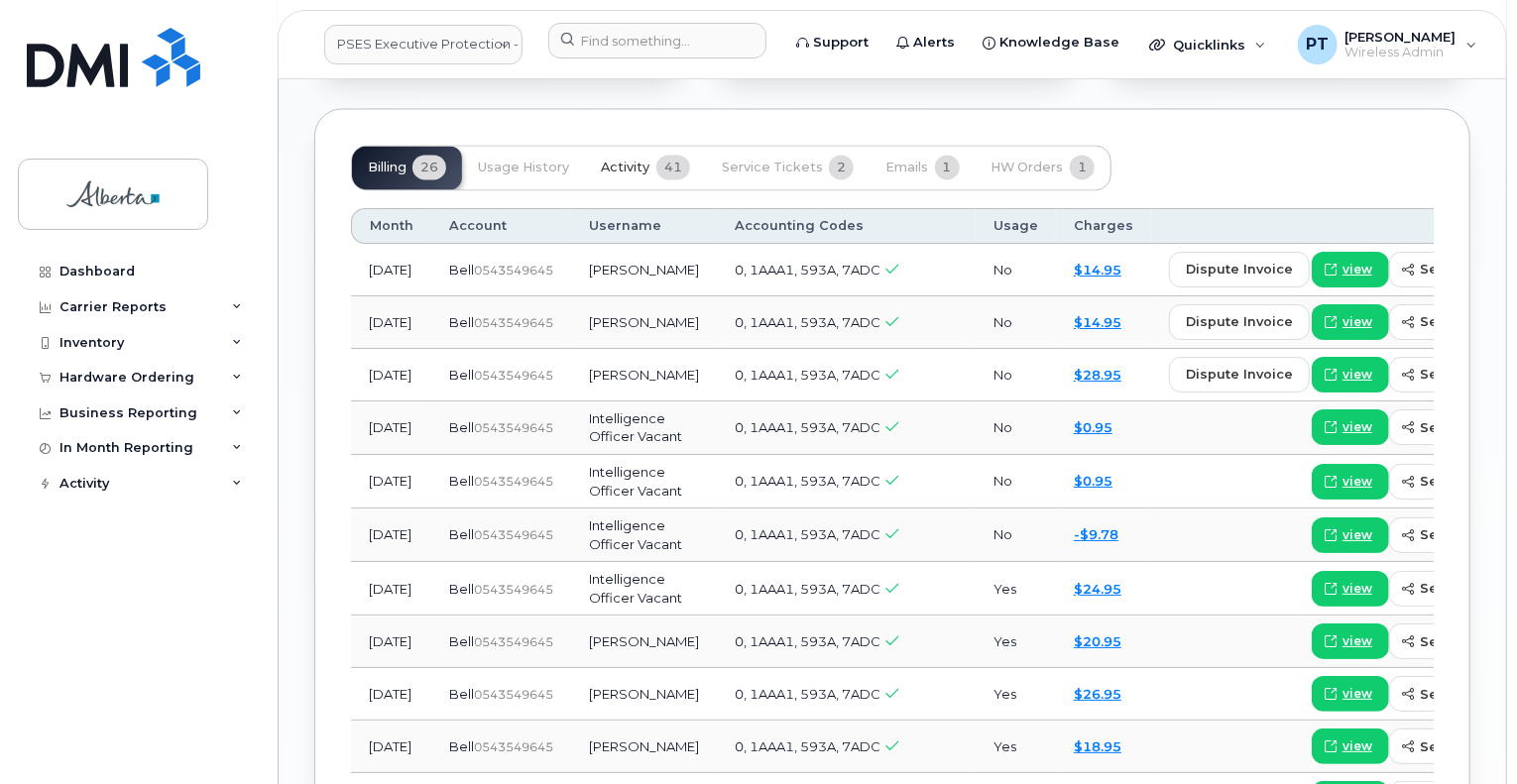 drag, startPoint x: 610, startPoint y: 123, endPoint x: 612, endPoint y: 166, distance: 43.046487 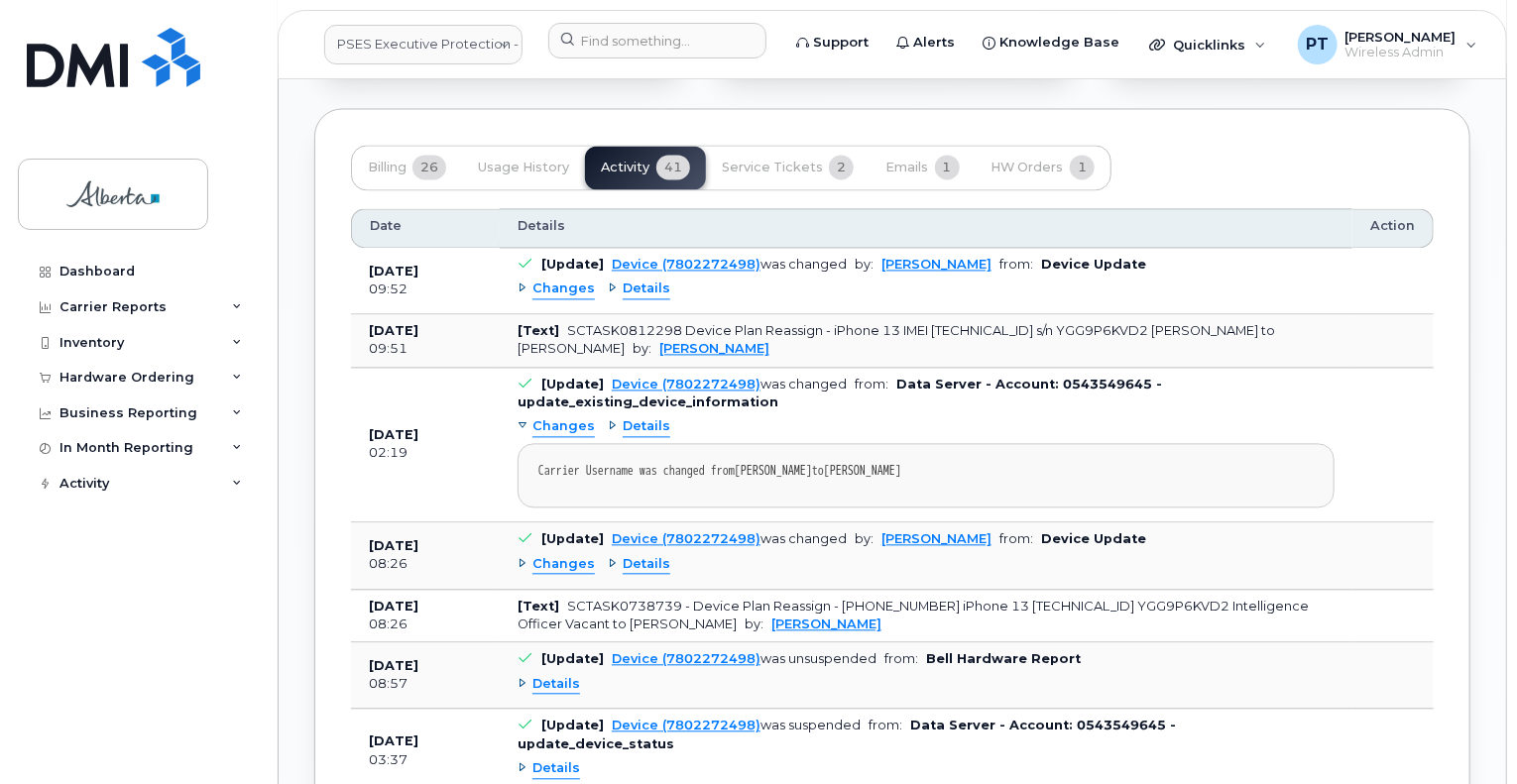 click on "Changes" at bounding box center (563, 564) 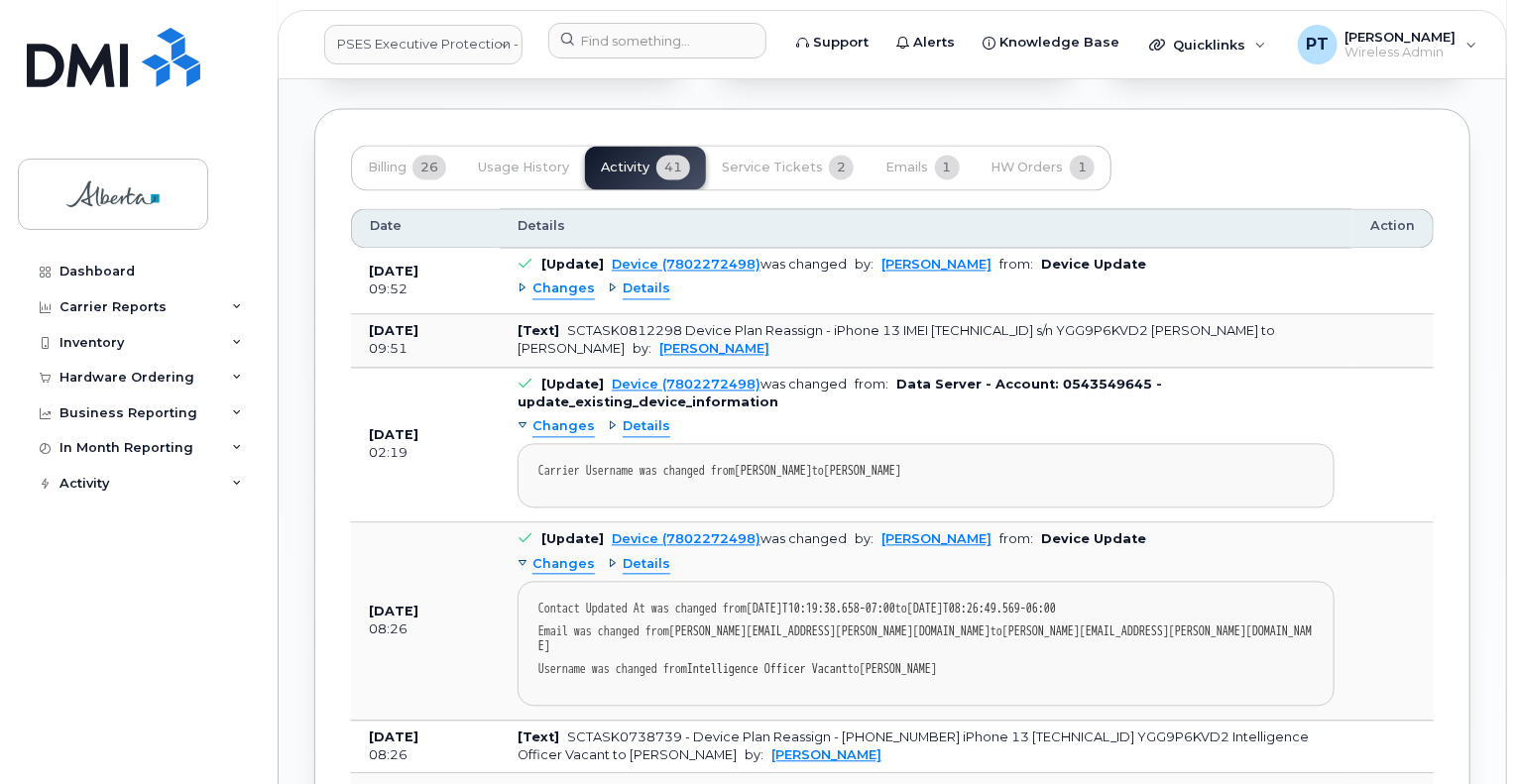 click on "Changes" at bounding box center (563, 564) 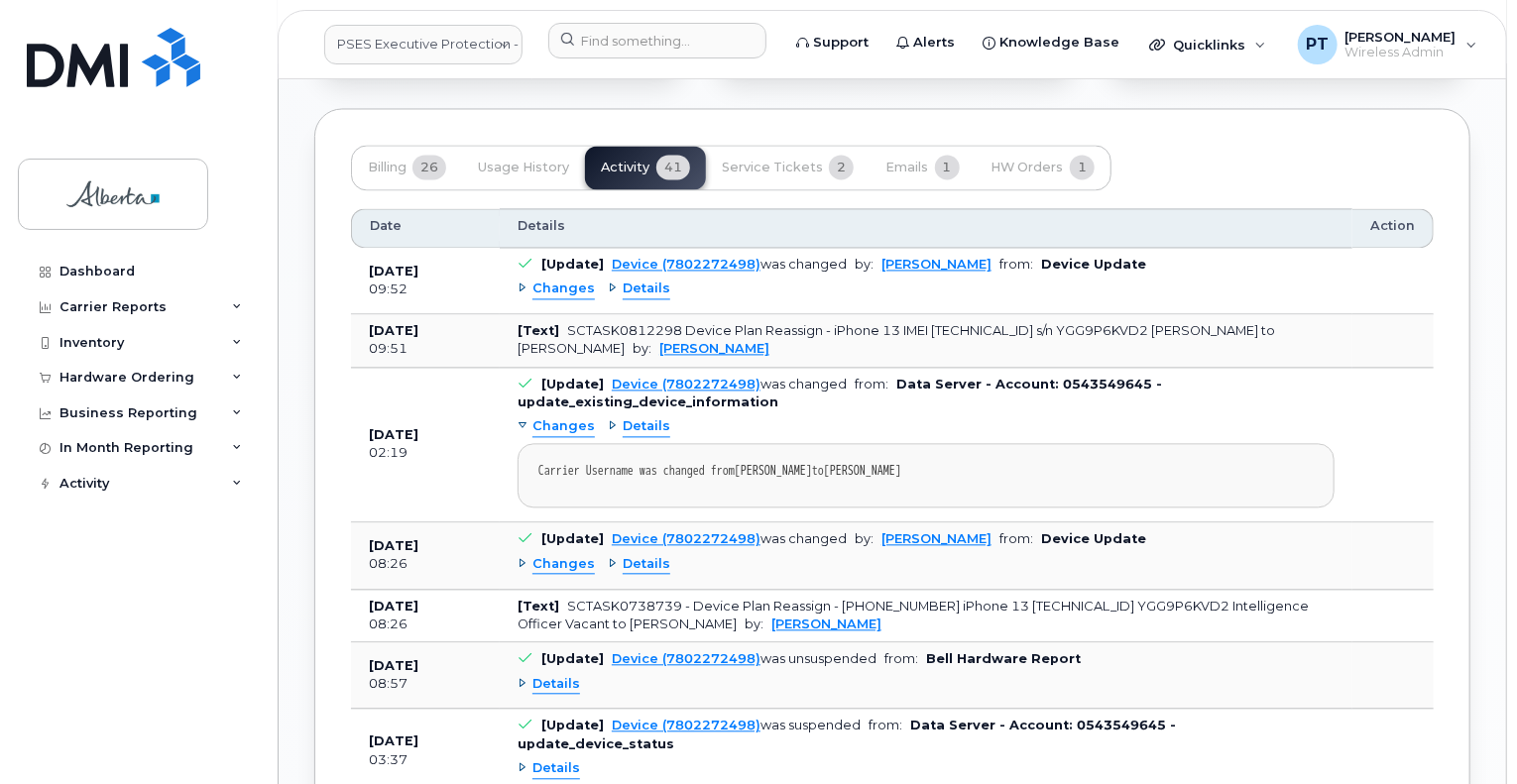 scroll, scrollTop: 1639, scrollLeft: 0, axis: vertical 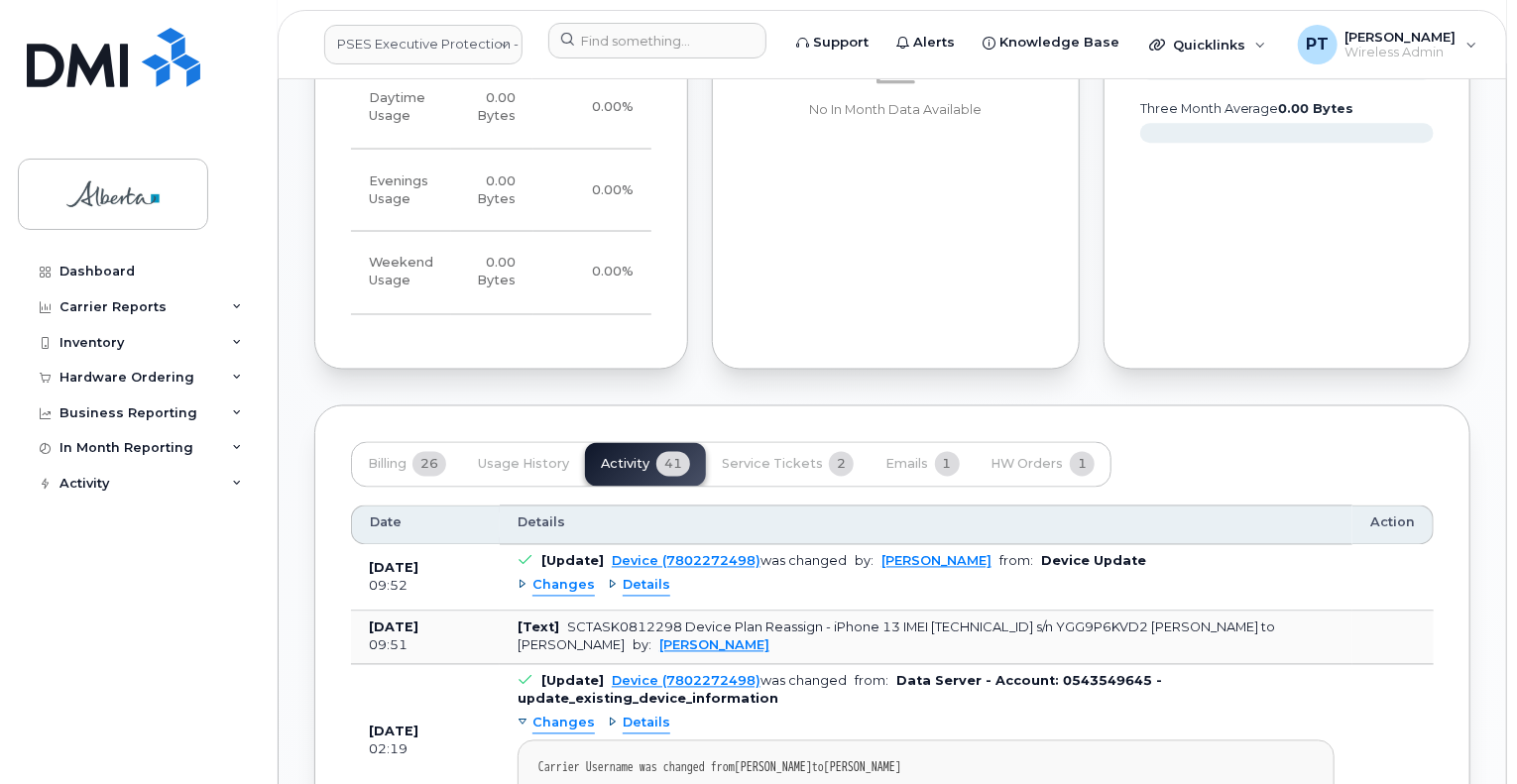 click on "Changes" at bounding box center (563, 586) 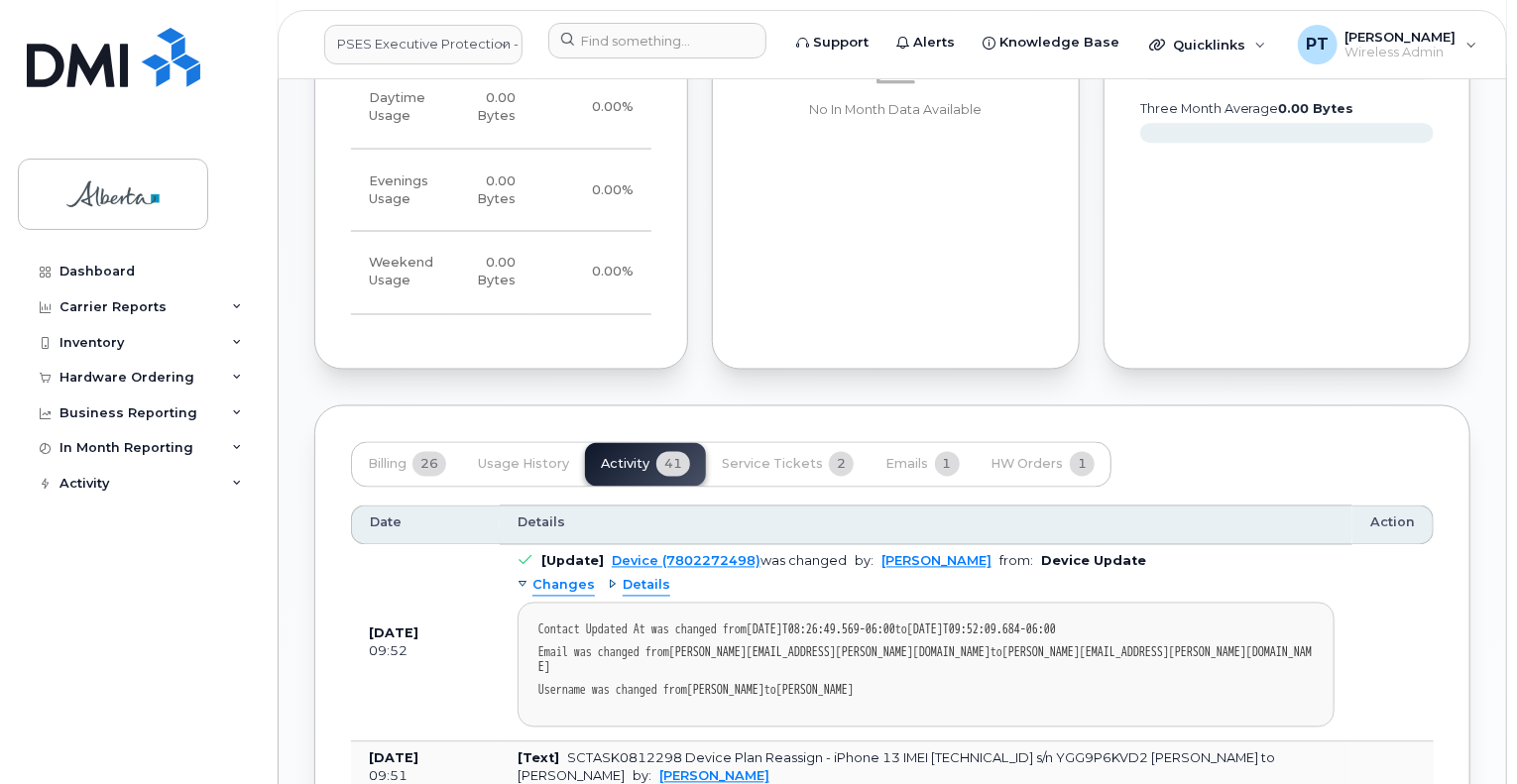 click on "Changes" at bounding box center [563, 586] 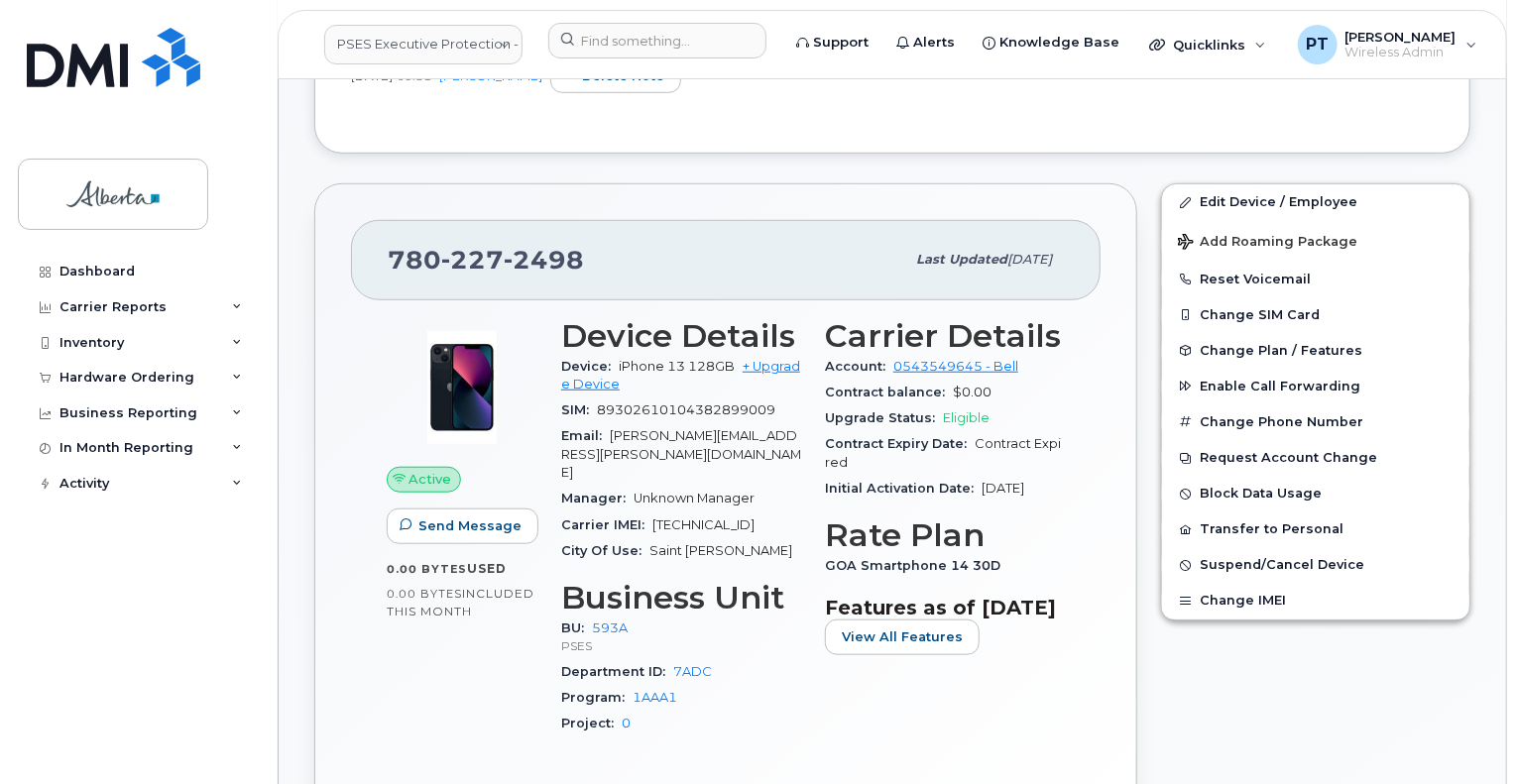 scroll, scrollTop: 450, scrollLeft: 0, axis: vertical 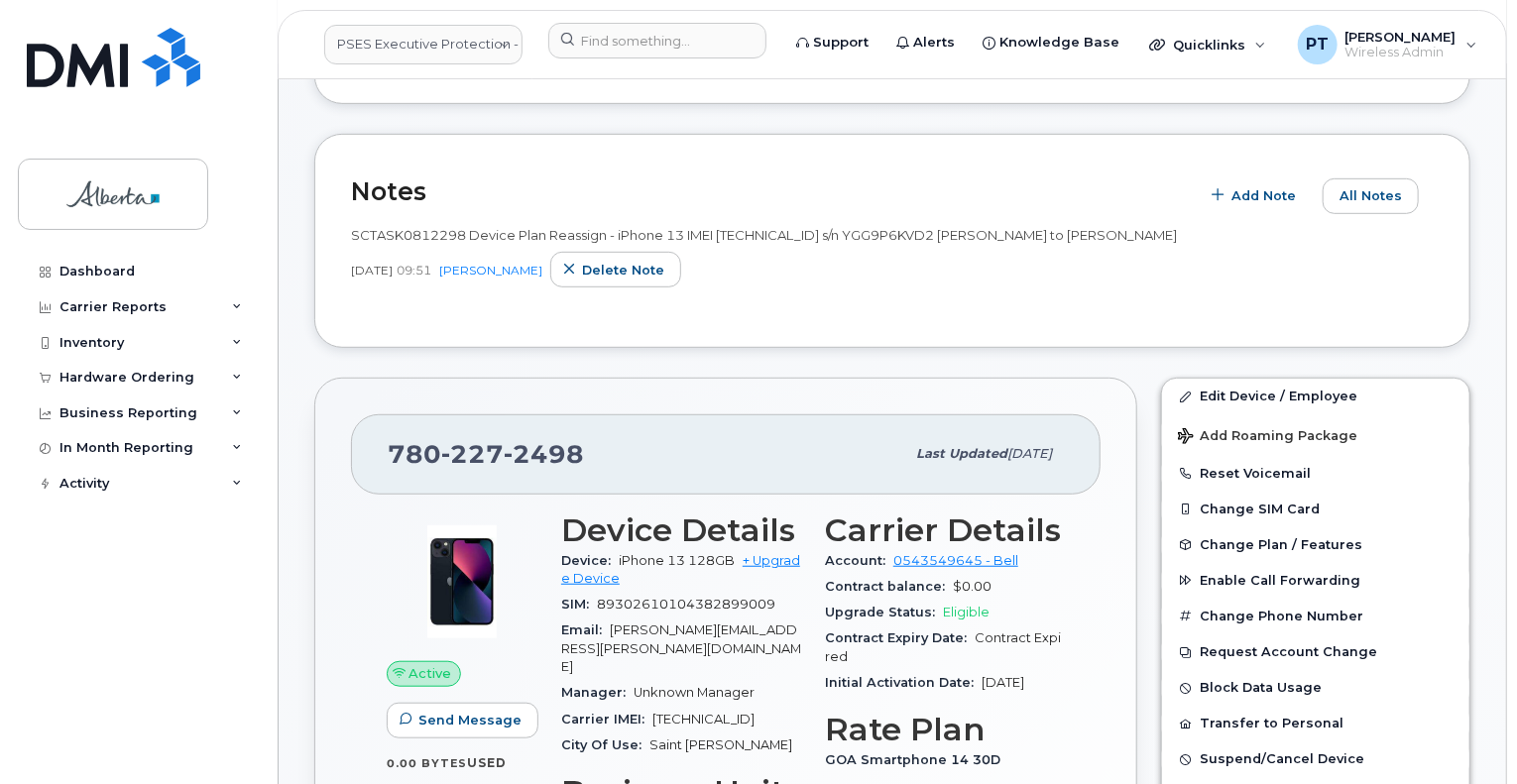 click on "Dashboard Carrier Reports Monthly Billing Data Daily Data Pooling Data Behavior Average Costing Executive Summary Accounting Roaming Reports Upgrade Eligibility Suspended Devices Suspension Candidates Custom Report Cost Variance Inventory Mobility Devices Data Conflicts Spare Hardware Import Asset Management Hardware Ordering Overview Orders Orders Reporting Business Reporting Business Reporting Managerial Reports Individual Reports Business Unit Reports Service Ticket Reporting In Month Reporting Data Usage Data Pooling Data Blocks Activity Travel Requests Activity Log Device Status Updates Transfer Of Responsibility Requests Rate Plan Monitor Background Jobs" at bounding box center (140, 504) 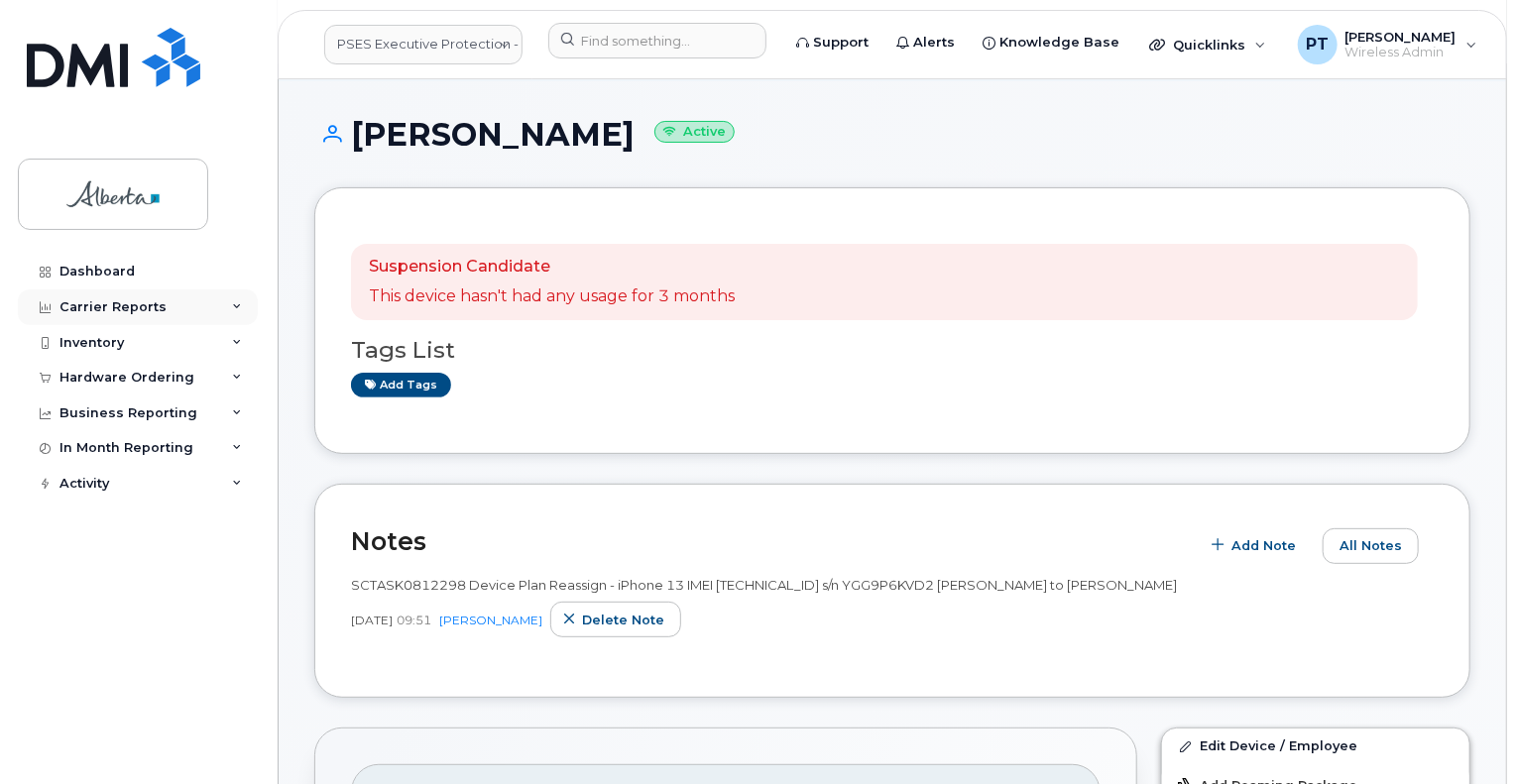 scroll, scrollTop: 198, scrollLeft: 0, axis: vertical 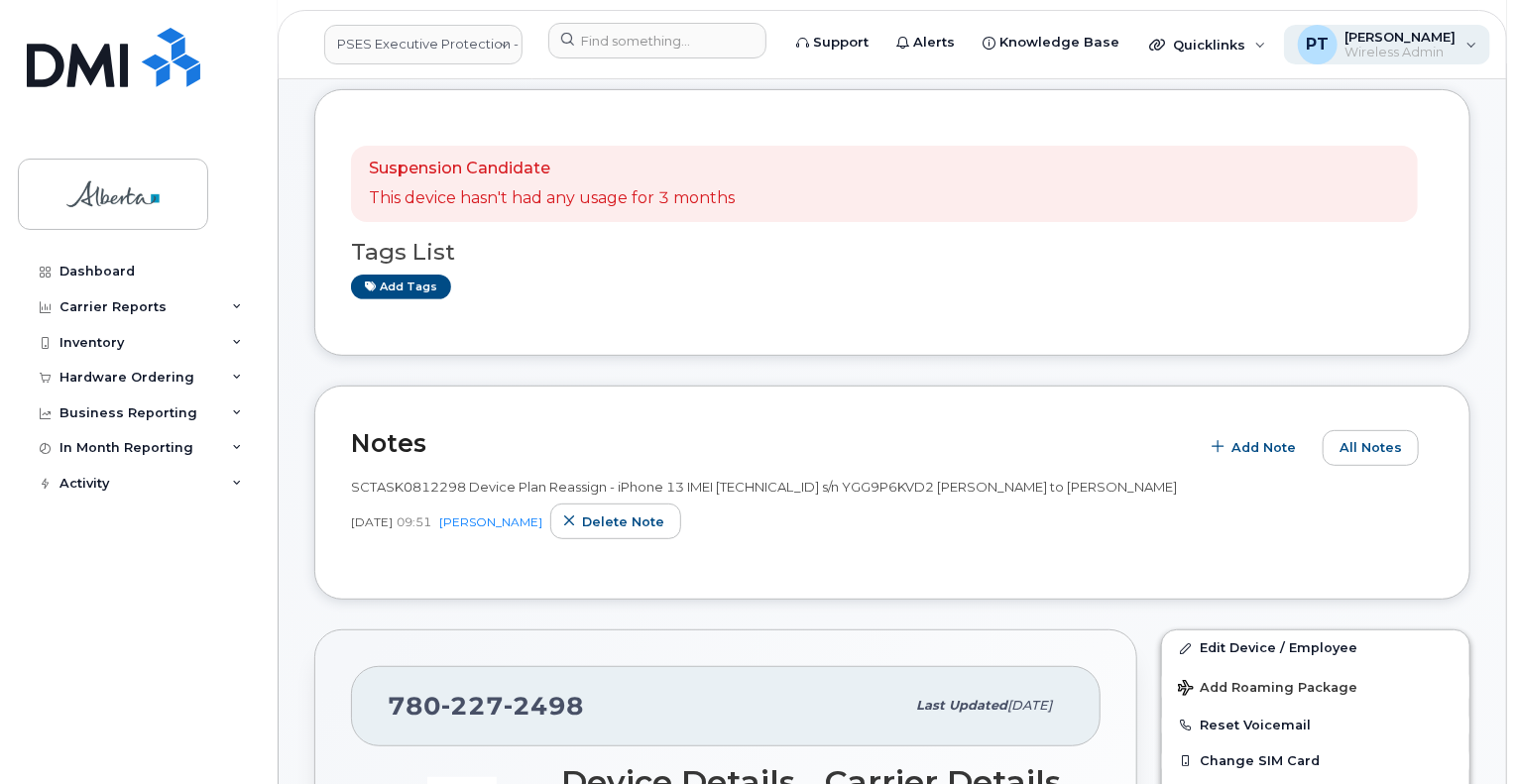 click on "PT Penny Tse Wireless Admin" at bounding box center [1387, 45] 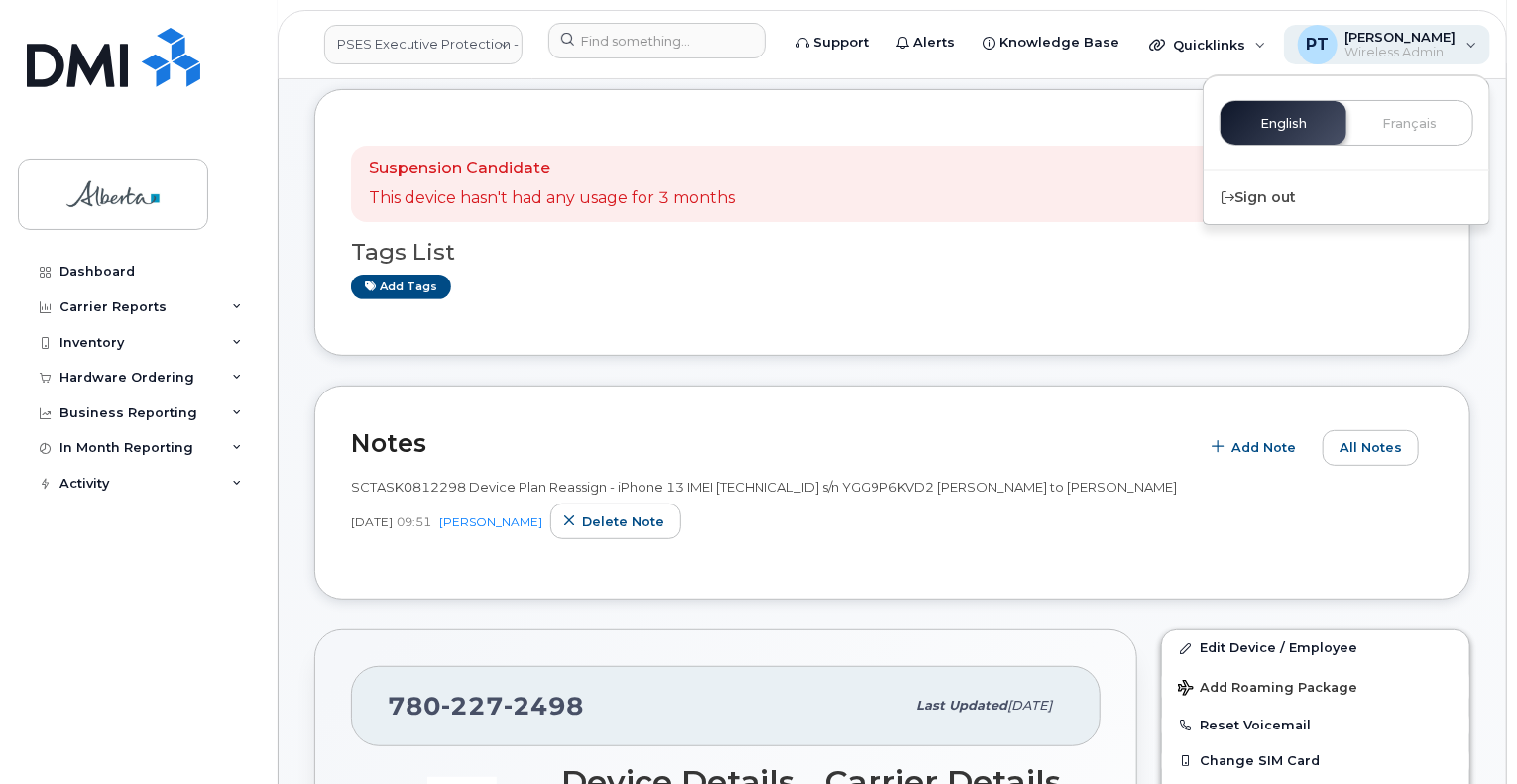 click on "PT Penny Tse Wireless Admin" at bounding box center [1387, 45] 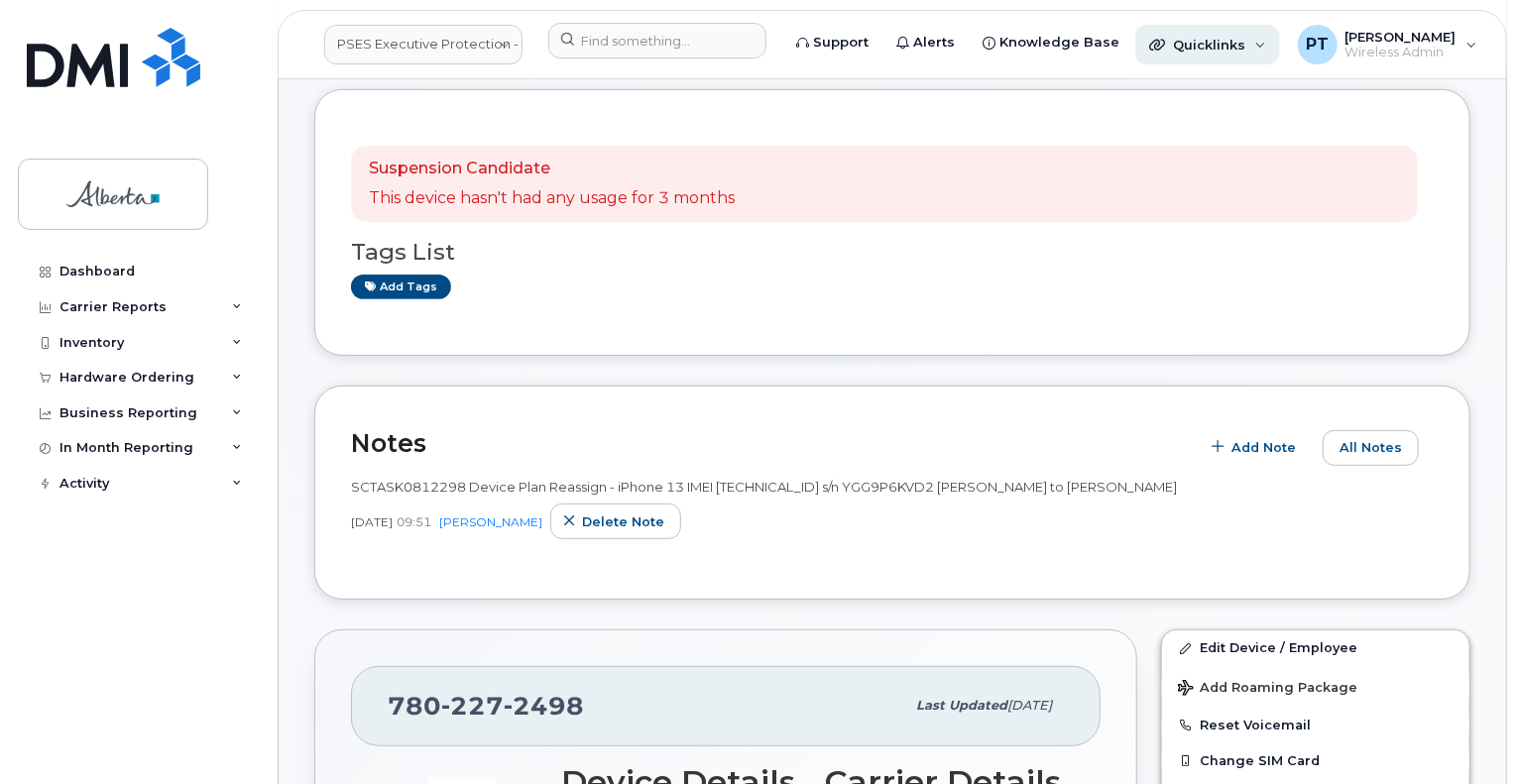 click on "Quicklinks" at bounding box center [1208, 45] 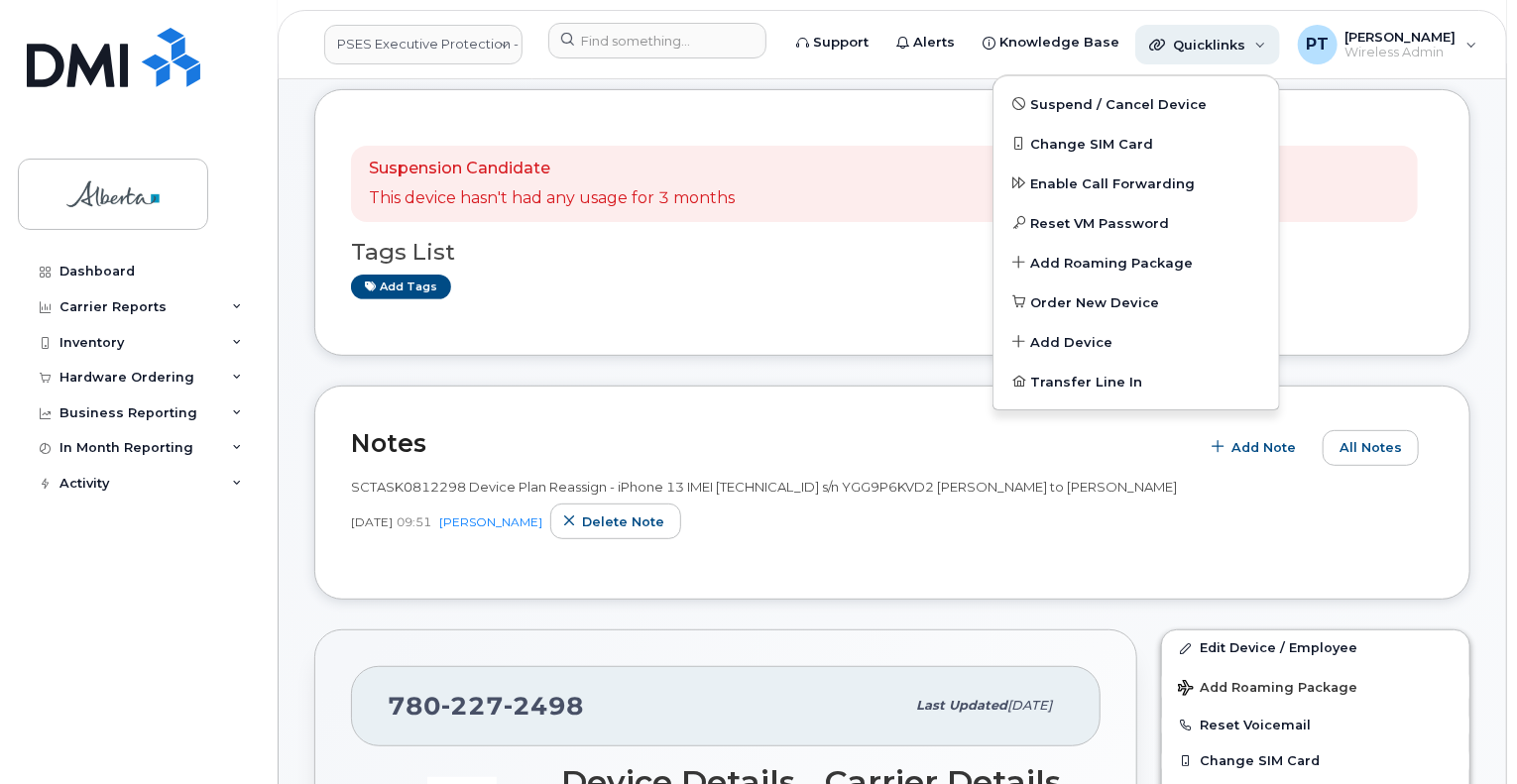 click on "Quicklinks" at bounding box center [1208, 45] 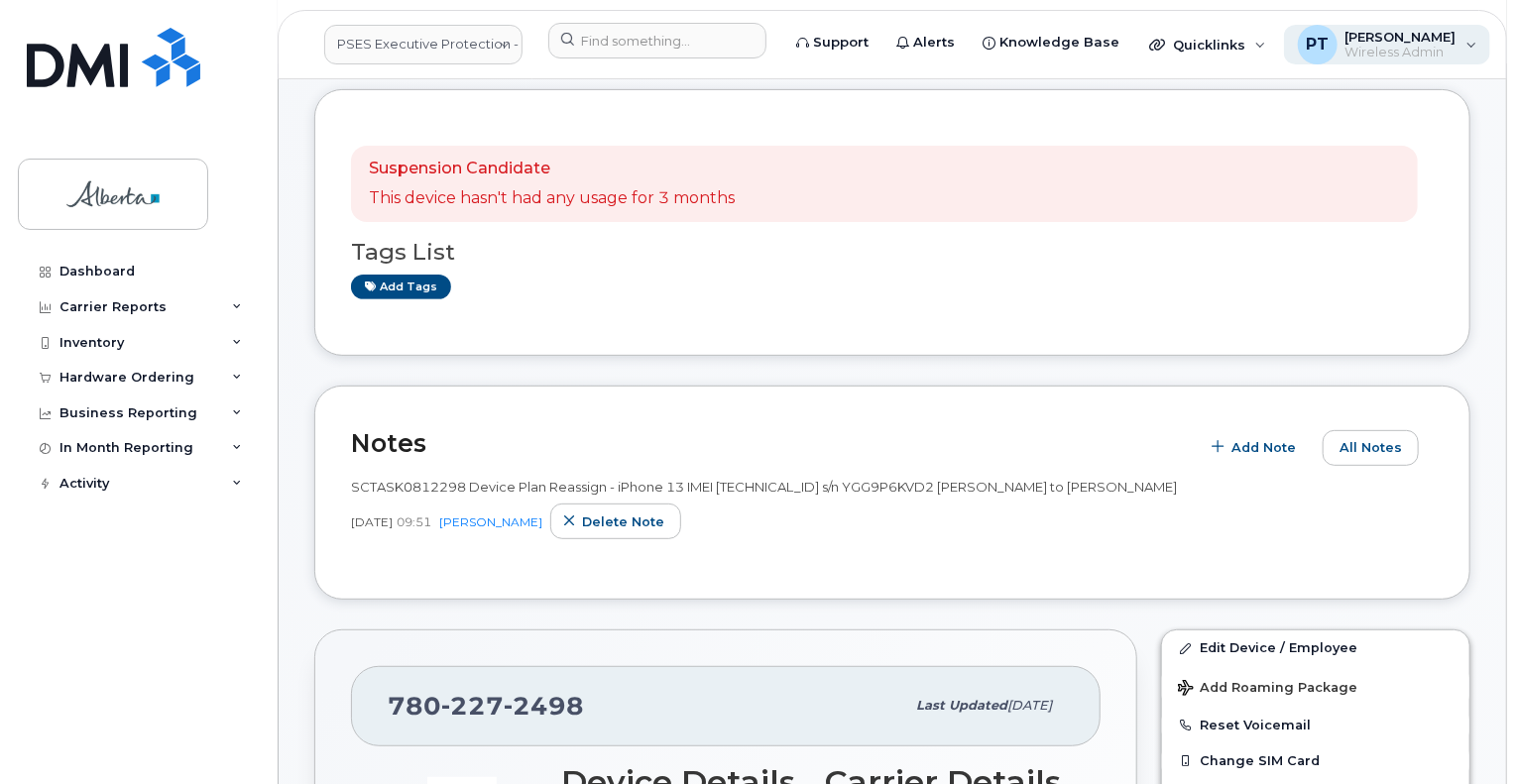 click on "PT Penny Tse Wireless Admin" at bounding box center (1387, 45) 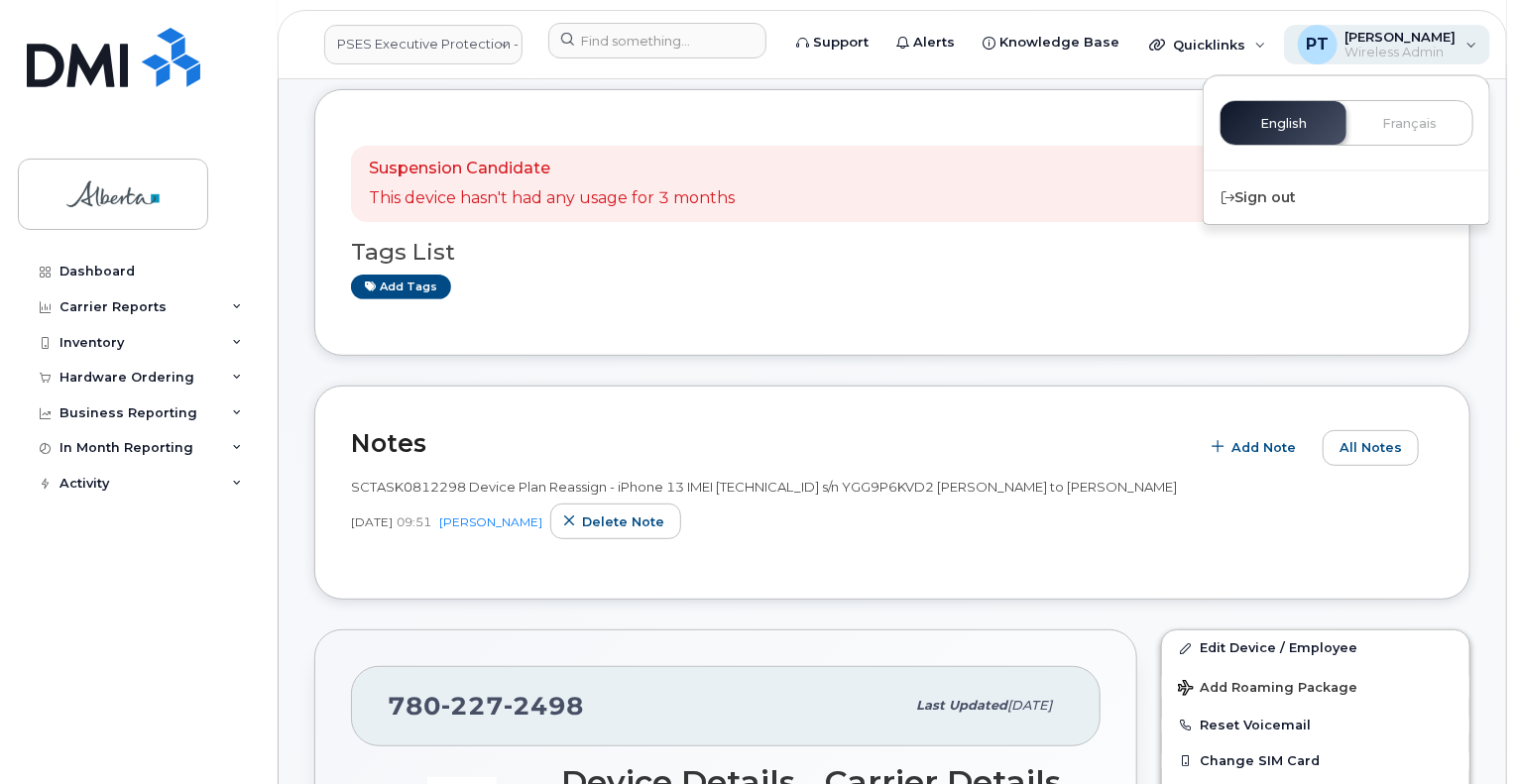 click on "PT Penny Tse Wireless Admin" at bounding box center (1387, 45) 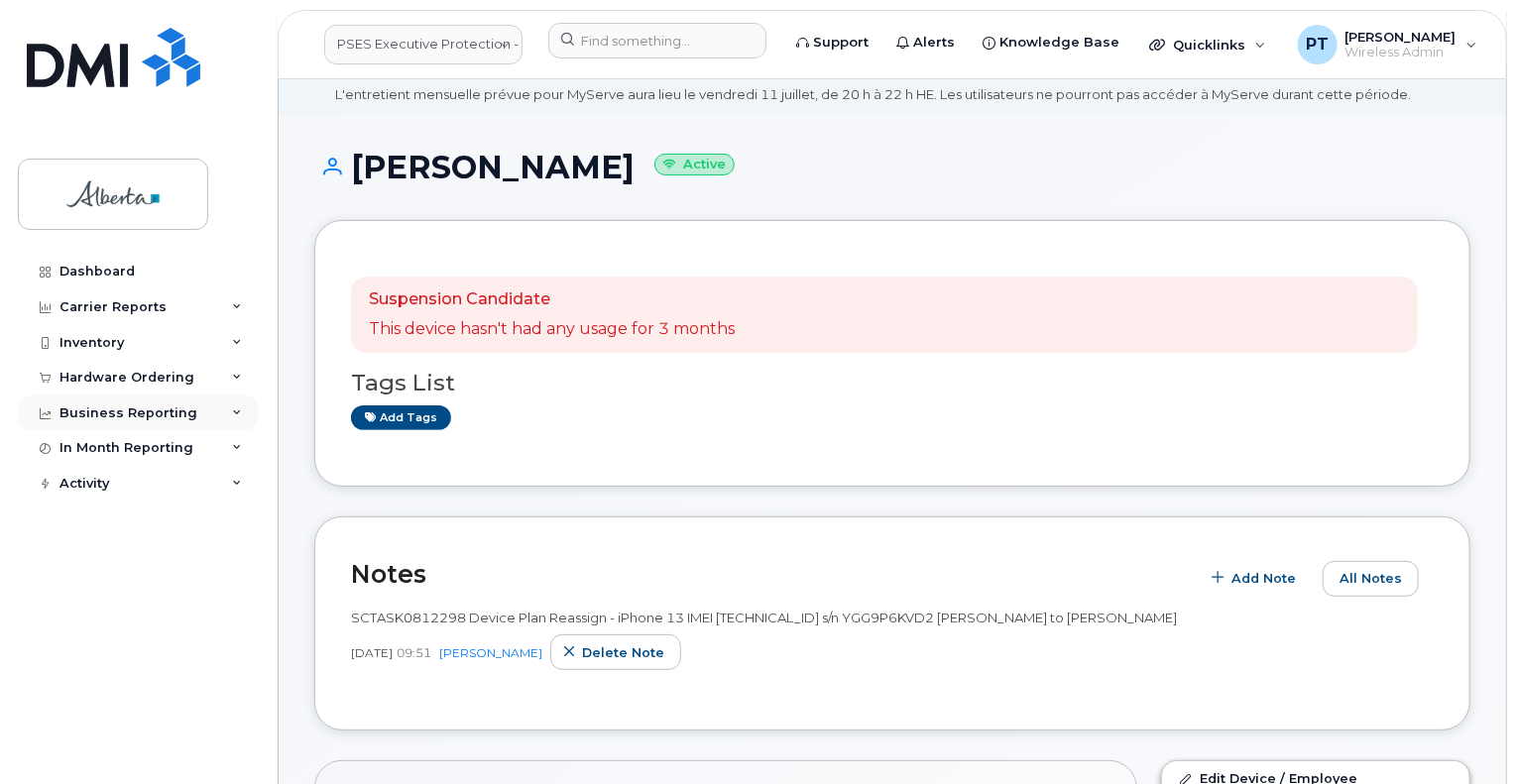 scroll, scrollTop: 0, scrollLeft: 0, axis: both 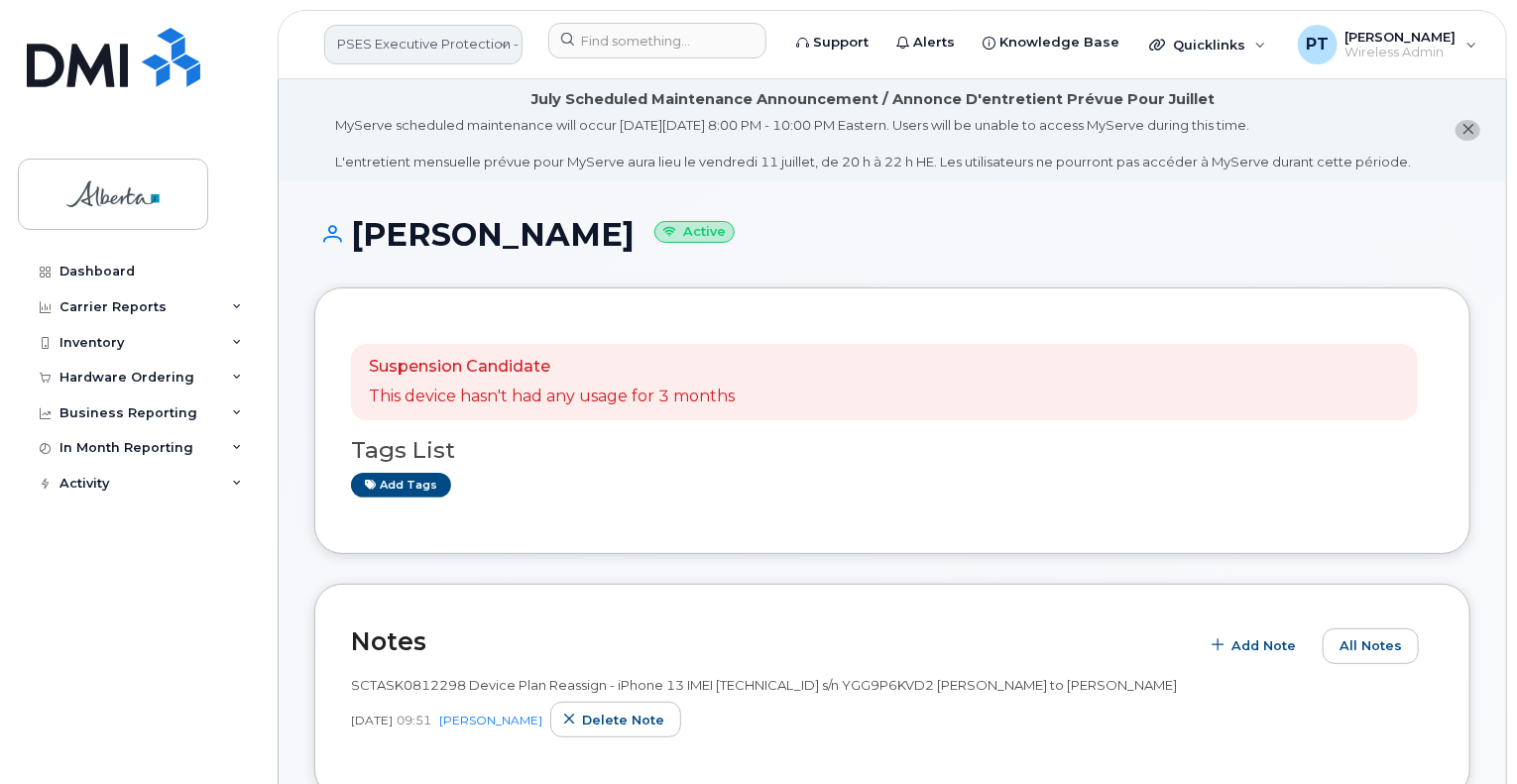 click on "PSES Executive Protection - GOA" at bounding box center (423, 45) 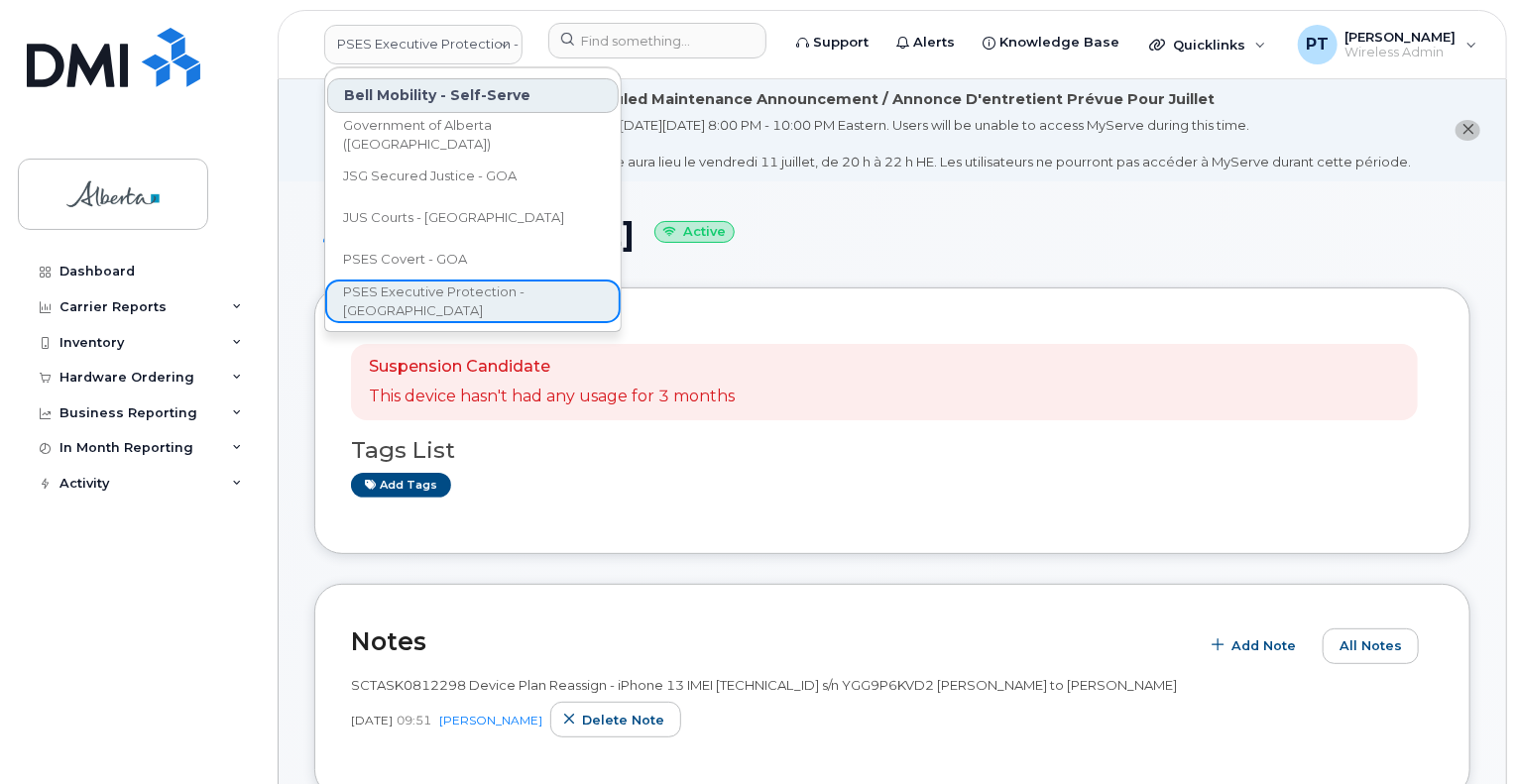 click on "Suspension Candidate This device hasn't had any usage for 3 months
Tags List
Add tags" at bounding box center (892, 420) 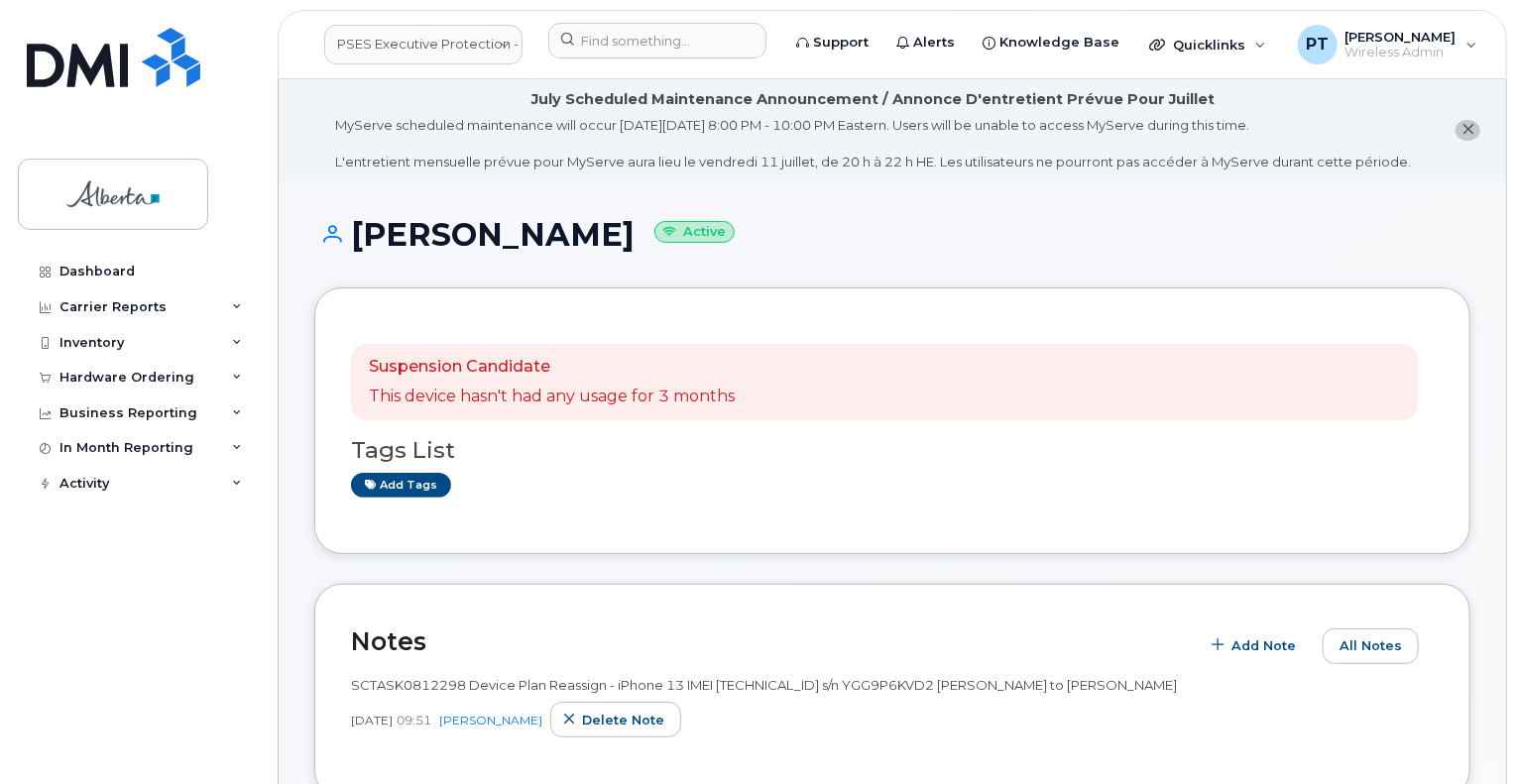 scroll, scrollTop: 198, scrollLeft: 0, axis: vertical 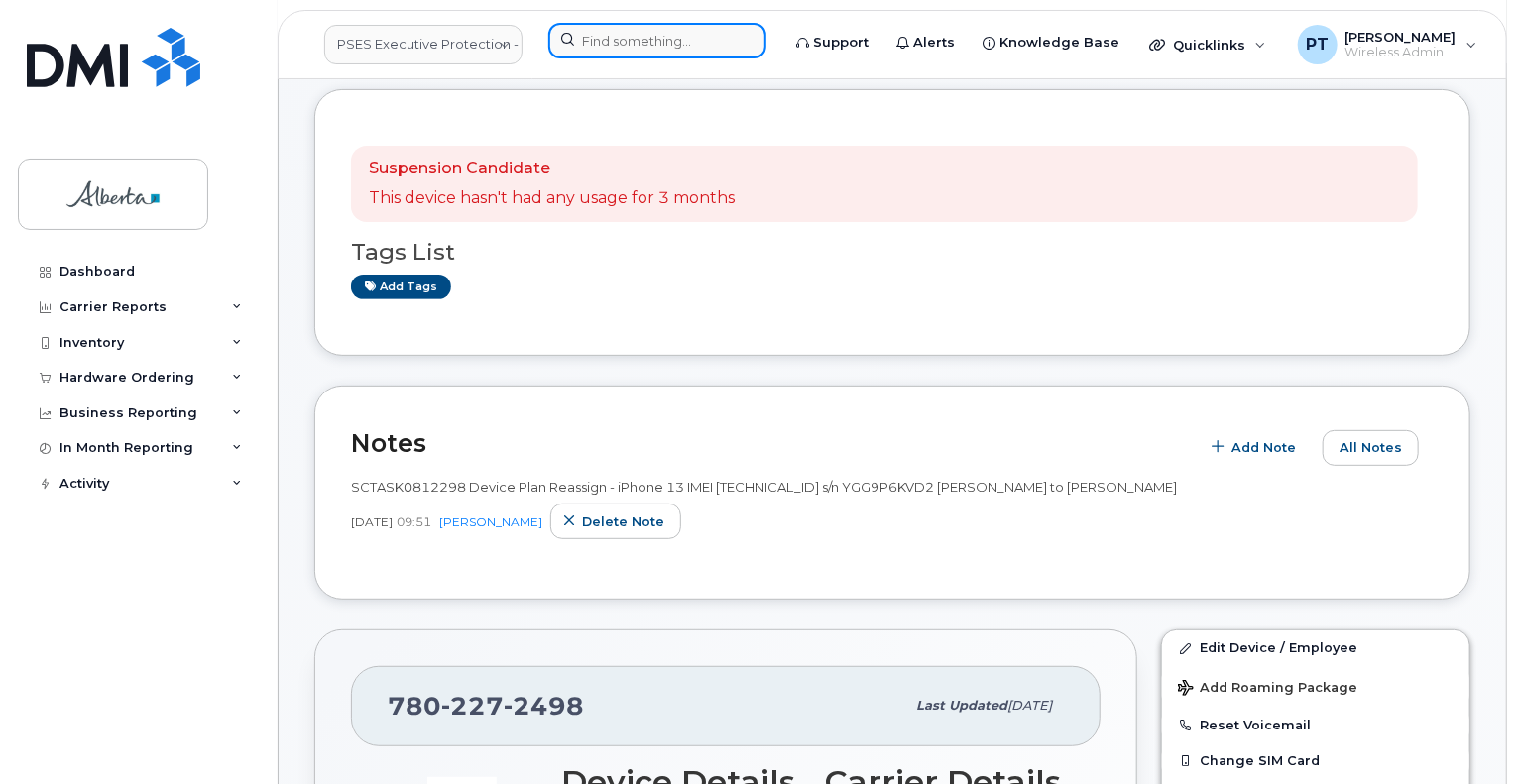 click at bounding box center (657, 41) 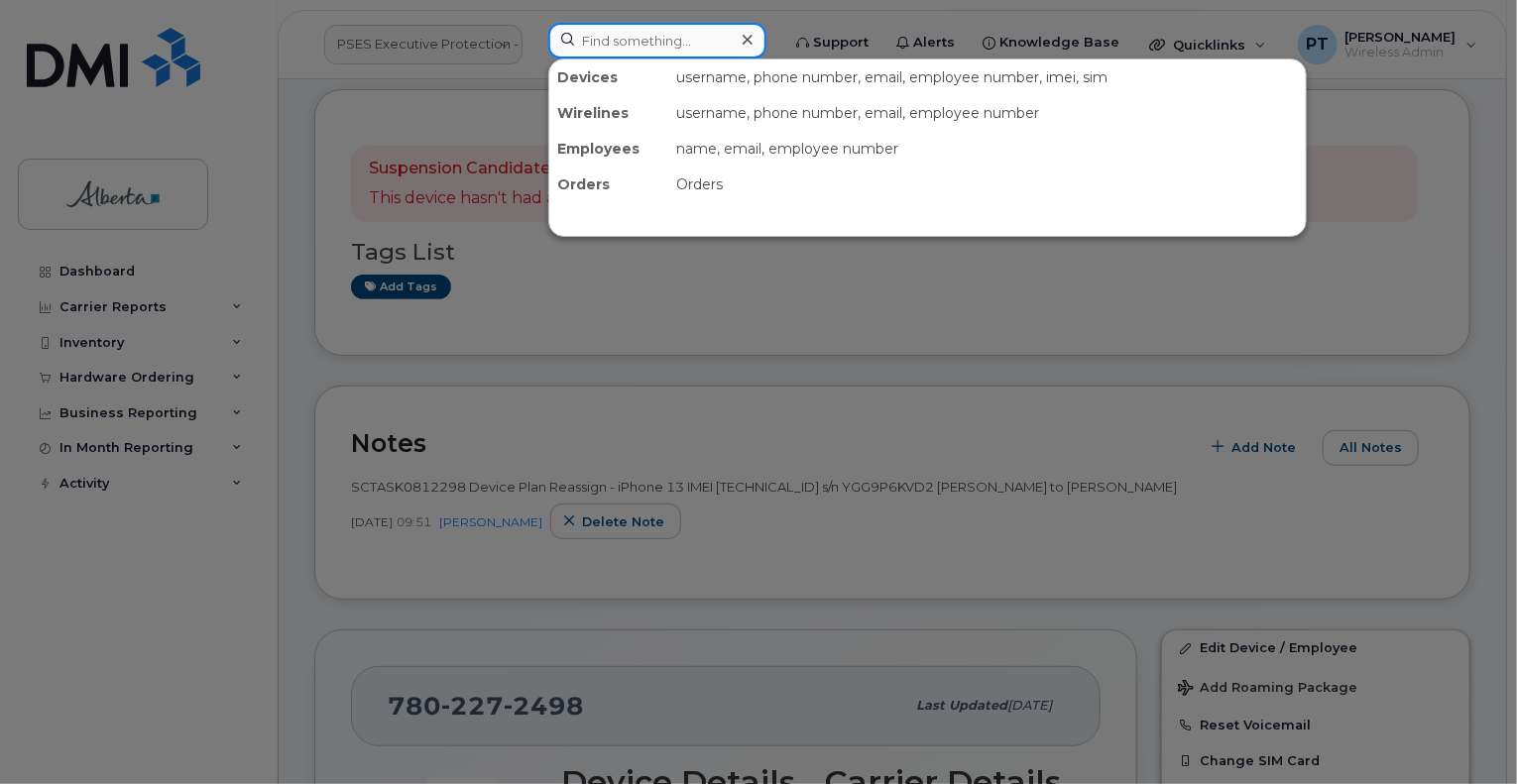 paste on "7809144452" 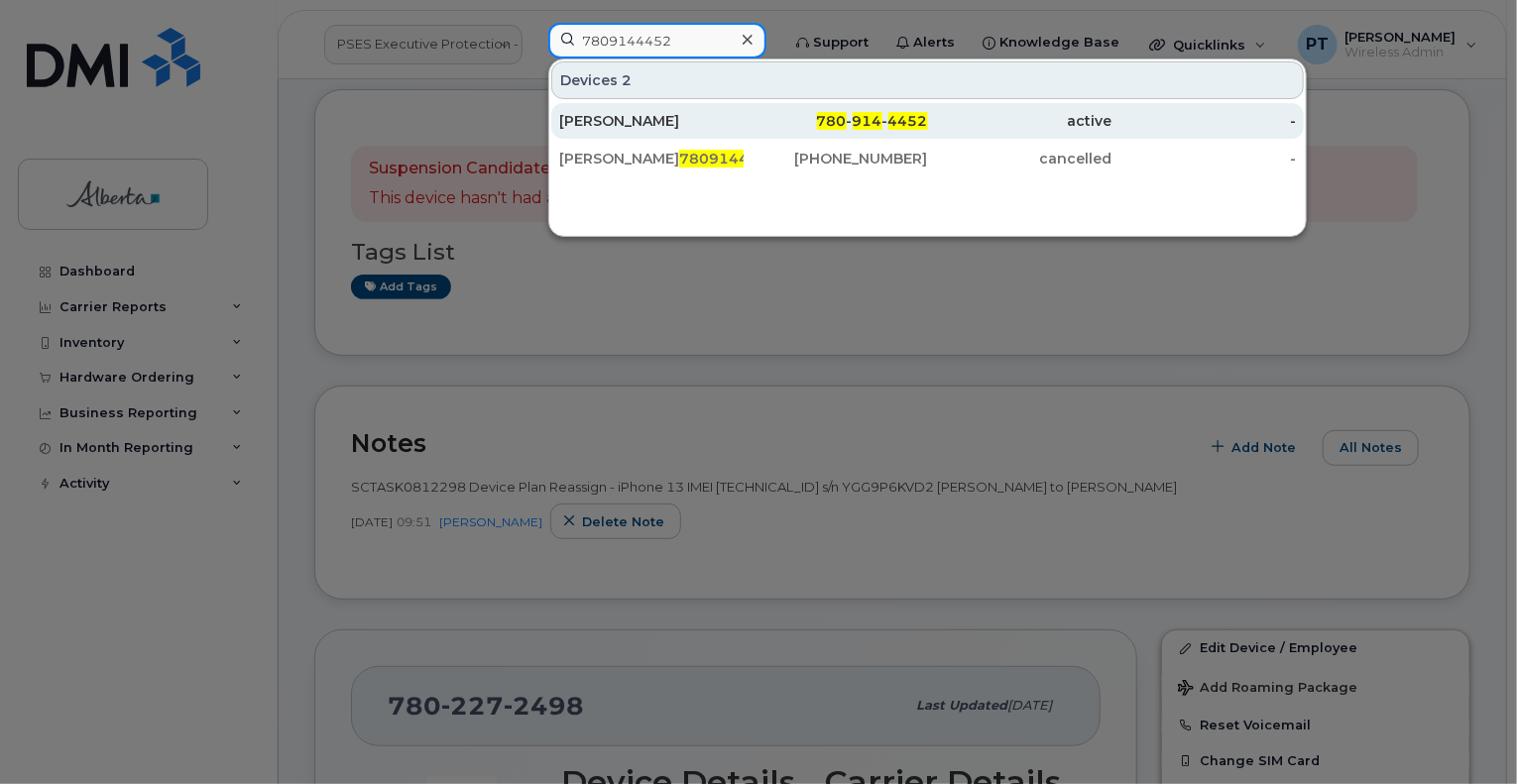 type on "7809144452" 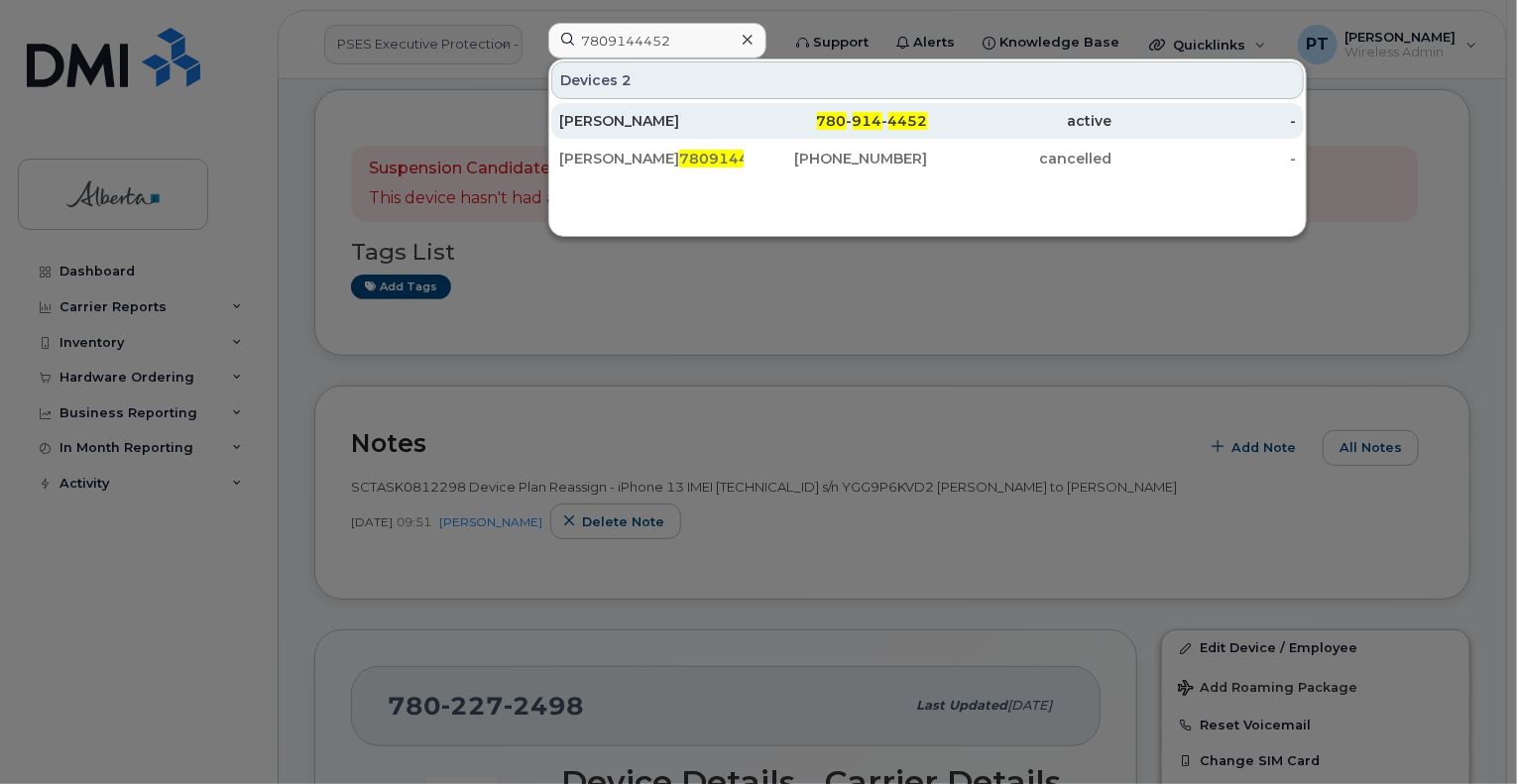 click on "Waleed Phulpoto" at bounding box center [651, 121] 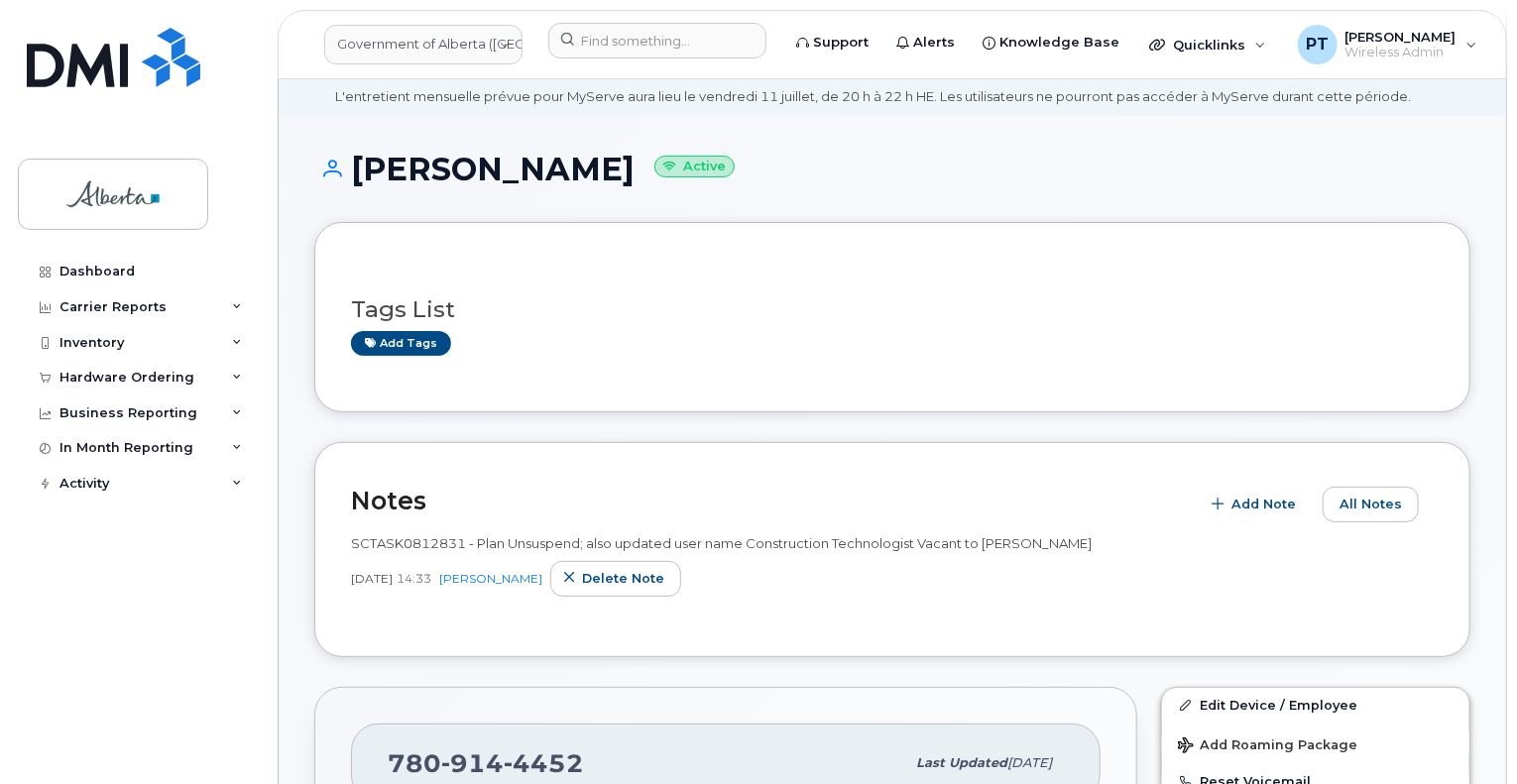 scroll, scrollTop: 198, scrollLeft: 0, axis: vertical 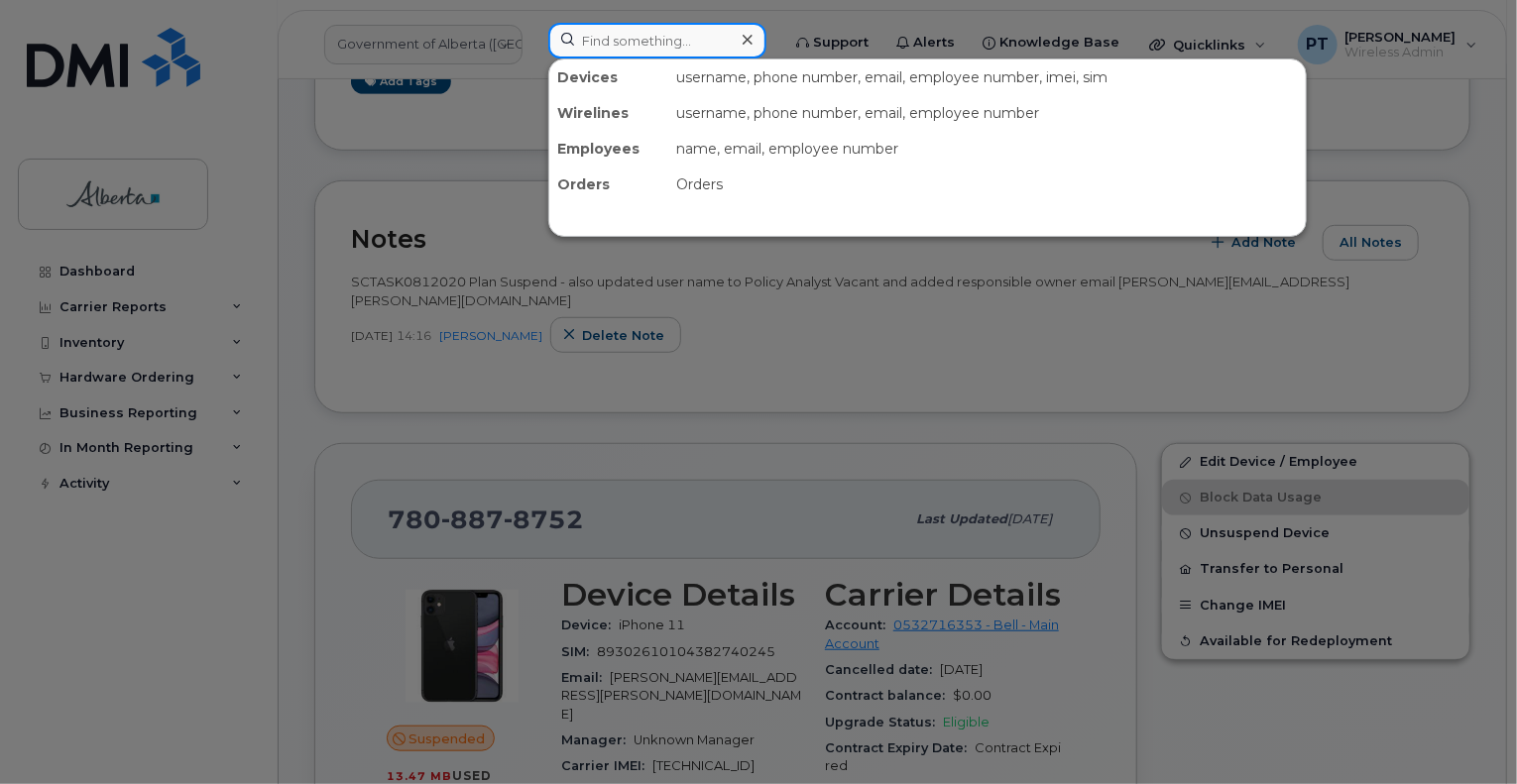 click at bounding box center [657, 41] 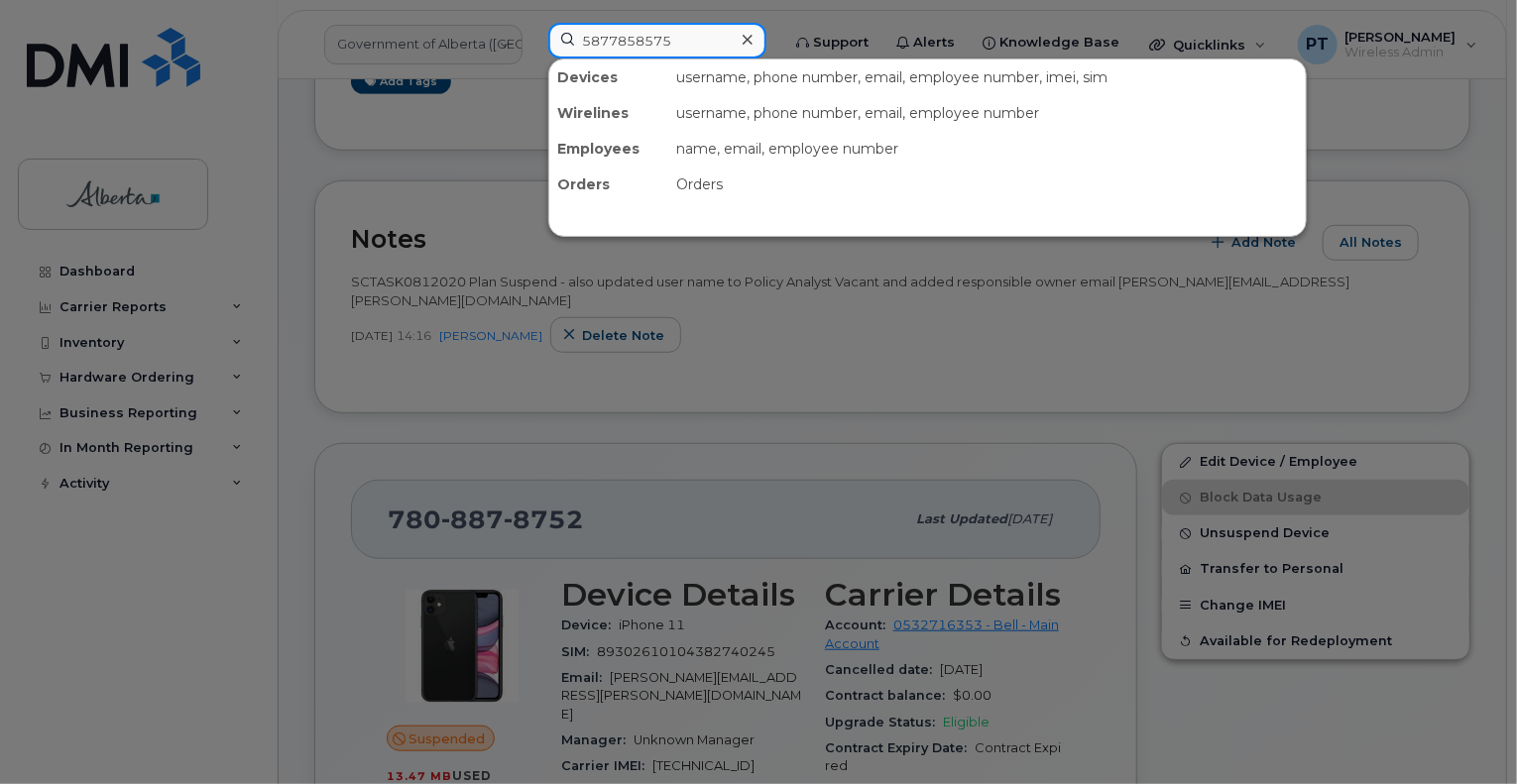 type on "5877858575" 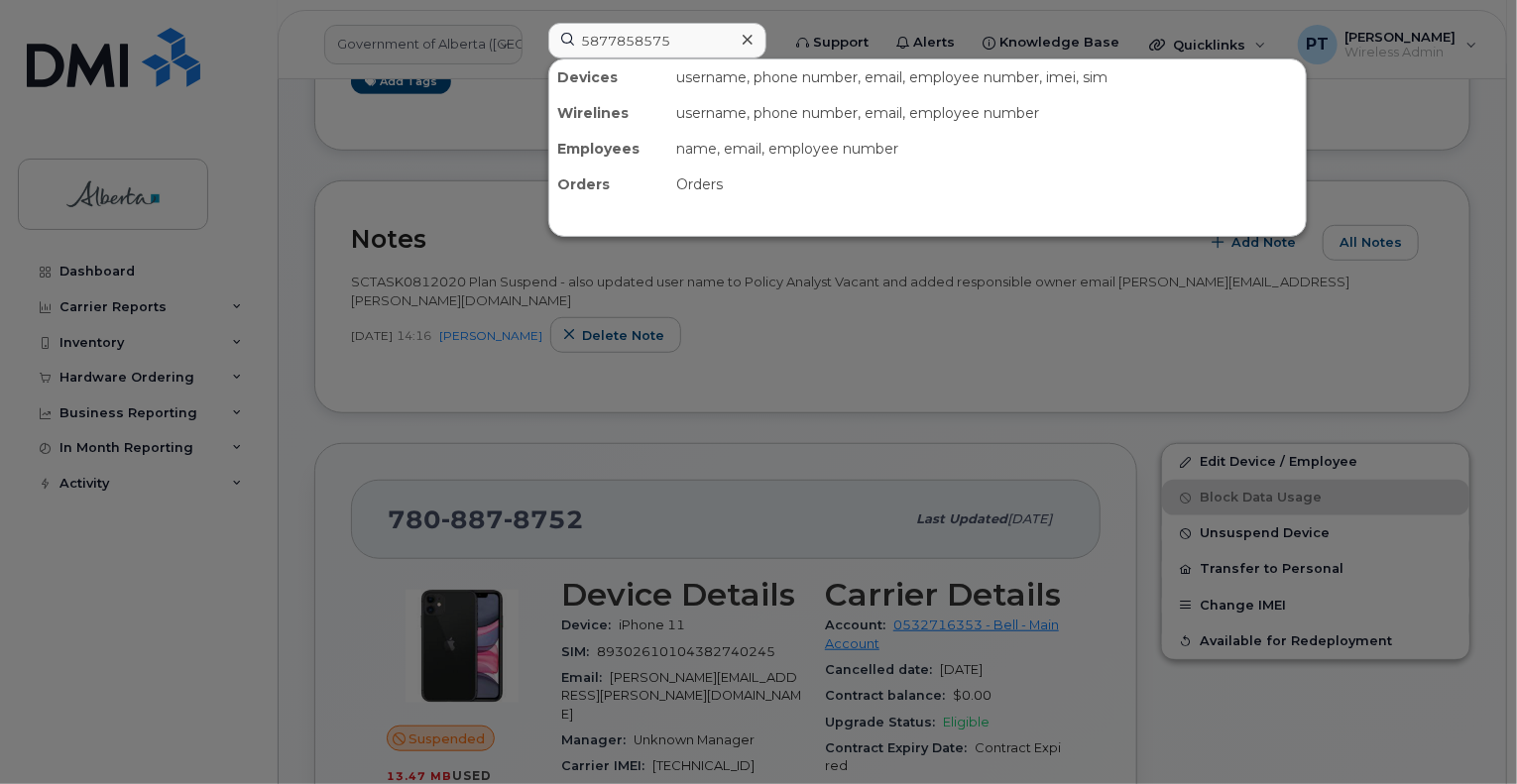 drag, startPoint x: 642, startPoint y: 284, endPoint x: 624, endPoint y: 280, distance: 18.439089 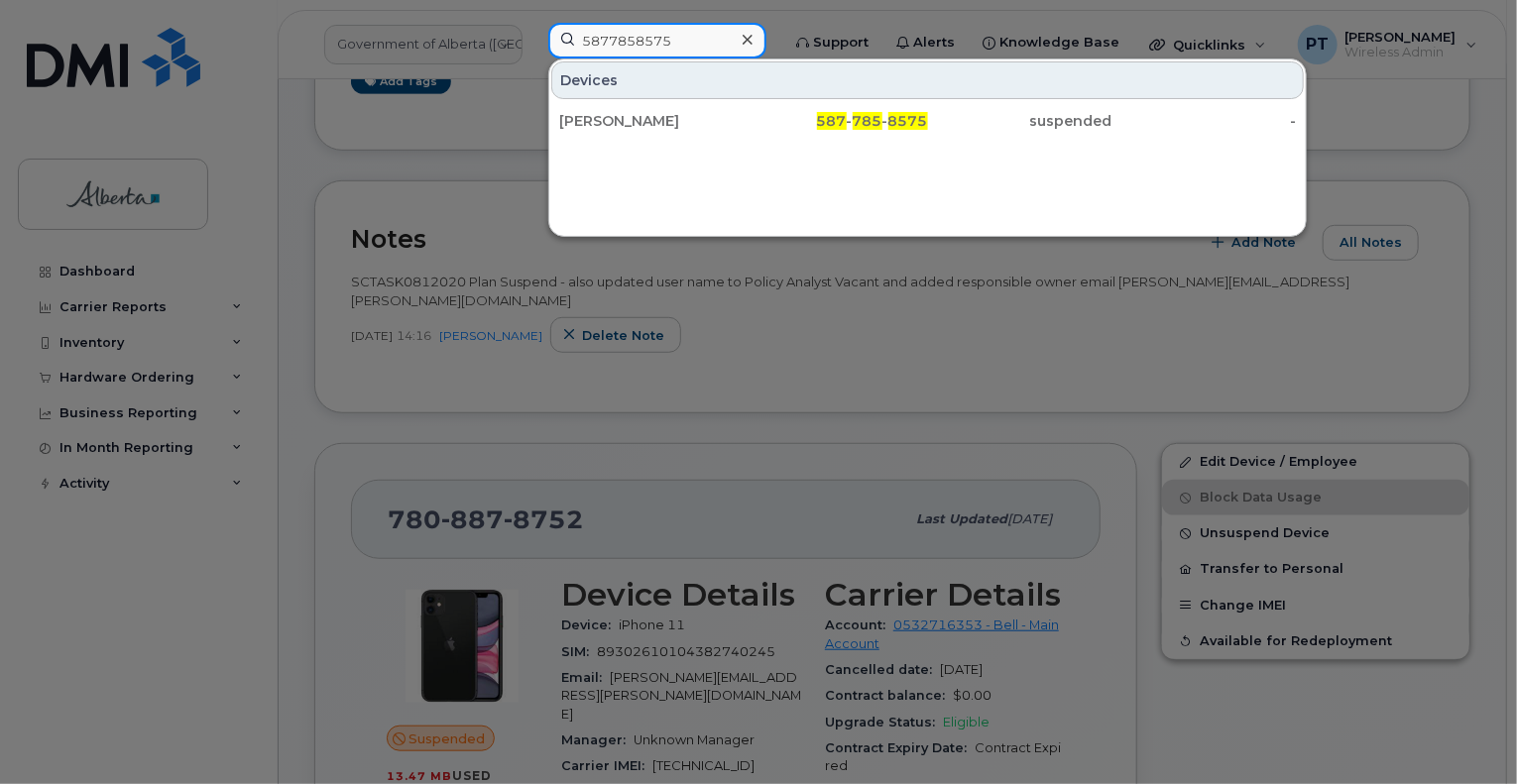 click on "5877858575" at bounding box center [657, 41] 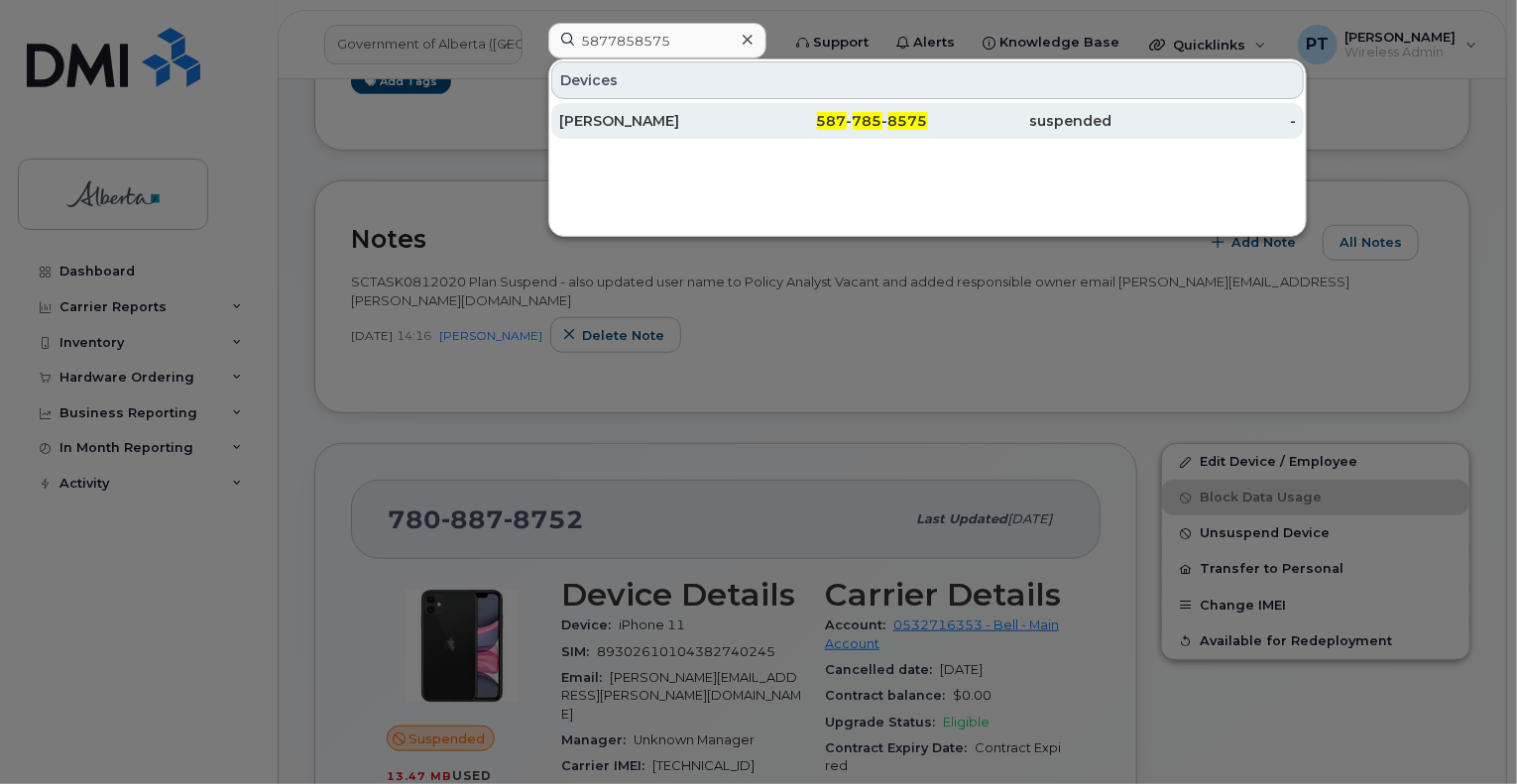 click on "[PERSON_NAME]" at bounding box center [651, 121] 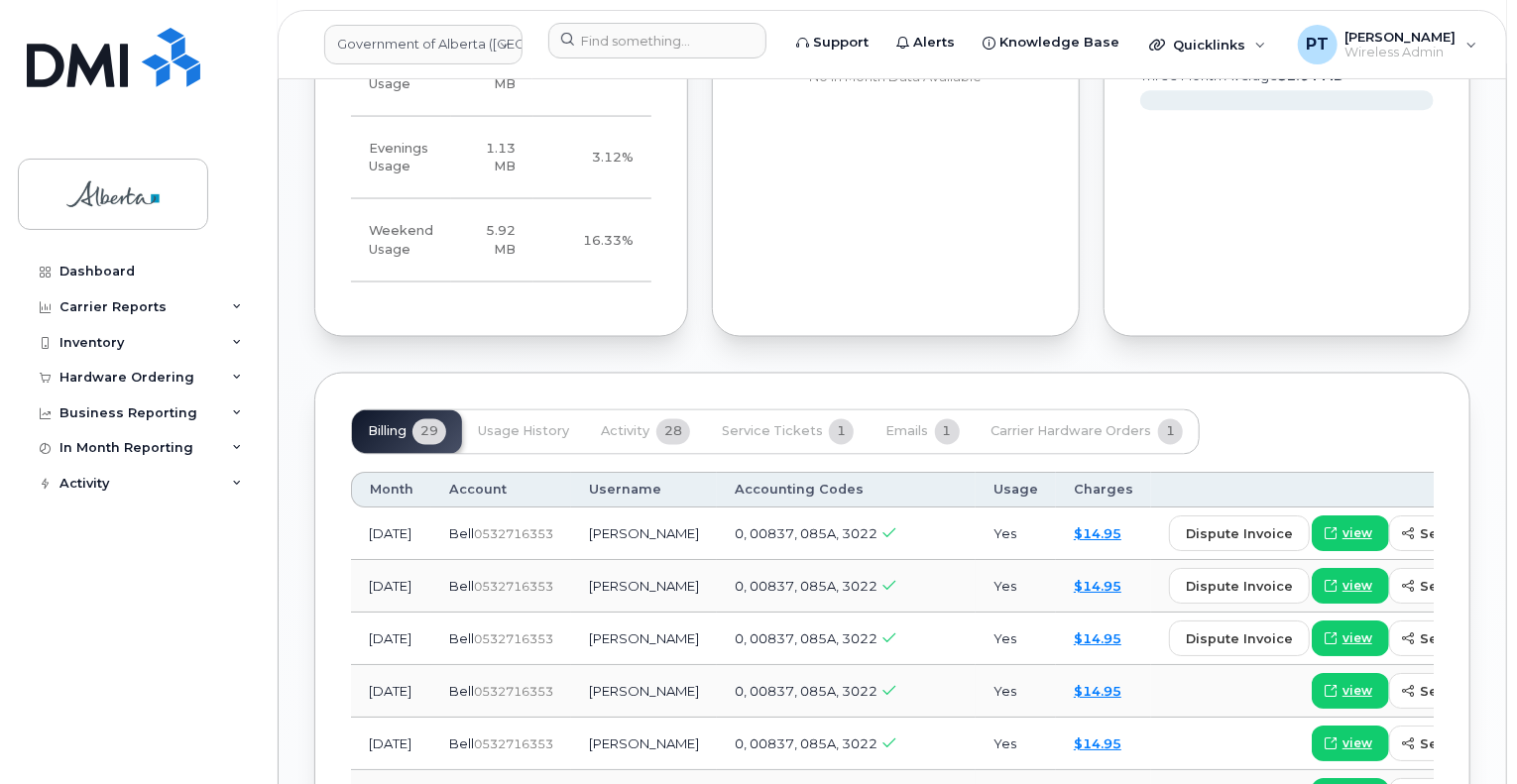 scroll, scrollTop: 1586, scrollLeft: 0, axis: vertical 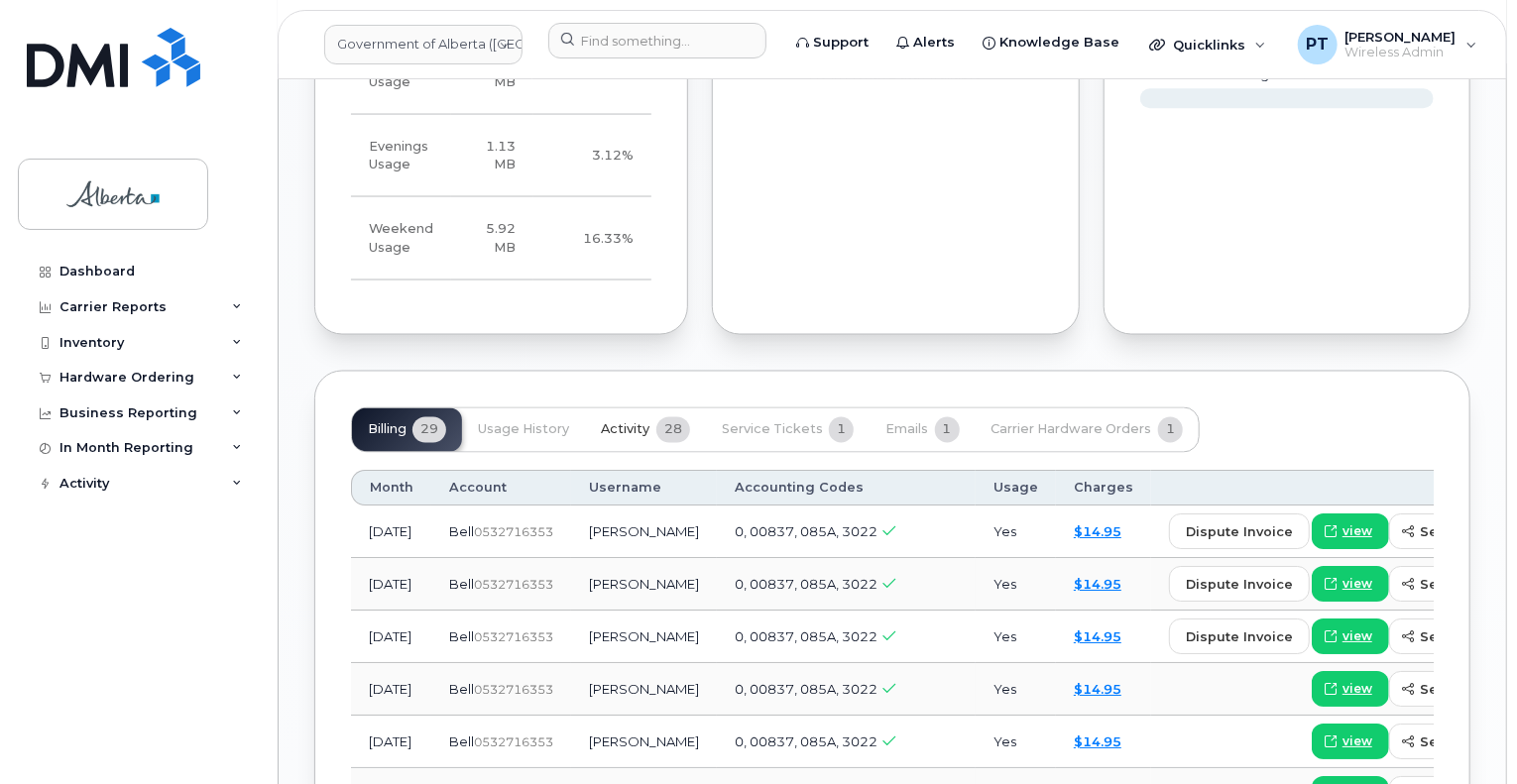 click on "Activity 28" 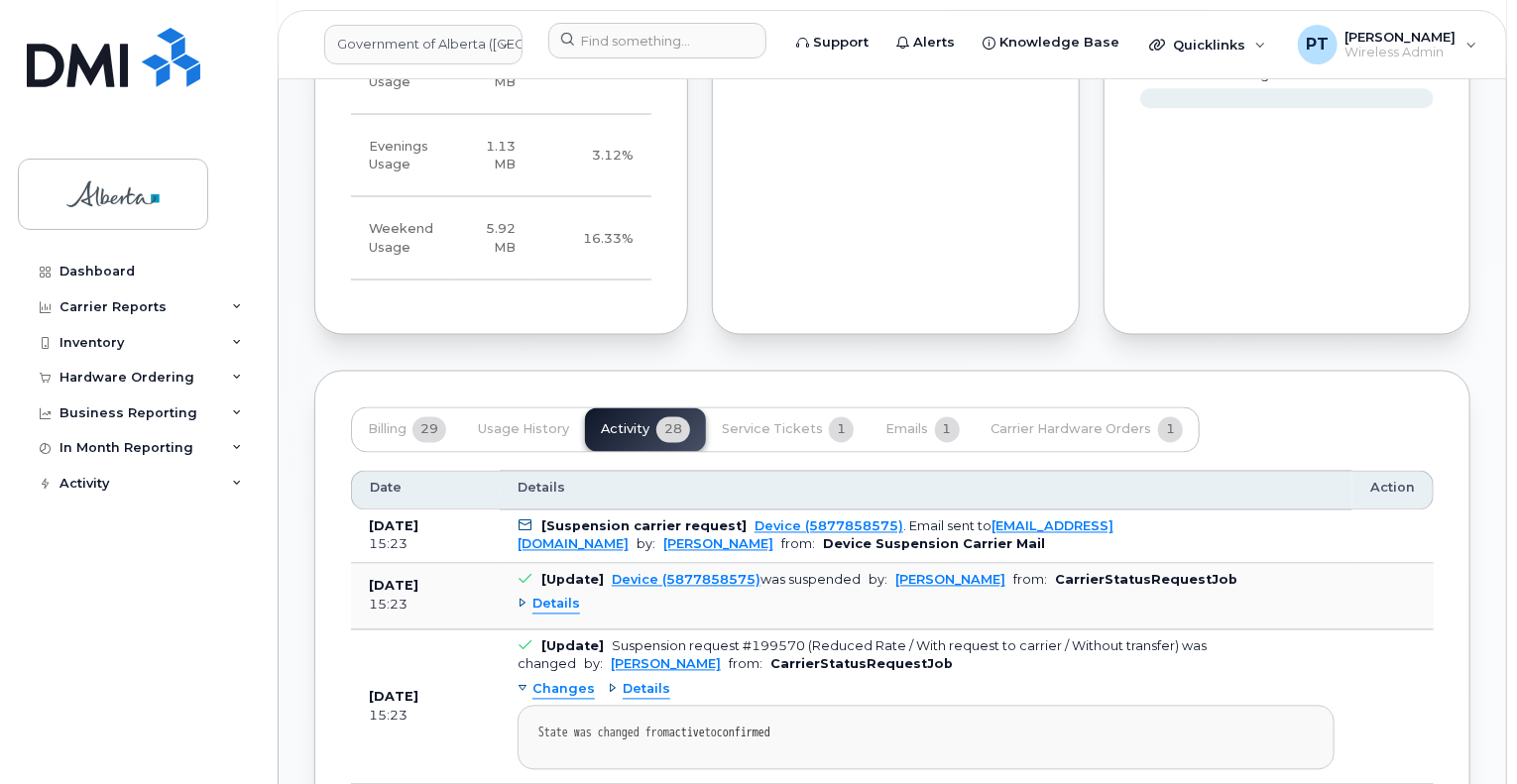 click on "Details" at bounding box center [556, 605] 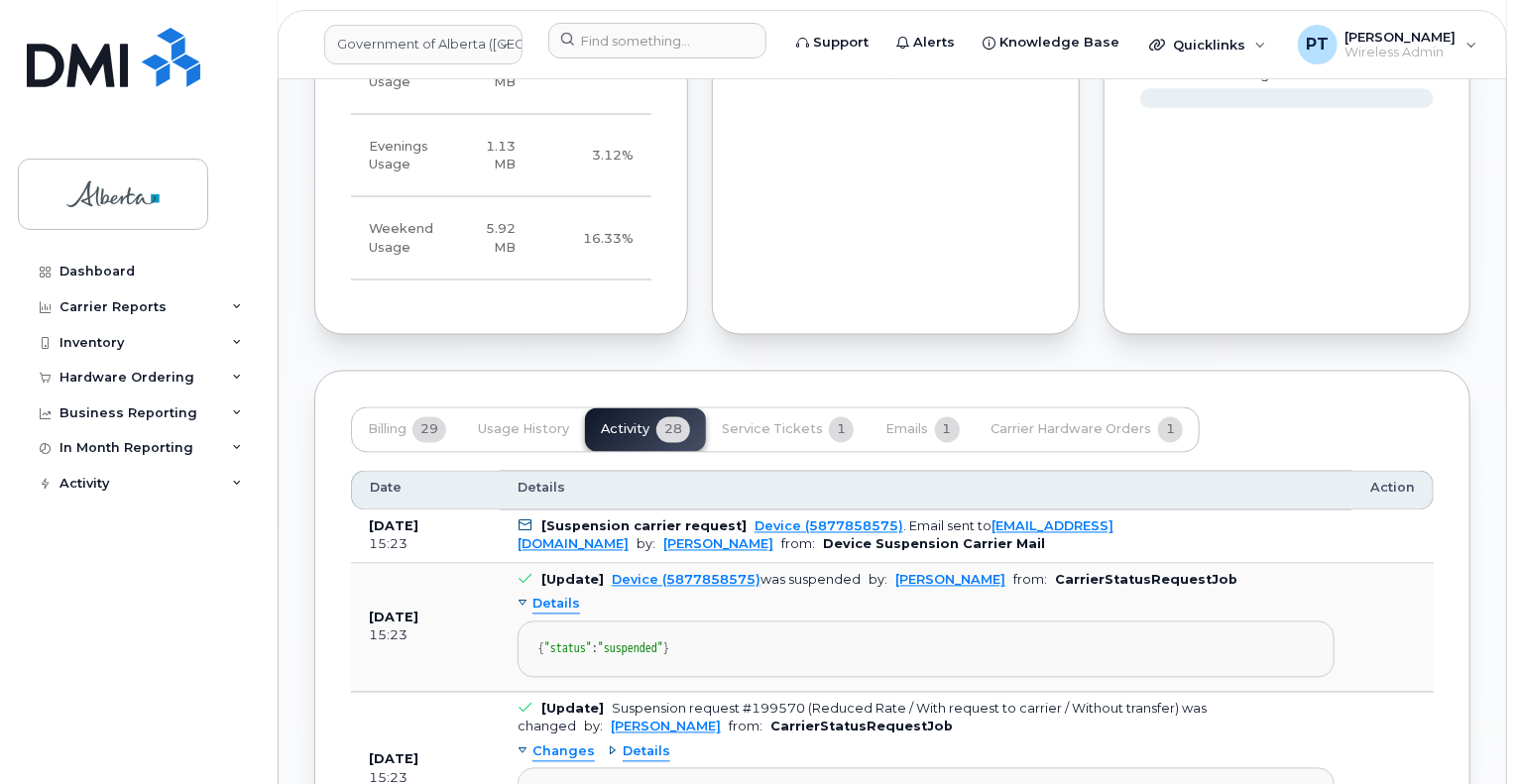 click on "Details" at bounding box center (556, 605) 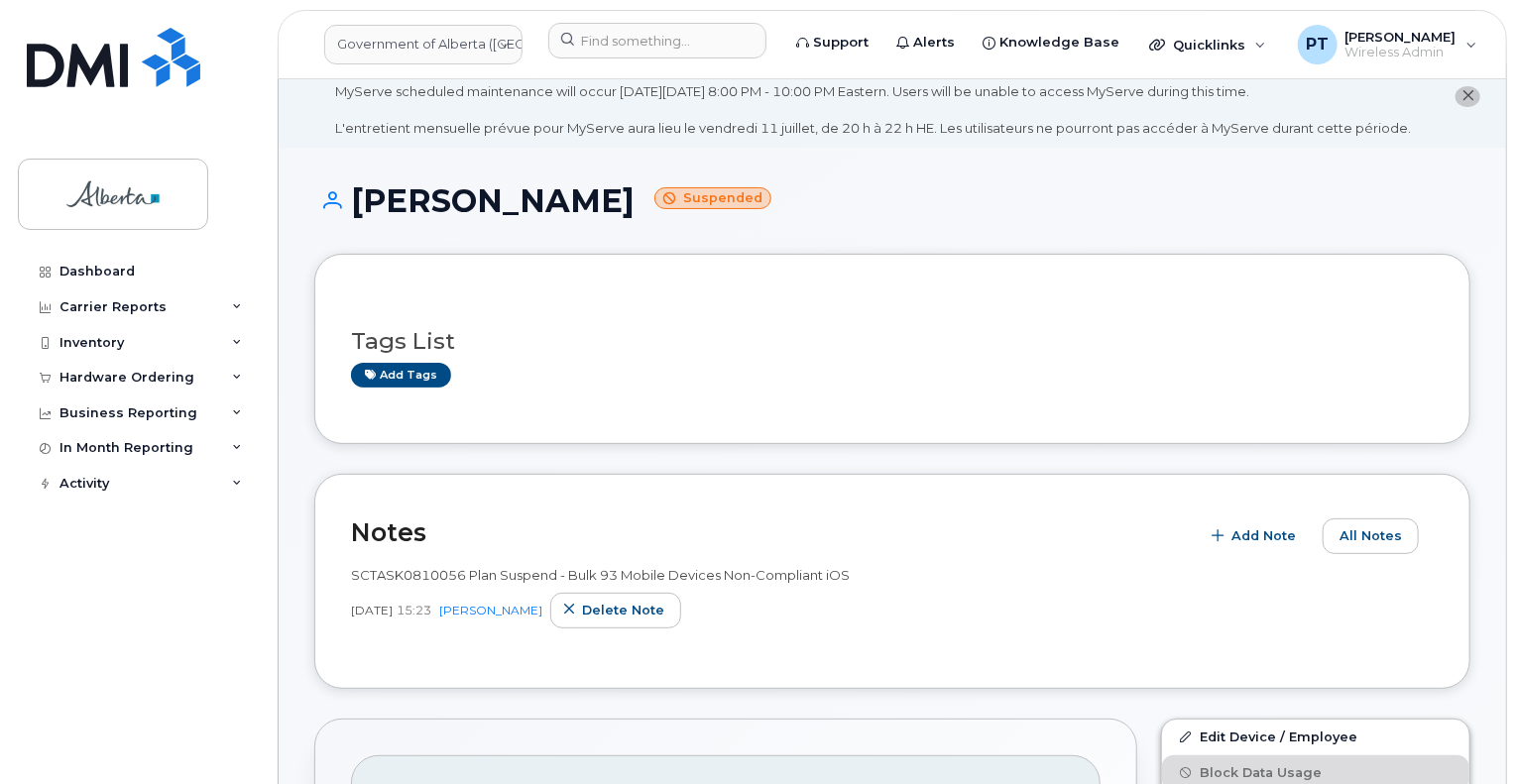 scroll, scrollTop: 0, scrollLeft: 0, axis: both 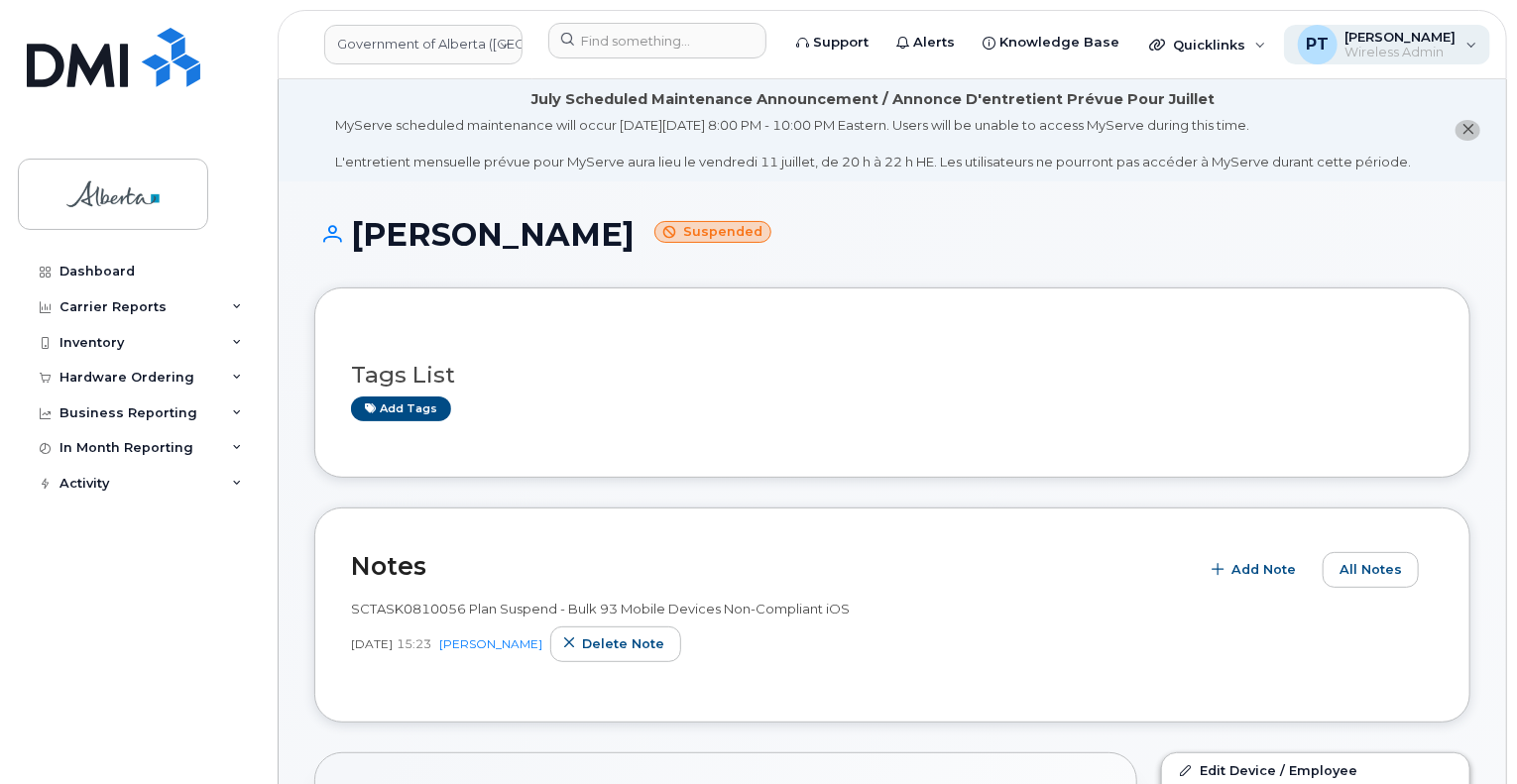 click on "Wireless Admin" at bounding box center [1401, 53] 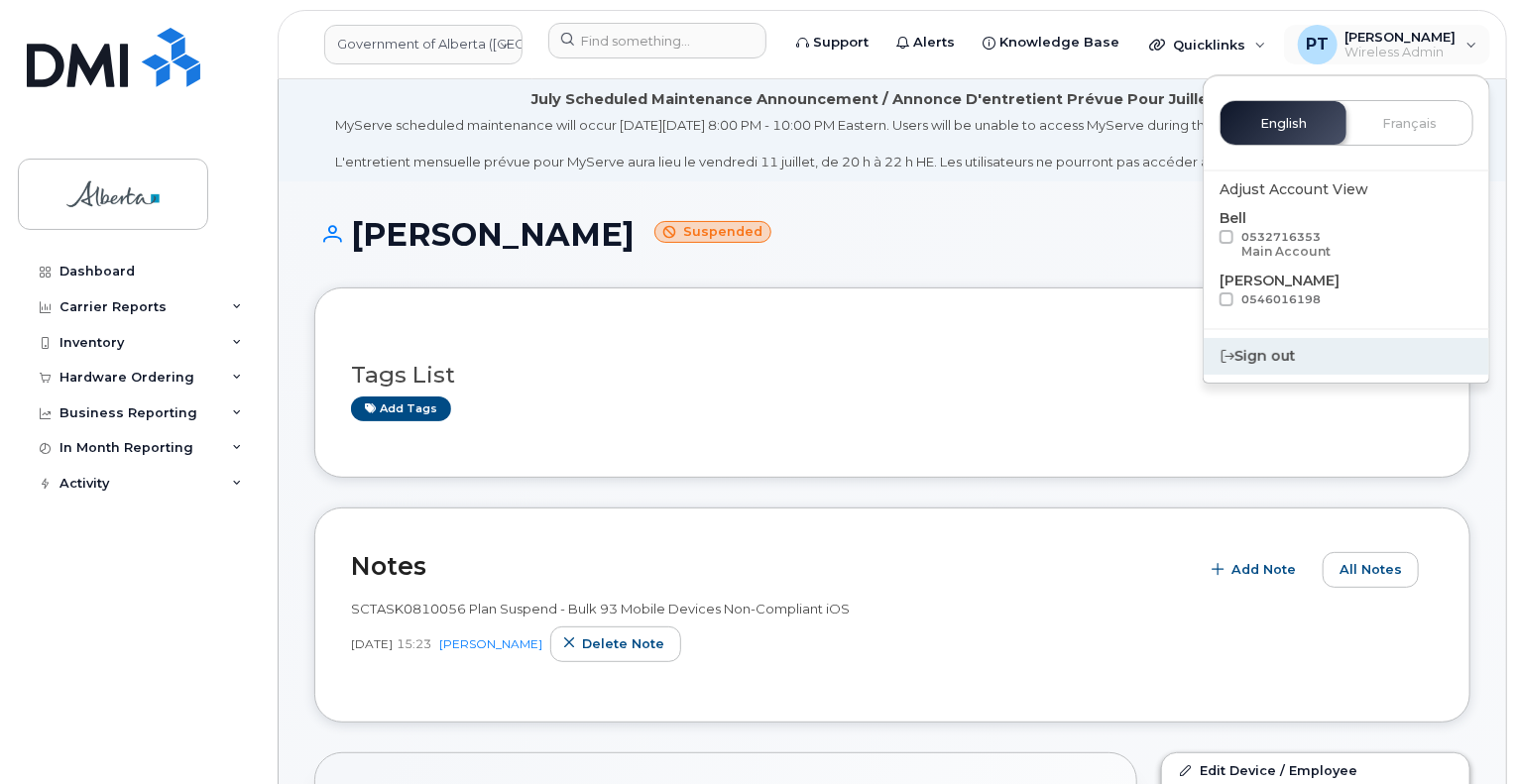 click on "Sign out" 